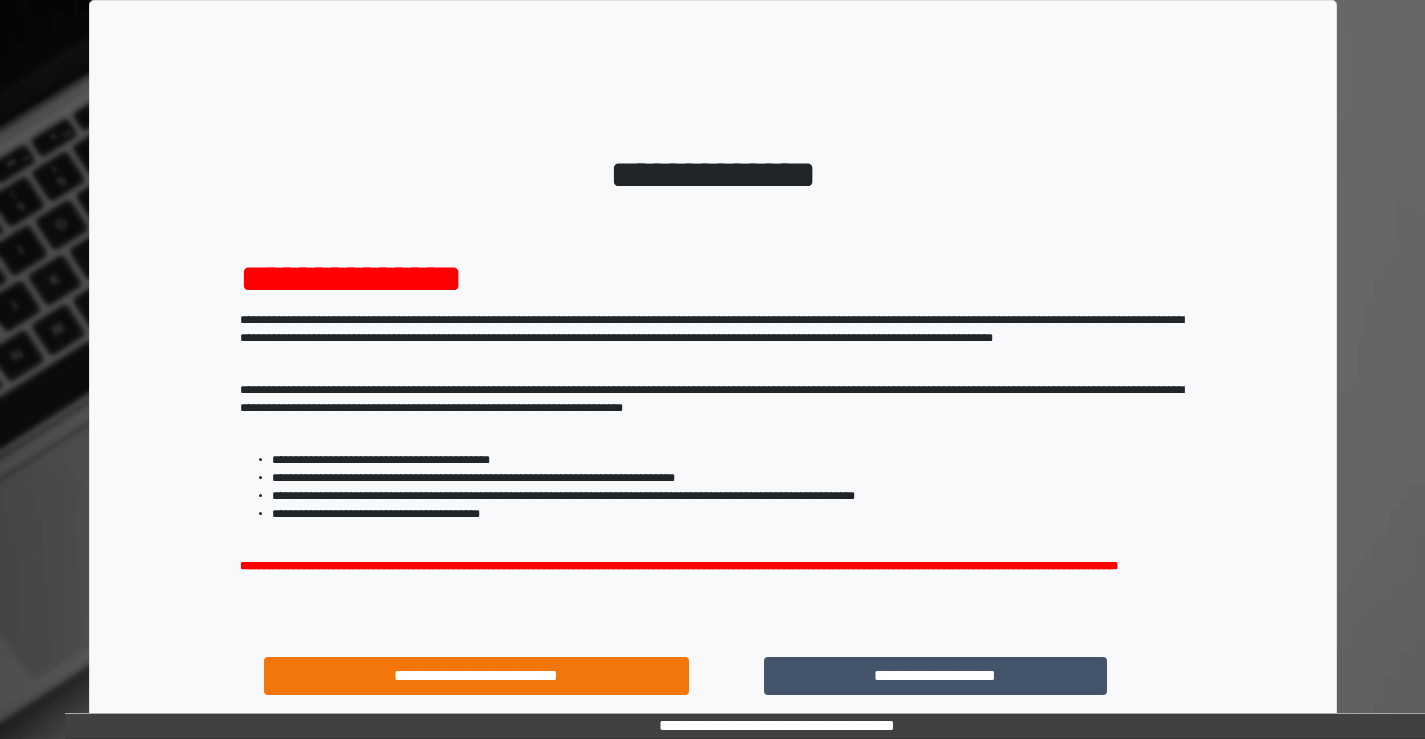 scroll, scrollTop: 0, scrollLeft: 0, axis: both 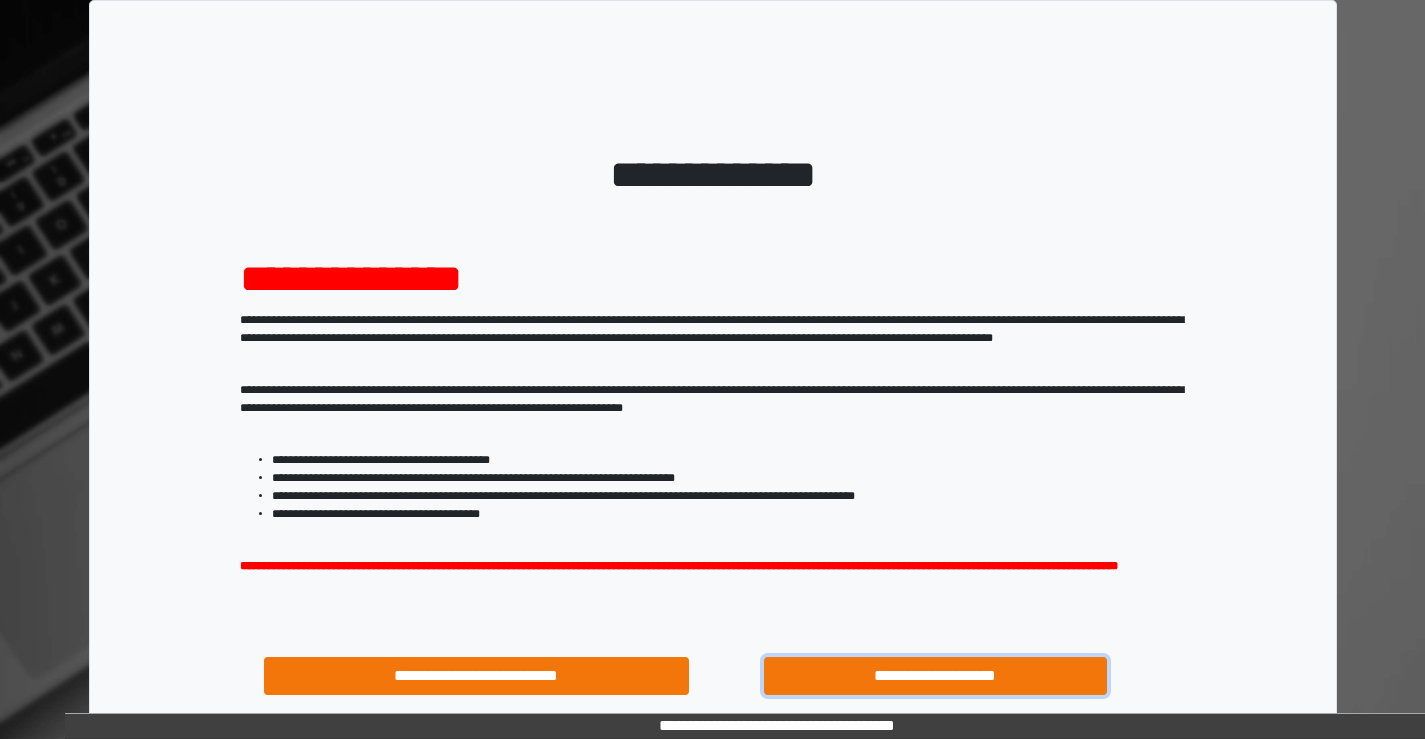 click on "**********" at bounding box center (936, 676) 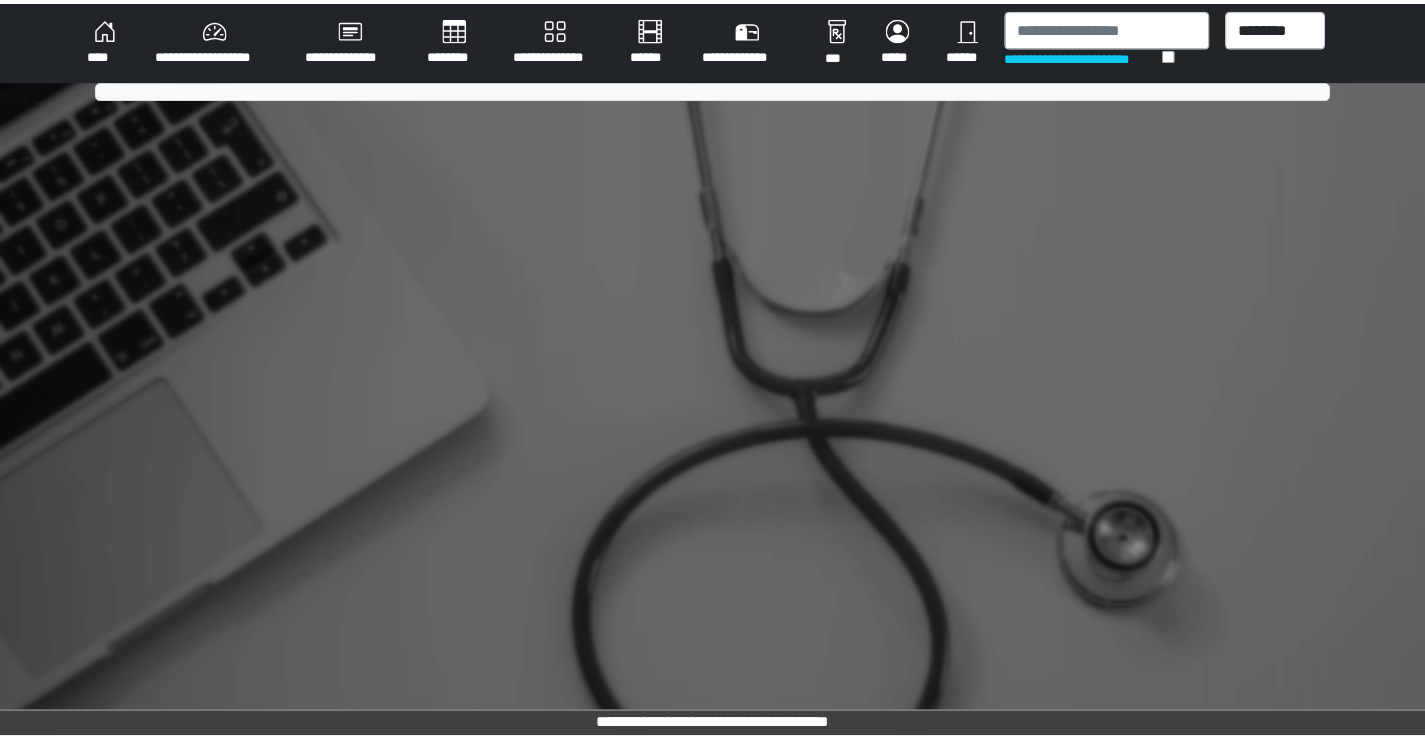 scroll, scrollTop: 0, scrollLeft: 0, axis: both 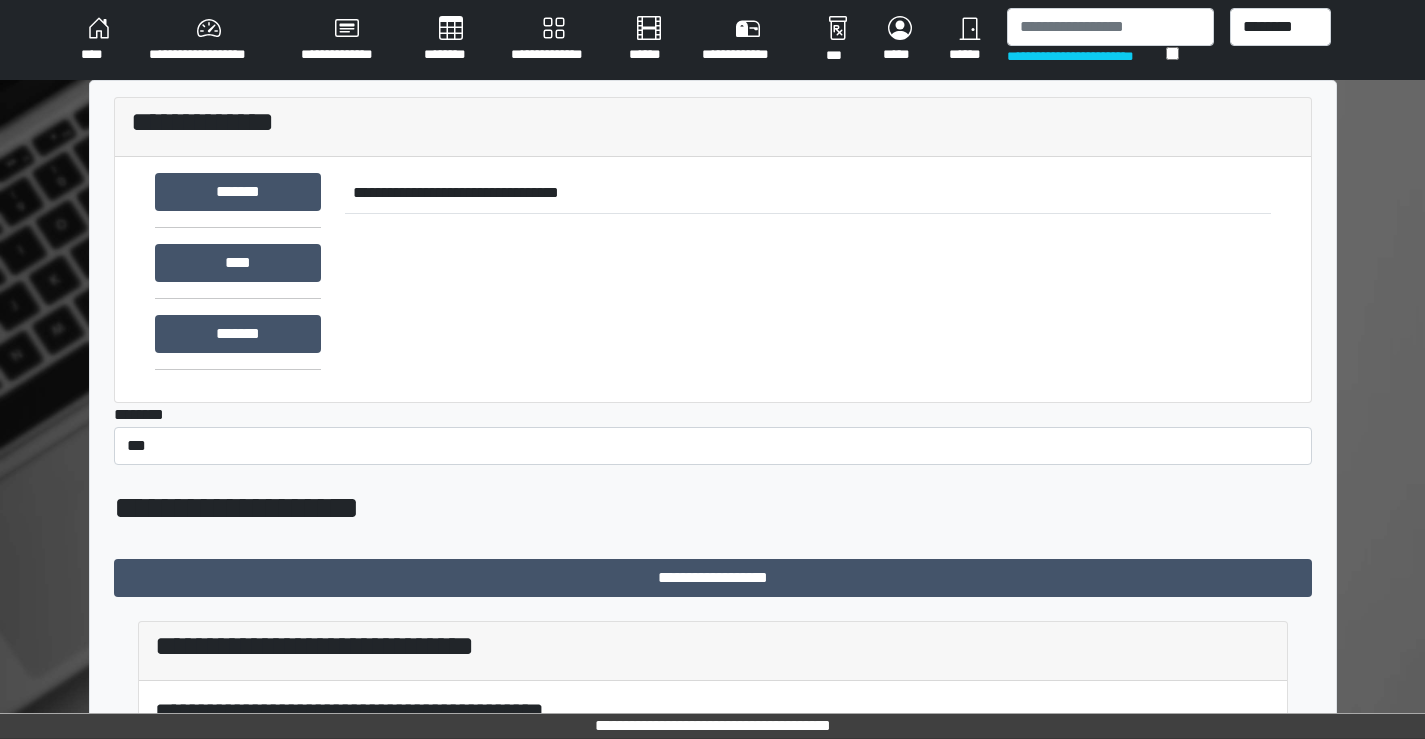 click on "********" at bounding box center (451, 40) 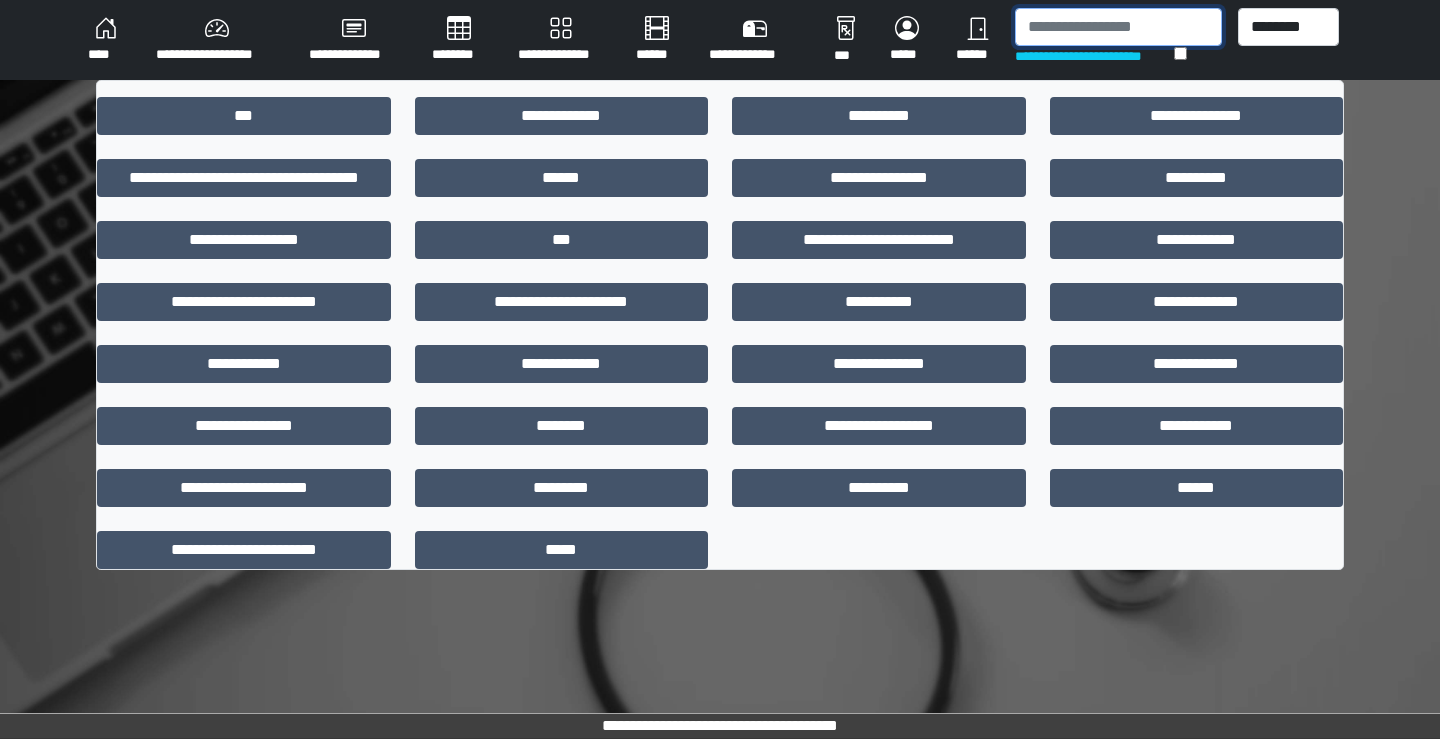 click at bounding box center (1118, 27) 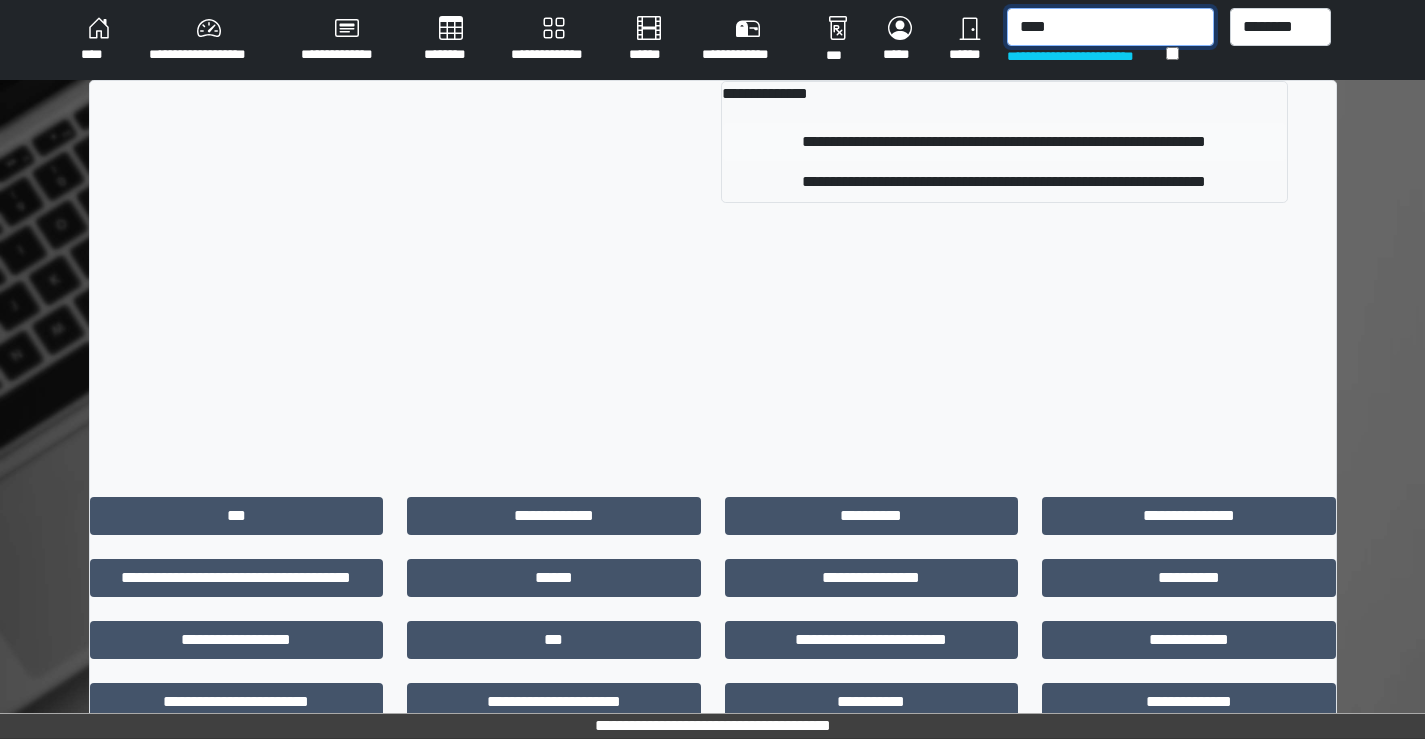 type on "****" 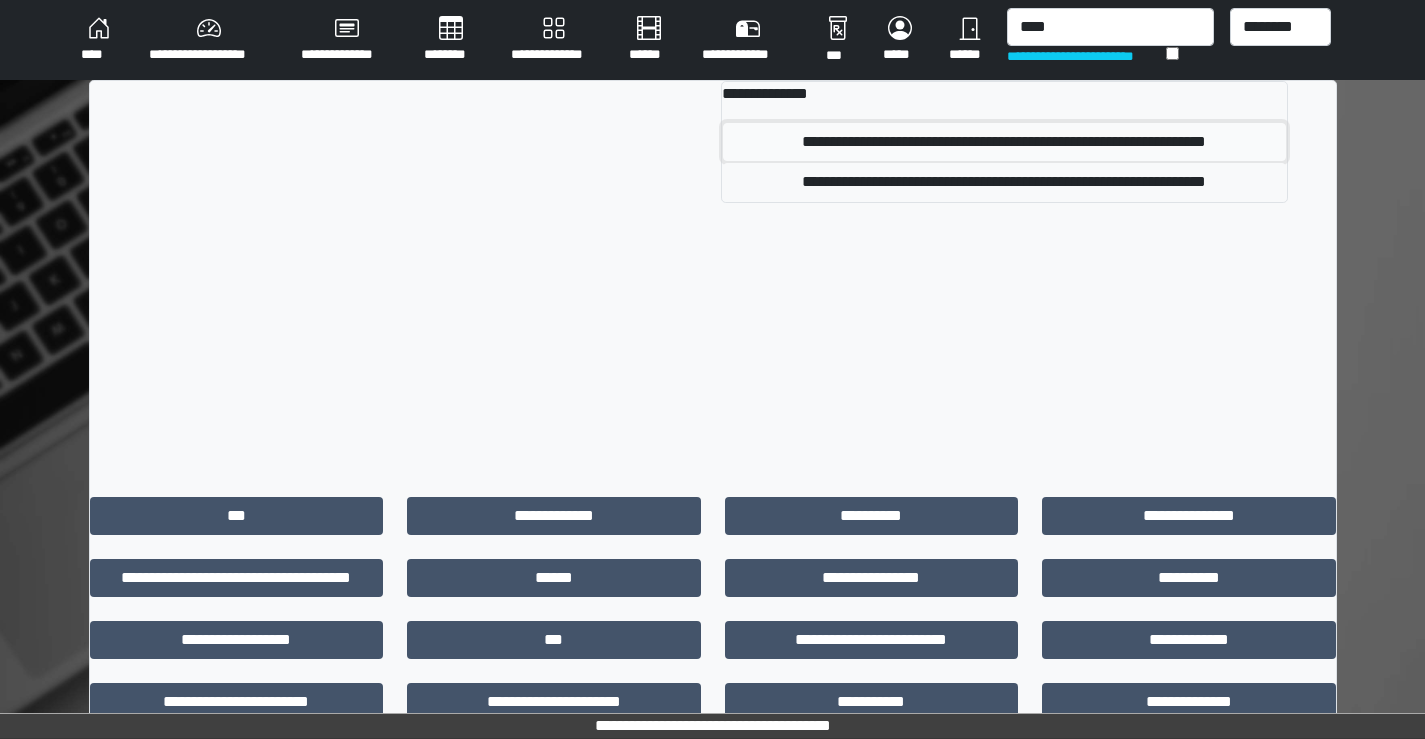 click on "**********" at bounding box center (1004, 142) 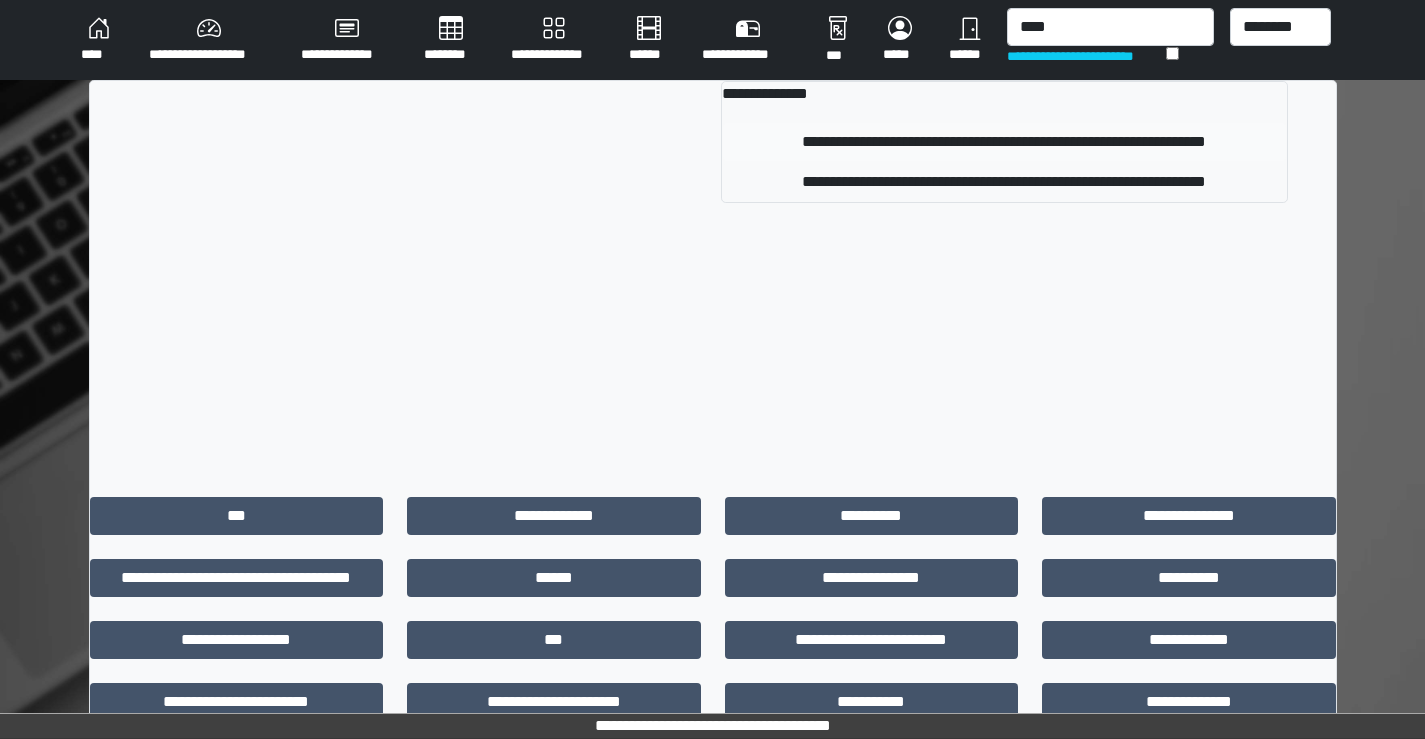 type 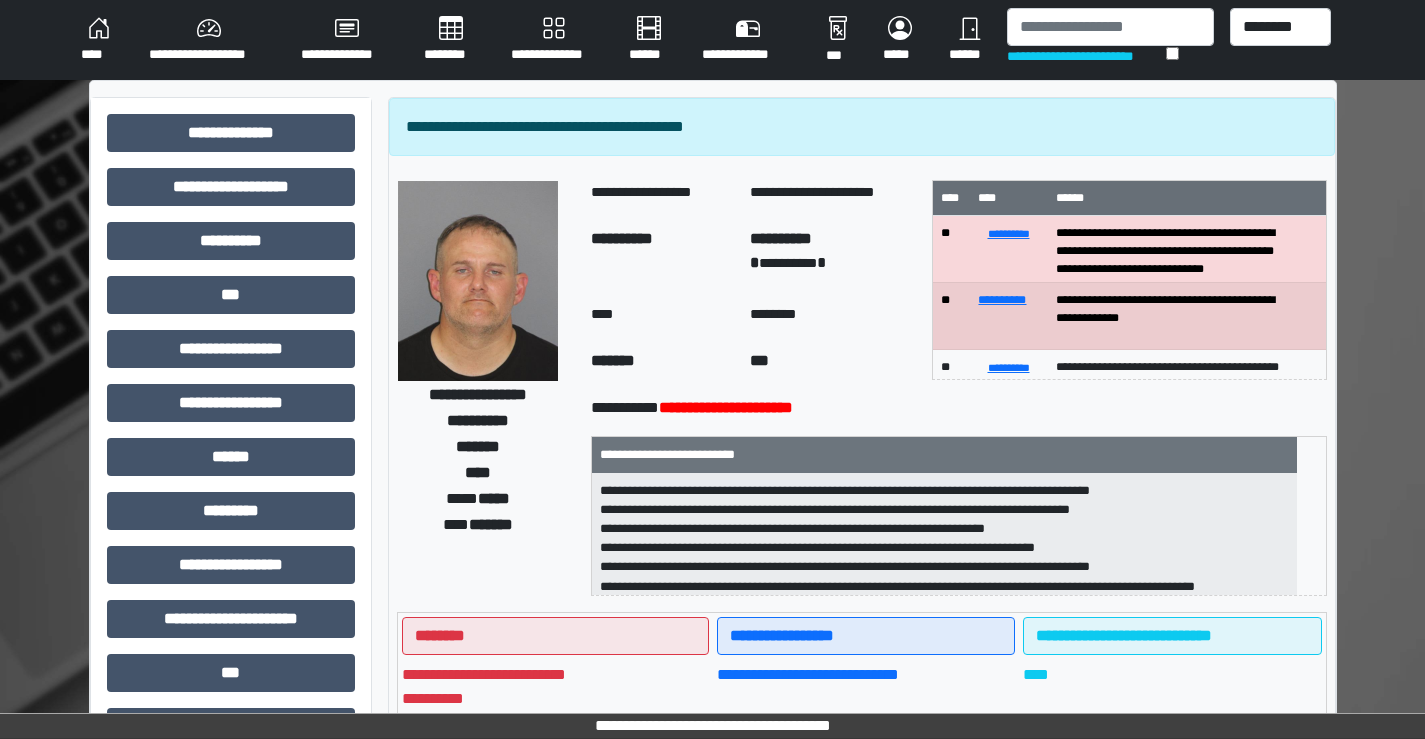 click on "********" at bounding box center [451, 40] 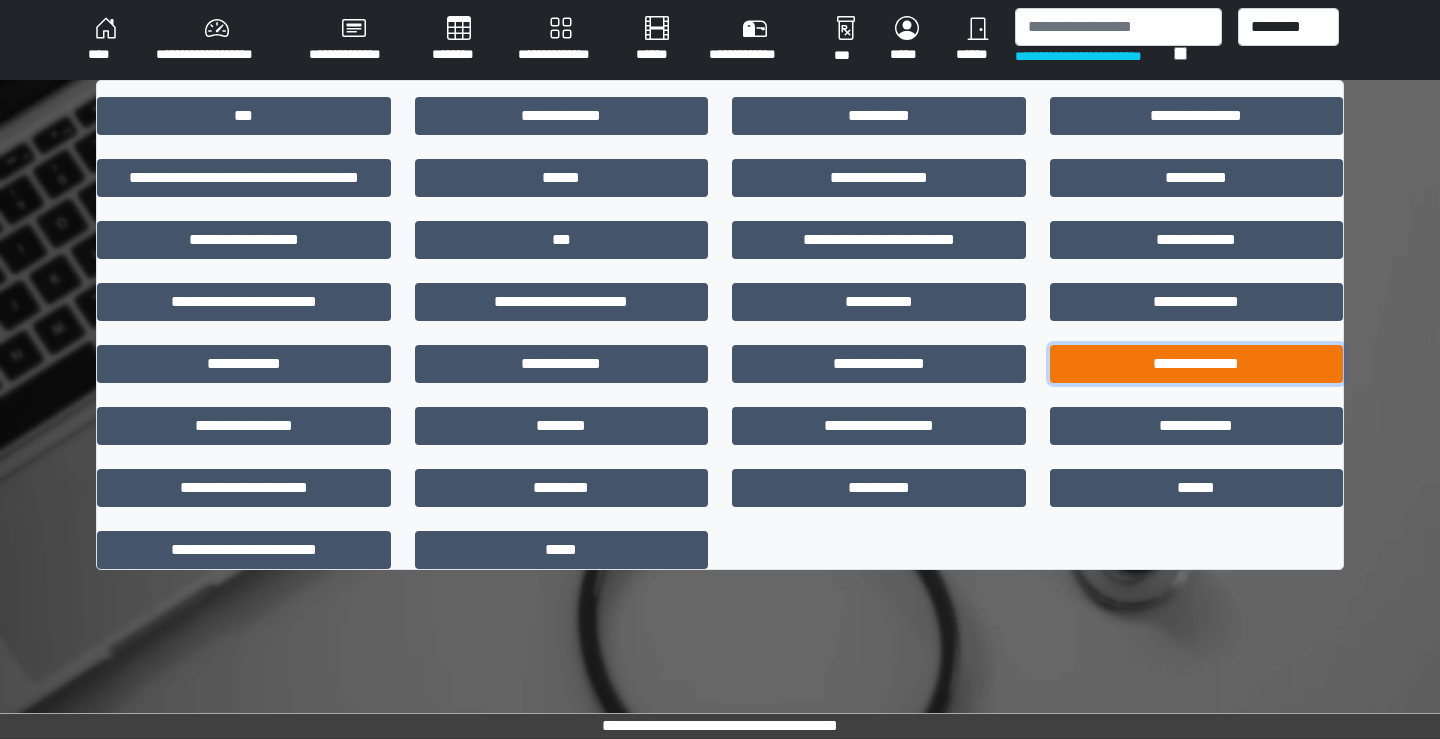 click on "**********" at bounding box center [1197, 364] 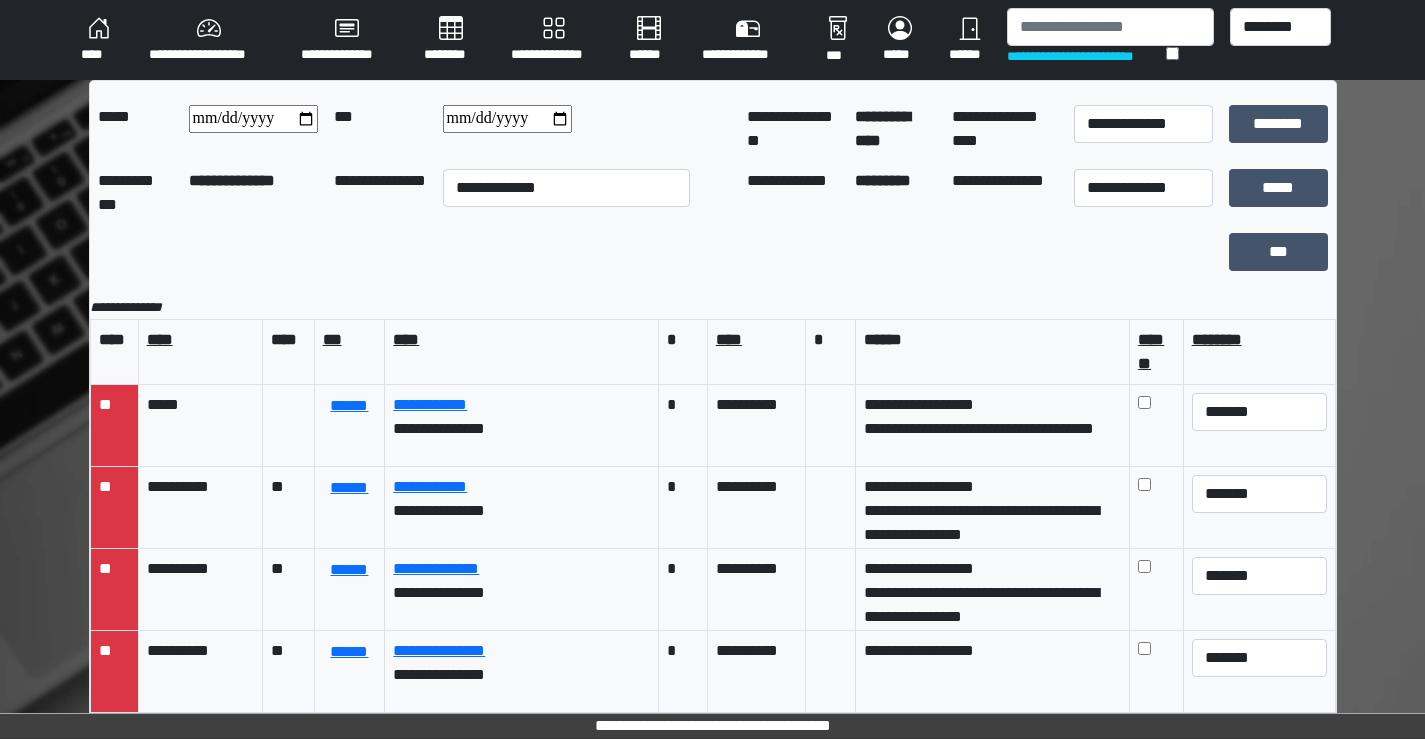 click at bounding box center [253, 119] 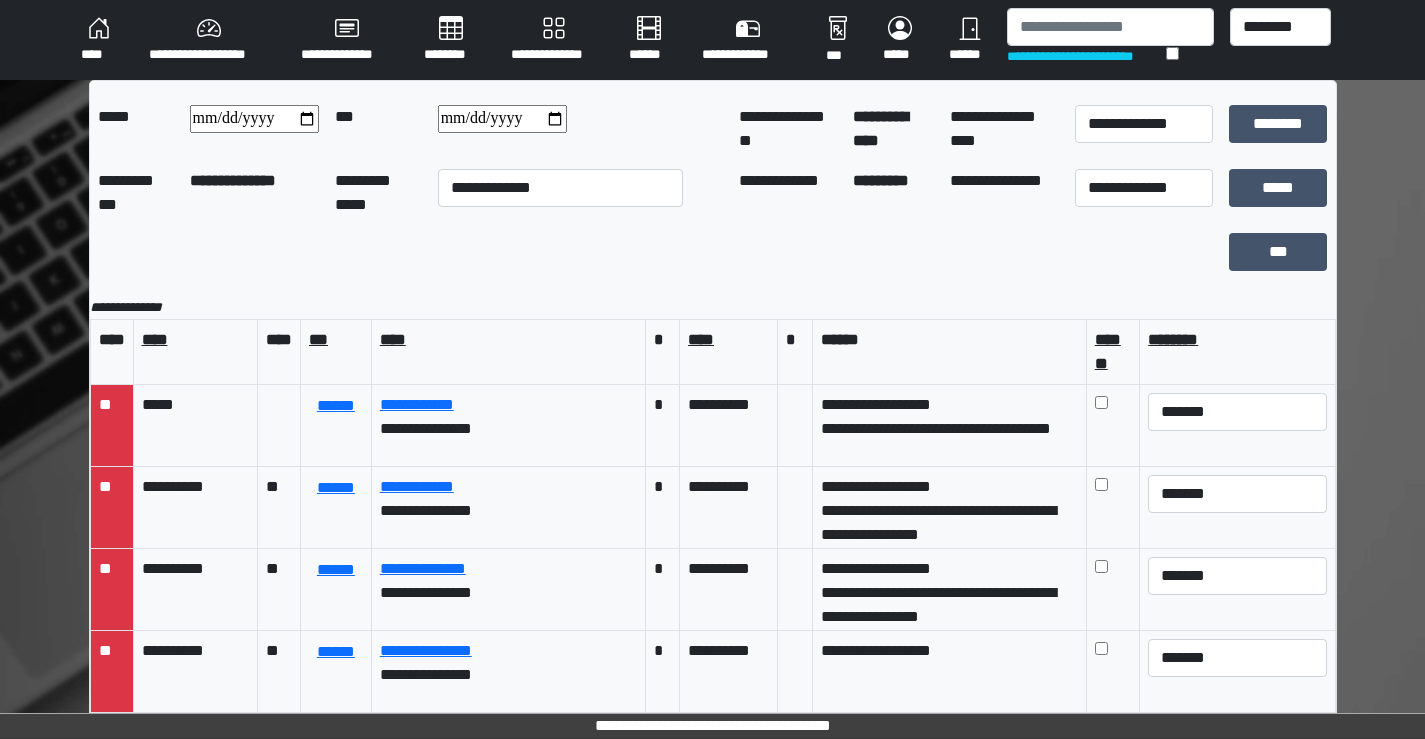 click at bounding box center (502, 119) 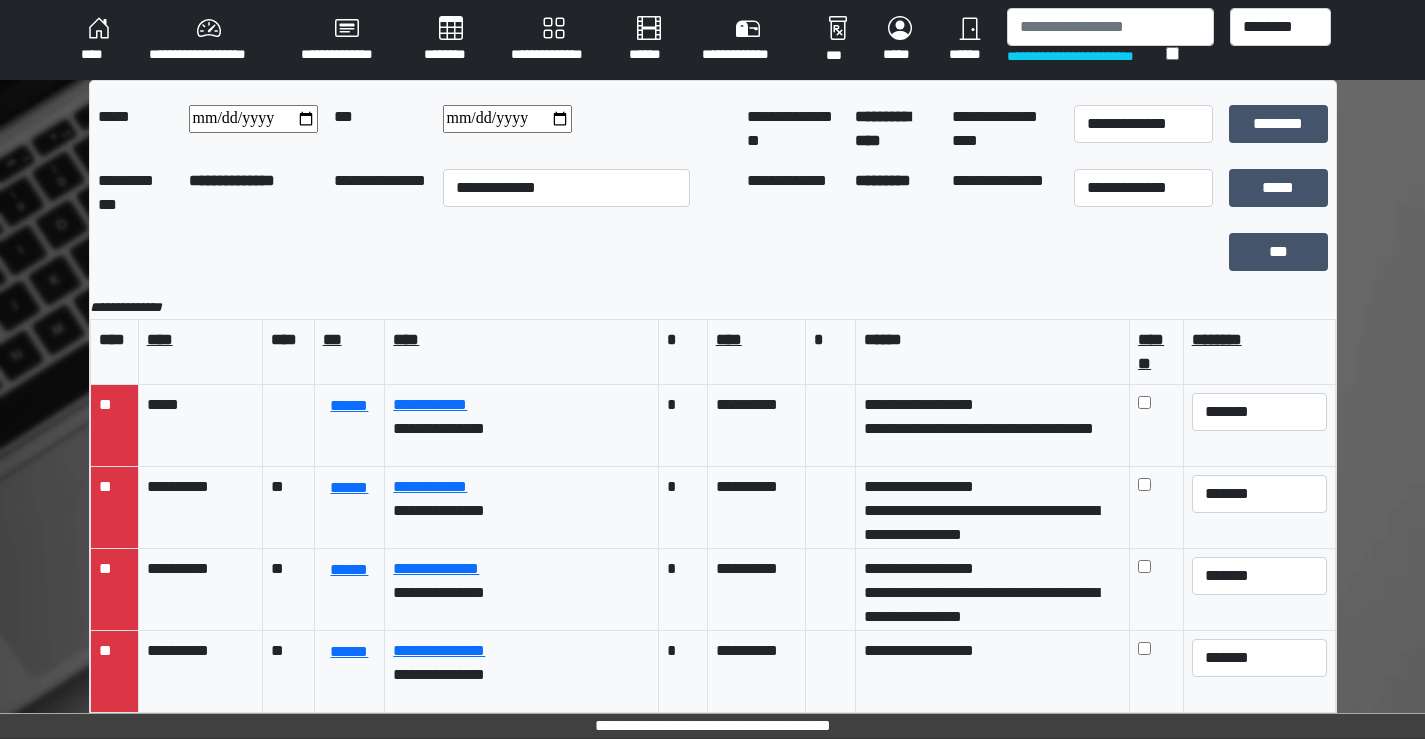 type on "**********" 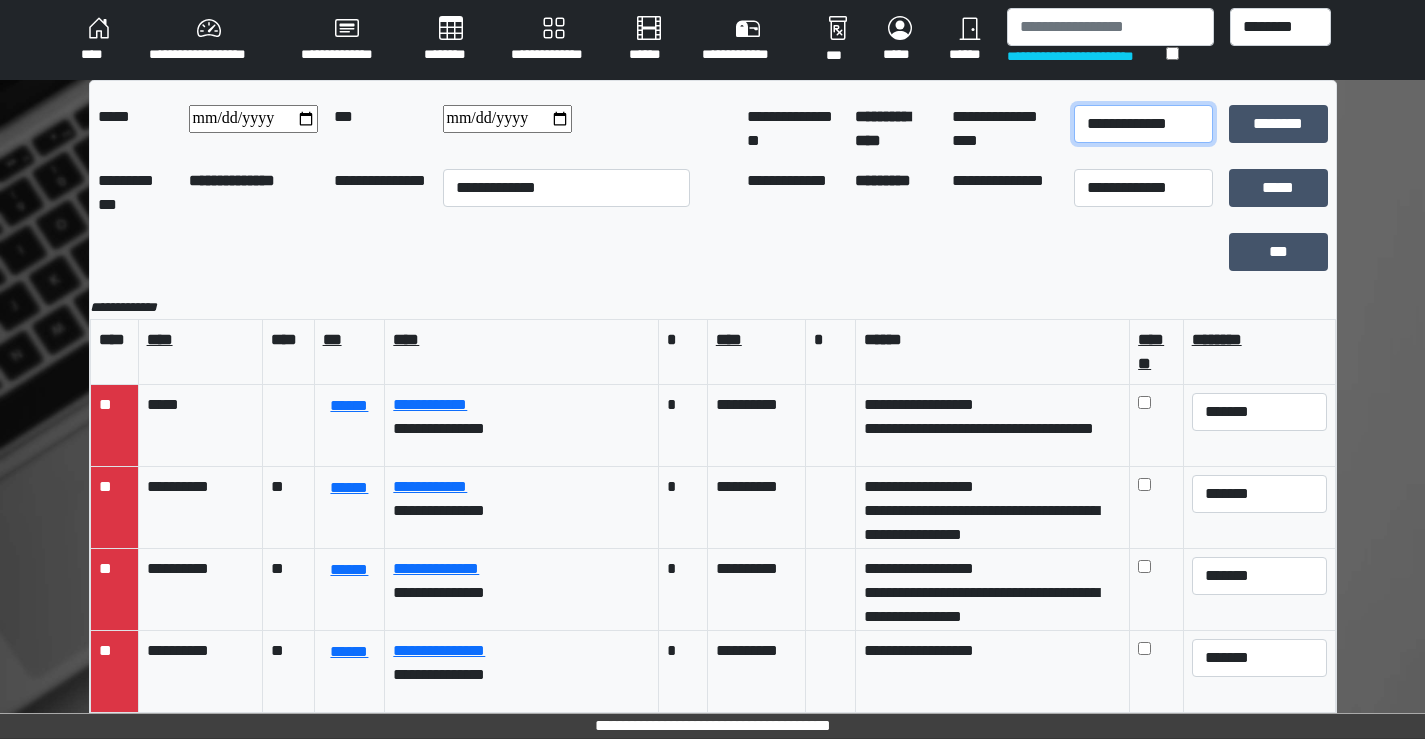 click on "**********" at bounding box center (1143, 124) 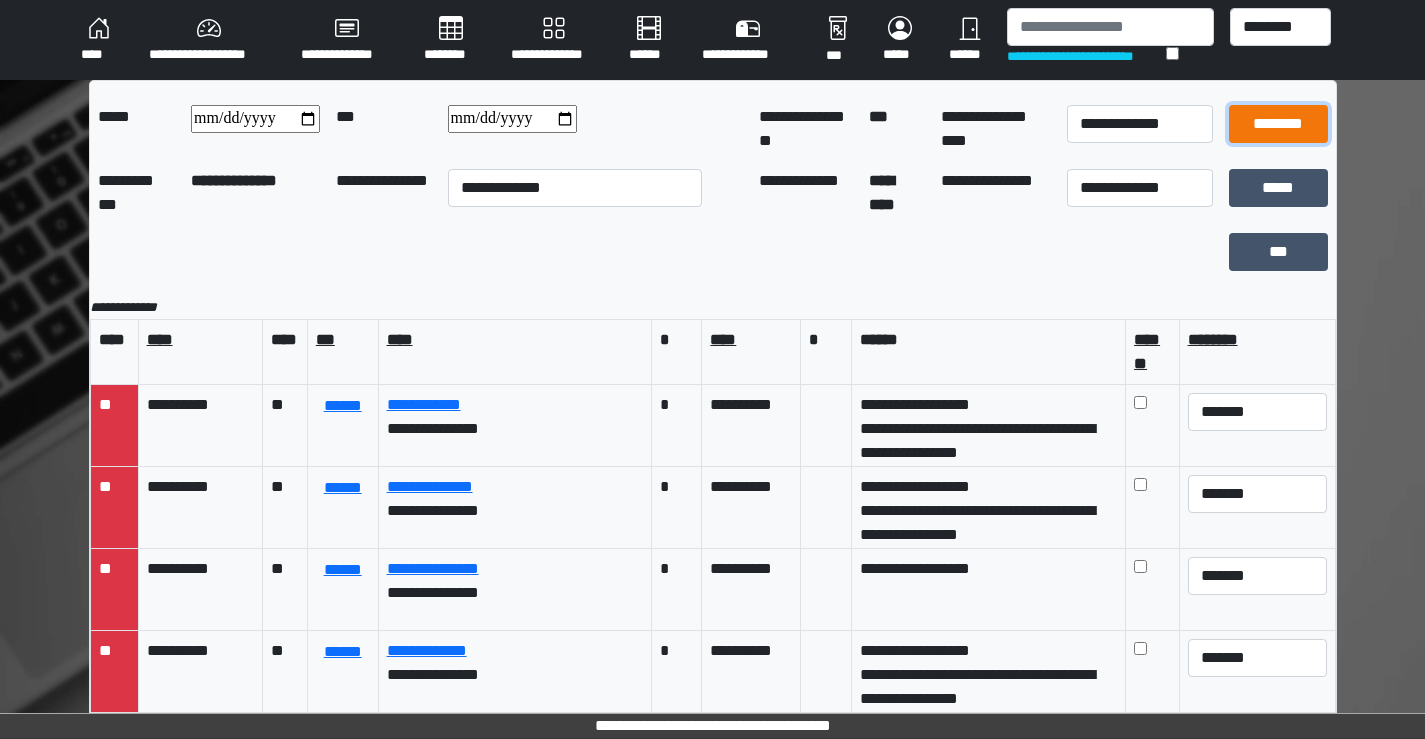 click on "********" at bounding box center [1278, 124] 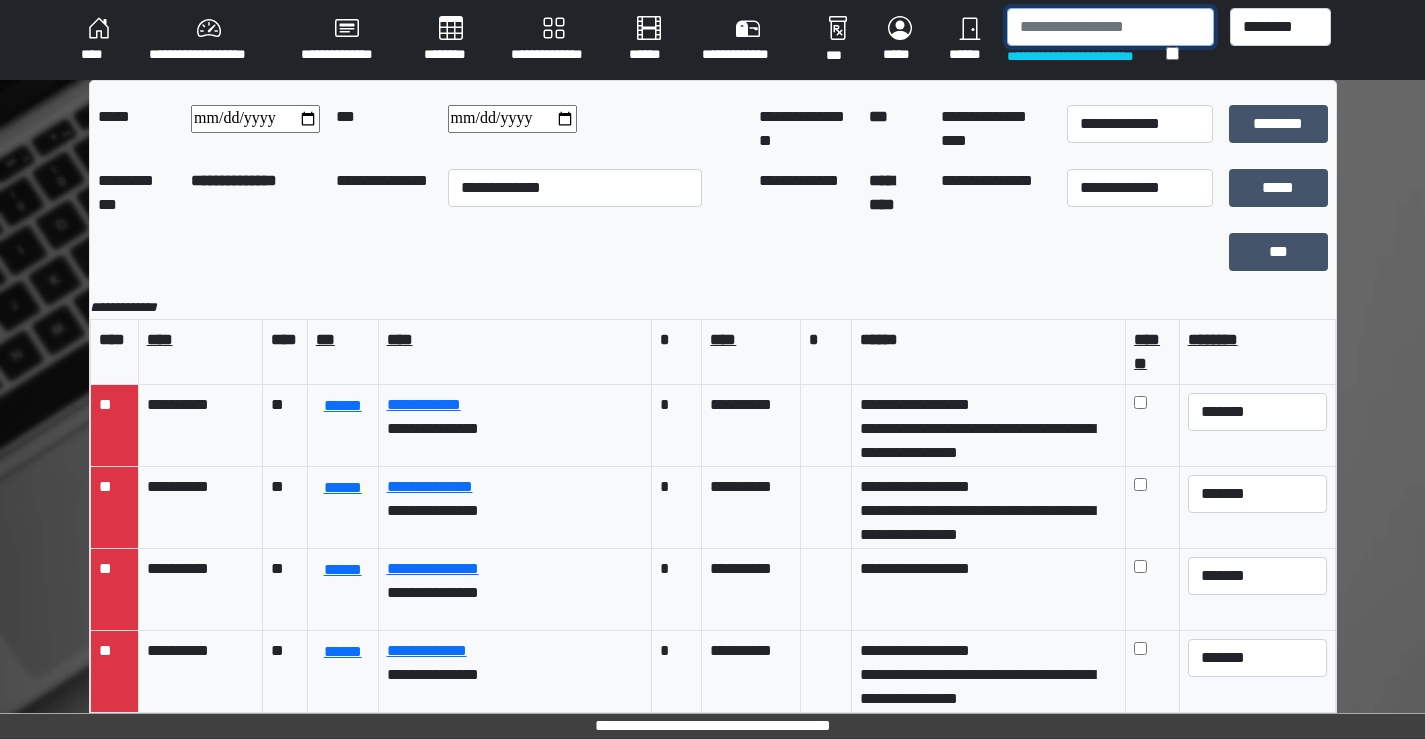 click at bounding box center (1110, 27) 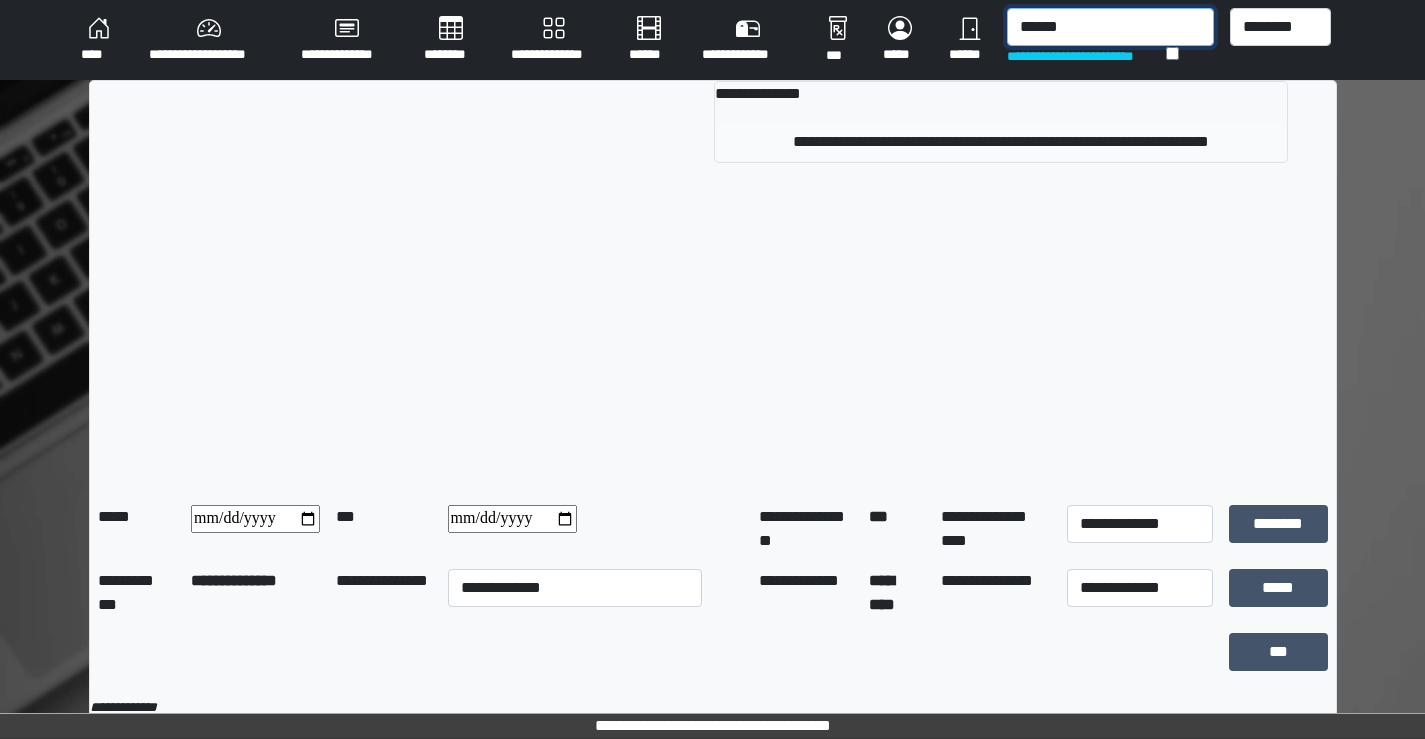 type on "******" 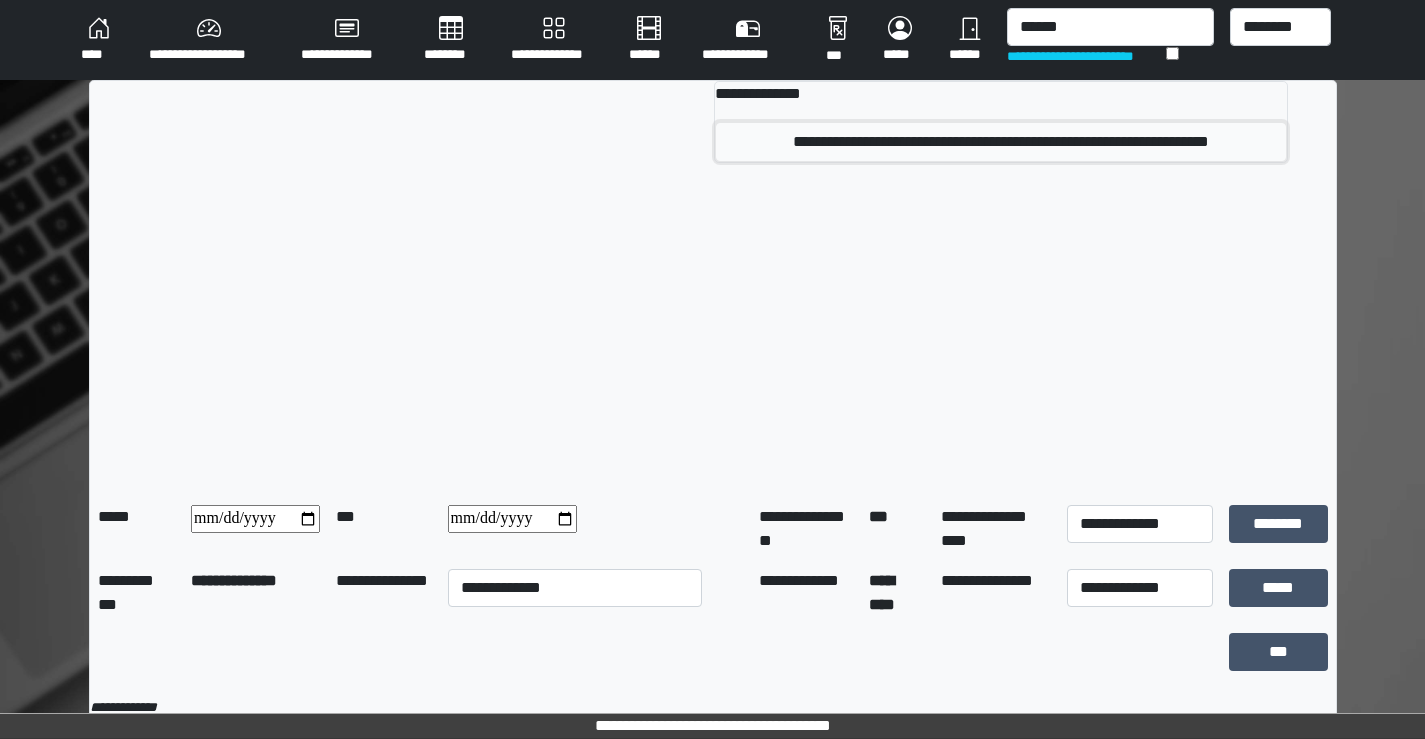 click on "**********" at bounding box center [1001, 142] 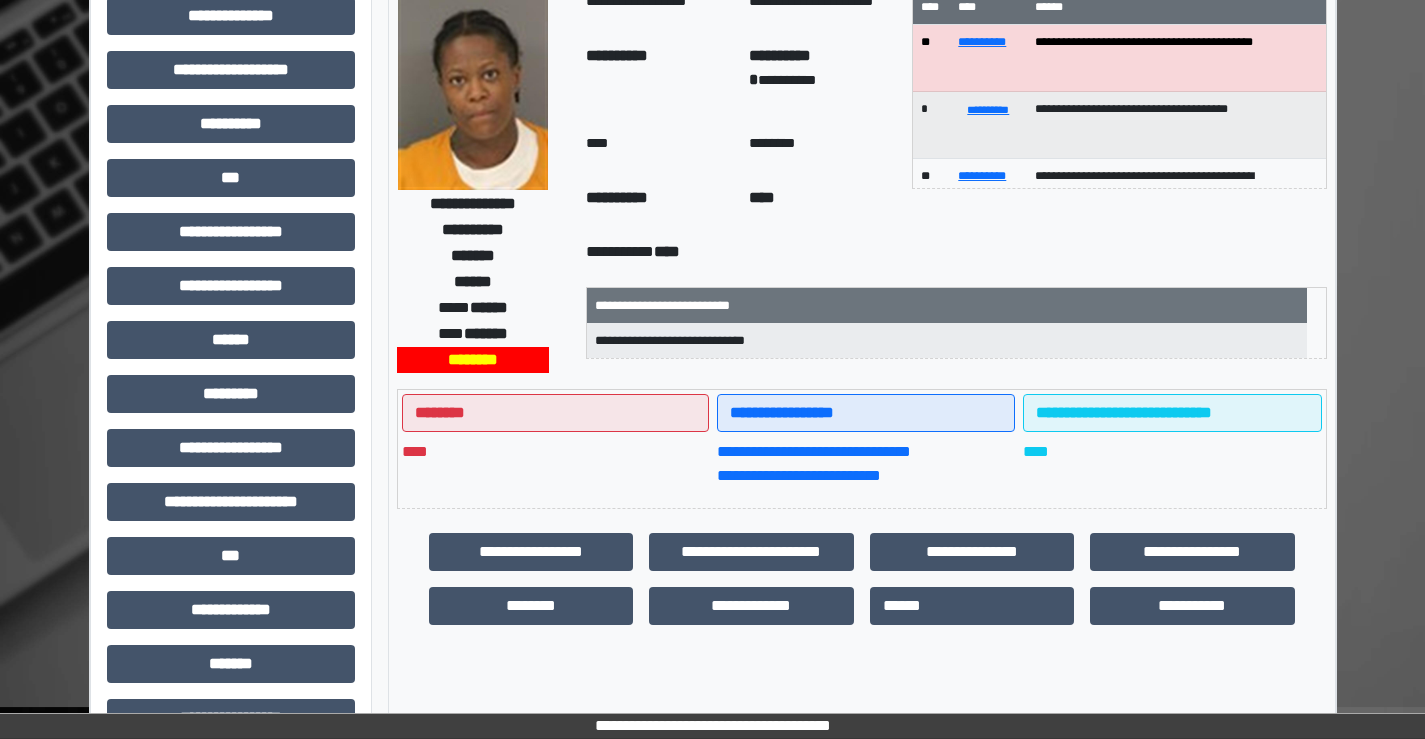 scroll, scrollTop: 435, scrollLeft: 0, axis: vertical 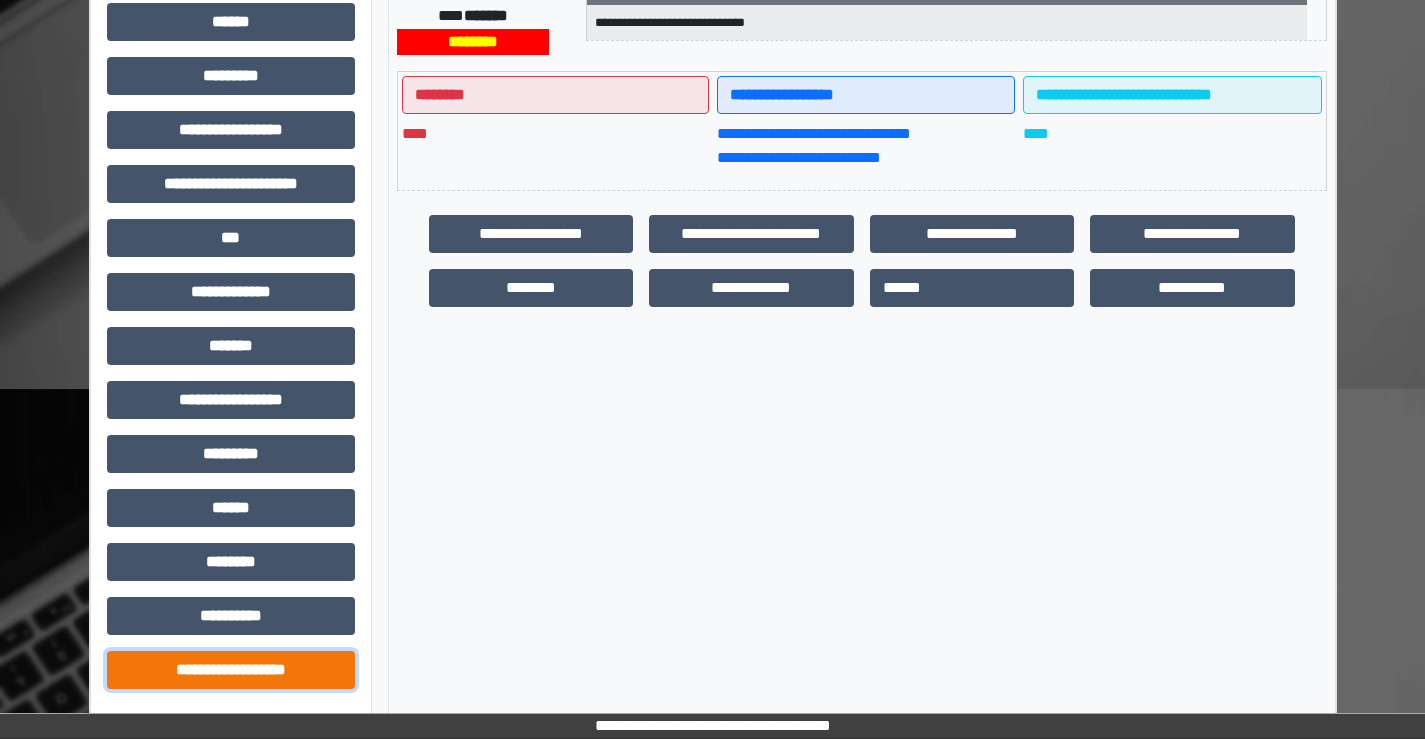 click on "**********" at bounding box center (231, 670) 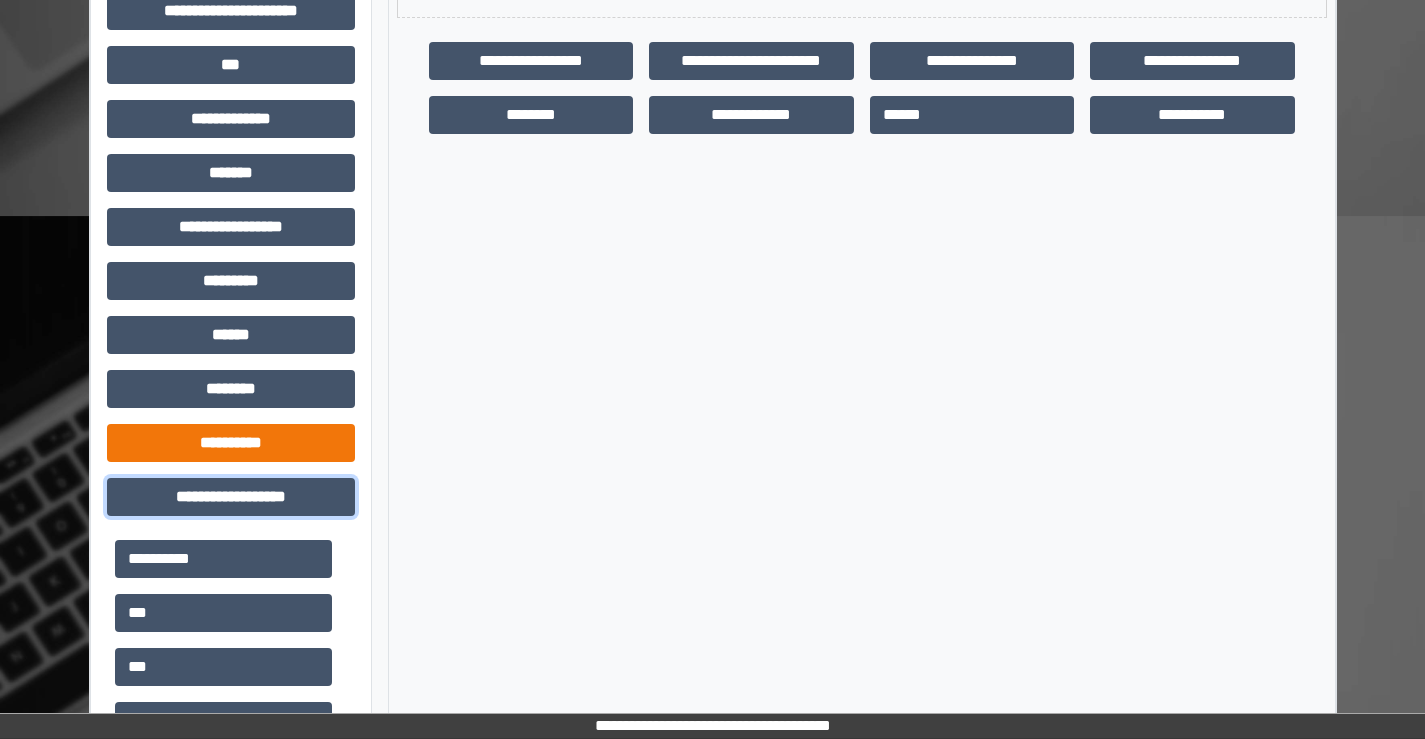 scroll, scrollTop: 915, scrollLeft: 0, axis: vertical 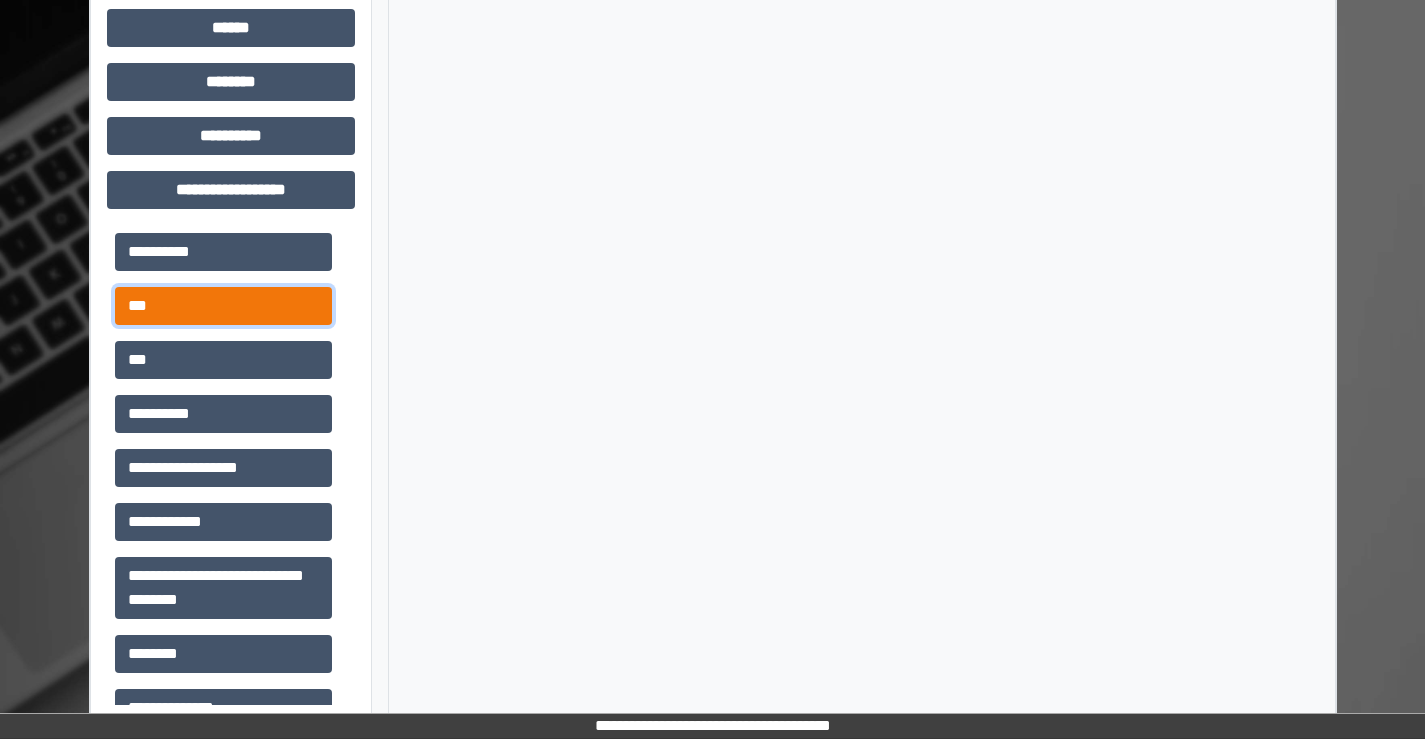 click on "***" at bounding box center [223, 306] 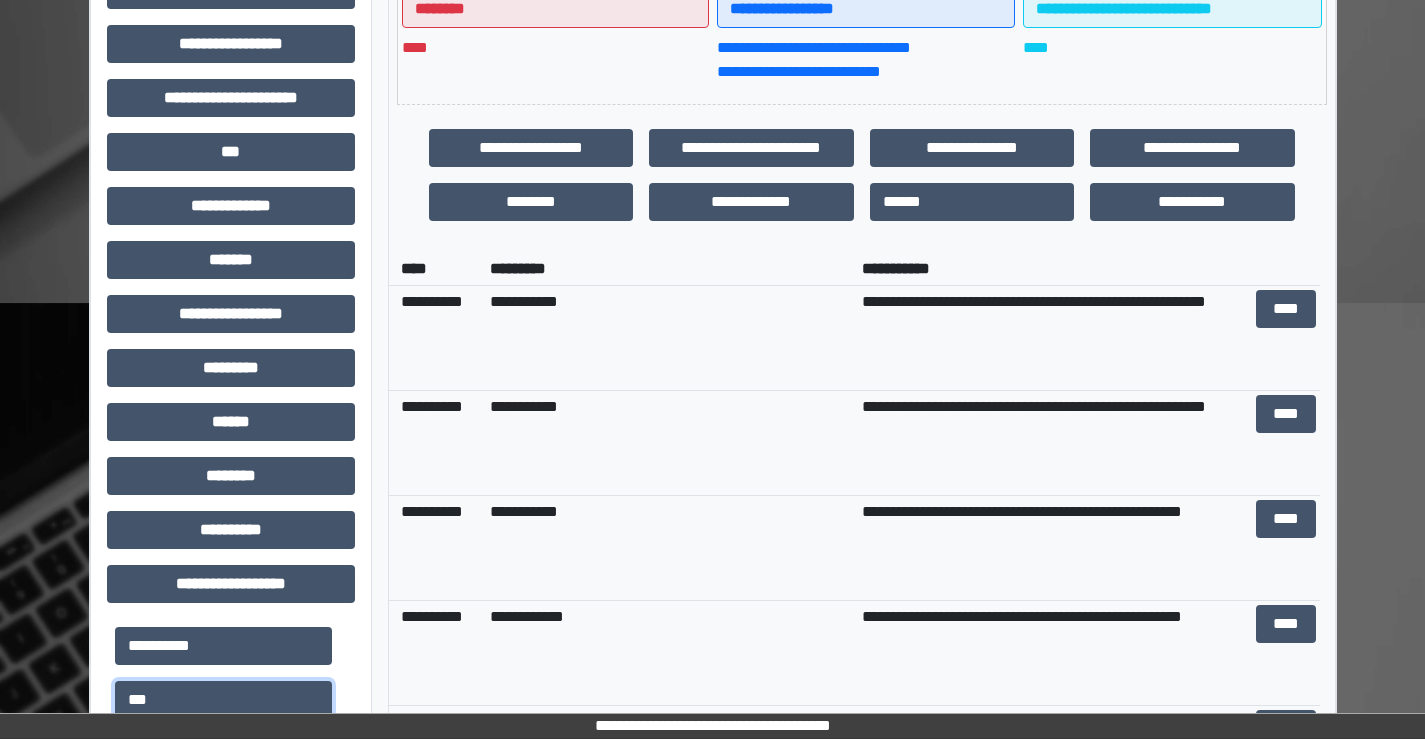 scroll, scrollTop: 515, scrollLeft: 0, axis: vertical 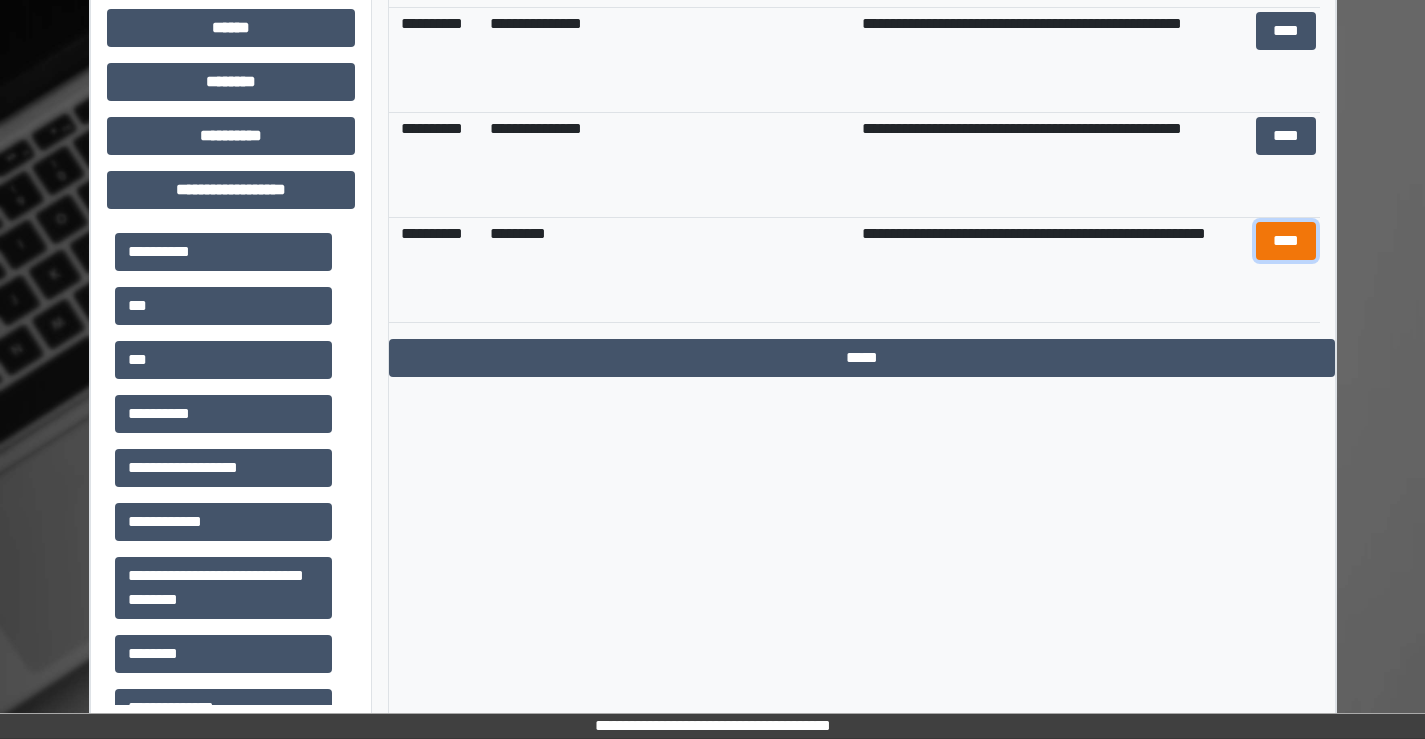 click on "****" at bounding box center (1286, 241) 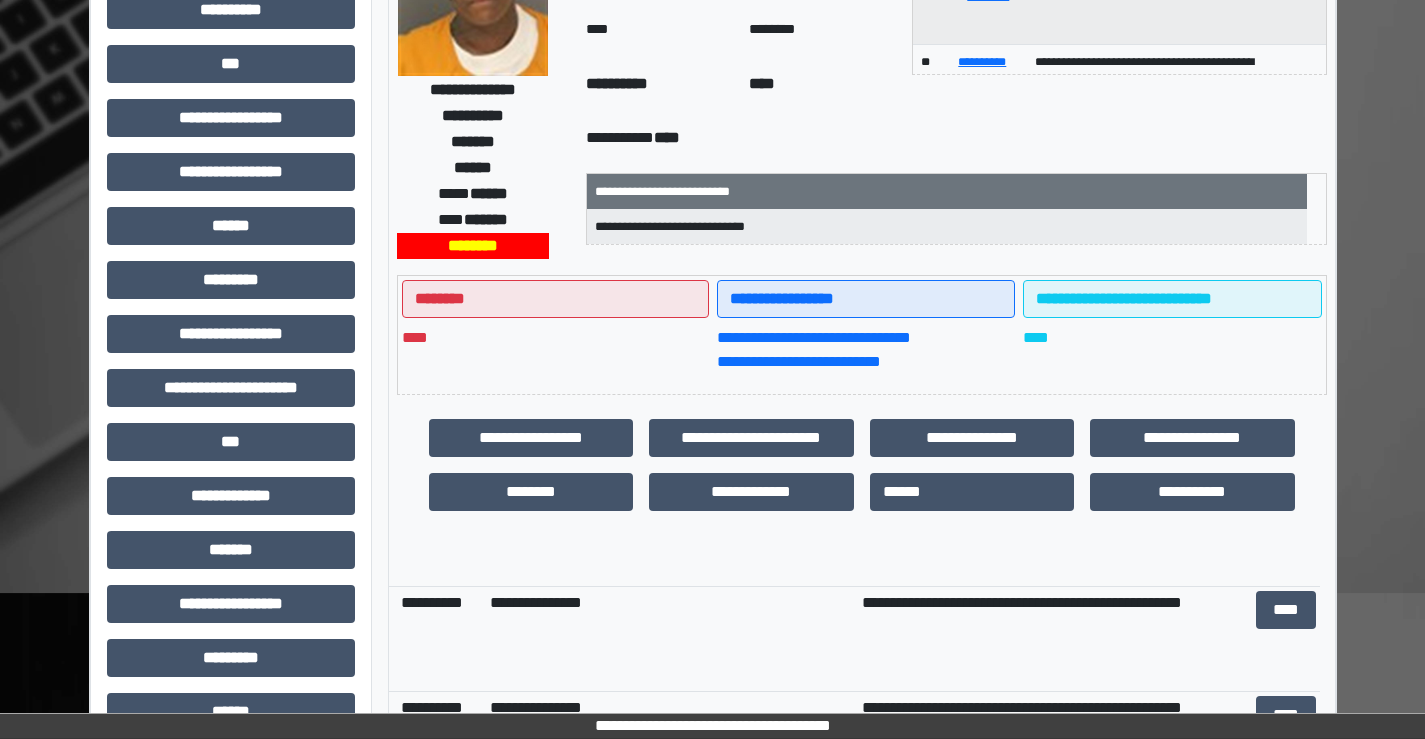 scroll, scrollTop: 0, scrollLeft: 0, axis: both 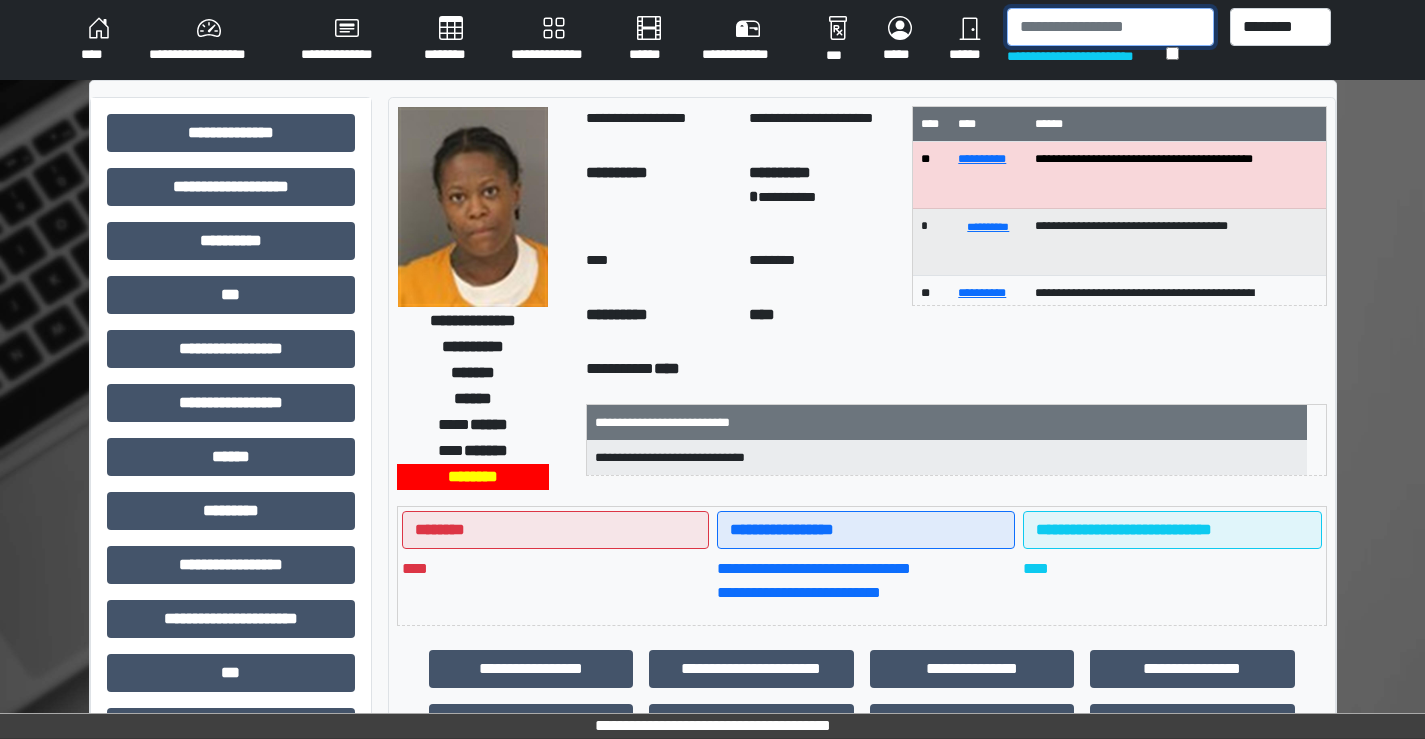 click at bounding box center (1110, 27) 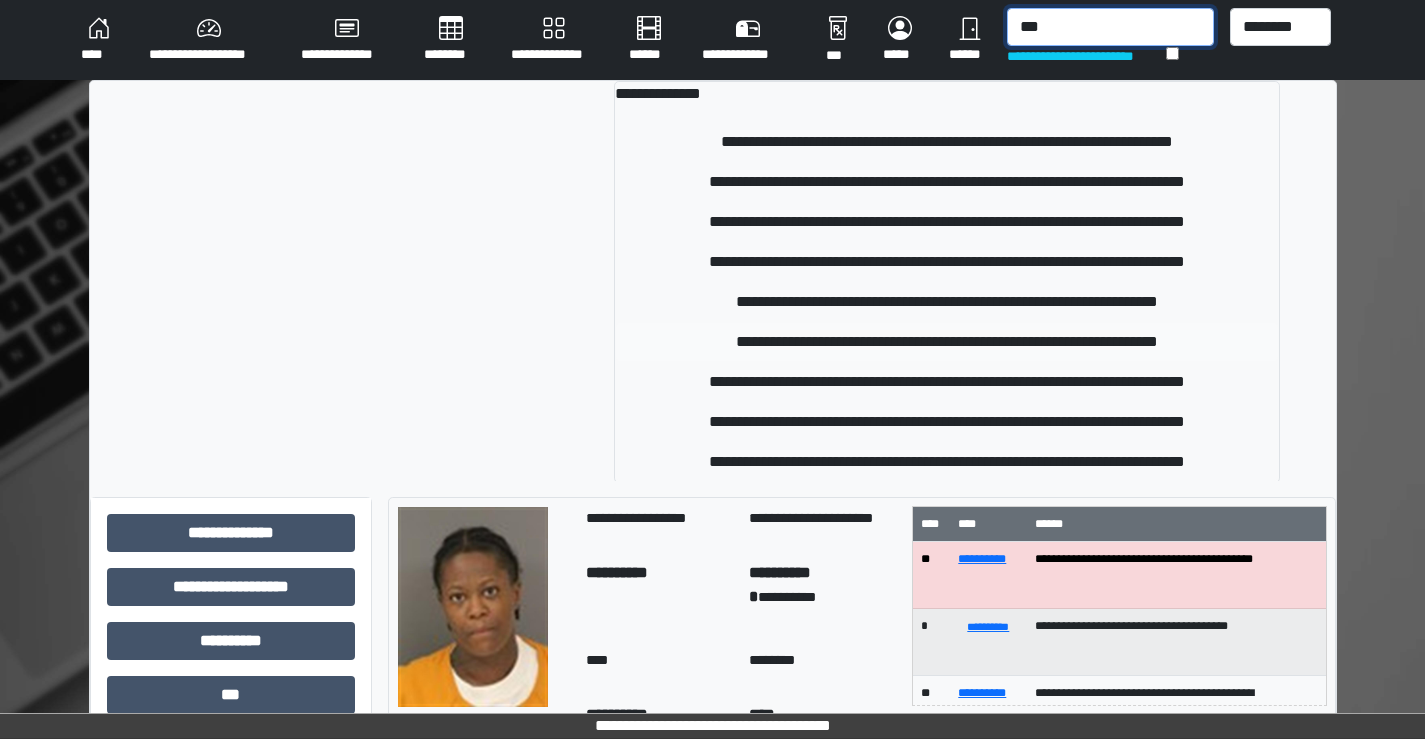 type on "***" 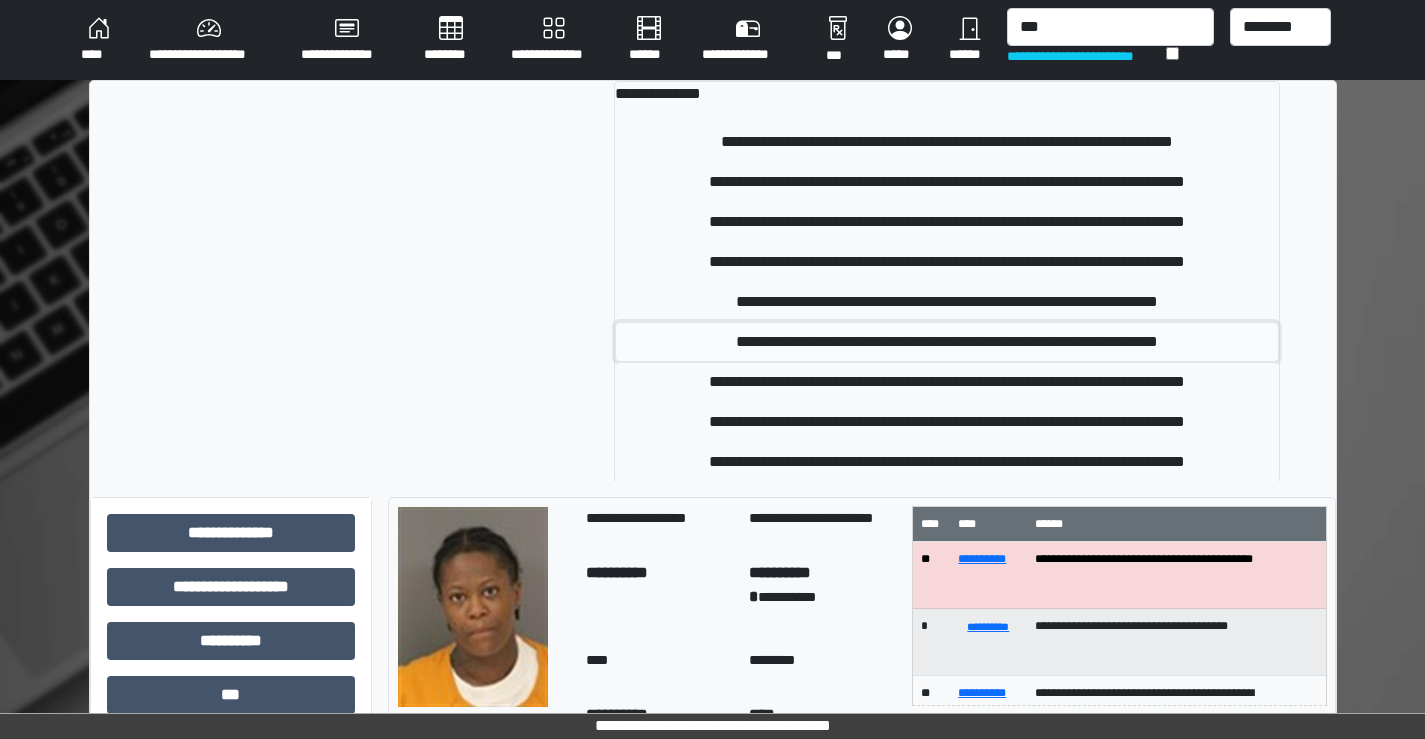 click on "**********" at bounding box center [947, 342] 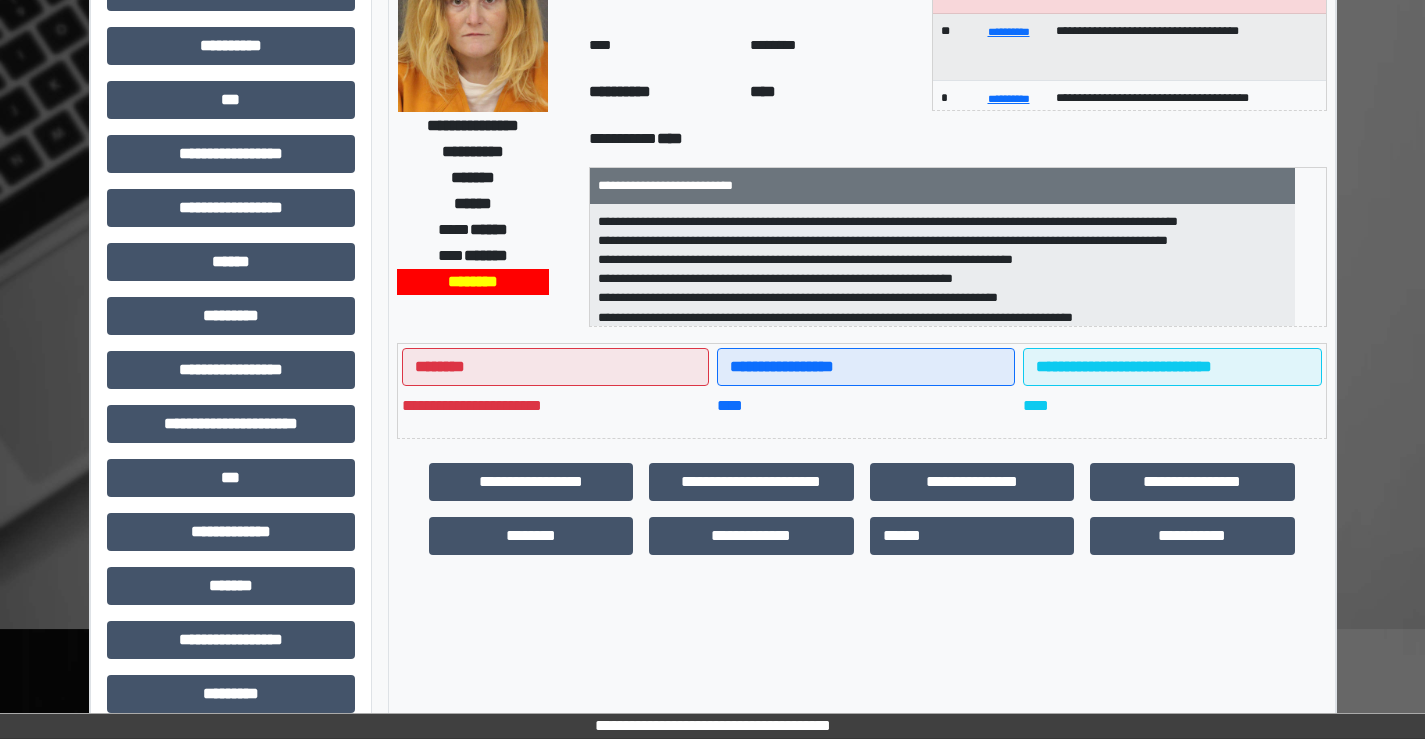 scroll, scrollTop: 435, scrollLeft: 0, axis: vertical 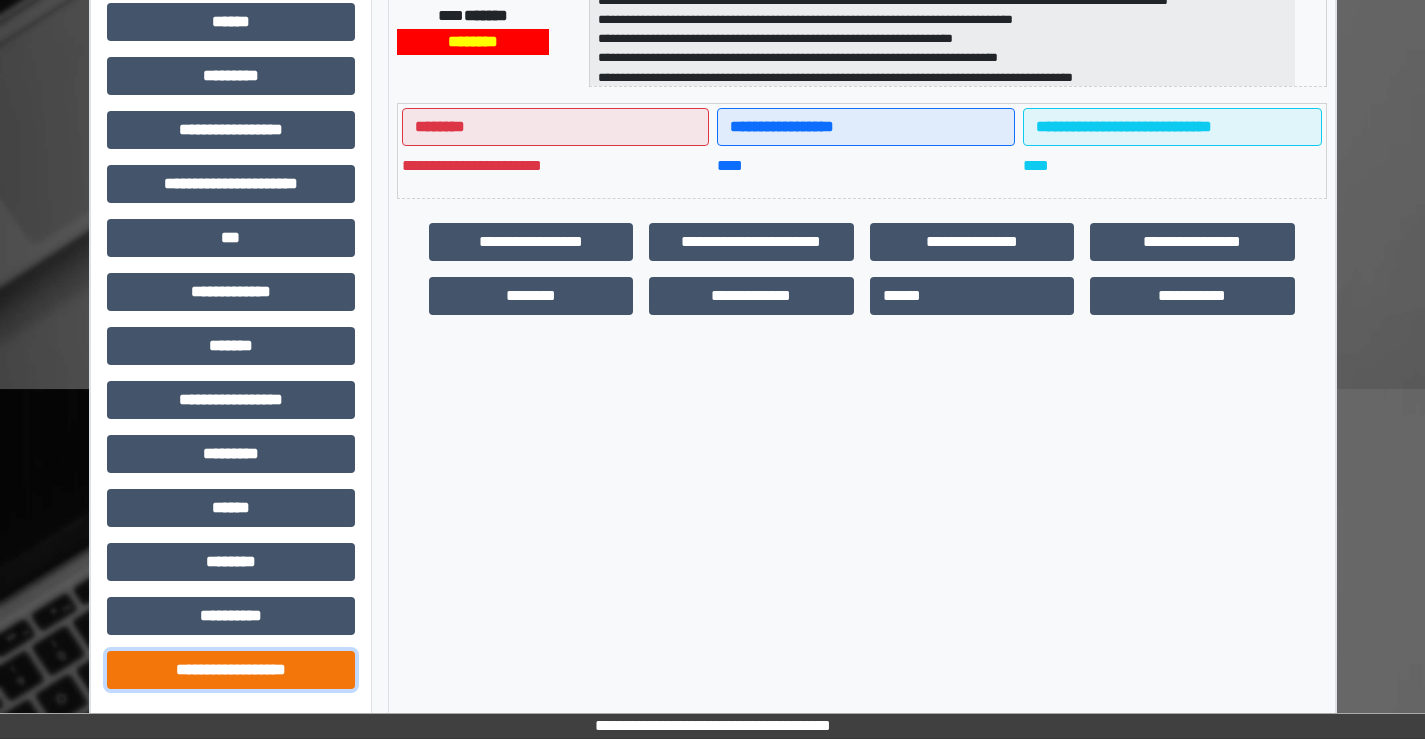 click on "**********" at bounding box center [231, 670] 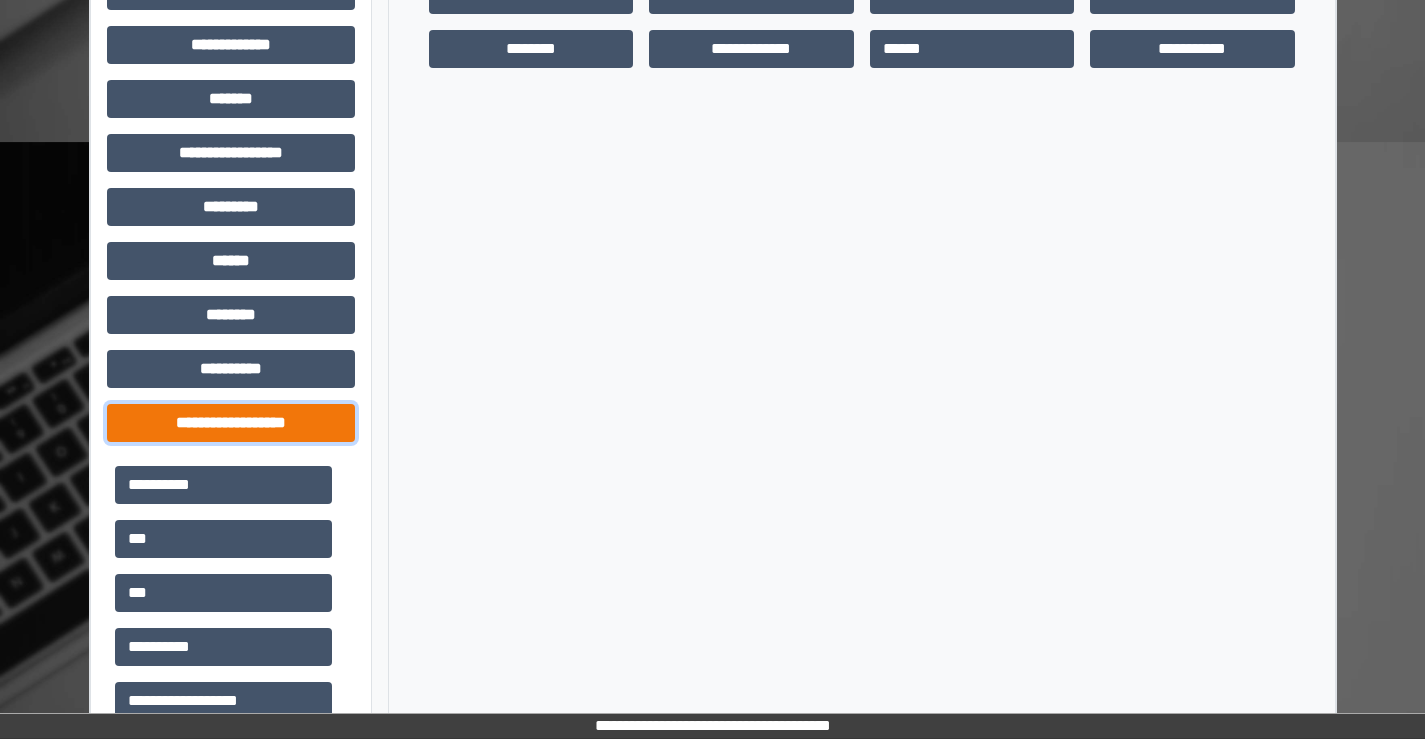 scroll, scrollTop: 915, scrollLeft: 0, axis: vertical 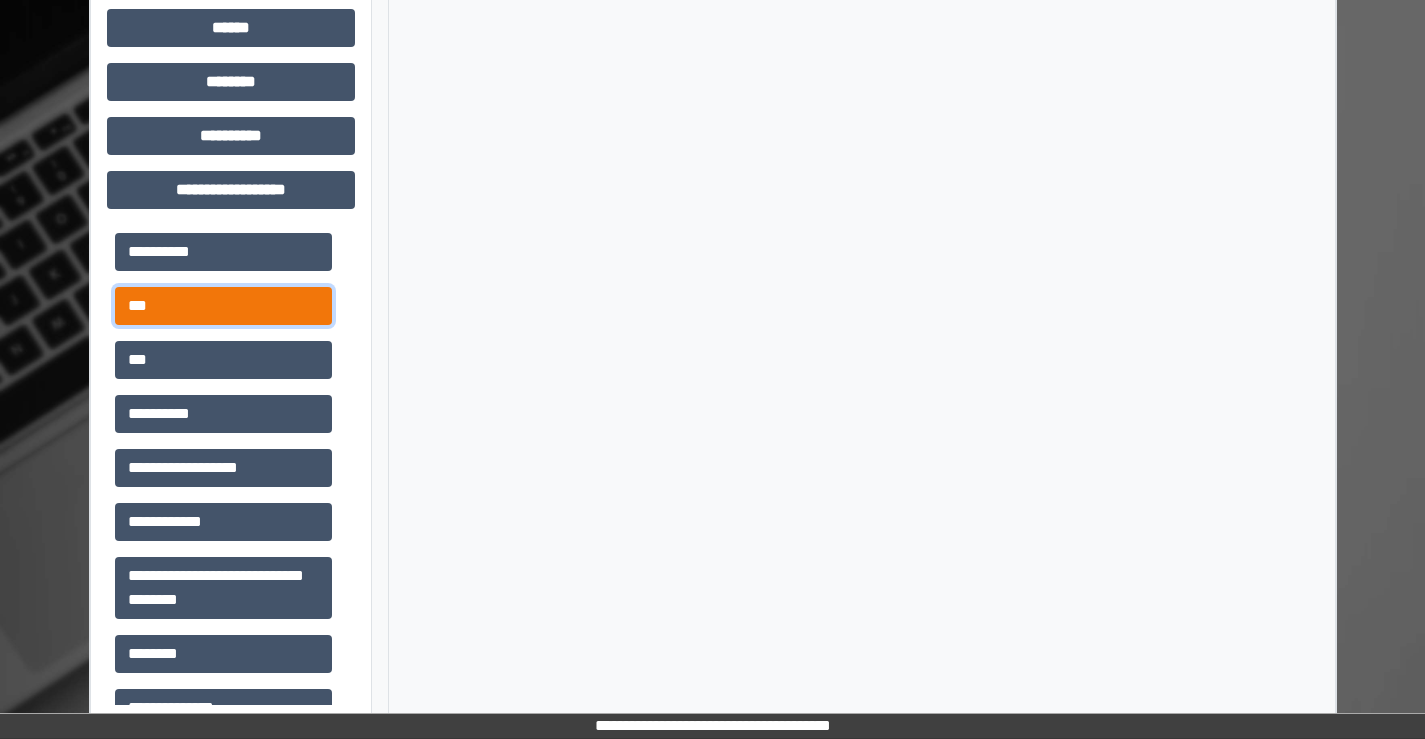 click on "***" at bounding box center [223, 306] 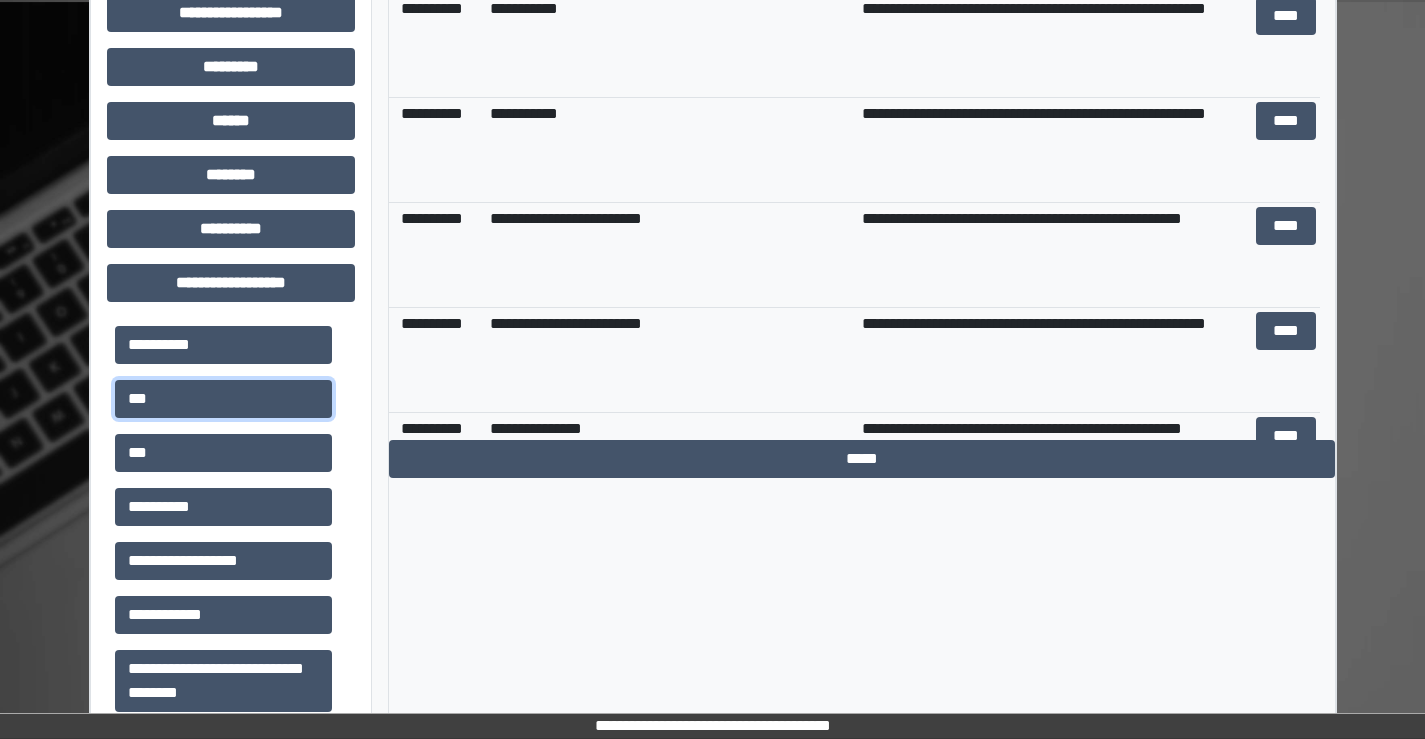 scroll, scrollTop: 615, scrollLeft: 0, axis: vertical 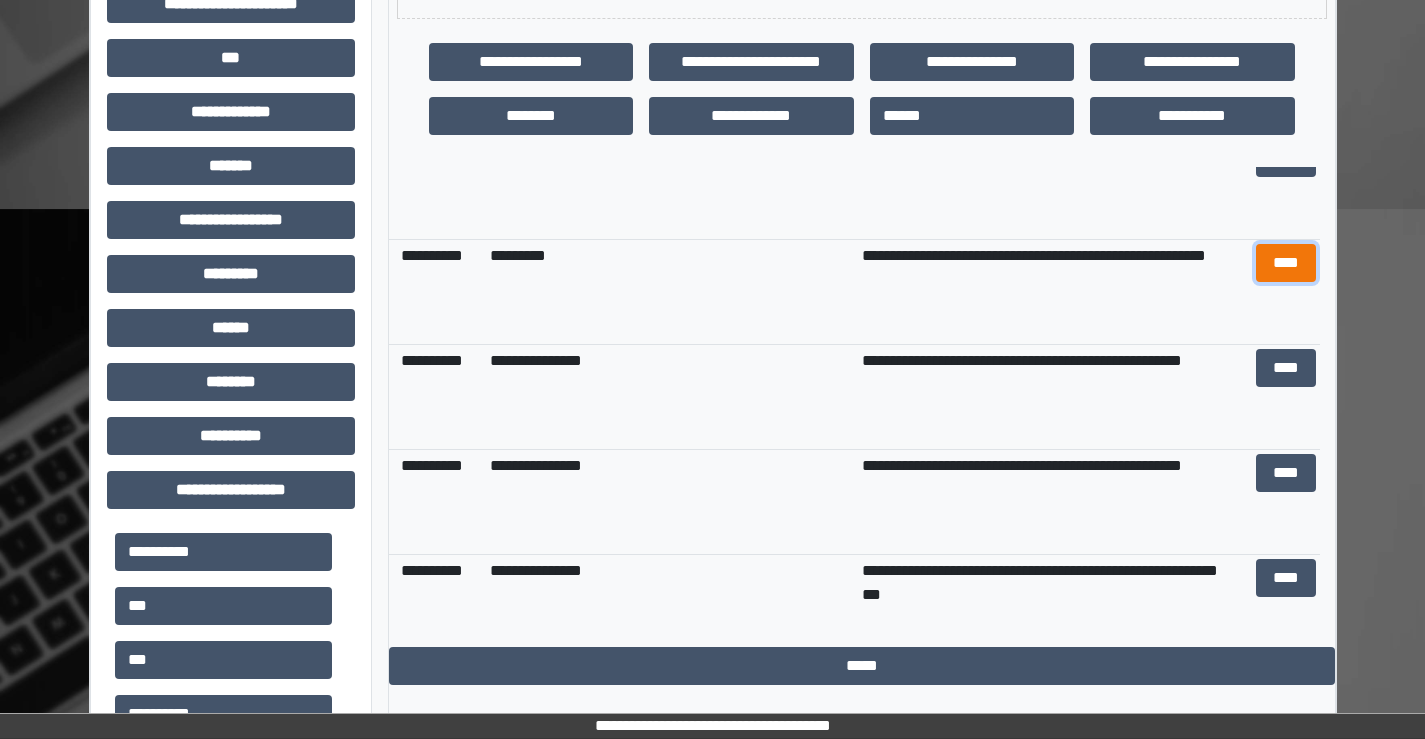 click on "****" at bounding box center (1286, 263) 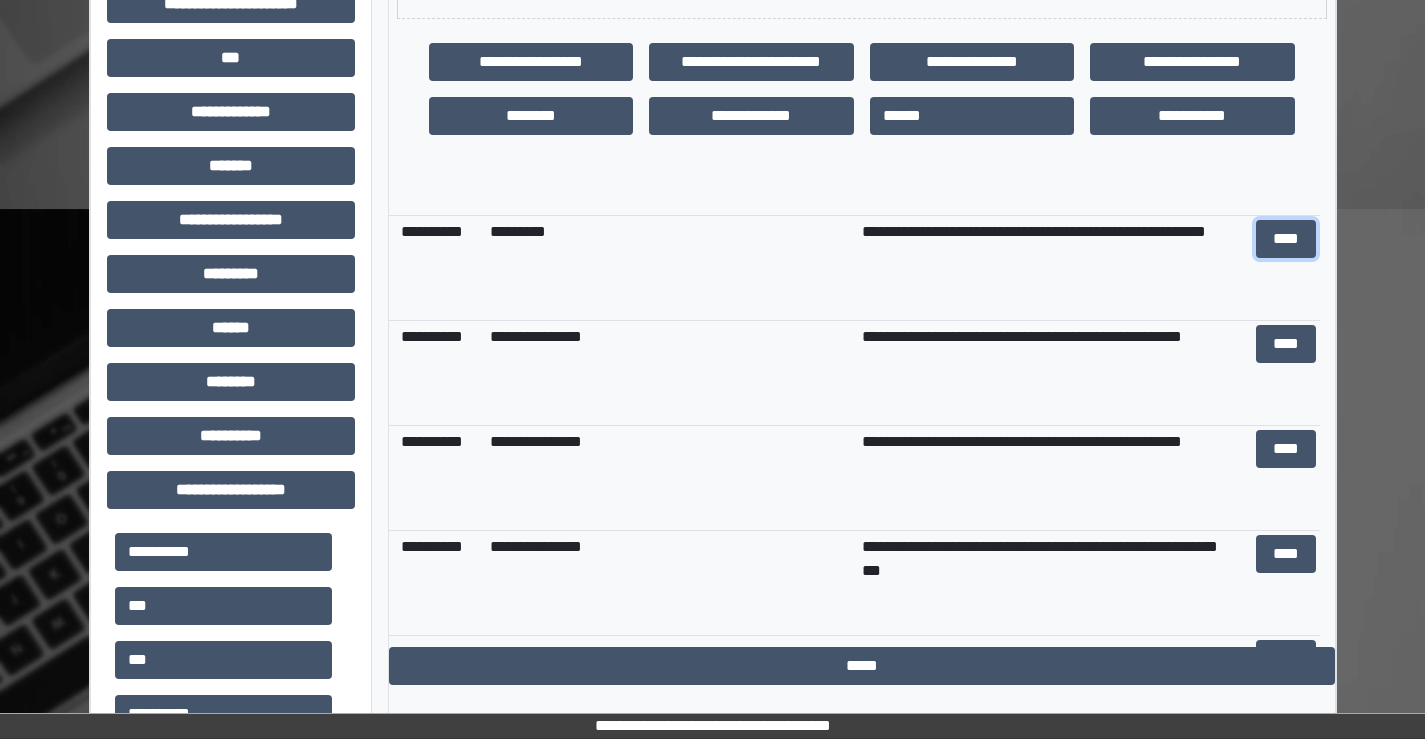 scroll, scrollTop: 724, scrollLeft: 0, axis: vertical 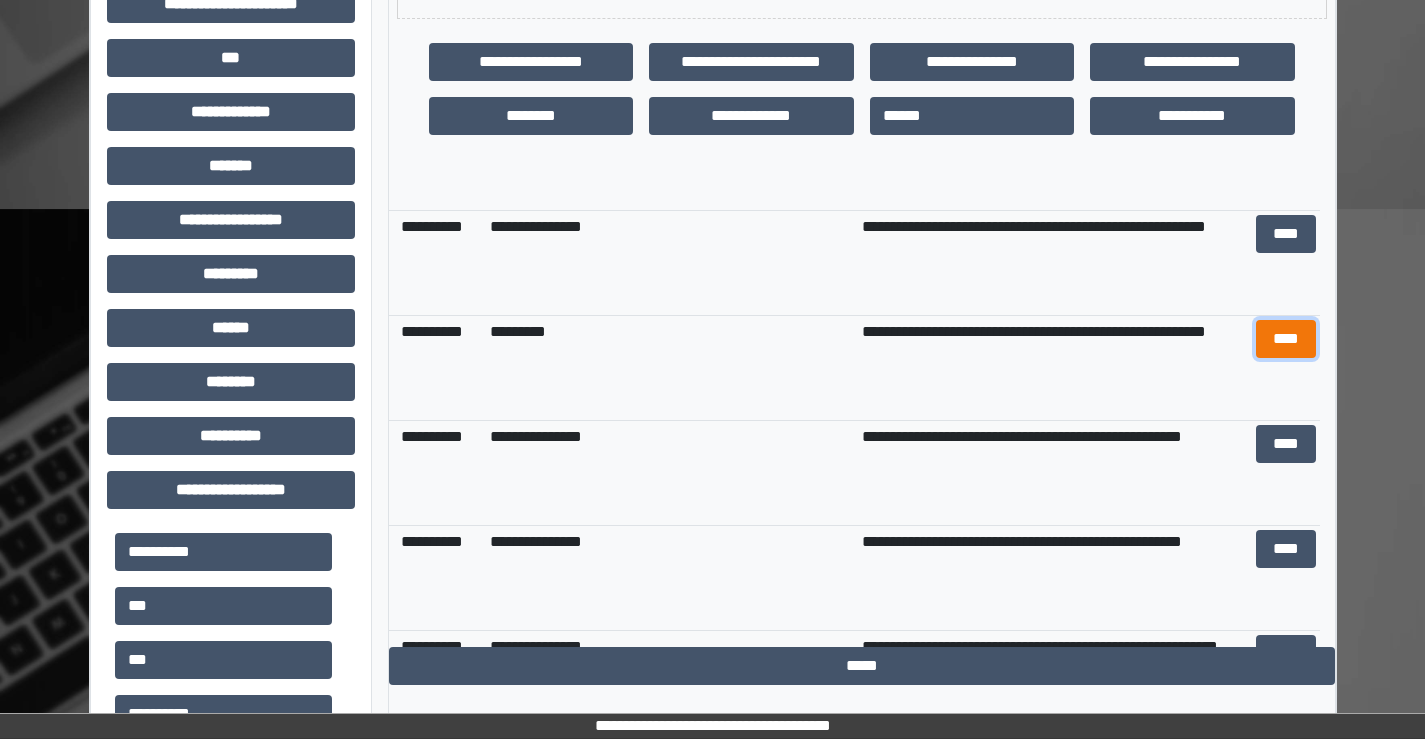 click on "****" at bounding box center (1286, 339) 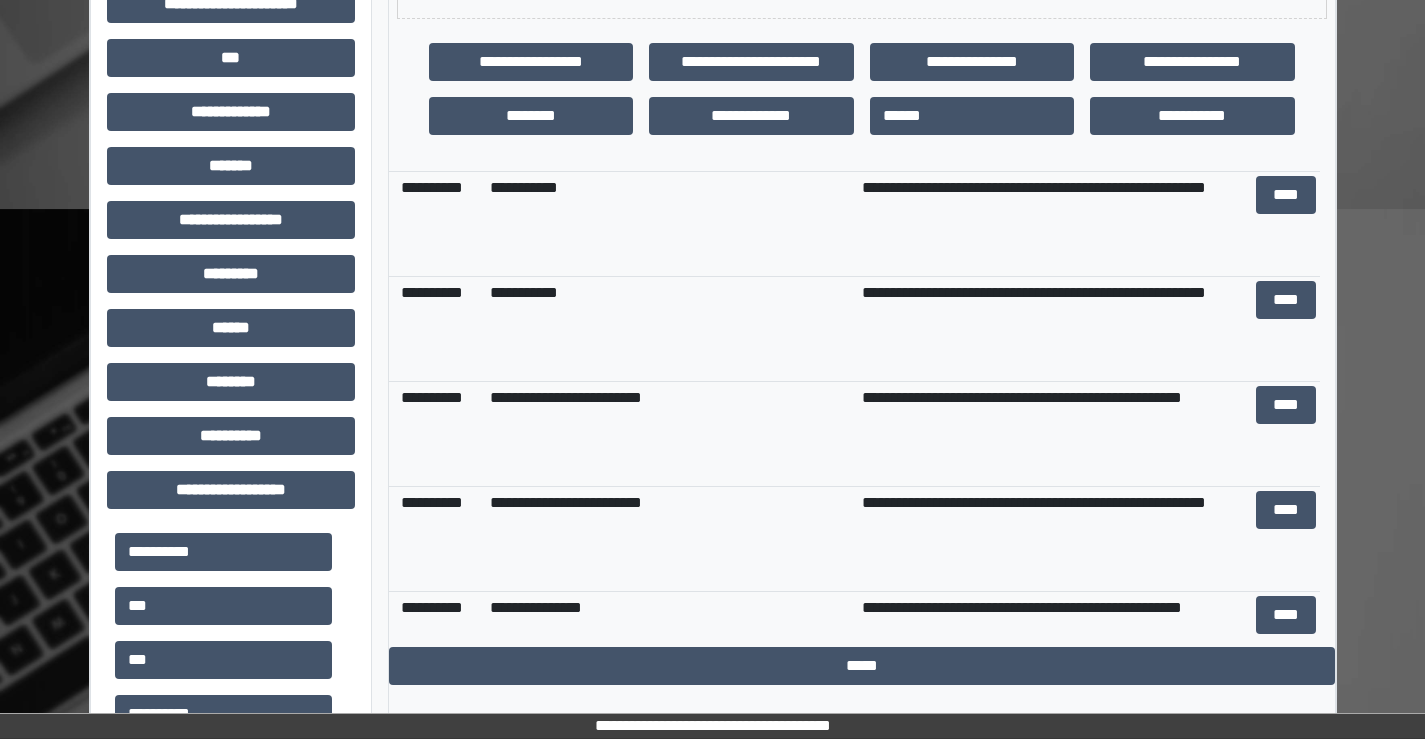 scroll, scrollTop: 0, scrollLeft: 0, axis: both 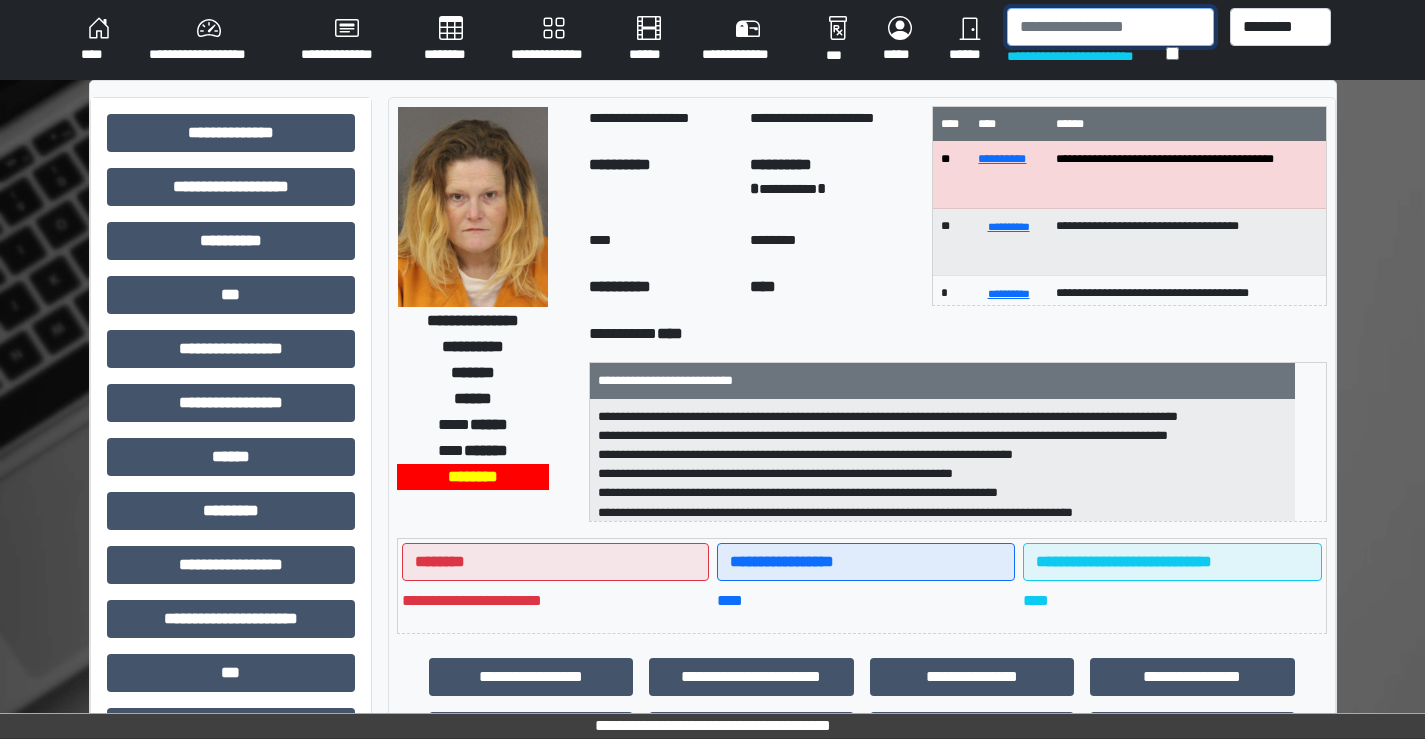 click at bounding box center (1110, 27) 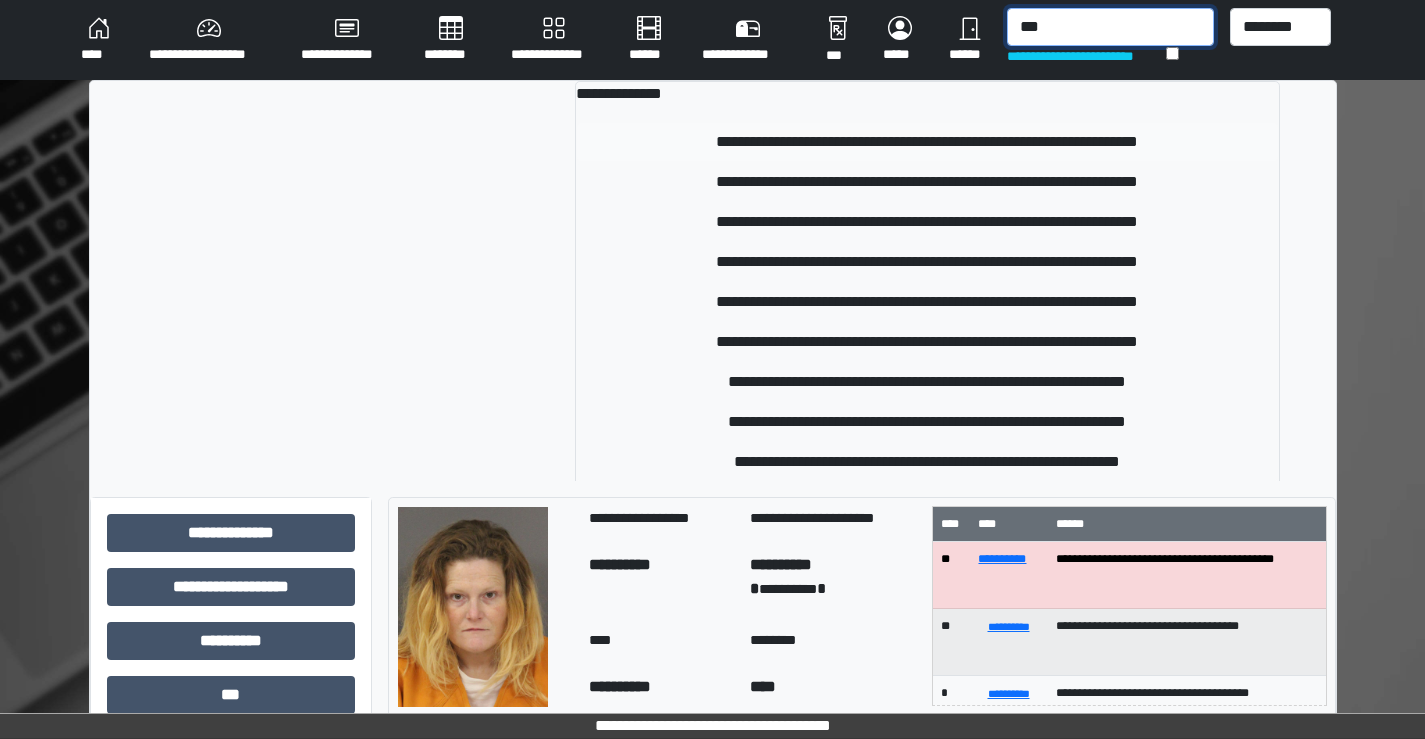 type on "***" 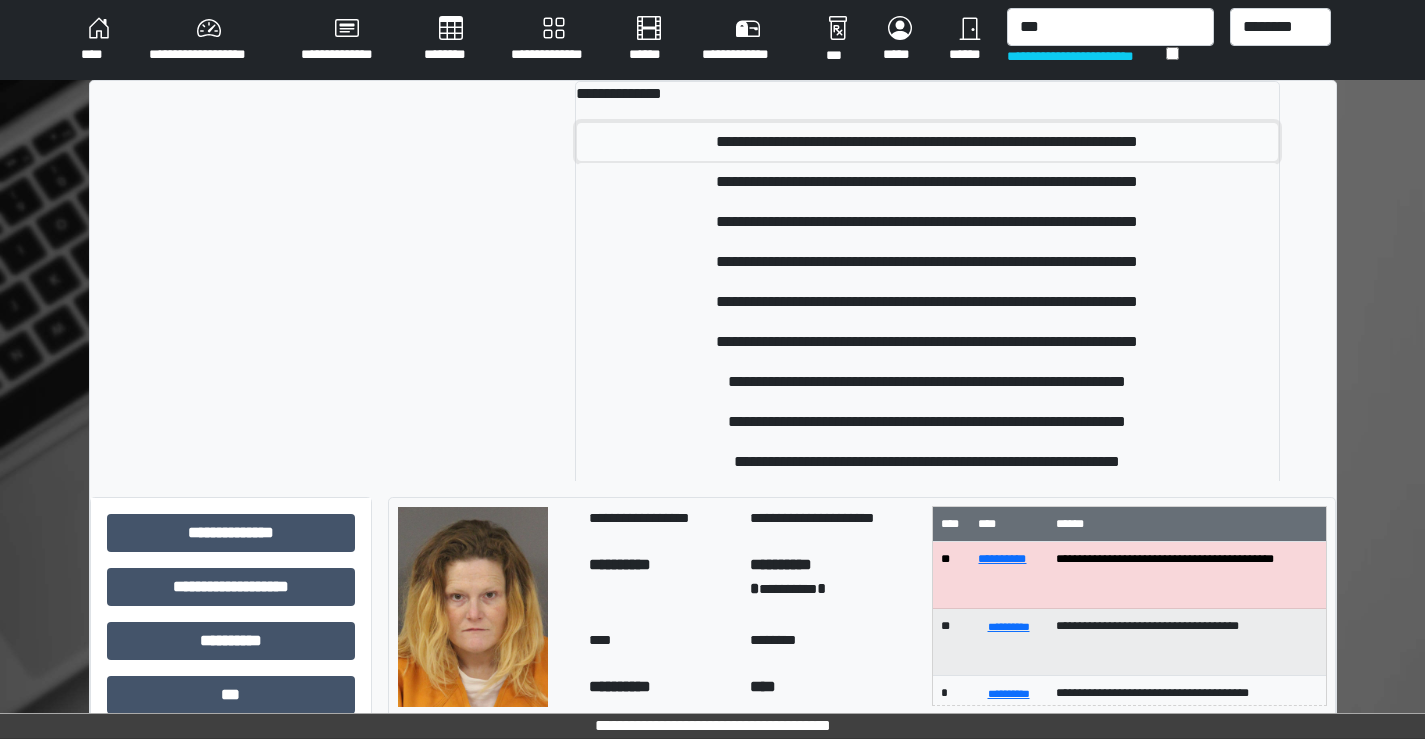 click on "**********" at bounding box center [927, 142] 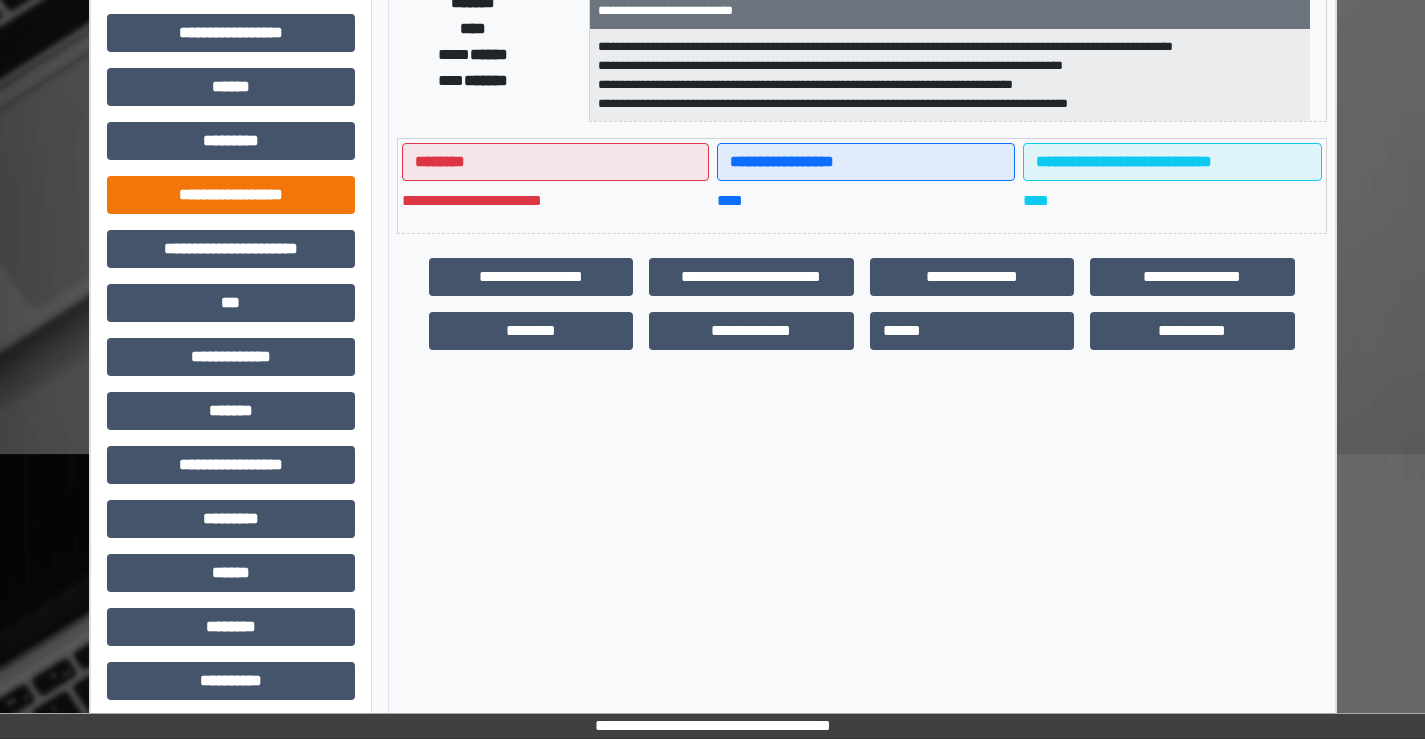 scroll, scrollTop: 435, scrollLeft: 0, axis: vertical 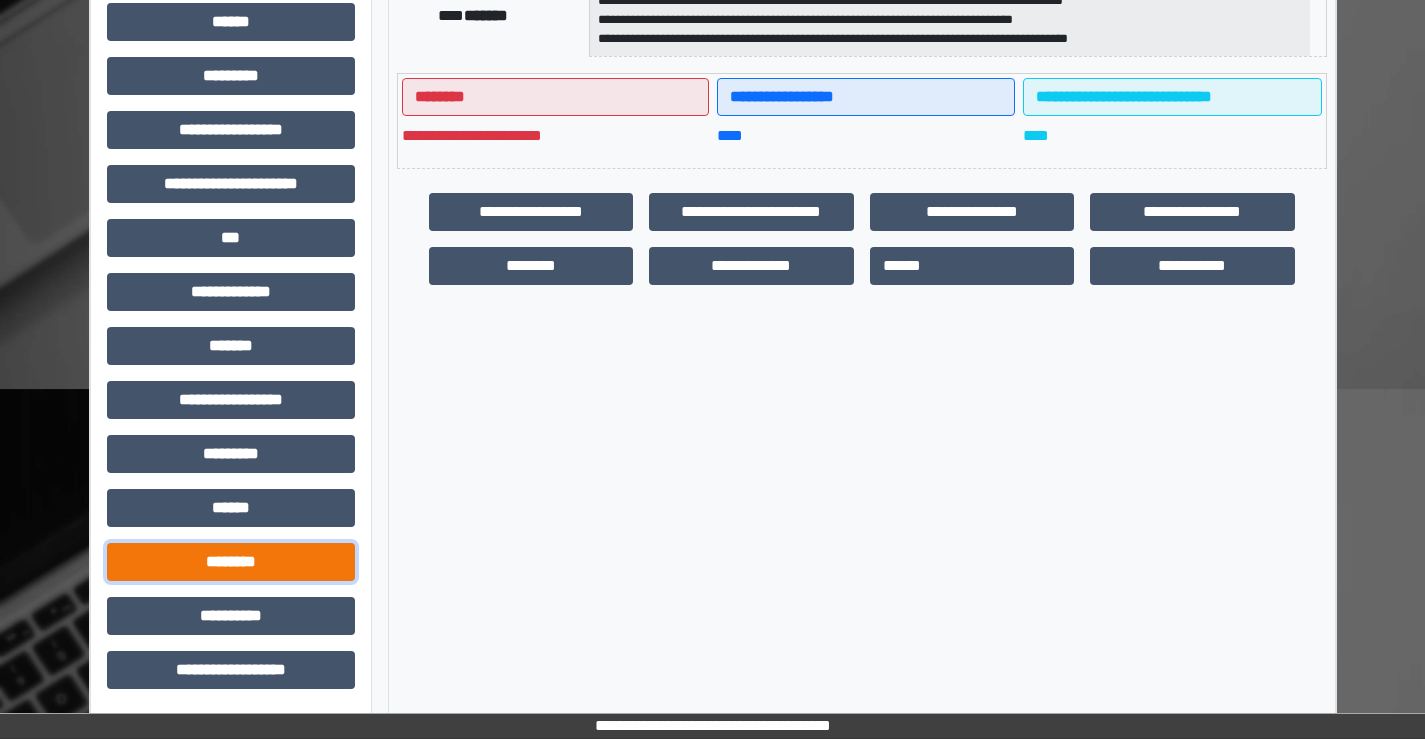click on "********" at bounding box center [231, 562] 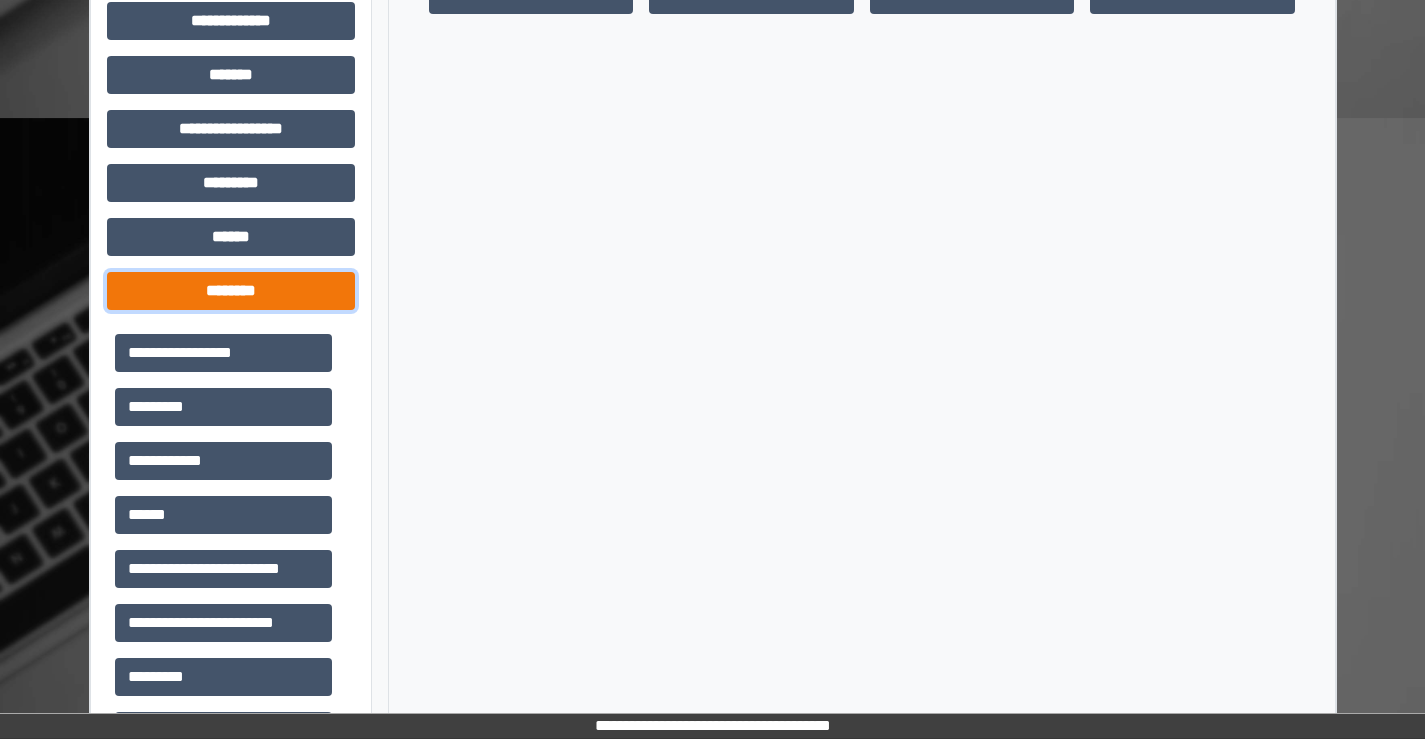 scroll, scrollTop: 735, scrollLeft: 0, axis: vertical 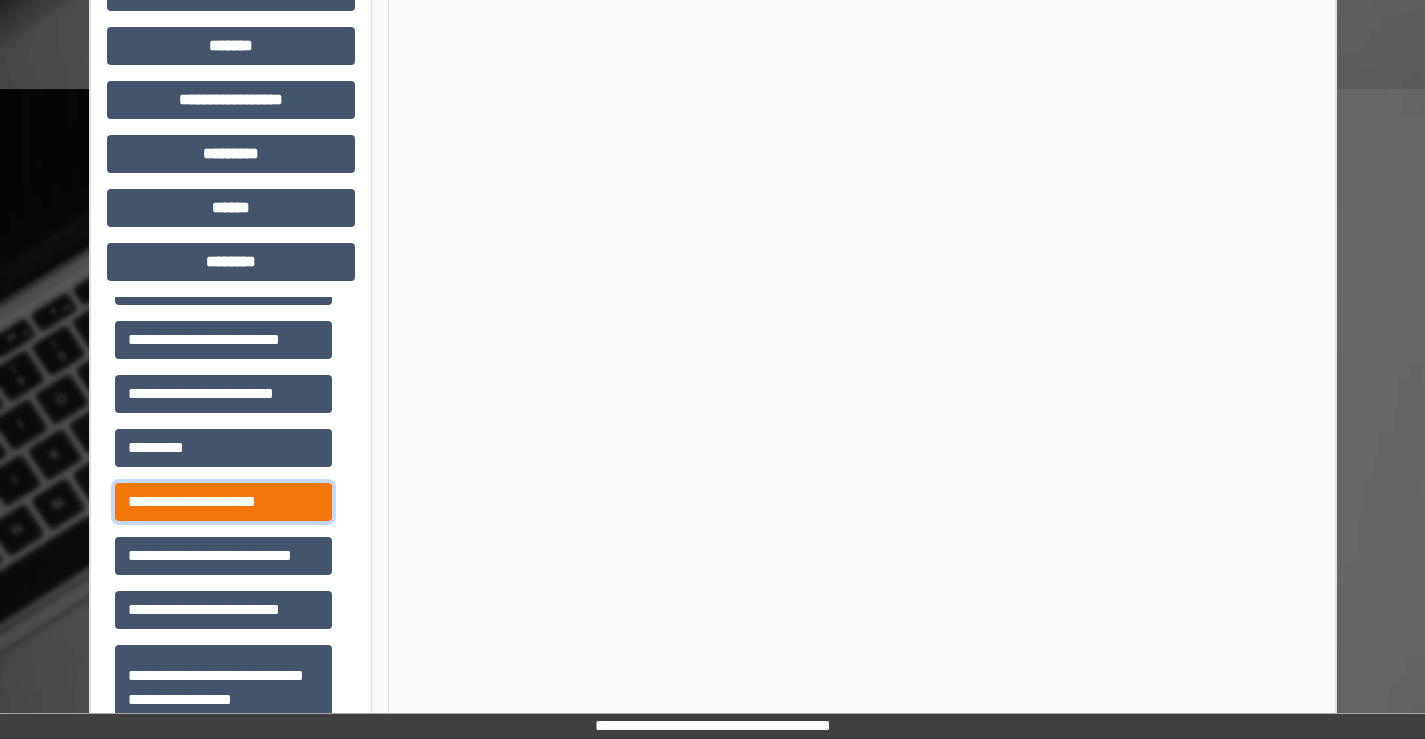 drag, startPoint x: 233, startPoint y: 501, endPoint x: 386, endPoint y: 463, distance: 157.64835 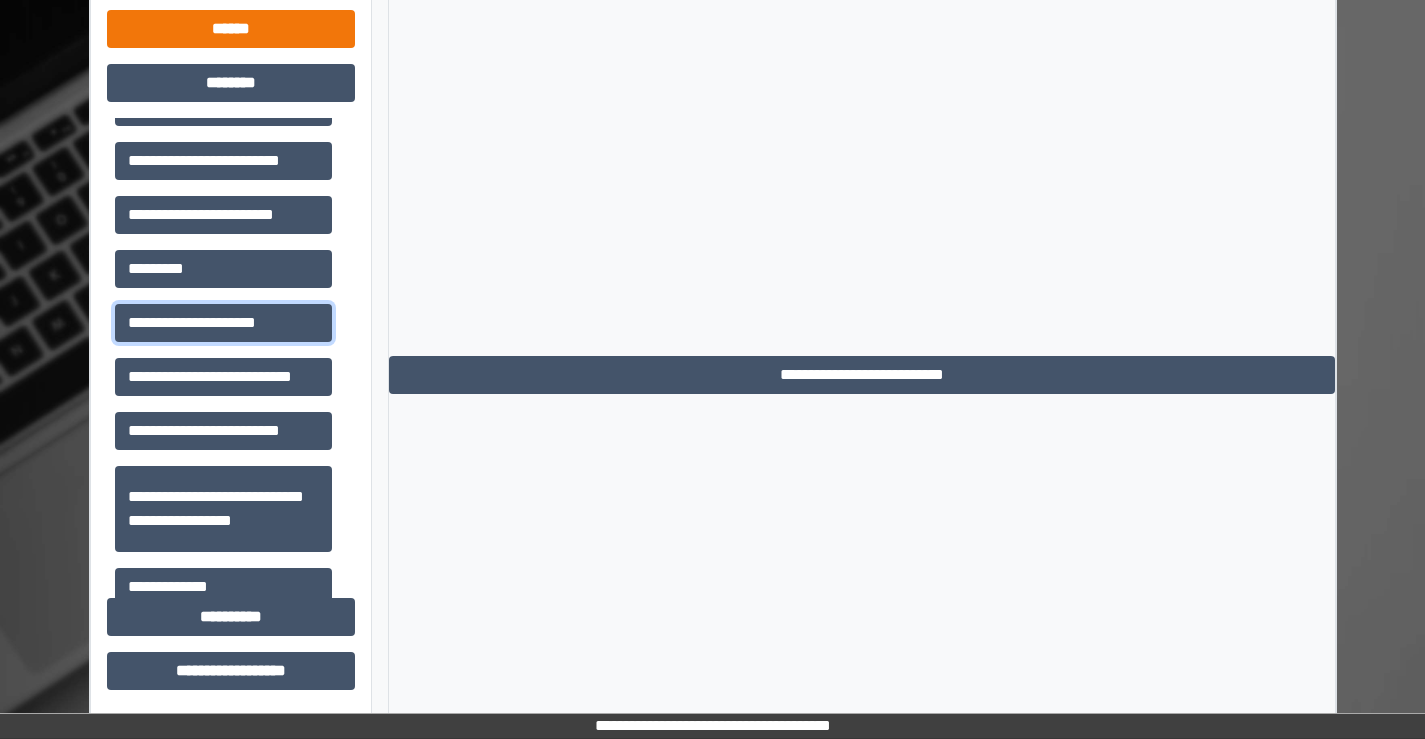 scroll, scrollTop: 915, scrollLeft: 0, axis: vertical 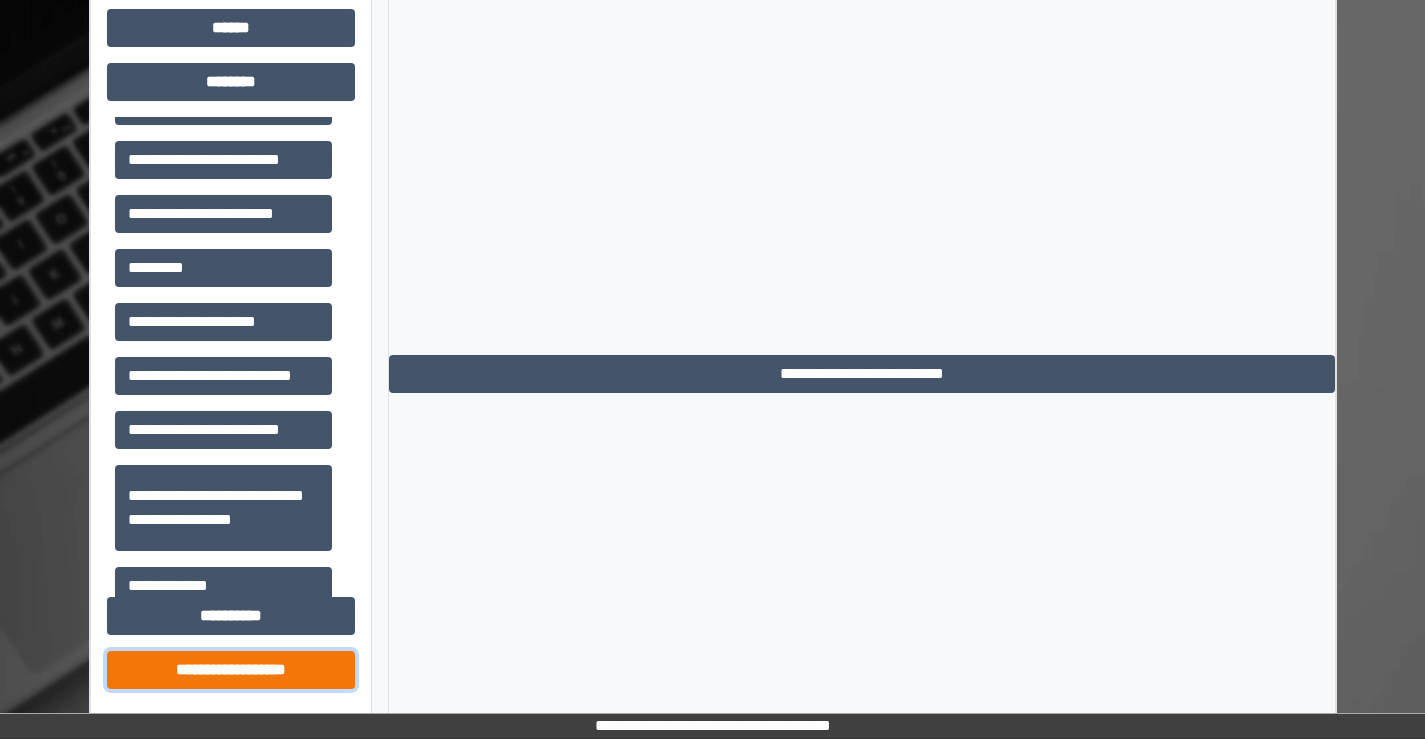click on "**********" at bounding box center (231, 670) 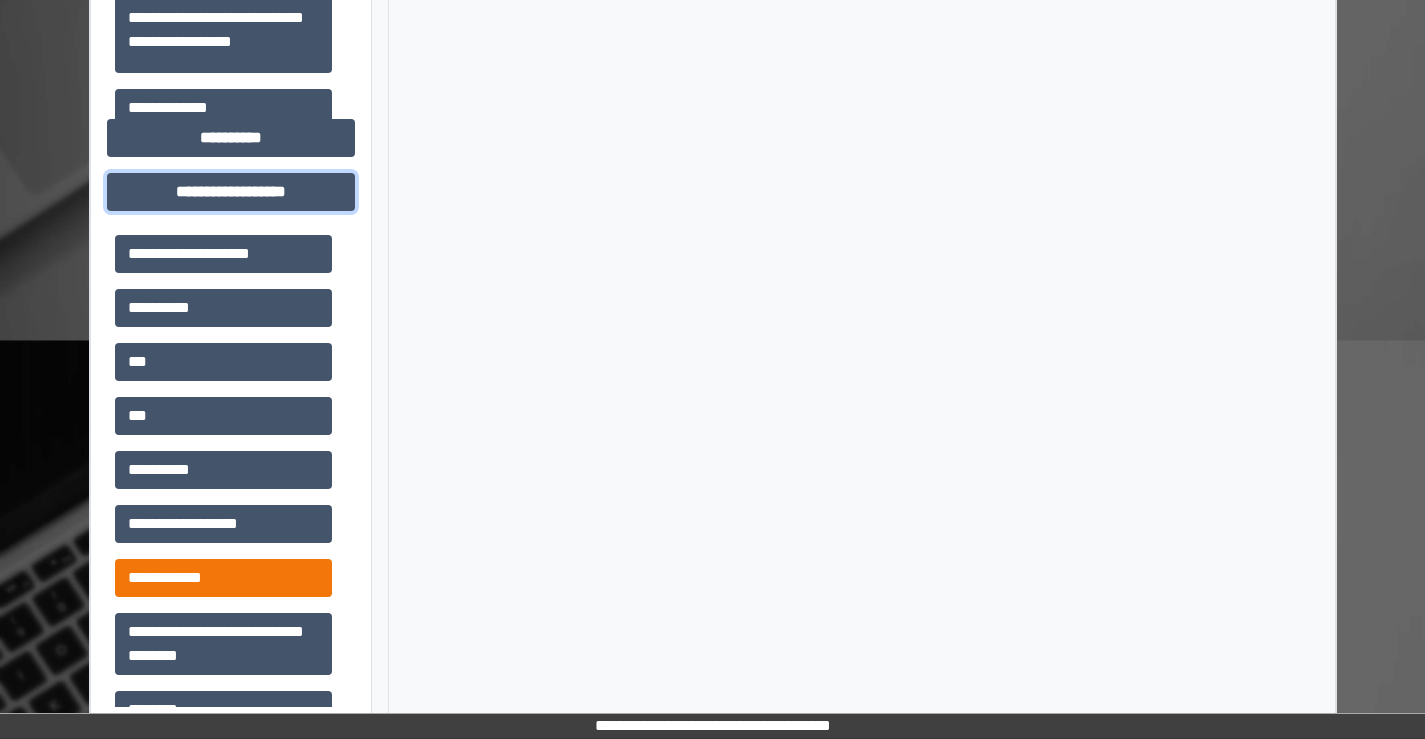 scroll, scrollTop: 1395, scrollLeft: 0, axis: vertical 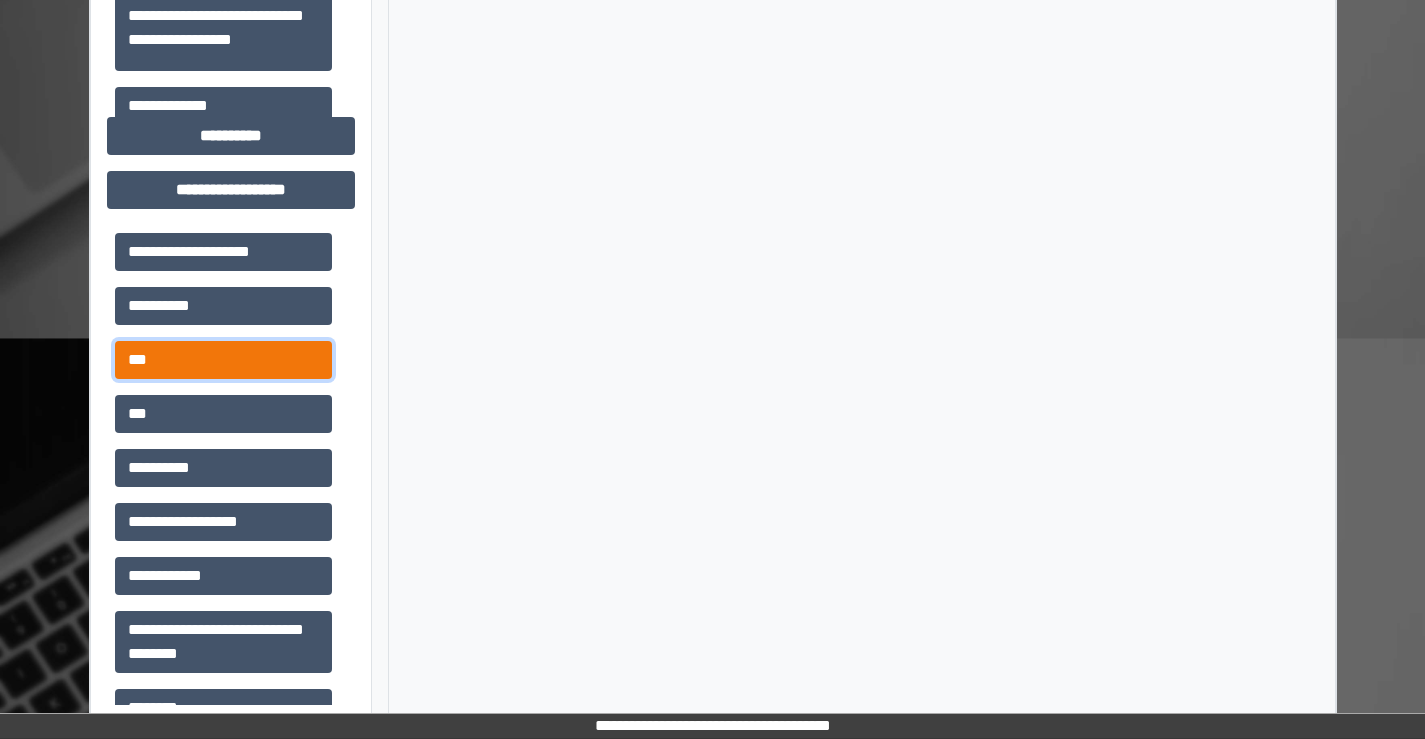 click on "***" at bounding box center (223, 360) 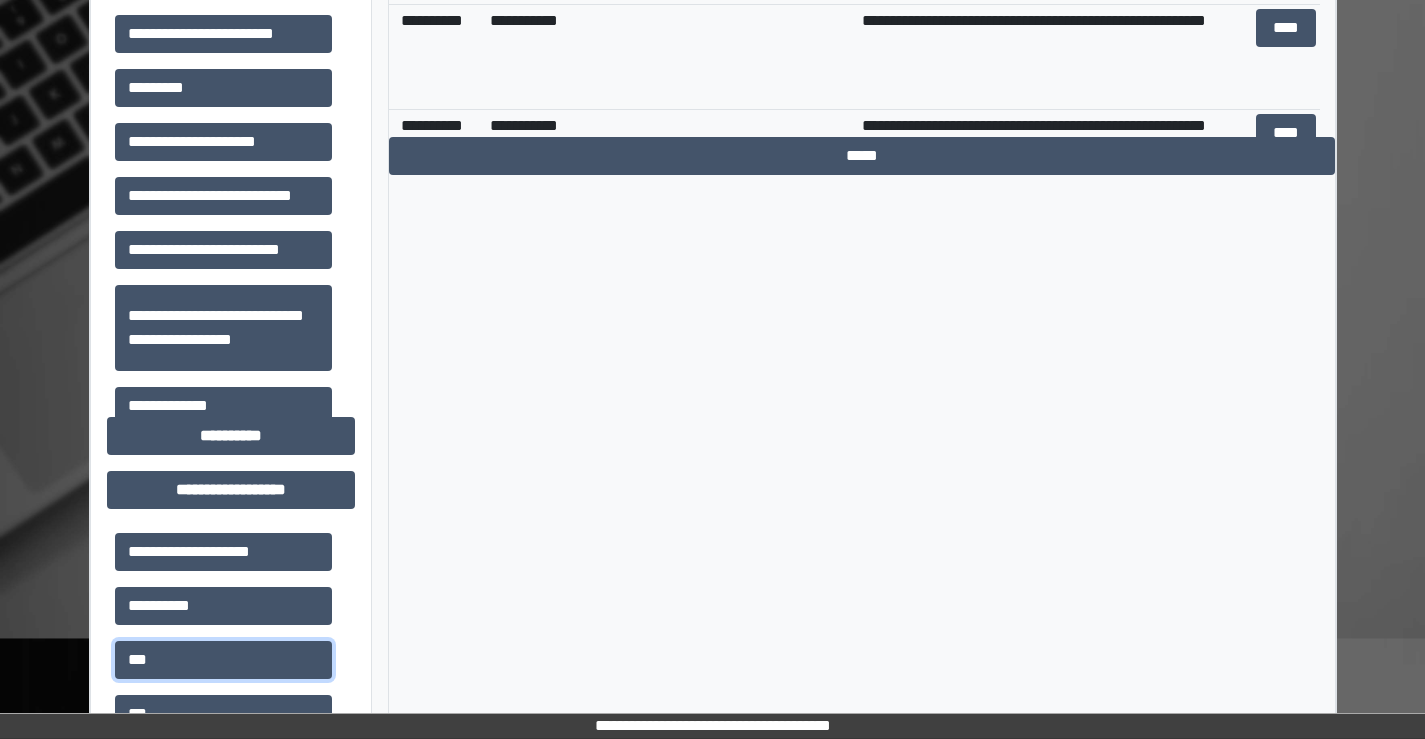 scroll, scrollTop: 695, scrollLeft: 0, axis: vertical 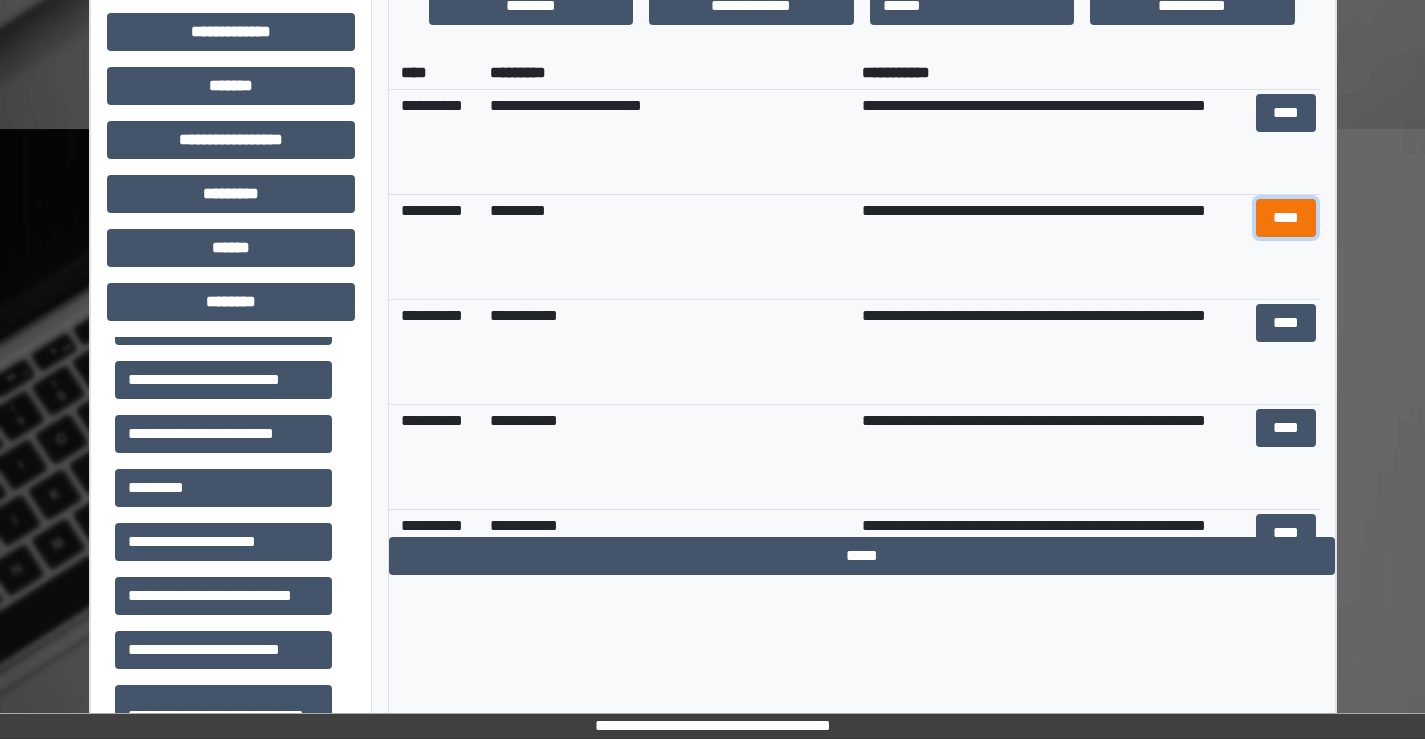 click on "****" at bounding box center [1286, 218] 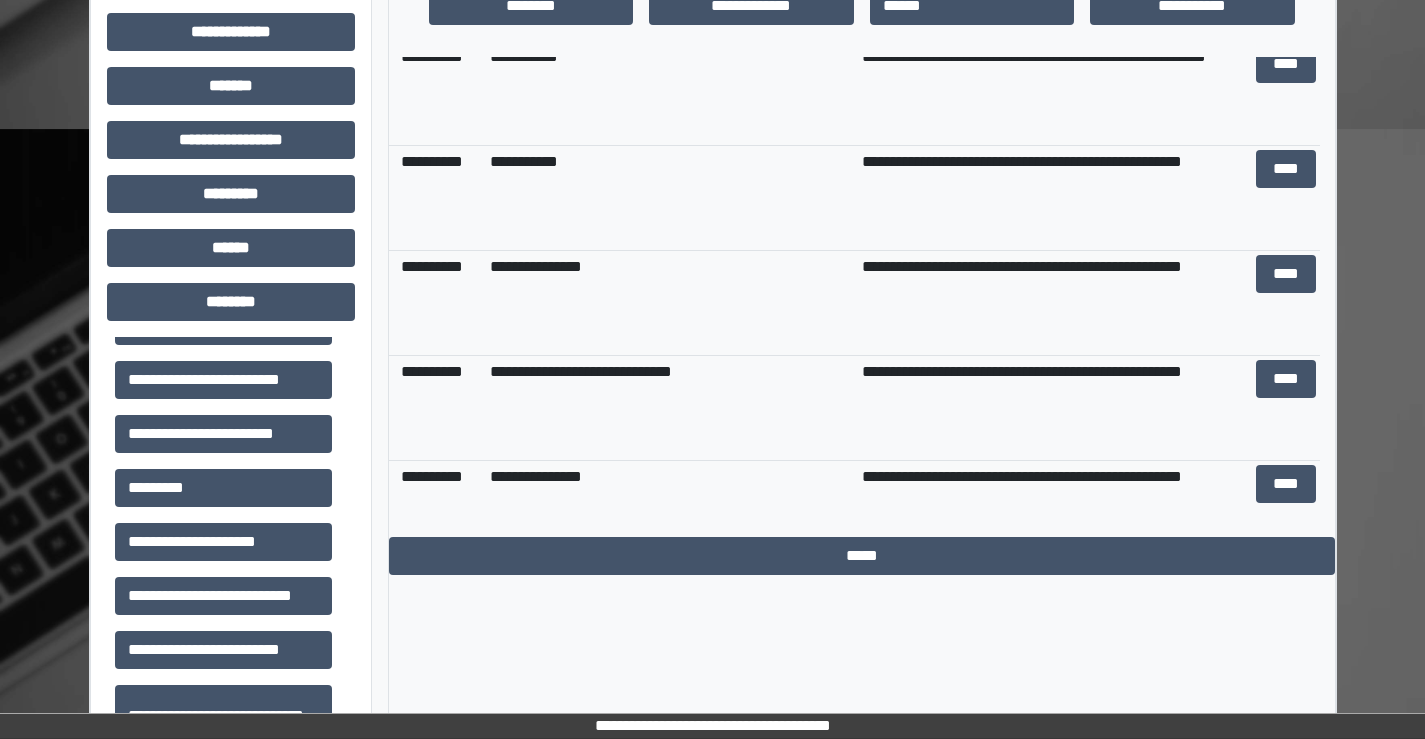 scroll, scrollTop: 0, scrollLeft: 0, axis: both 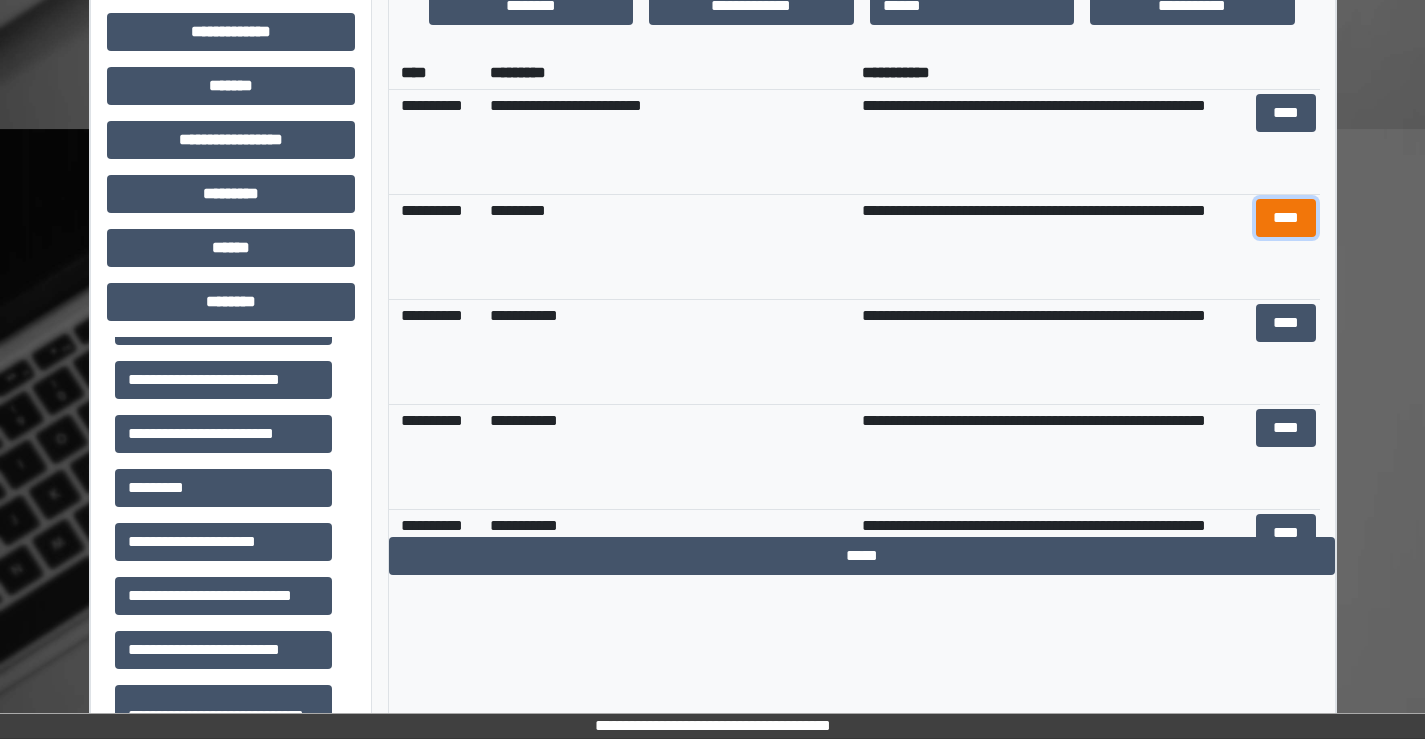 click on "****" at bounding box center (1286, 218) 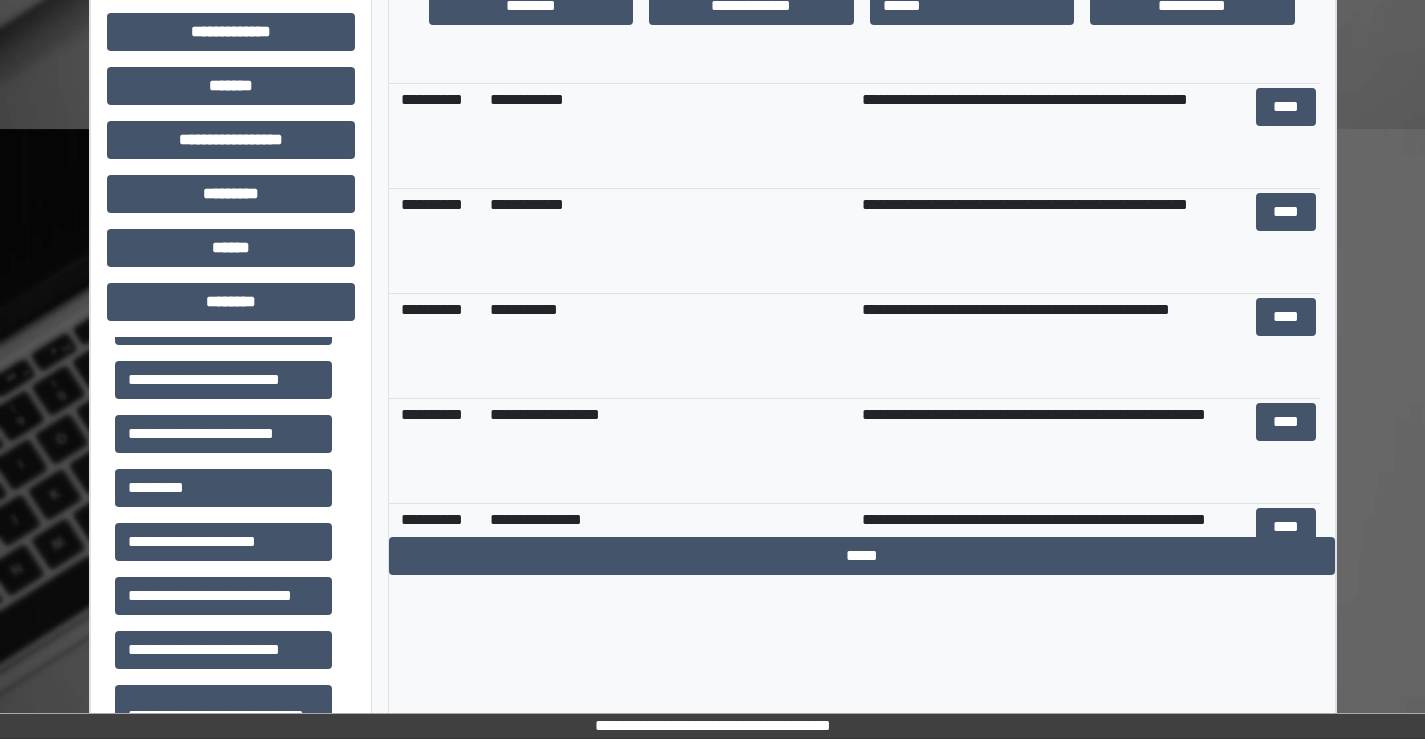 scroll, scrollTop: 2944, scrollLeft: 0, axis: vertical 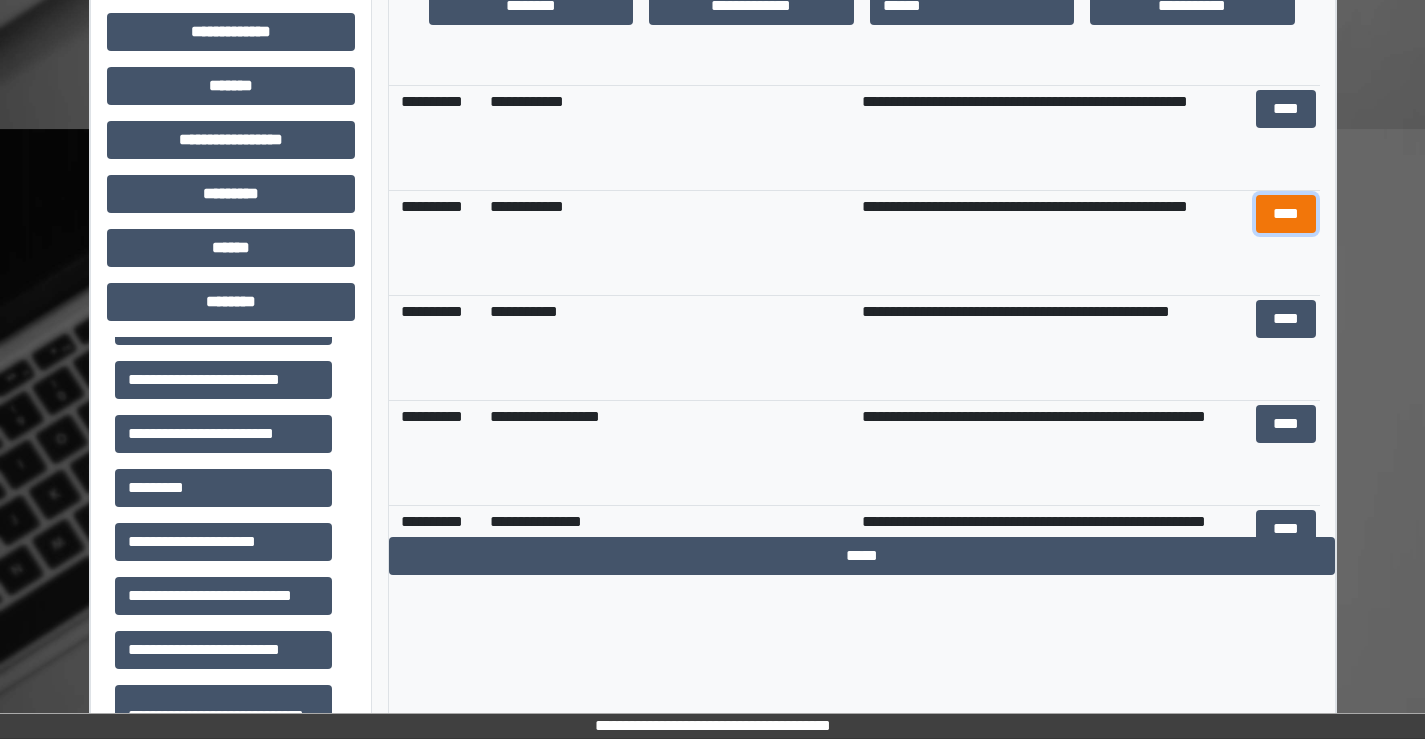 click on "****" at bounding box center [1286, 214] 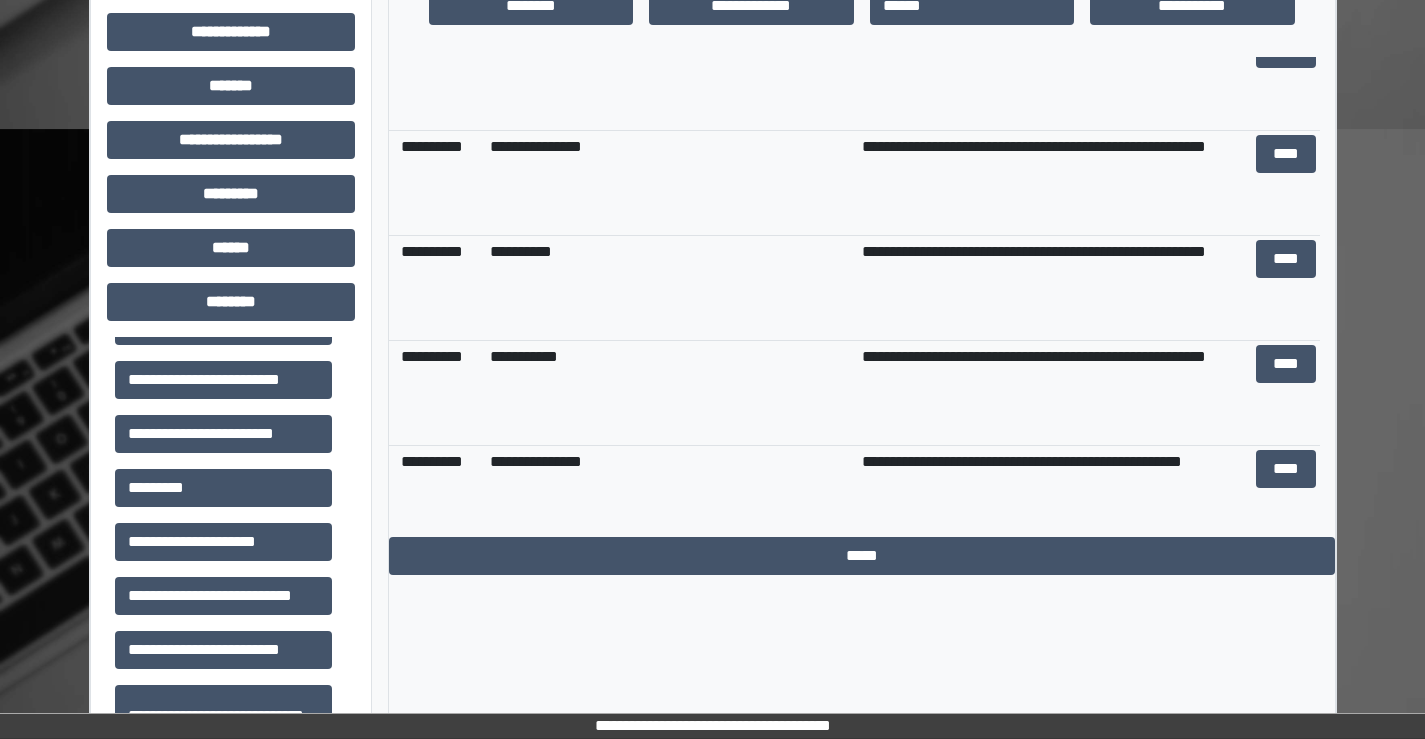 scroll, scrollTop: 1144, scrollLeft: 0, axis: vertical 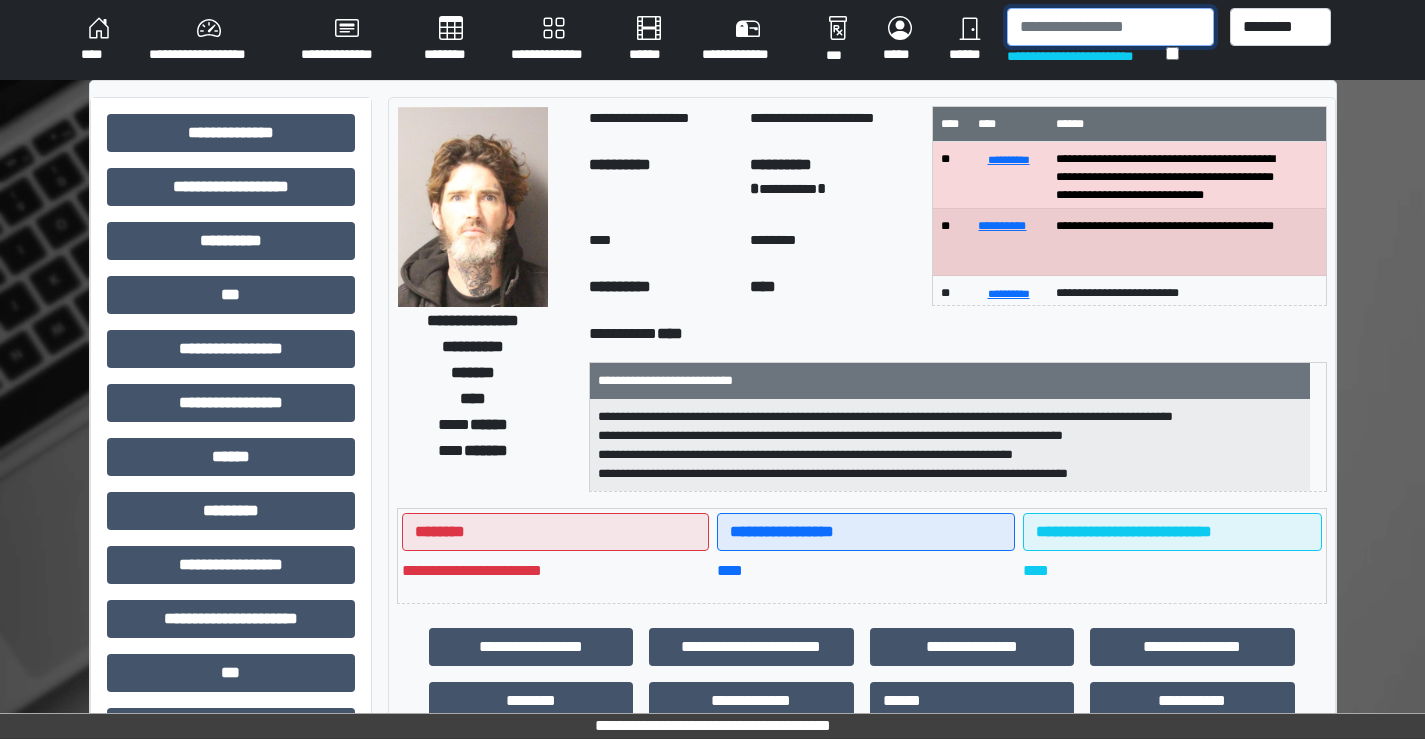 click at bounding box center [1110, 27] 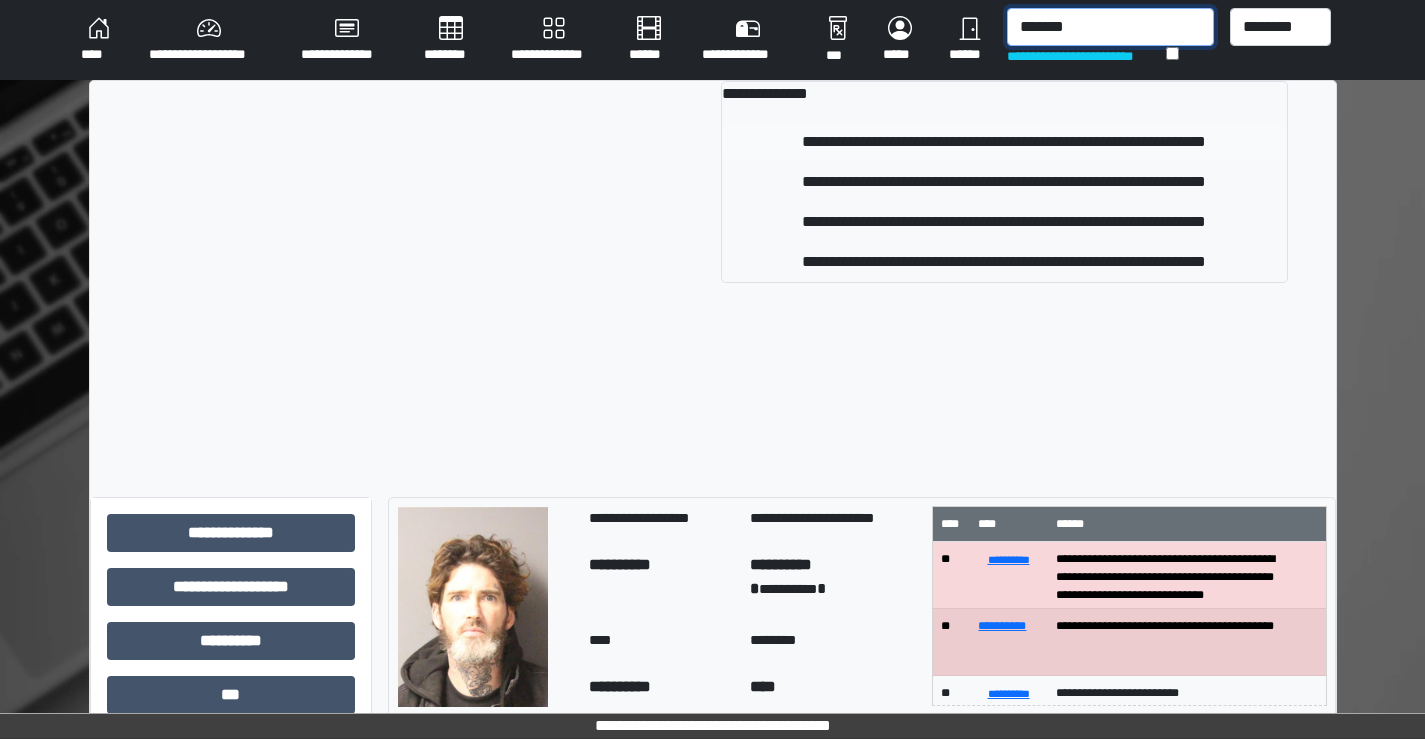 type on "*******" 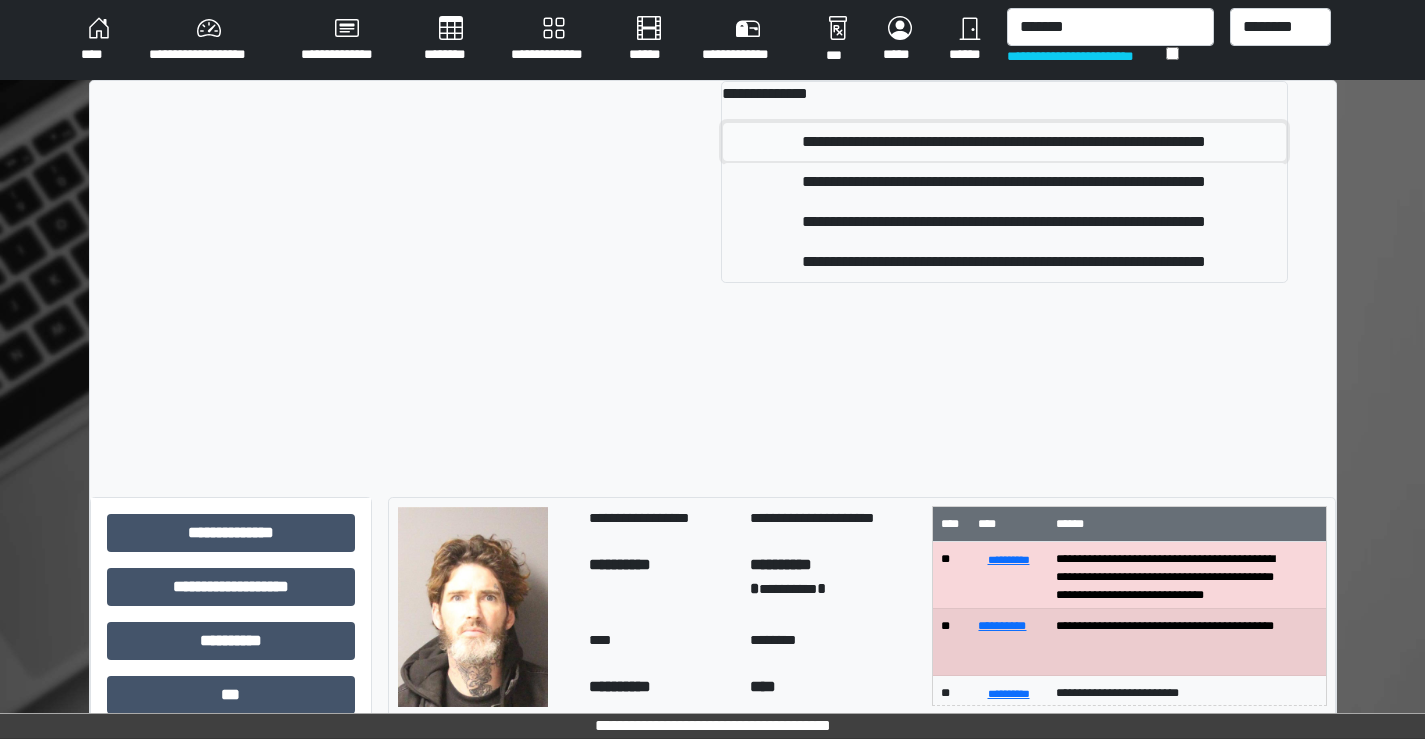 click on "**********" at bounding box center [1004, 142] 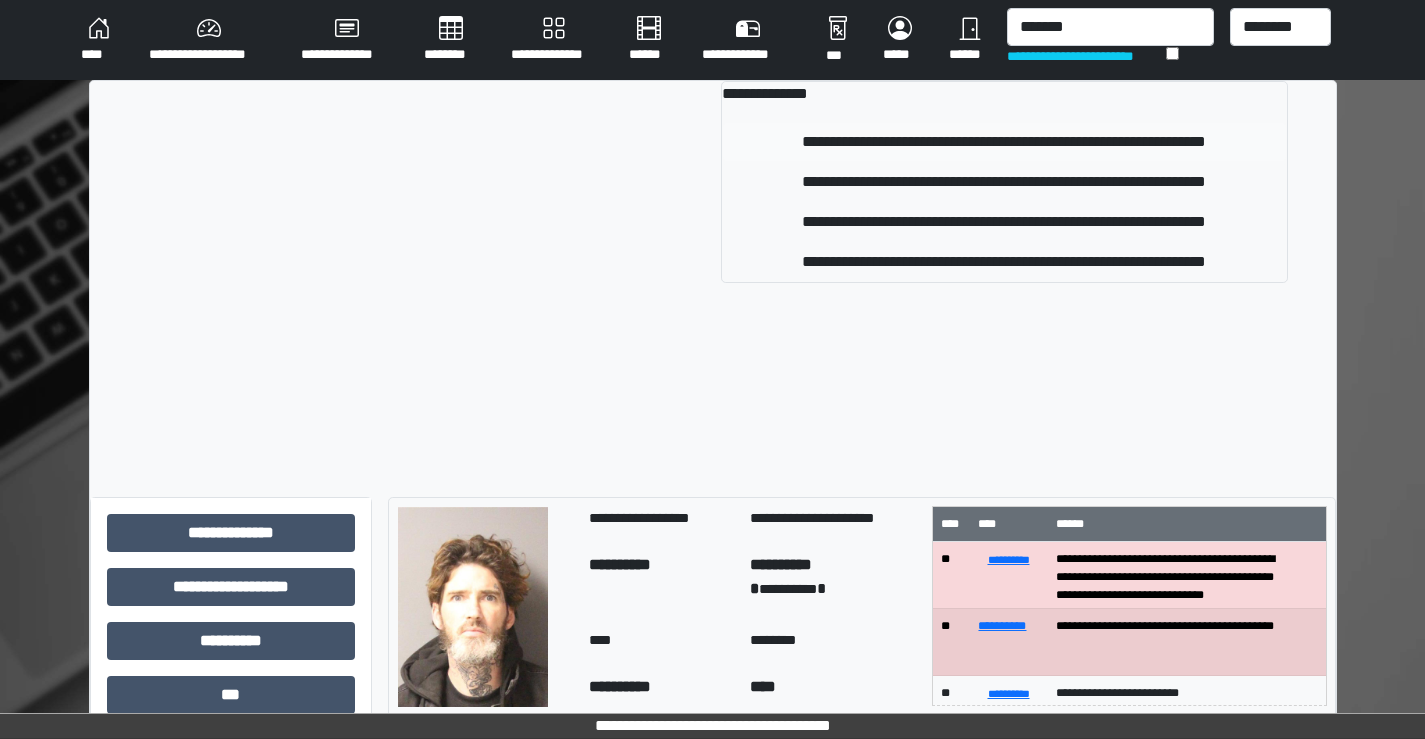 type 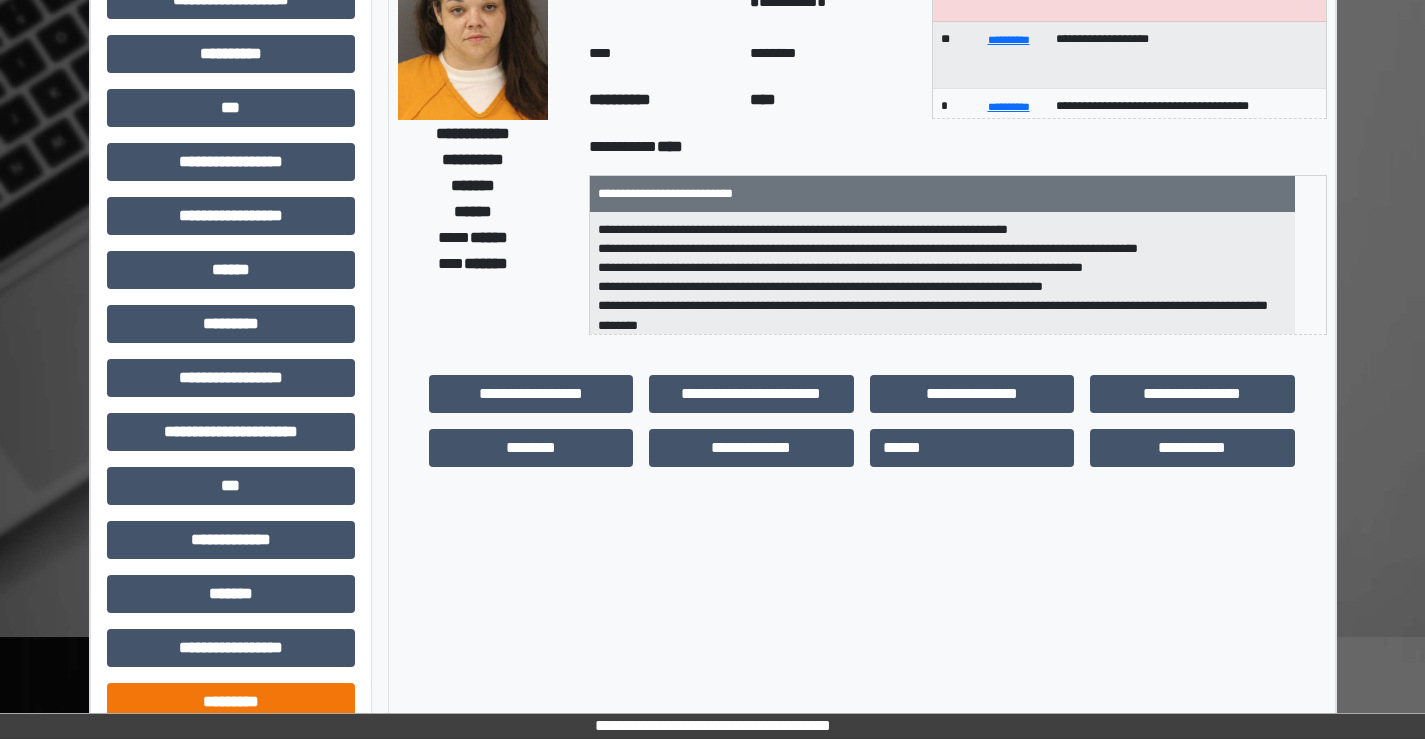 scroll, scrollTop: 435, scrollLeft: 0, axis: vertical 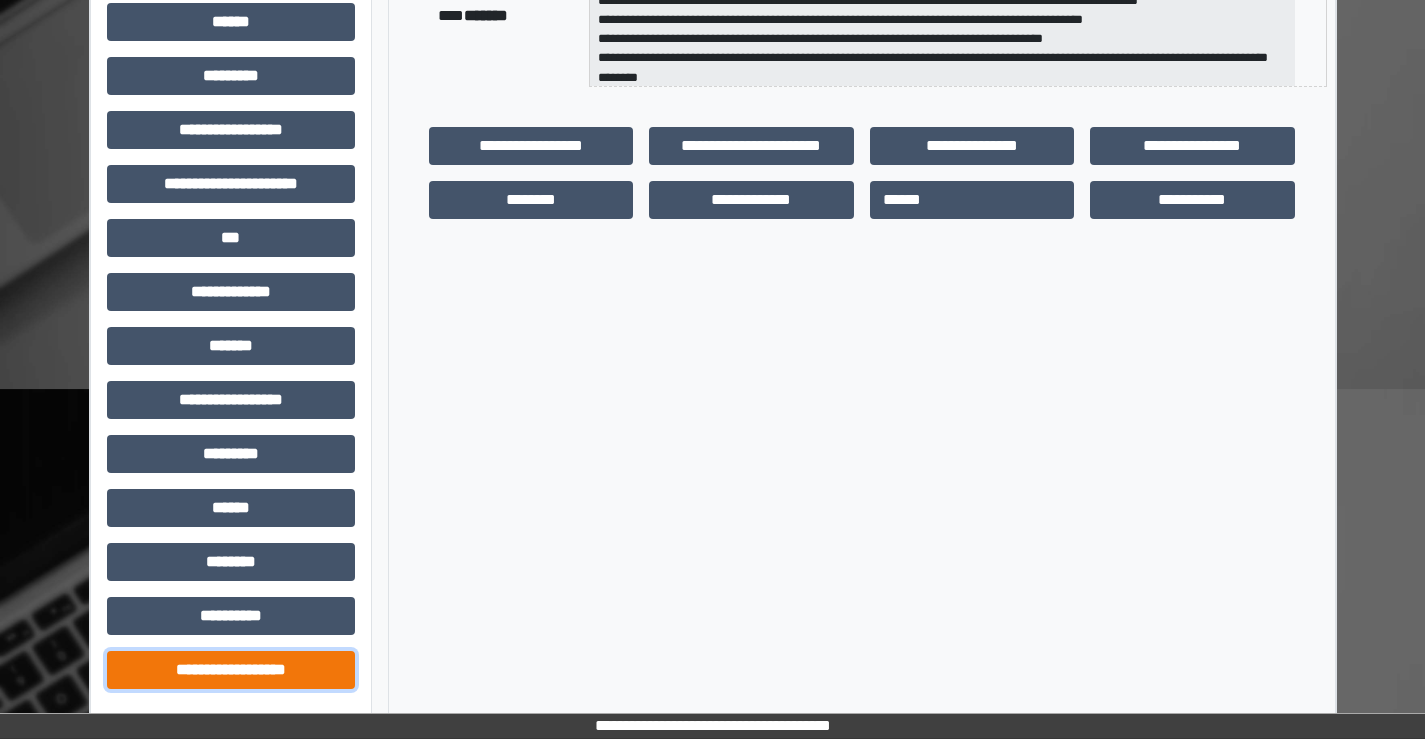 click on "**********" at bounding box center [231, 670] 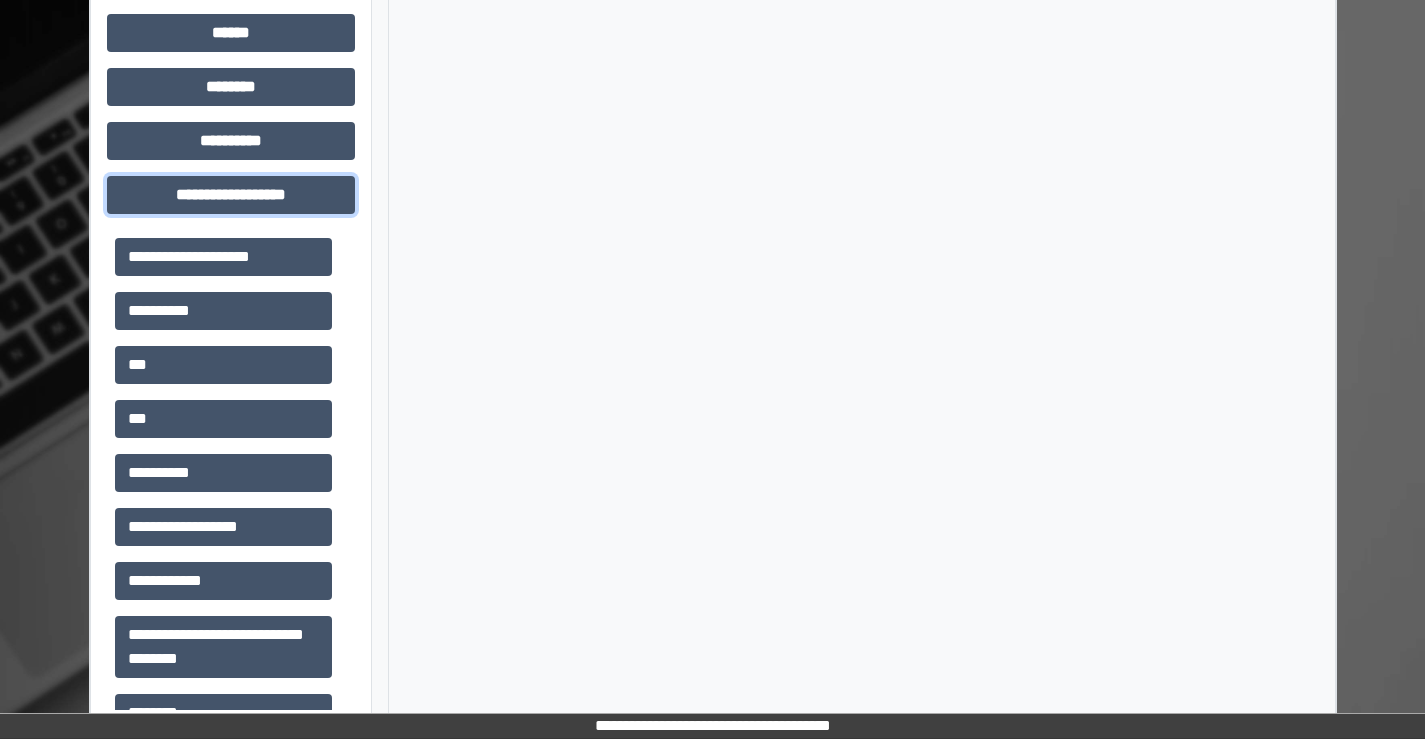 scroll, scrollTop: 915, scrollLeft: 0, axis: vertical 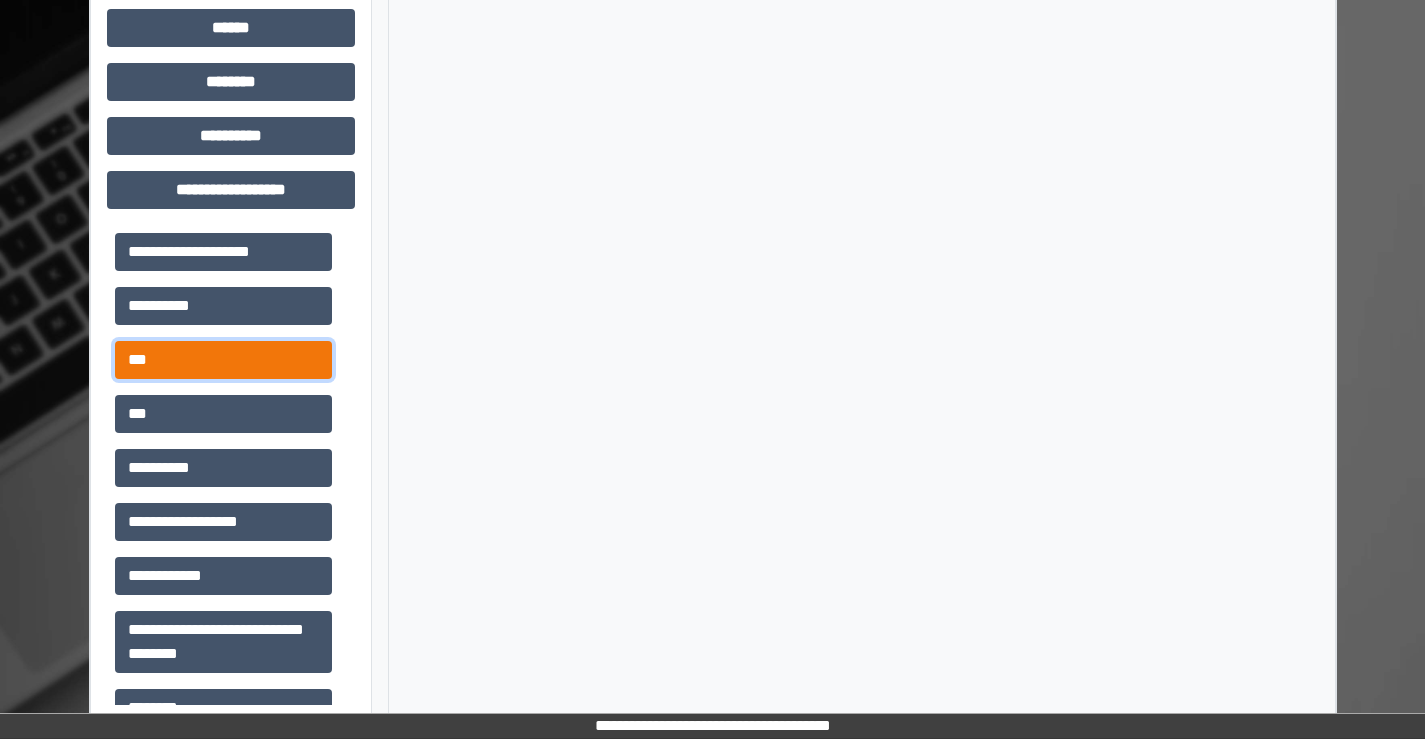 click on "***" at bounding box center [223, 360] 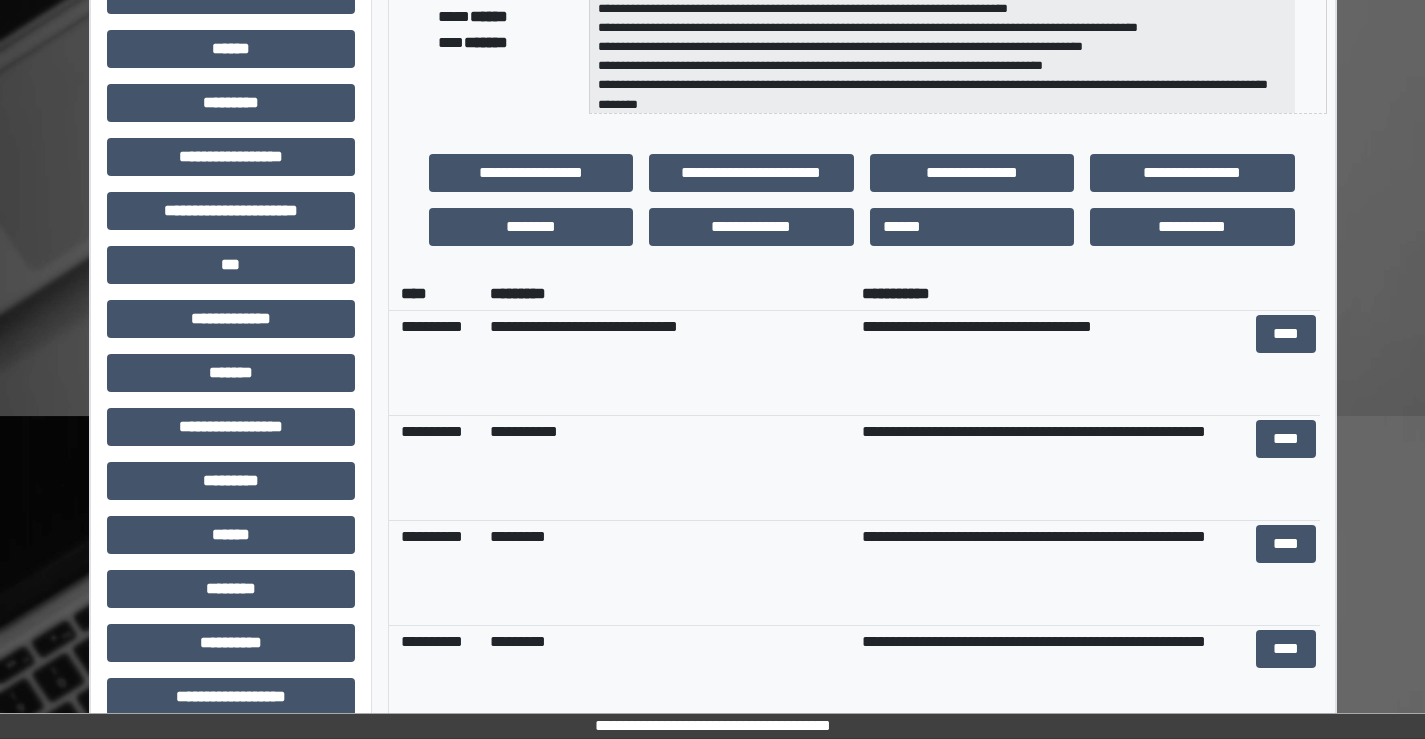 scroll, scrollTop: 215, scrollLeft: 0, axis: vertical 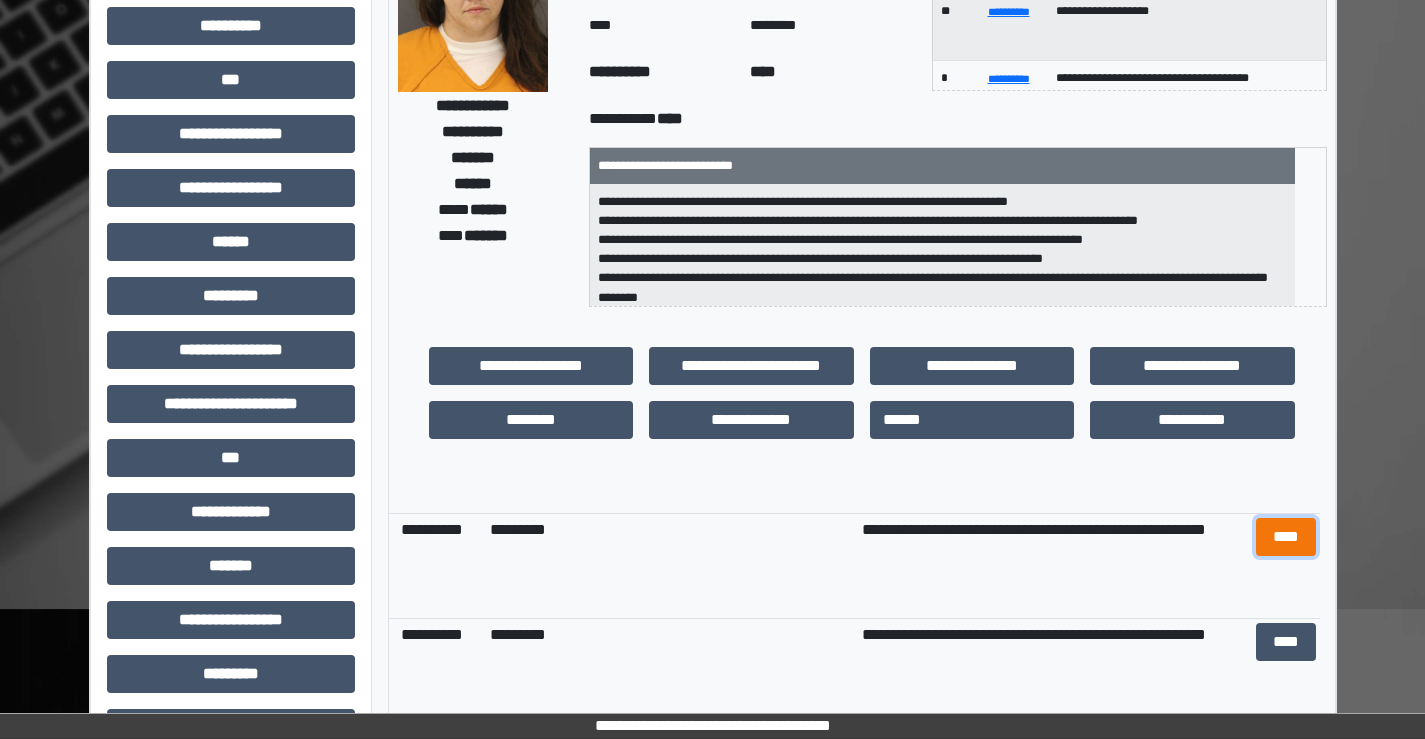 click on "****" at bounding box center (1286, 537) 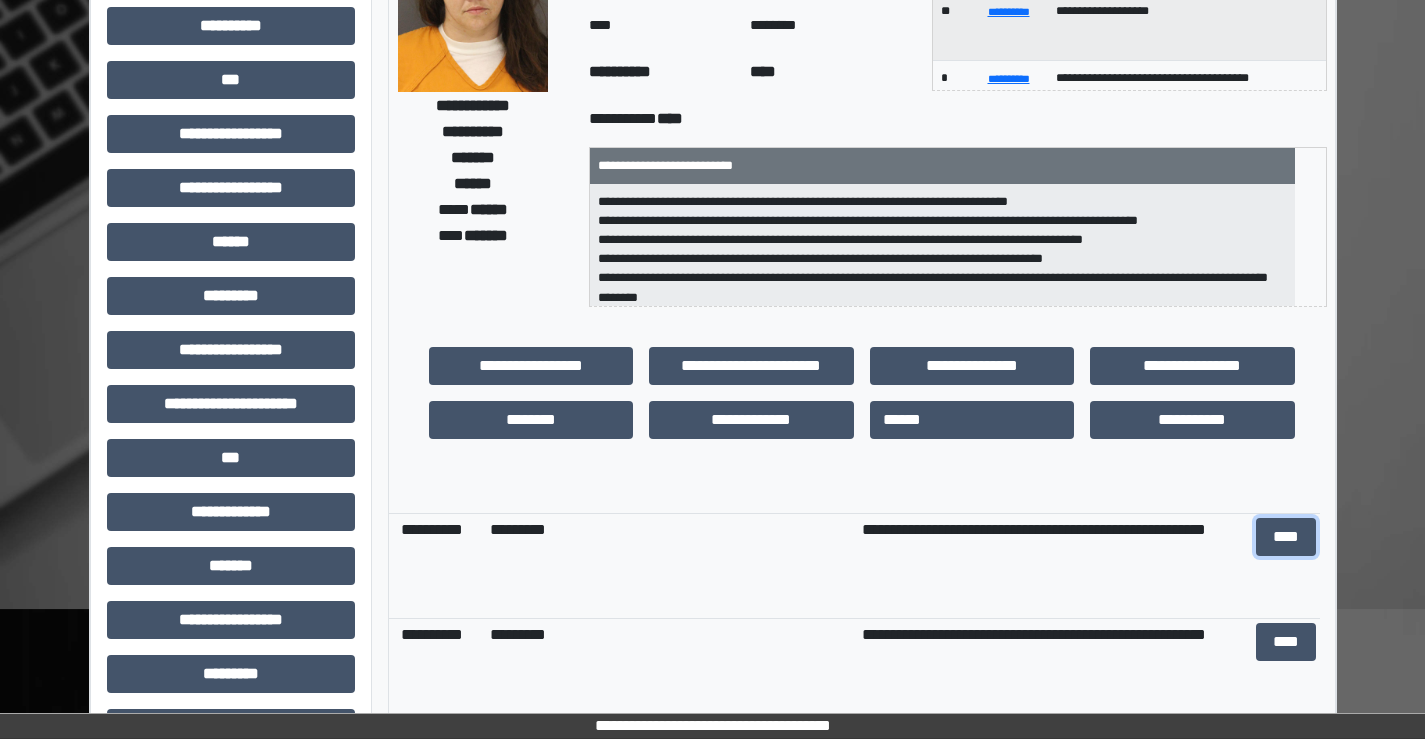 scroll, scrollTop: 300, scrollLeft: 0, axis: vertical 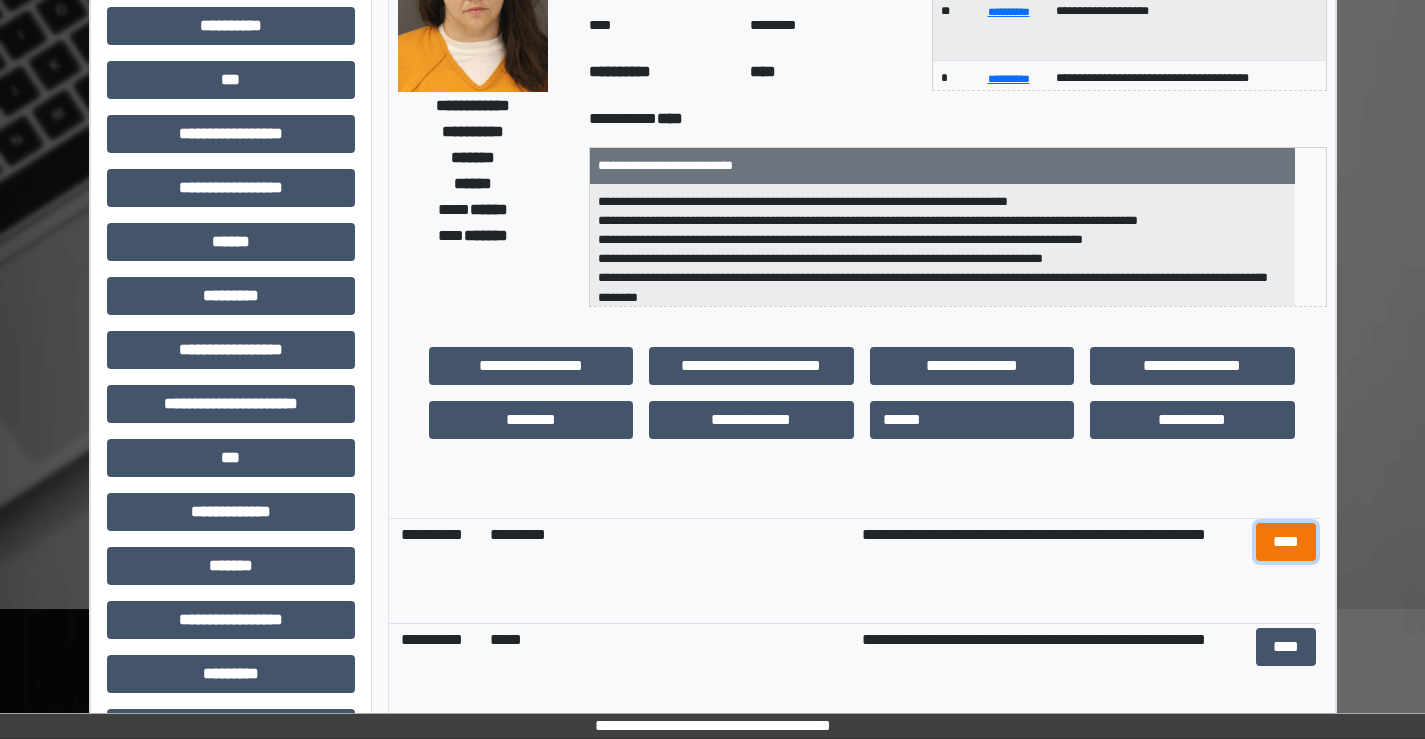 click on "****" at bounding box center (1286, 542) 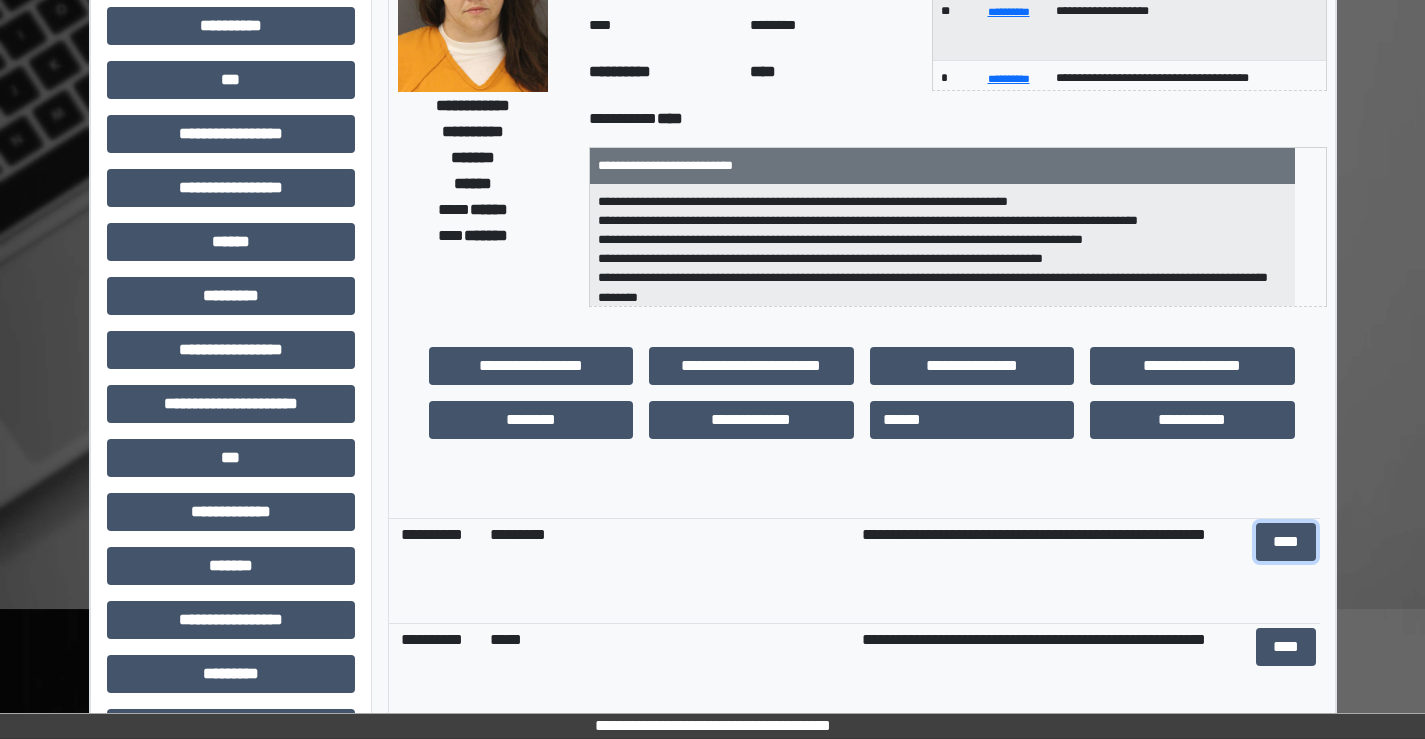 scroll, scrollTop: 400, scrollLeft: 0, axis: vertical 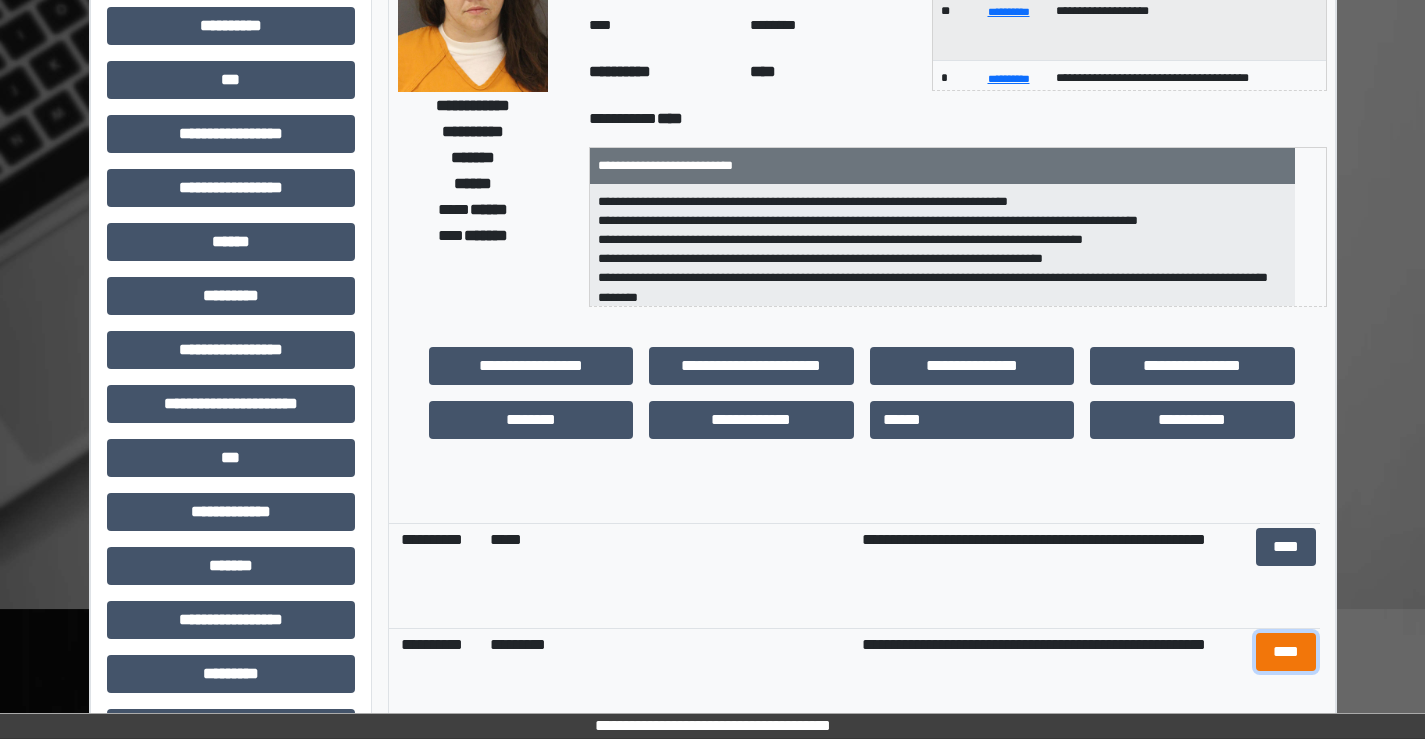 click on "****" at bounding box center (1286, 652) 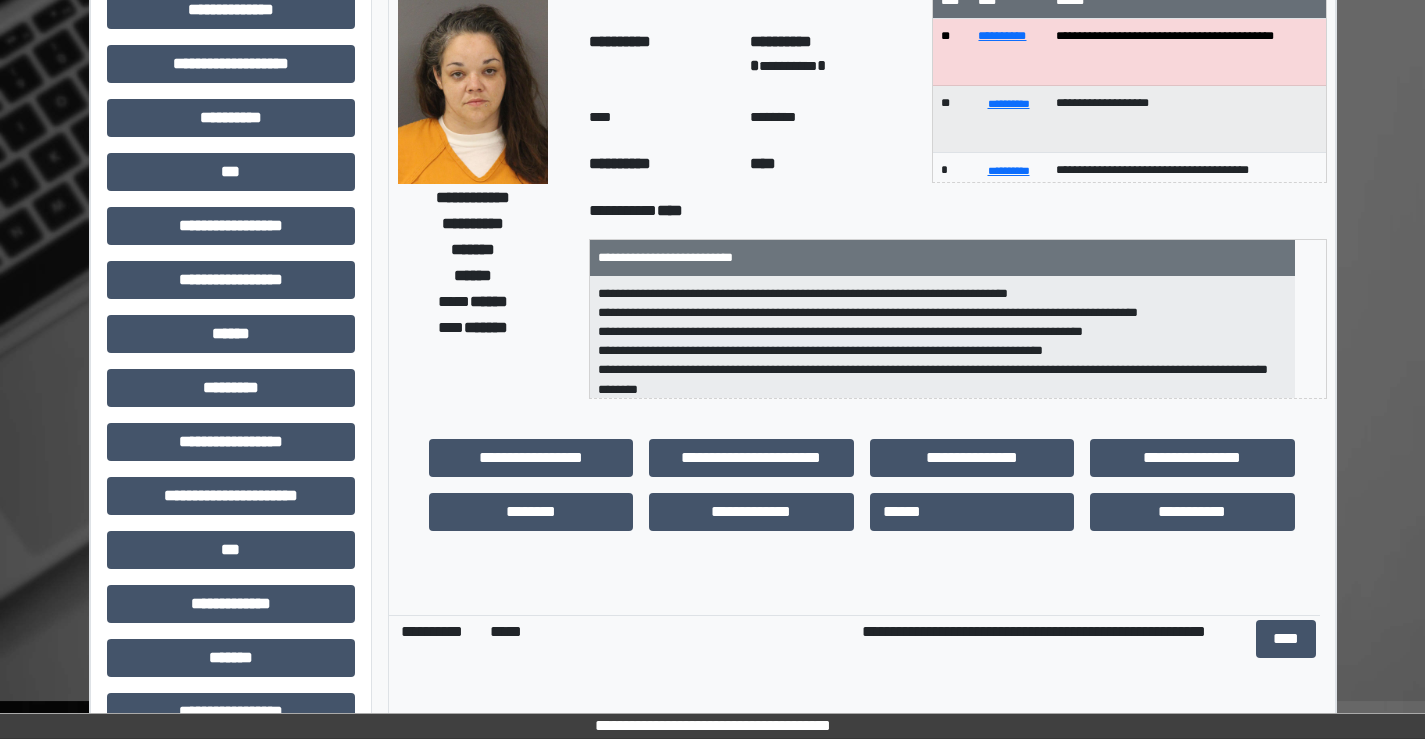 scroll, scrollTop: 0, scrollLeft: 0, axis: both 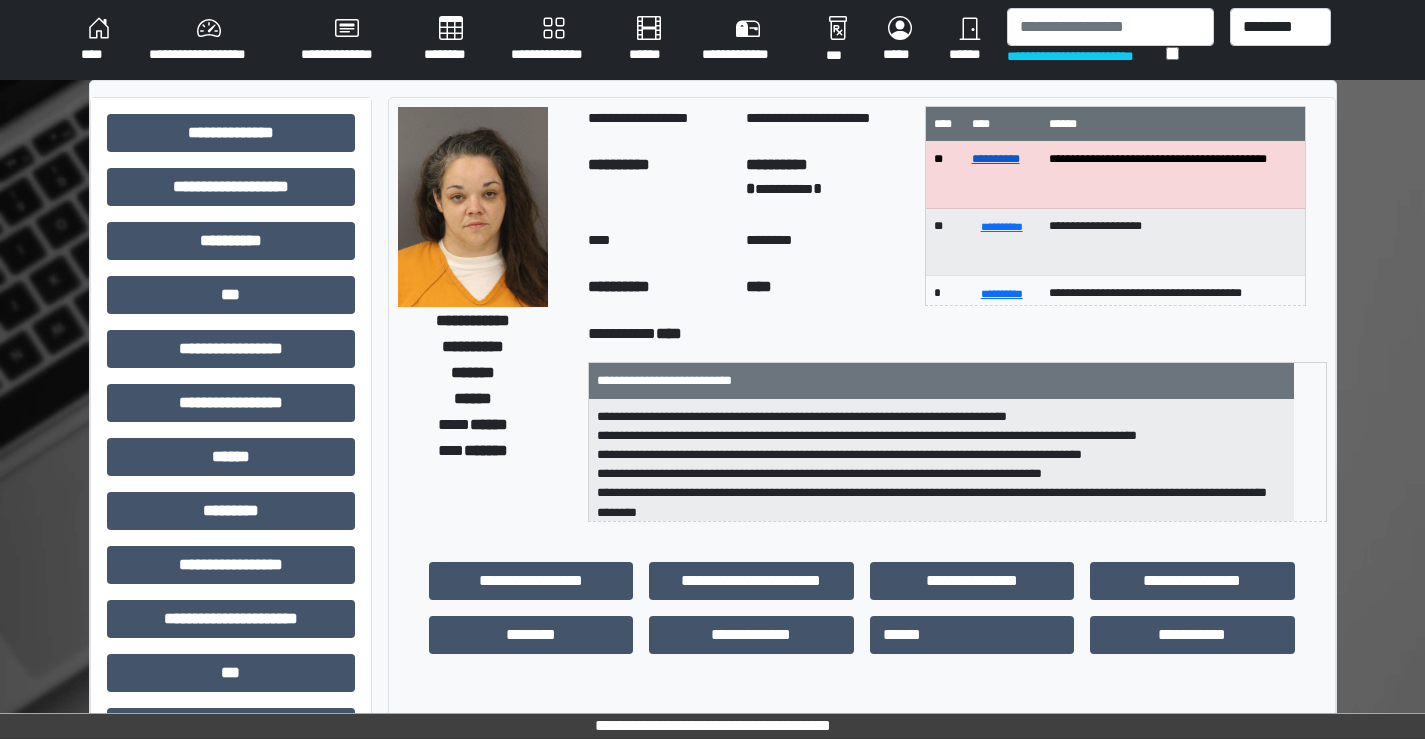 click on "**********" at bounding box center [996, 159] 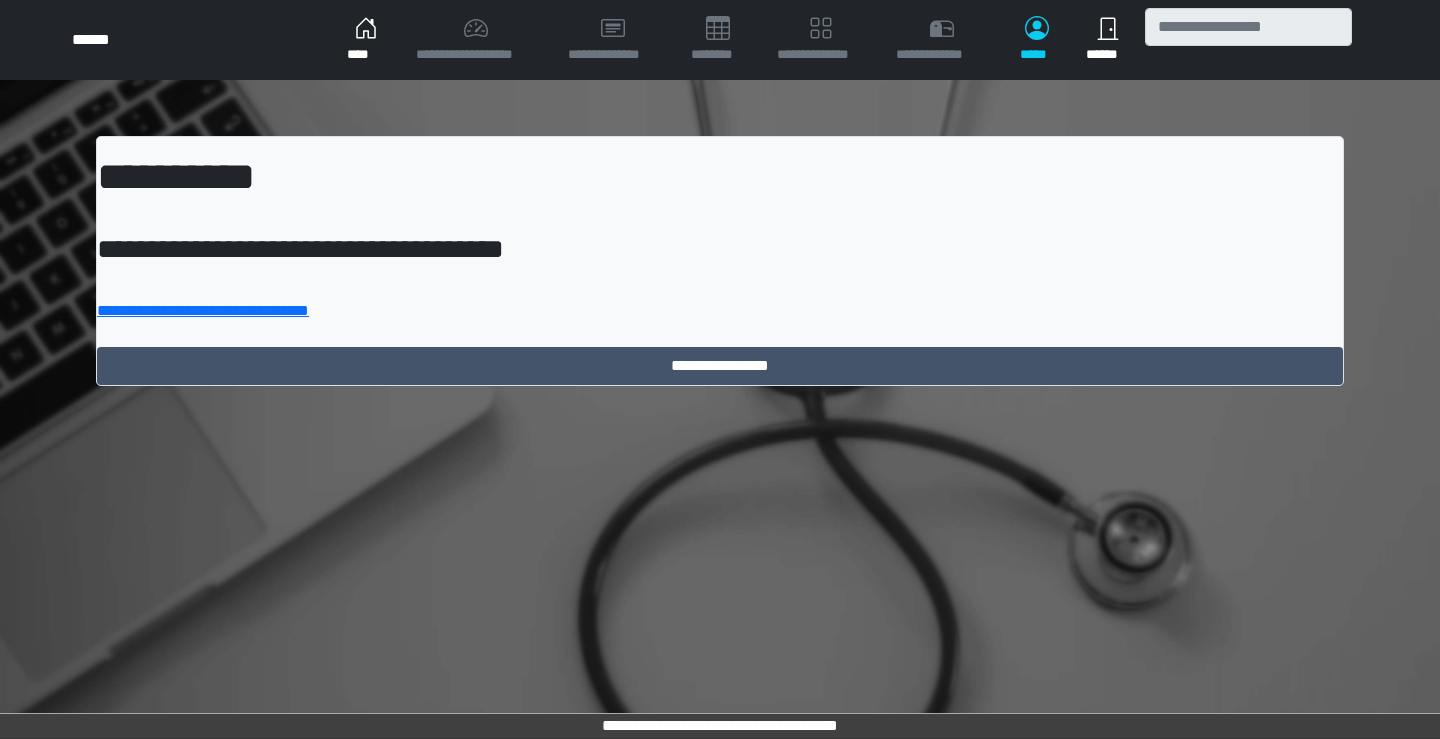 scroll, scrollTop: 0, scrollLeft: 0, axis: both 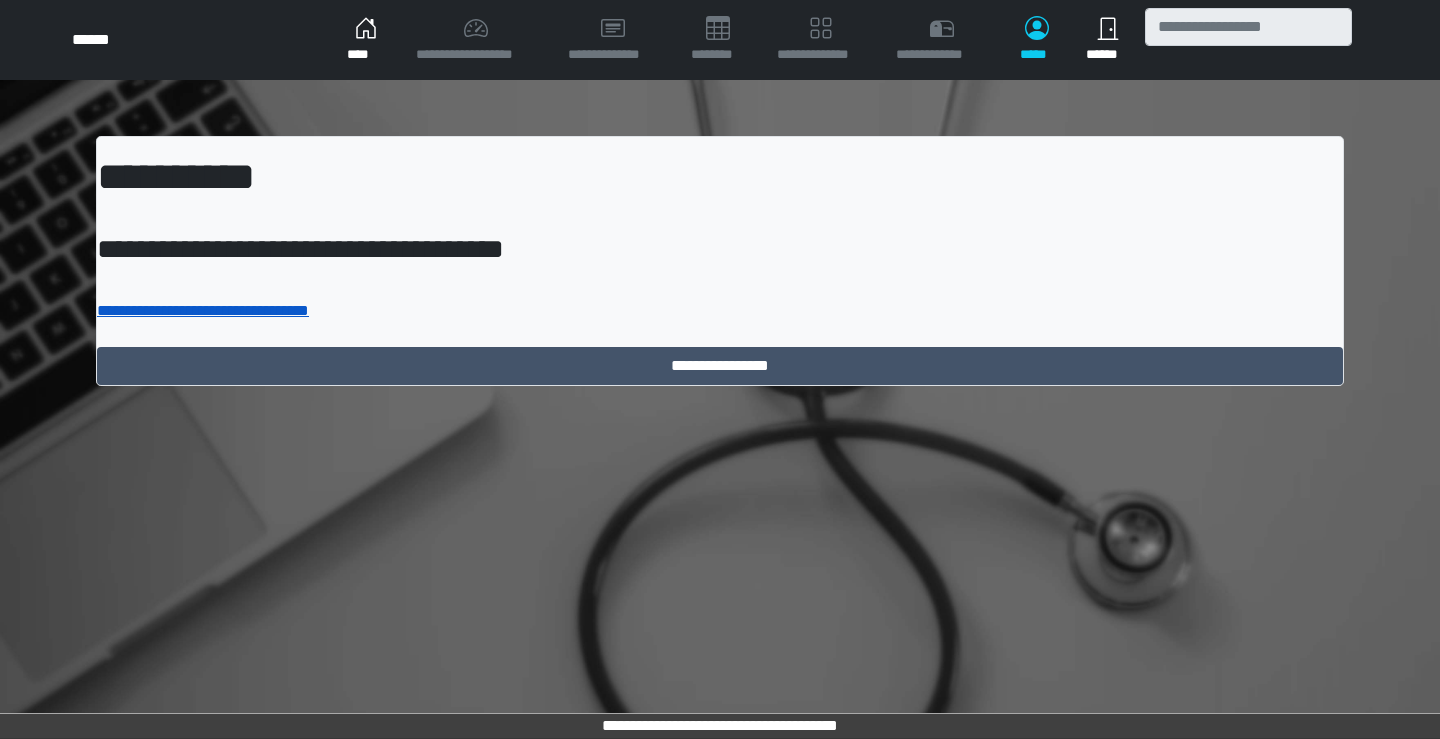 click on "**********" at bounding box center [203, 310] 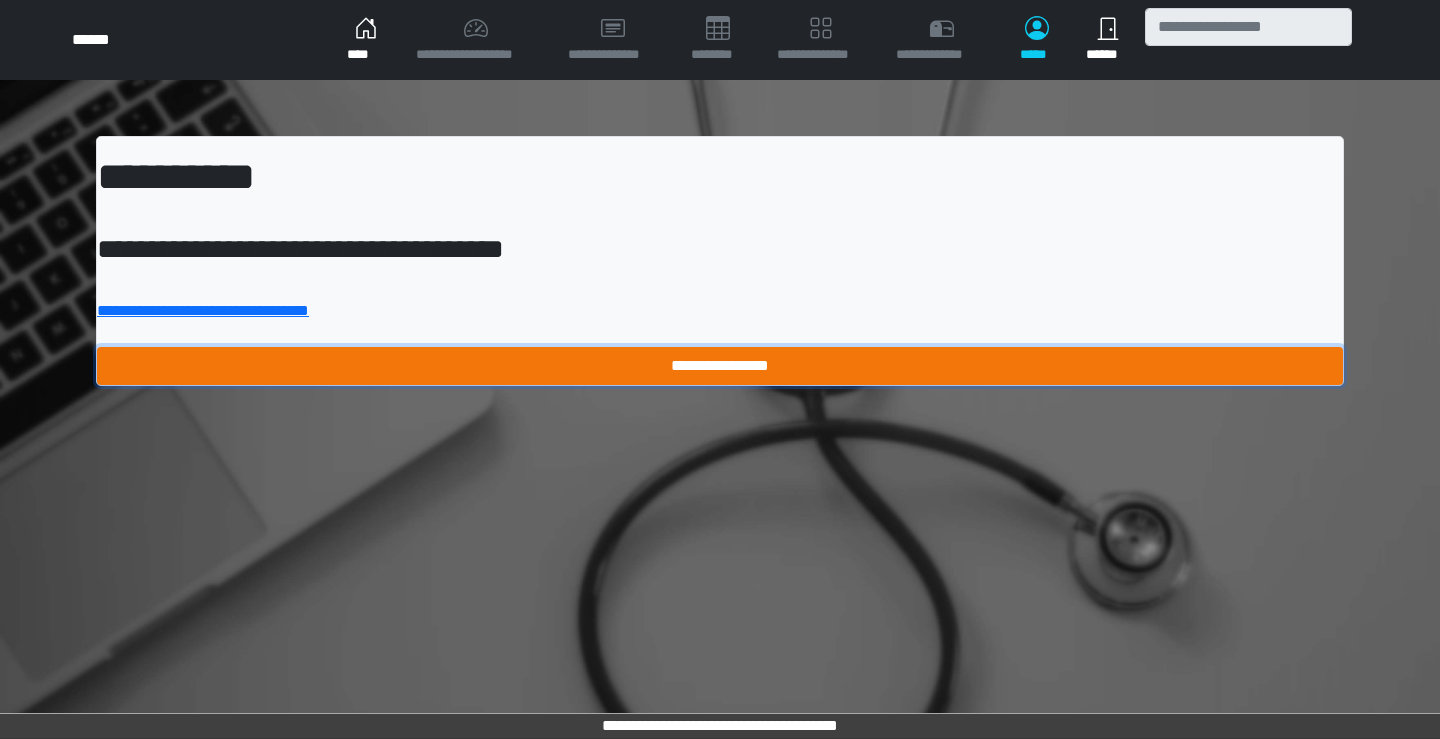 click on "**********" at bounding box center [720, 366] 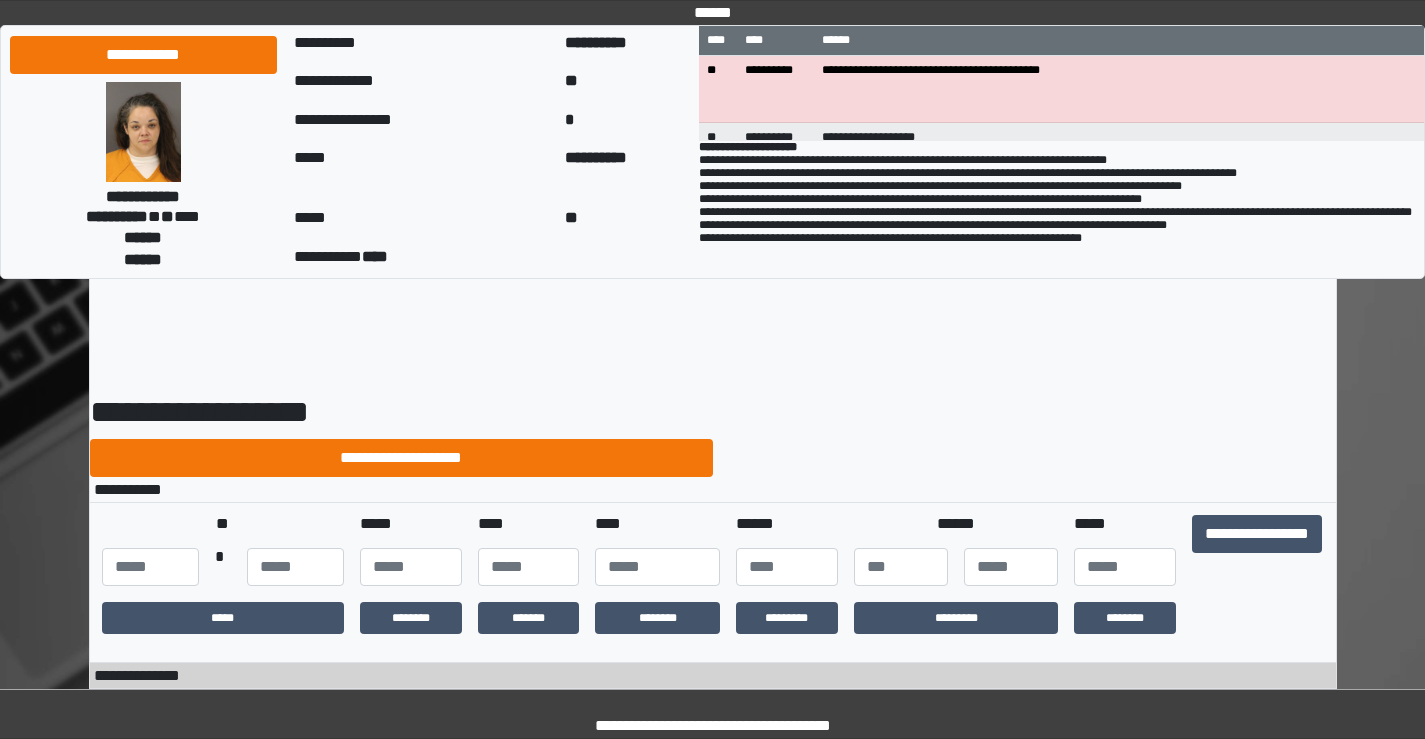 scroll, scrollTop: 0, scrollLeft: 0, axis: both 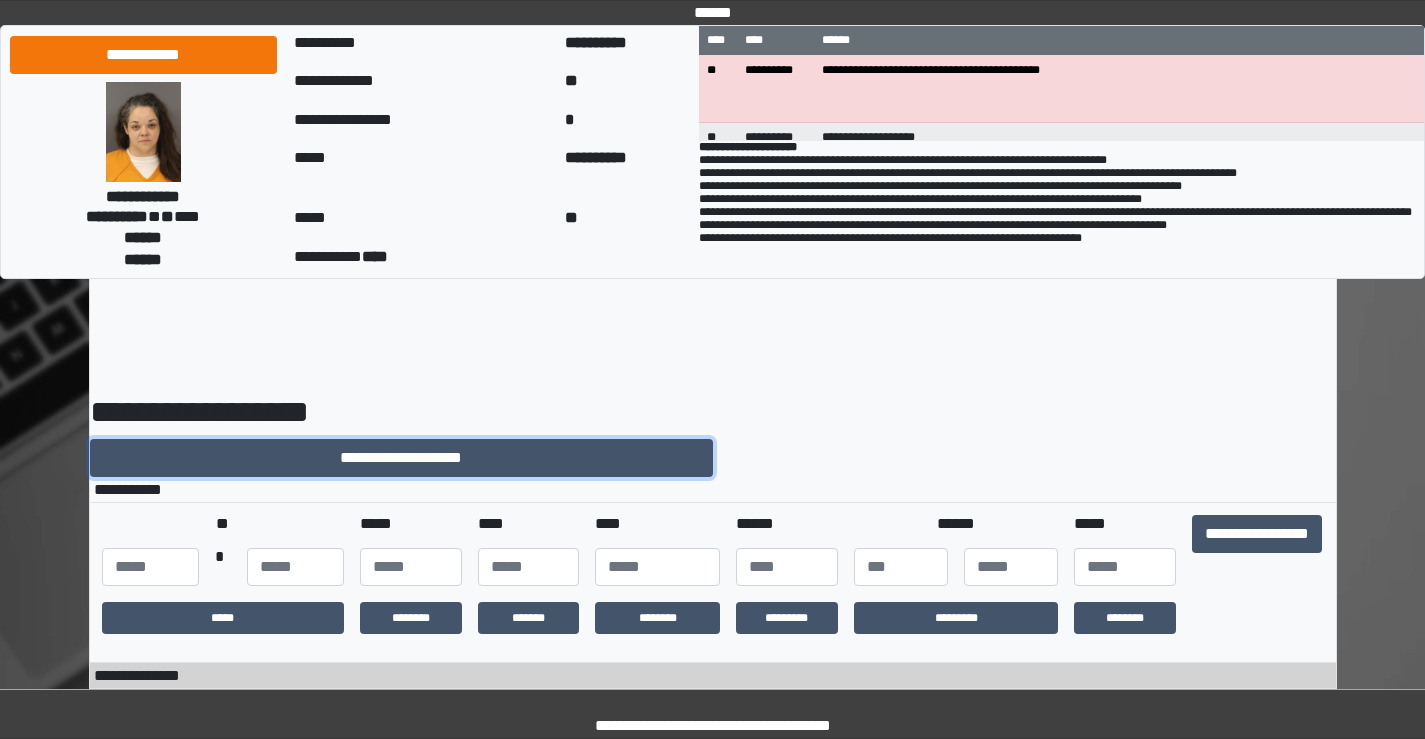 click on "**********" at bounding box center (401, 458) 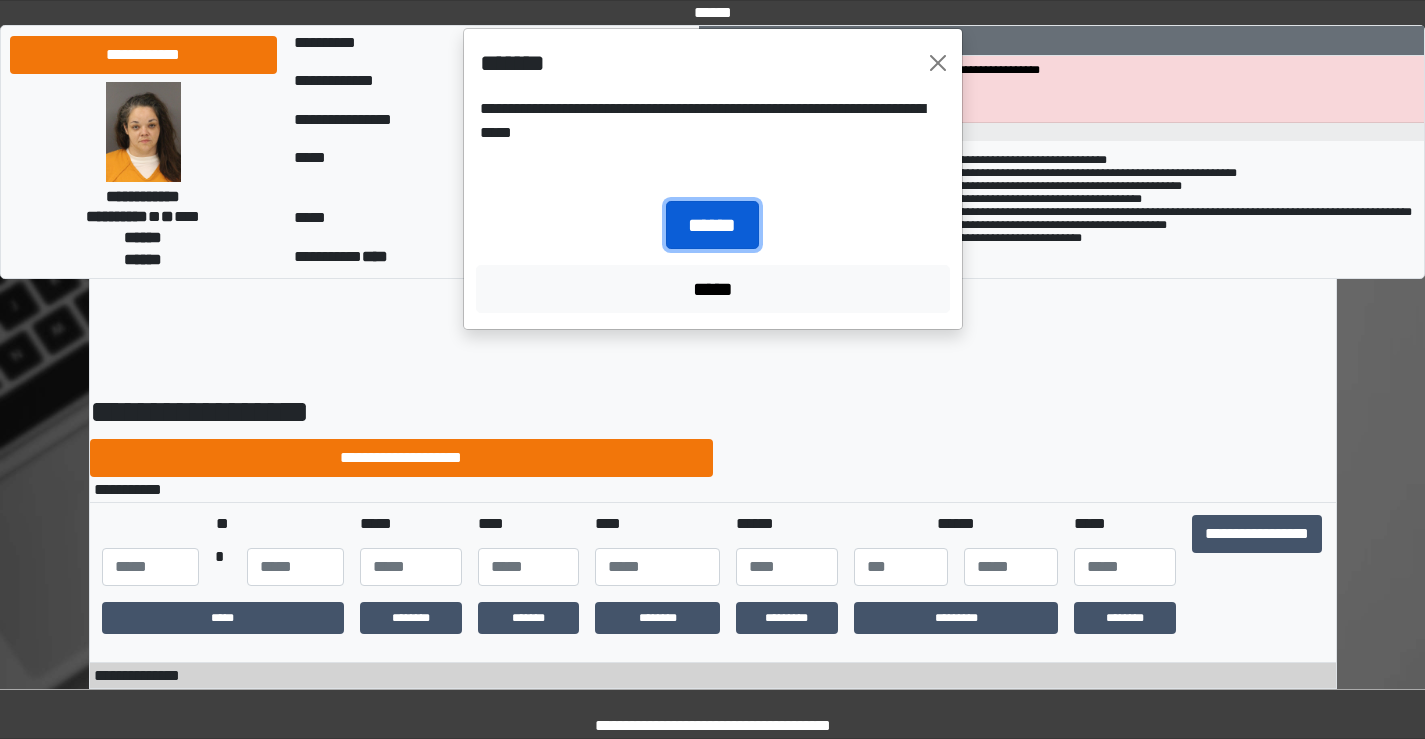 click on "******" at bounding box center [712, 225] 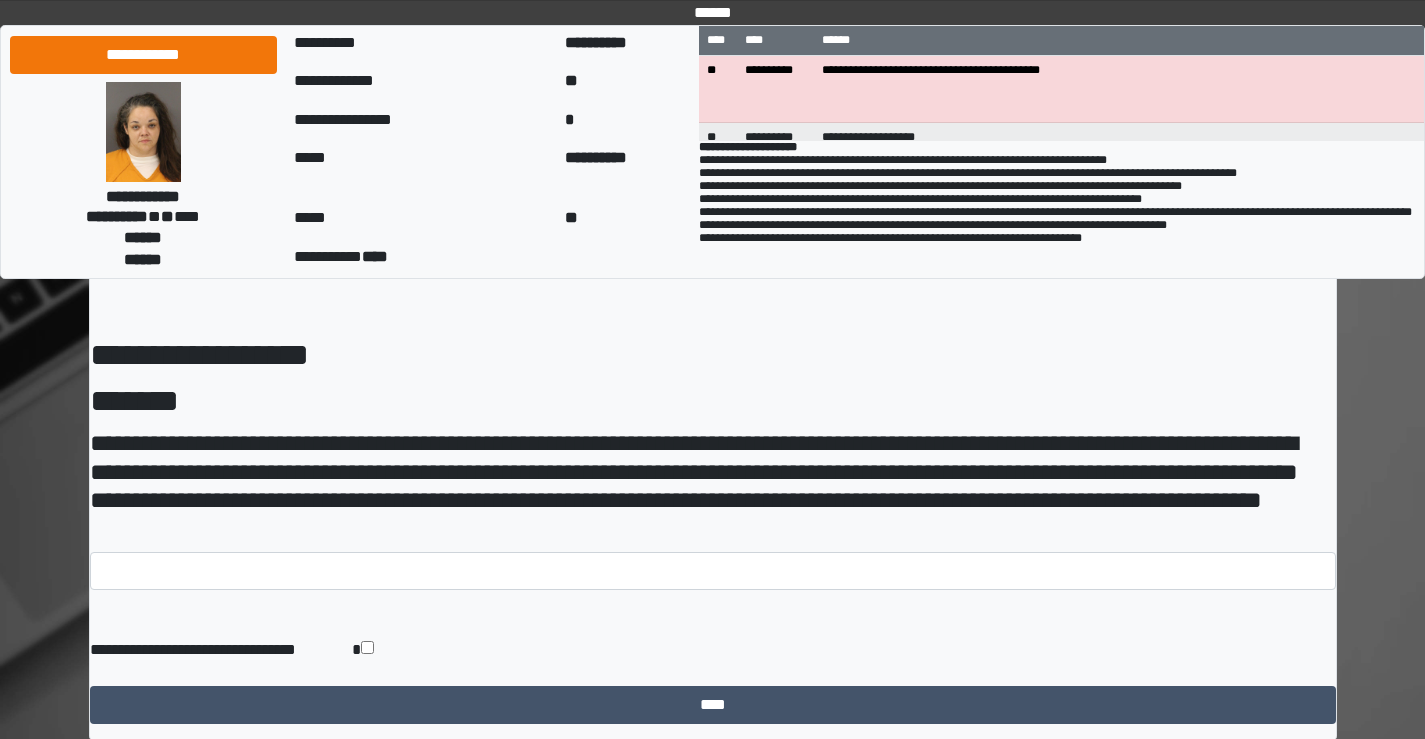 scroll, scrollTop: 113, scrollLeft: 0, axis: vertical 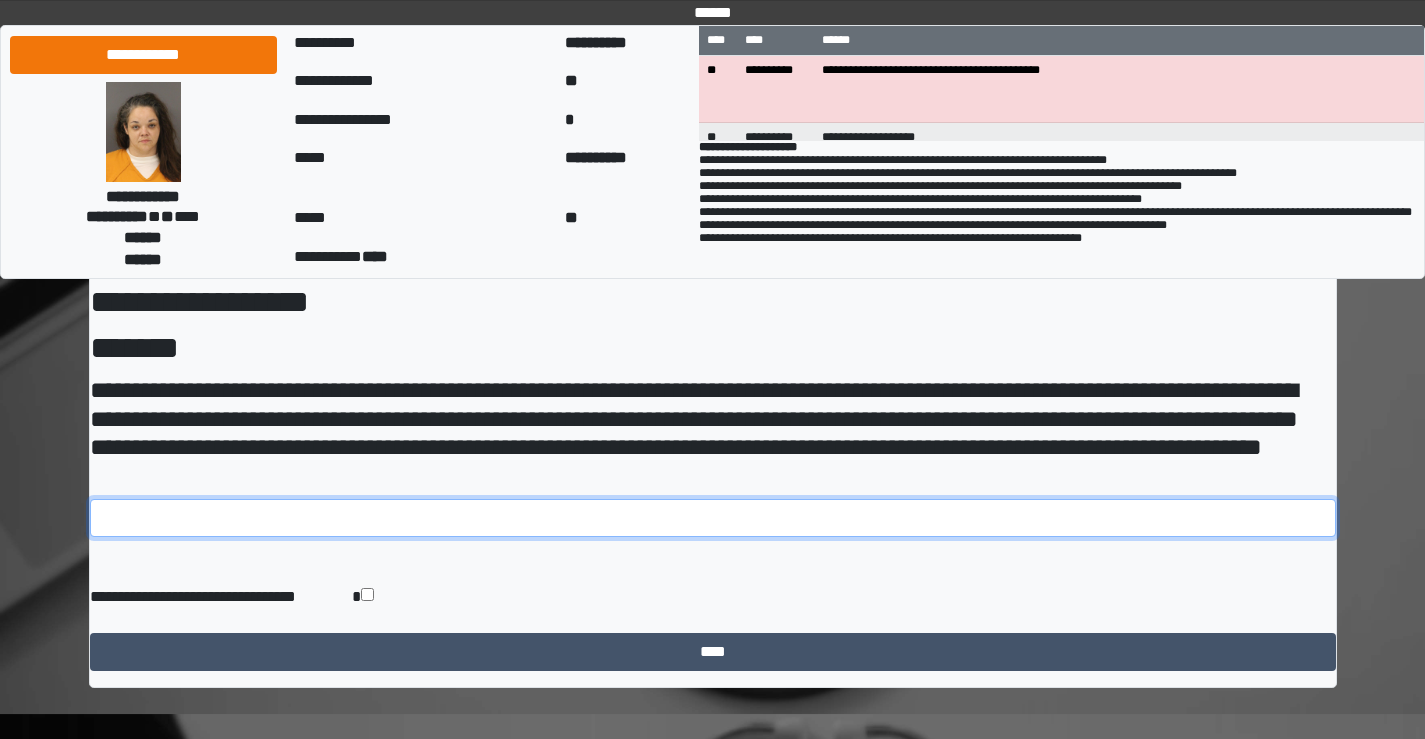 click at bounding box center (713, 518) 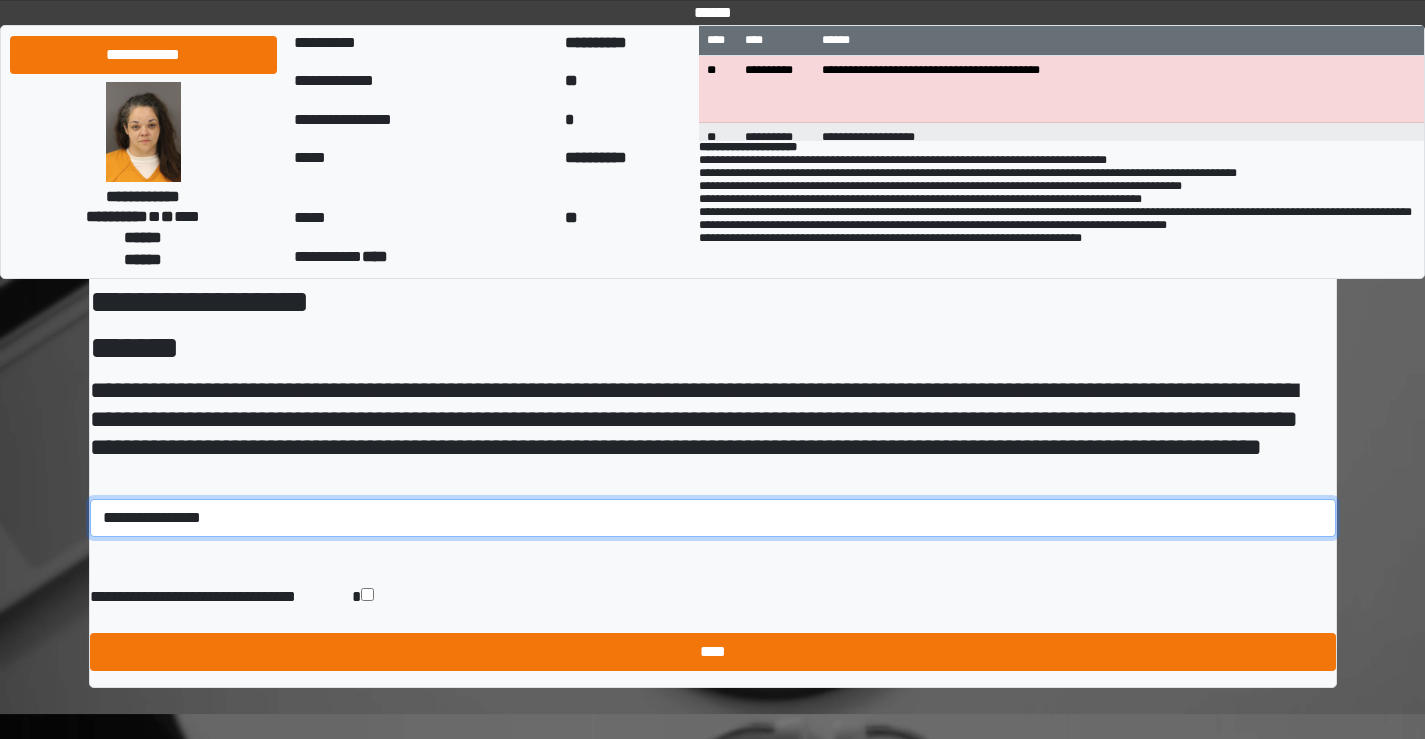 type on "**********" 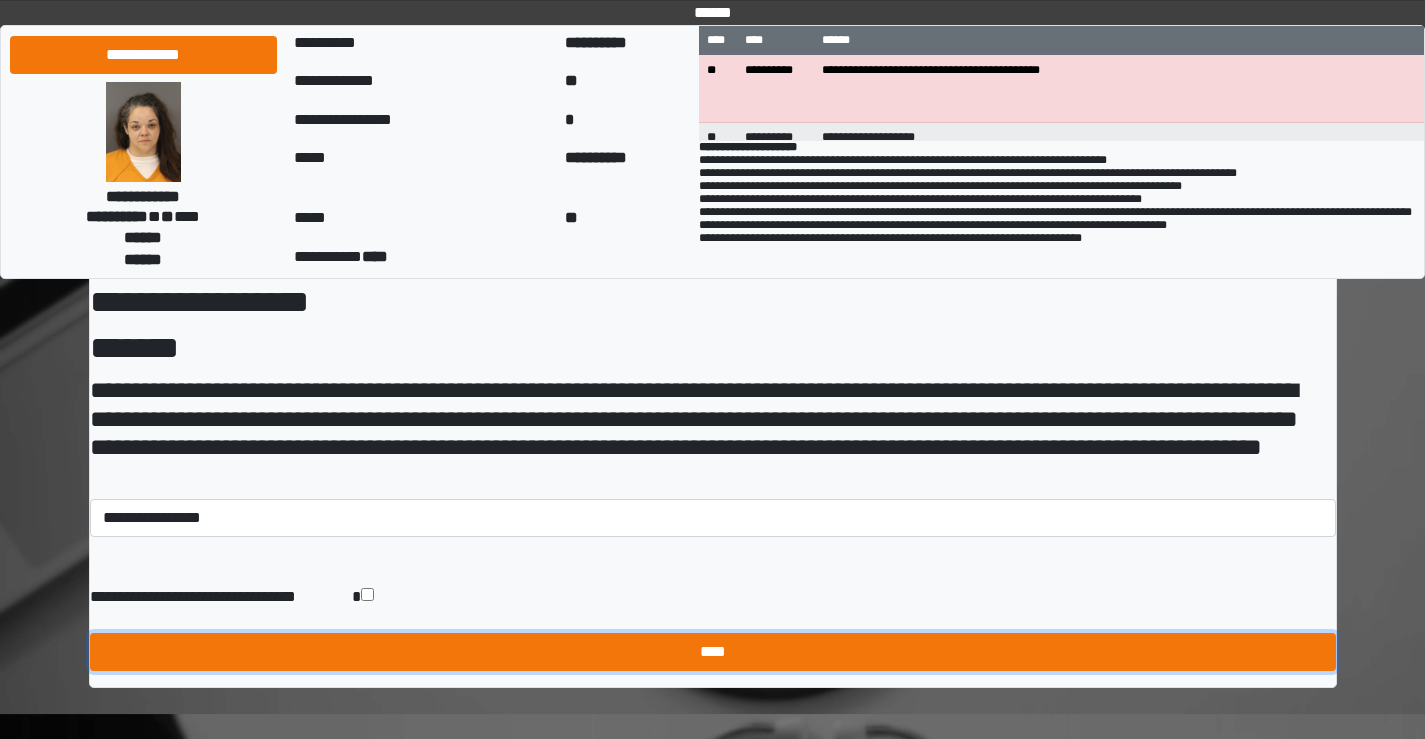 click on "****" at bounding box center [713, 652] 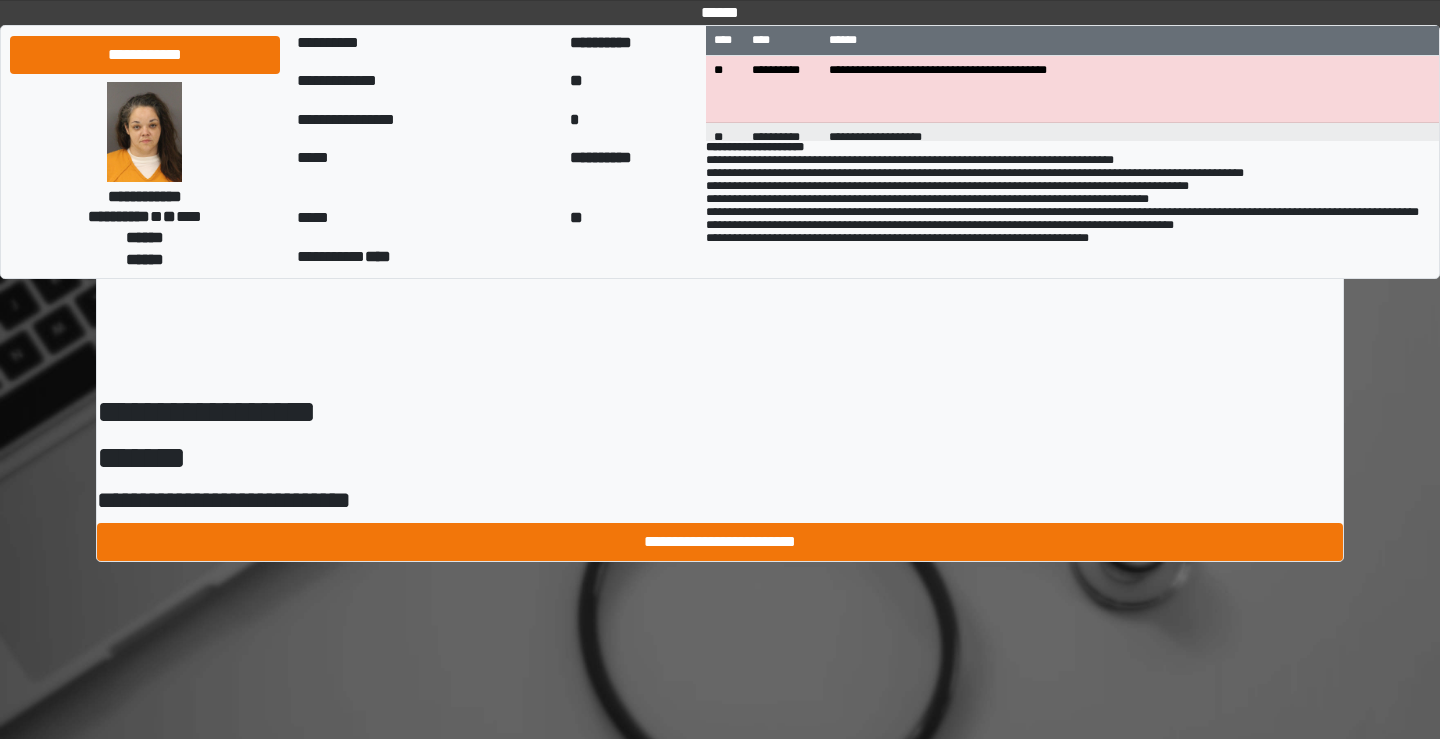 scroll, scrollTop: 0, scrollLeft: 0, axis: both 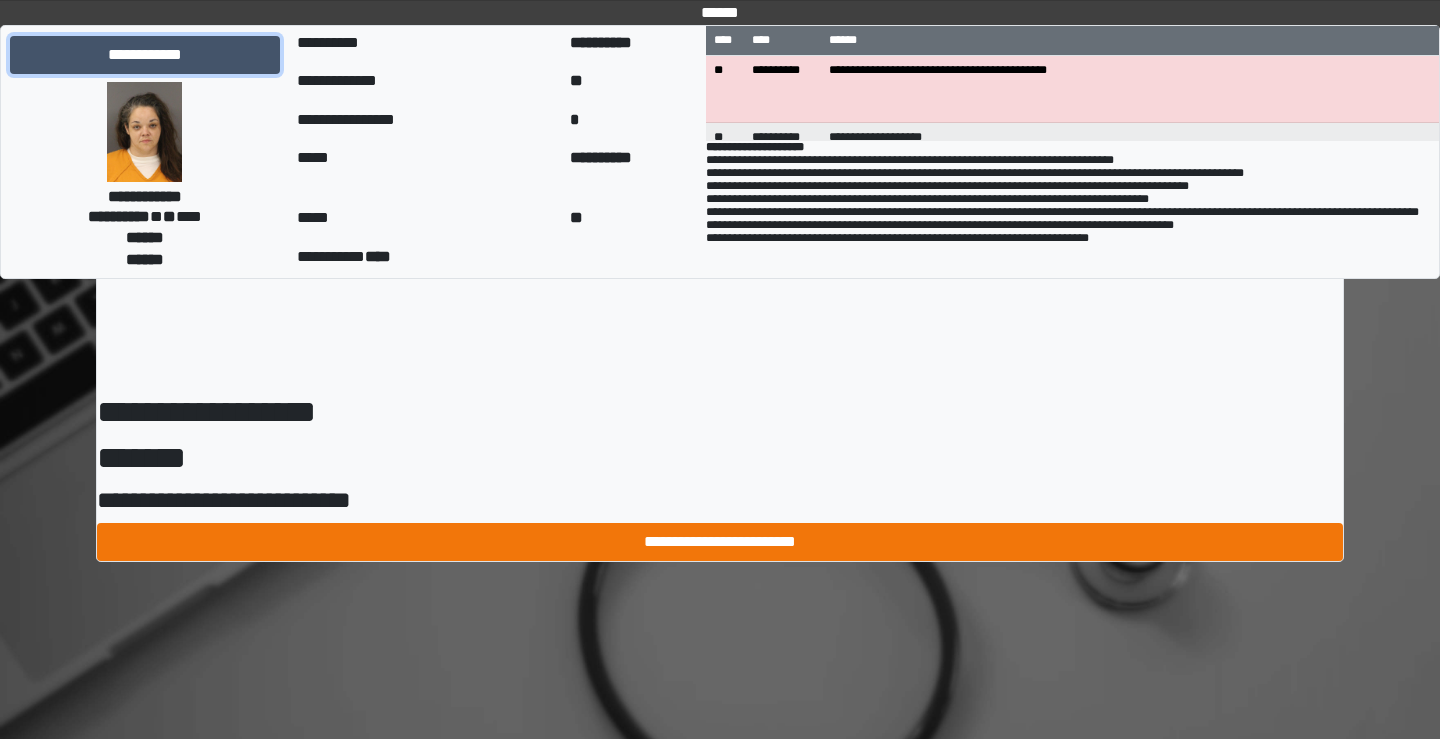 click on "**********" at bounding box center [145, 55] 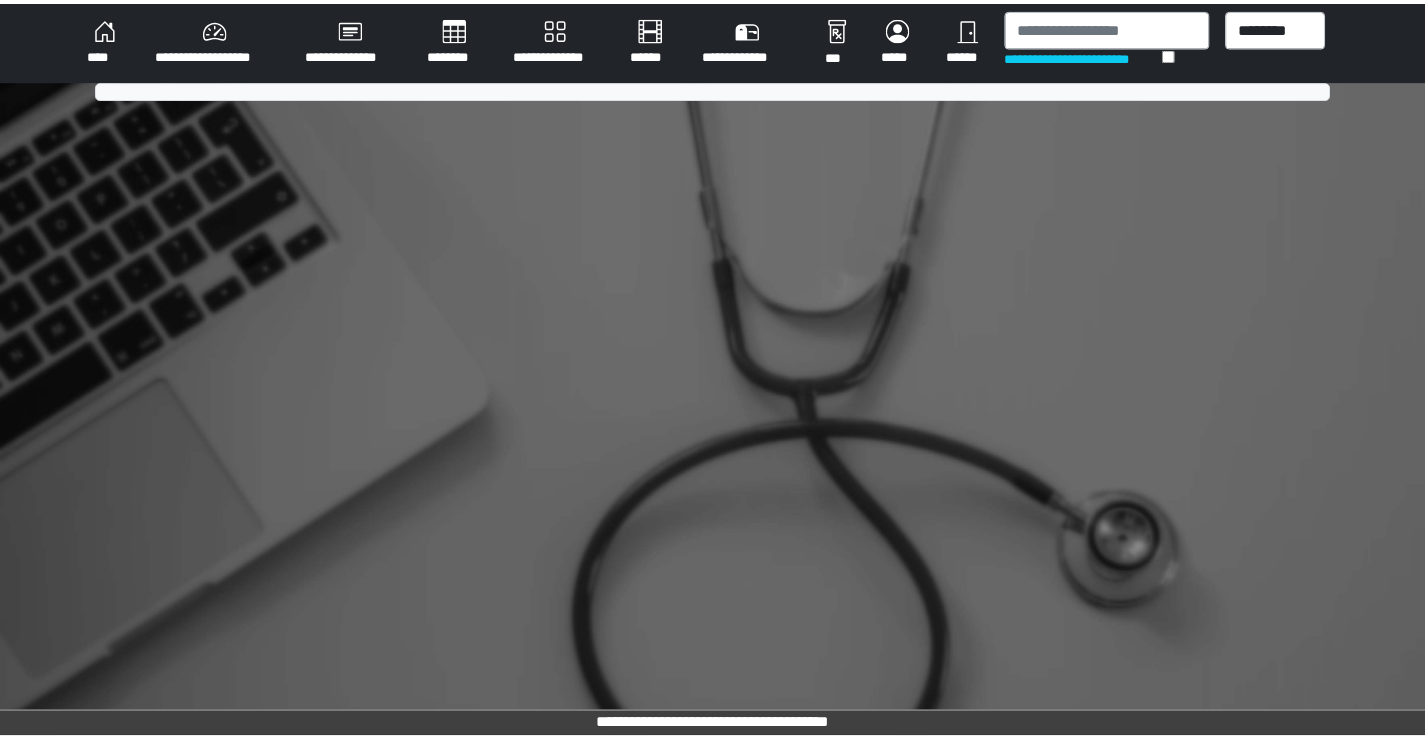 scroll, scrollTop: 0, scrollLeft: 0, axis: both 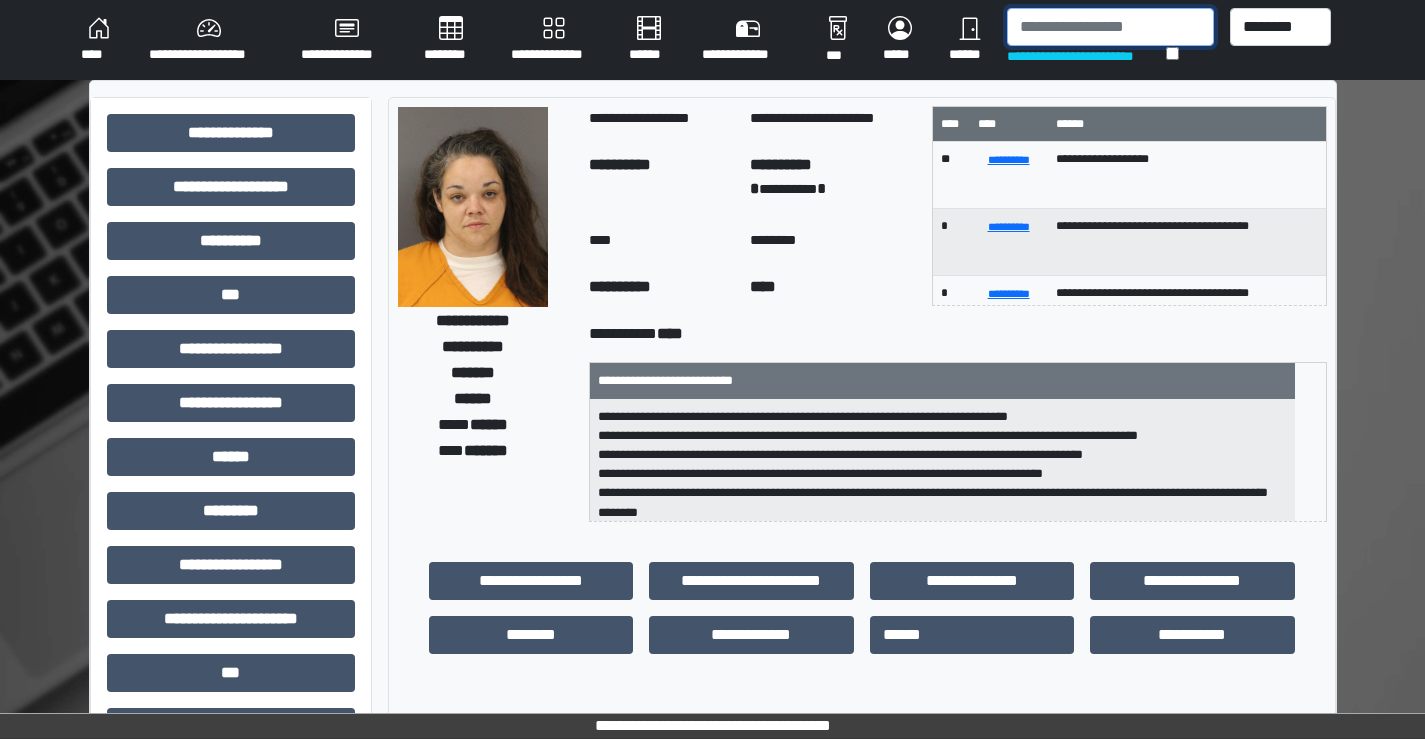 click at bounding box center [1110, 27] 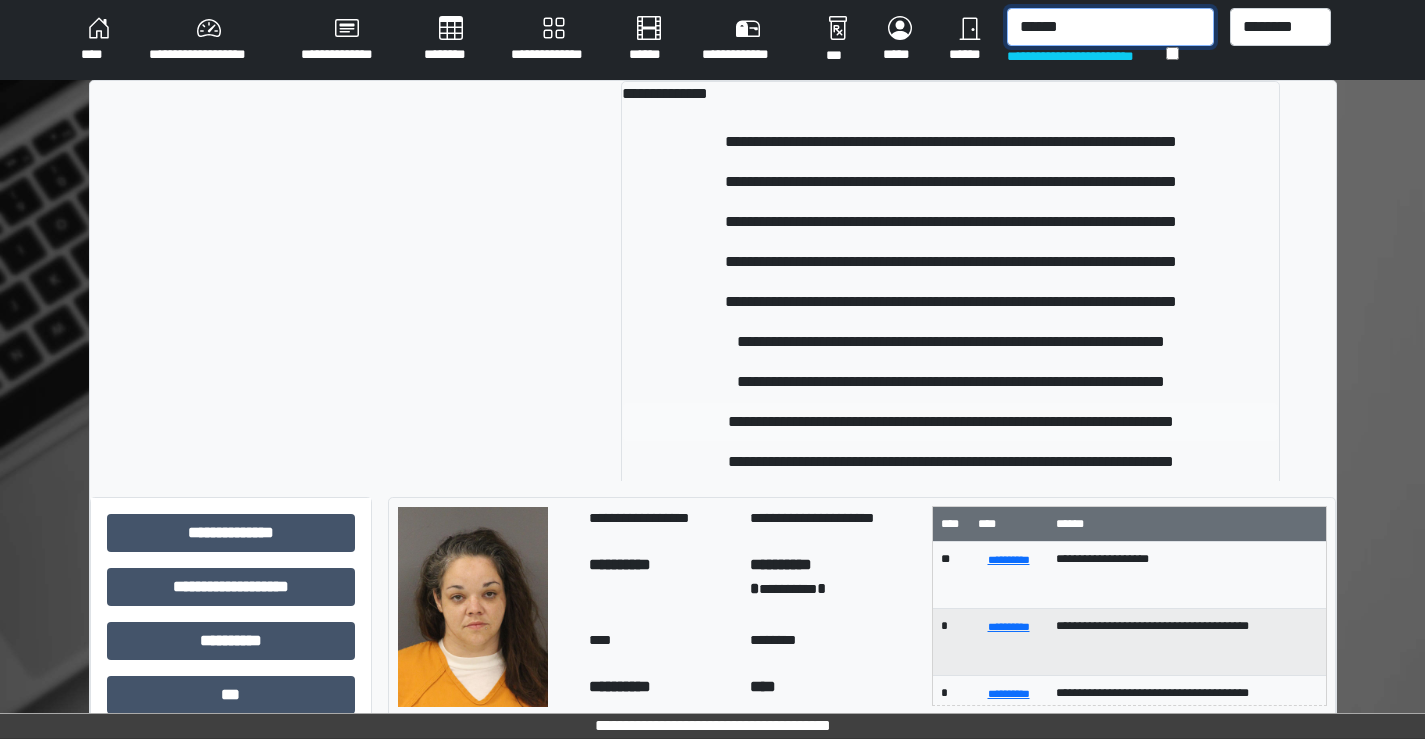 type on "******" 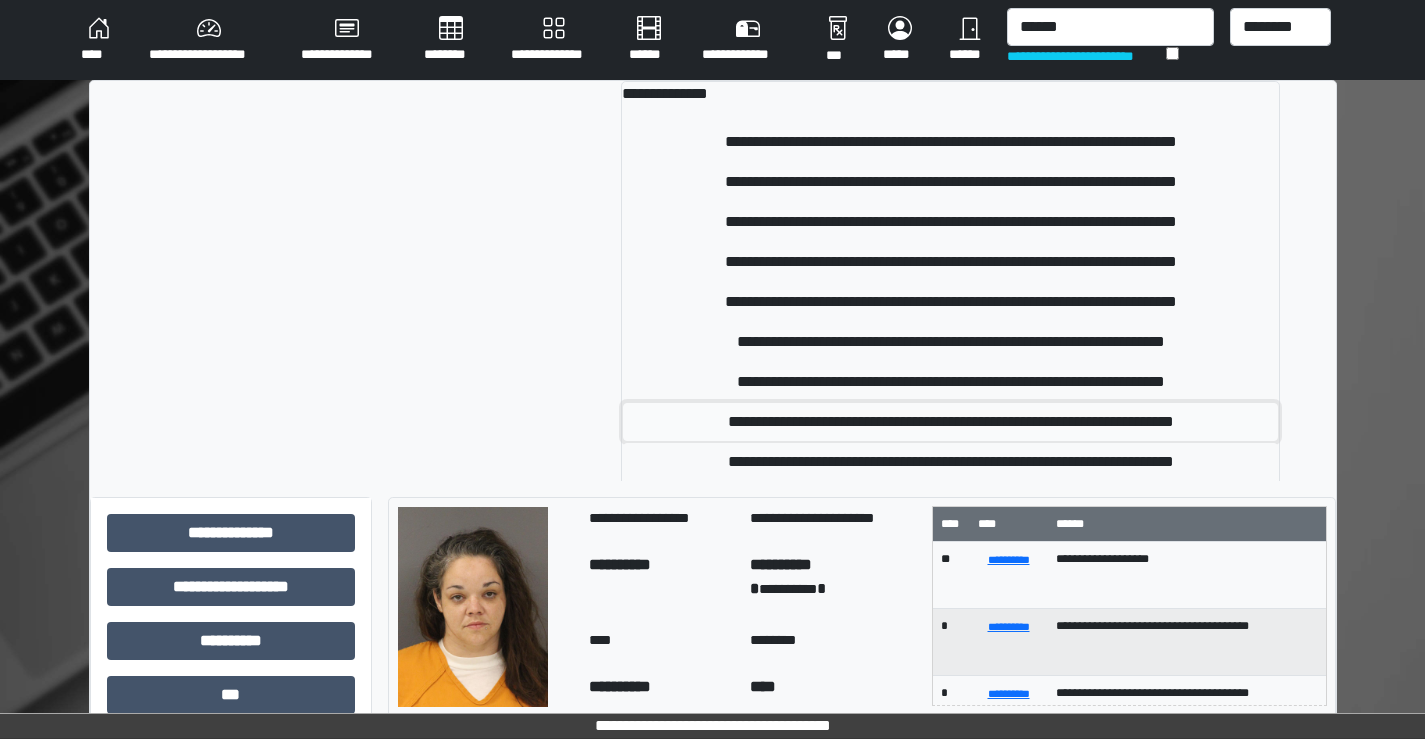 click on "**********" at bounding box center (950, 422) 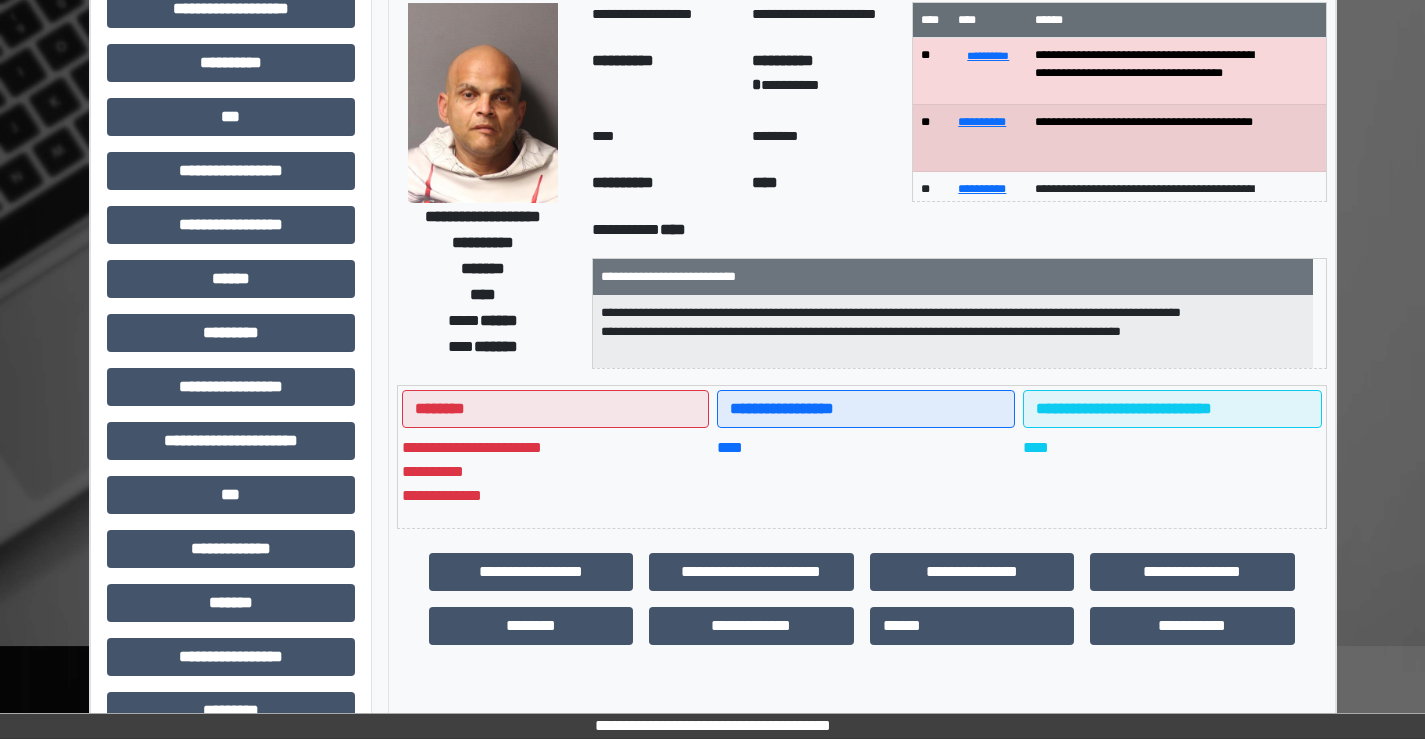 scroll, scrollTop: 435, scrollLeft: 0, axis: vertical 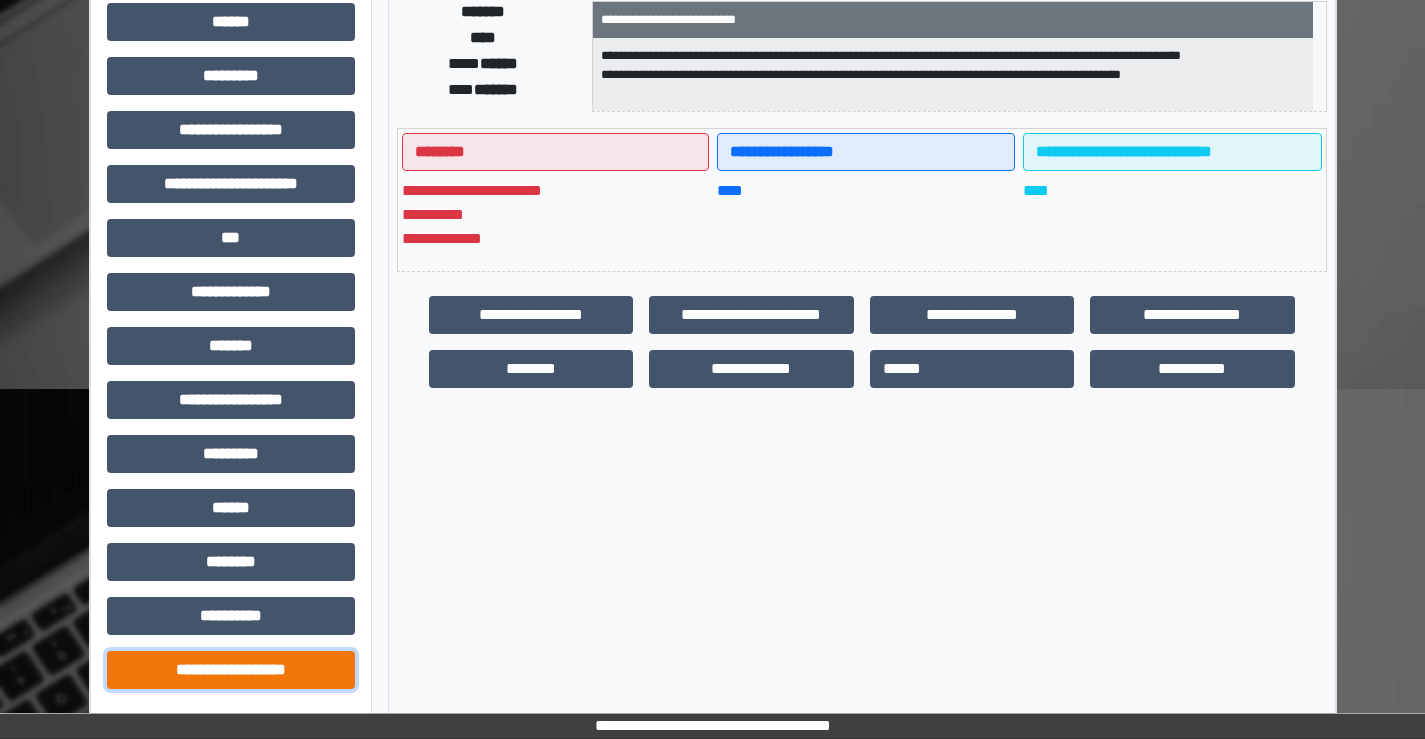 click on "**********" at bounding box center [231, 670] 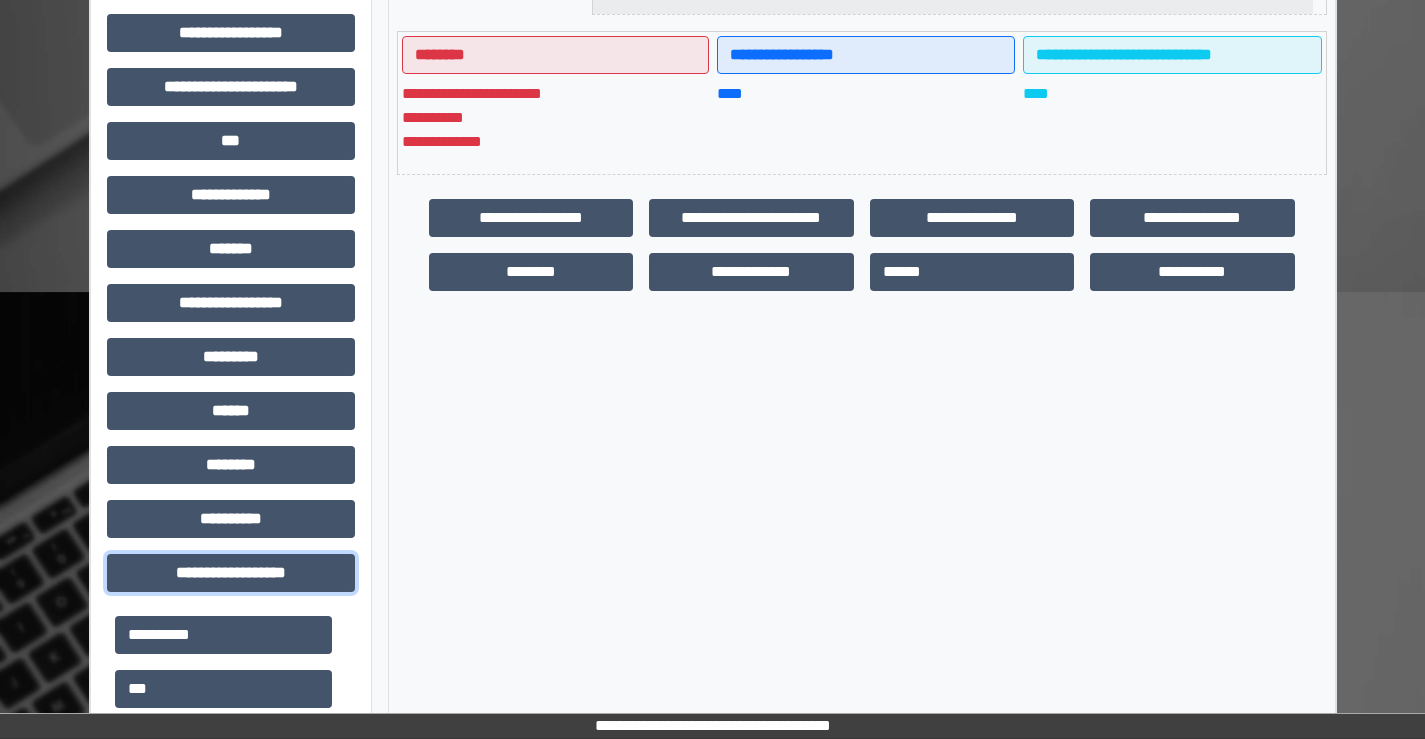 scroll, scrollTop: 835, scrollLeft: 0, axis: vertical 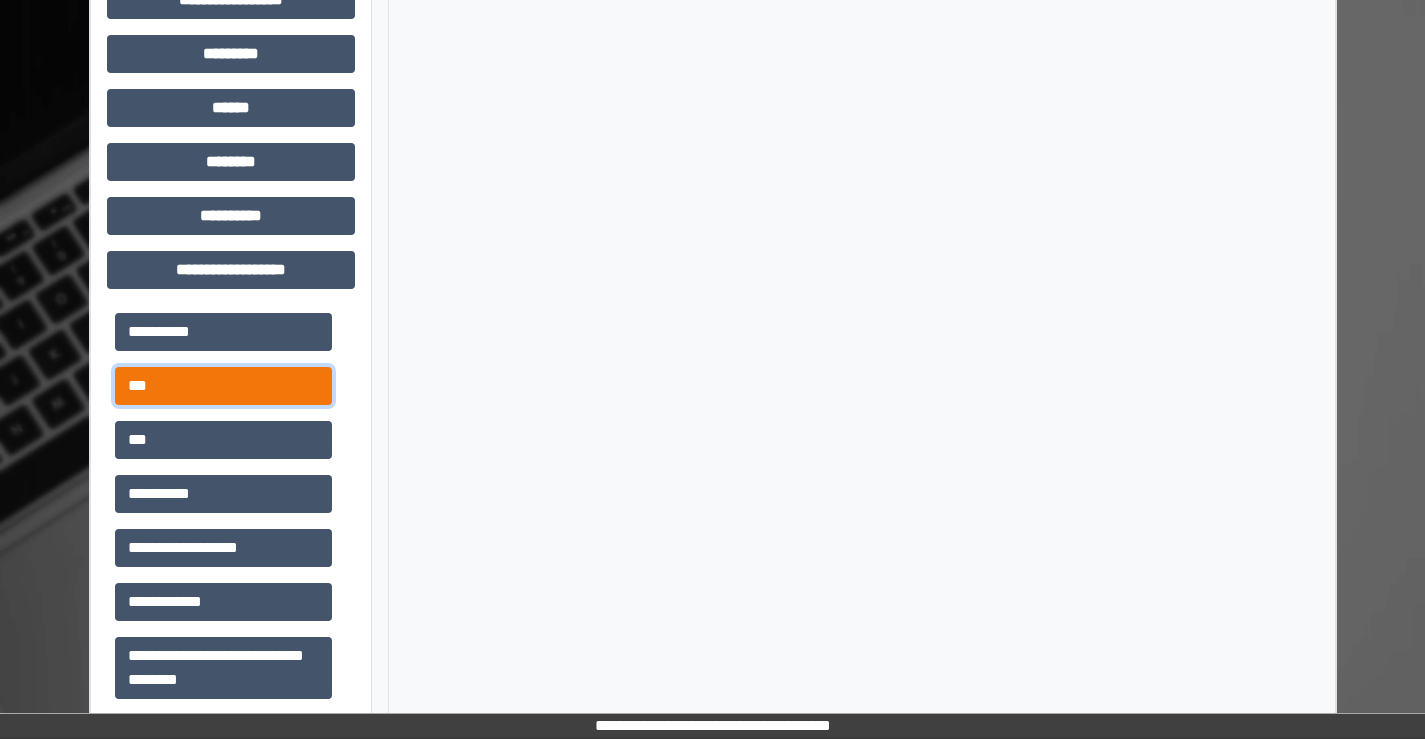 click on "***" at bounding box center (223, 386) 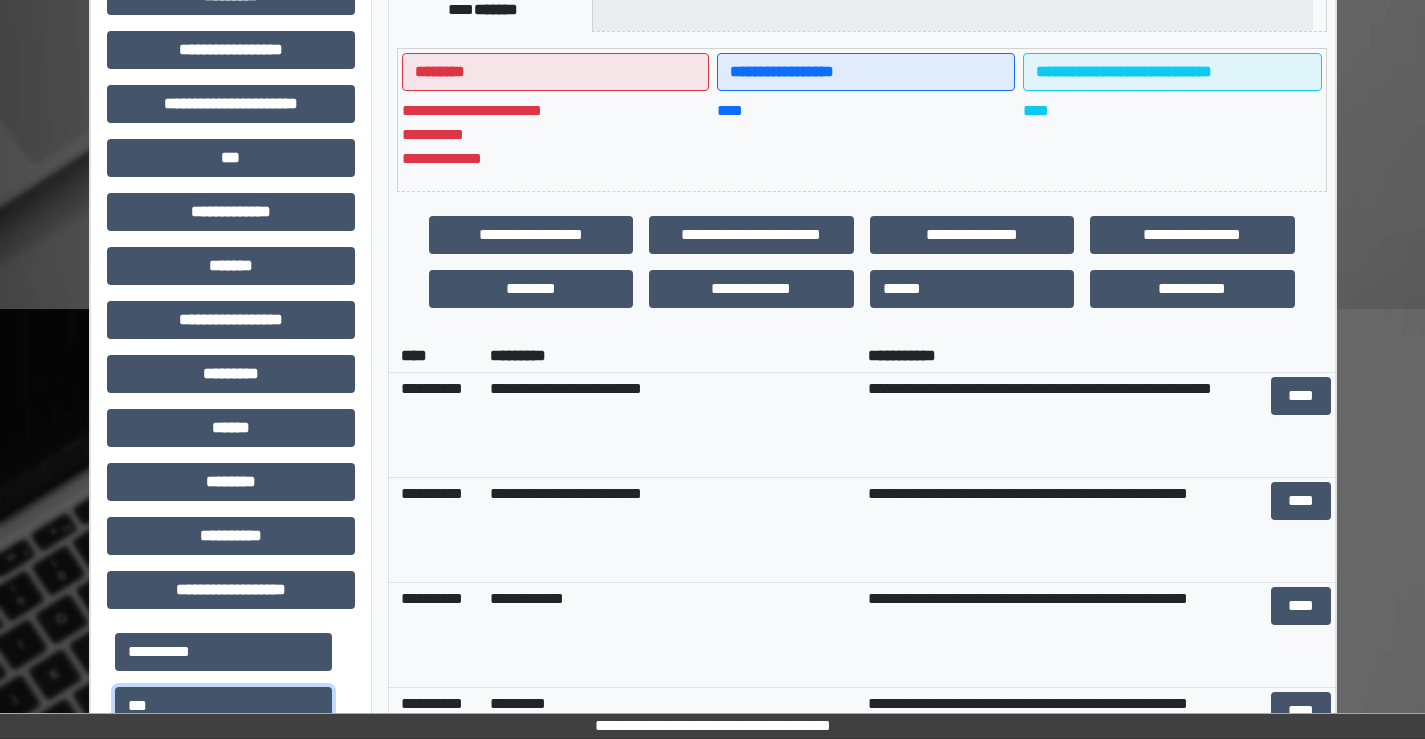 scroll, scrollTop: 635, scrollLeft: 0, axis: vertical 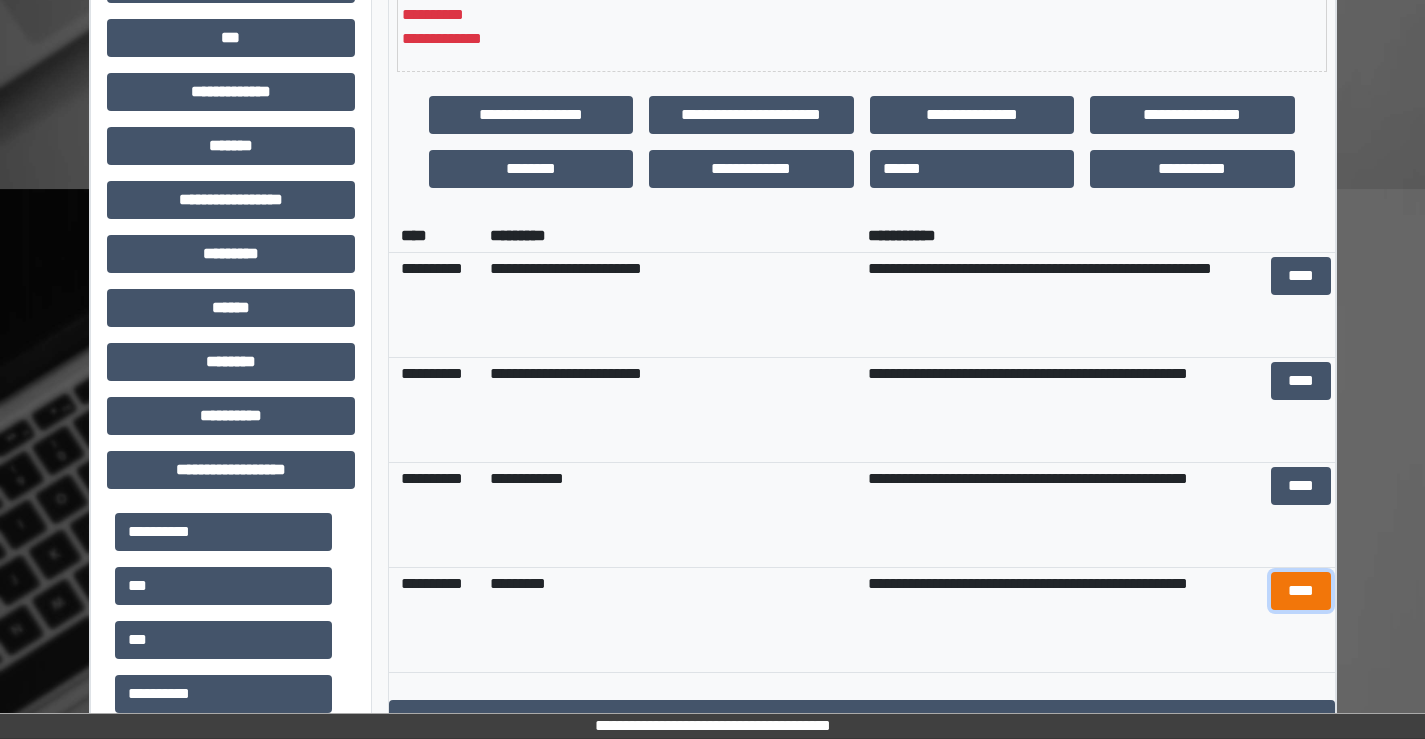 click on "****" at bounding box center (1301, 591) 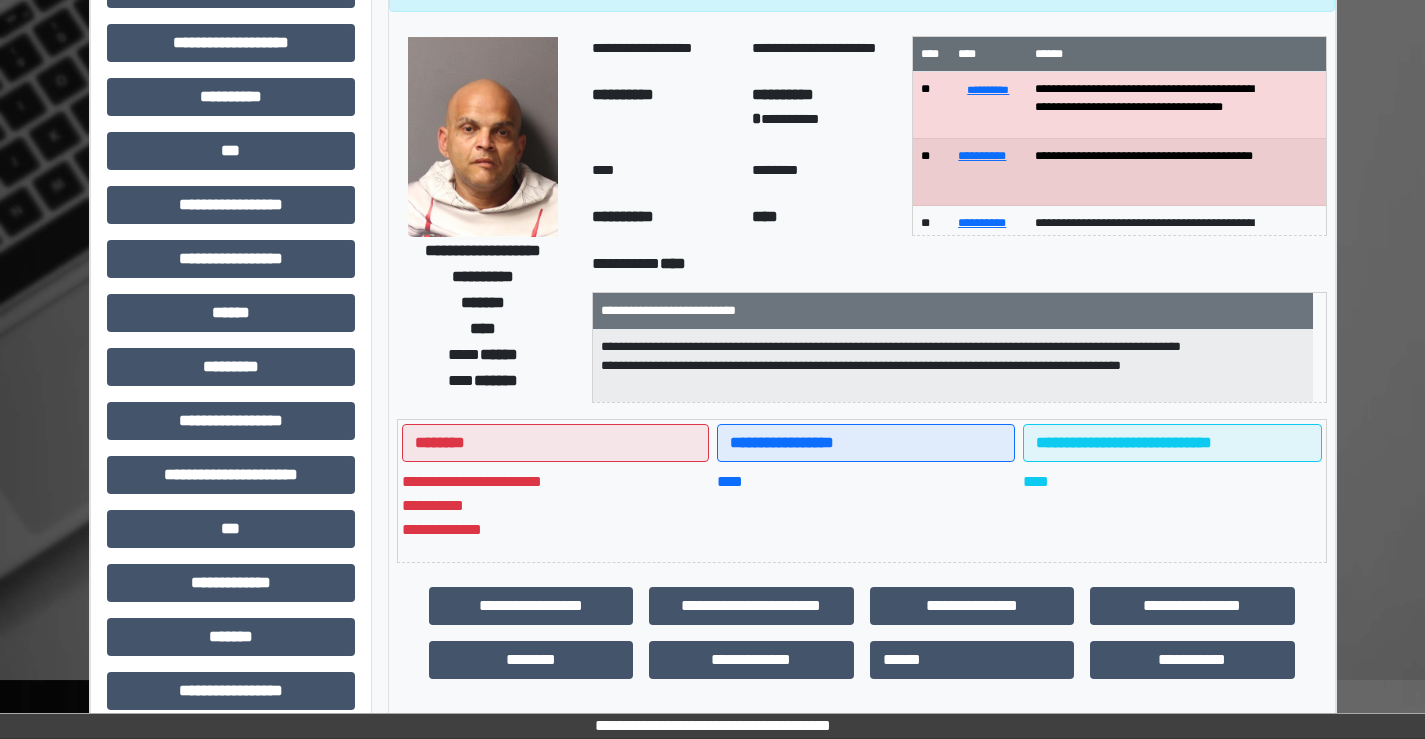 scroll, scrollTop: 15, scrollLeft: 0, axis: vertical 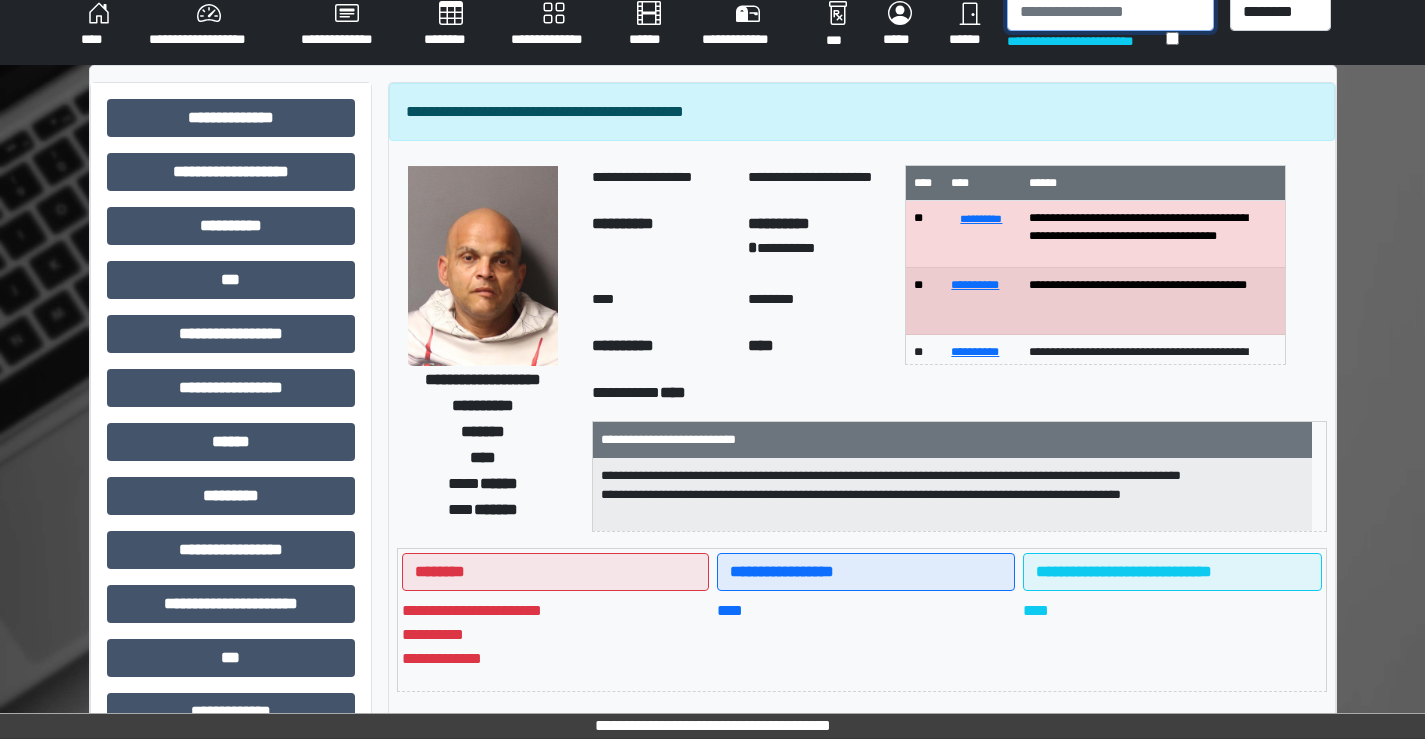 click at bounding box center (1110, 12) 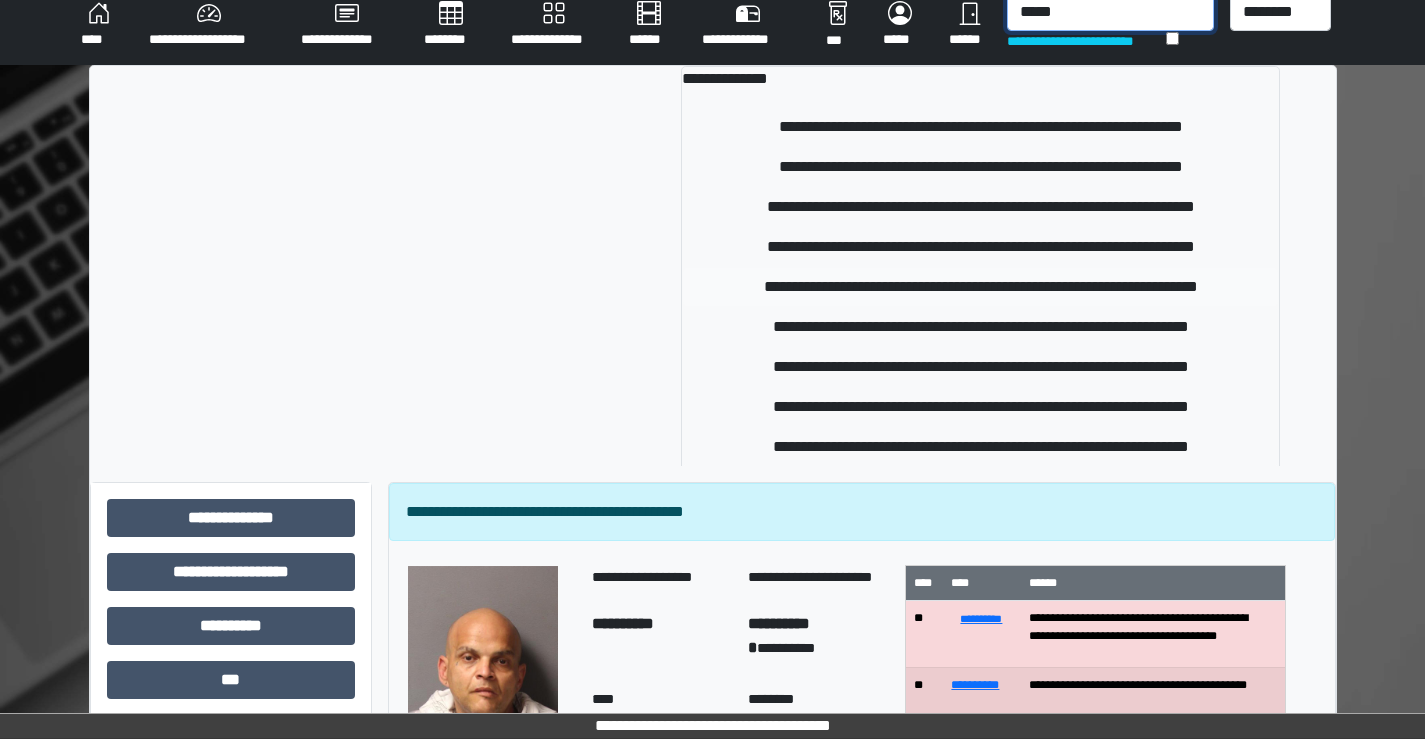 type on "*****" 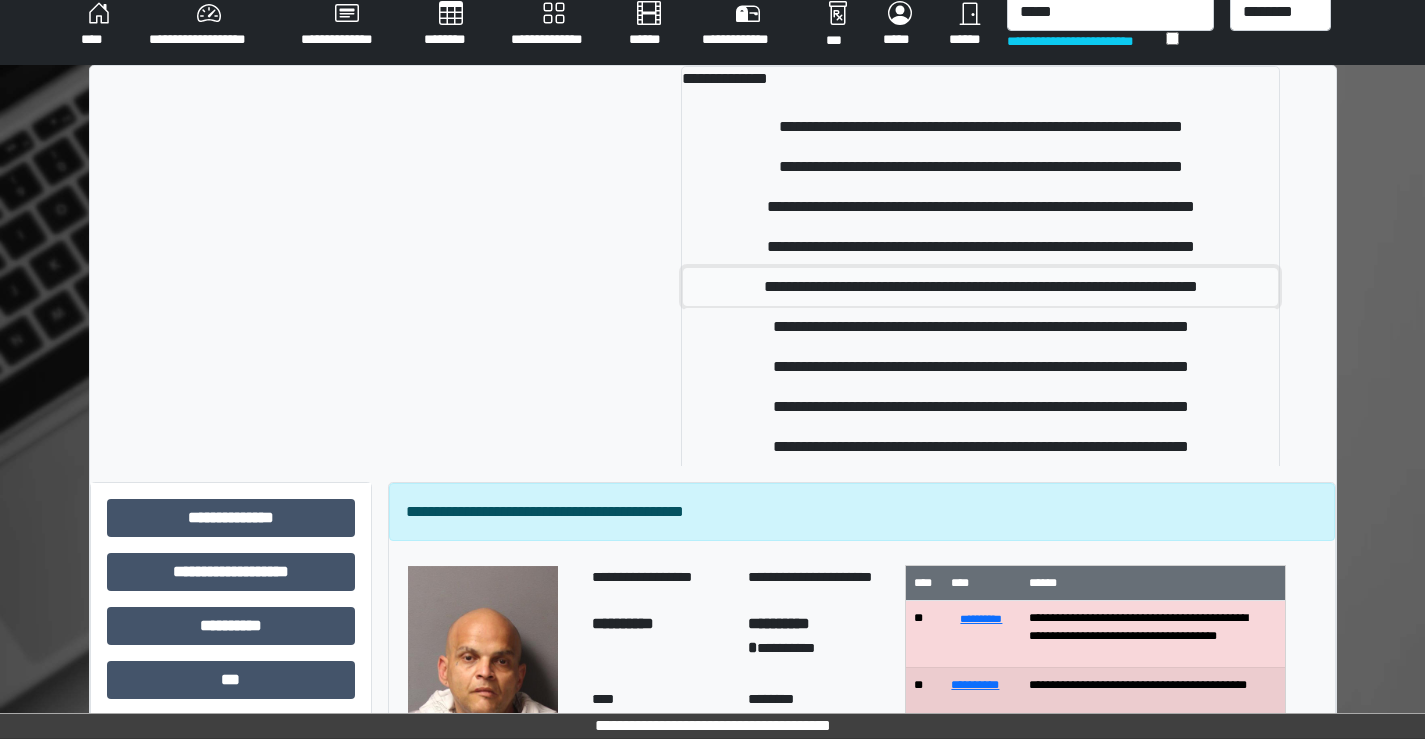 click on "**********" at bounding box center (980, 287) 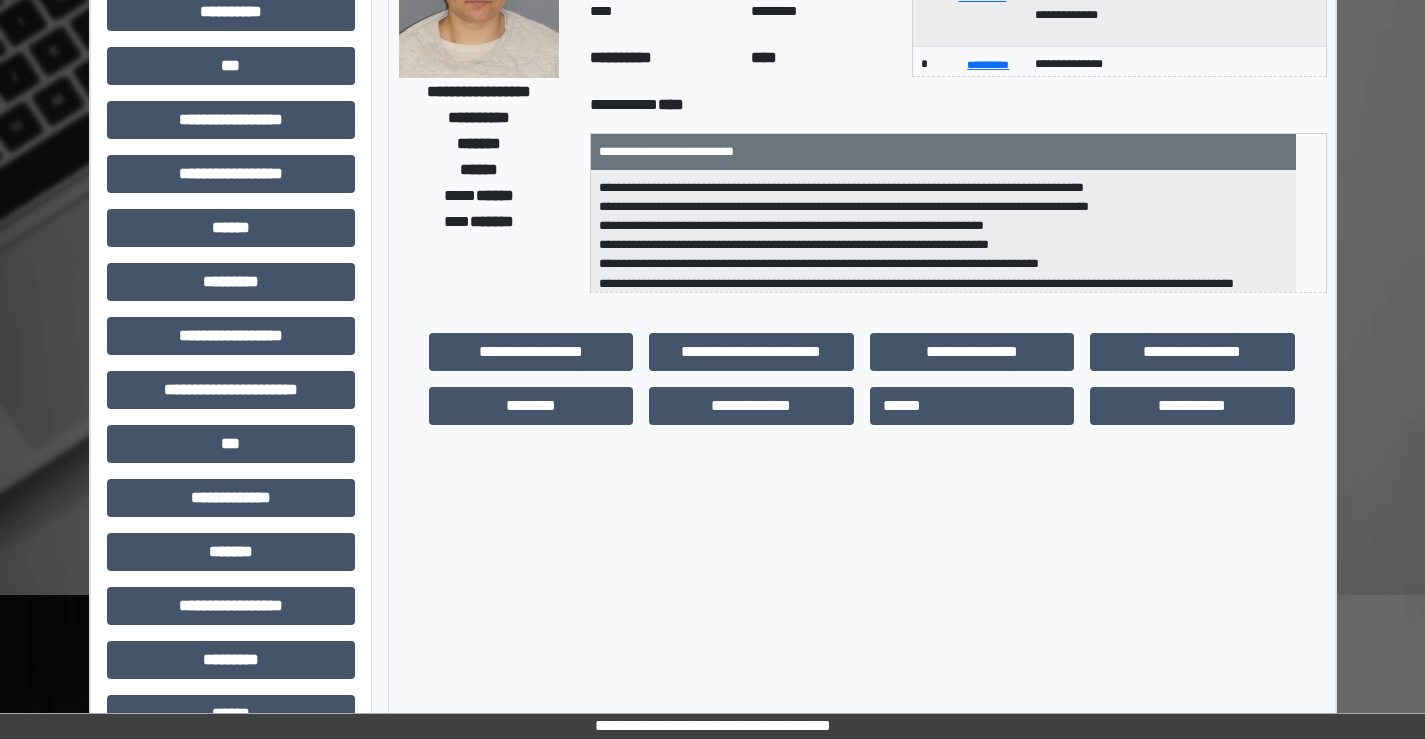 scroll, scrollTop: 135, scrollLeft: 0, axis: vertical 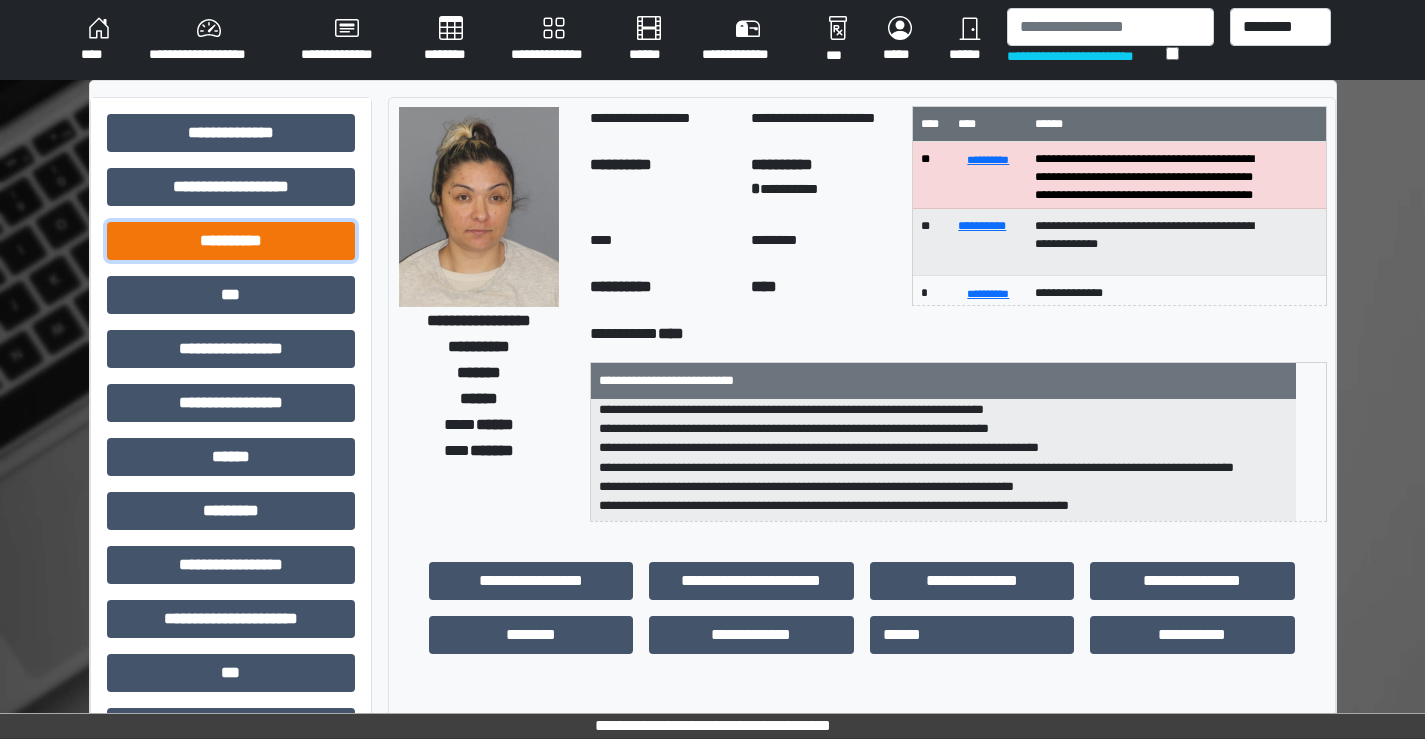 click on "**********" at bounding box center (231, 241) 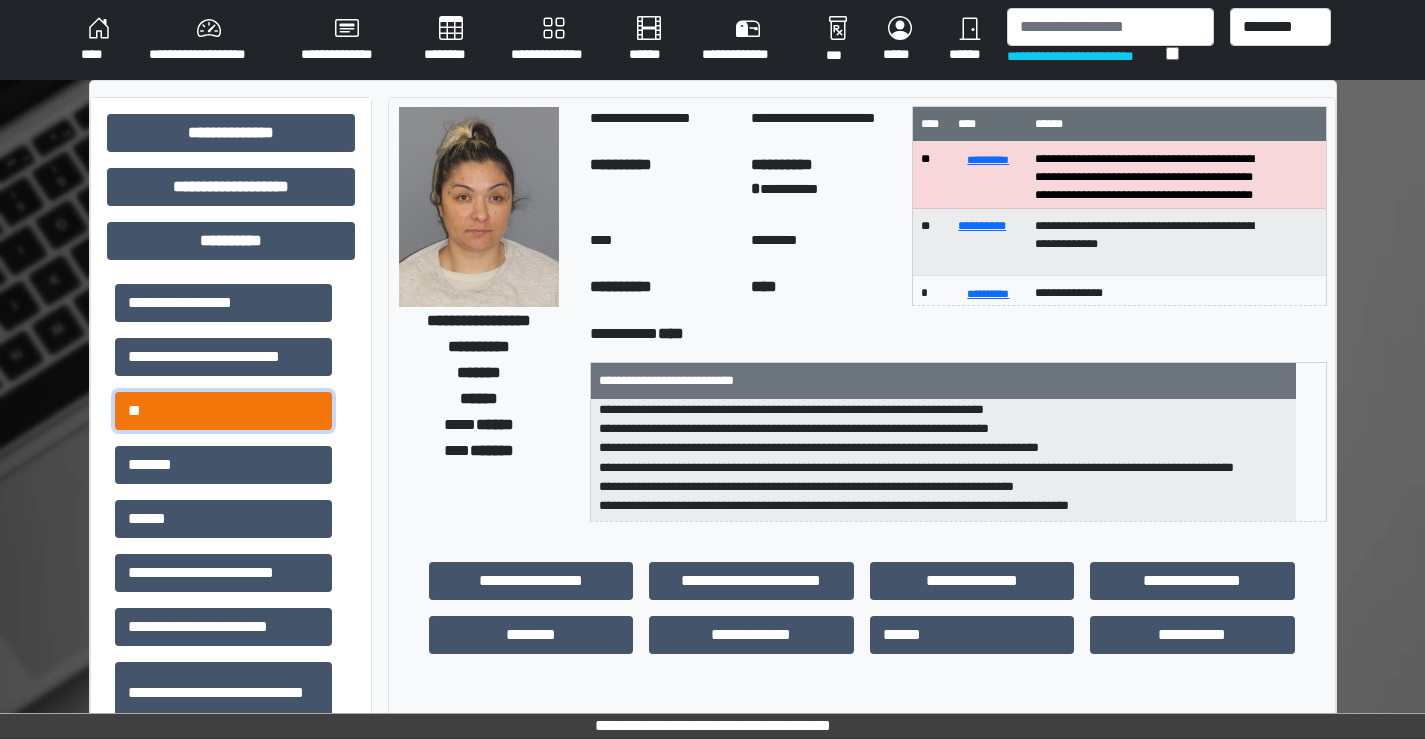 click on "**" at bounding box center (223, 411) 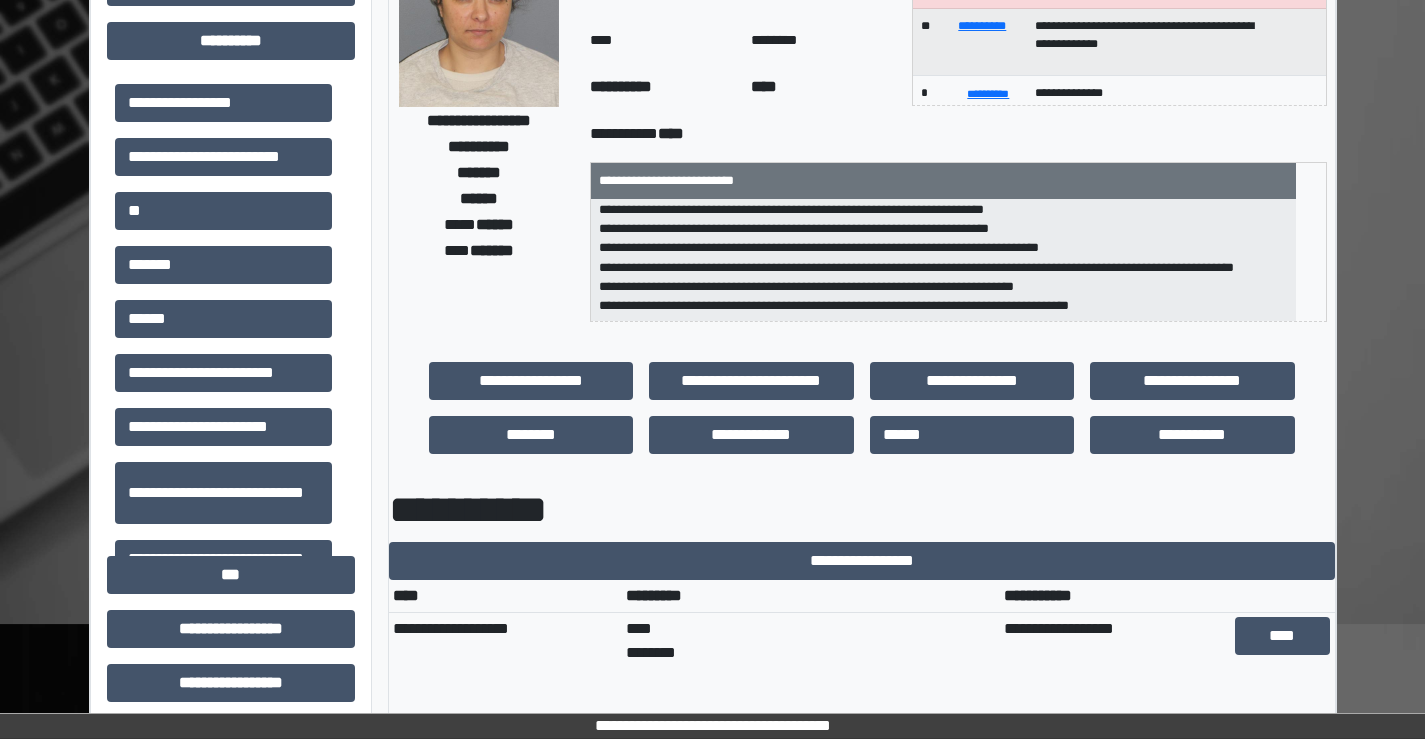 click on "**********" at bounding box center [223, 157] 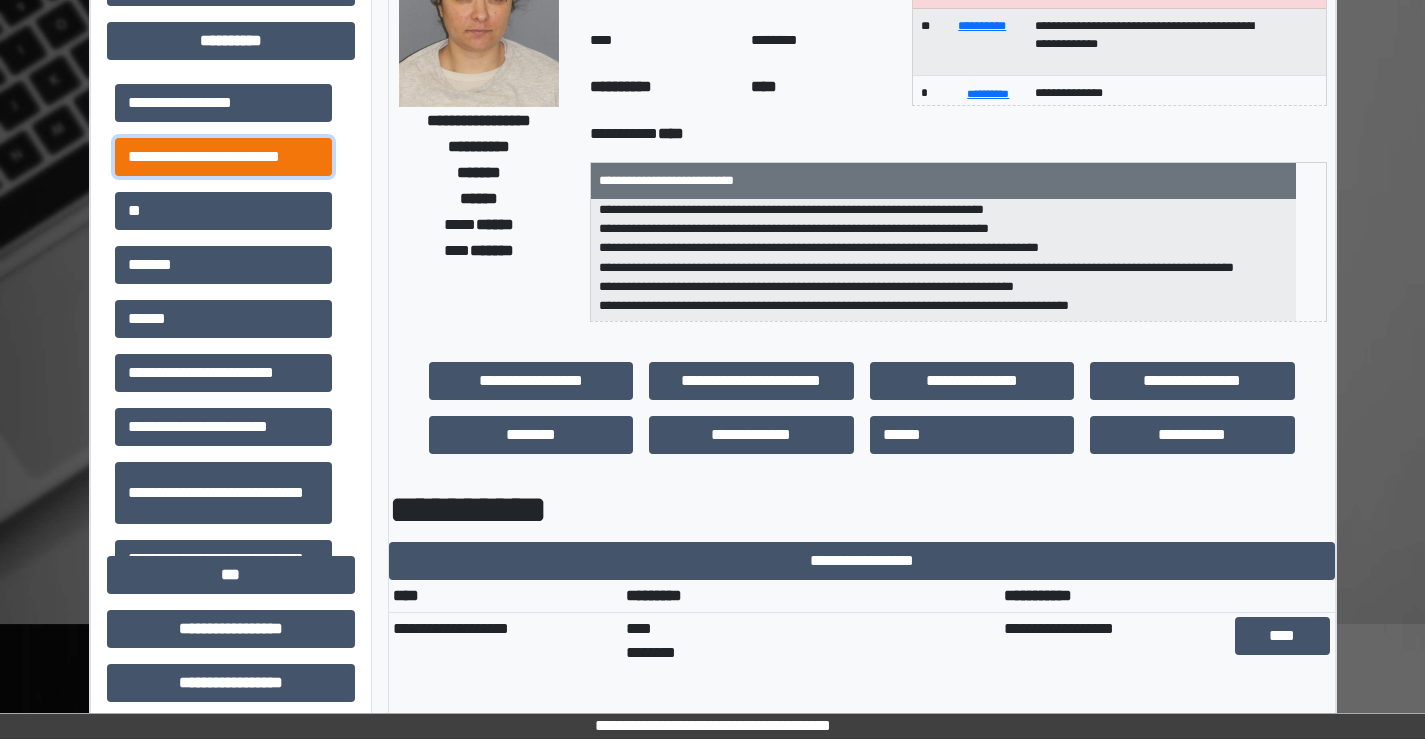 click on "**********" at bounding box center [223, 157] 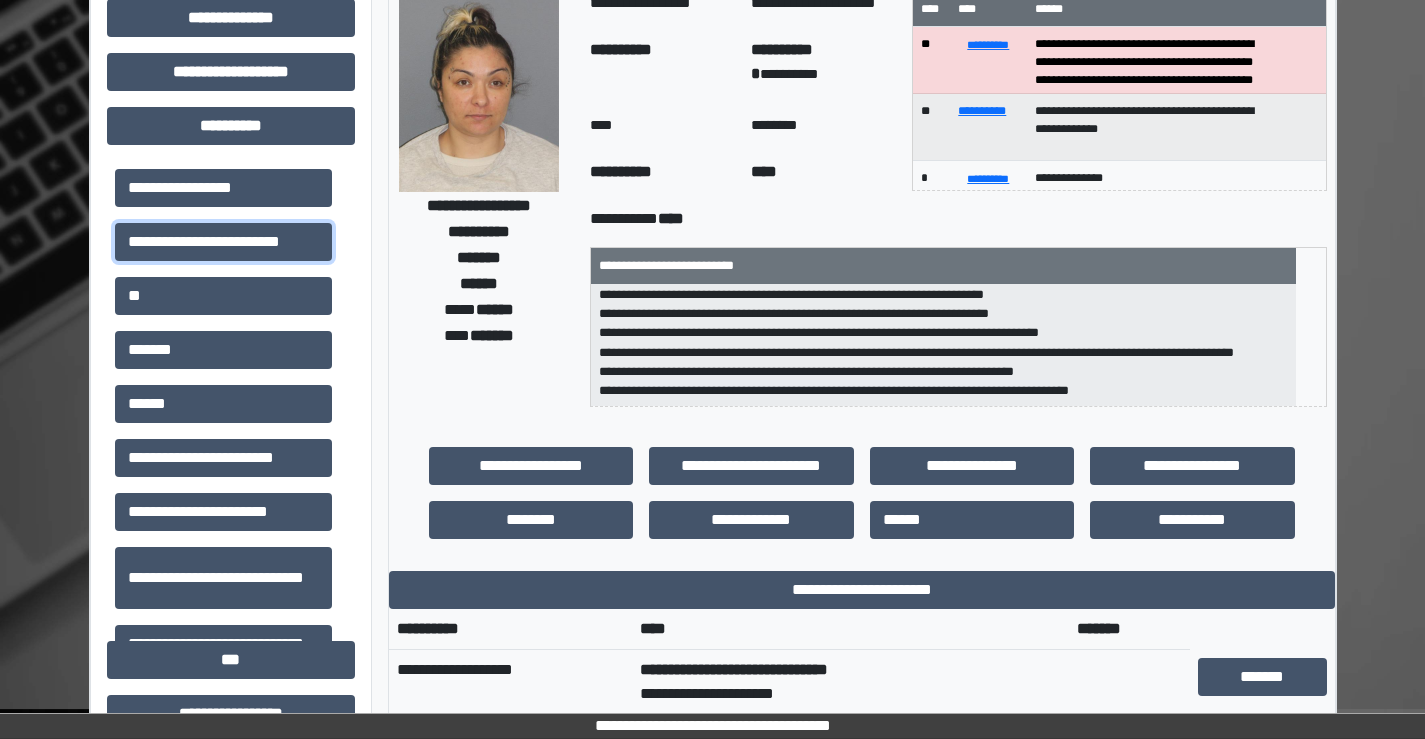 scroll, scrollTop: 100, scrollLeft: 0, axis: vertical 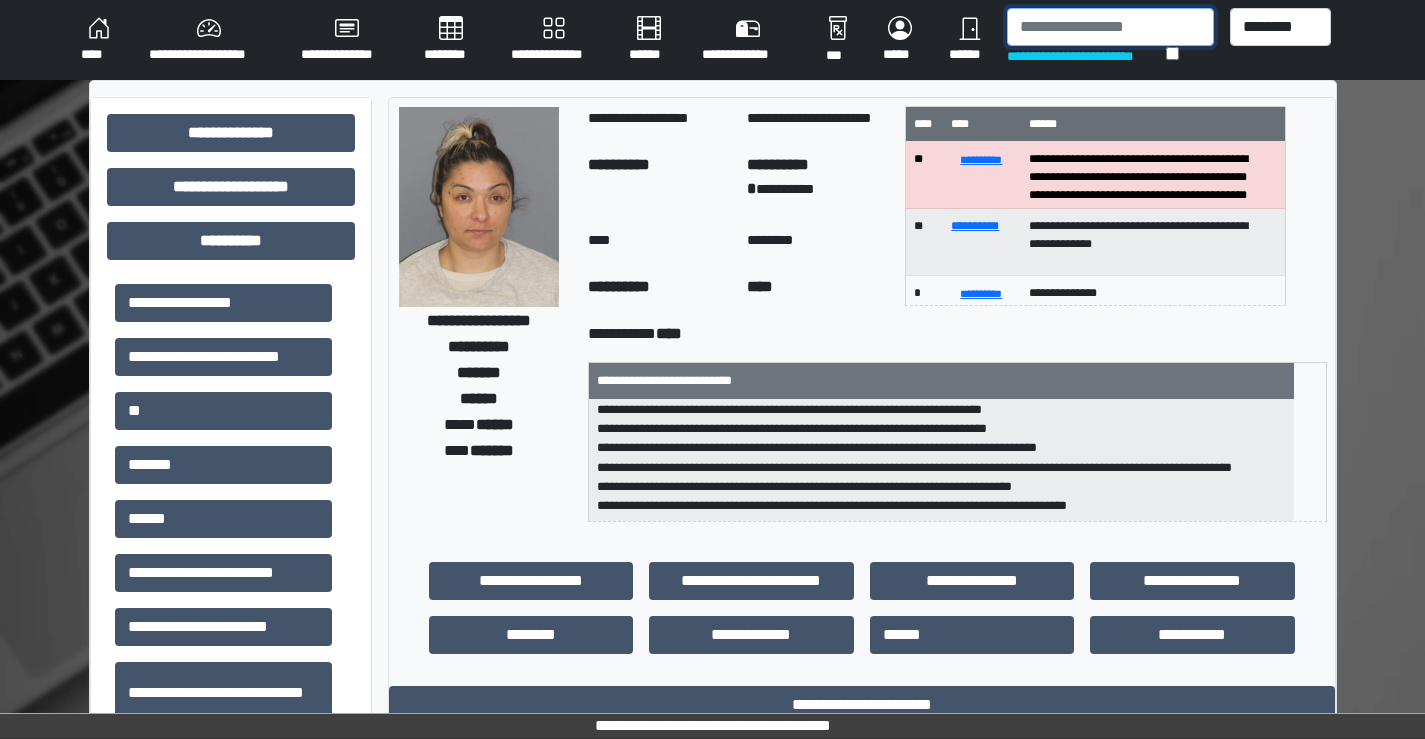 click at bounding box center (1110, 27) 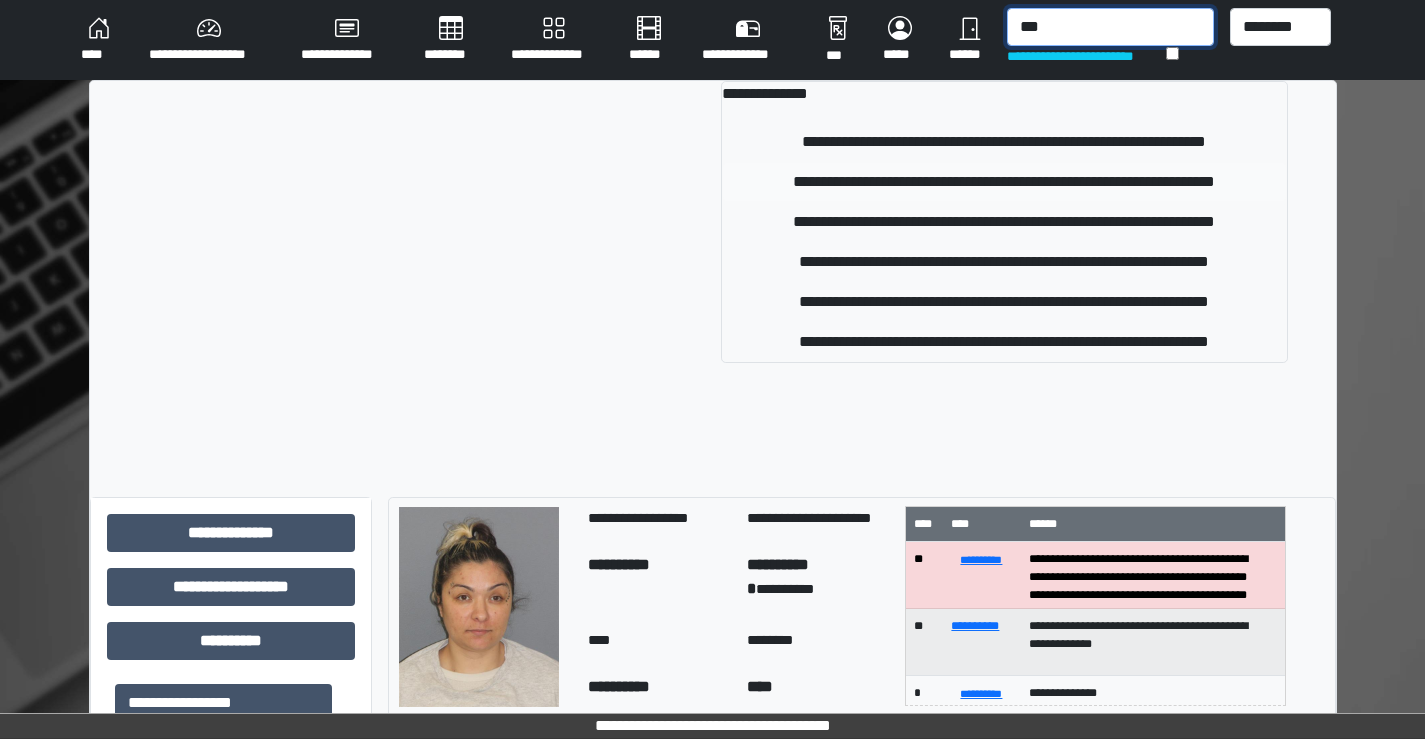 type on "***" 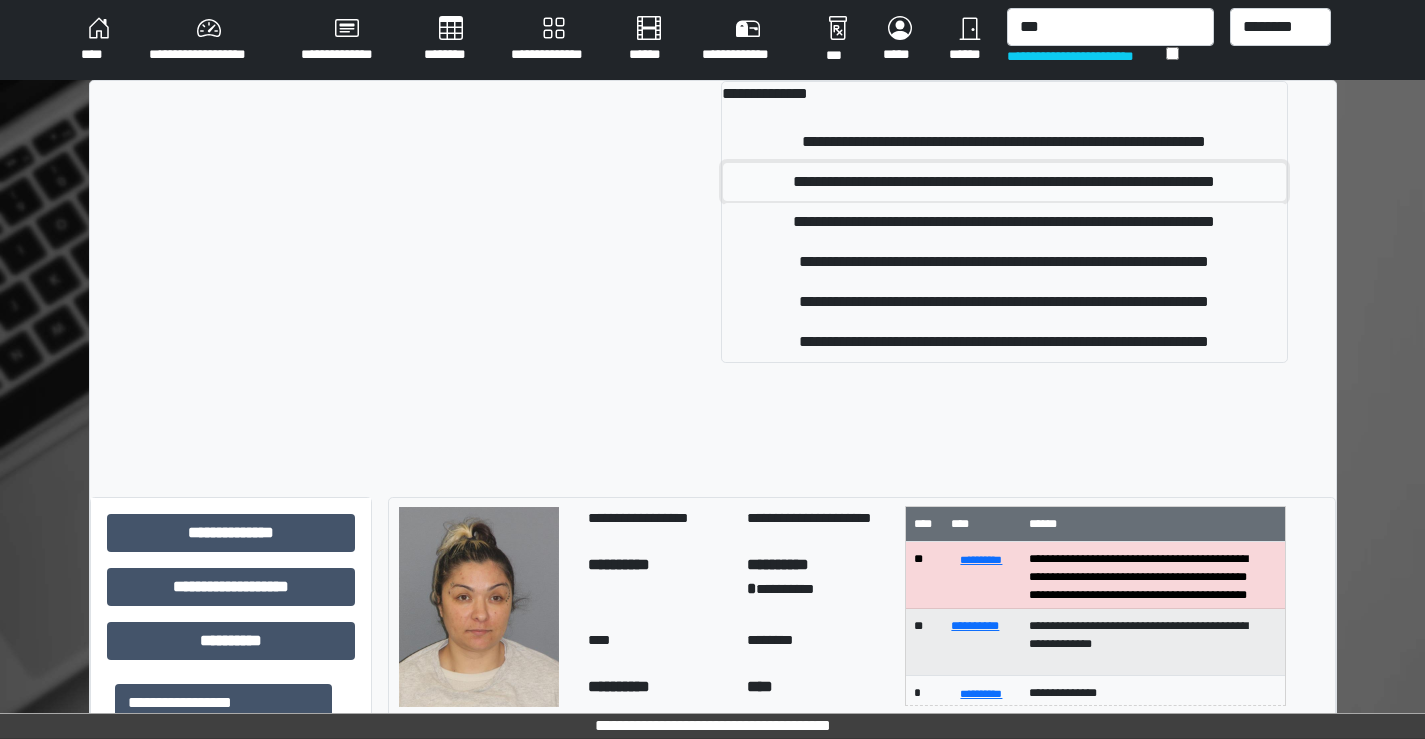 click on "**********" at bounding box center (1004, 182) 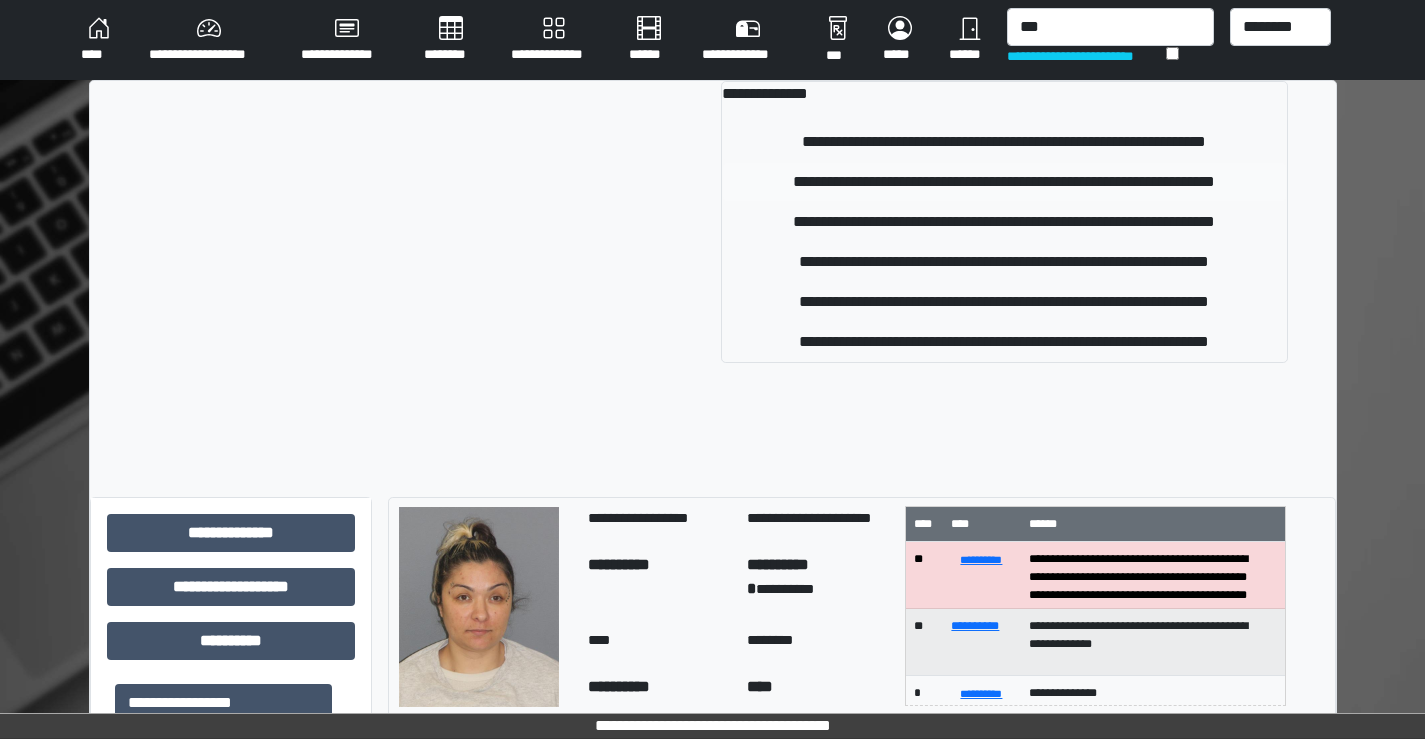 type 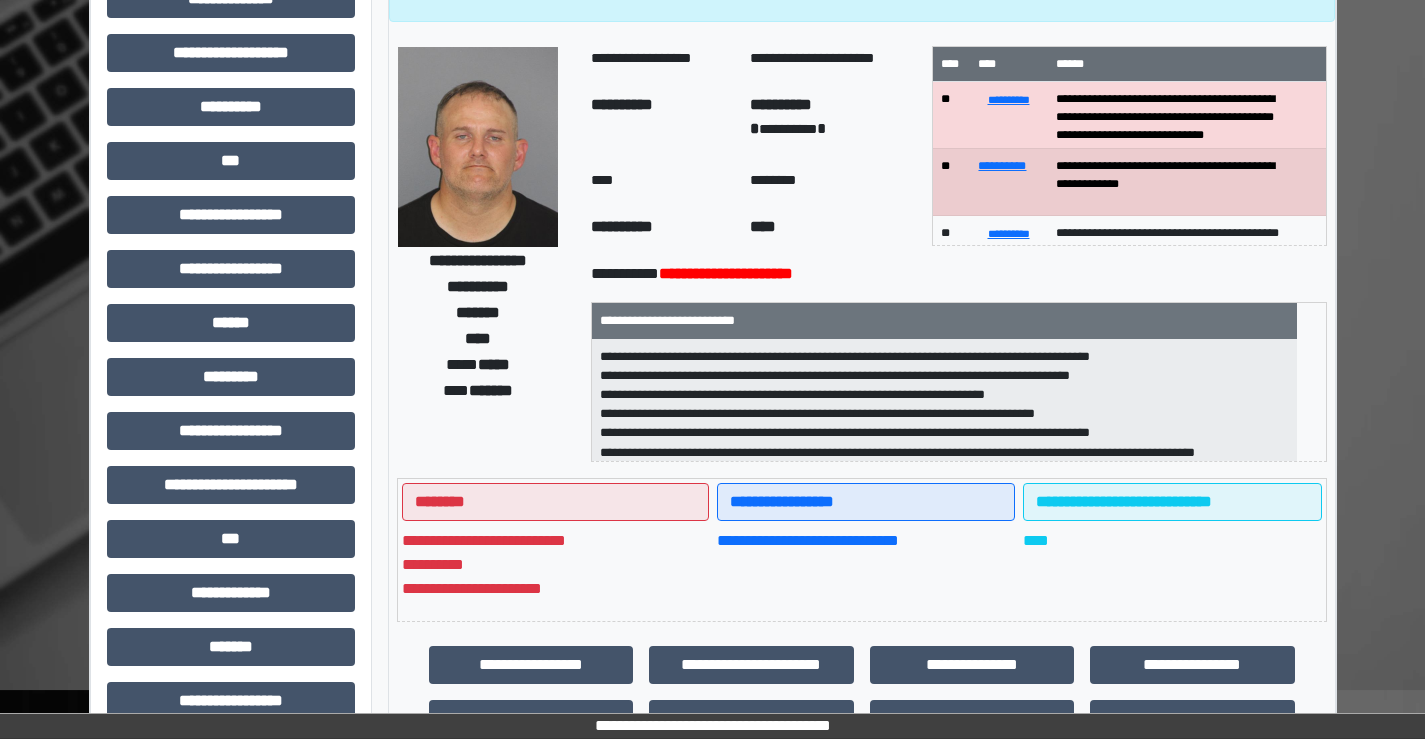 scroll, scrollTop: 100, scrollLeft: 0, axis: vertical 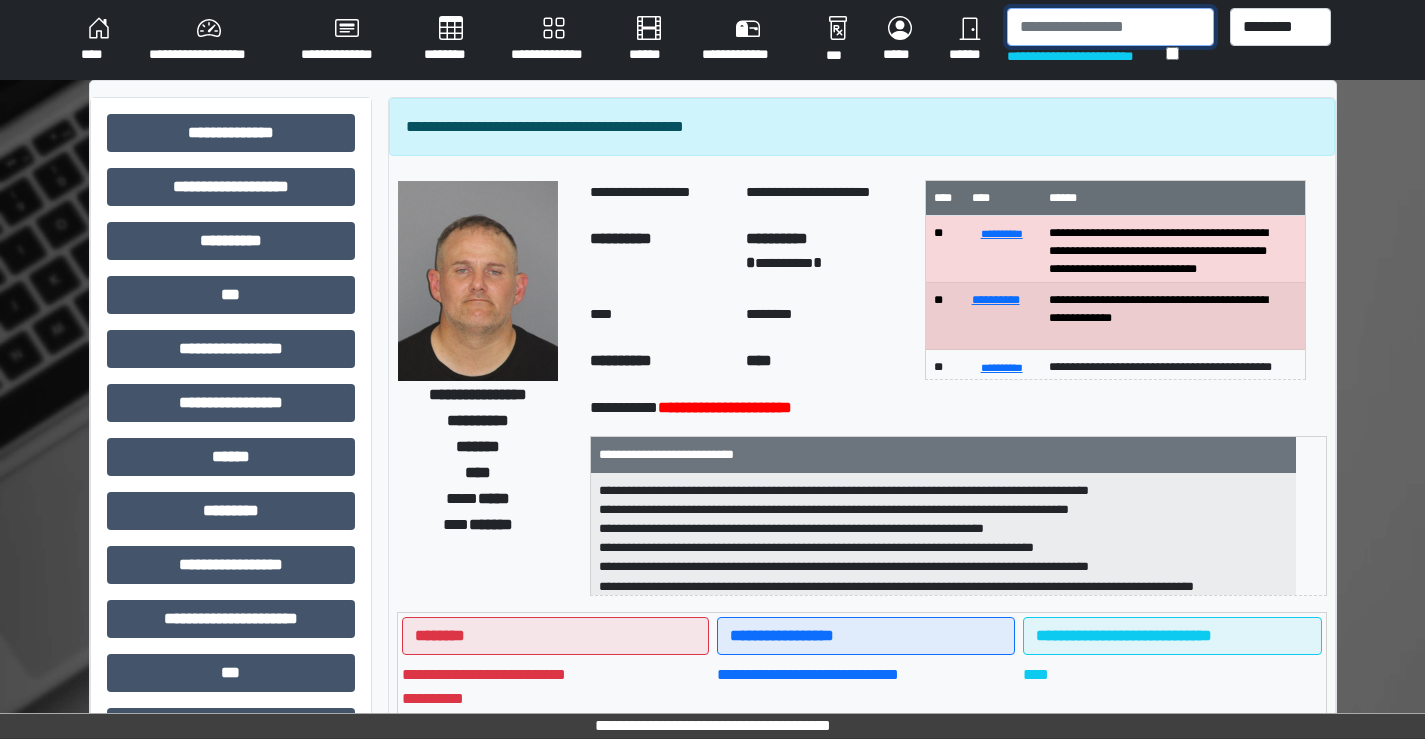 click at bounding box center (1110, 27) 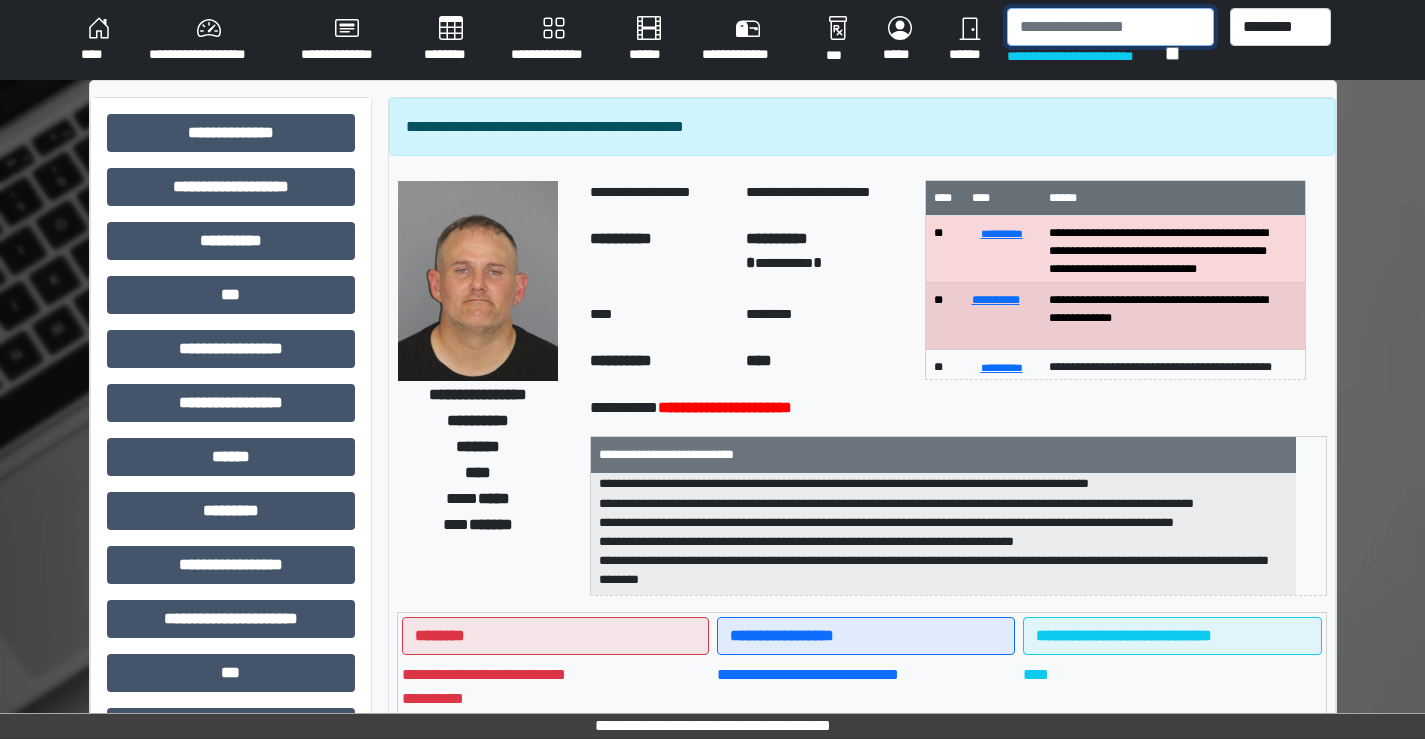 scroll, scrollTop: 121, scrollLeft: 0, axis: vertical 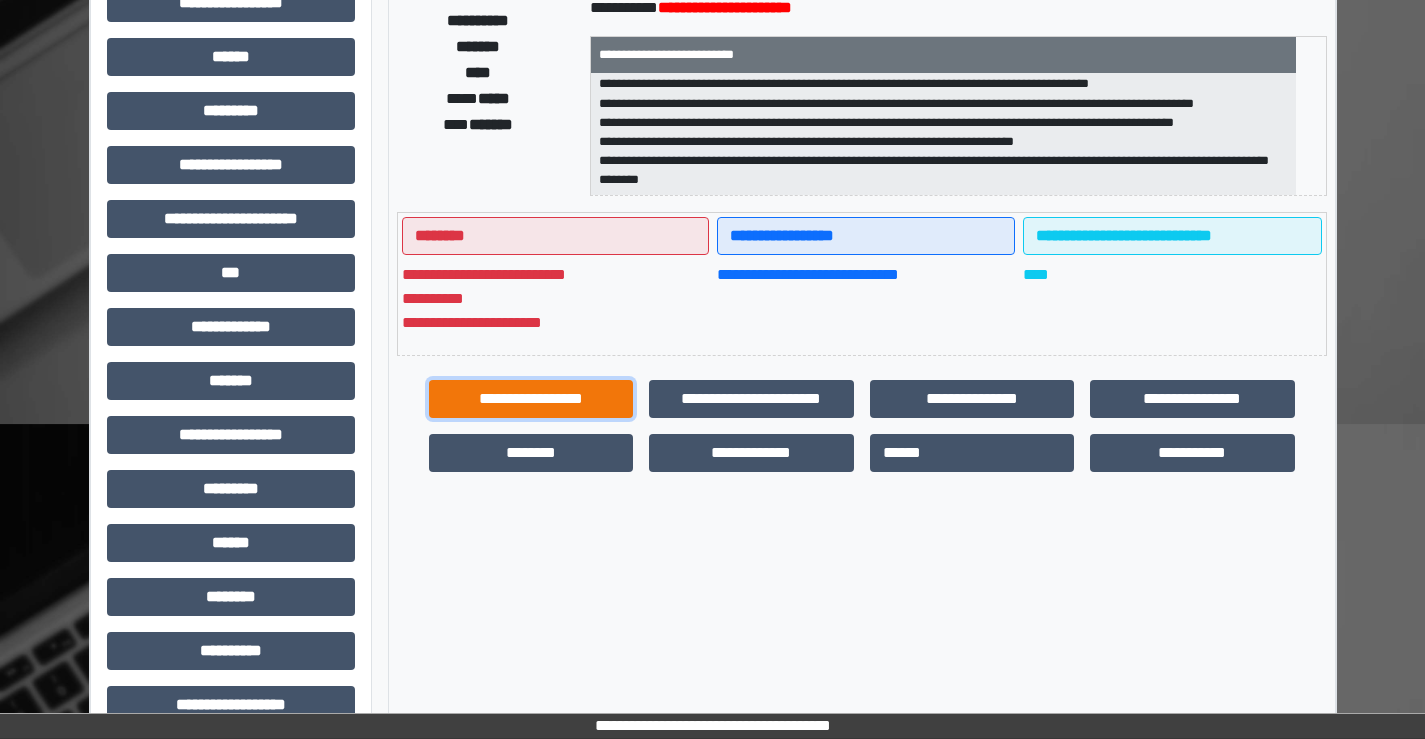 click on "**********" at bounding box center [531, 399] 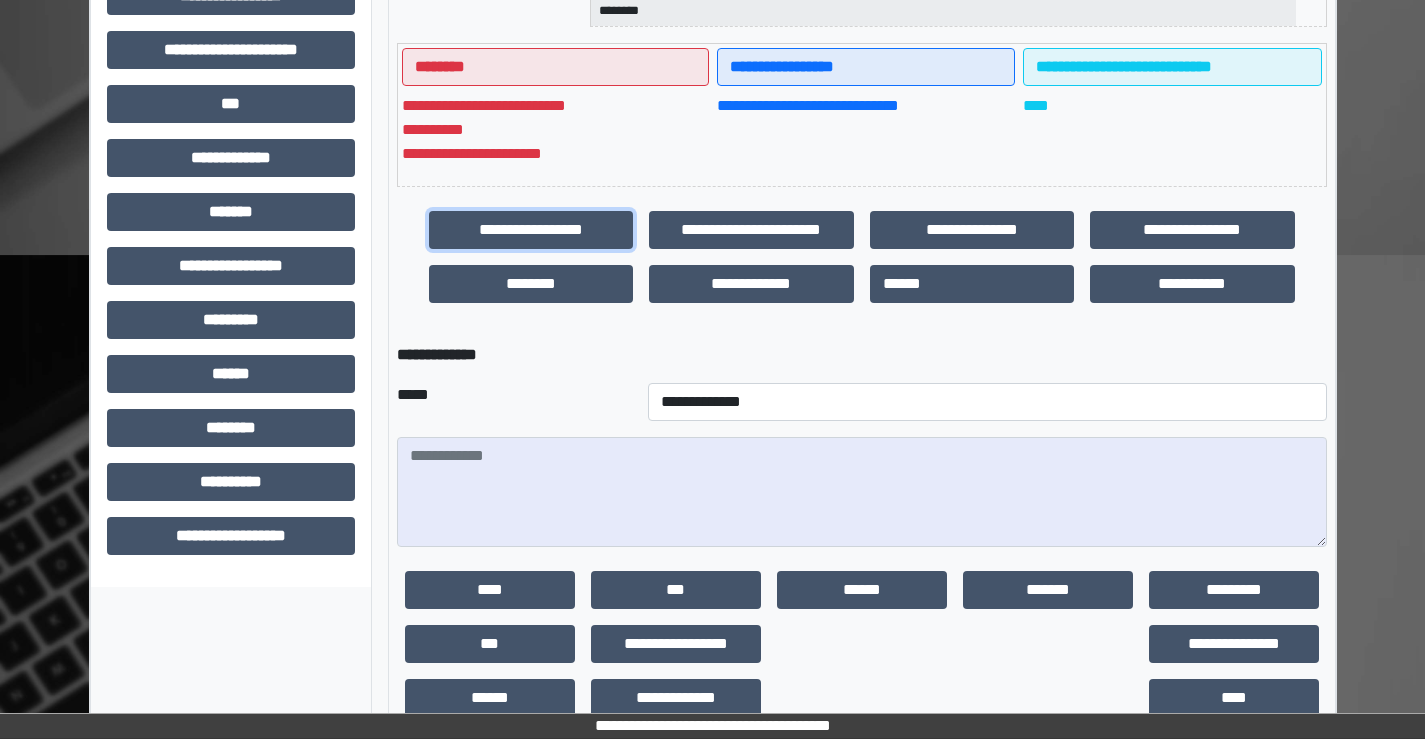 scroll, scrollTop: 600, scrollLeft: 0, axis: vertical 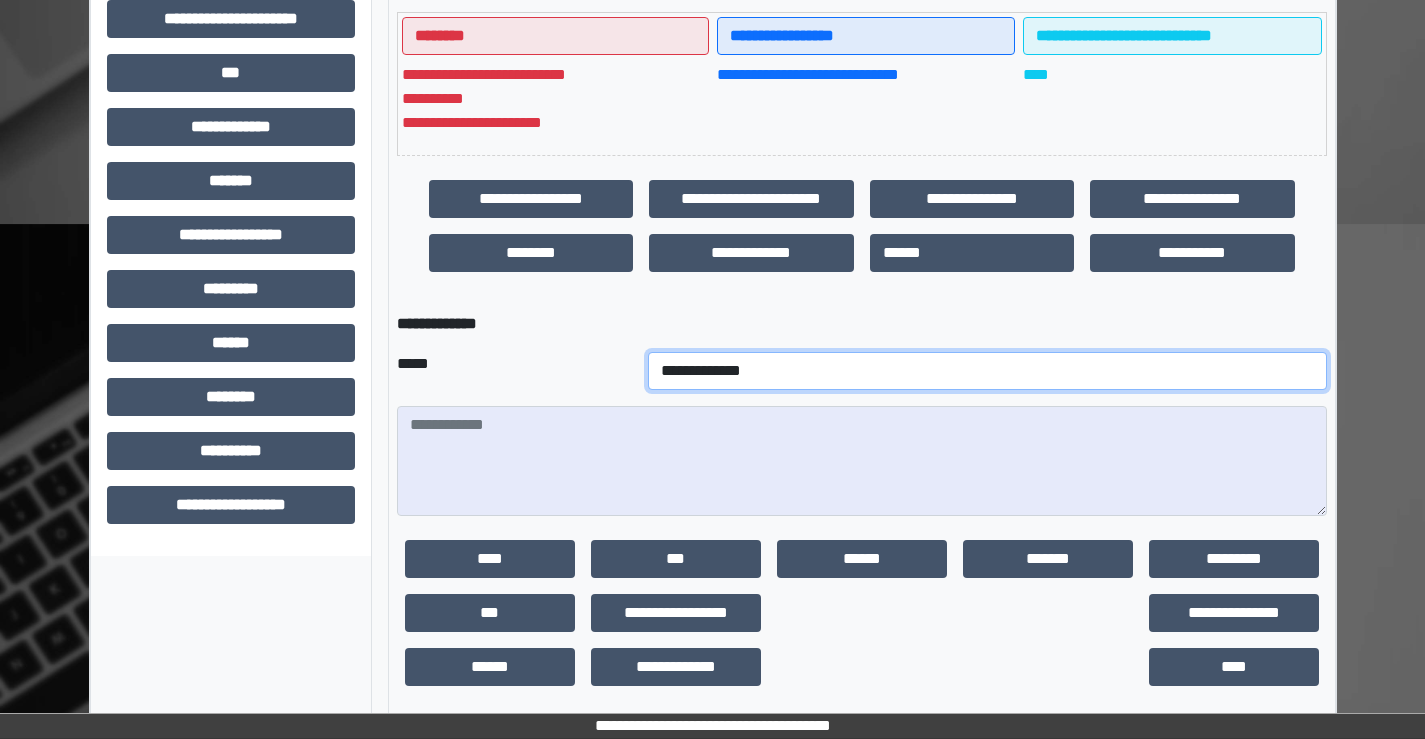click on "**********" at bounding box center [987, 371] 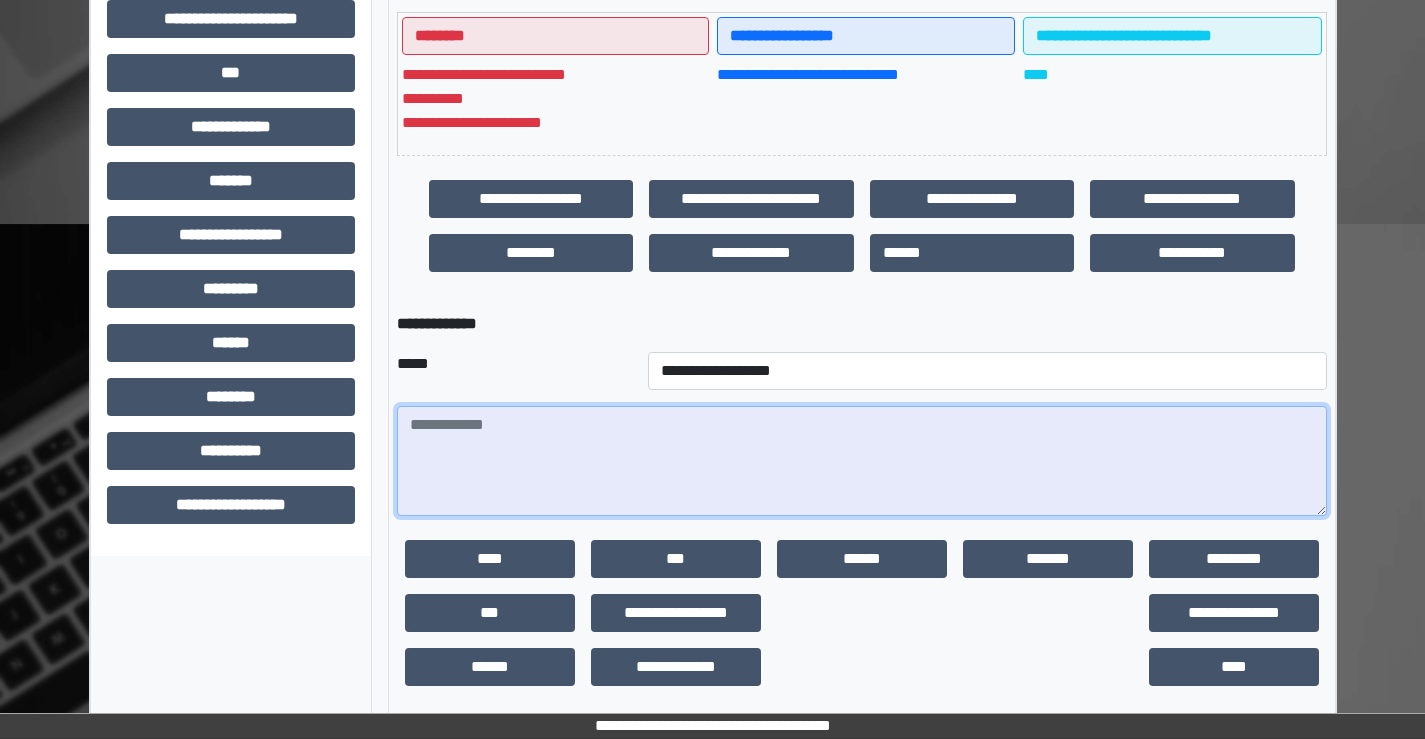 click at bounding box center (862, 461) 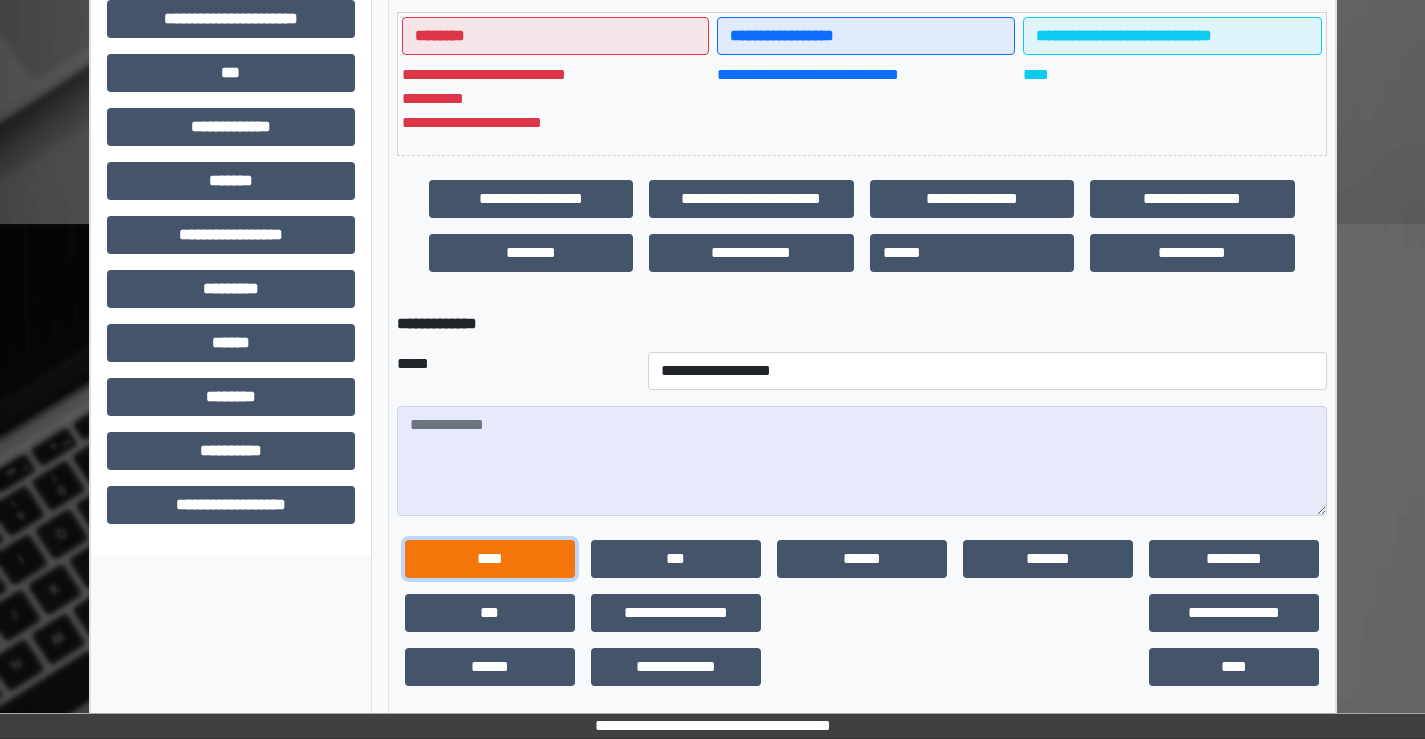 click on "****" at bounding box center [490, 559] 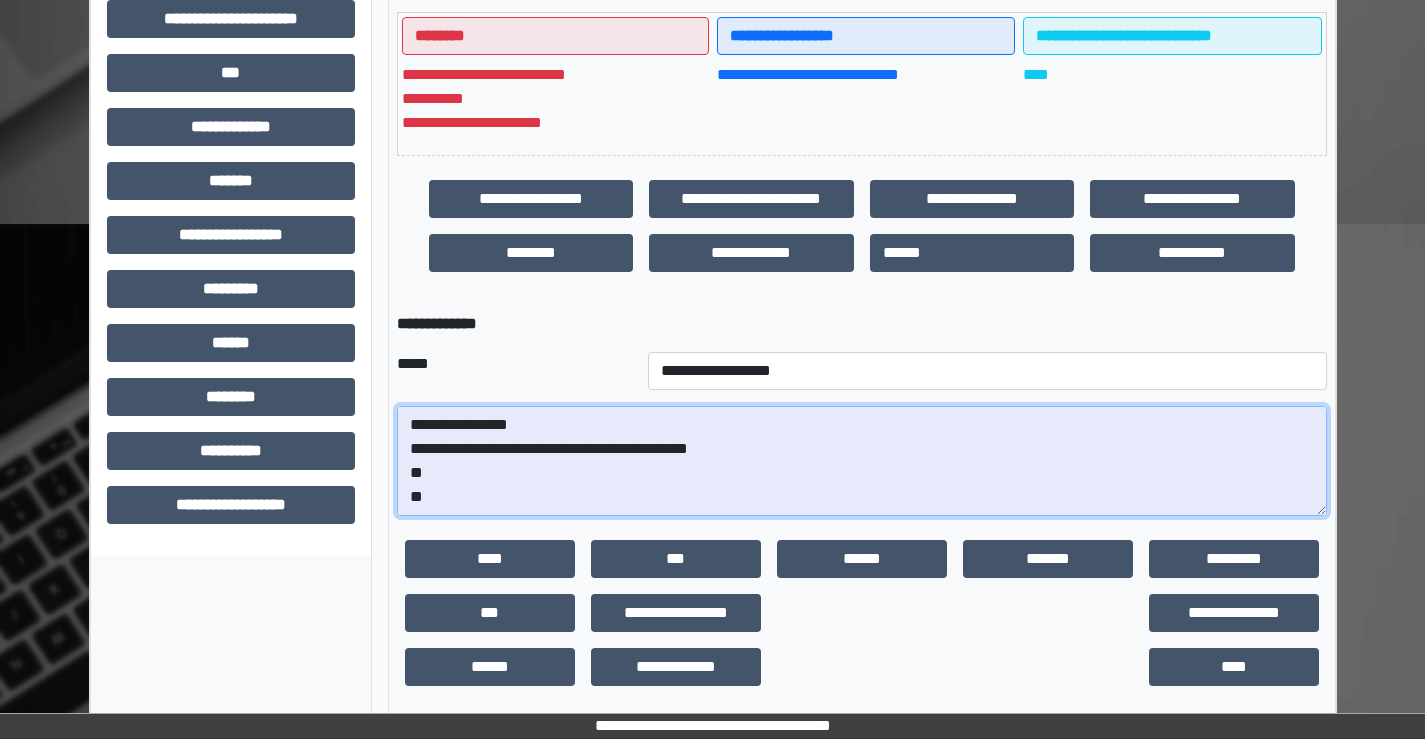 click on "**********" at bounding box center (862, 461) 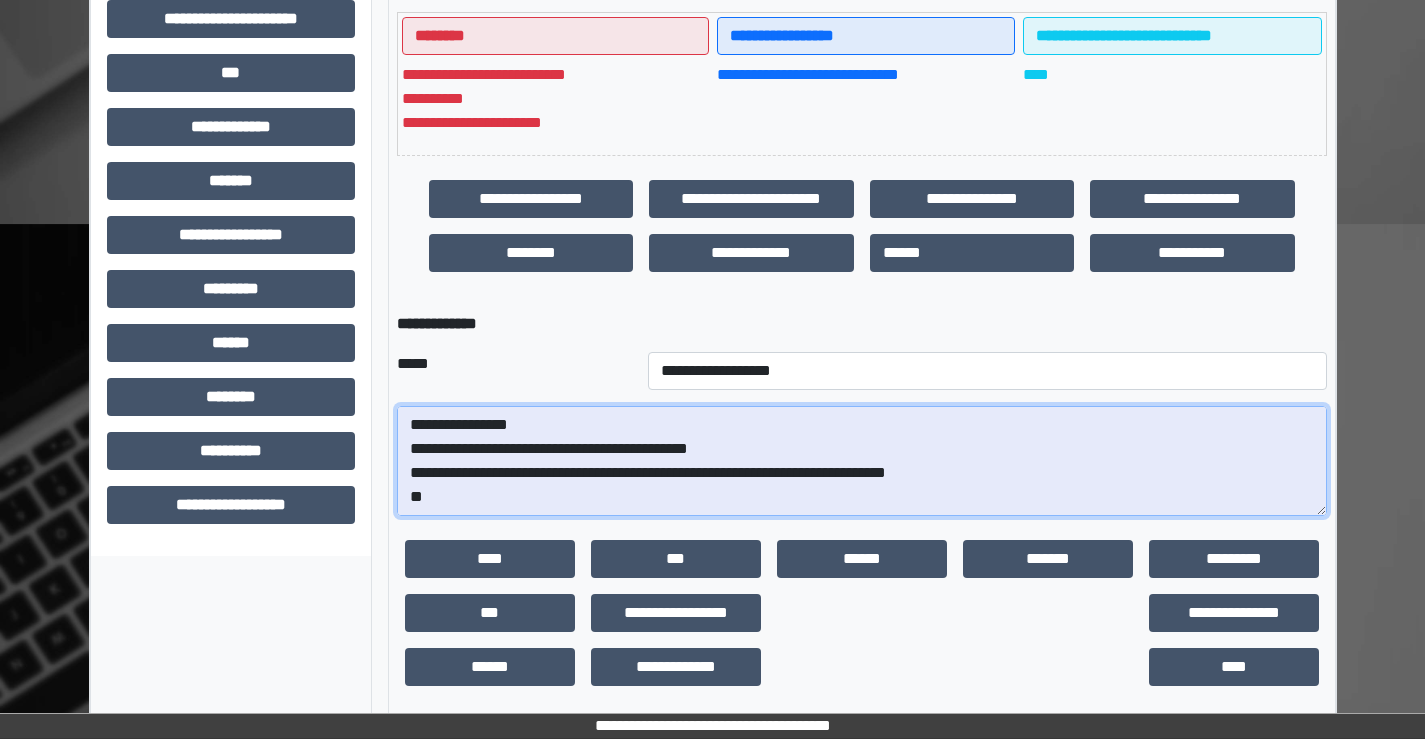 drag, startPoint x: 475, startPoint y: 477, endPoint x: 487, endPoint y: 477, distance: 12 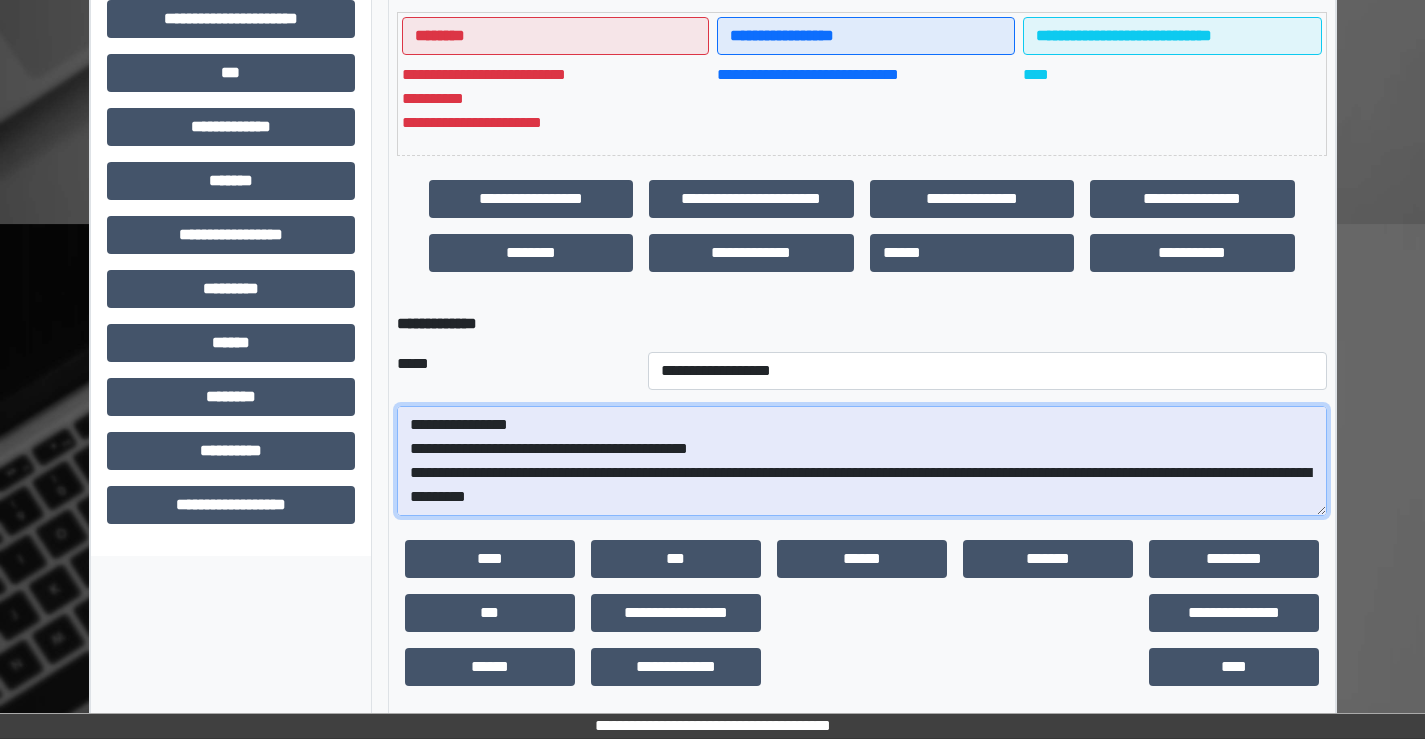 click on "**********" at bounding box center (862, 461) 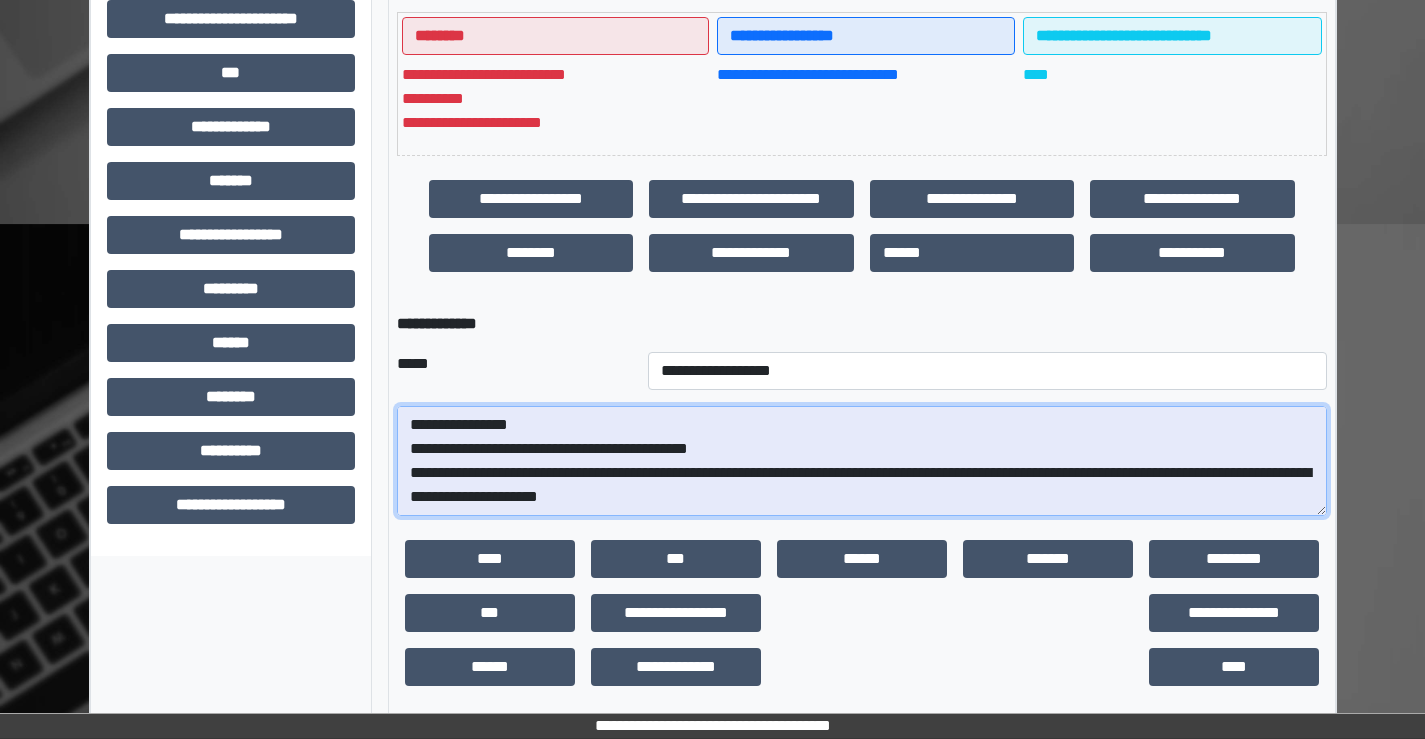 type on "**********" 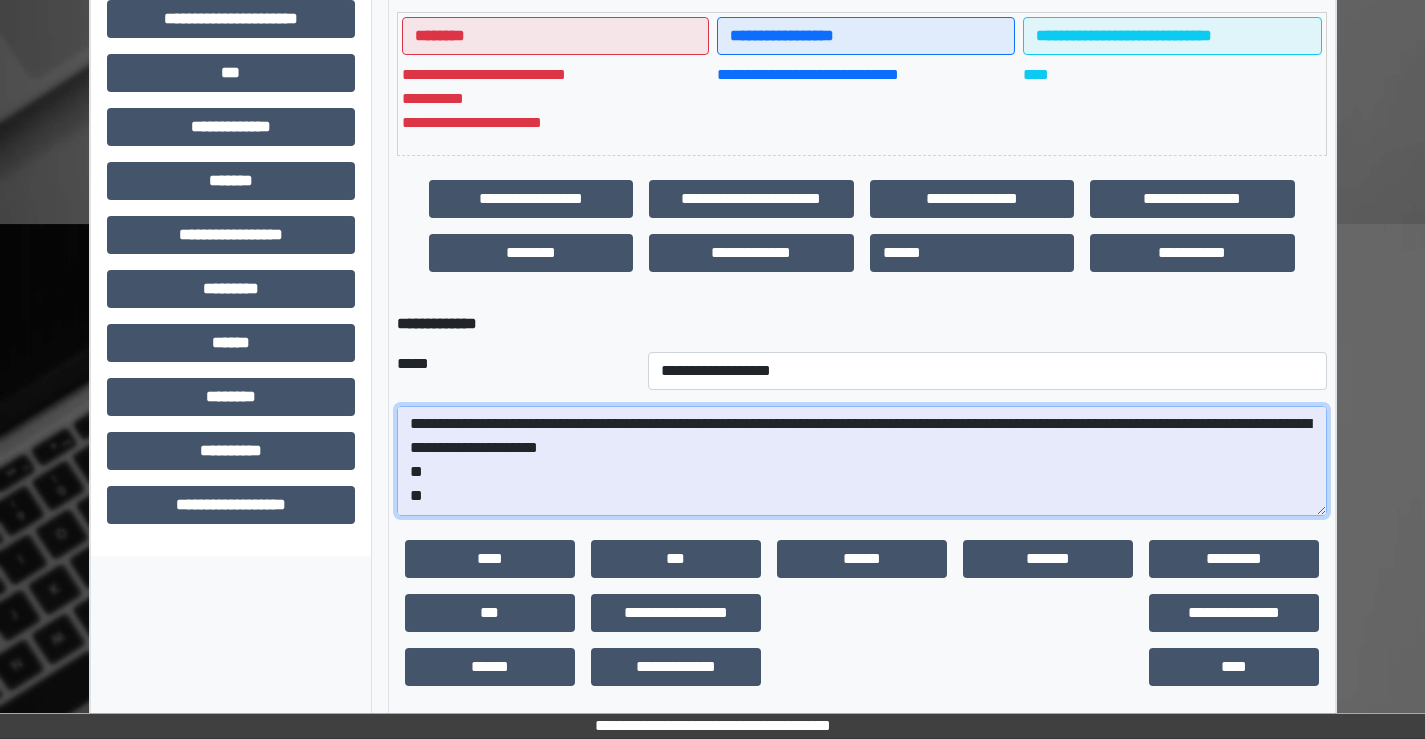 scroll, scrollTop: 72, scrollLeft: 0, axis: vertical 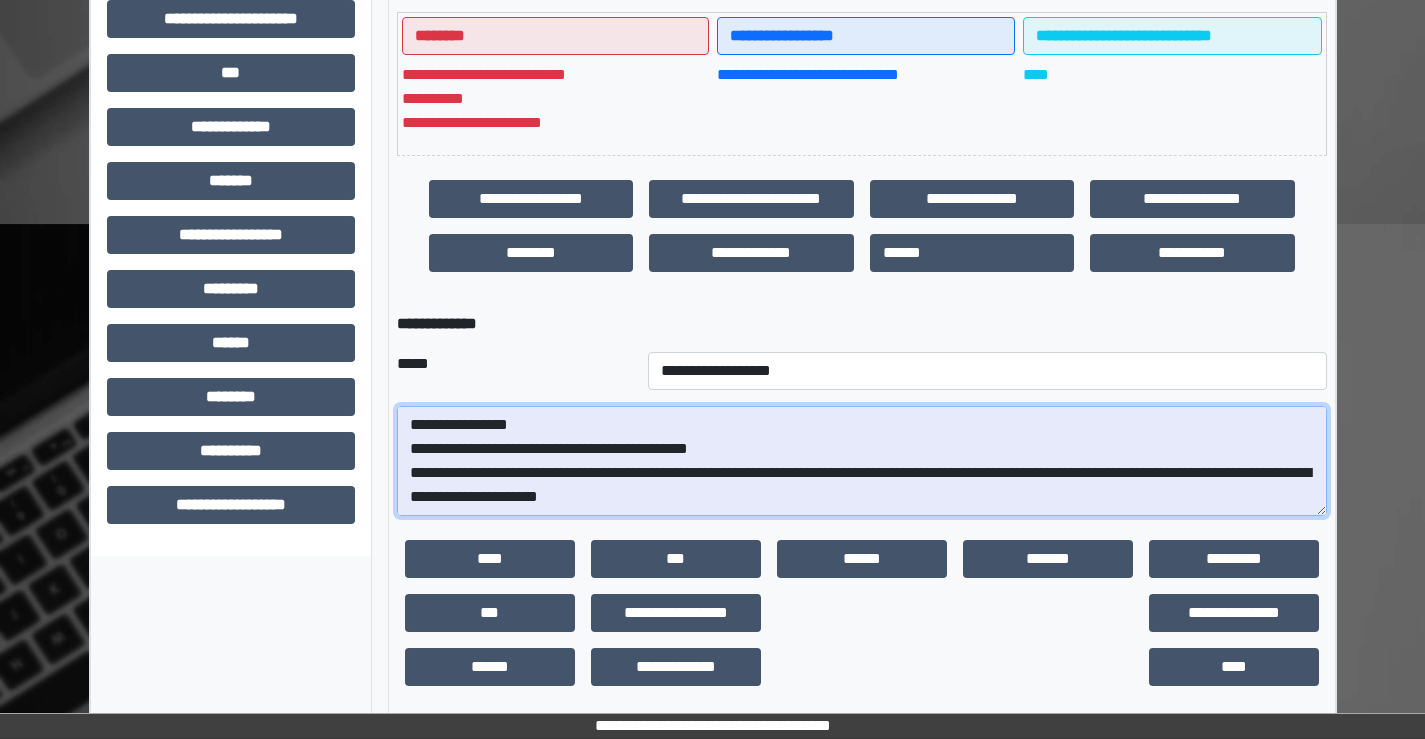 drag, startPoint x: 448, startPoint y: 506, endPoint x: 362, endPoint y: 385, distance: 148.44864 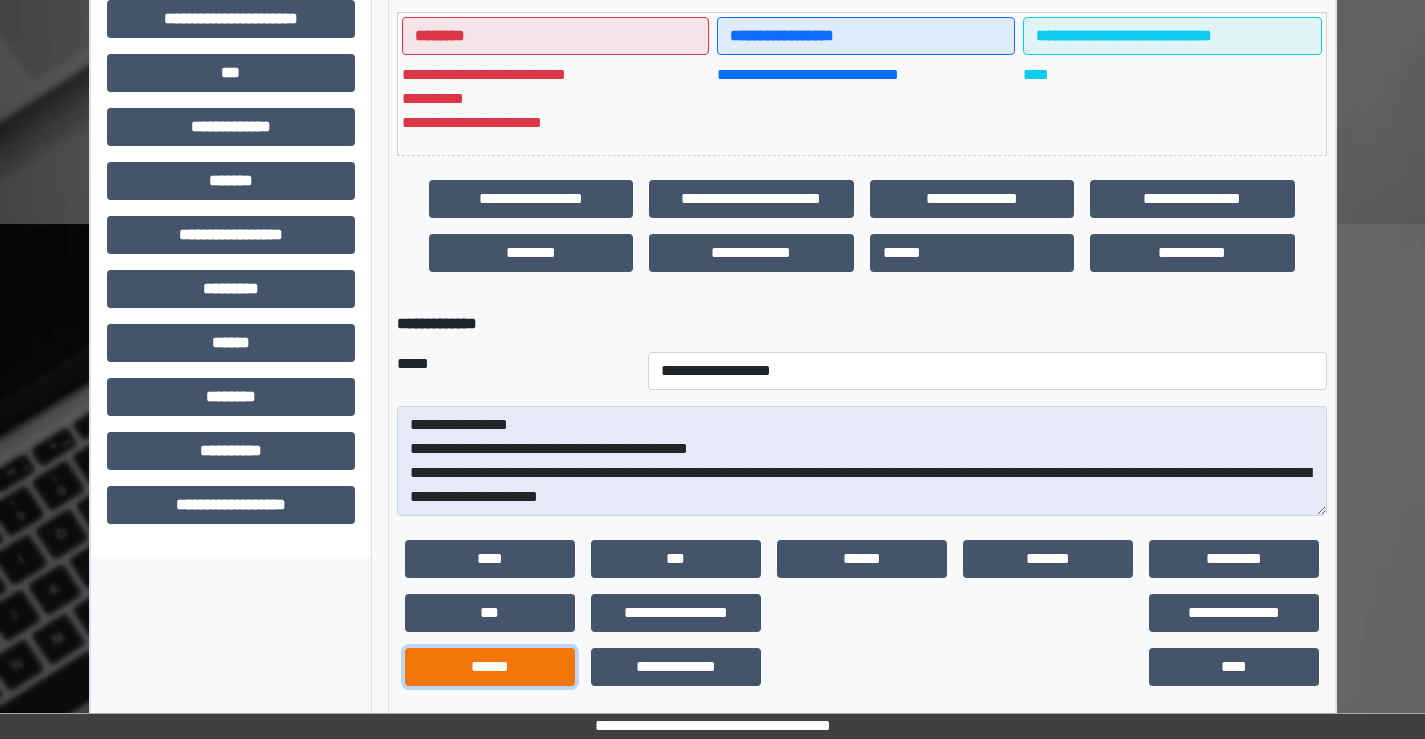 click on "******" at bounding box center [490, 667] 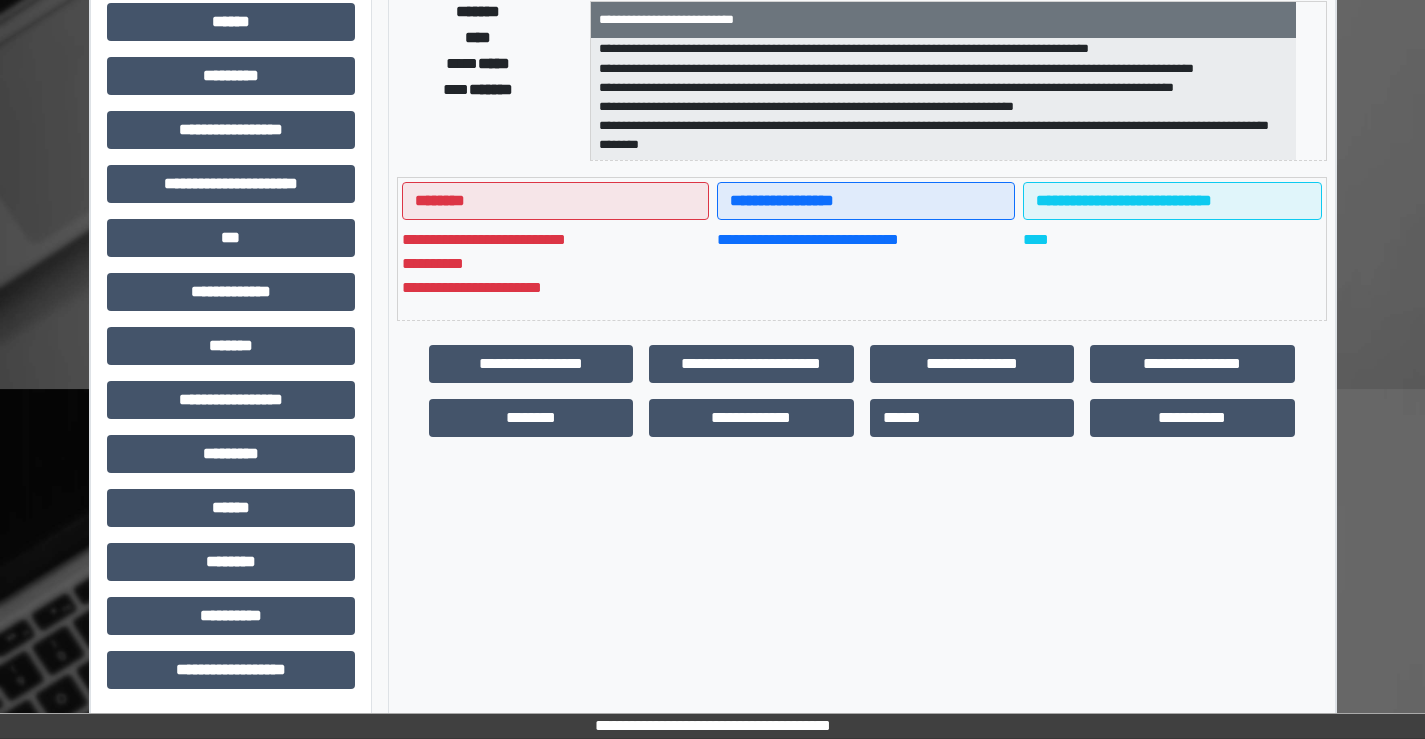 scroll, scrollTop: 435, scrollLeft: 0, axis: vertical 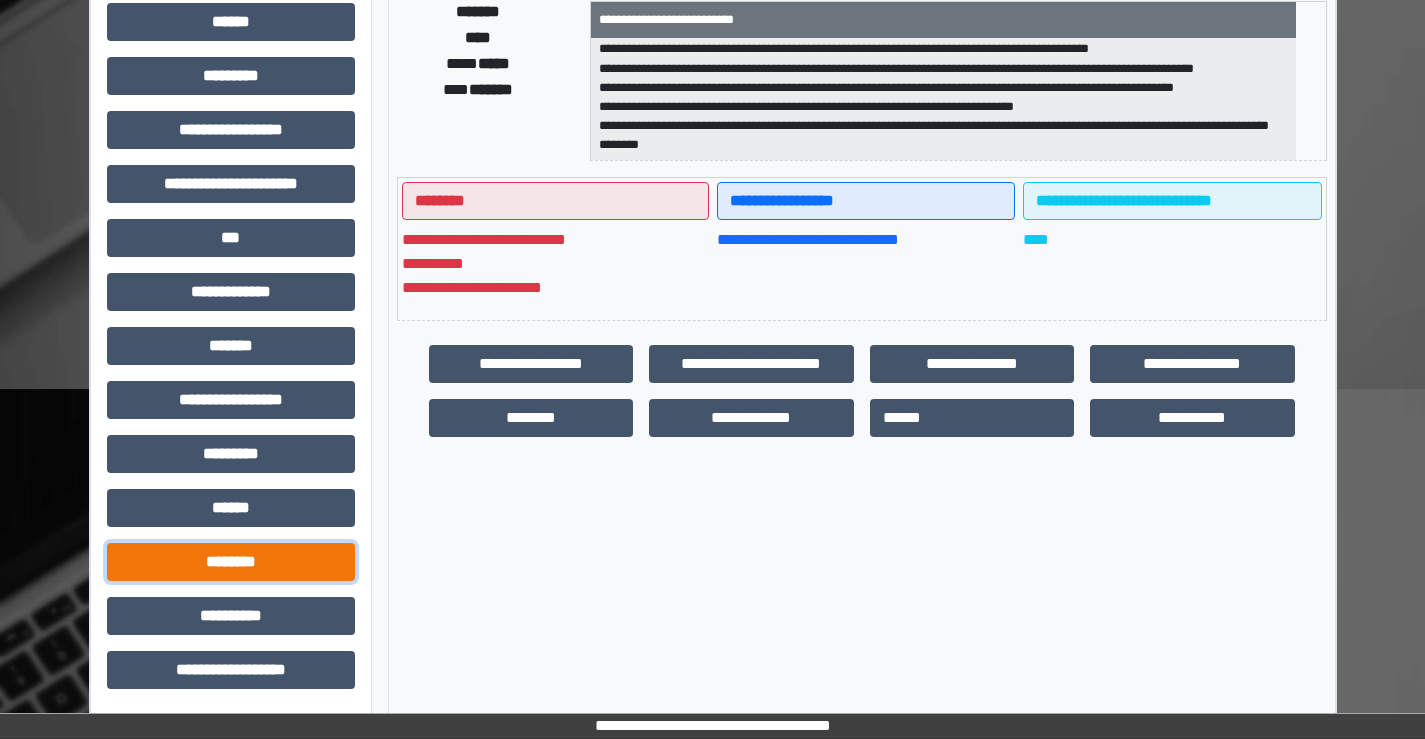 click on "********" at bounding box center (231, 562) 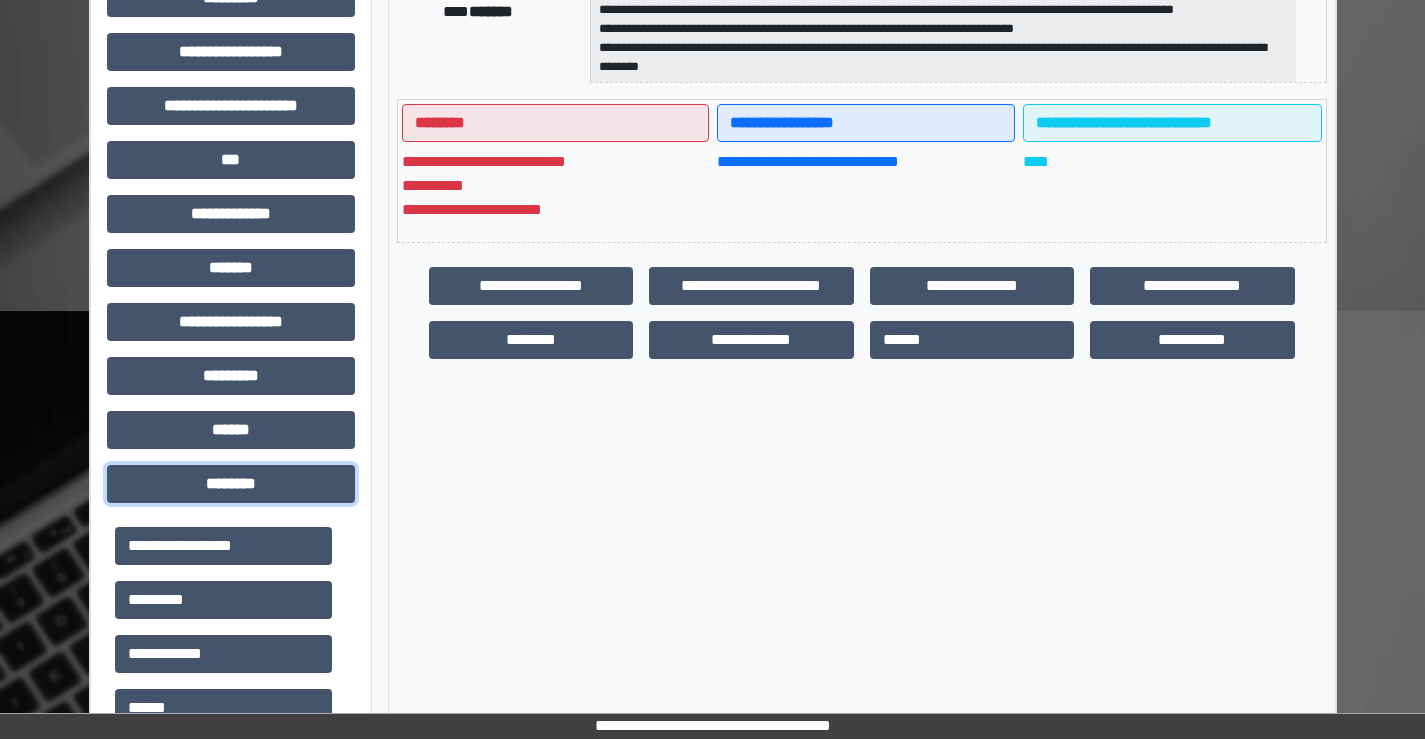 scroll, scrollTop: 635, scrollLeft: 0, axis: vertical 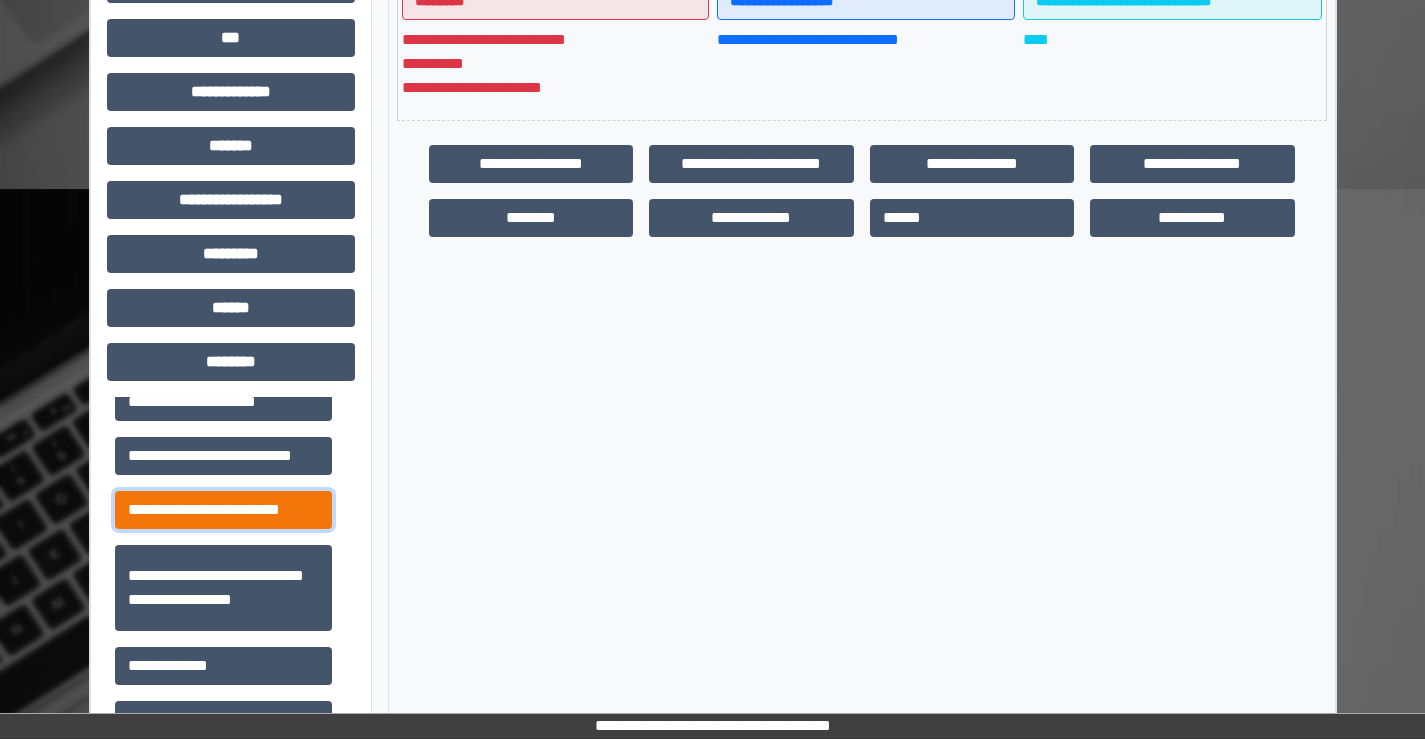 click on "**********" at bounding box center [223, 510] 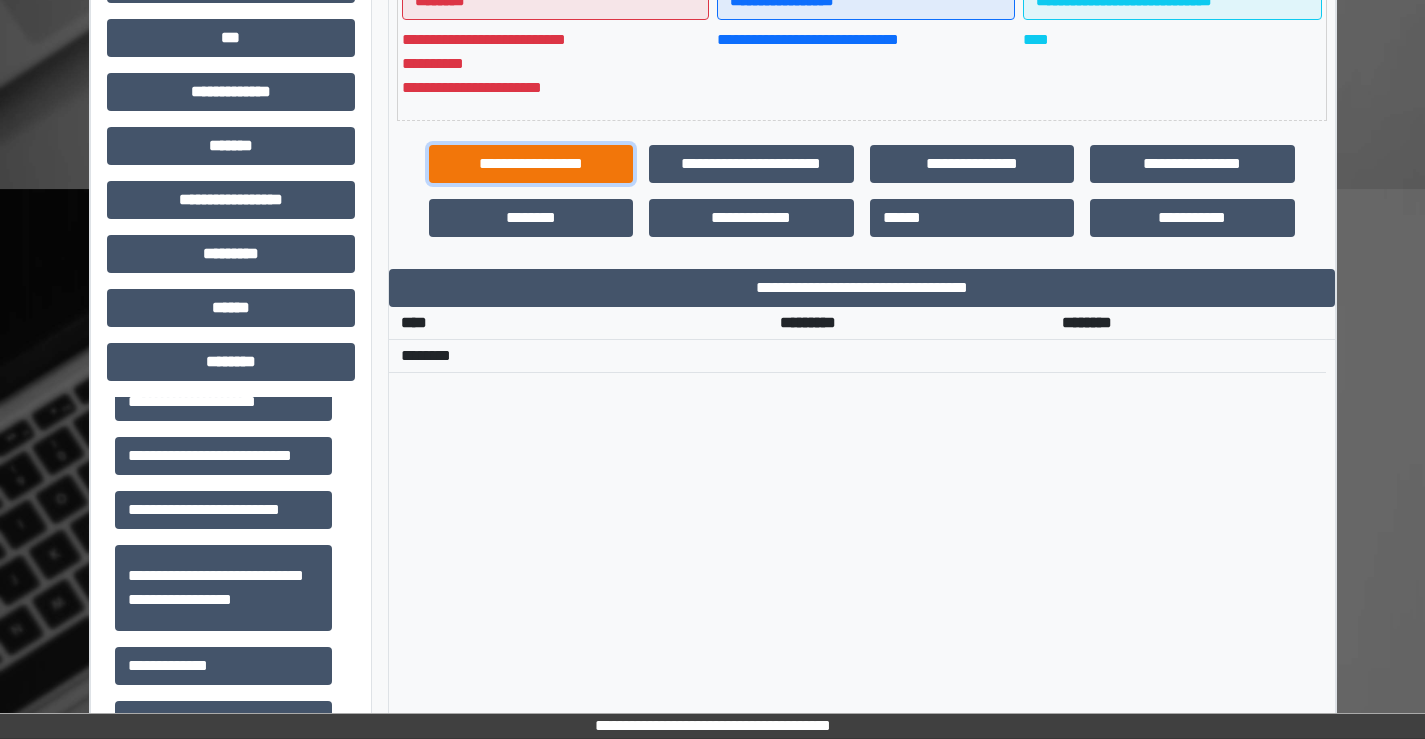 click on "**********" at bounding box center (531, 164) 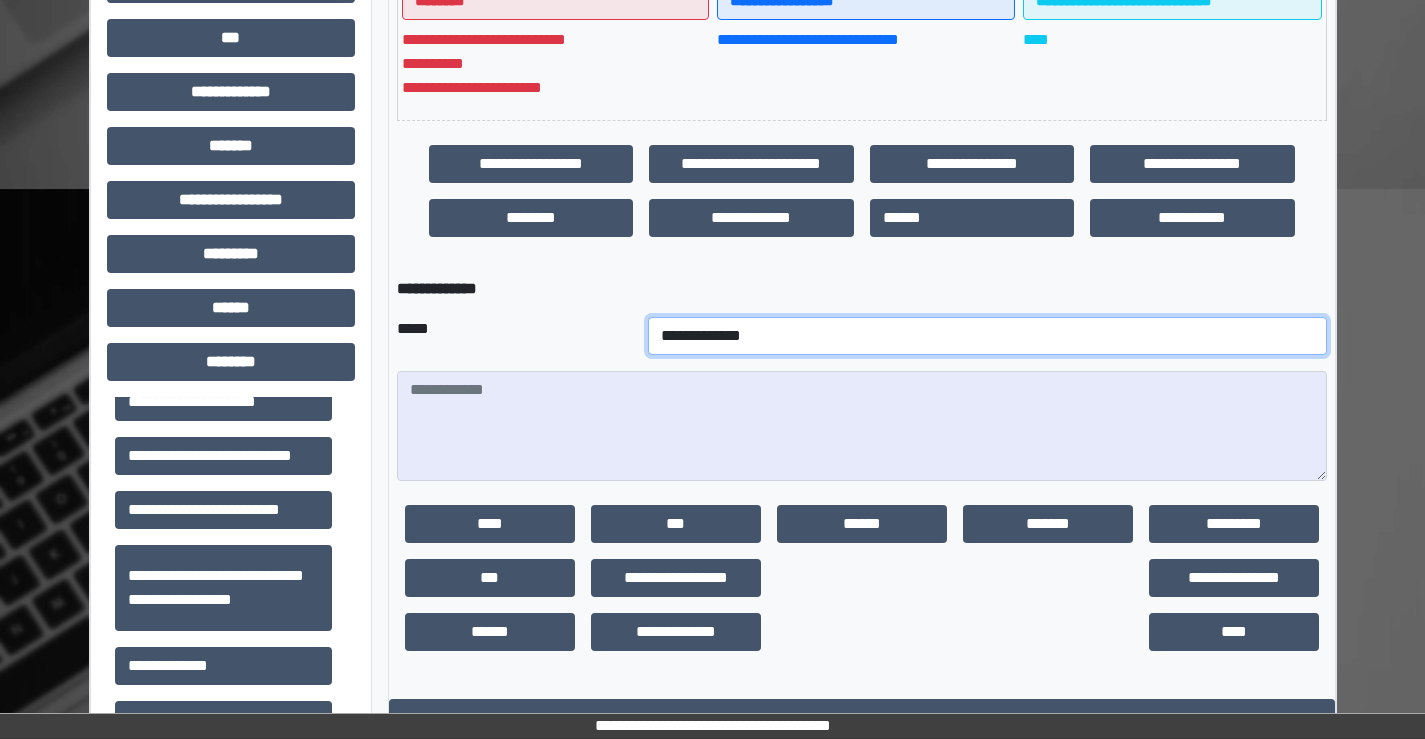 click on "**********" at bounding box center (987, 336) 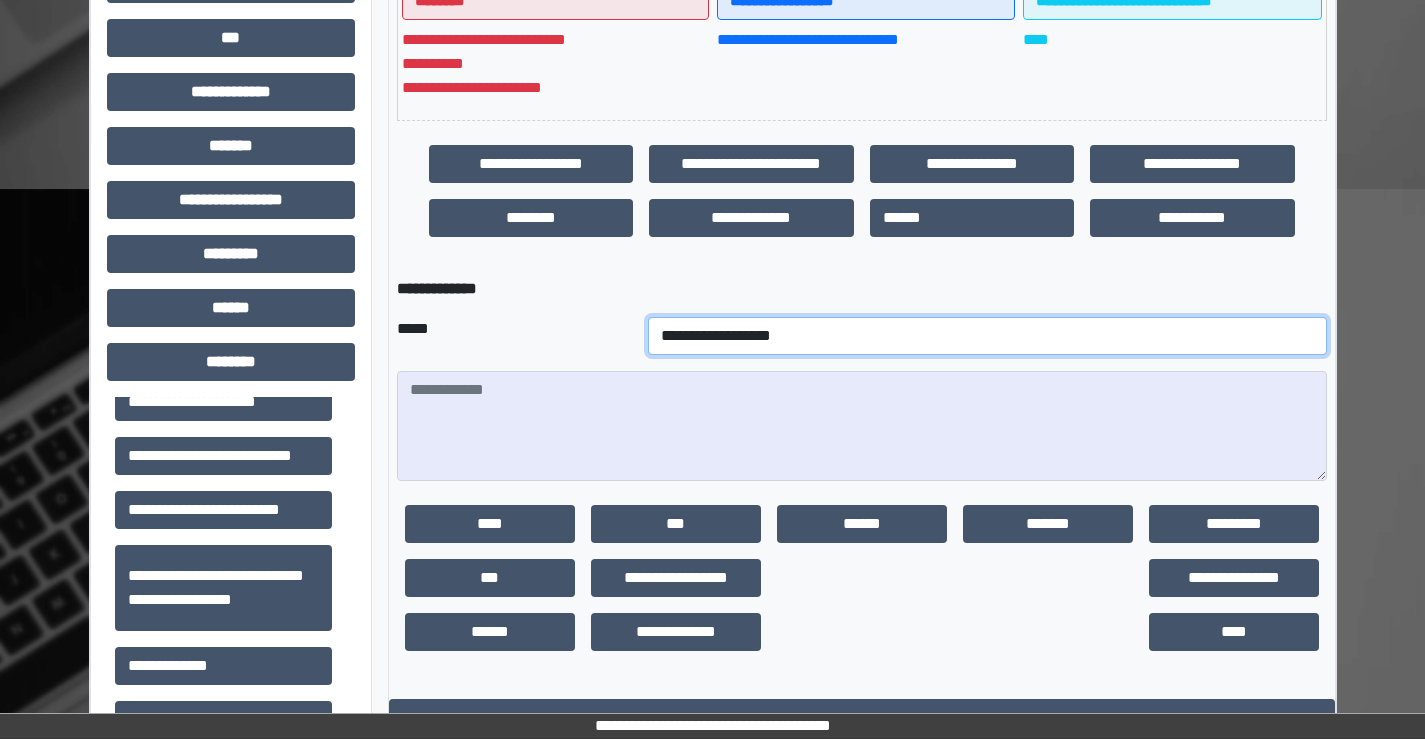click on "**********" at bounding box center [987, 336] 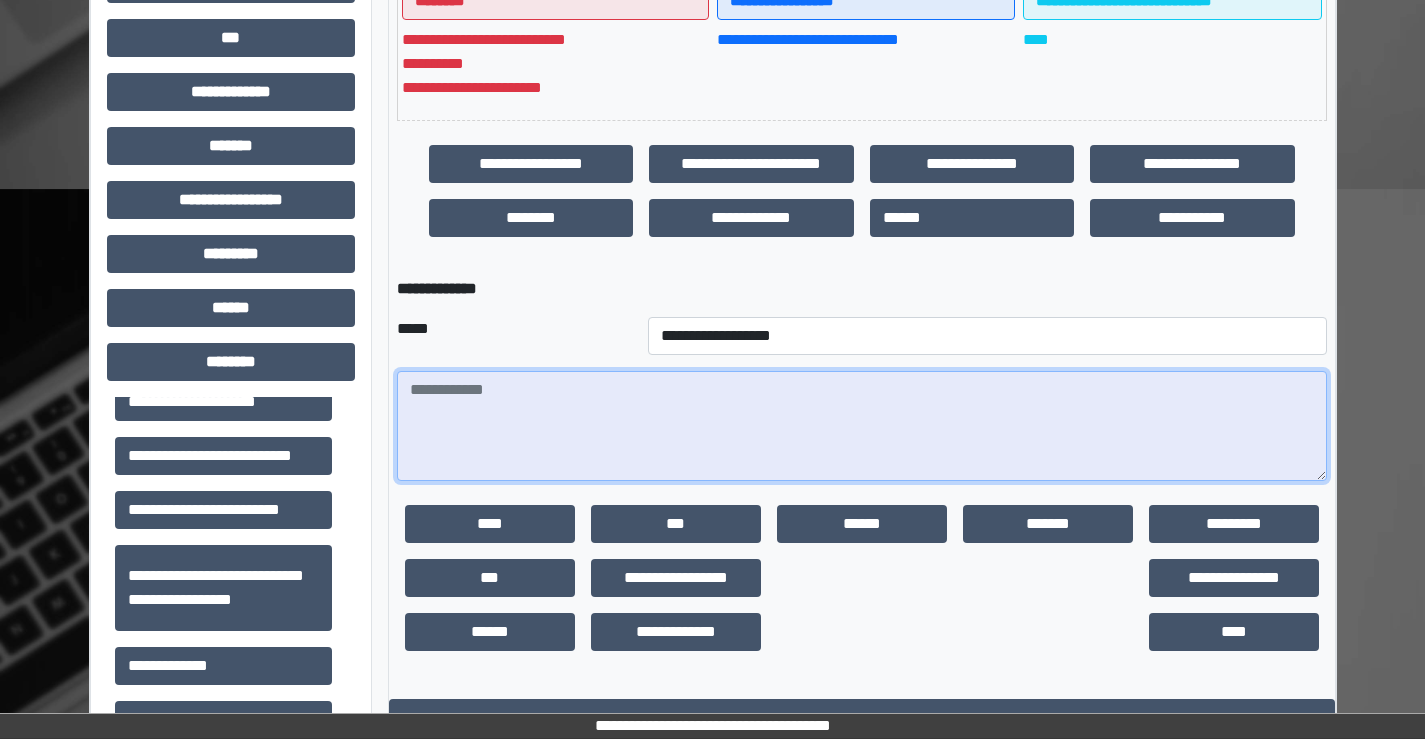 click at bounding box center [862, 426] 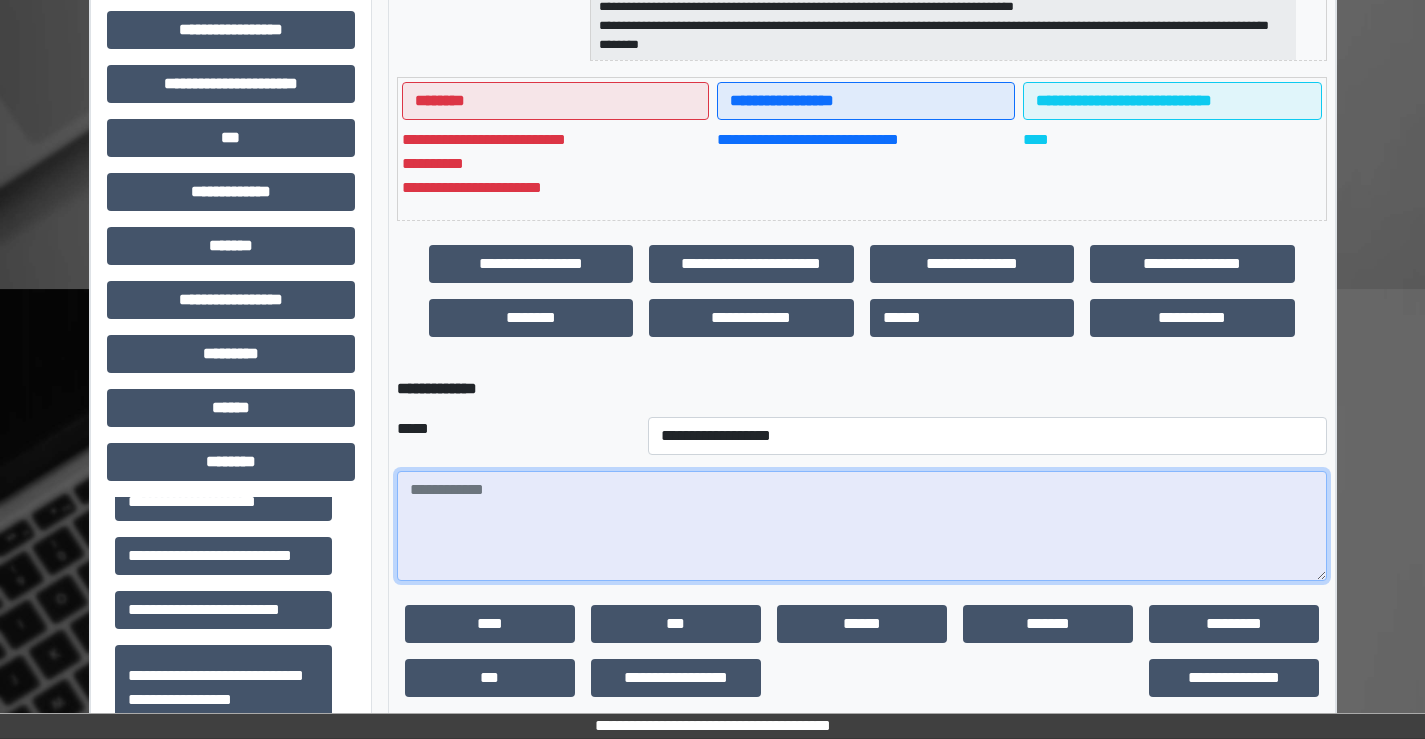 paste on "**********" 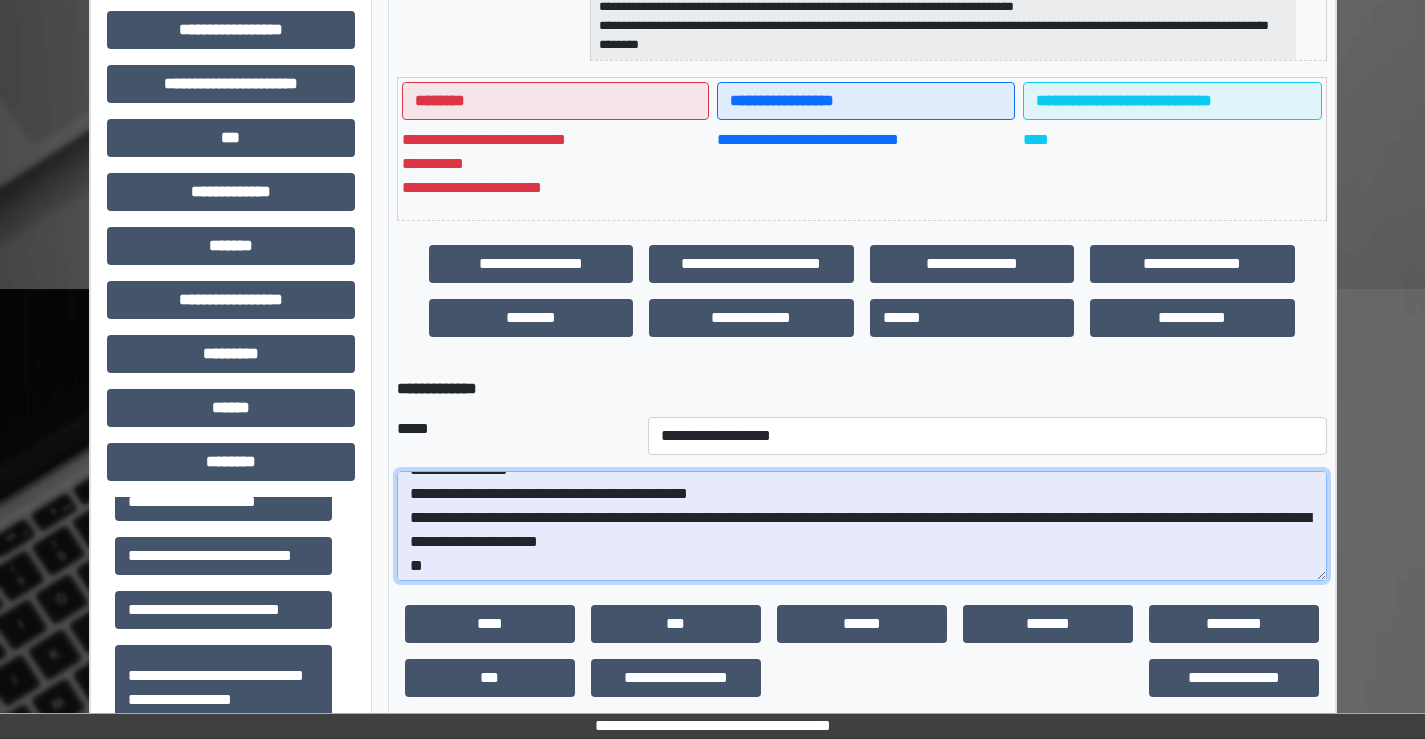 scroll, scrollTop: 0, scrollLeft: 0, axis: both 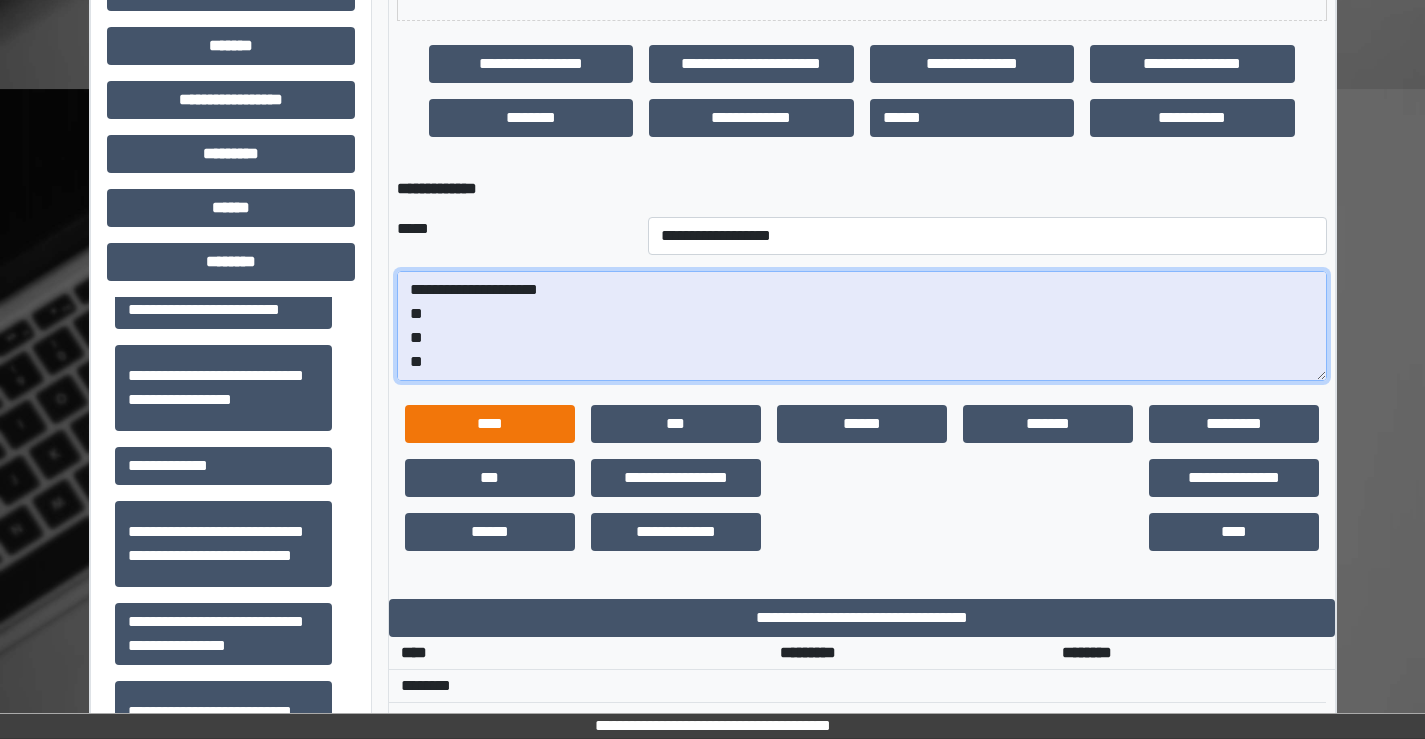 drag, startPoint x: 408, startPoint y: 289, endPoint x: 561, endPoint y: 419, distance: 200.77101 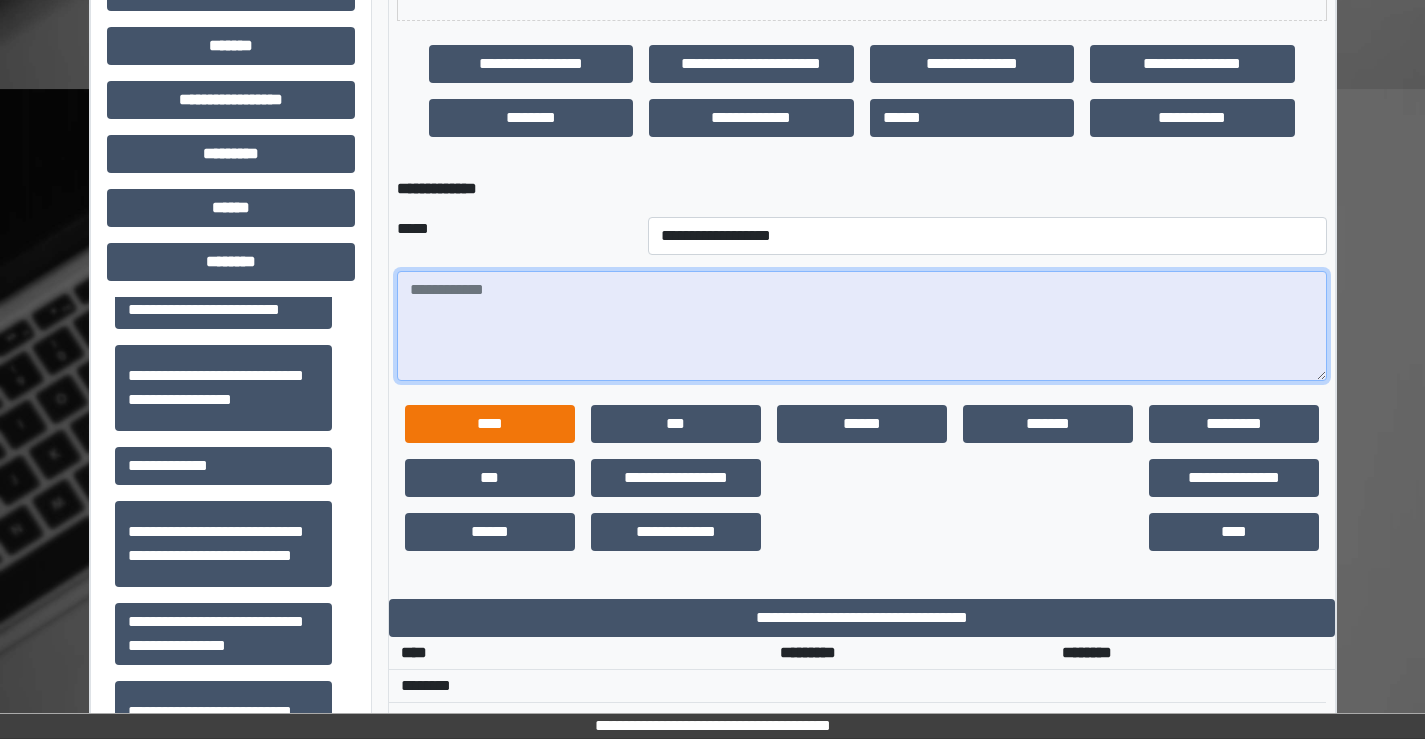 scroll, scrollTop: 0, scrollLeft: 0, axis: both 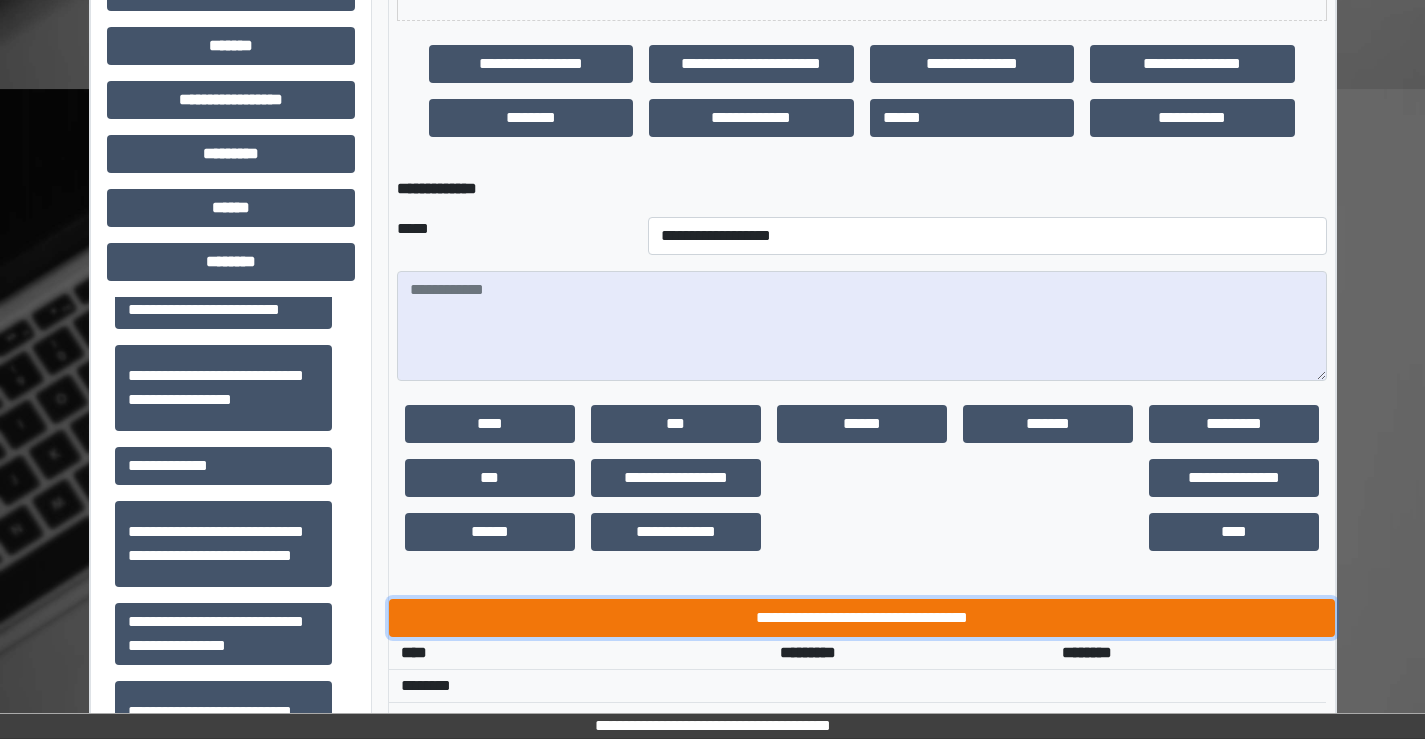 click on "**********" at bounding box center (862, 618) 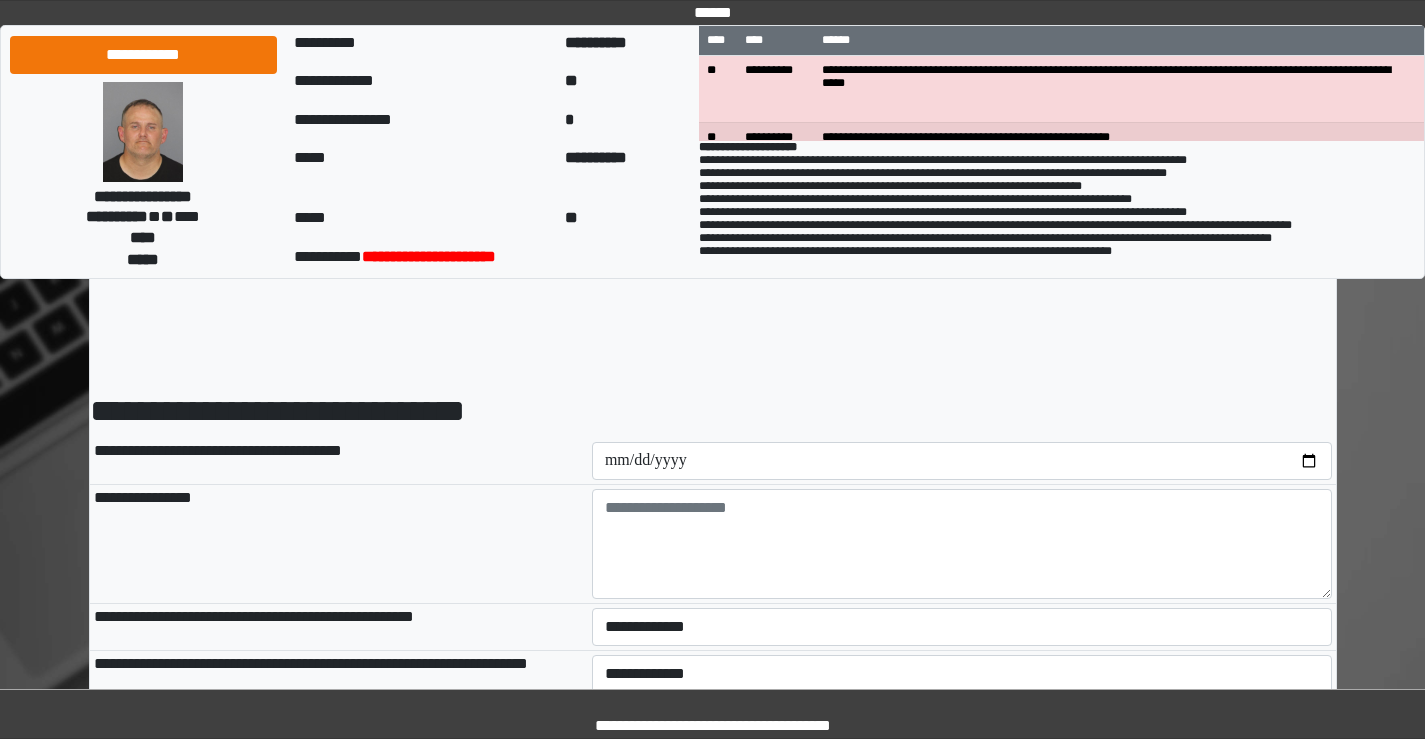 scroll, scrollTop: 0, scrollLeft: 0, axis: both 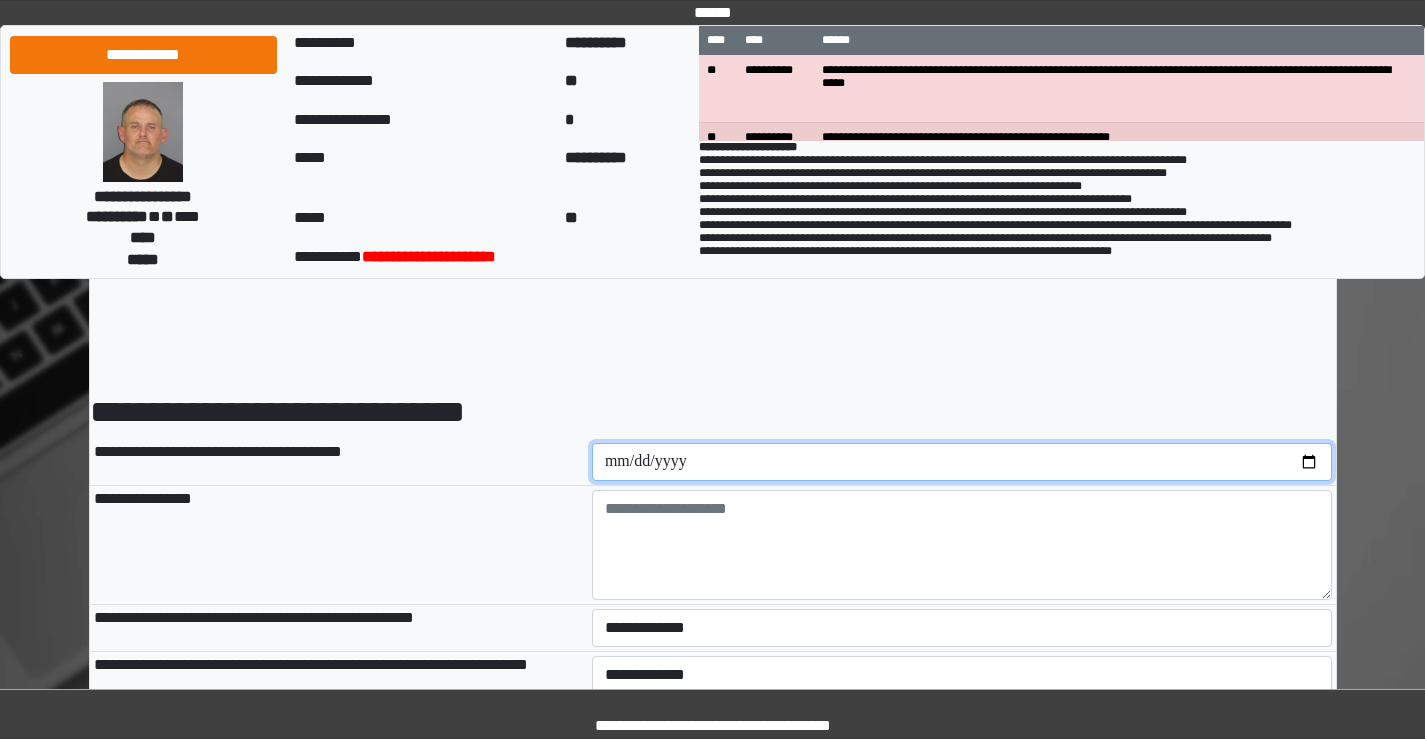 click at bounding box center [962, 462] 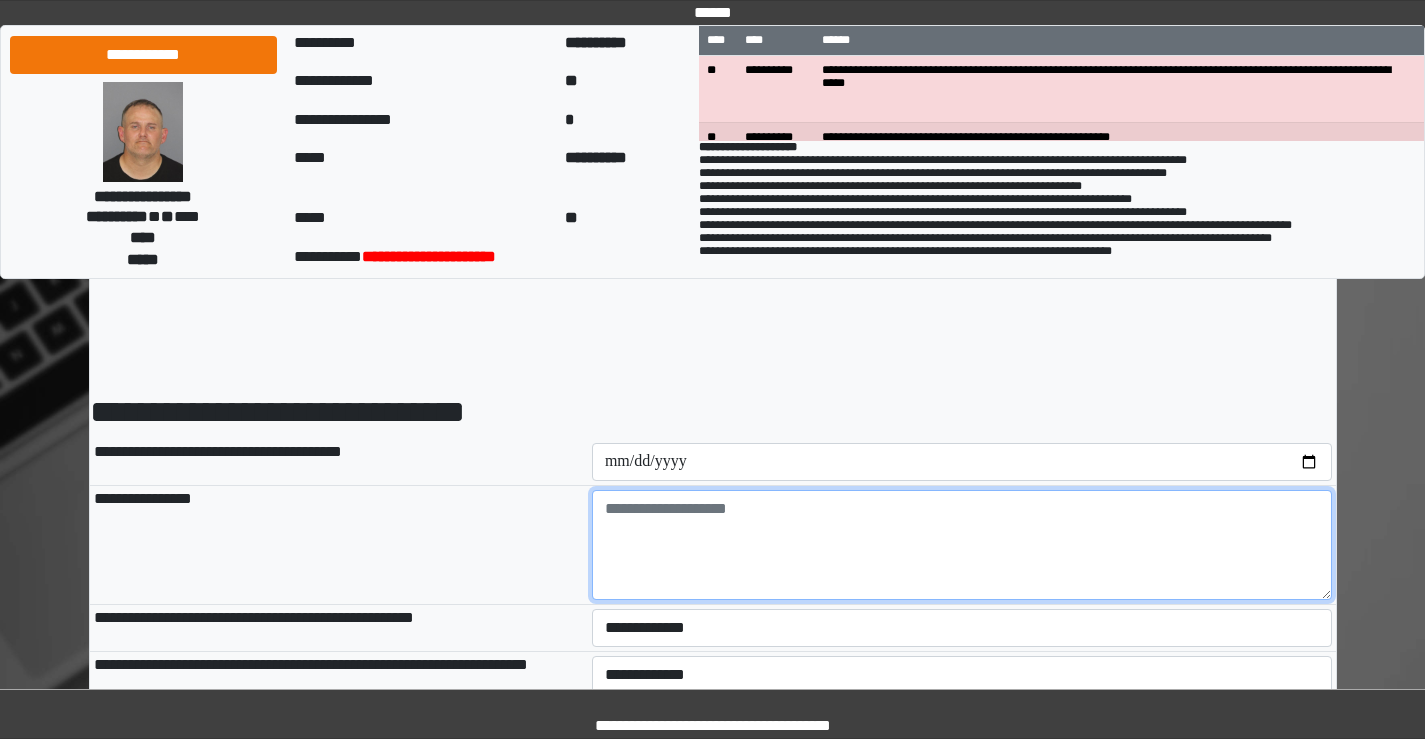 click at bounding box center (962, 545) 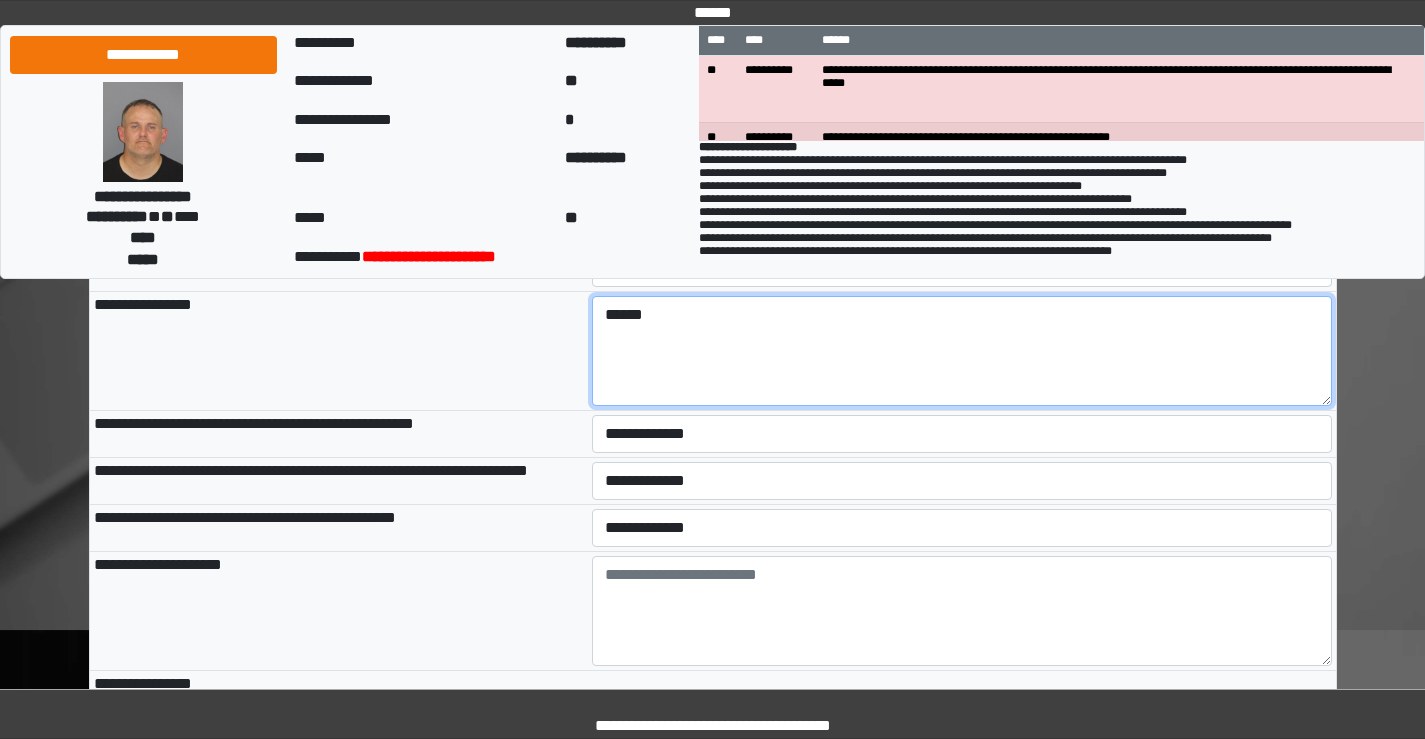 scroll, scrollTop: 200, scrollLeft: 0, axis: vertical 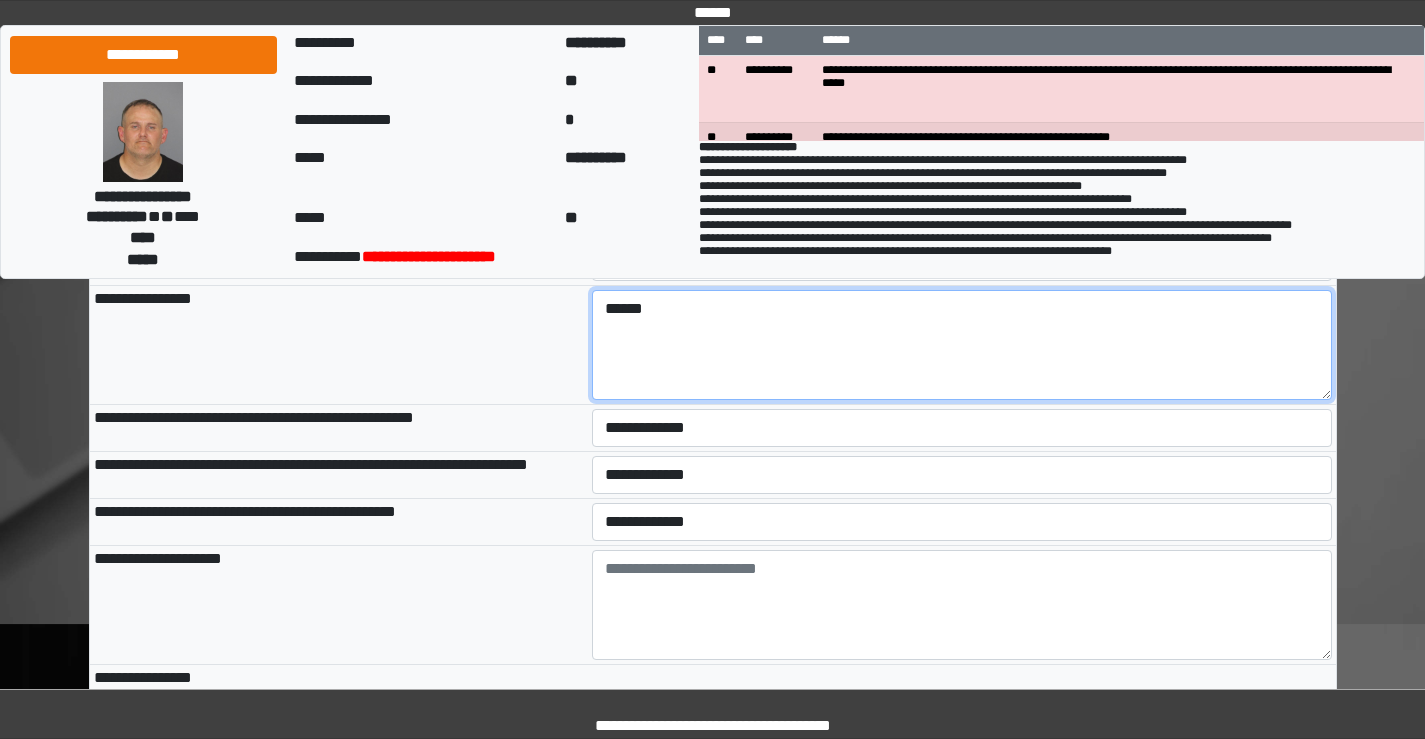 type on "******" 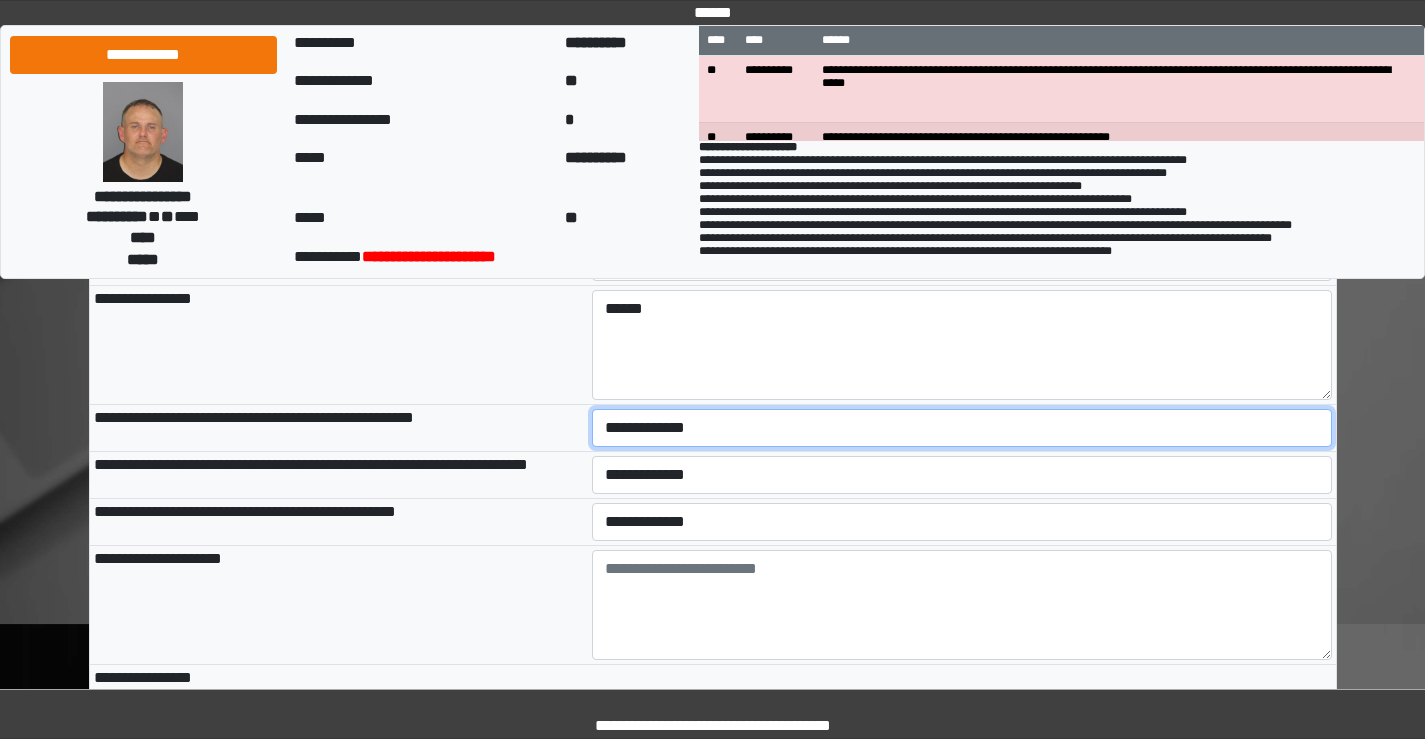 click on "**********" at bounding box center (962, 428) 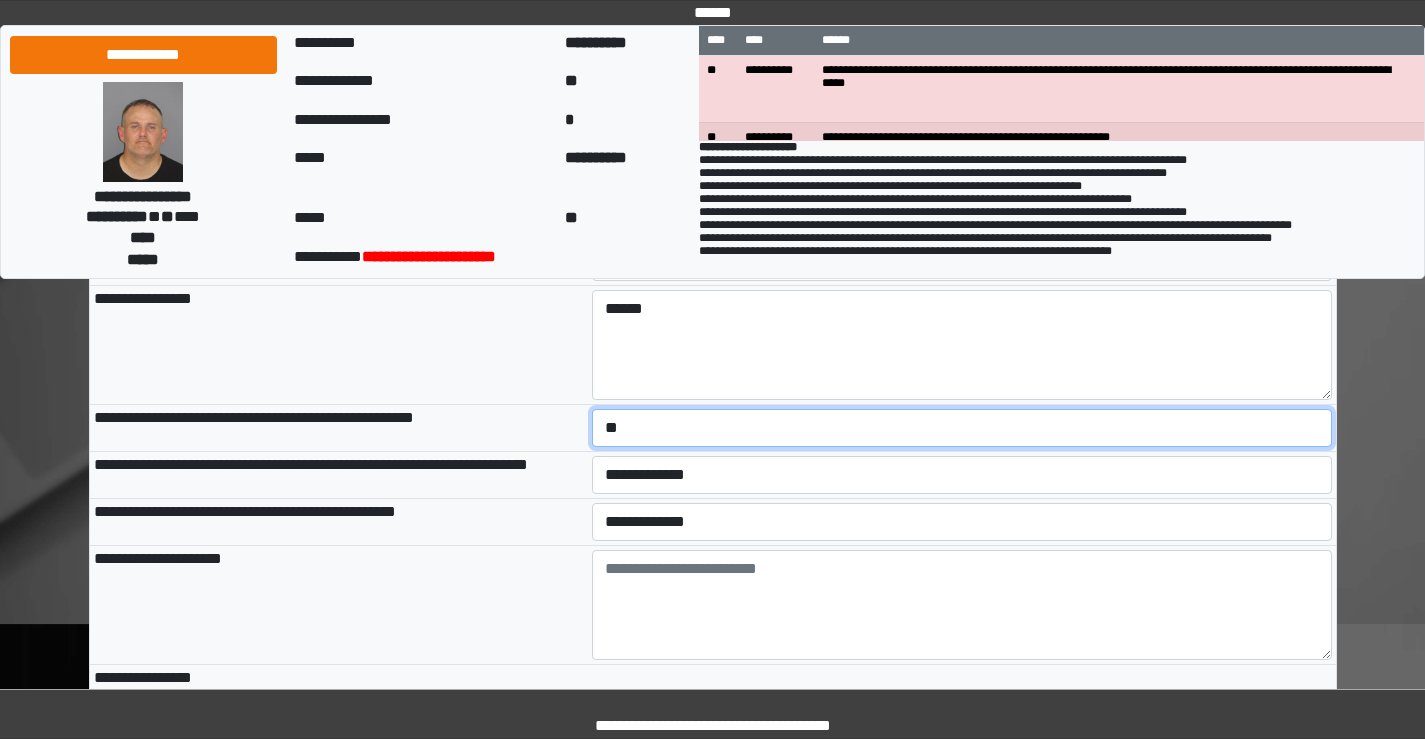 click on "**********" at bounding box center [962, 428] 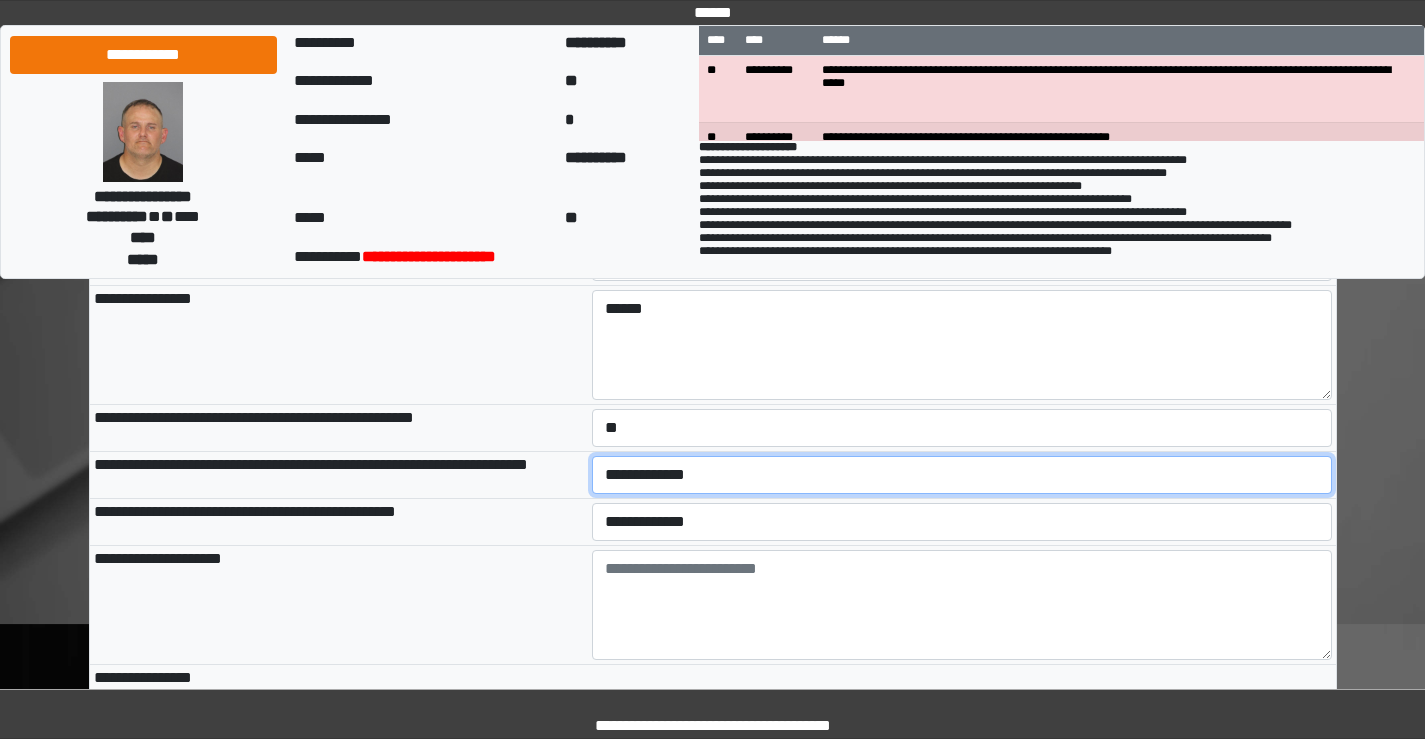 click on "**********" at bounding box center (962, 475) 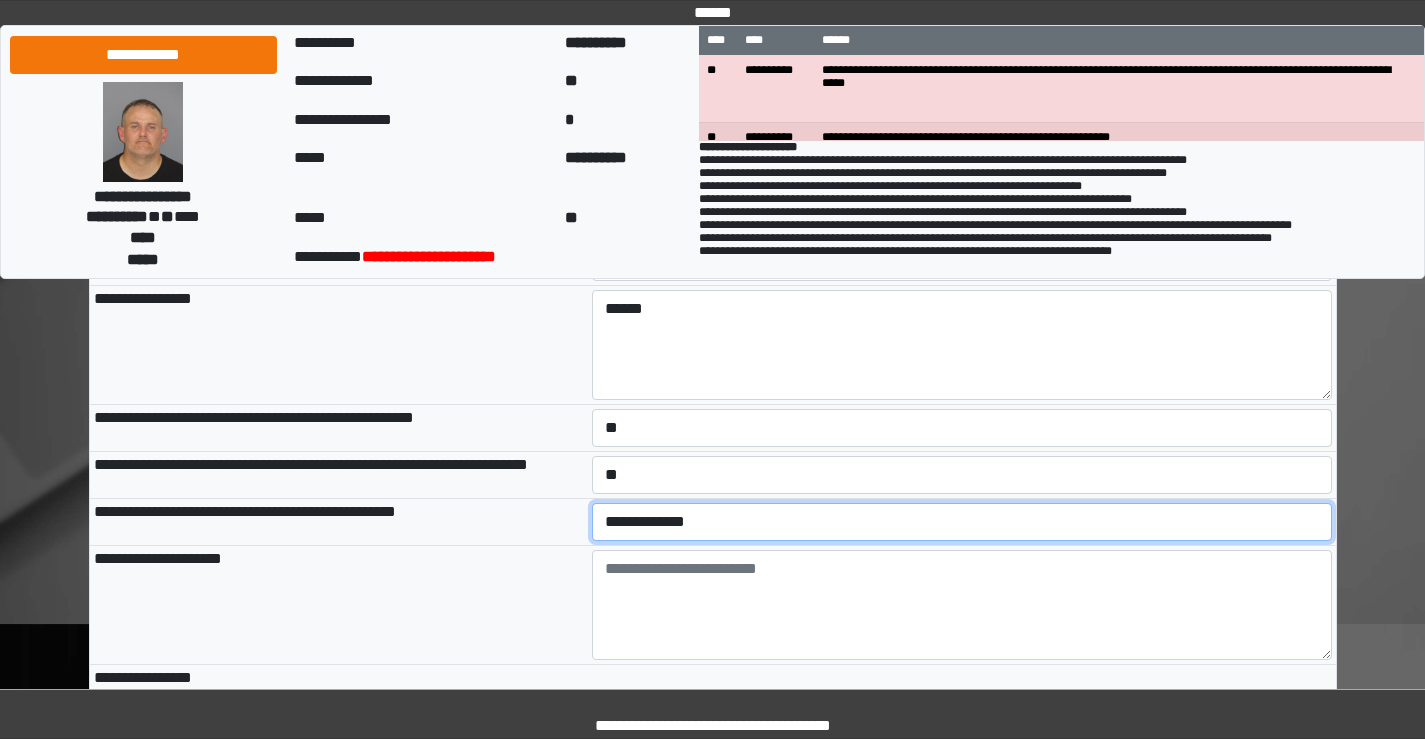 click on "**********" at bounding box center [962, 522] 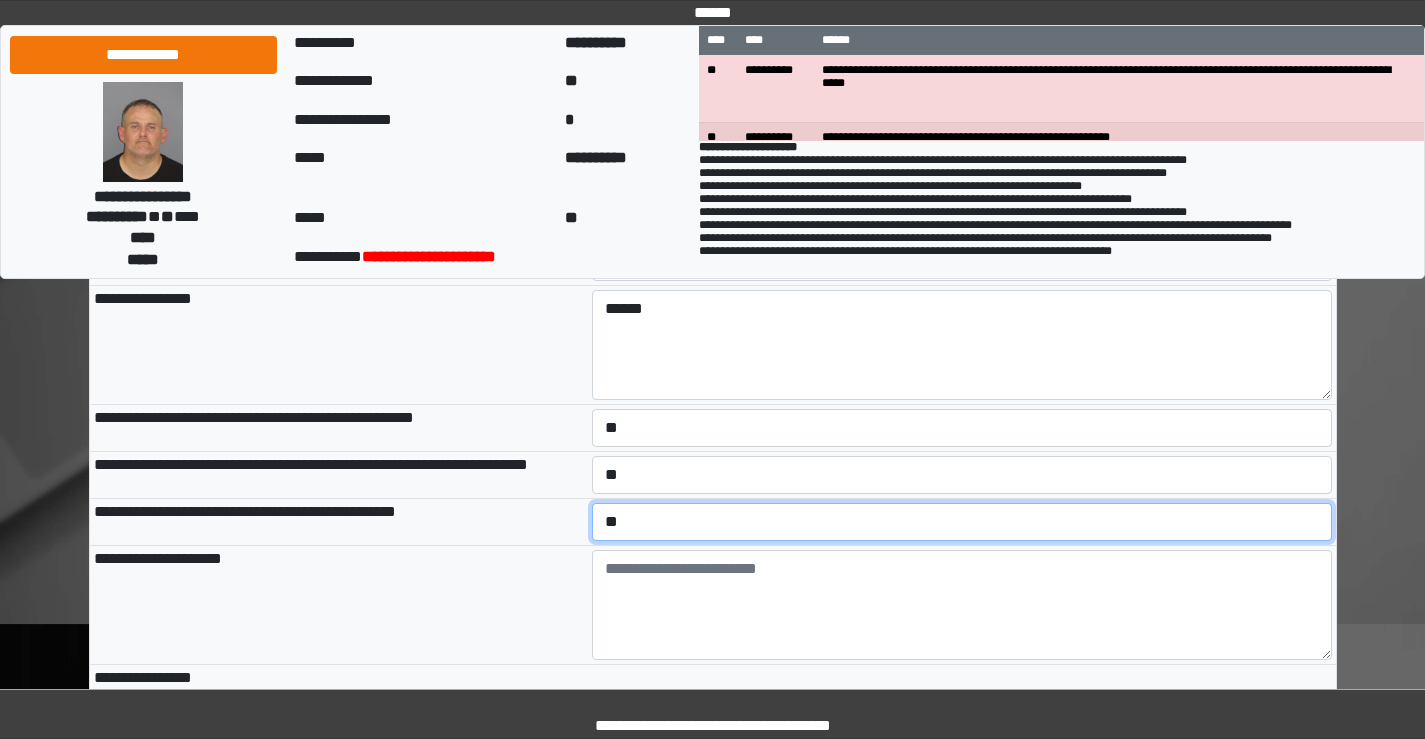 click on "**********" at bounding box center [962, 522] 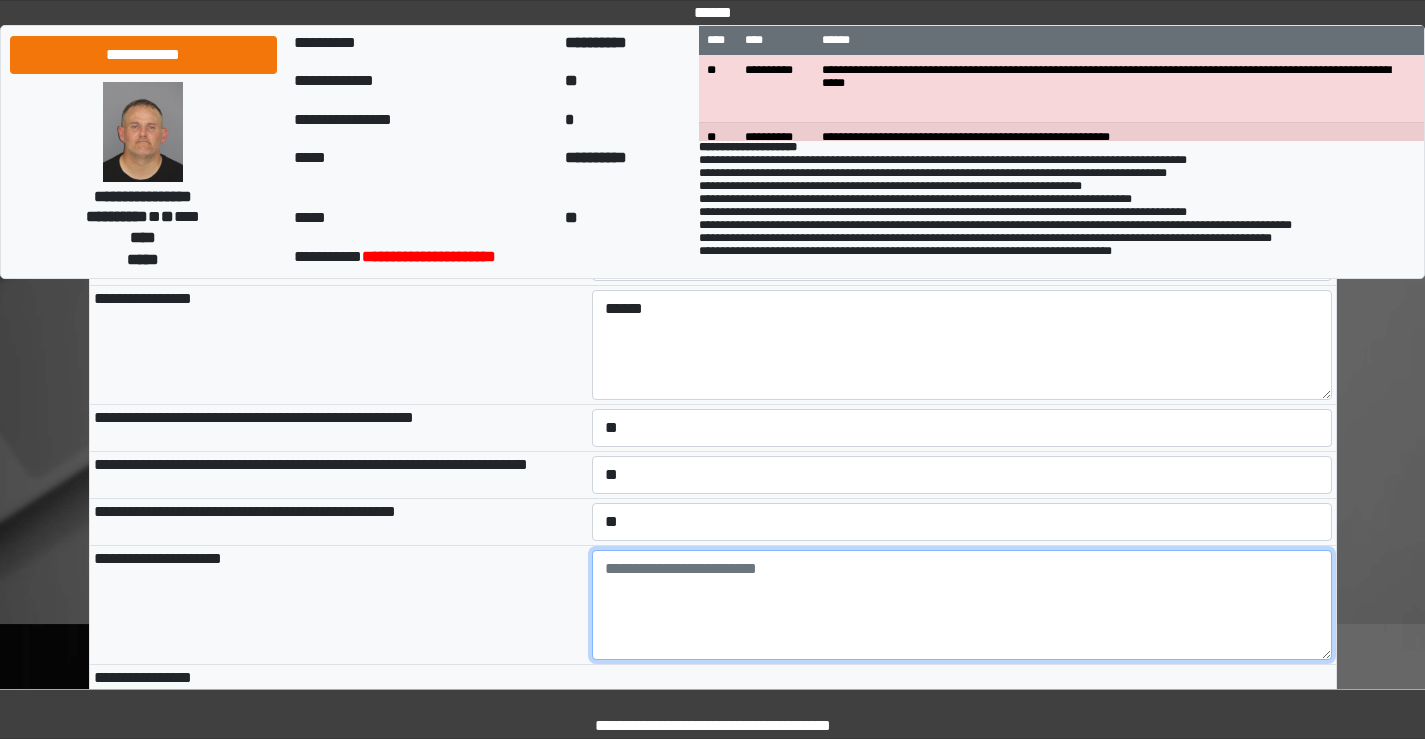 click at bounding box center [962, 605] 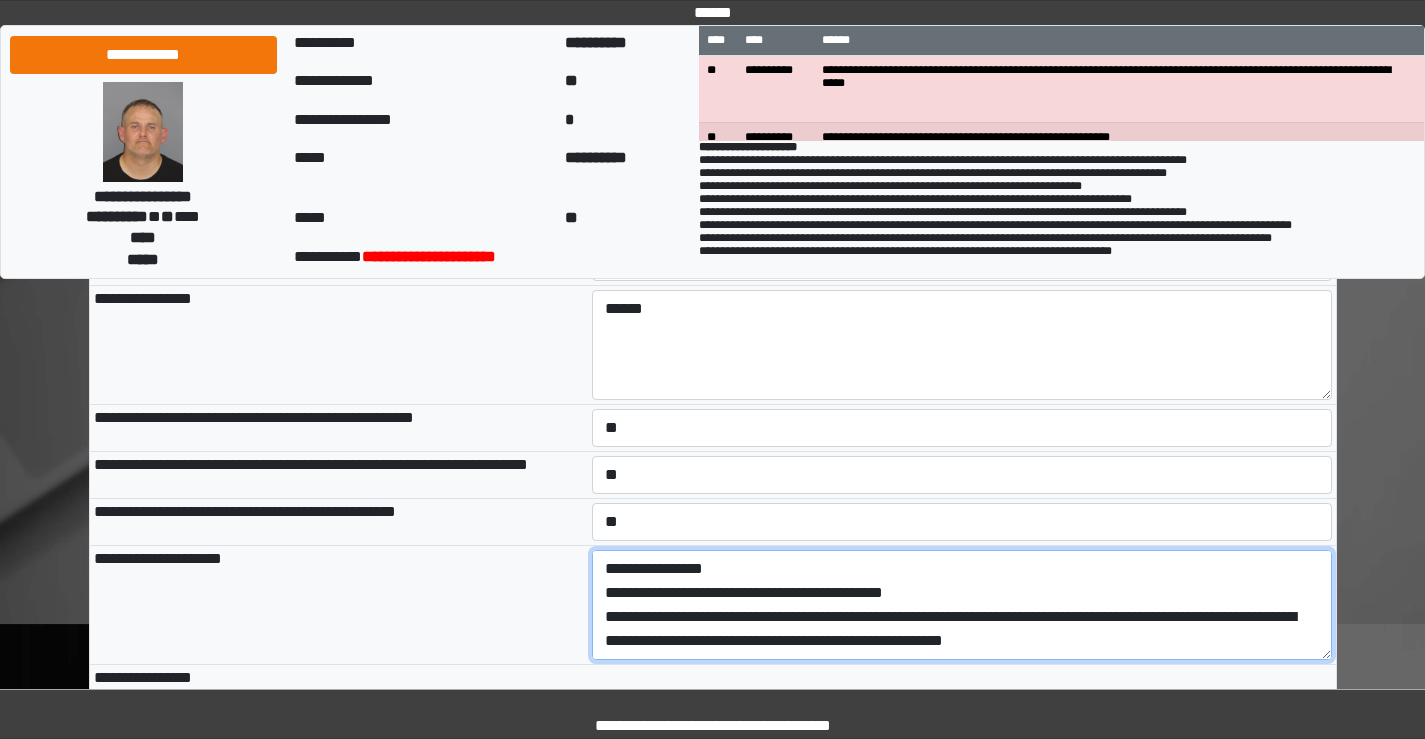 scroll, scrollTop: 65, scrollLeft: 0, axis: vertical 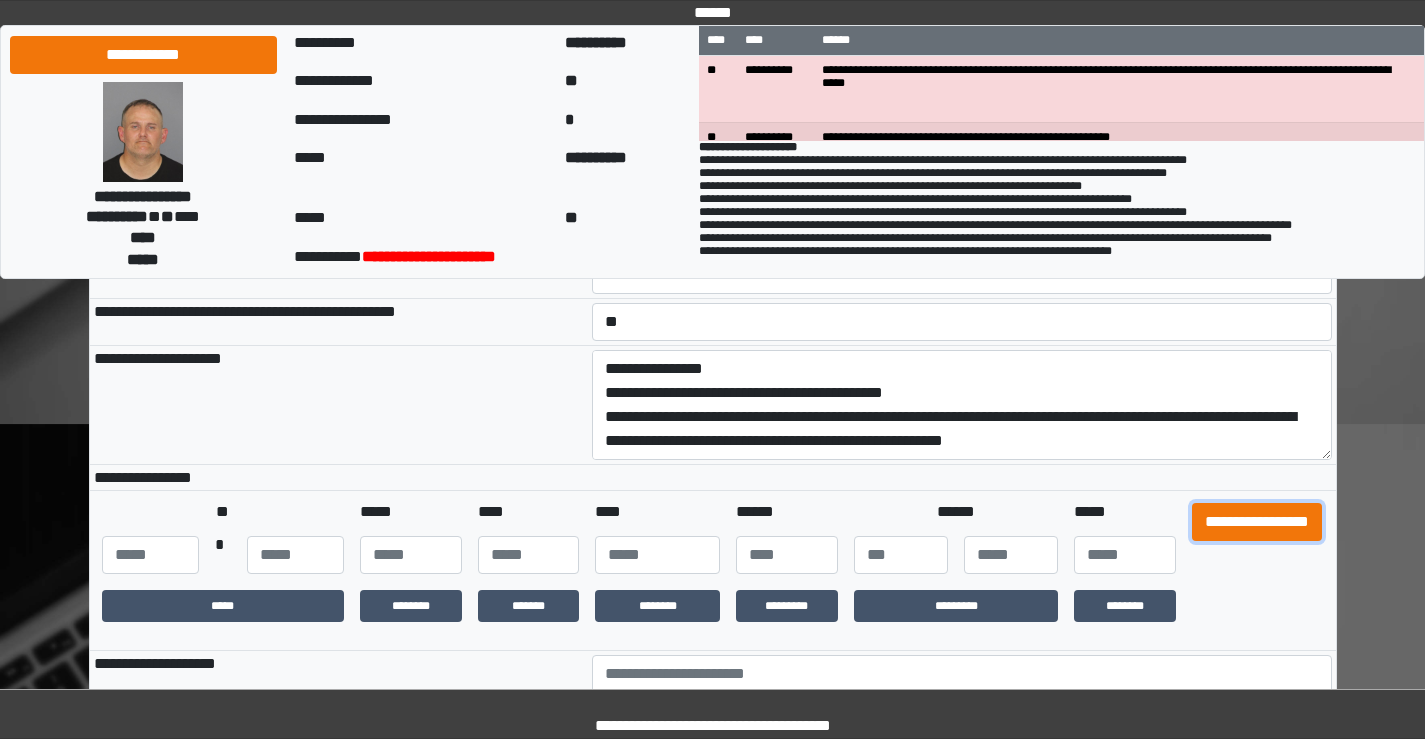 click on "**********" at bounding box center (1257, 522) 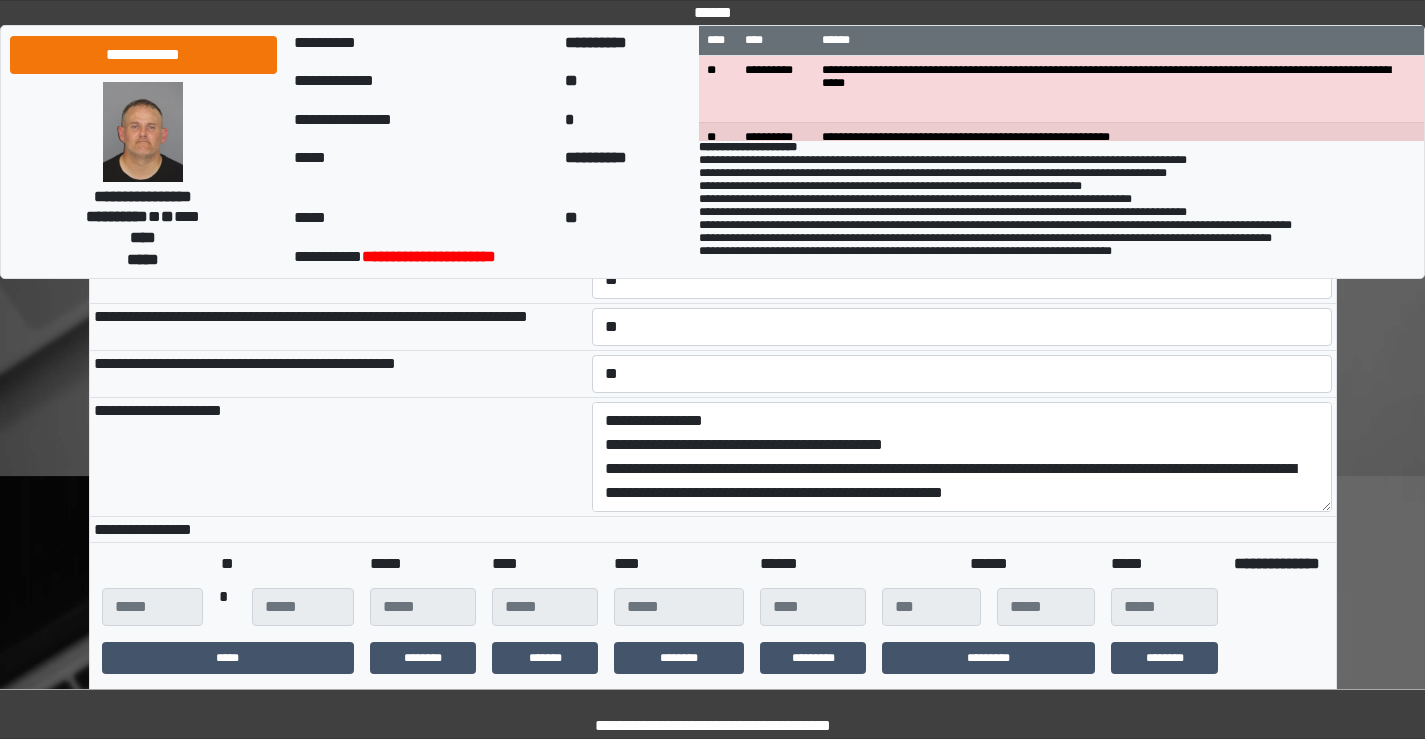 scroll, scrollTop: 300, scrollLeft: 0, axis: vertical 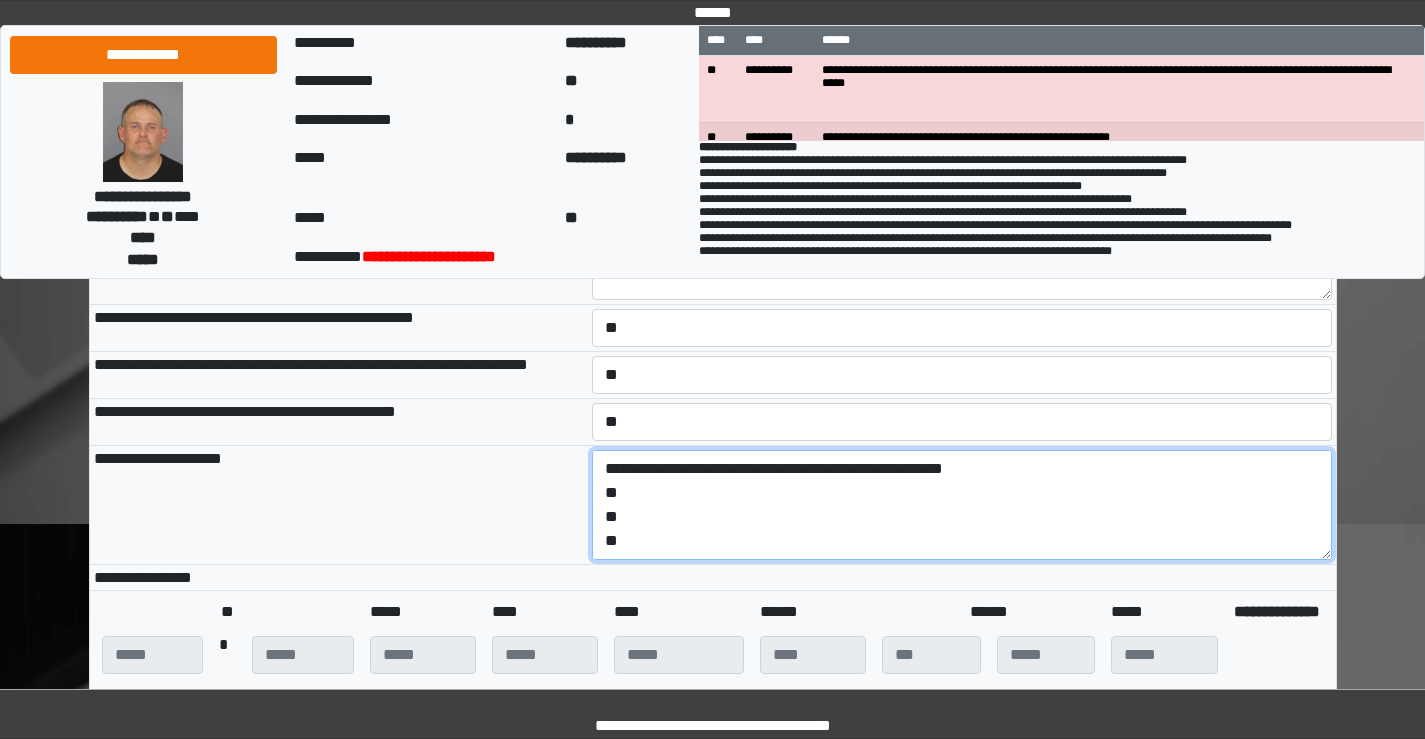 click on "**********" at bounding box center [962, 505] 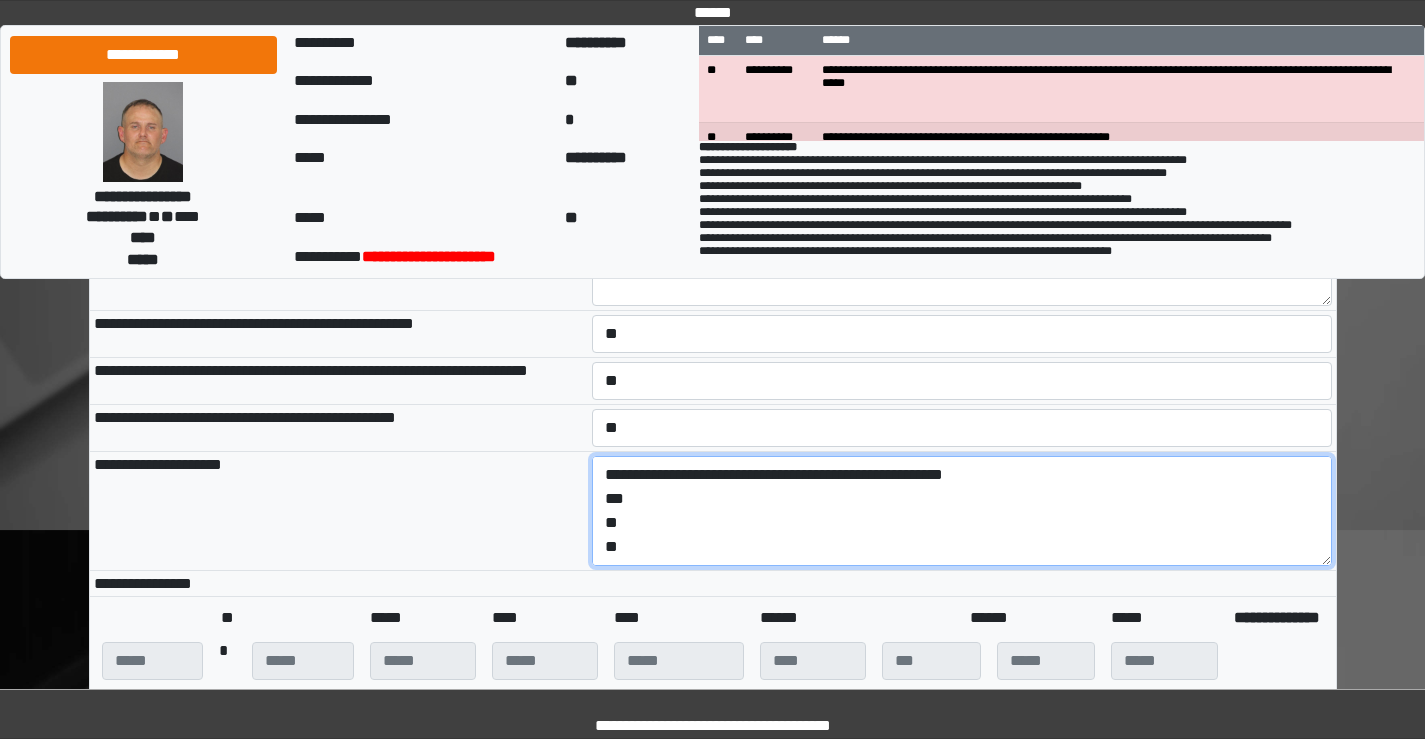 scroll, scrollTop: 200, scrollLeft: 0, axis: vertical 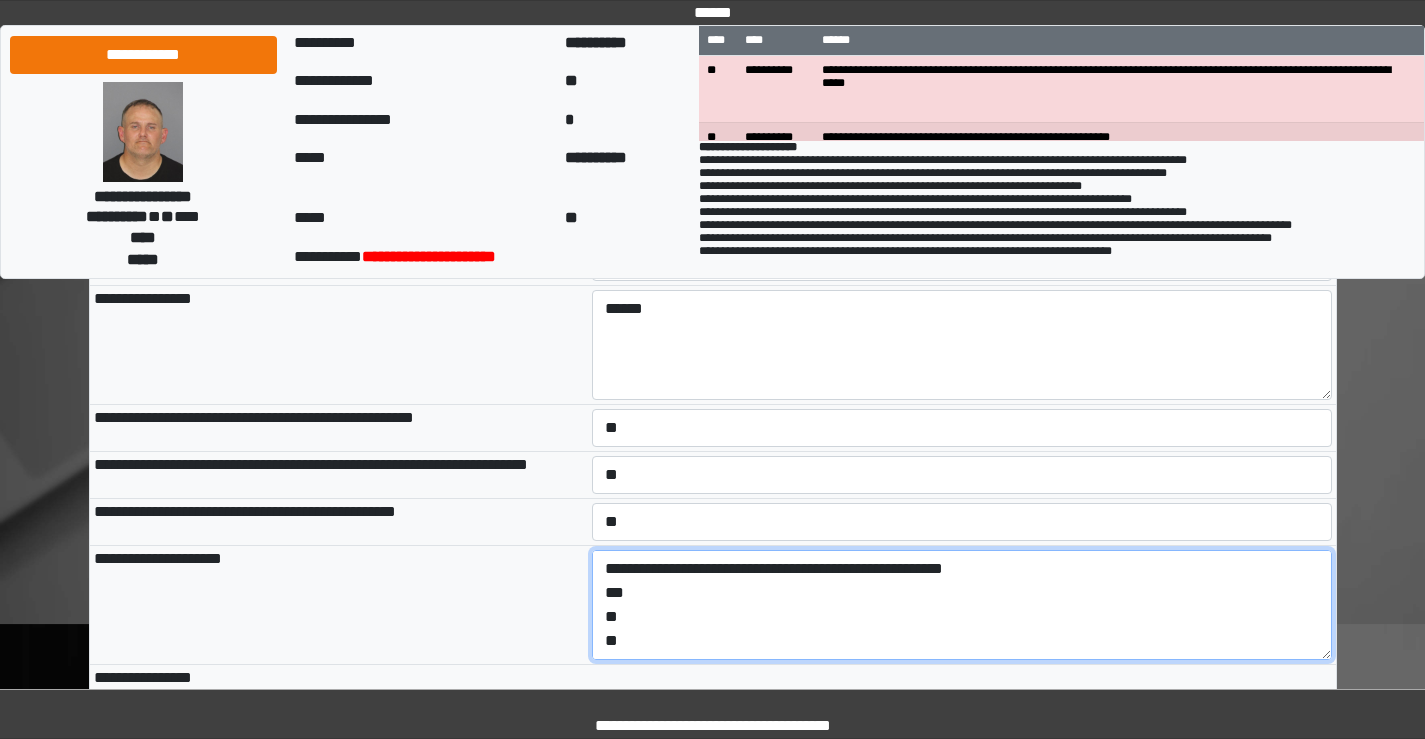 drag, startPoint x: 928, startPoint y: 577, endPoint x: 792, endPoint y: 583, distance: 136.1323 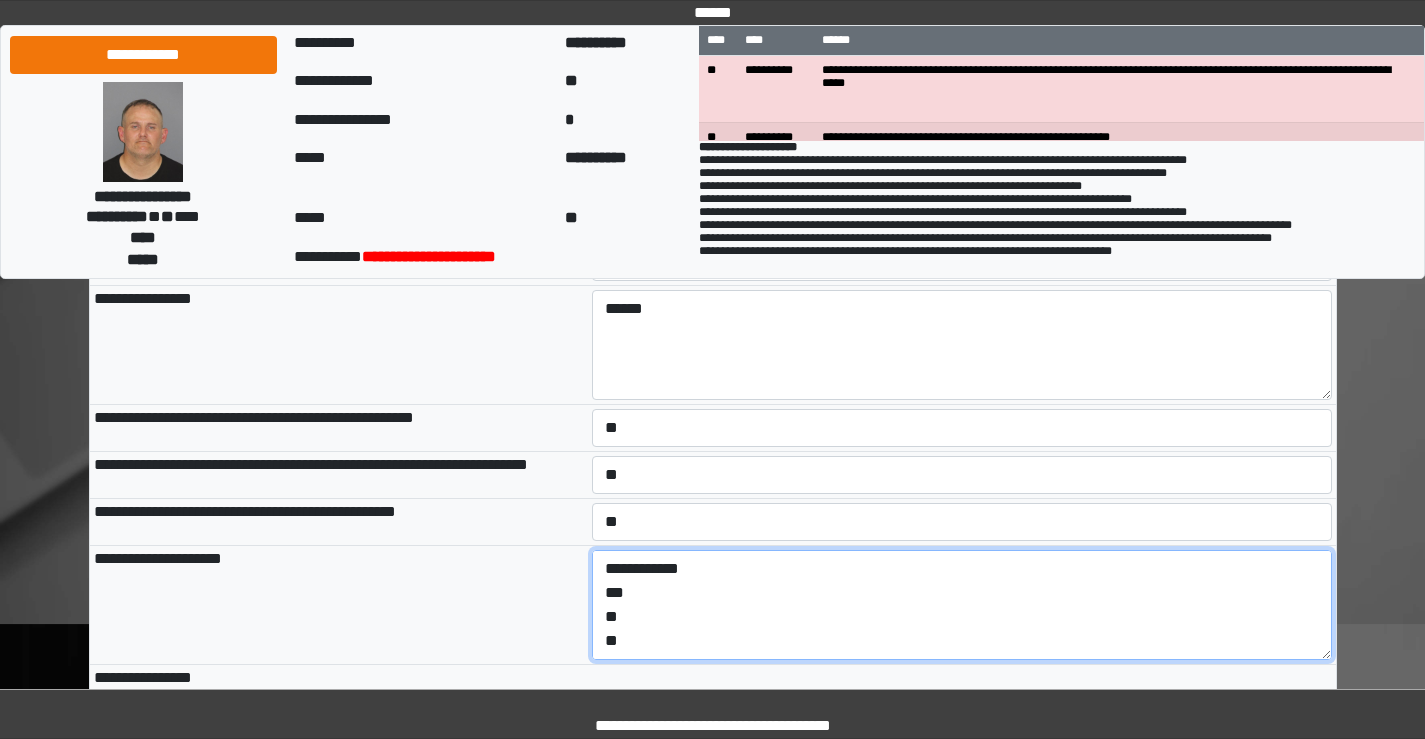 click on "**********" at bounding box center [962, 605] 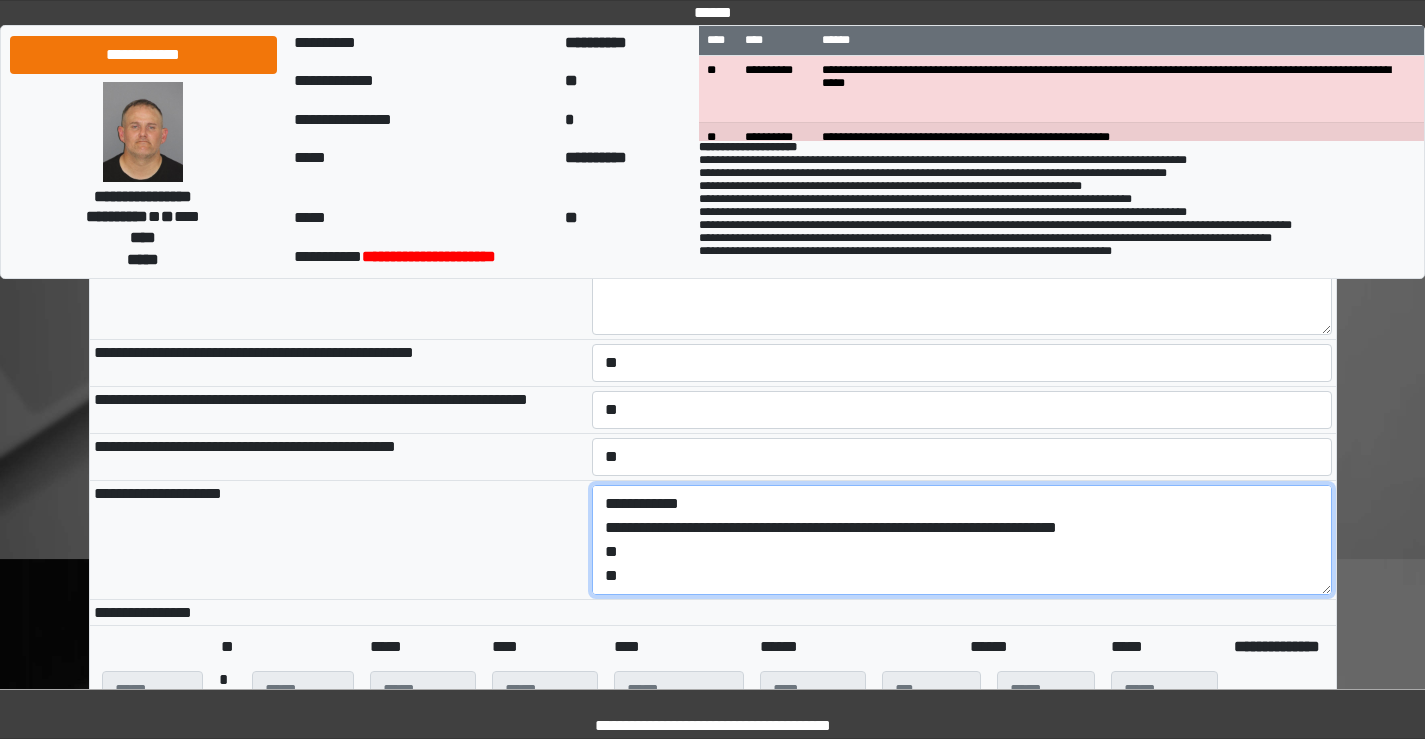 scroll, scrollTop: 300, scrollLeft: 0, axis: vertical 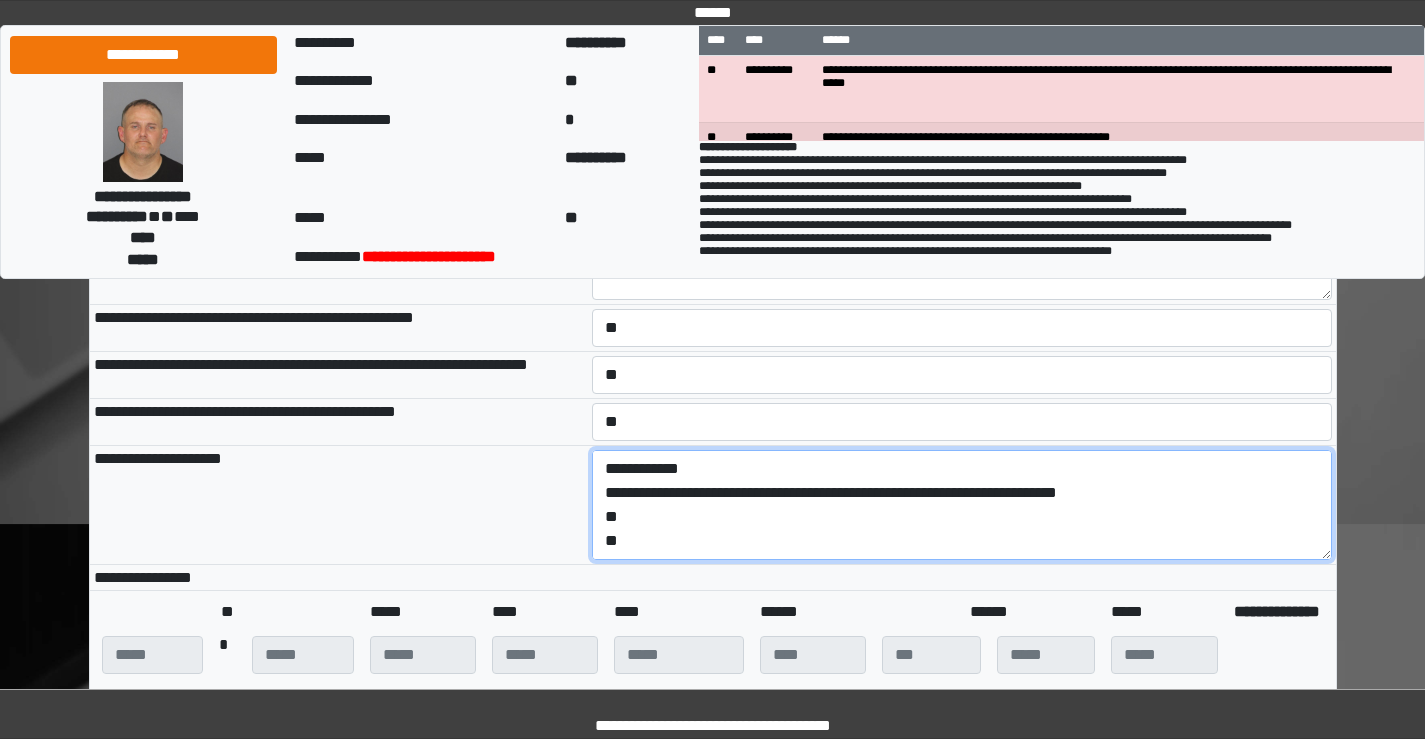click on "**********" at bounding box center [962, 505] 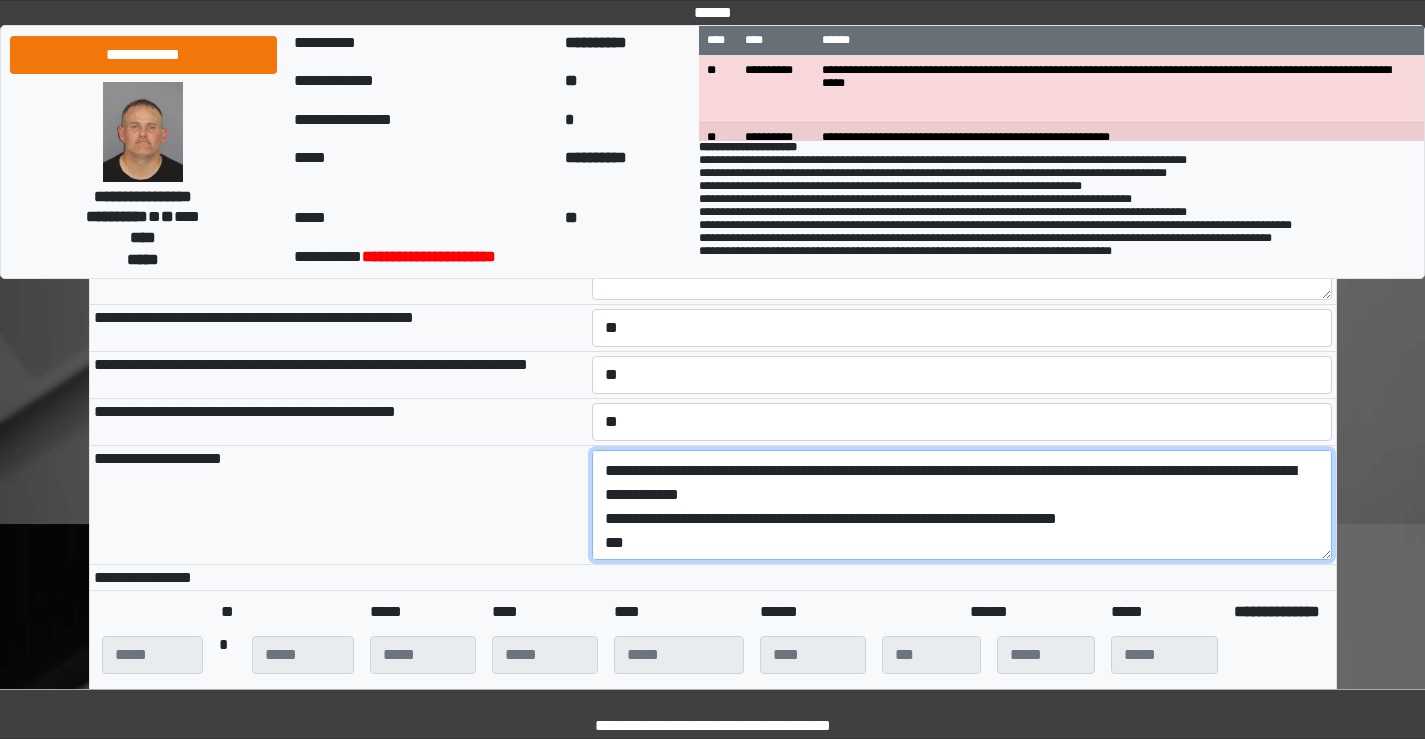 scroll, scrollTop: 72, scrollLeft: 0, axis: vertical 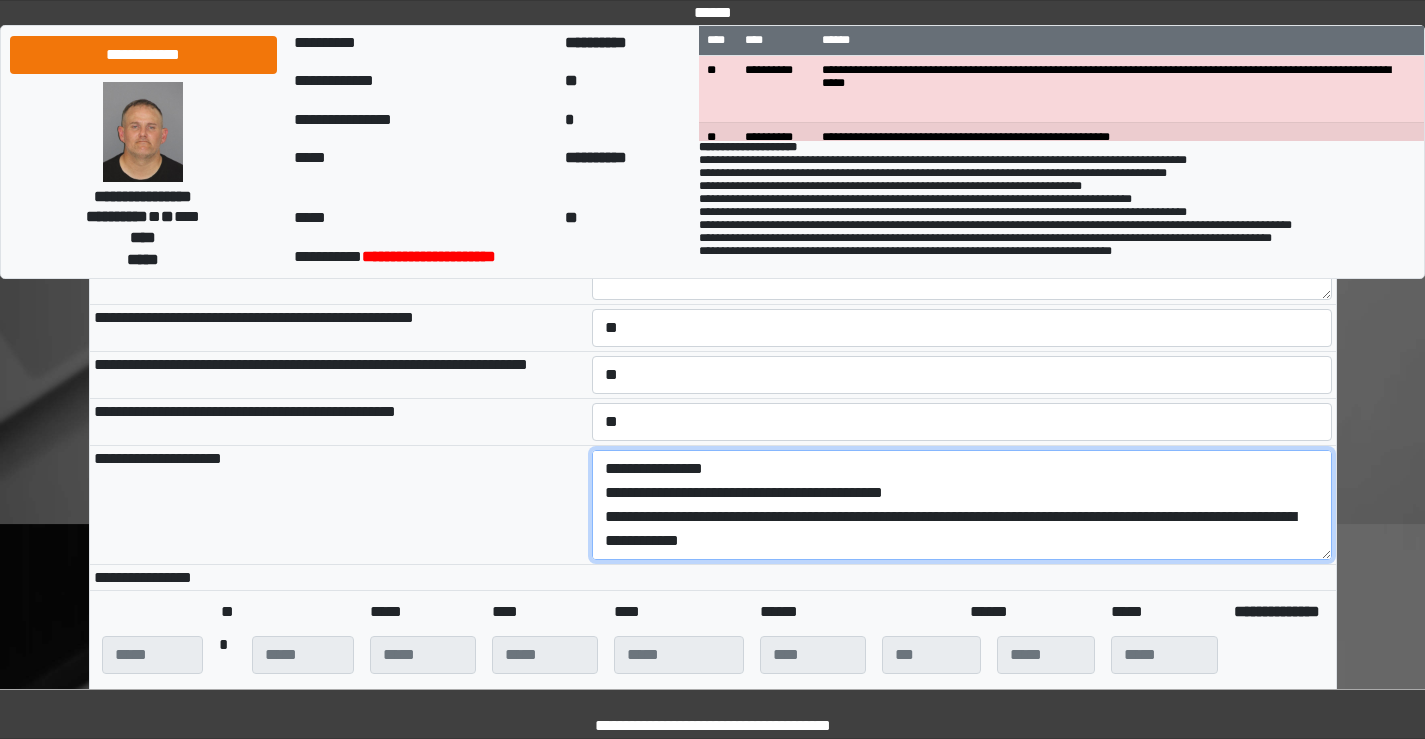 drag, startPoint x: 860, startPoint y: 523, endPoint x: 584, endPoint y: 482, distance: 279.0287 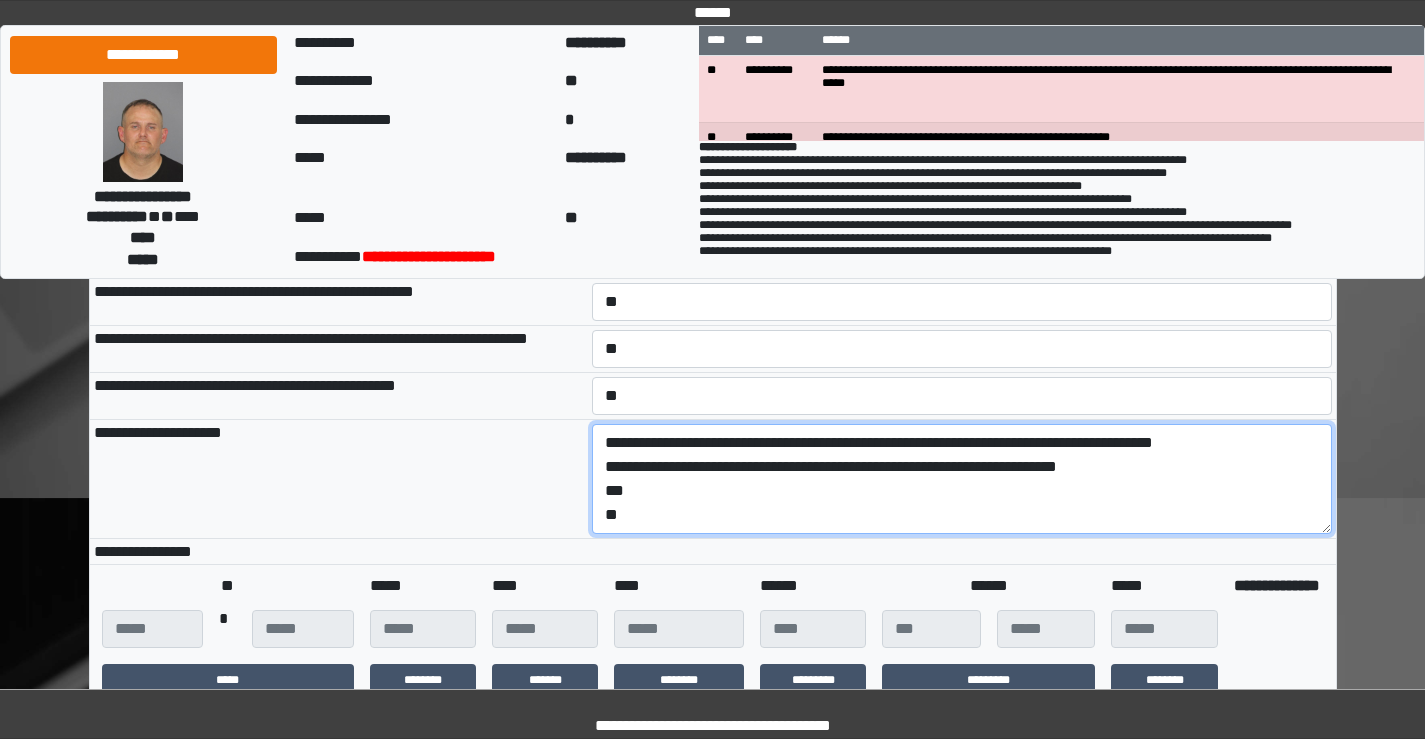 scroll, scrollTop: 400, scrollLeft: 0, axis: vertical 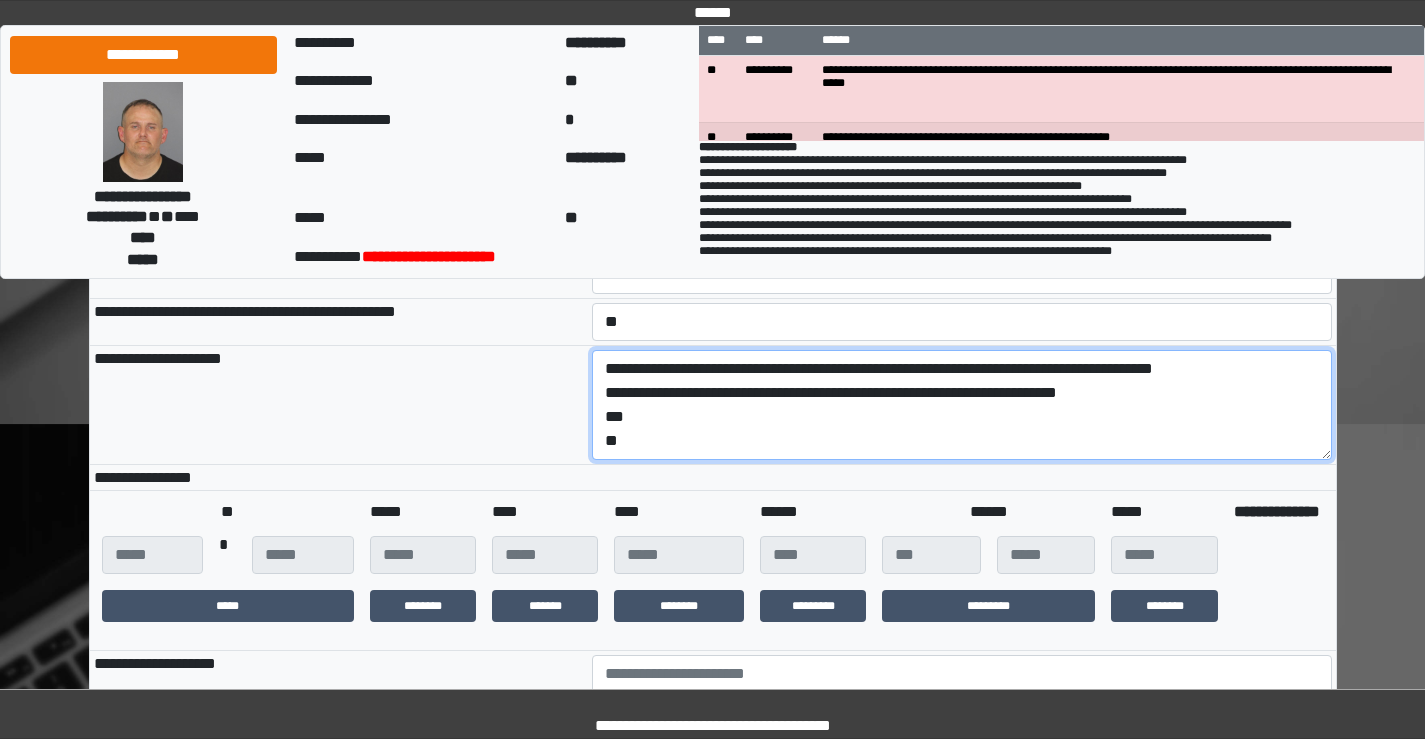 drag, startPoint x: 639, startPoint y: 448, endPoint x: 794, endPoint y: 373, distance: 172.19176 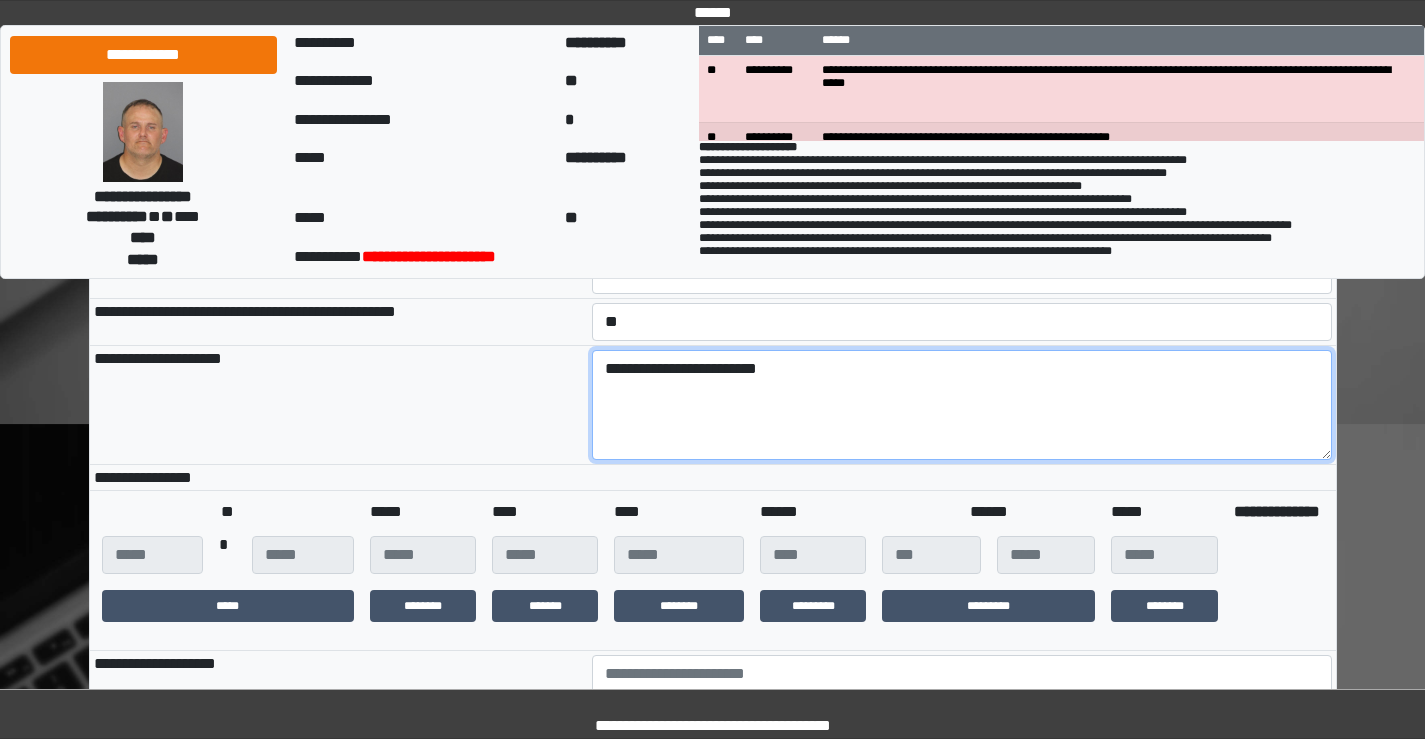click on "**********" at bounding box center (962, 405) 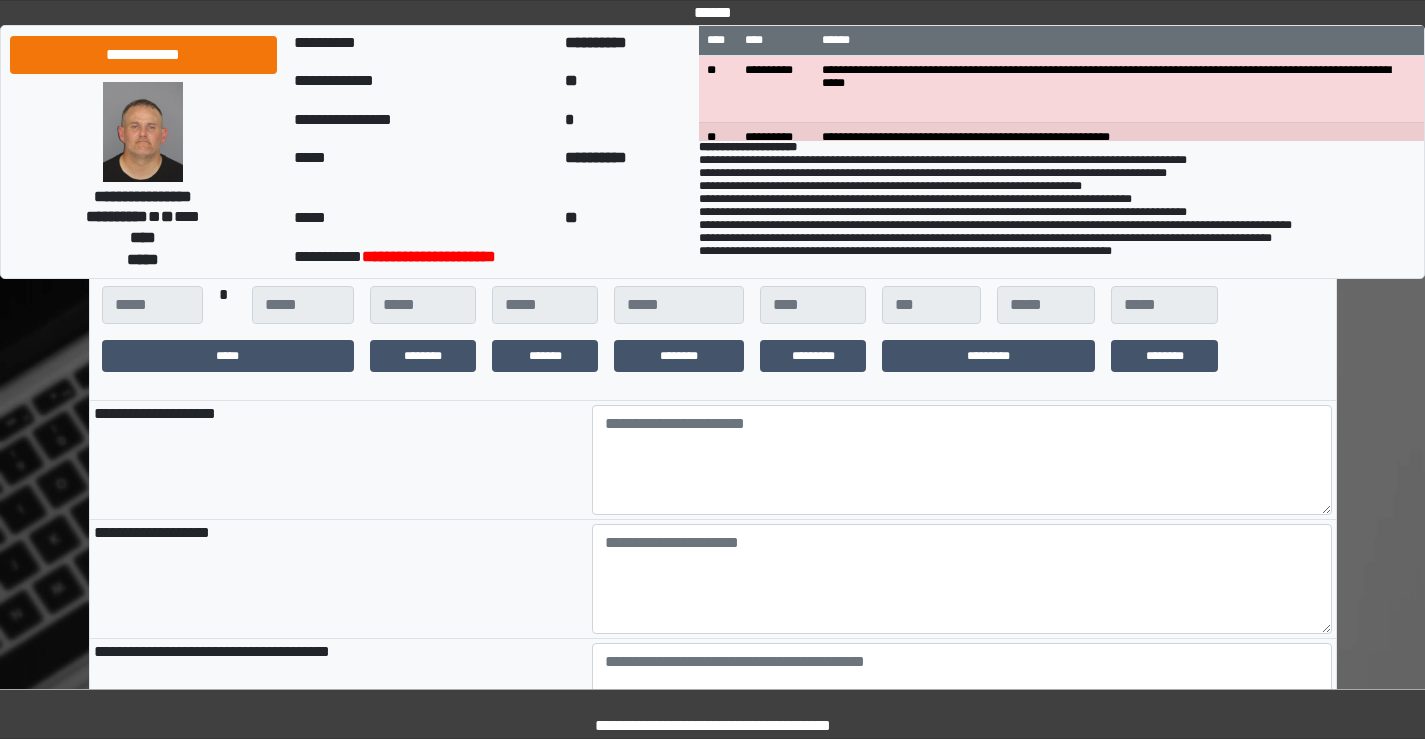 scroll, scrollTop: 700, scrollLeft: 0, axis: vertical 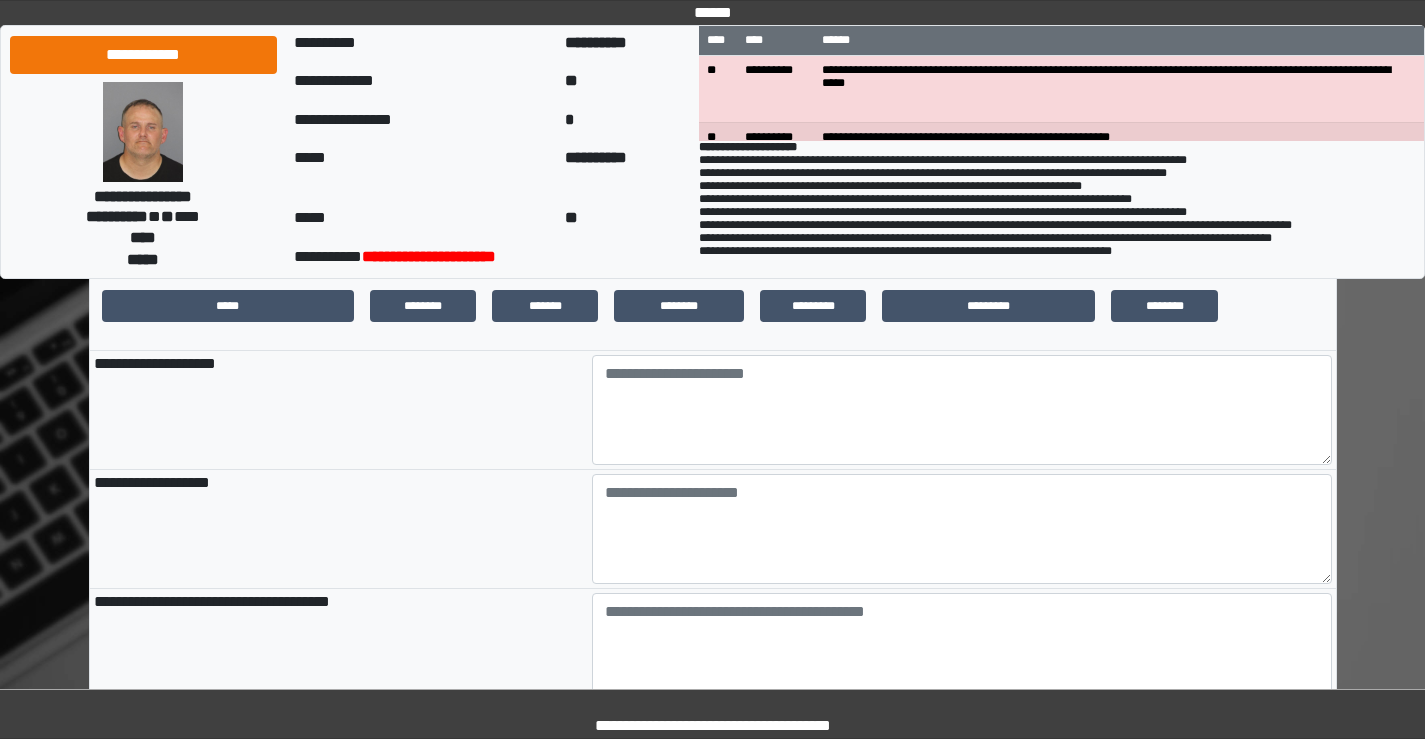 type on "**********" 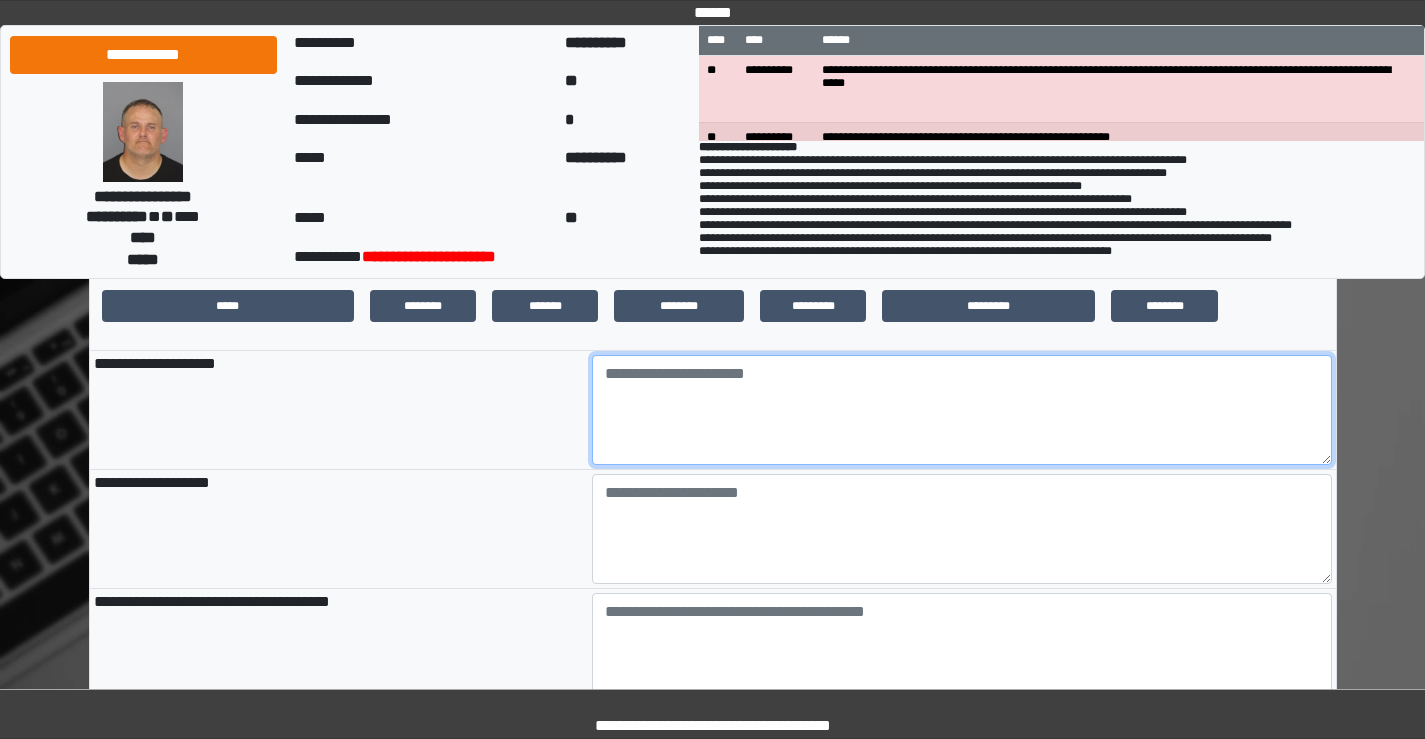 click at bounding box center [962, 410] 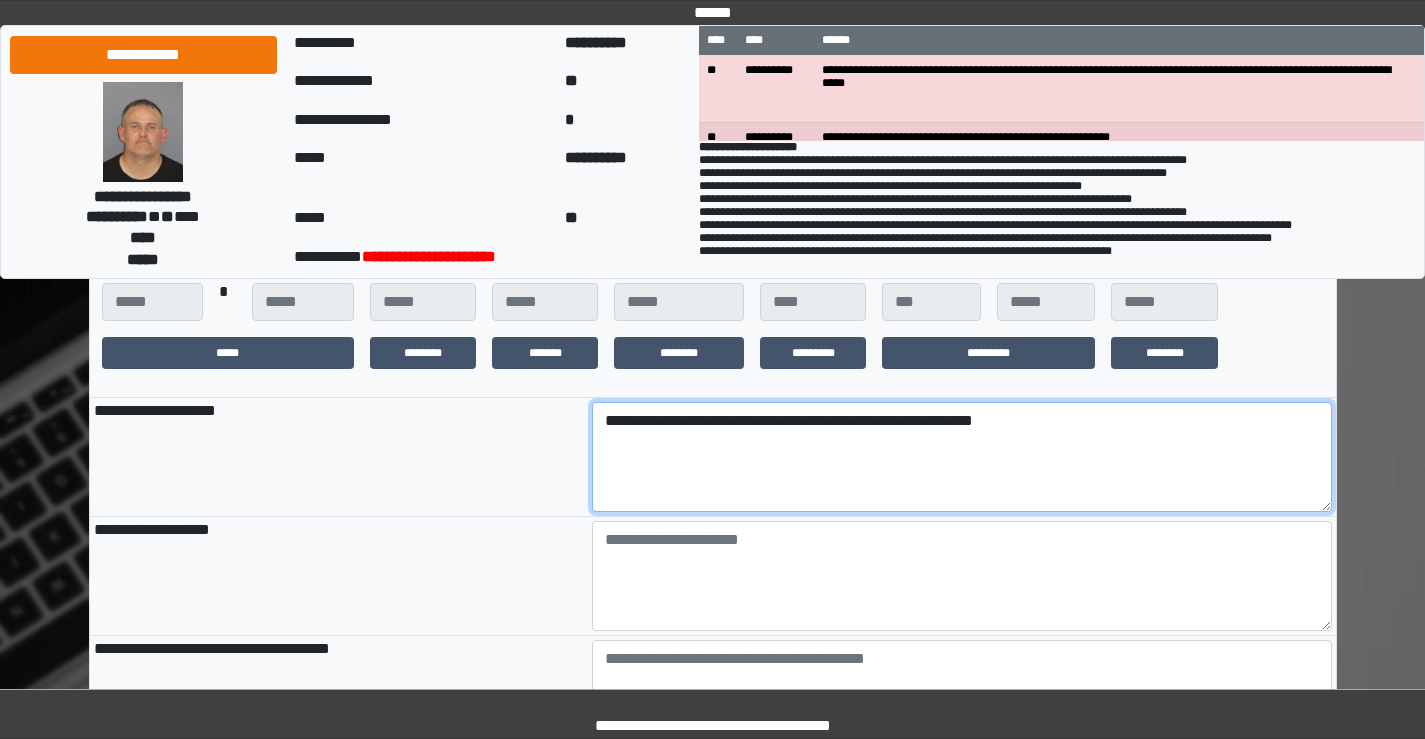 scroll, scrollTop: 700, scrollLeft: 0, axis: vertical 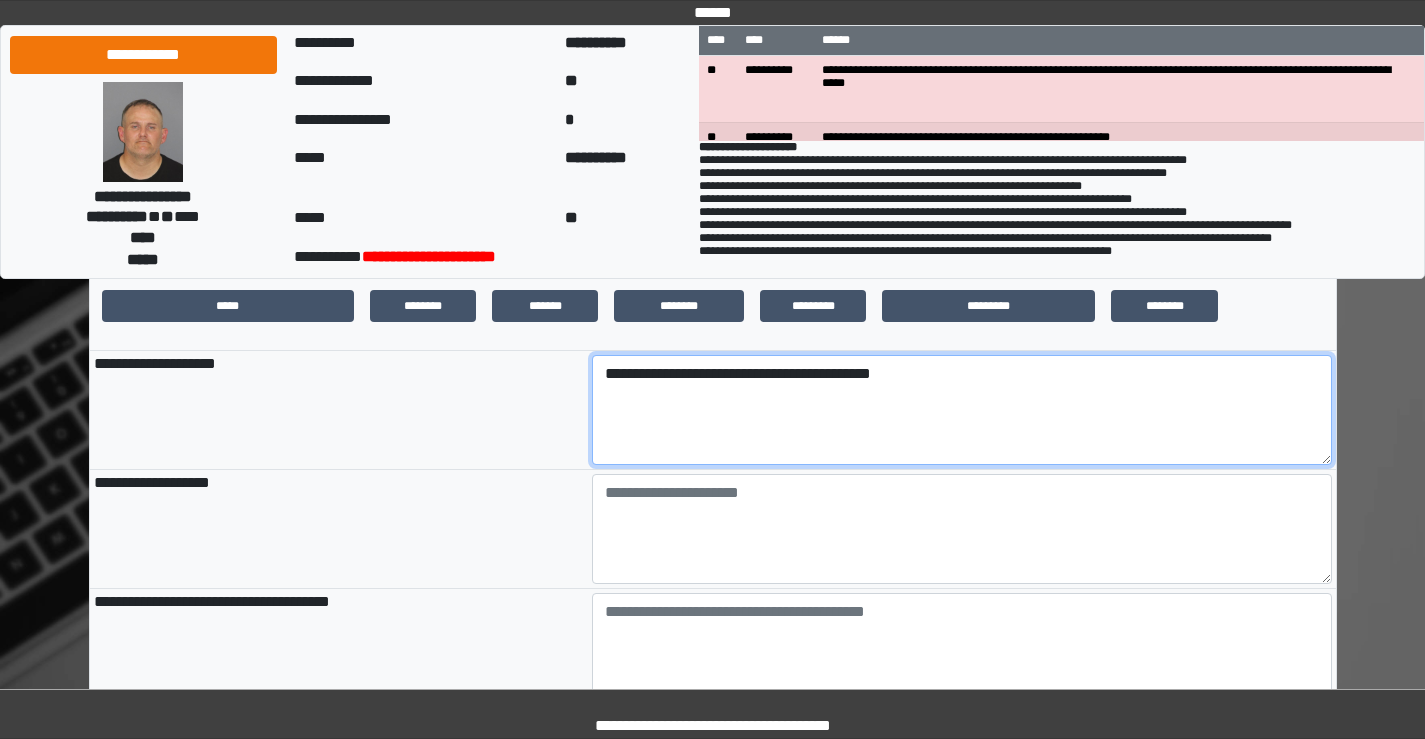 type on "**********" 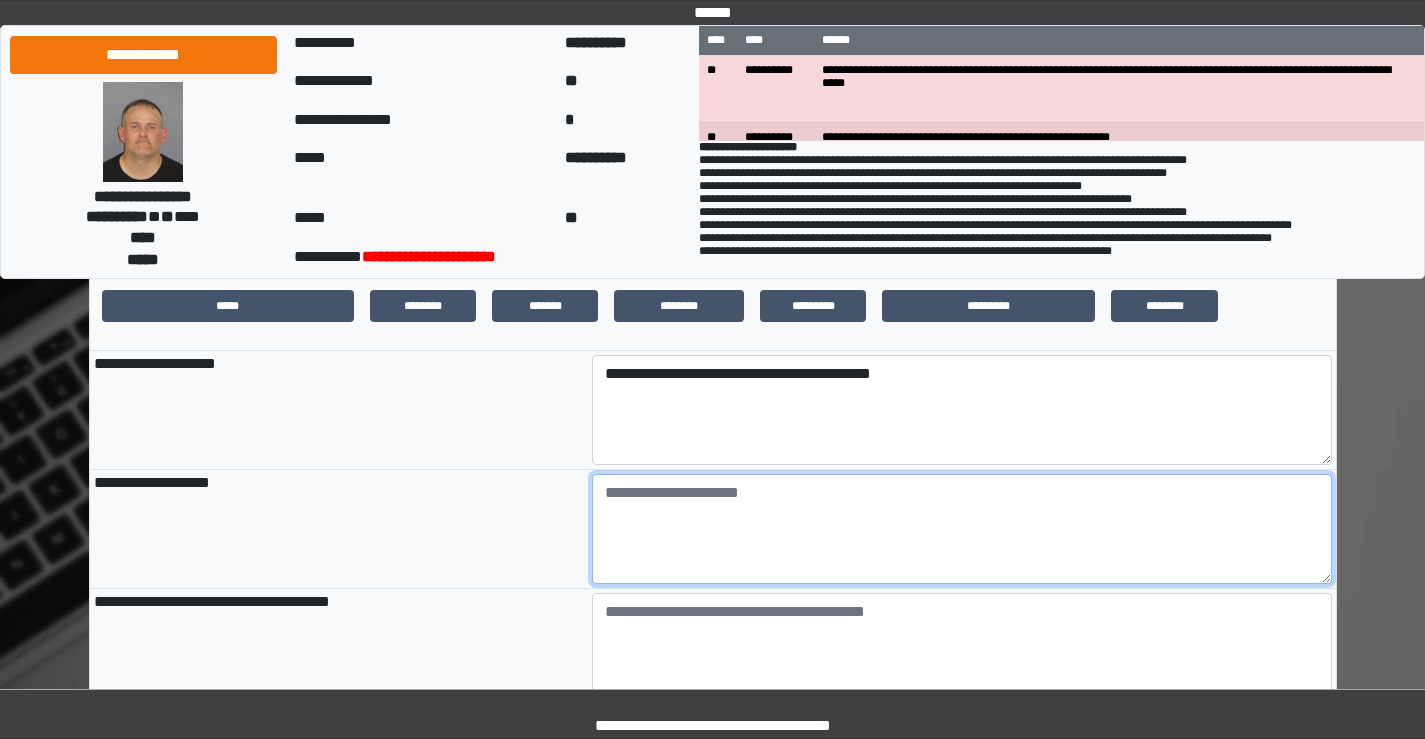 click at bounding box center [962, 529] 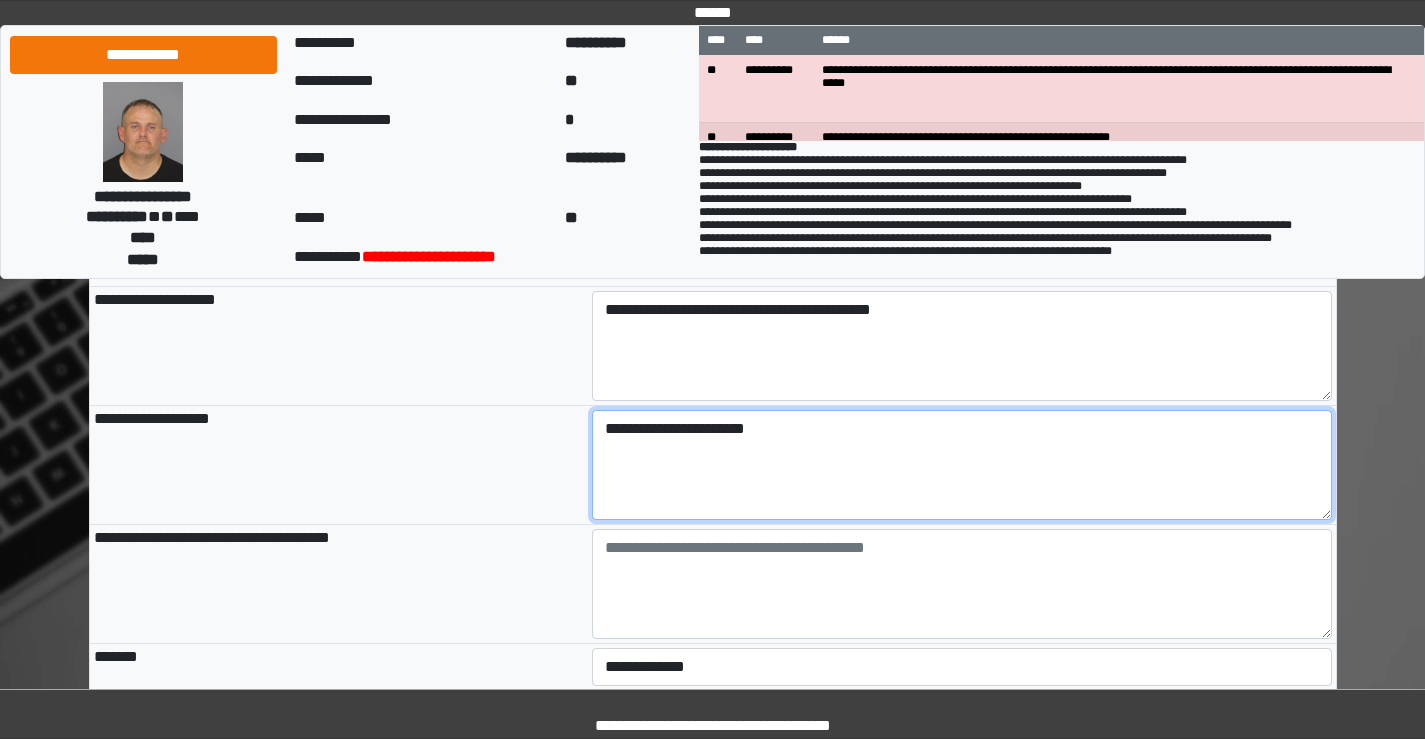 scroll, scrollTop: 800, scrollLeft: 0, axis: vertical 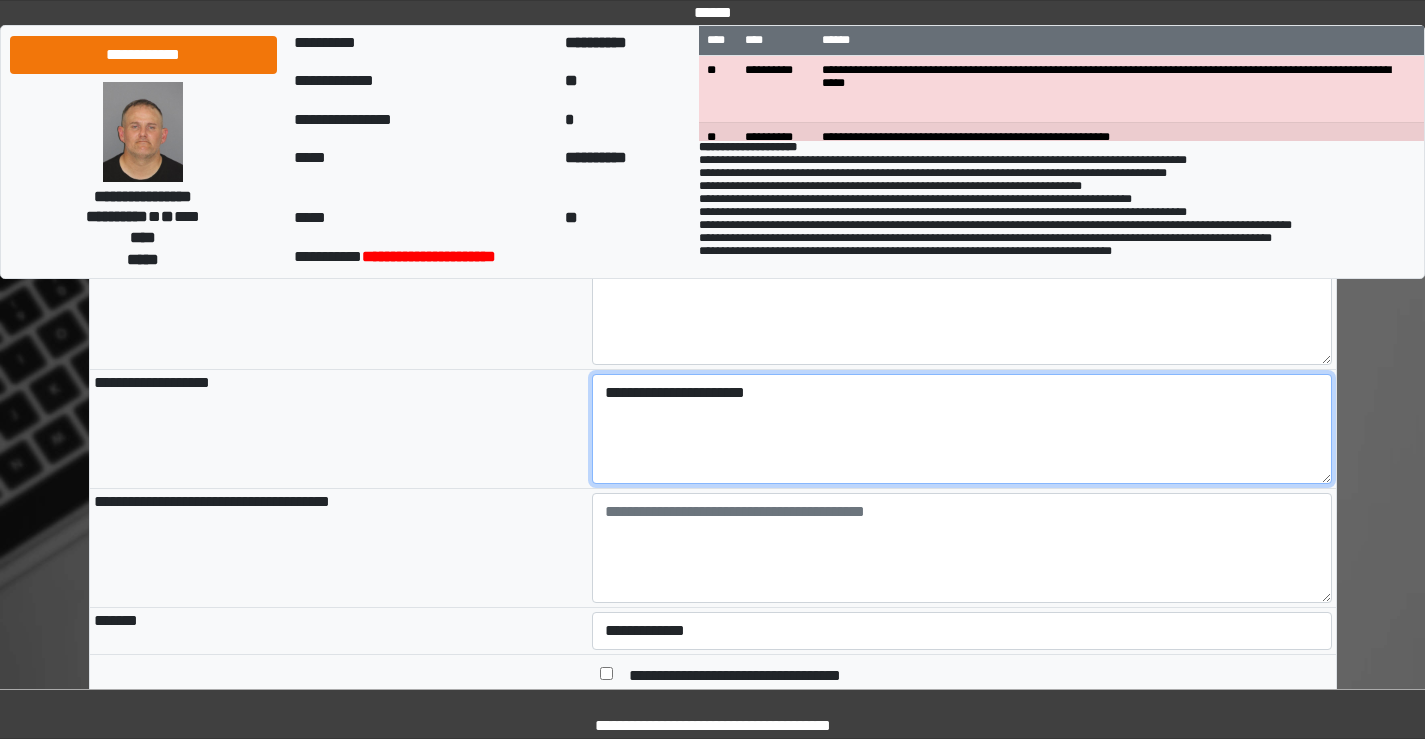 type on "**********" 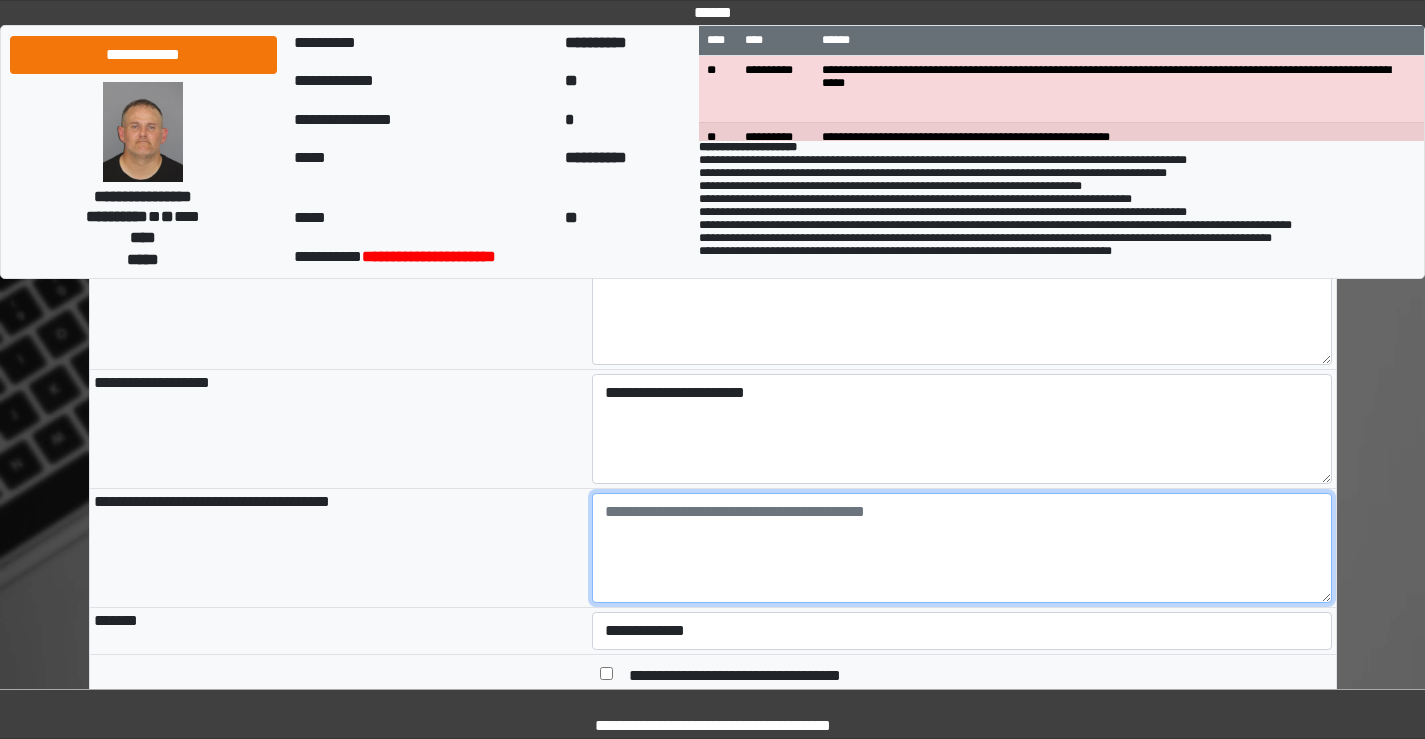 click at bounding box center [962, 548] 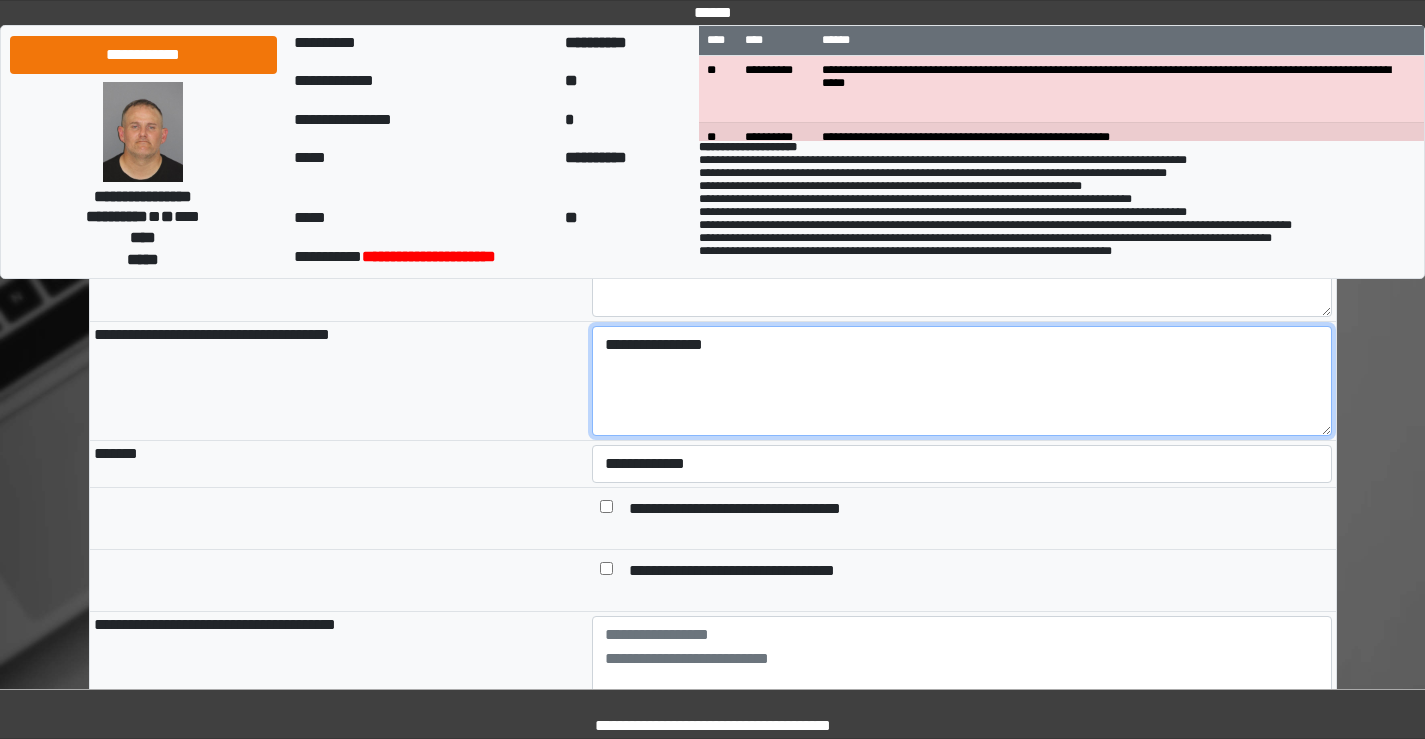 scroll, scrollTop: 1000, scrollLeft: 0, axis: vertical 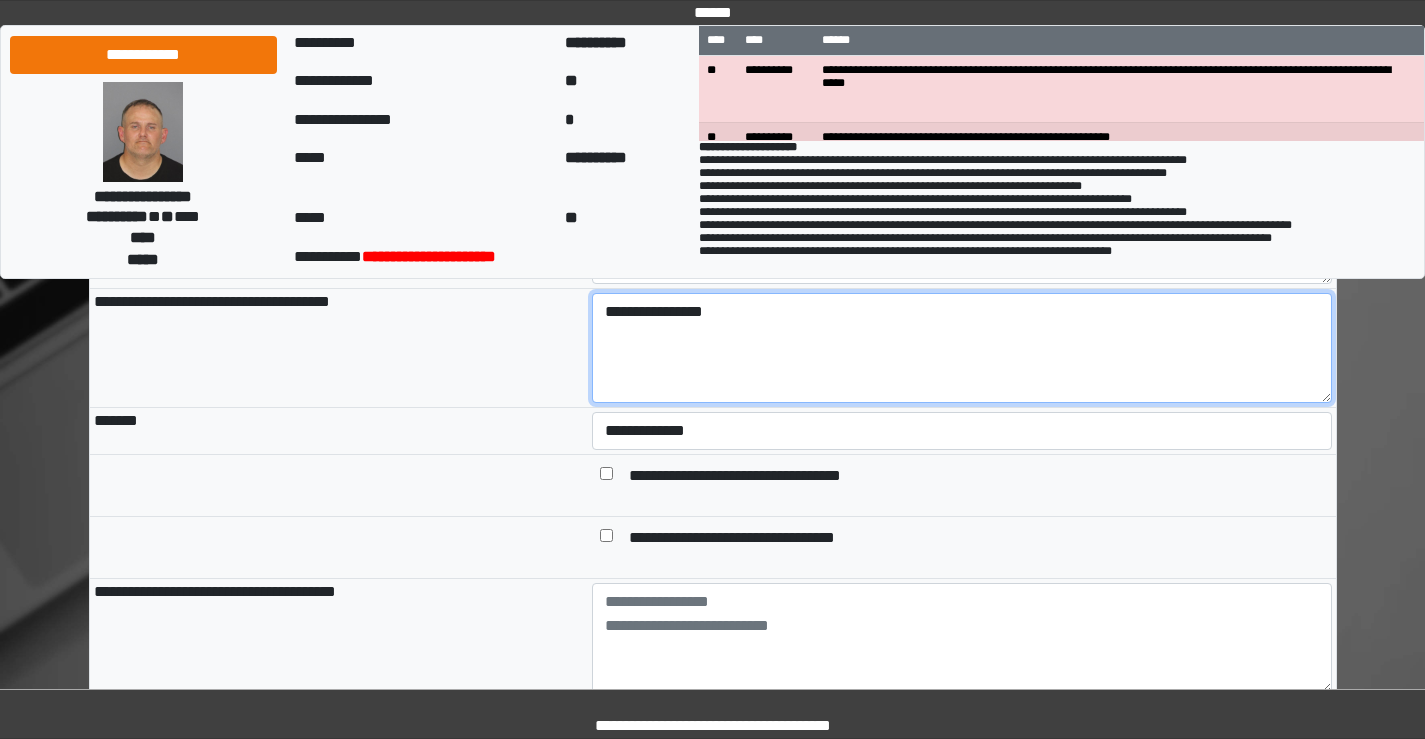 type on "**********" 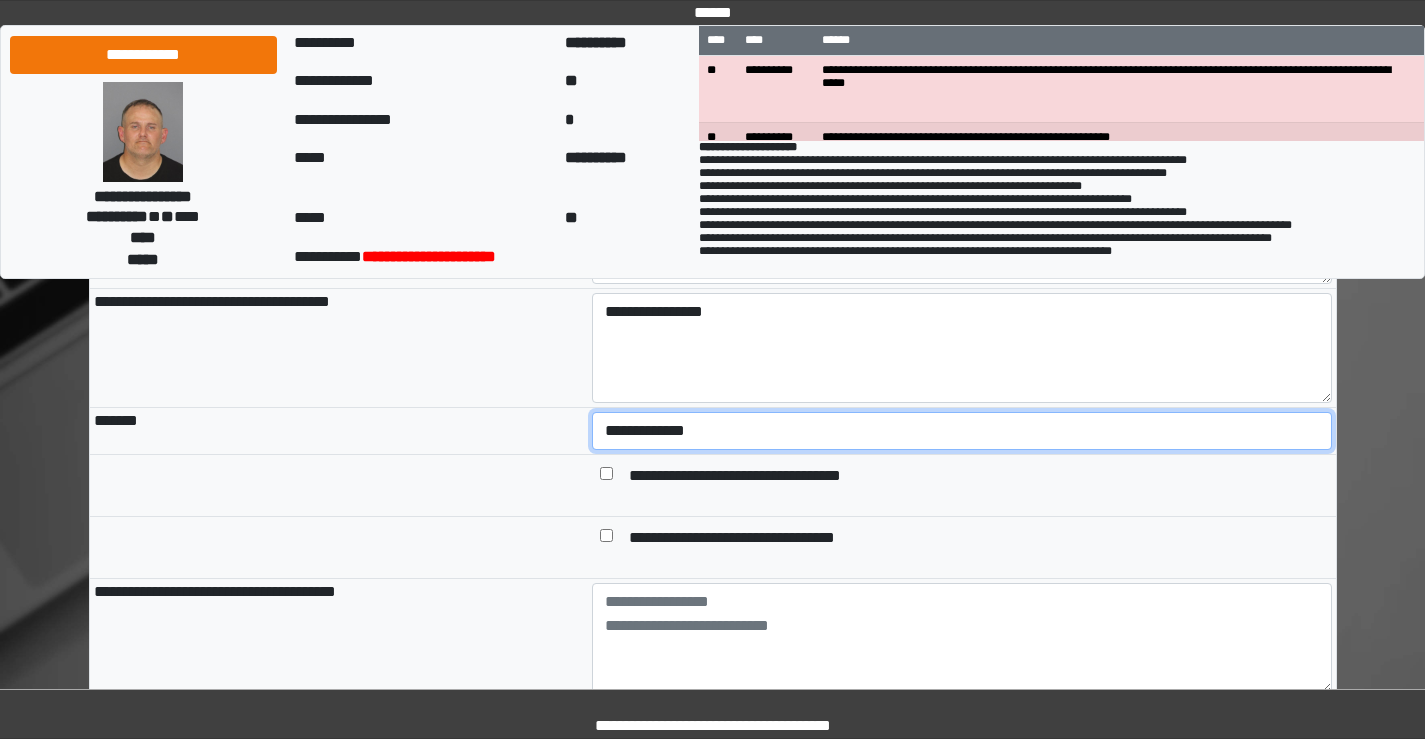 click on "**********" at bounding box center (962, 431) 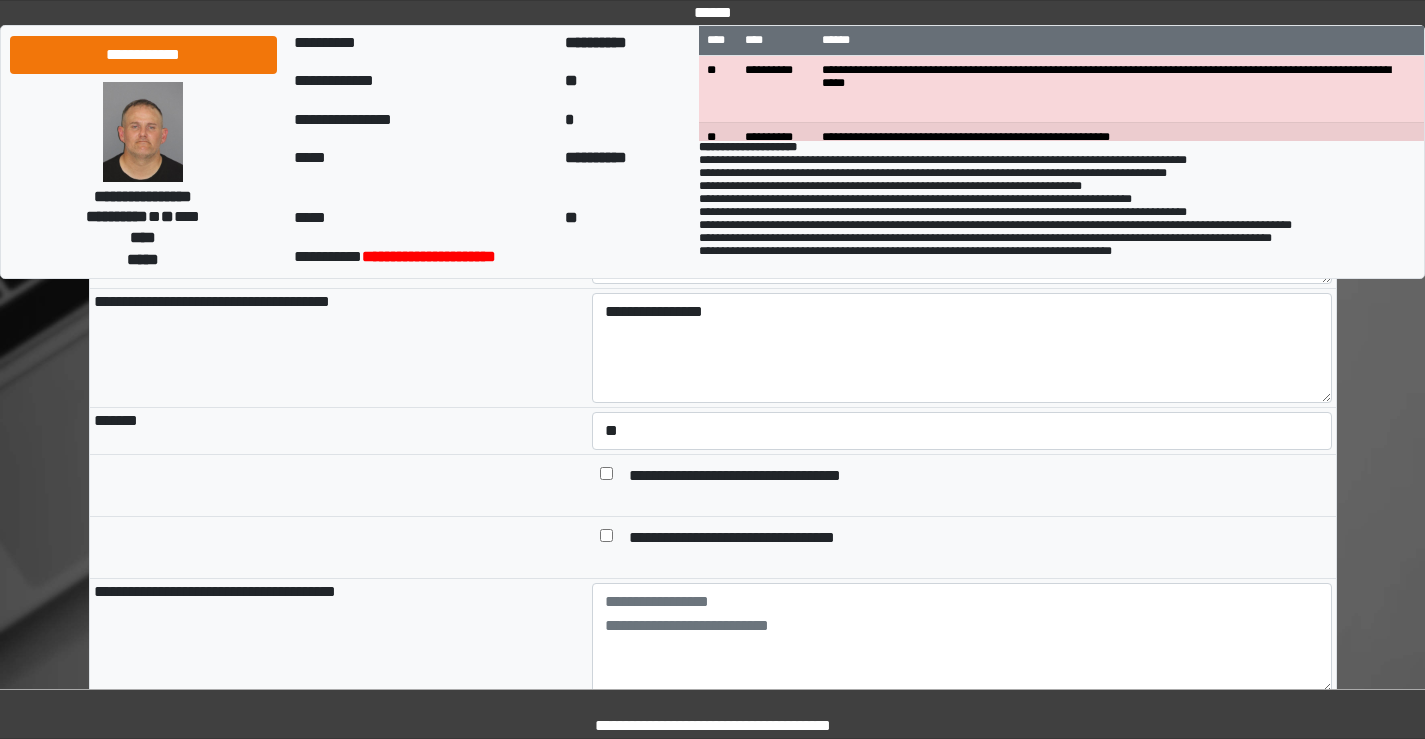 click at bounding box center (606, 477) 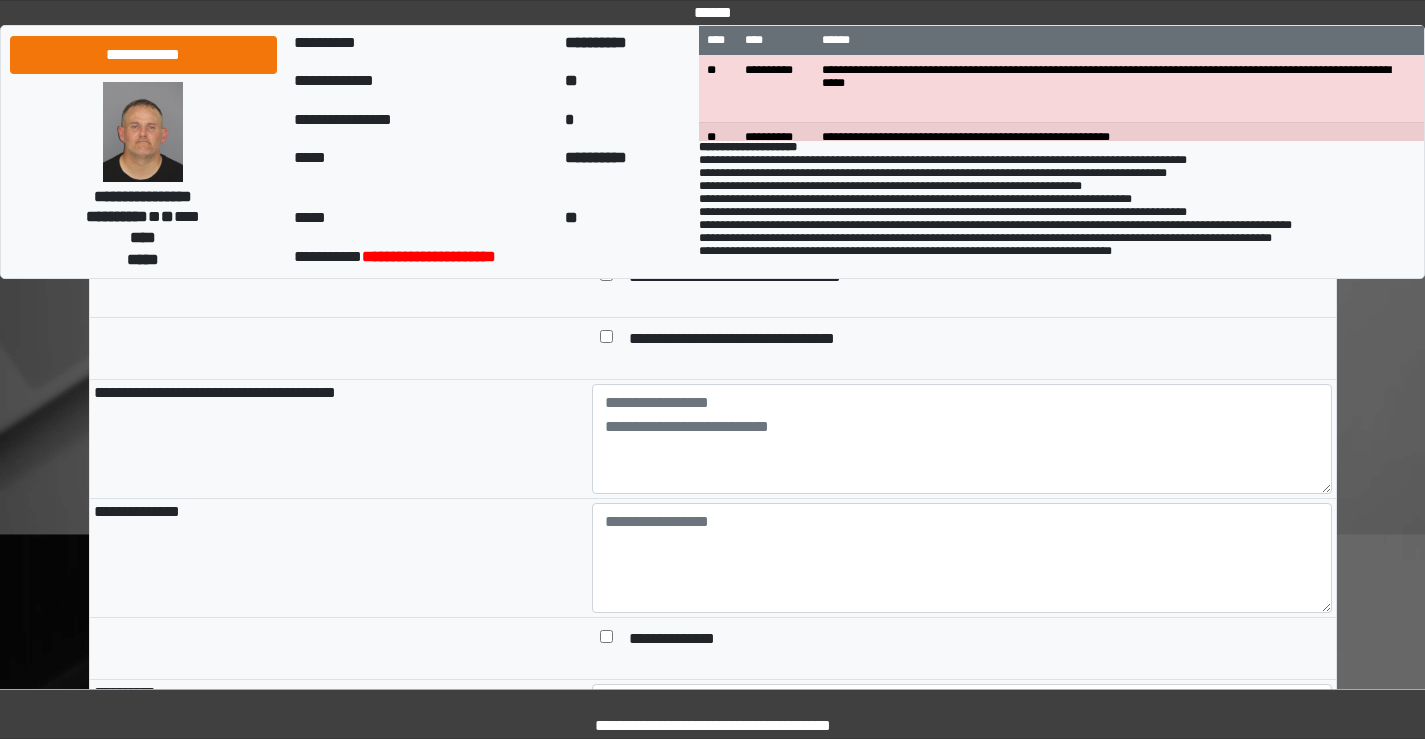 scroll, scrollTop: 1200, scrollLeft: 0, axis: vertical 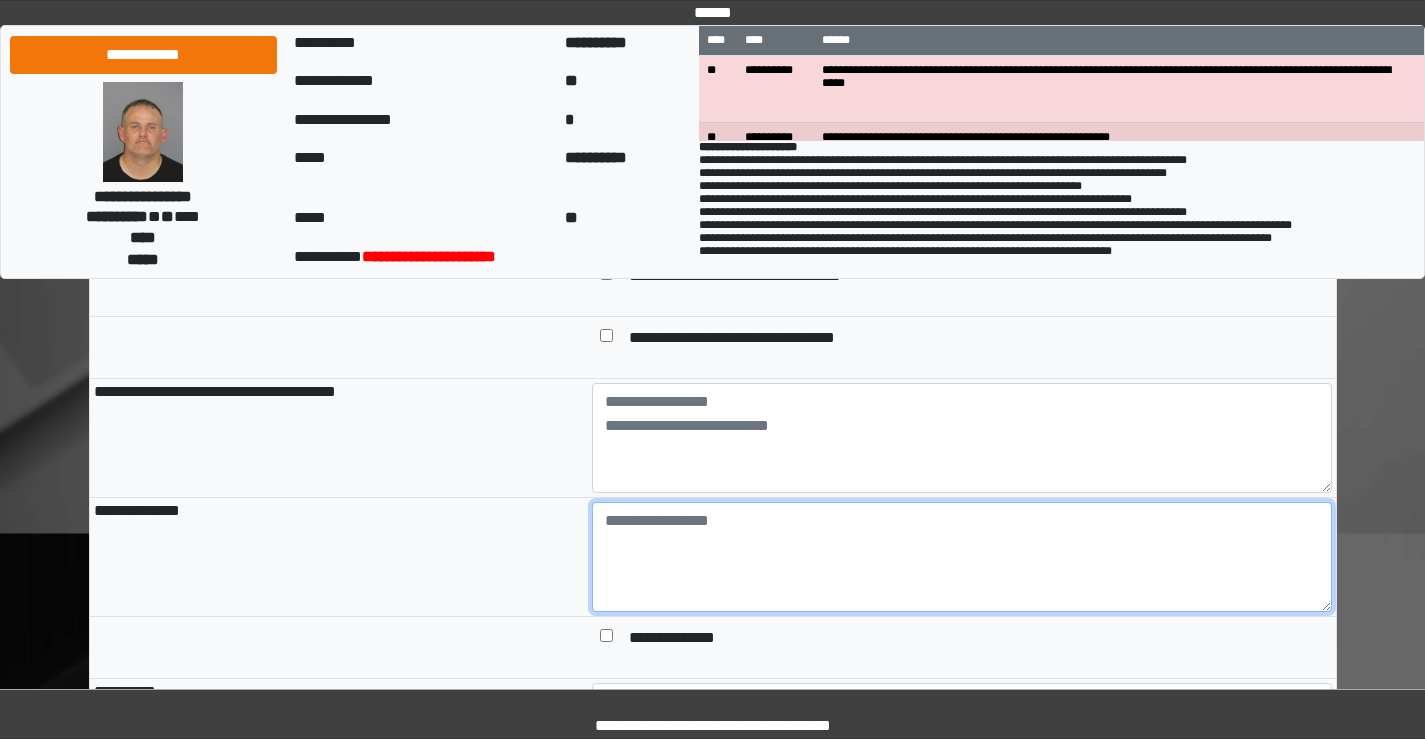 click at bounding box center (962, 557) 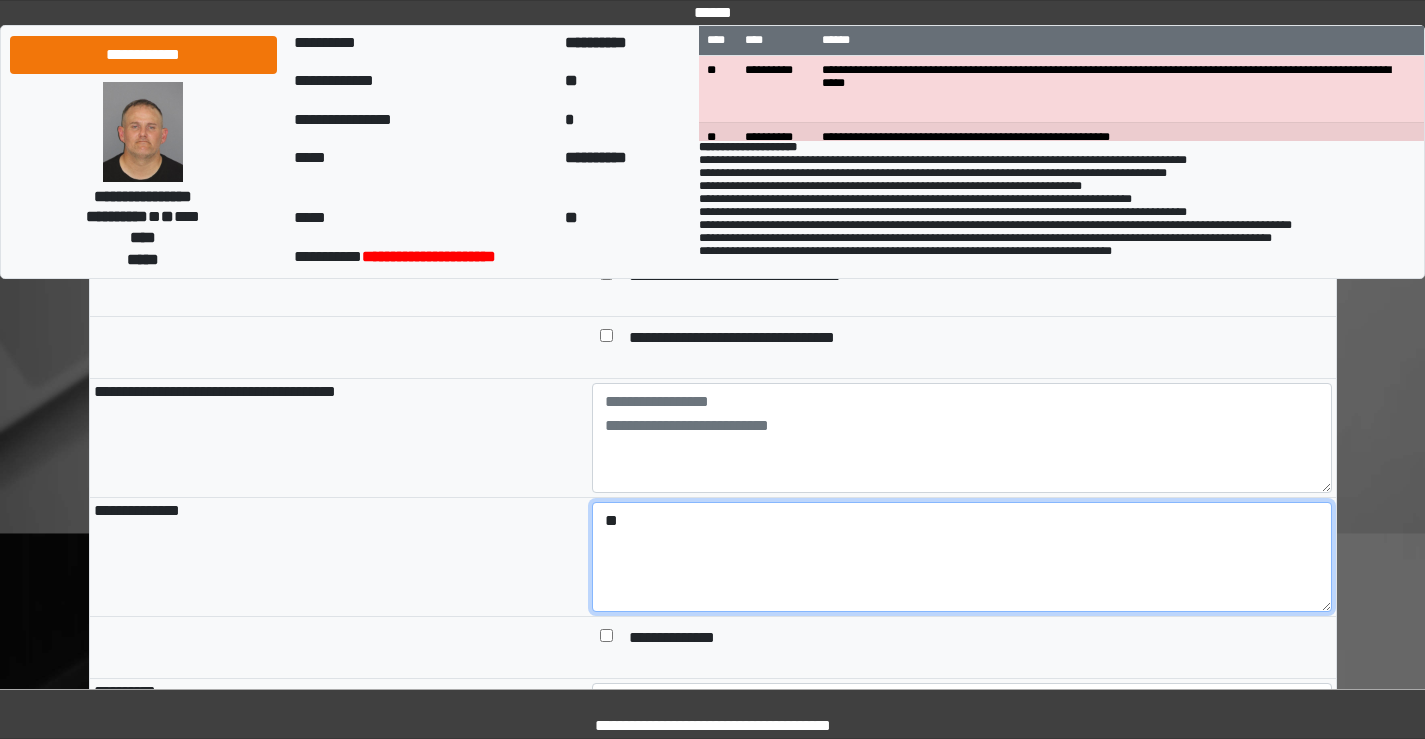 type on "*" 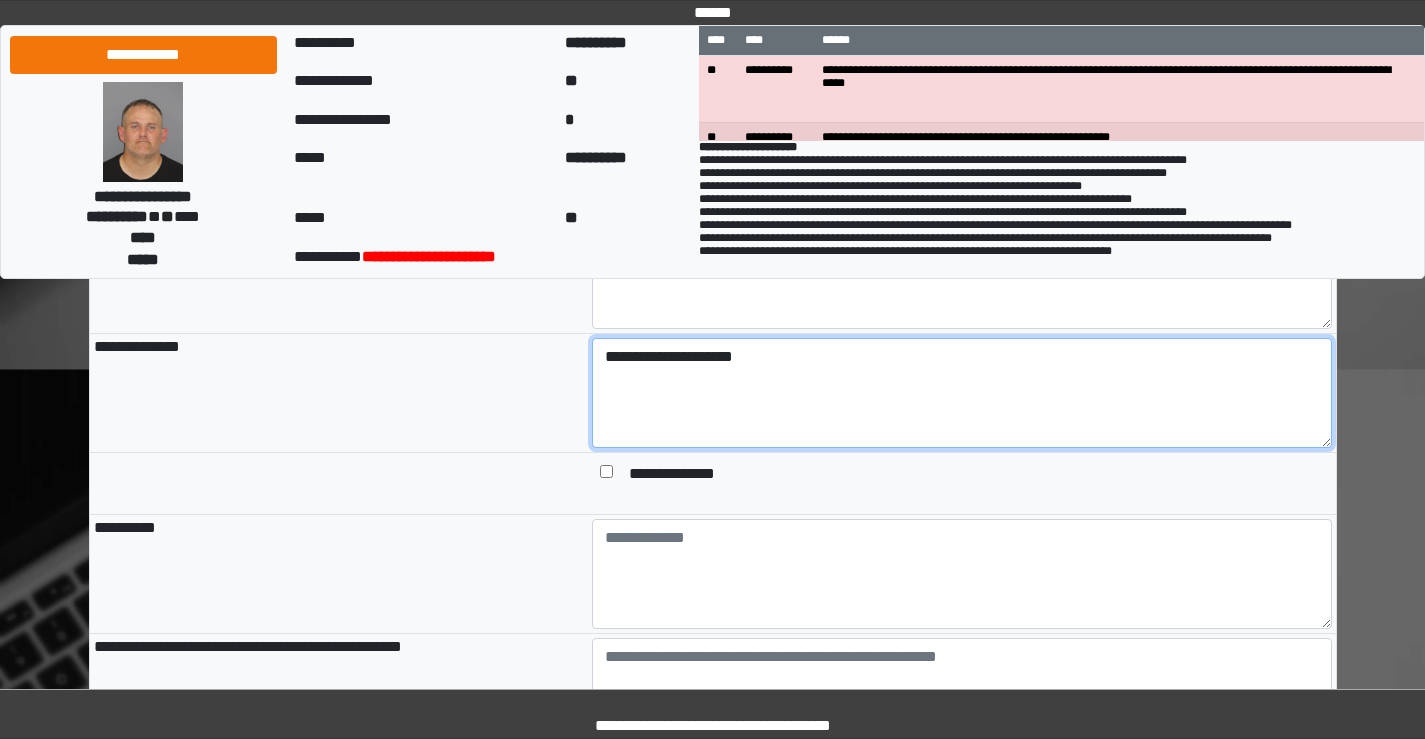 scroll, scrollTop: 1400, scrollLeft: 0, axis: vertical 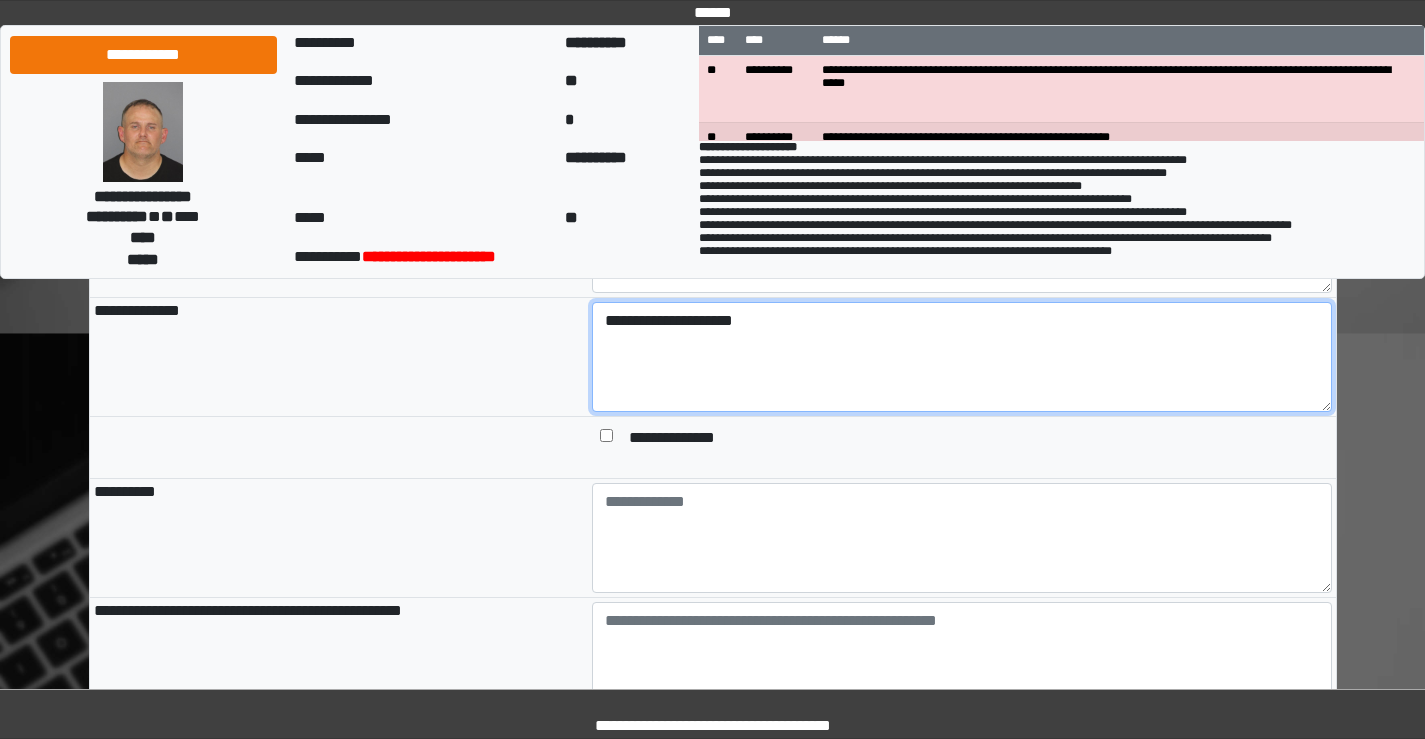 type on "**********" 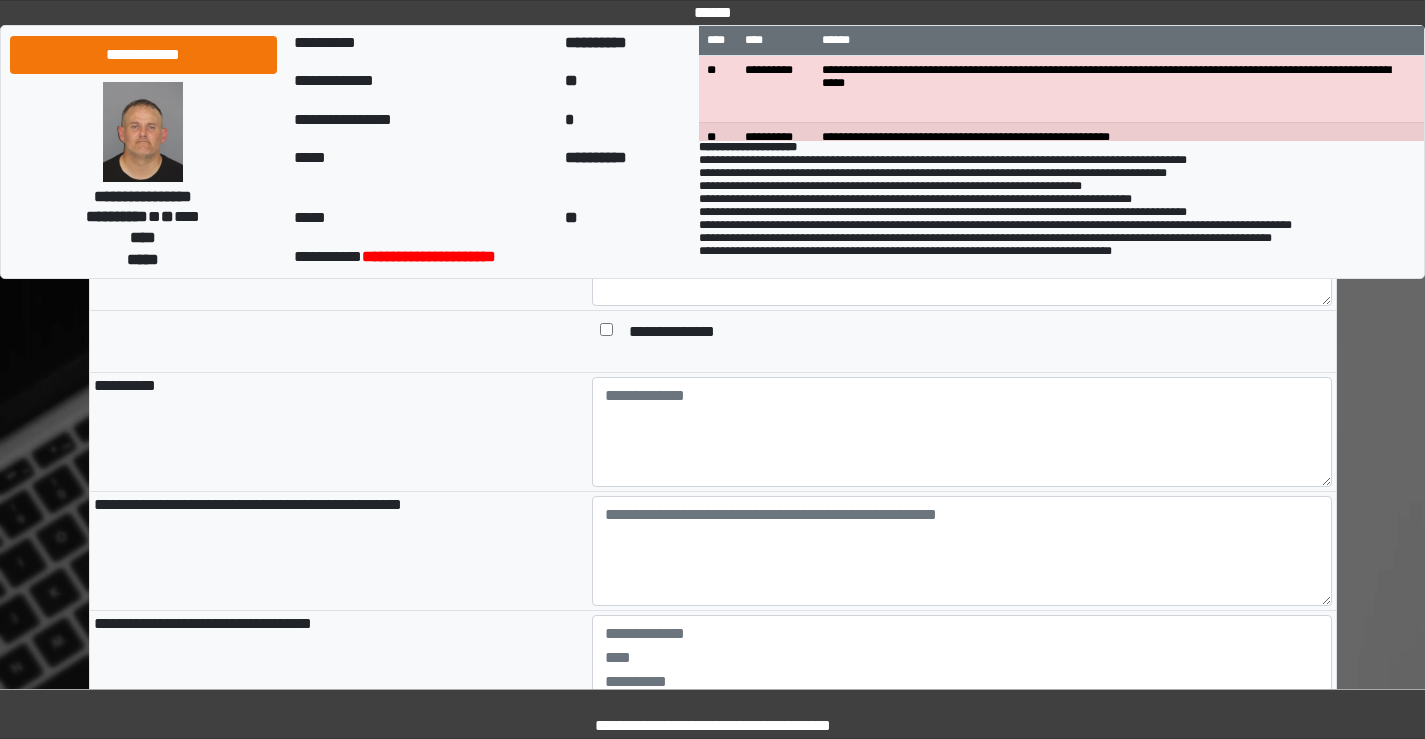 scroll, scrollTop: 1600, scrollLeft: 0, axis: vertical 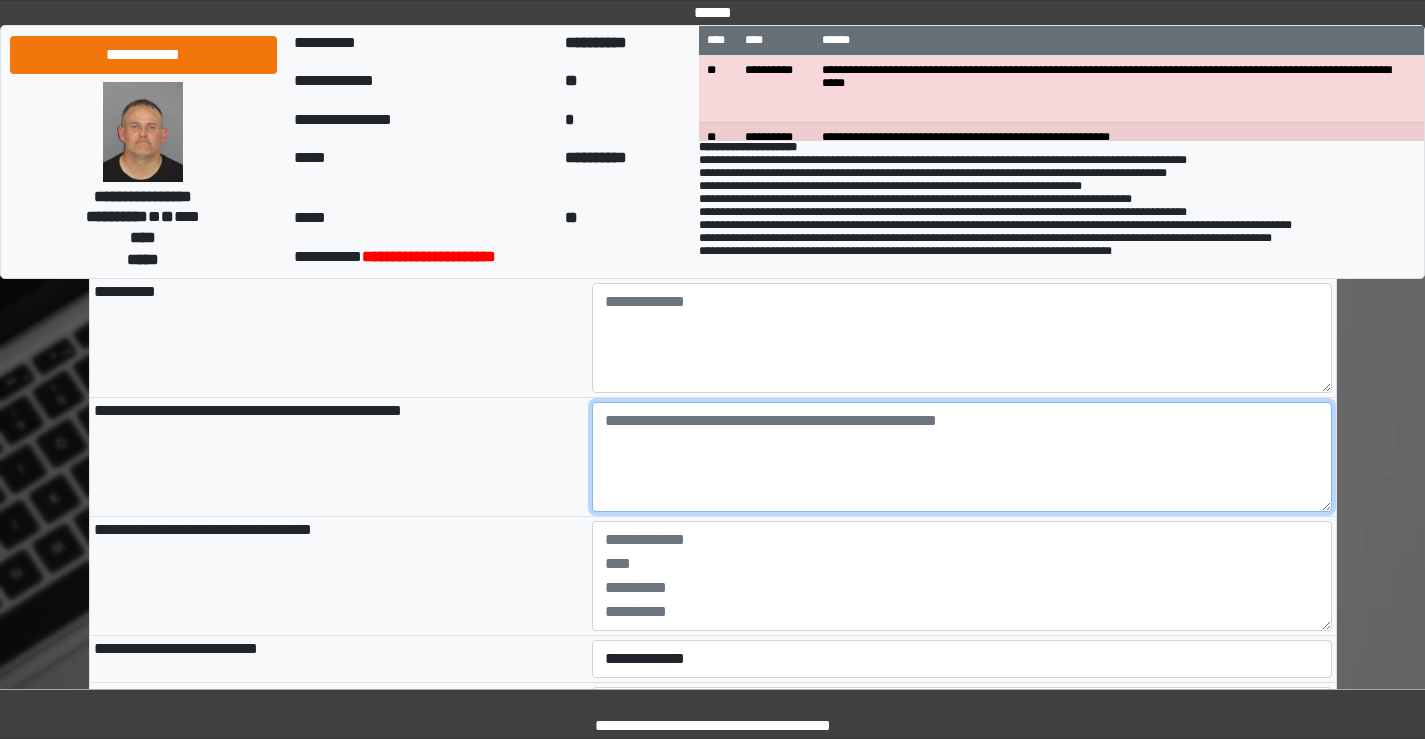 click at bounding box center (962, 457) 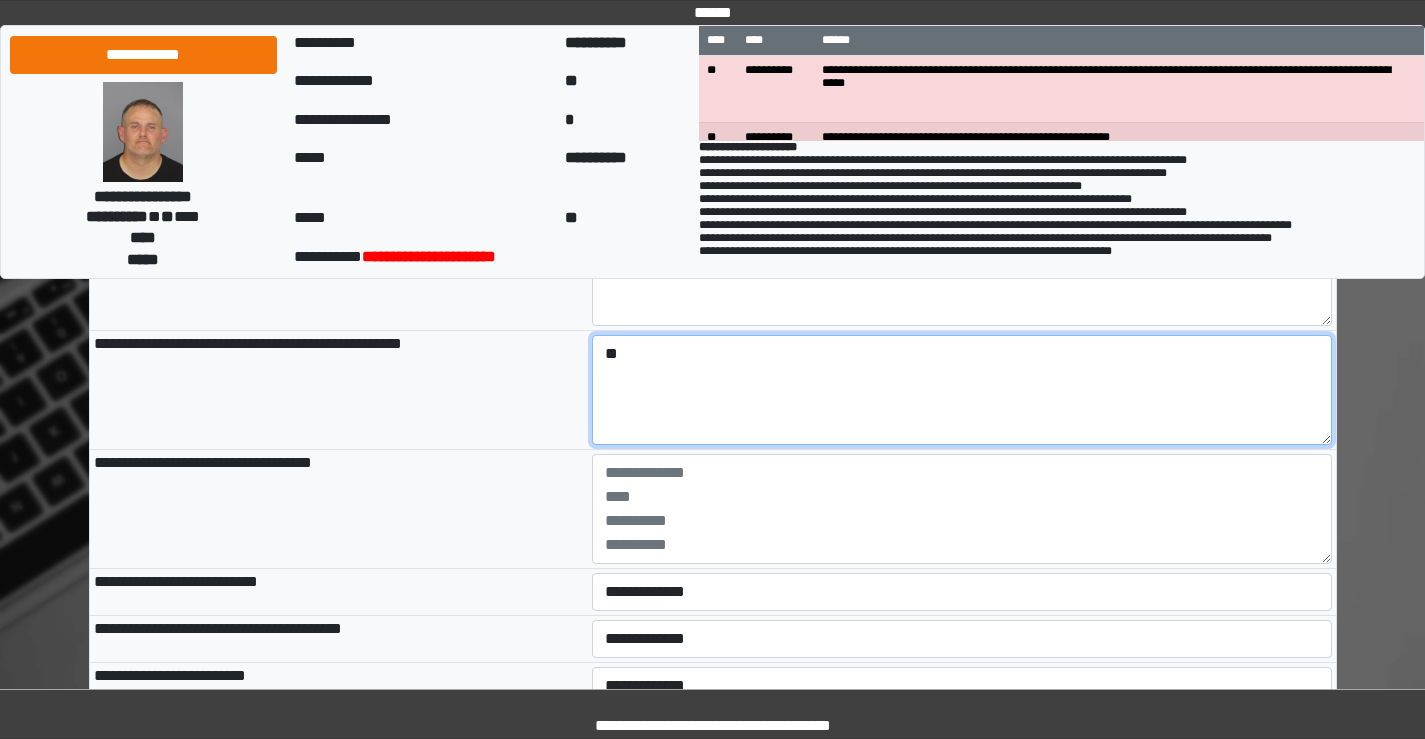 scroll, scrollTop: 1700, scrollLeft: 0, axis: vertical 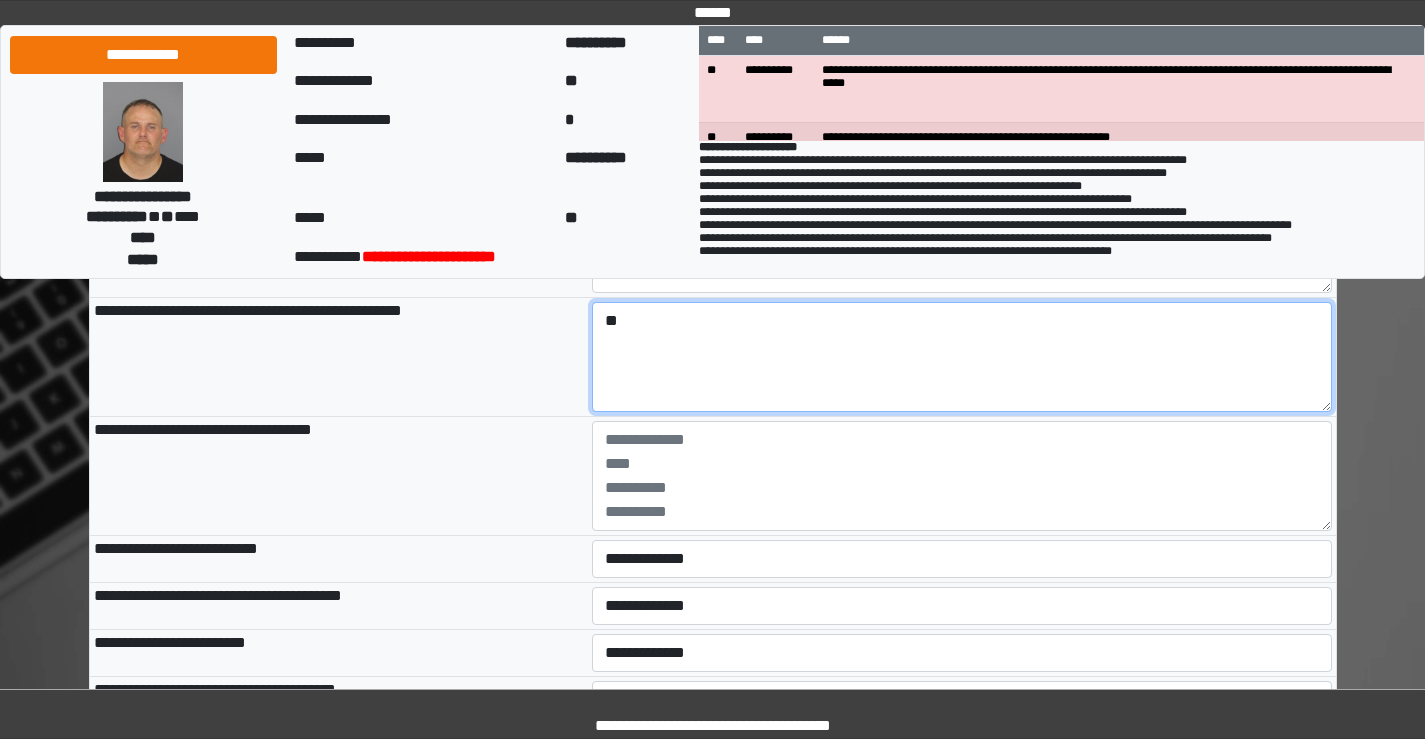 type on "**" 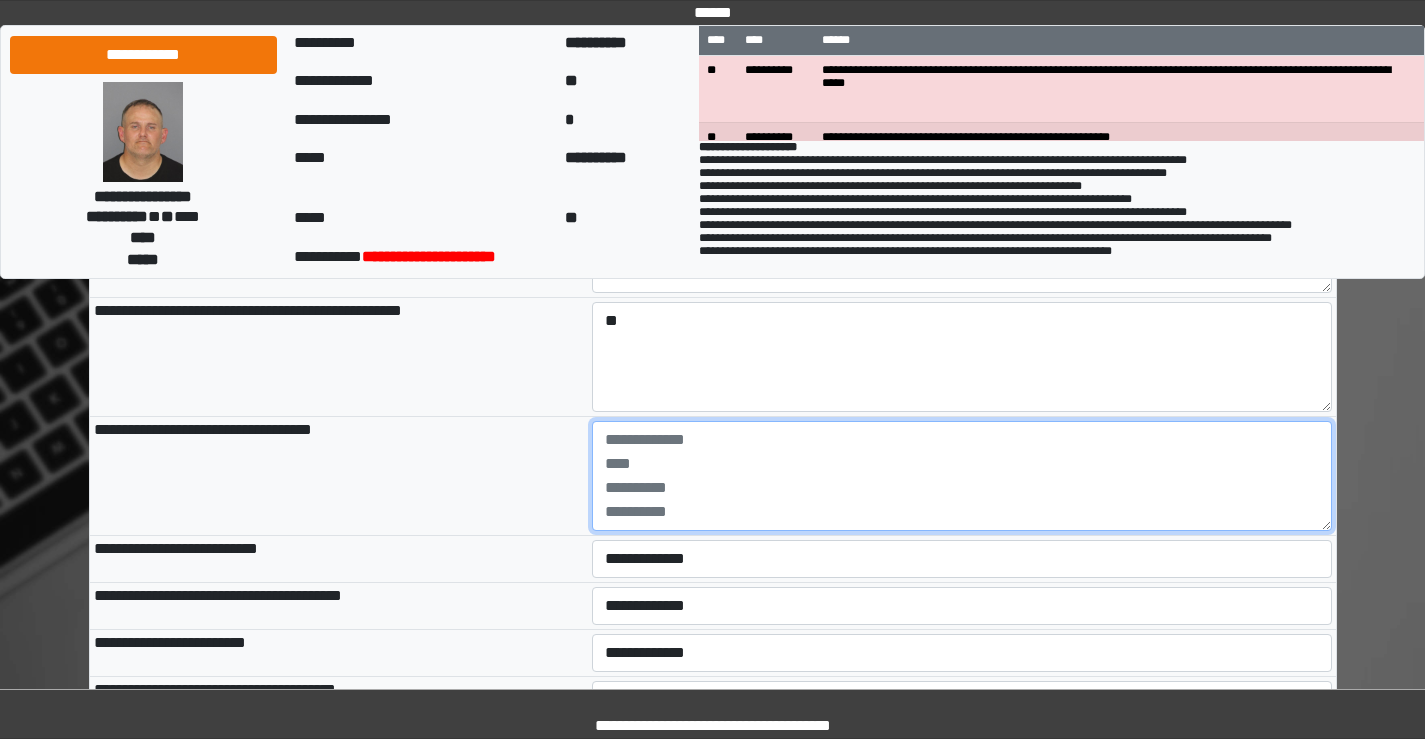 click at bounding box center [962, 476] 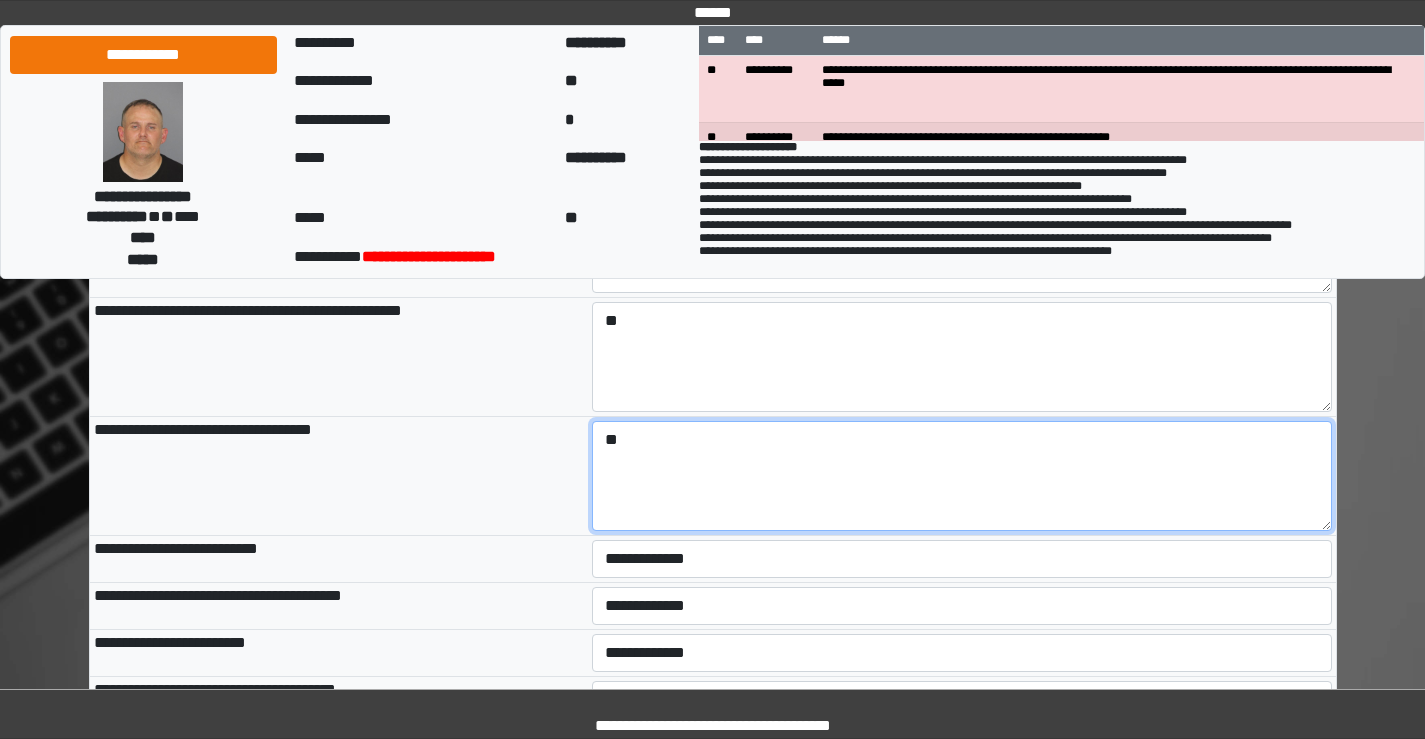 type on "*" 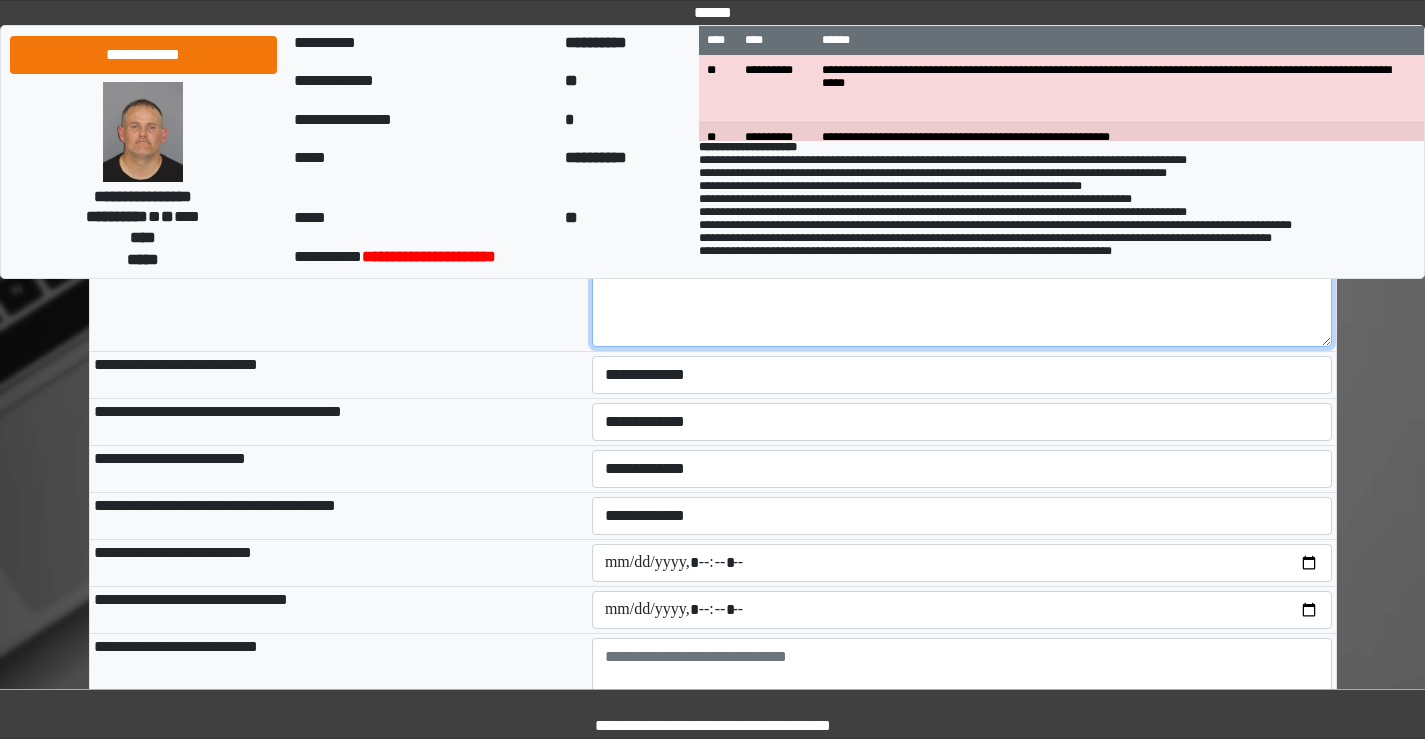 scroll, scrollTop: 1900, scrollLeft: 0, axis: vertical 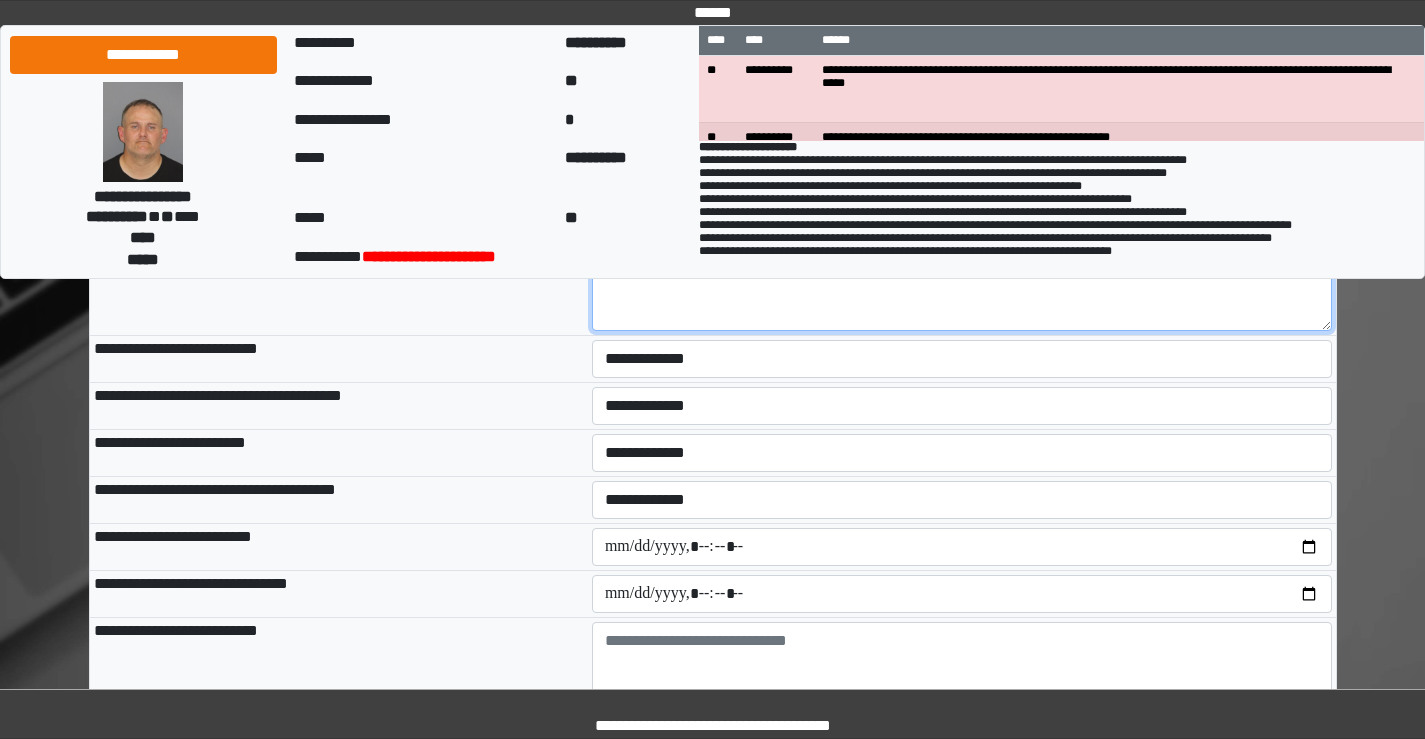 type on "***" 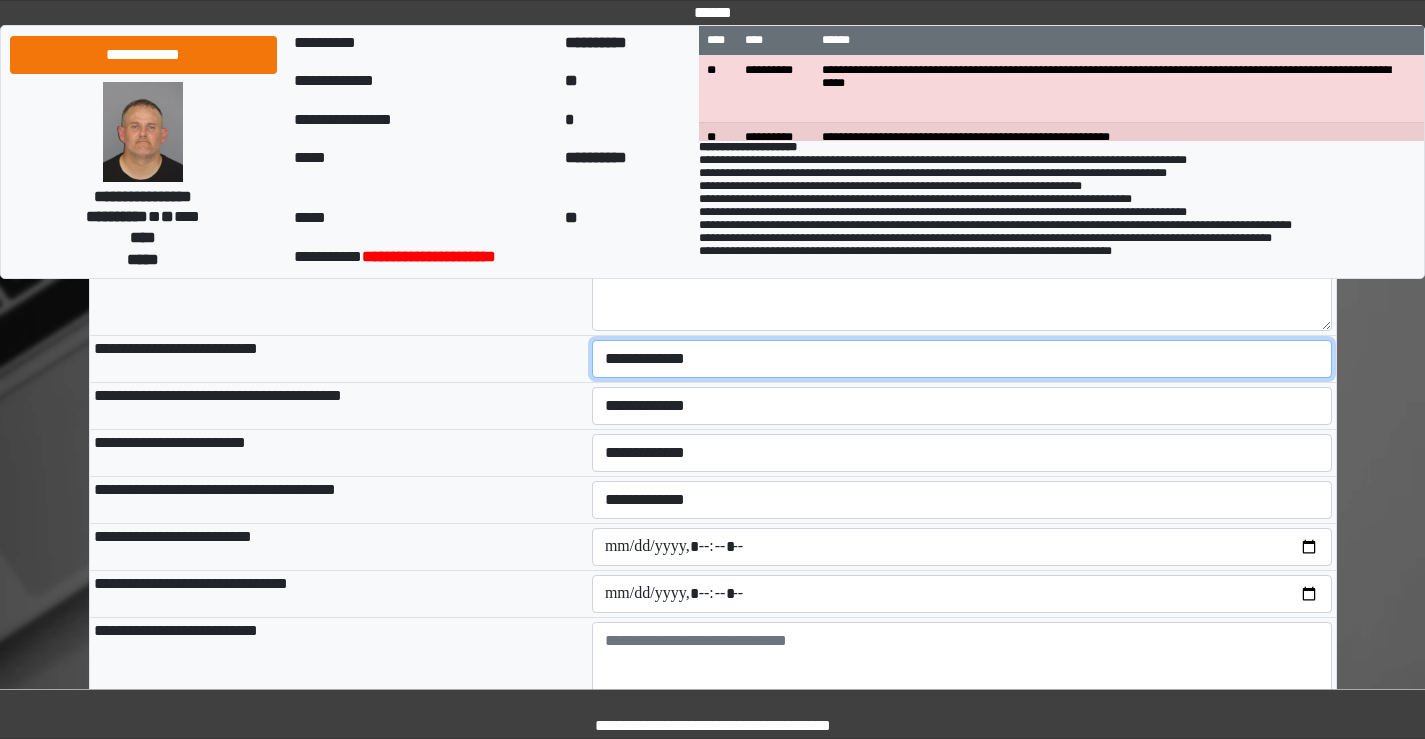 click on "**********" at bounding box center (962, 359) 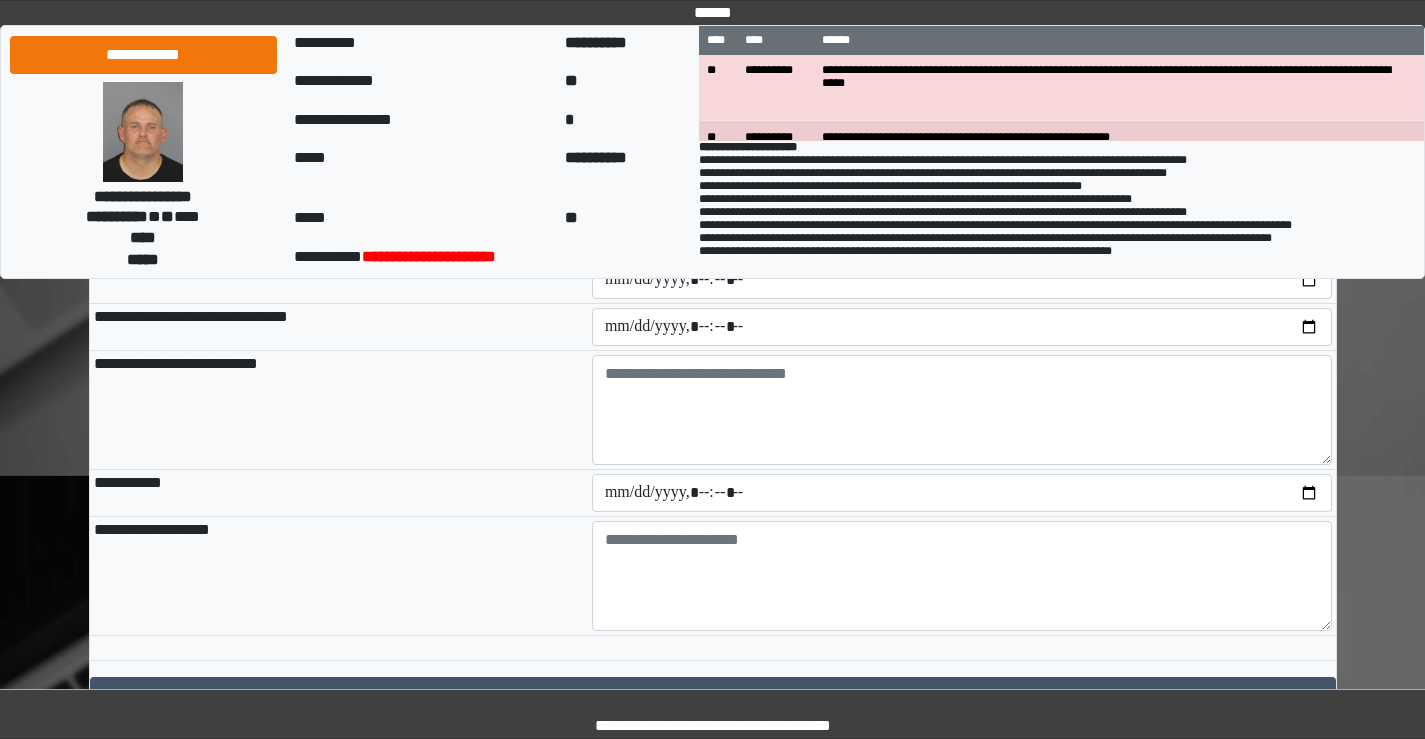 scroll, scrollTop: 2200, scrollLeft: 0, axis: vertical 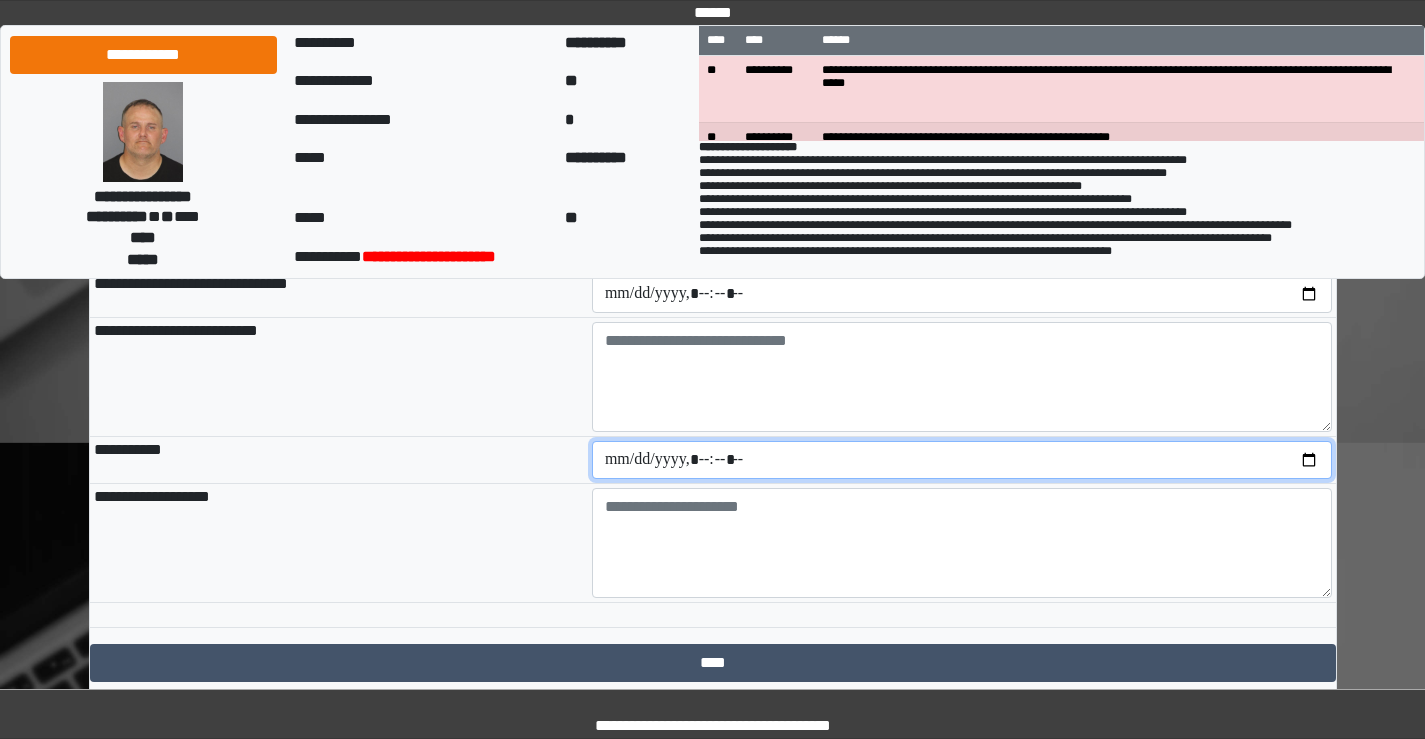 click at bounding box center (962, 460) 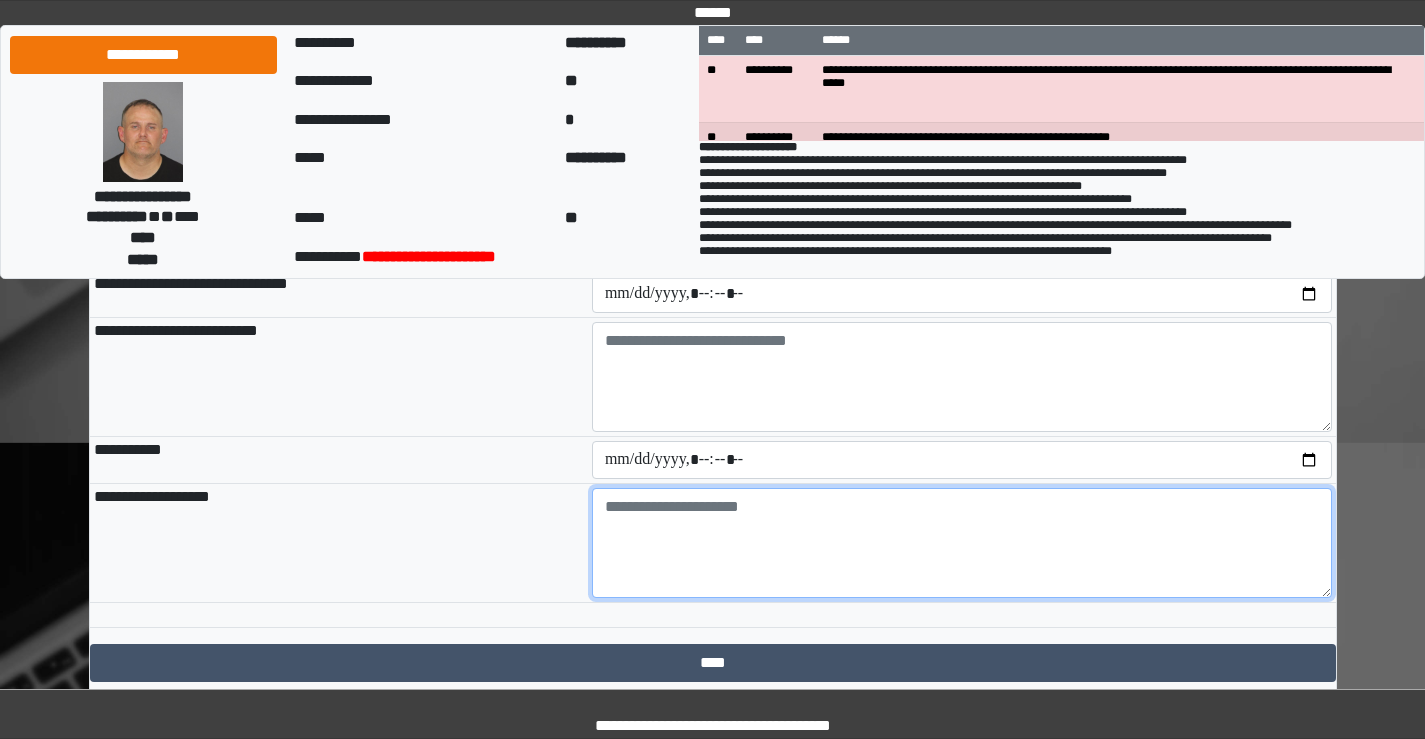 type on "**********" 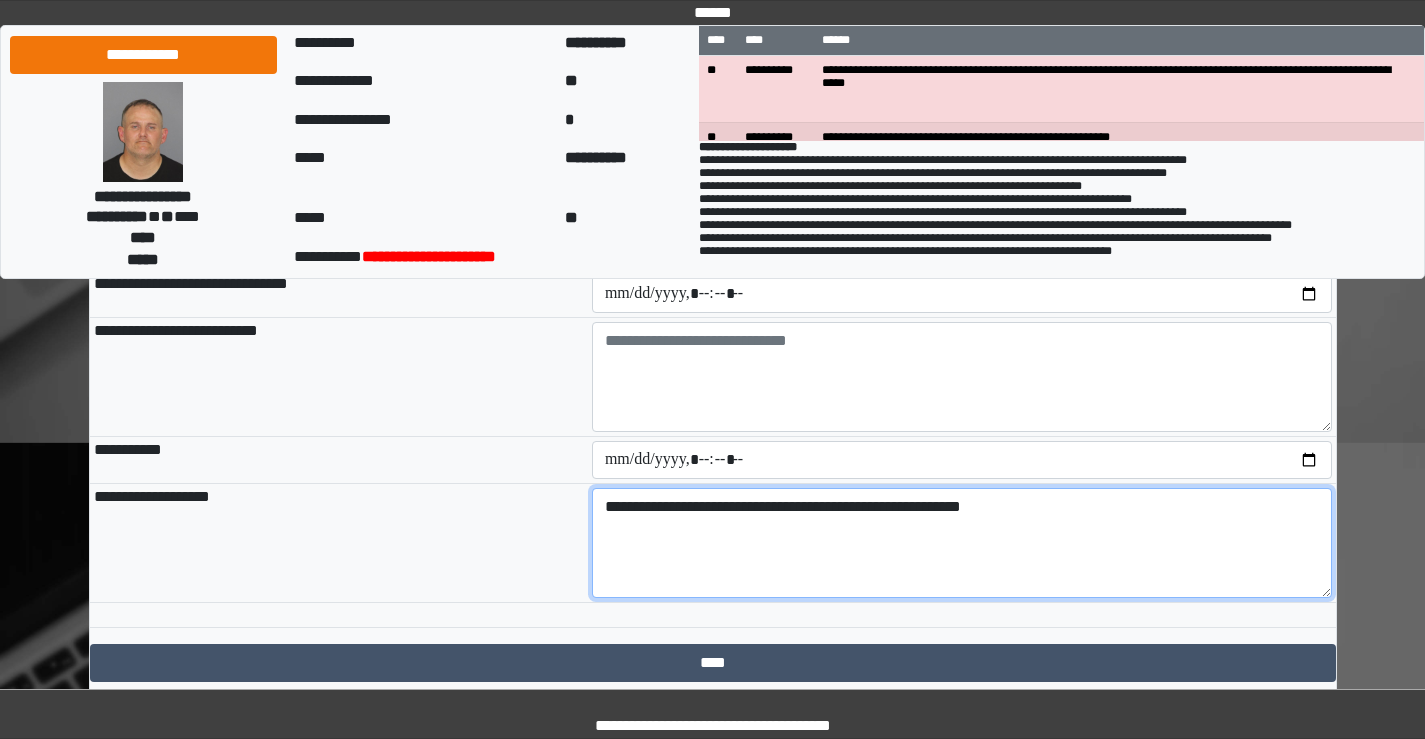 scroll, scrollTop: 2284, scrollLeft: 0, axis: vertical 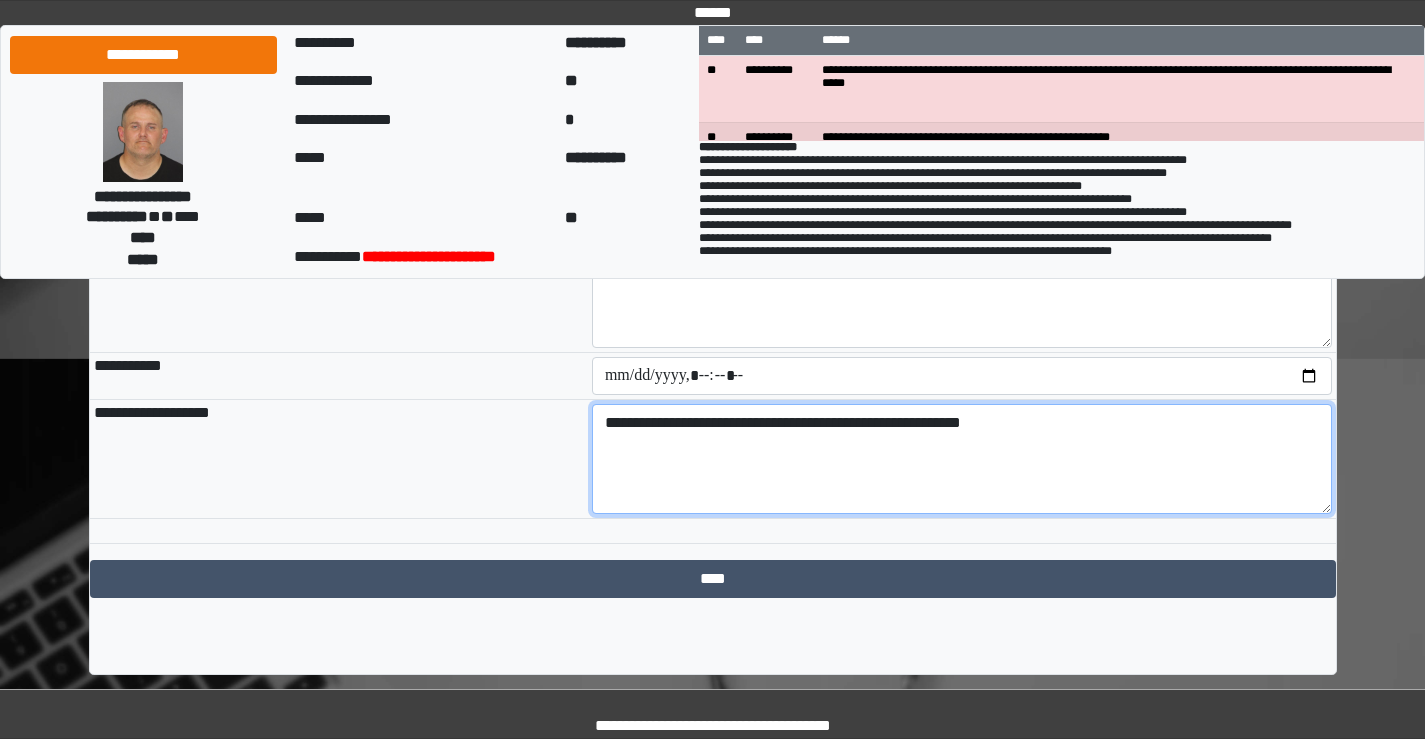 click on "**********" at bounding box center (962, 459) 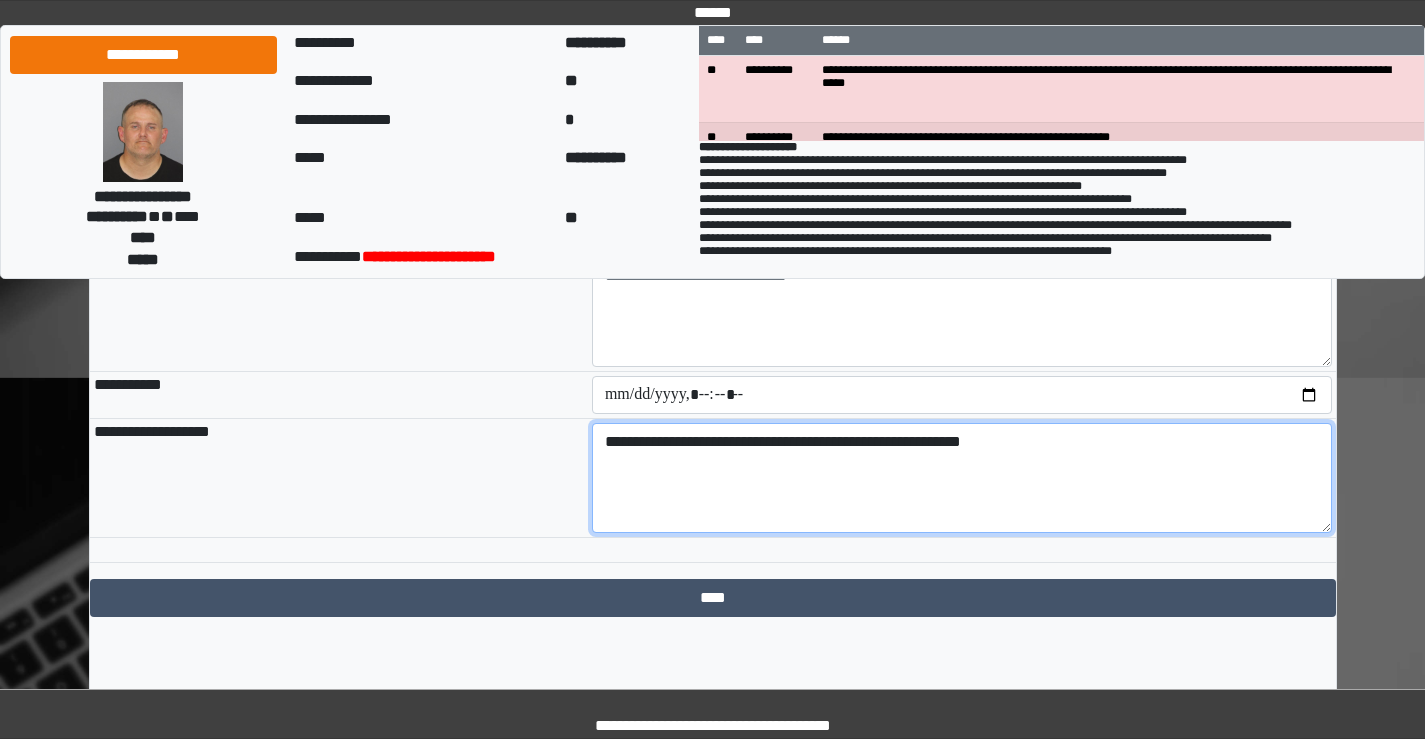 scroll, scrollTop: 2284, scrollLeft: 0, axis: vertical 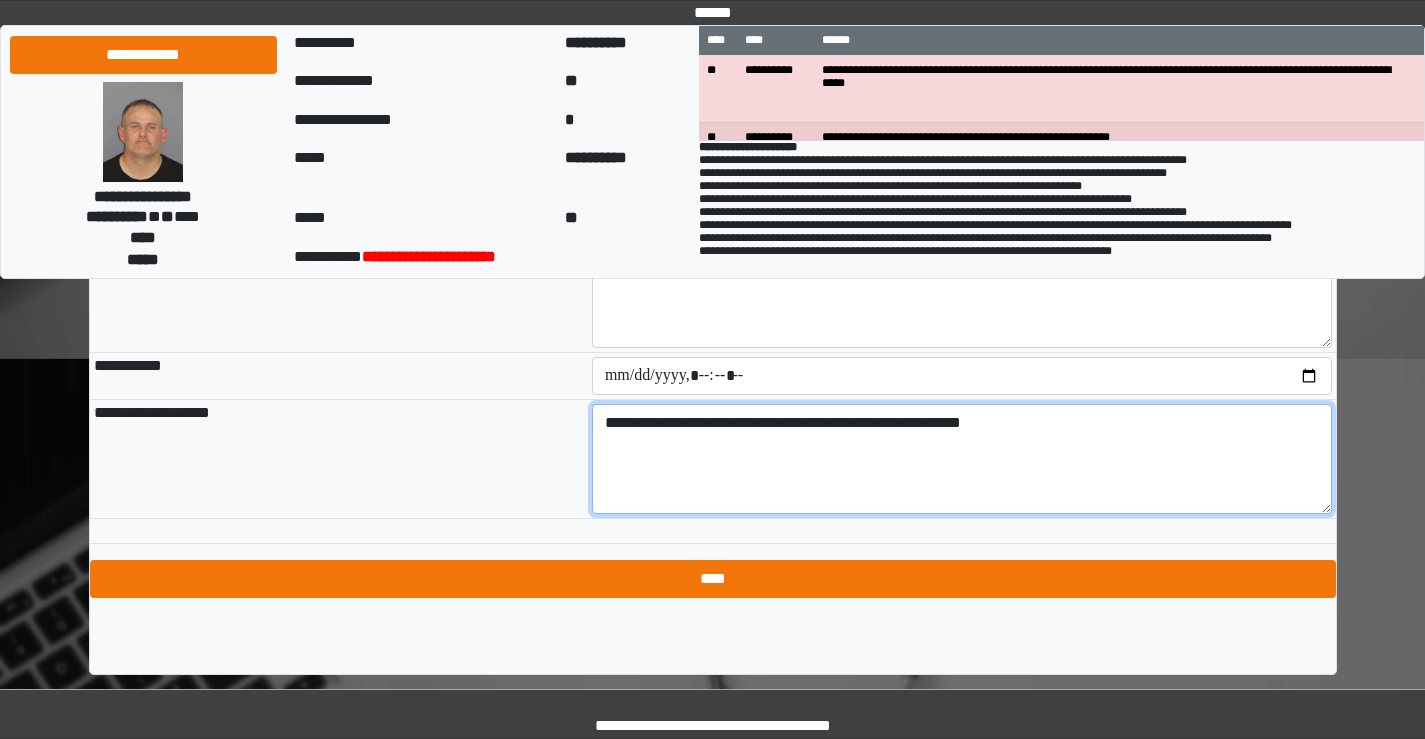 type on "**********" 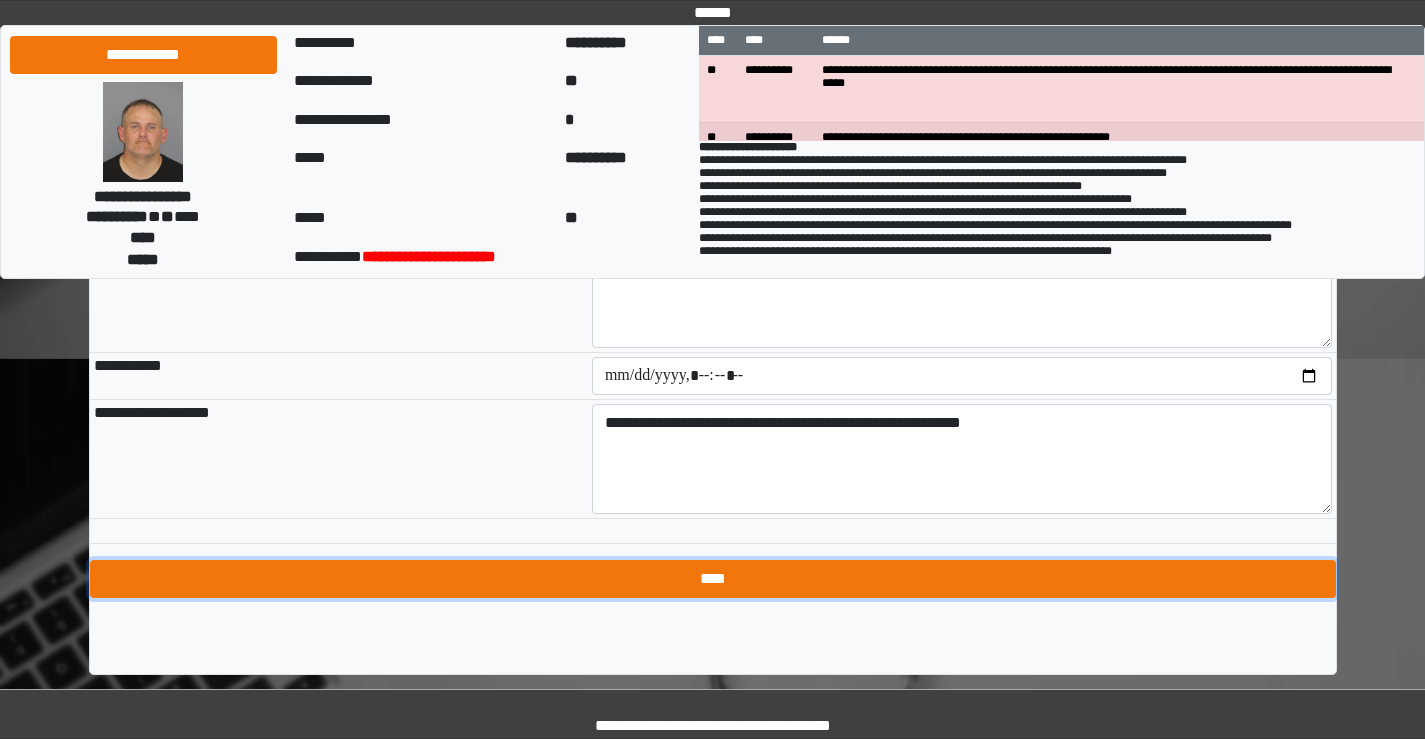 click on "****" at bounding box center (713, 579) 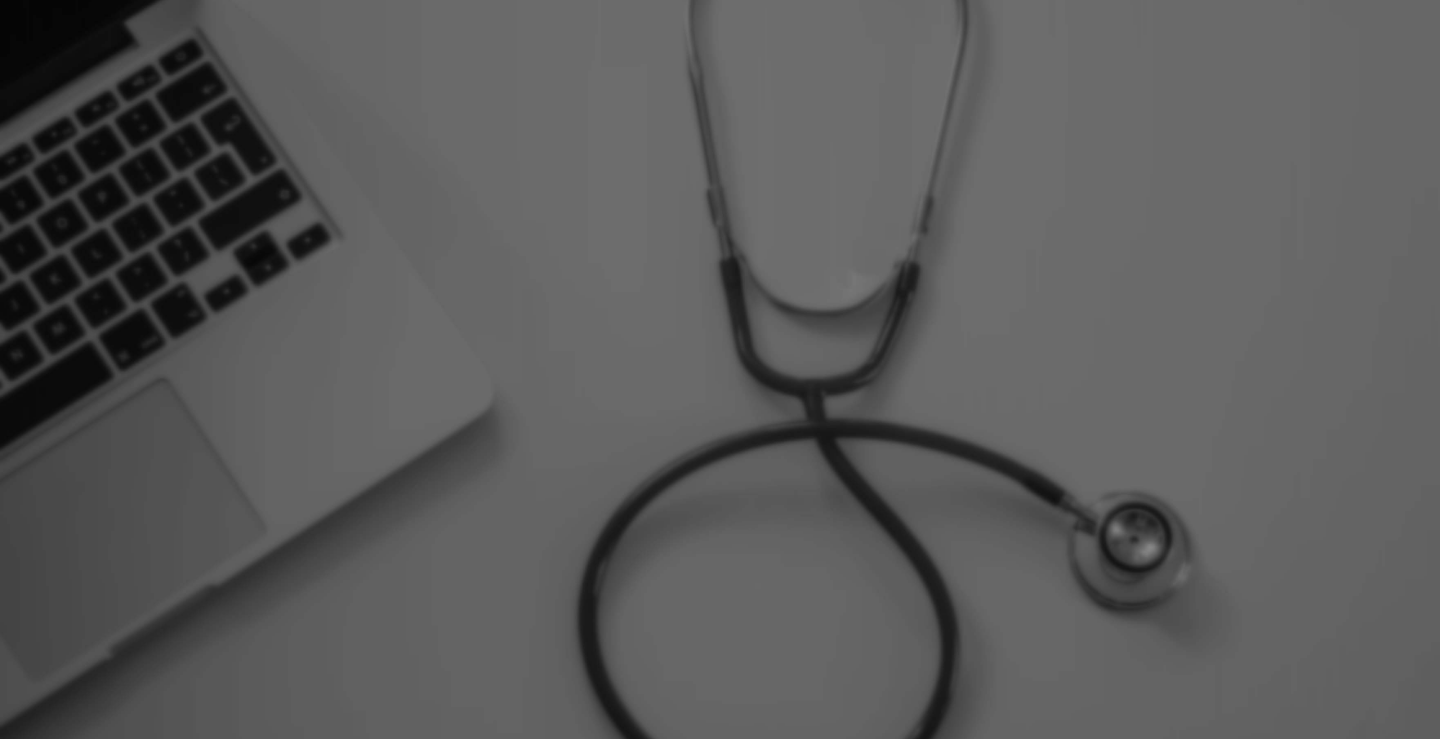 scroll, scrollTop: 0, scrollLeft: 0, axis: both 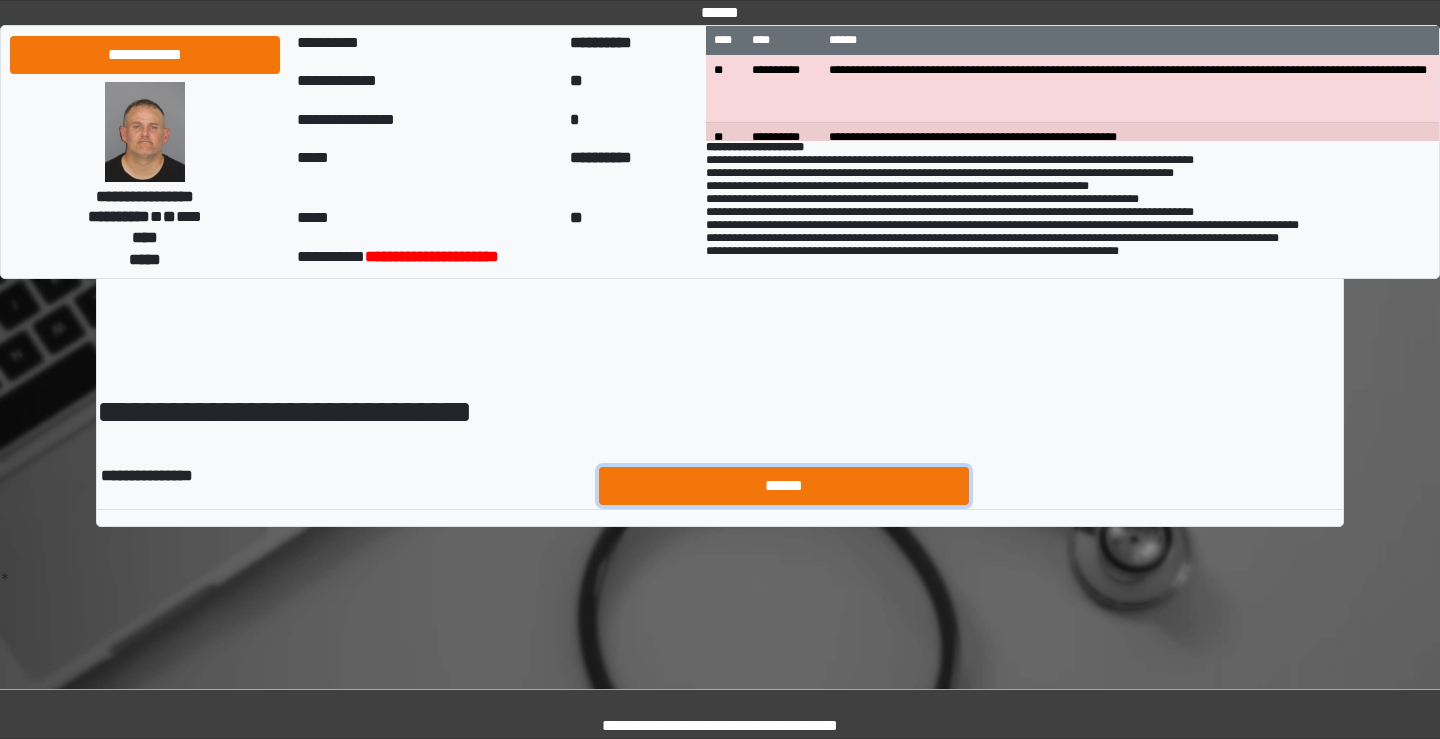 click on "******" at bounding box center (784, 486) 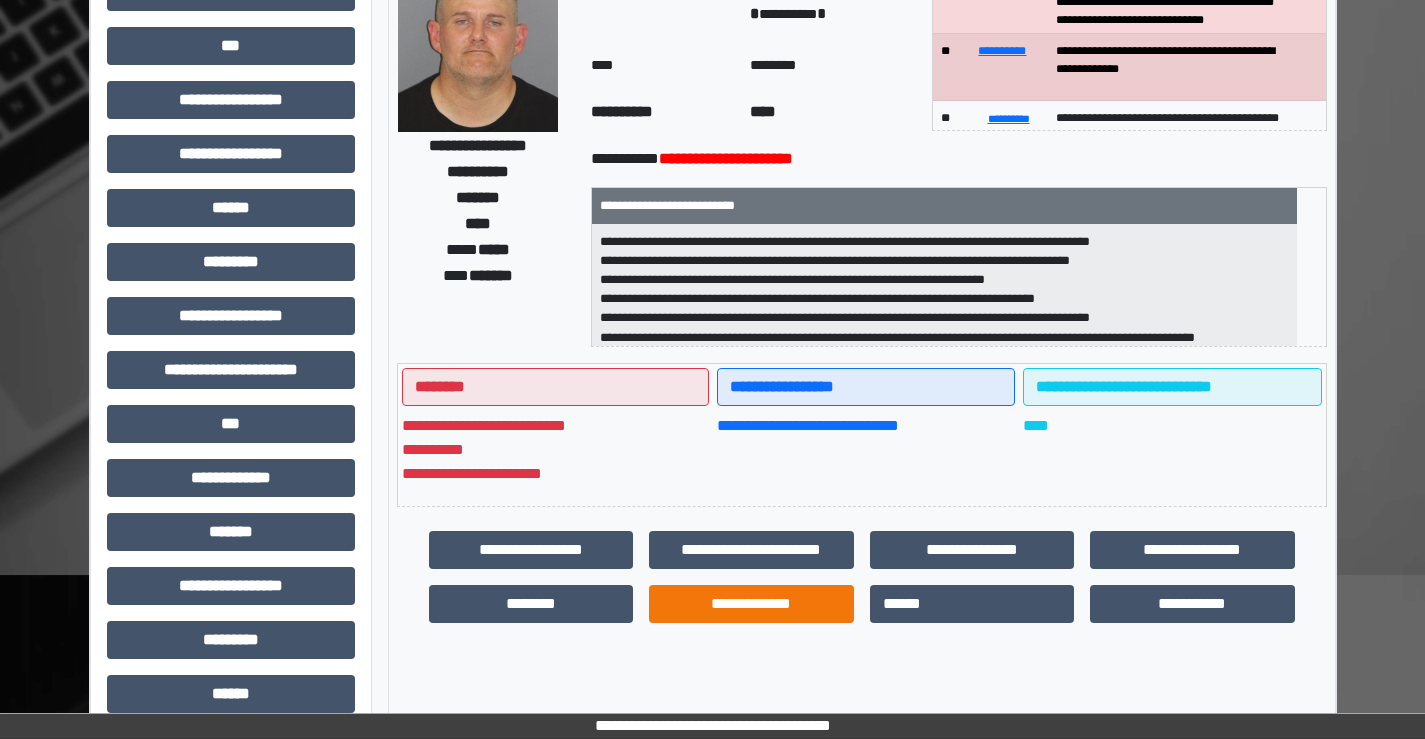 scroll, scrollTop: 300, scrollLeft: 0, axis: vertical 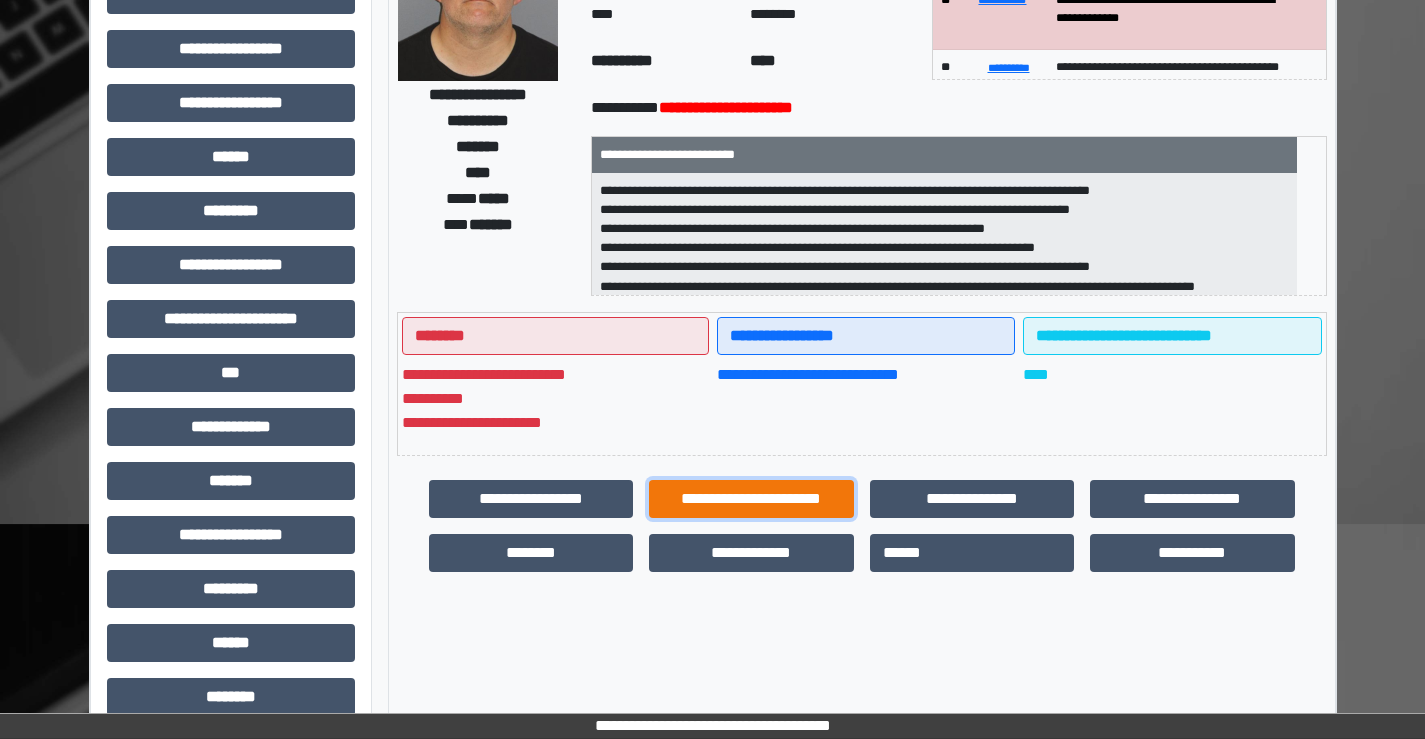click on "**********" at bounding box center [751, 499] 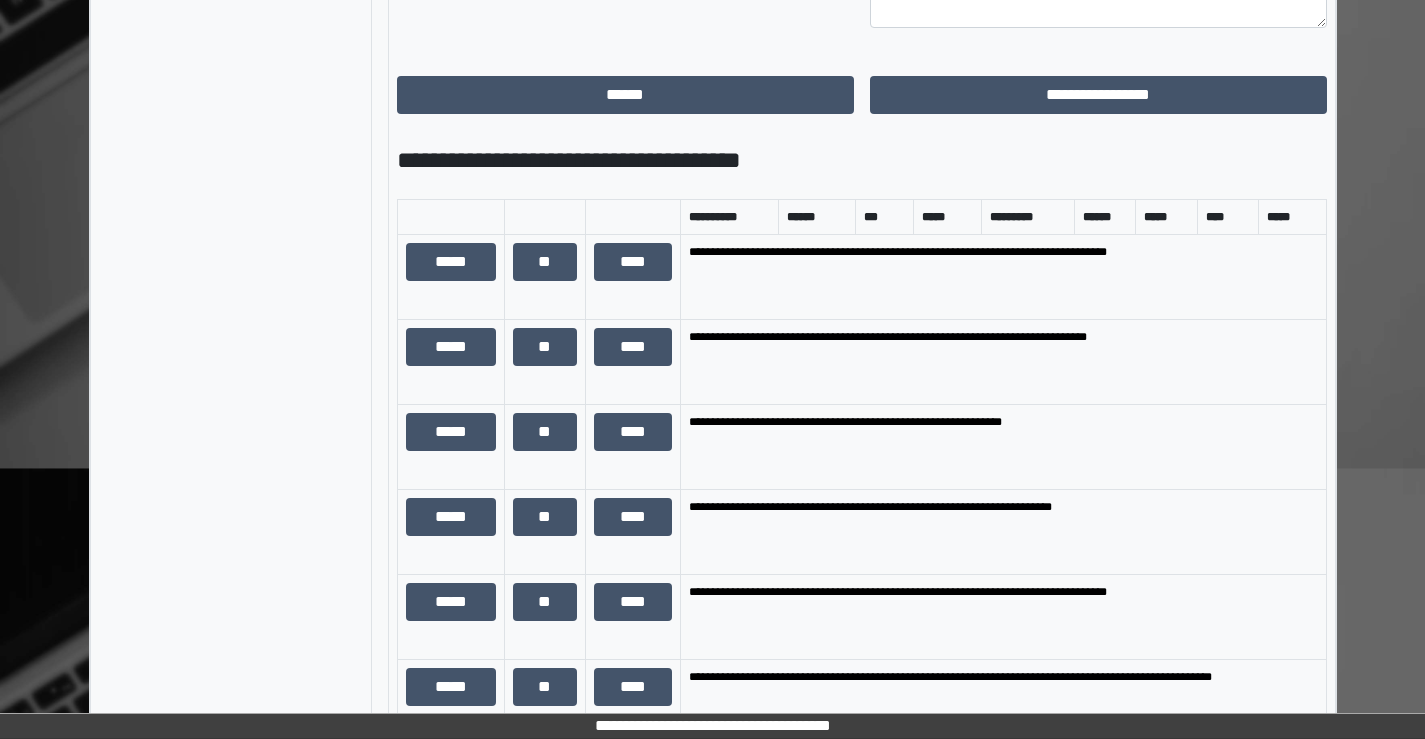 scroll, scrollTop: 1300, scrollLeft: 0, axis: vertical 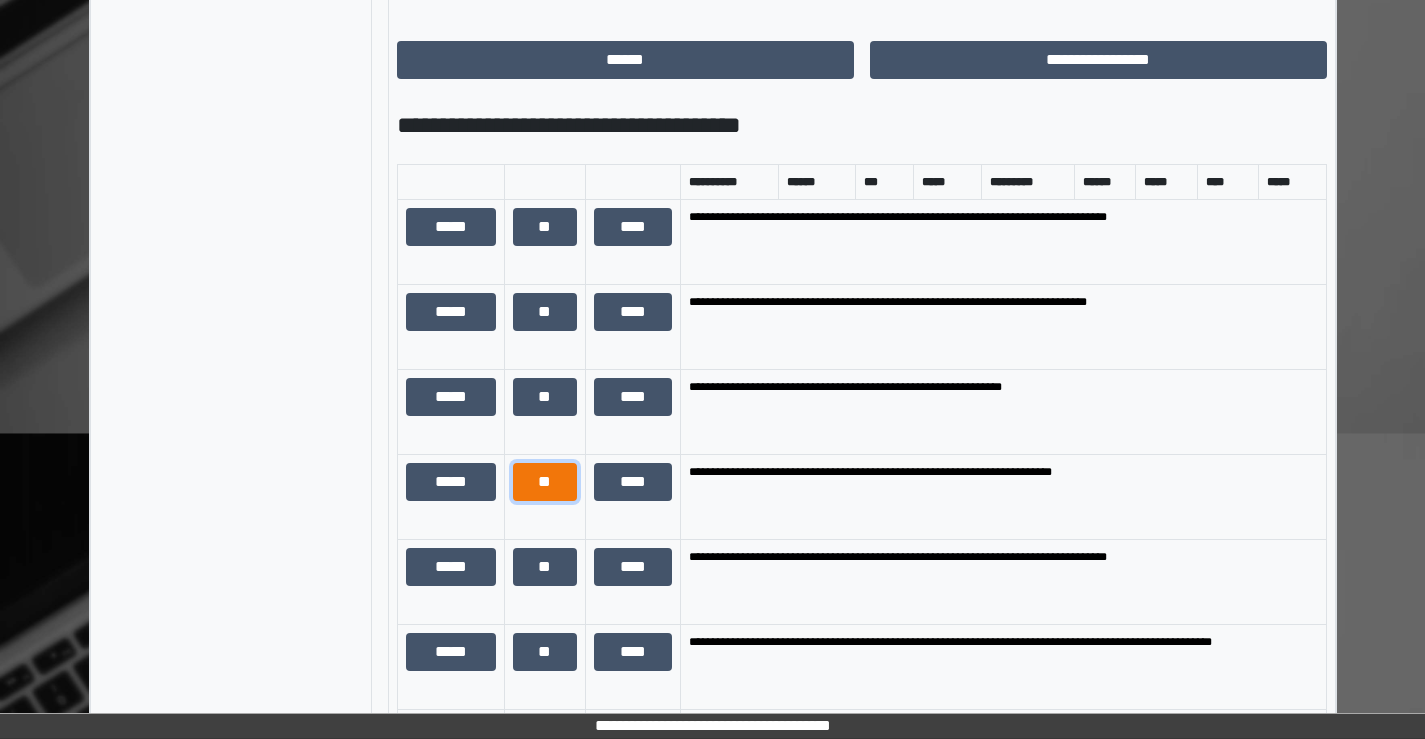 click on "**" at bounding box center (545, 482) 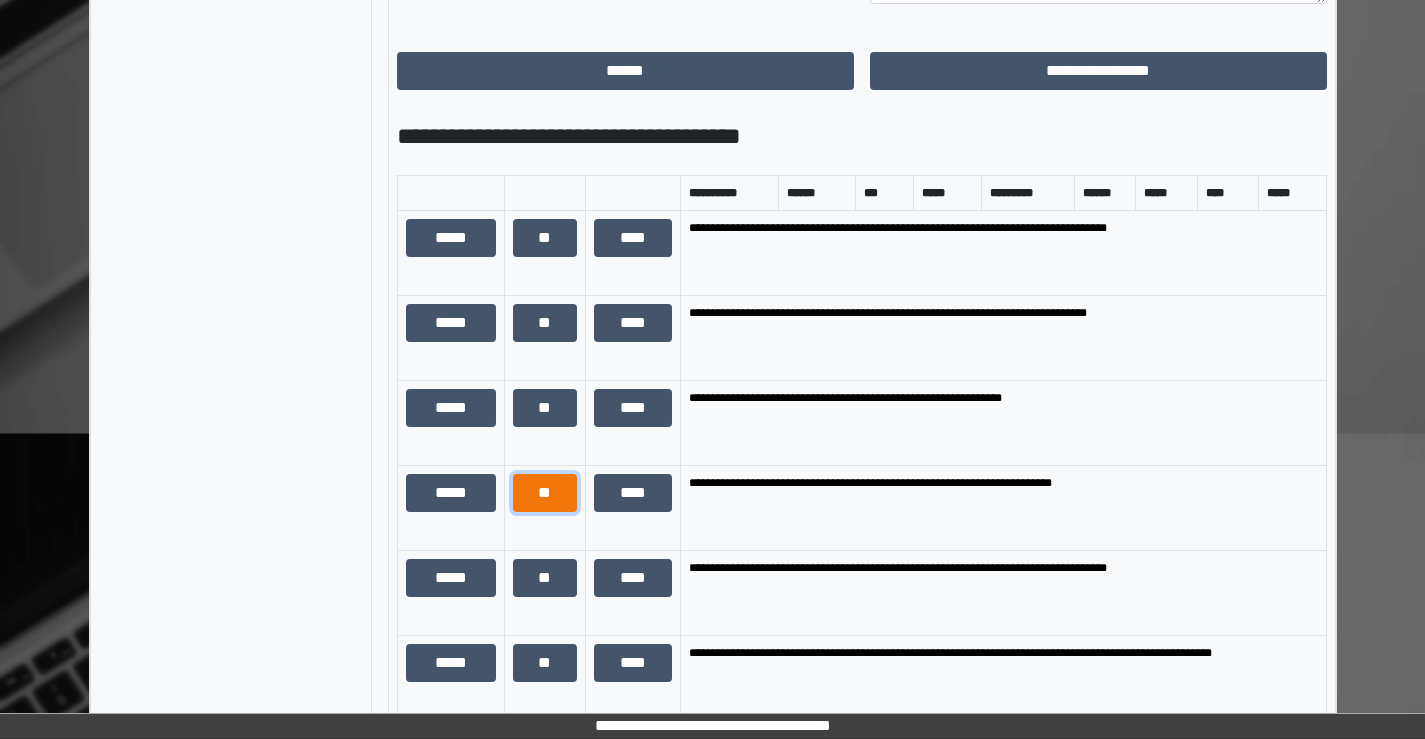click on "**" at bounding box center (545, 493) 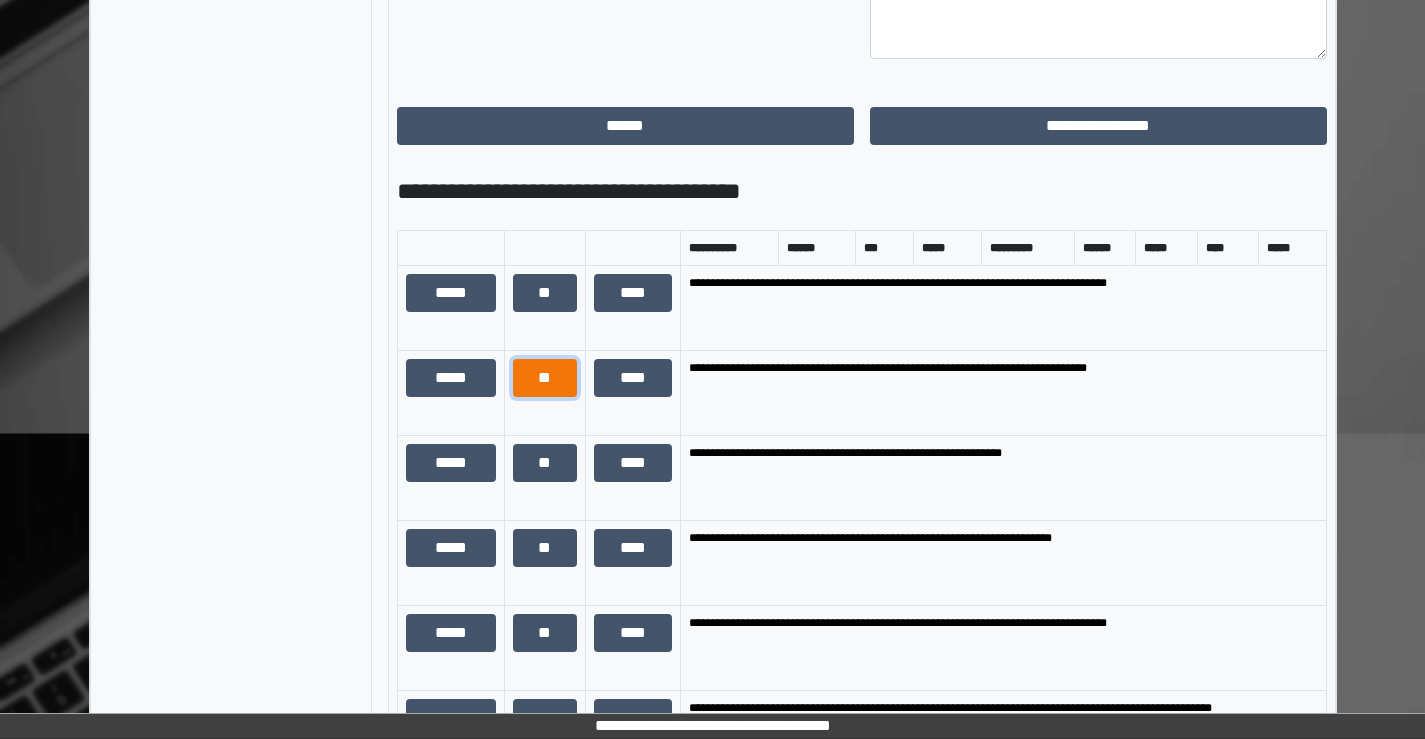 click on "**" at bounding box center [545, 378] 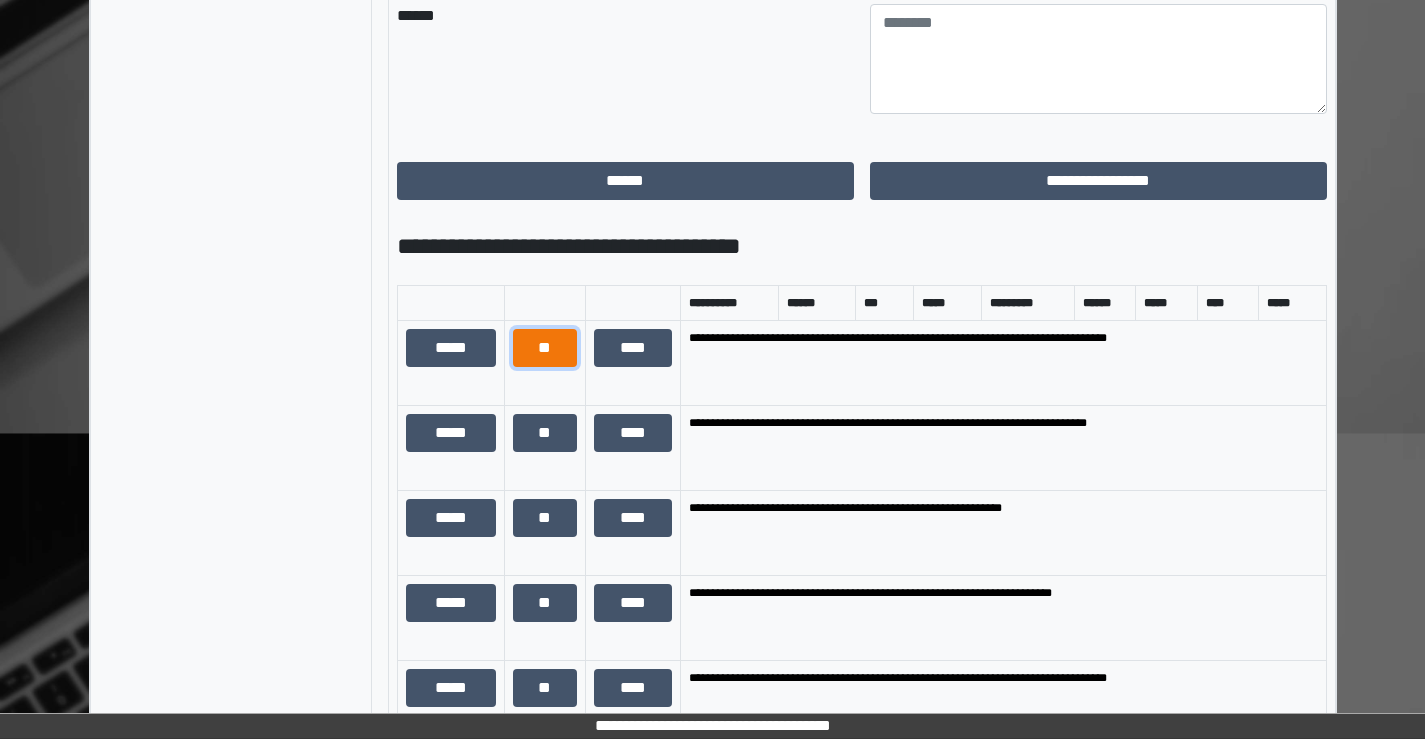 click on "**" at bounding box center [545, 348] 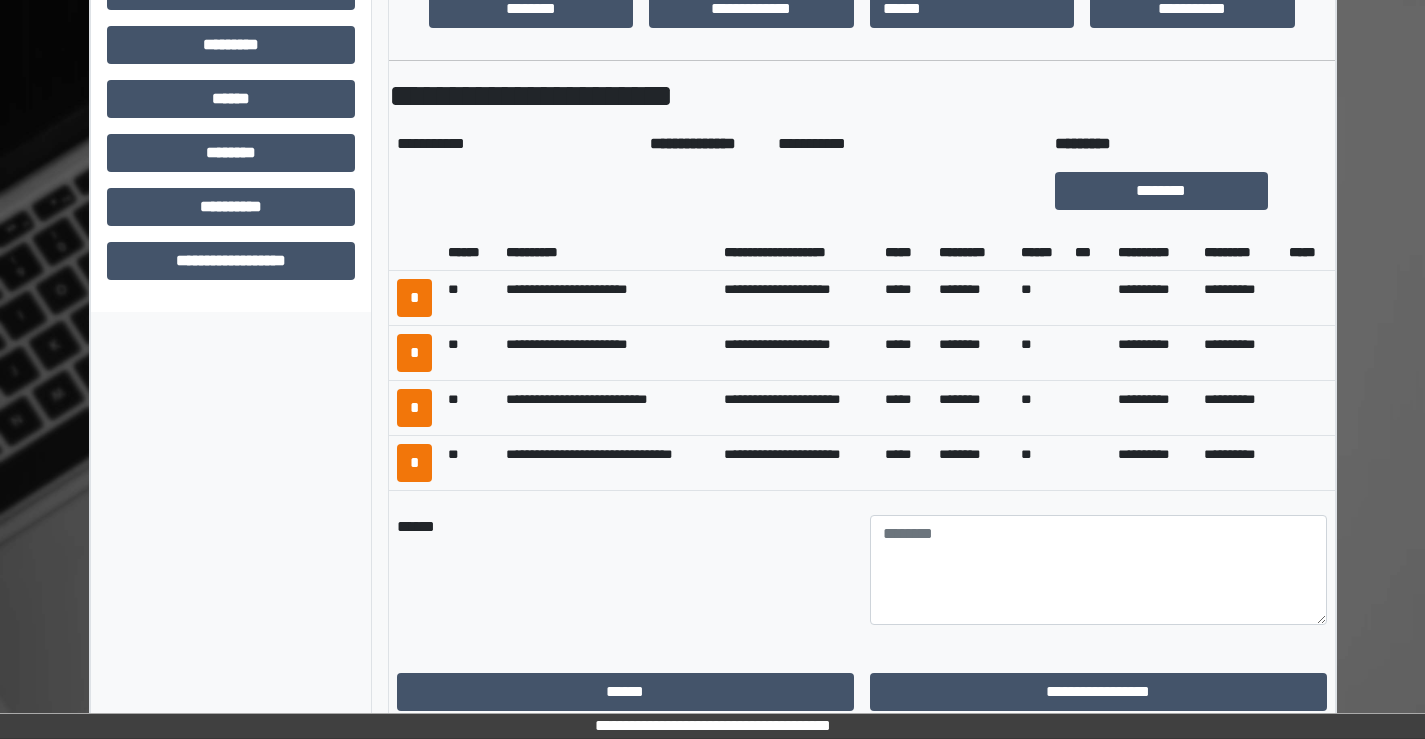 scroll, scrollTop: 800, scrollLeft: 0, axis: vertical 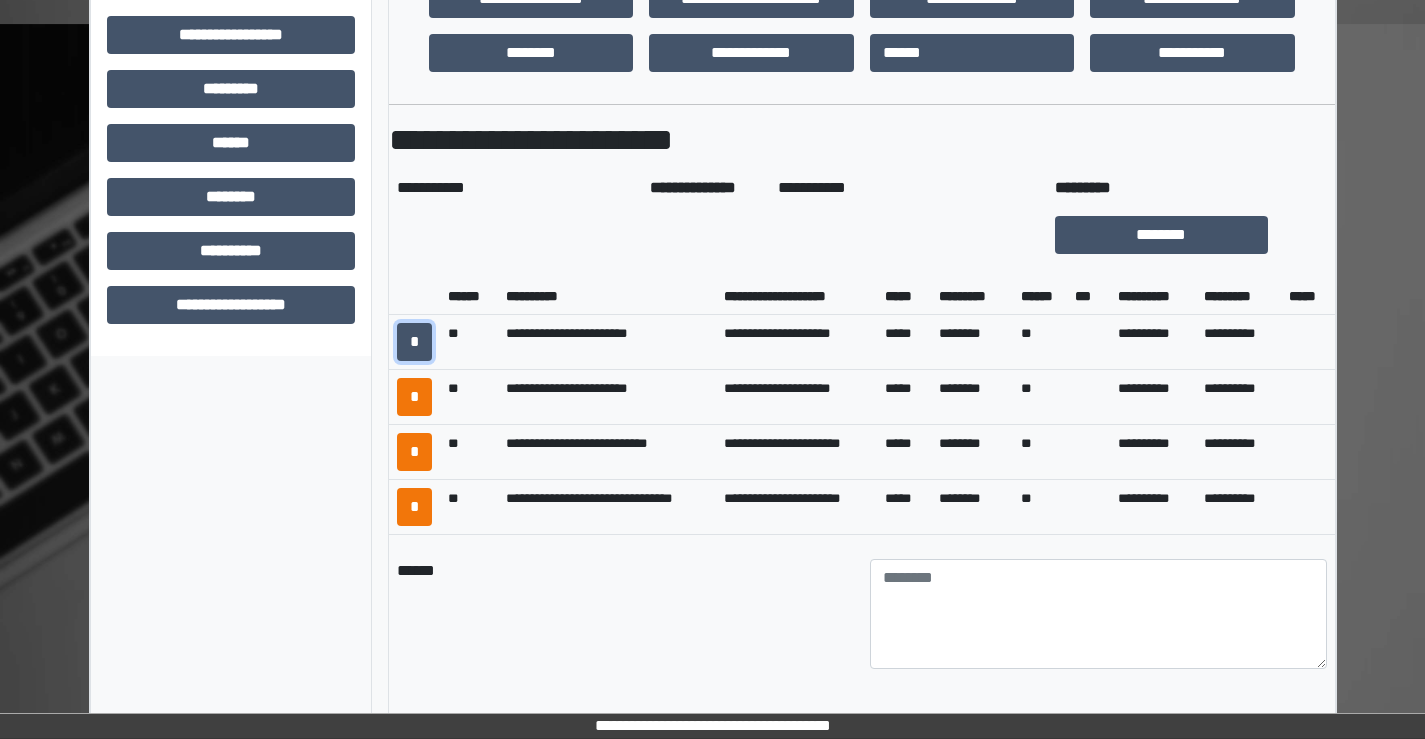 click on "*" at bounding box center [414, 342] 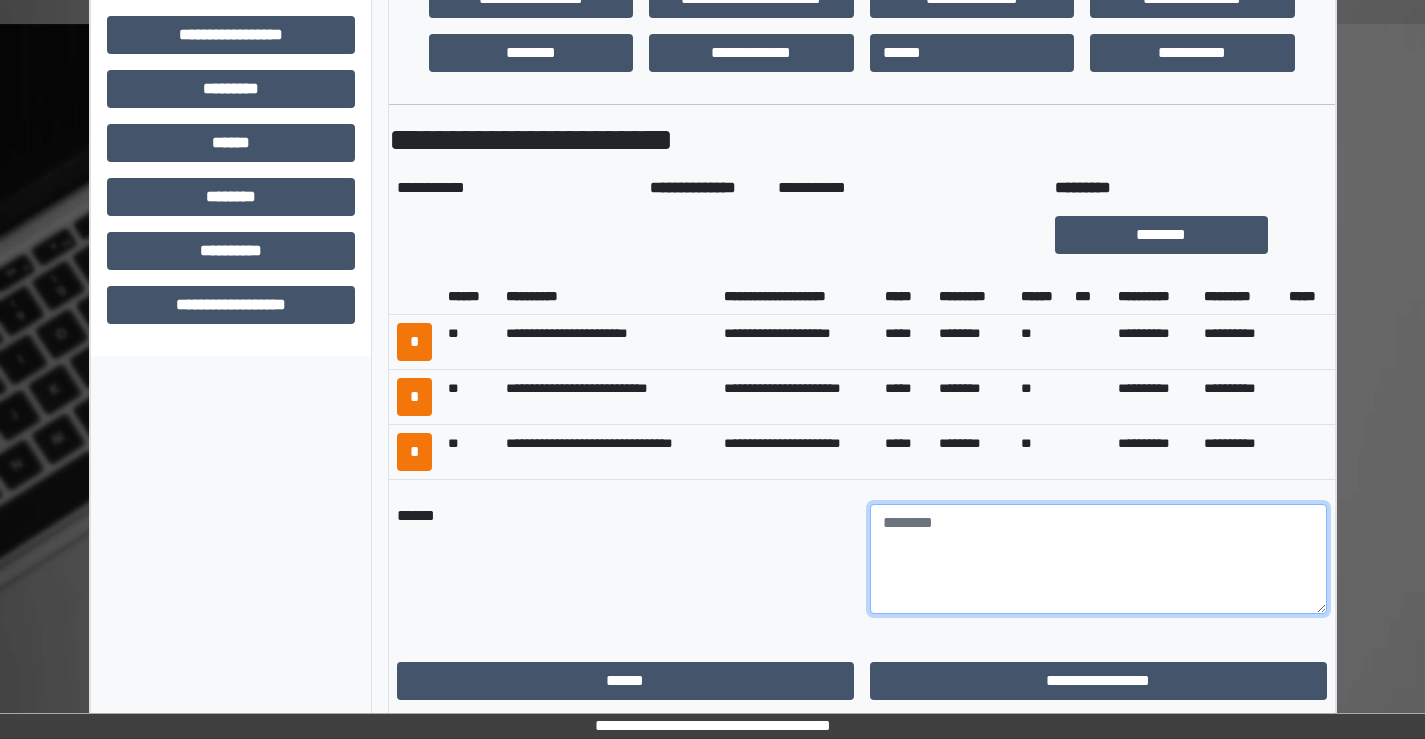click at bounding box center [1098, 559] 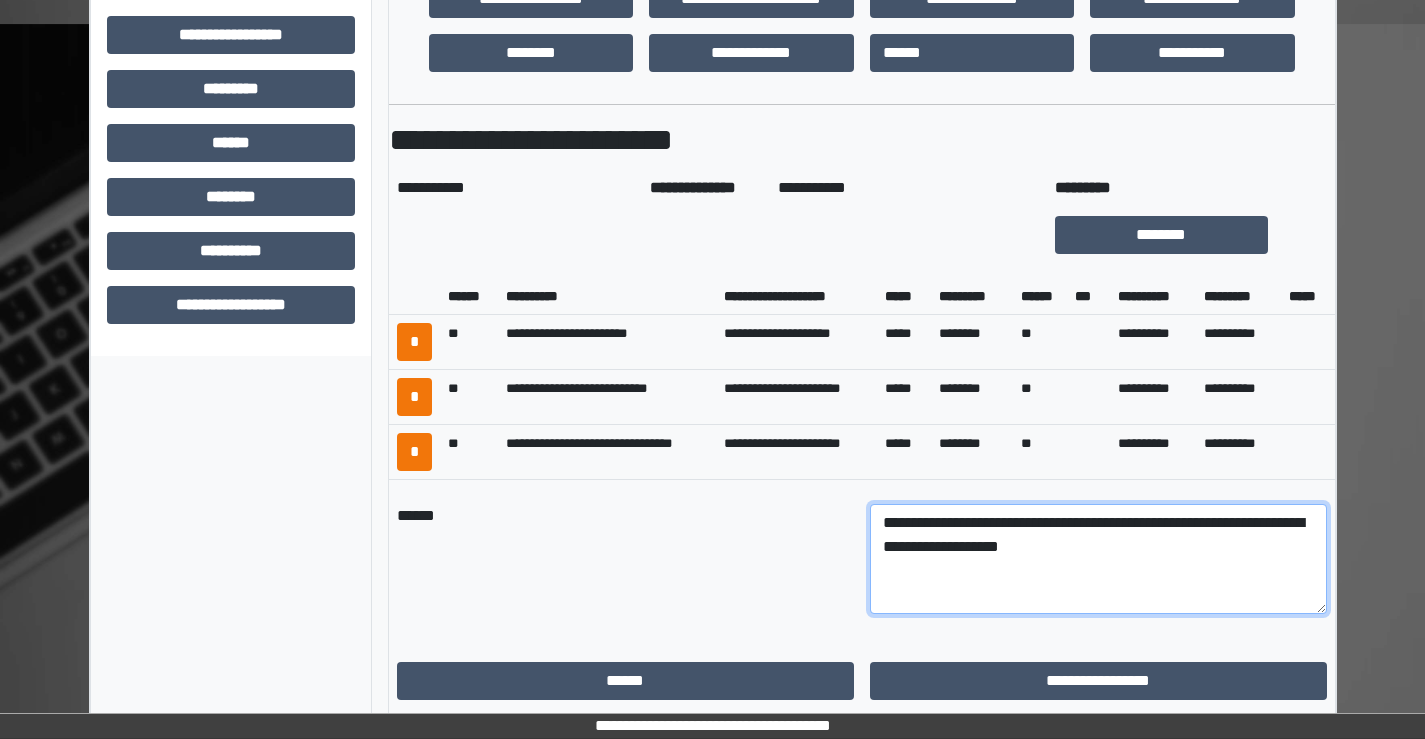 scroll, scrollTop: 900, scrollLeft: 0, axis: vertical 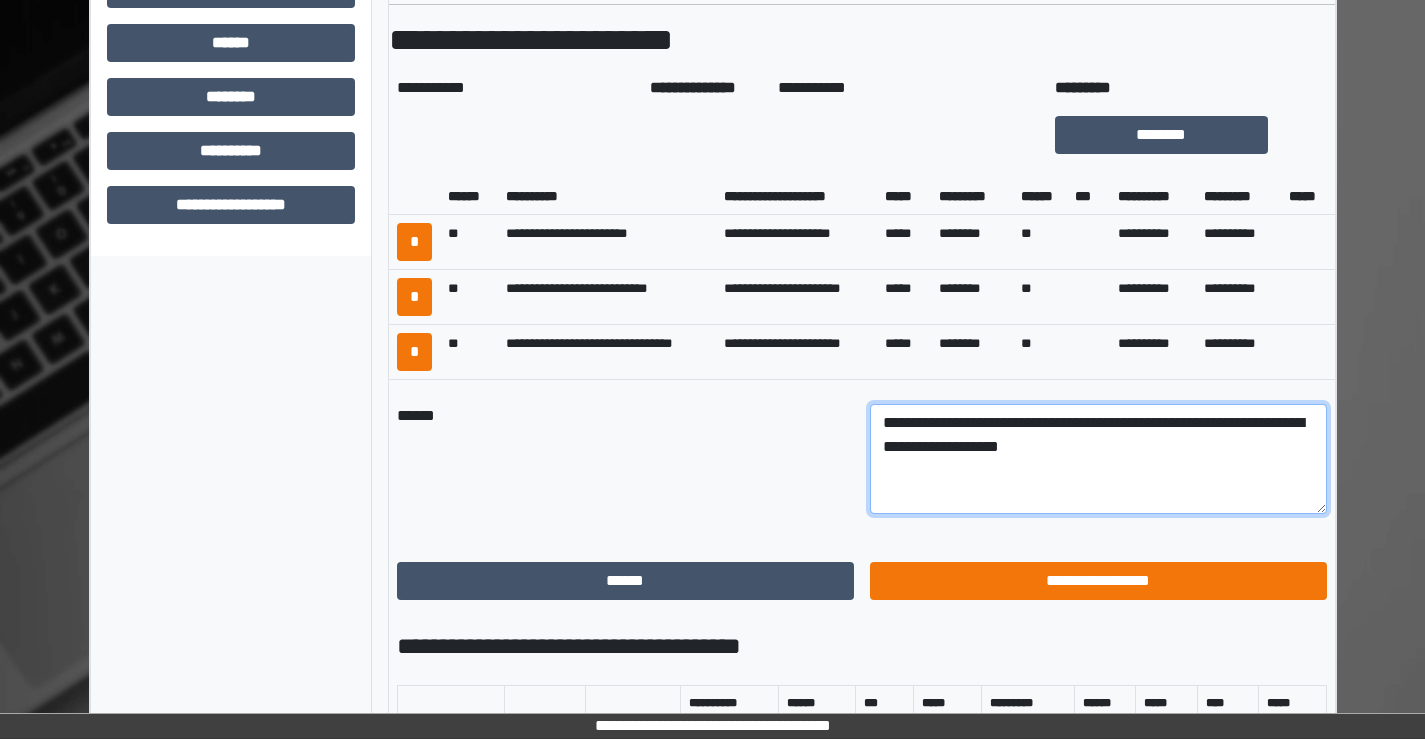 type on "**********" 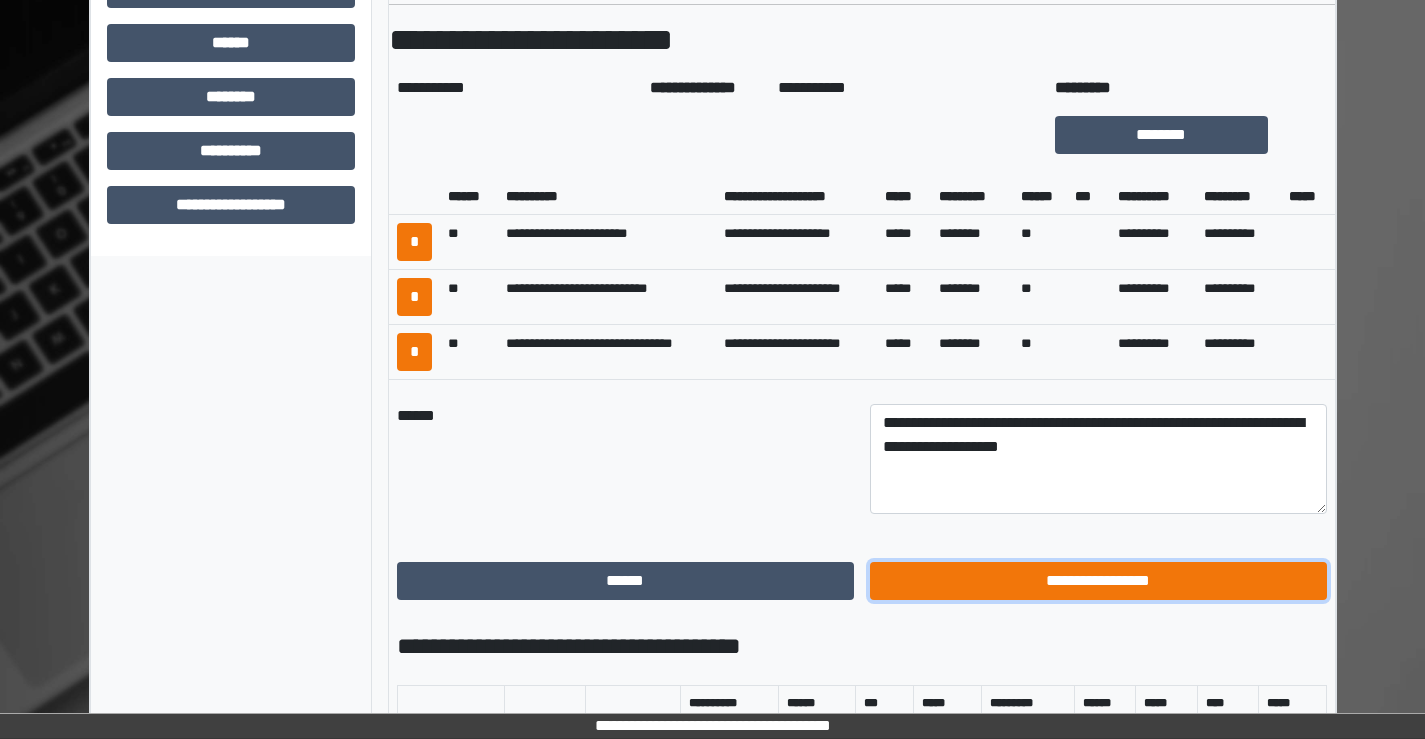 click on "**********" at bounding box center [1098, 581] 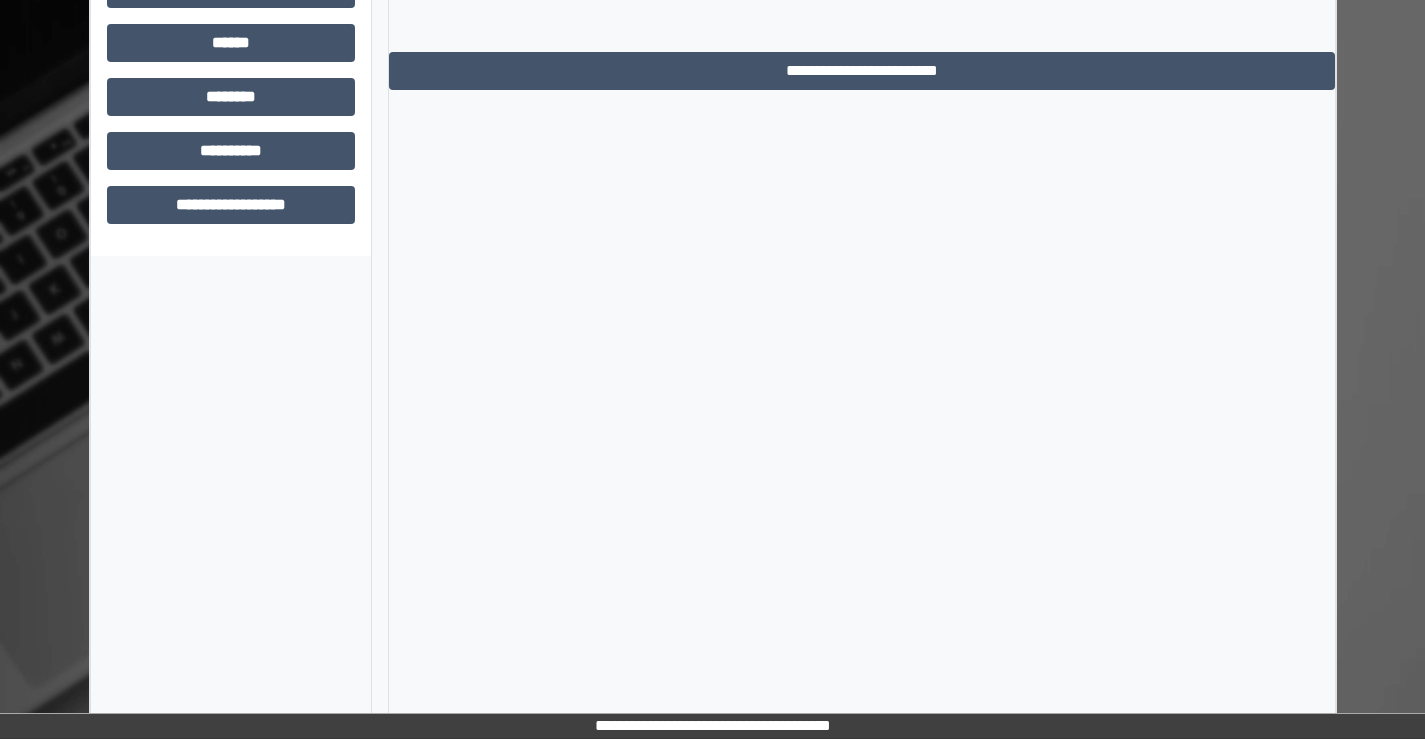 scroll, scrollTop: 435, scrollLeft: 0, axis: vertical 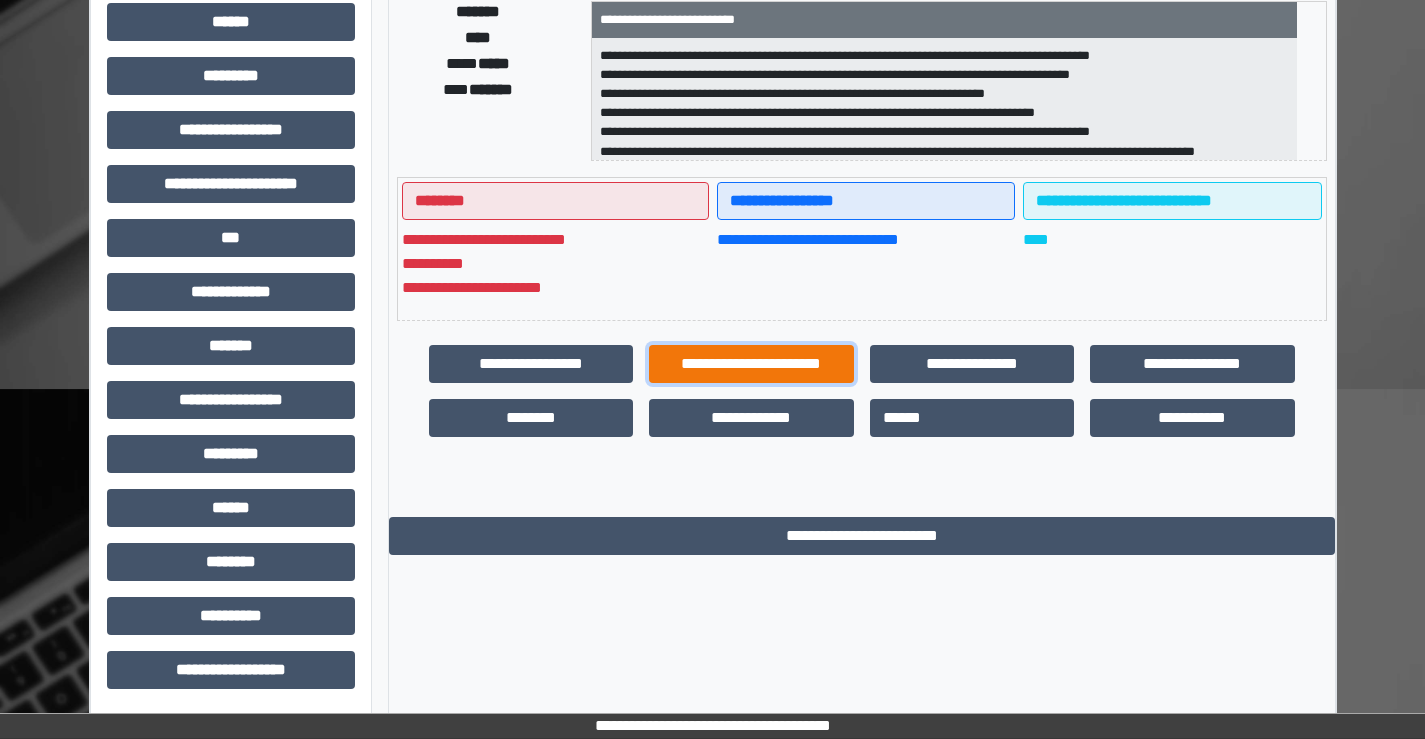 click on "**********" at bounding box center [751, 364] 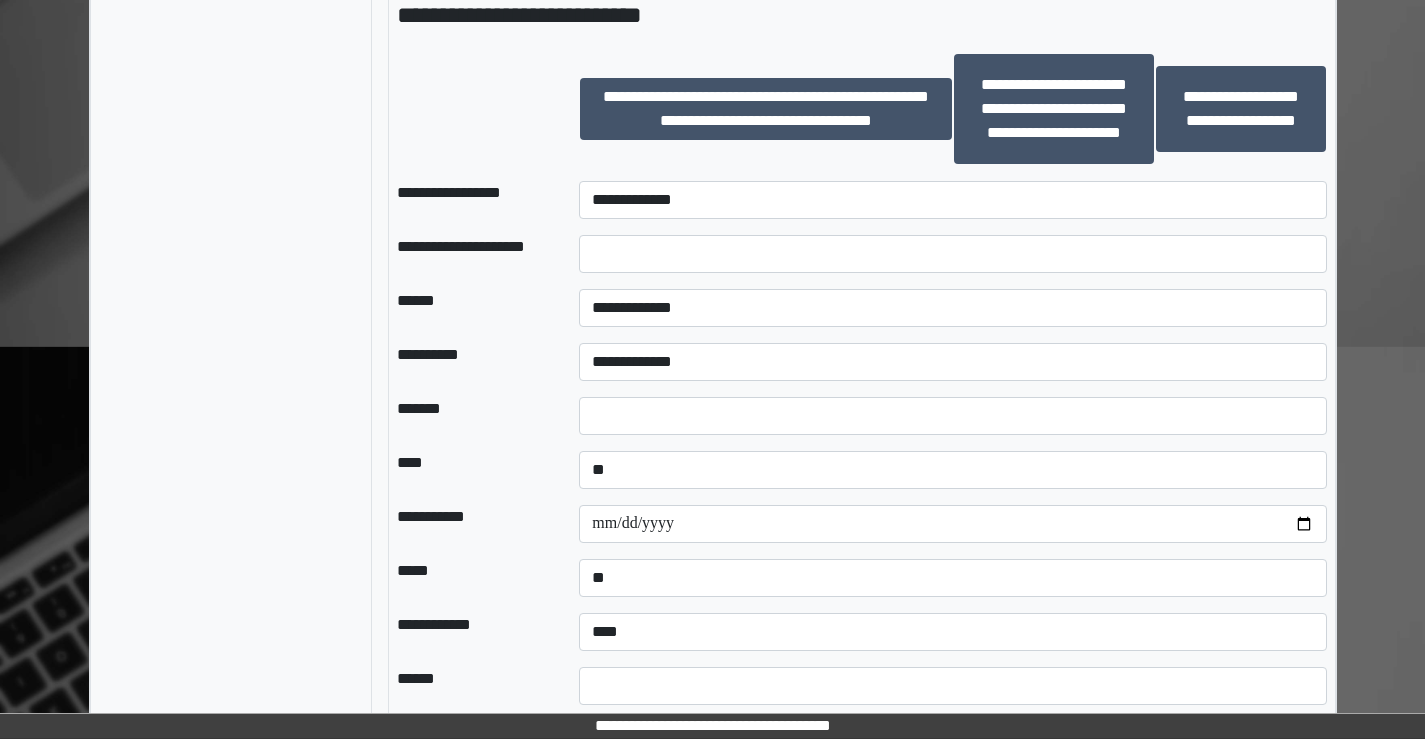 scroll, scrollTop: 2335, scrollLeft: 0, axis: vertical 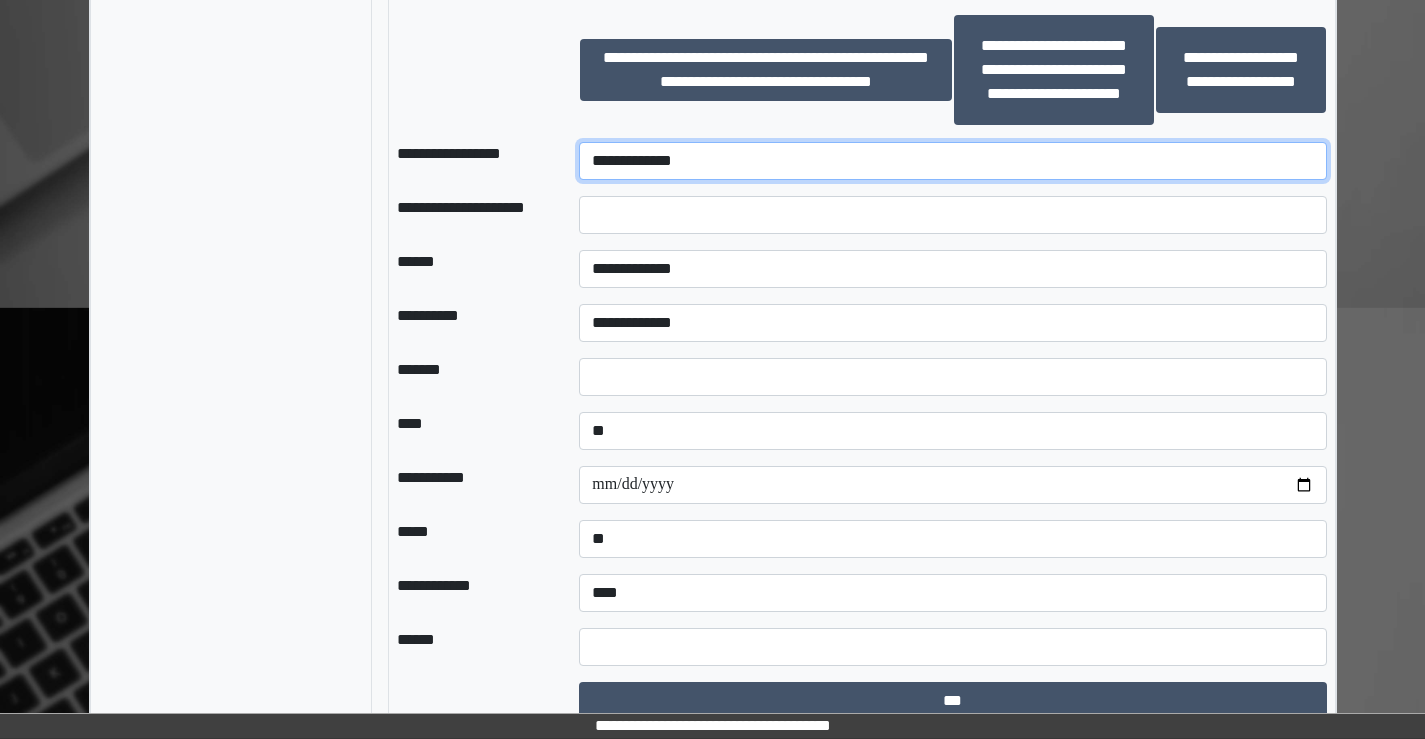 click on "**********" at bounding box center [952, 161] 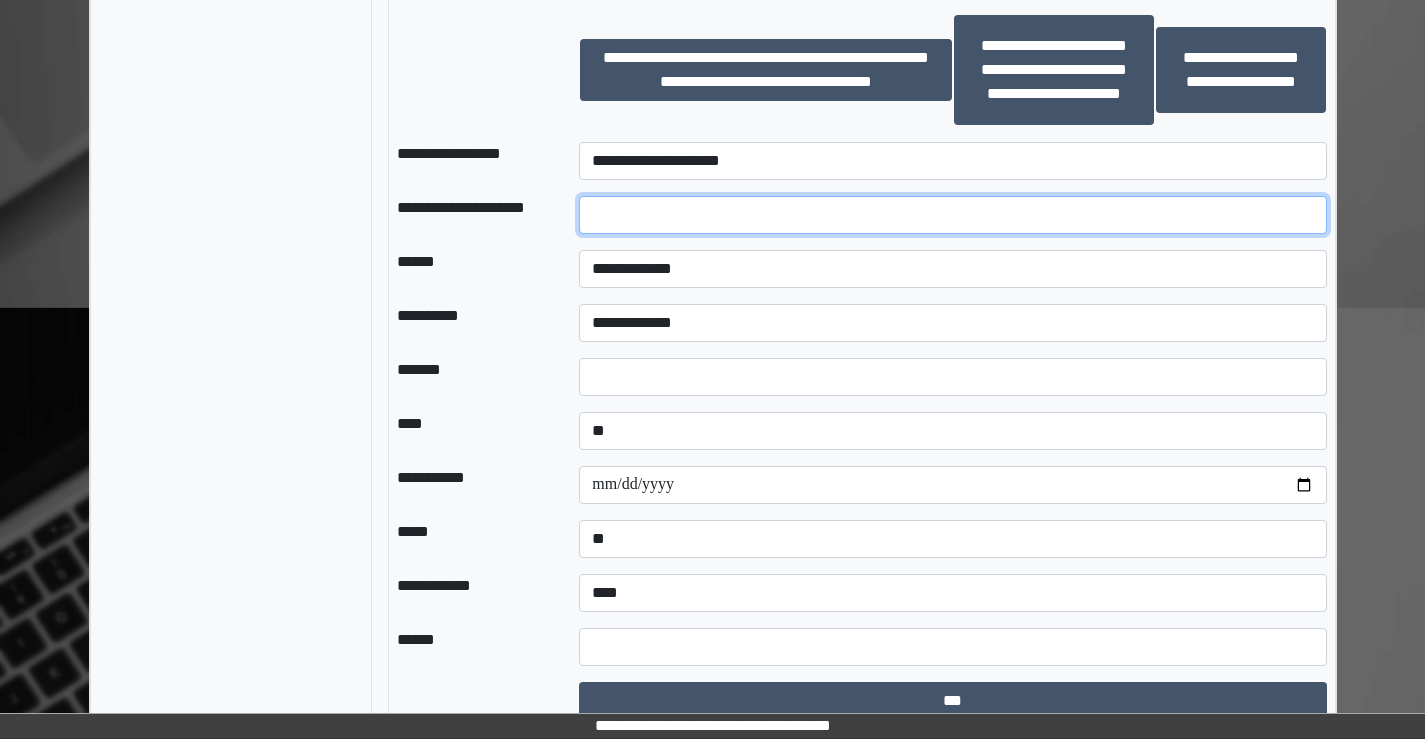 click at bounding box center [952, 215] 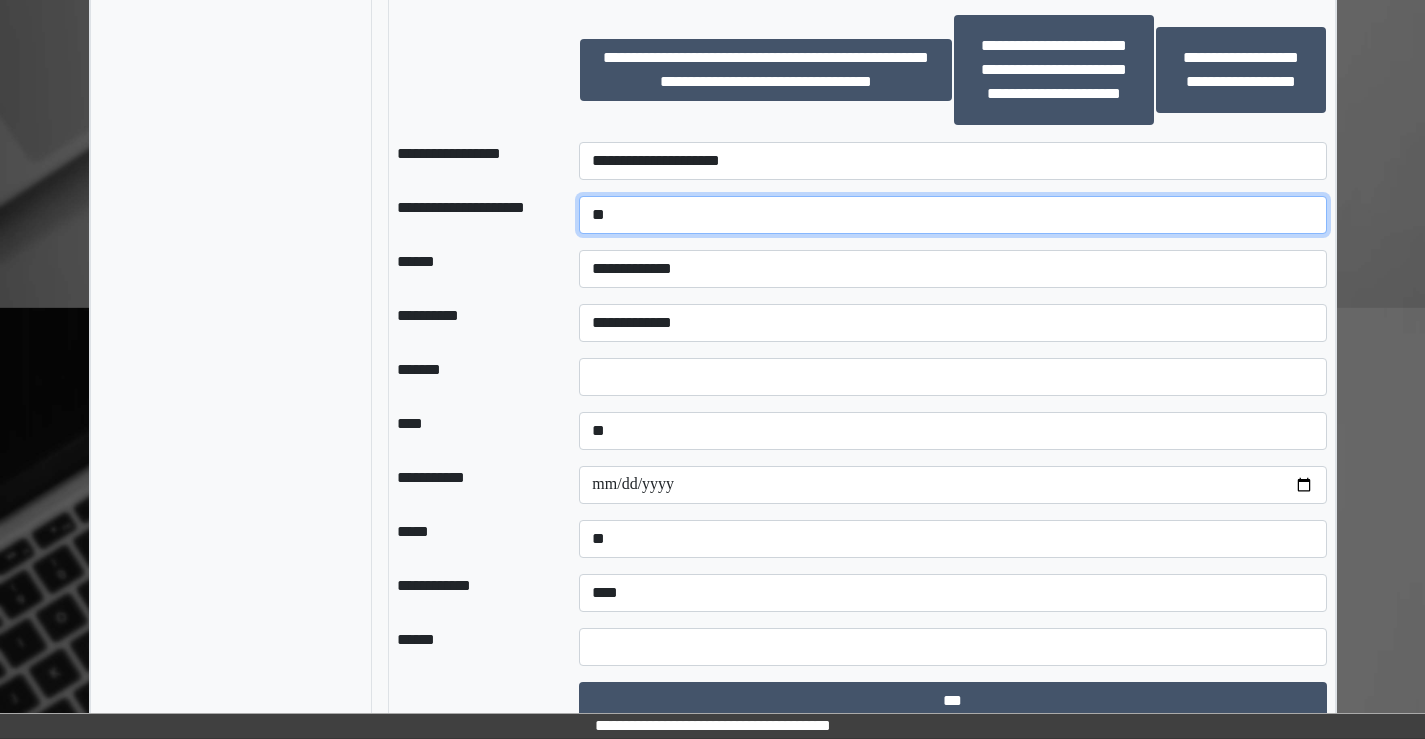 type on "*" 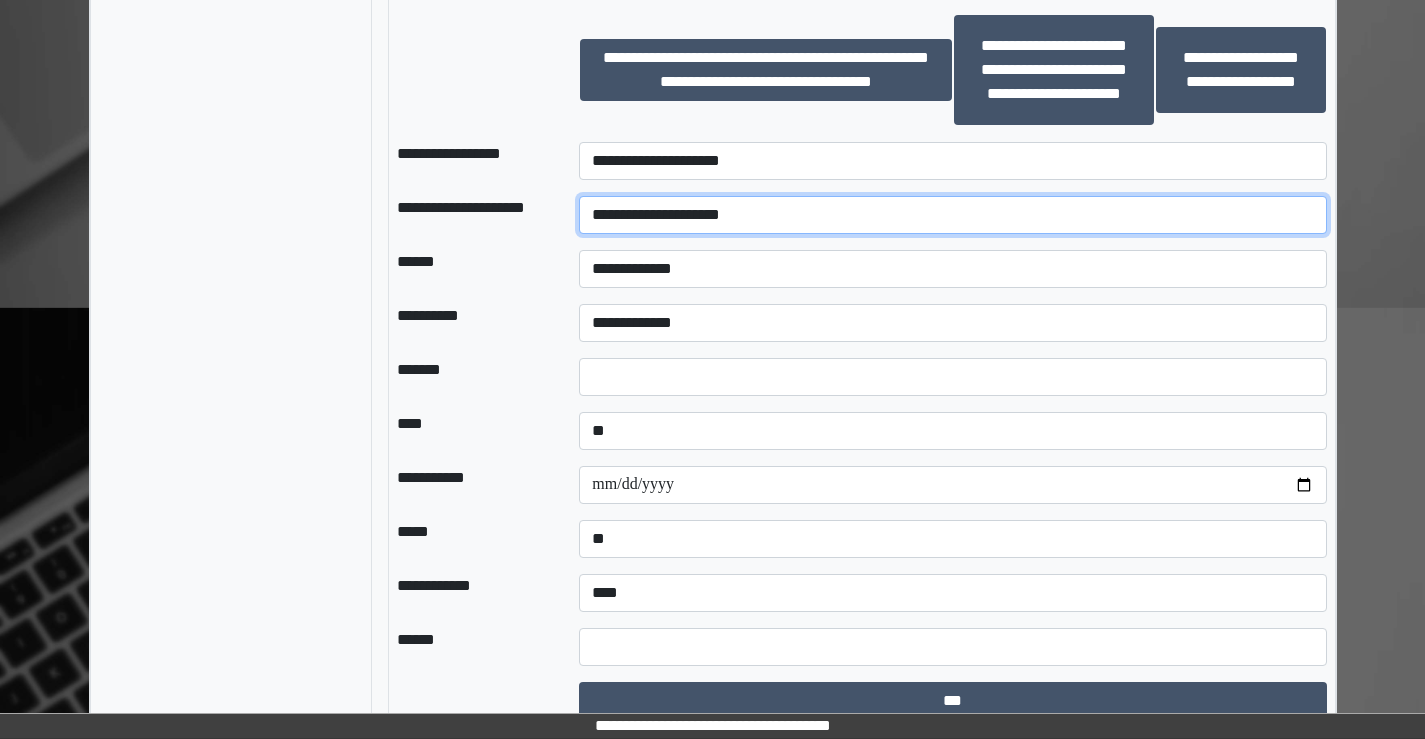 type on "**********" 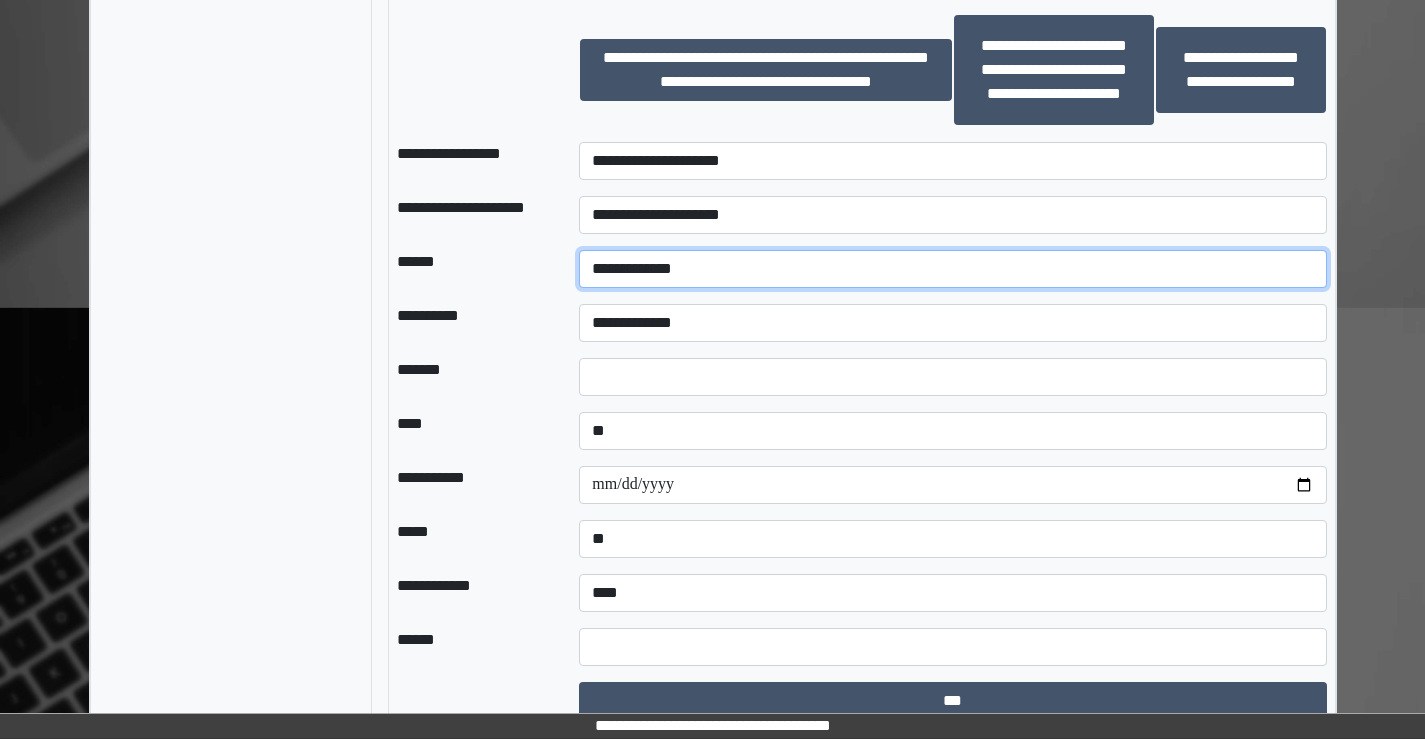 click on "**********" at bounding box center [952, 269] 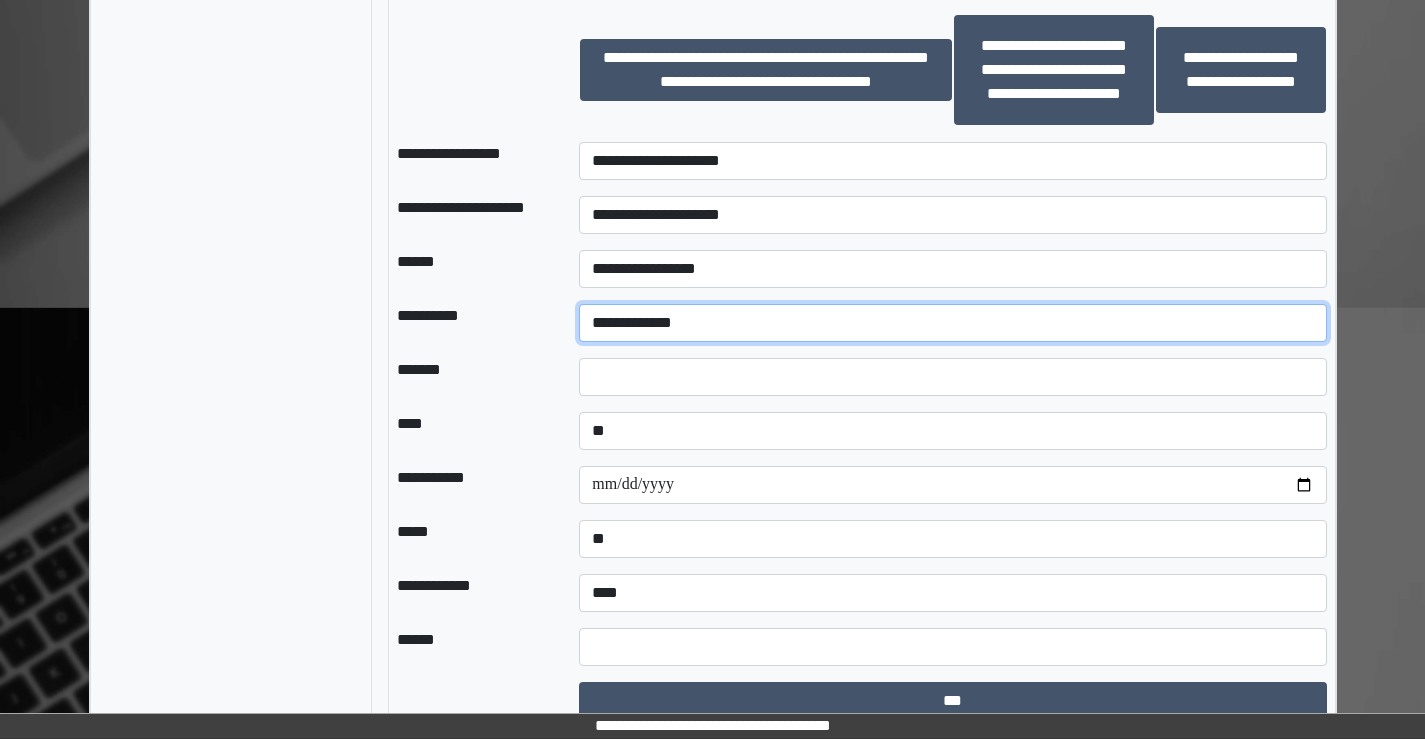 click on "**********" at bounding box center (952, 323) 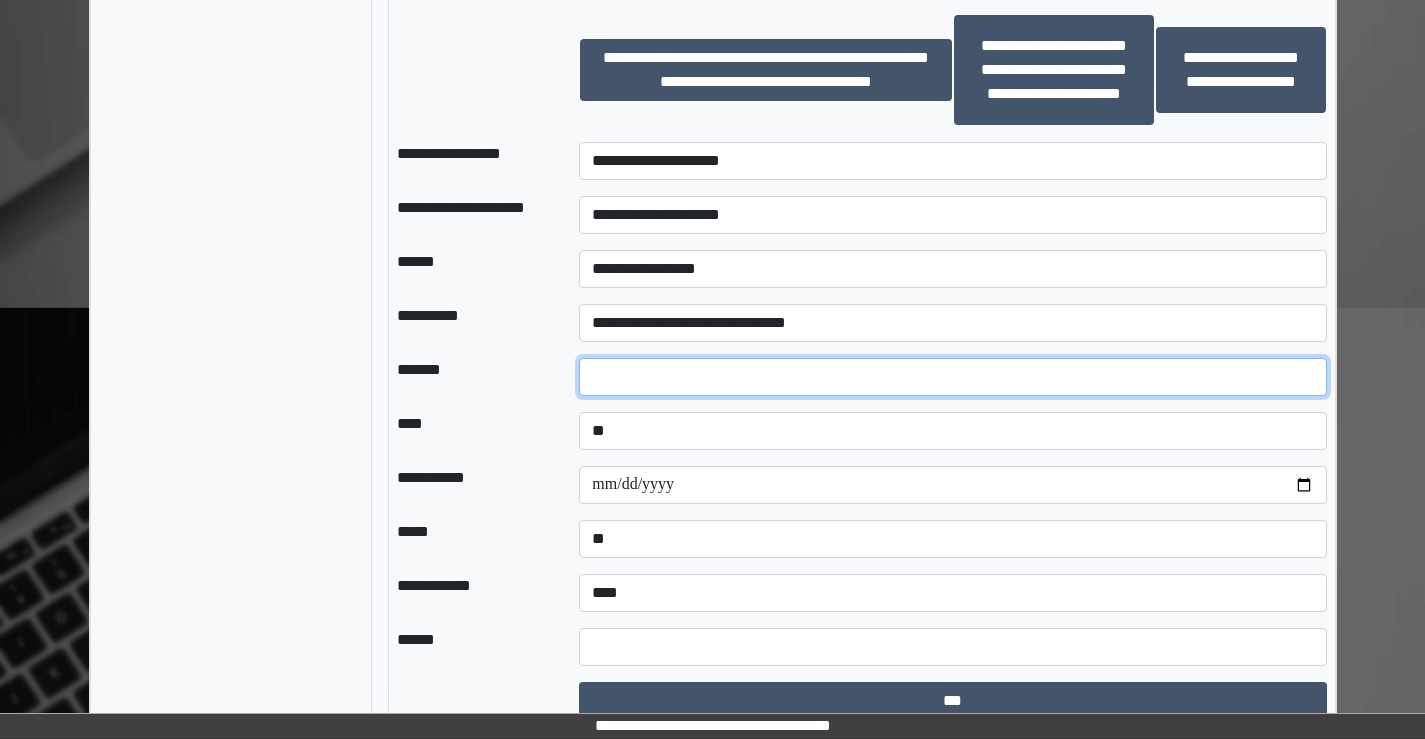 click at bounding box center [952, 377] 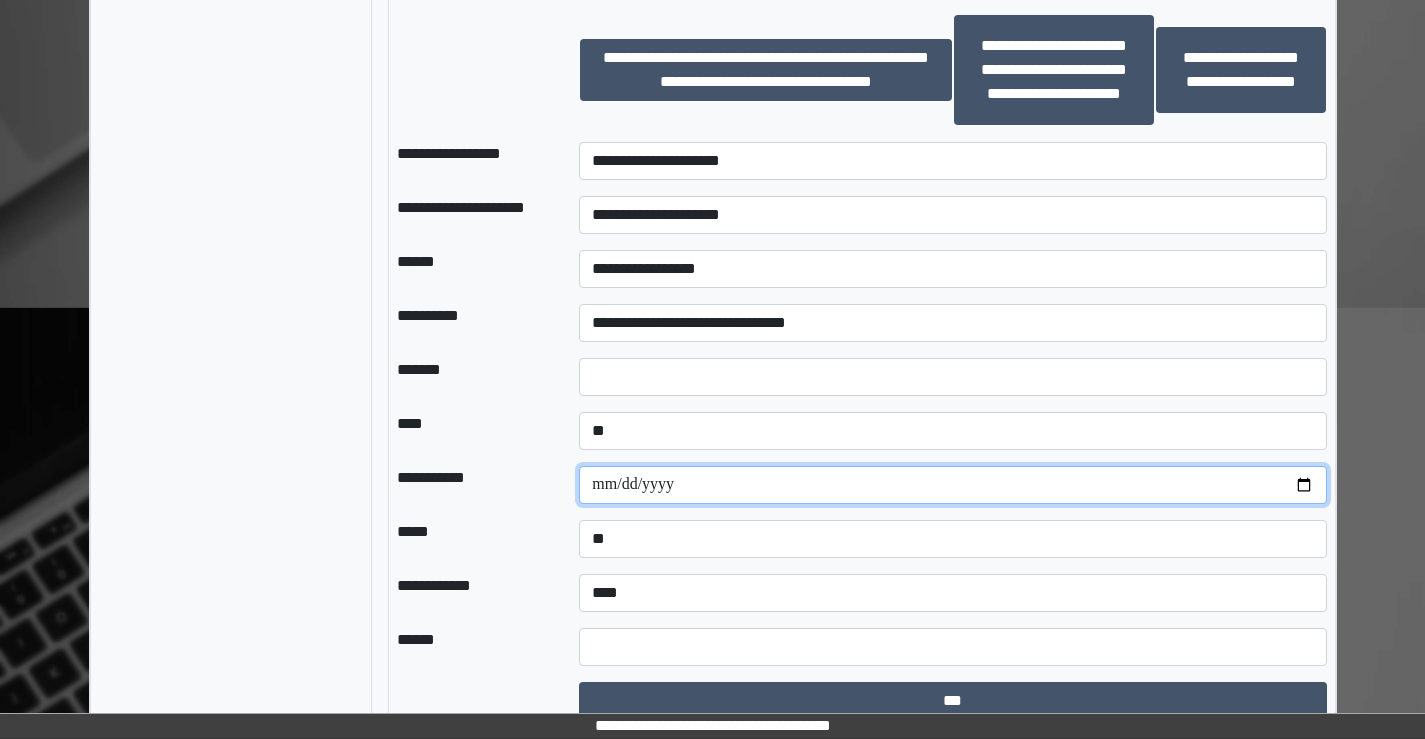 click at bounding box center (952, 485) 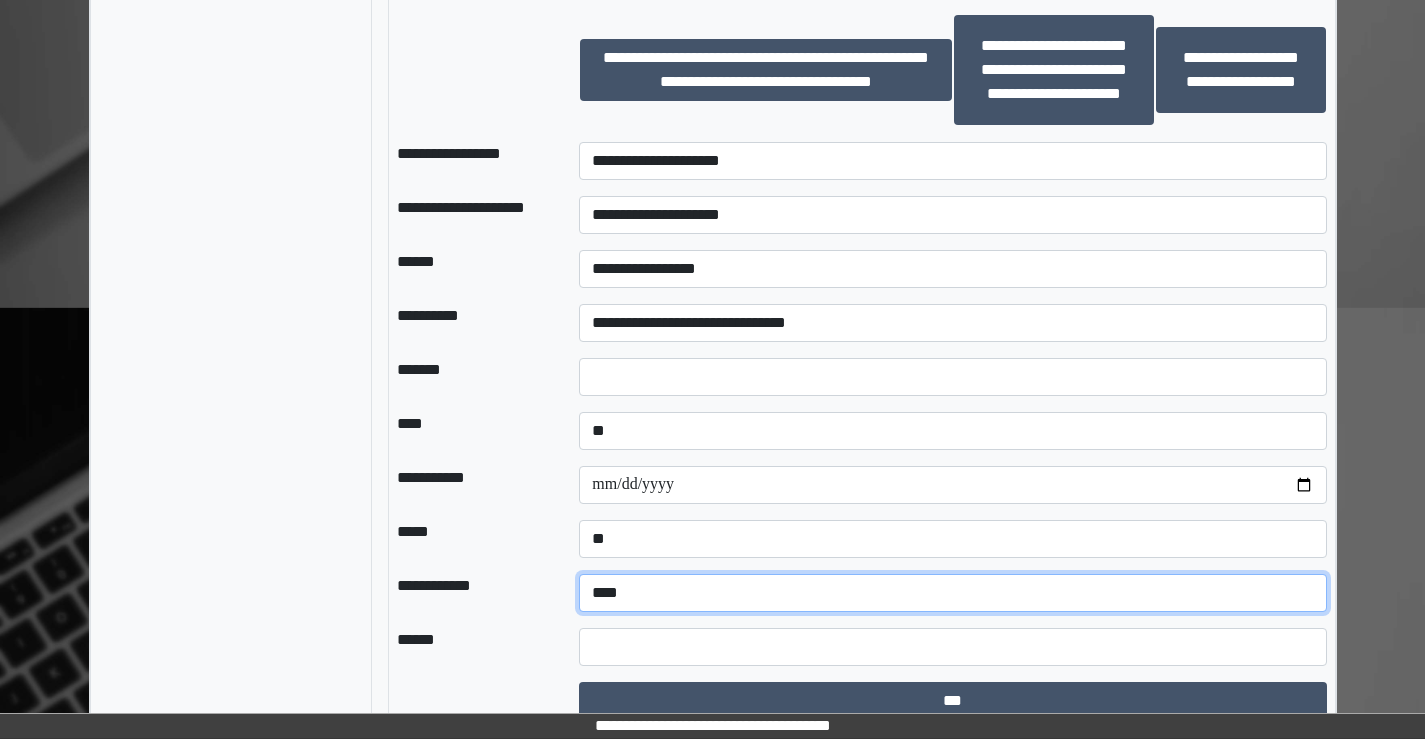 click on "**********" at bounding box center [952, 593] 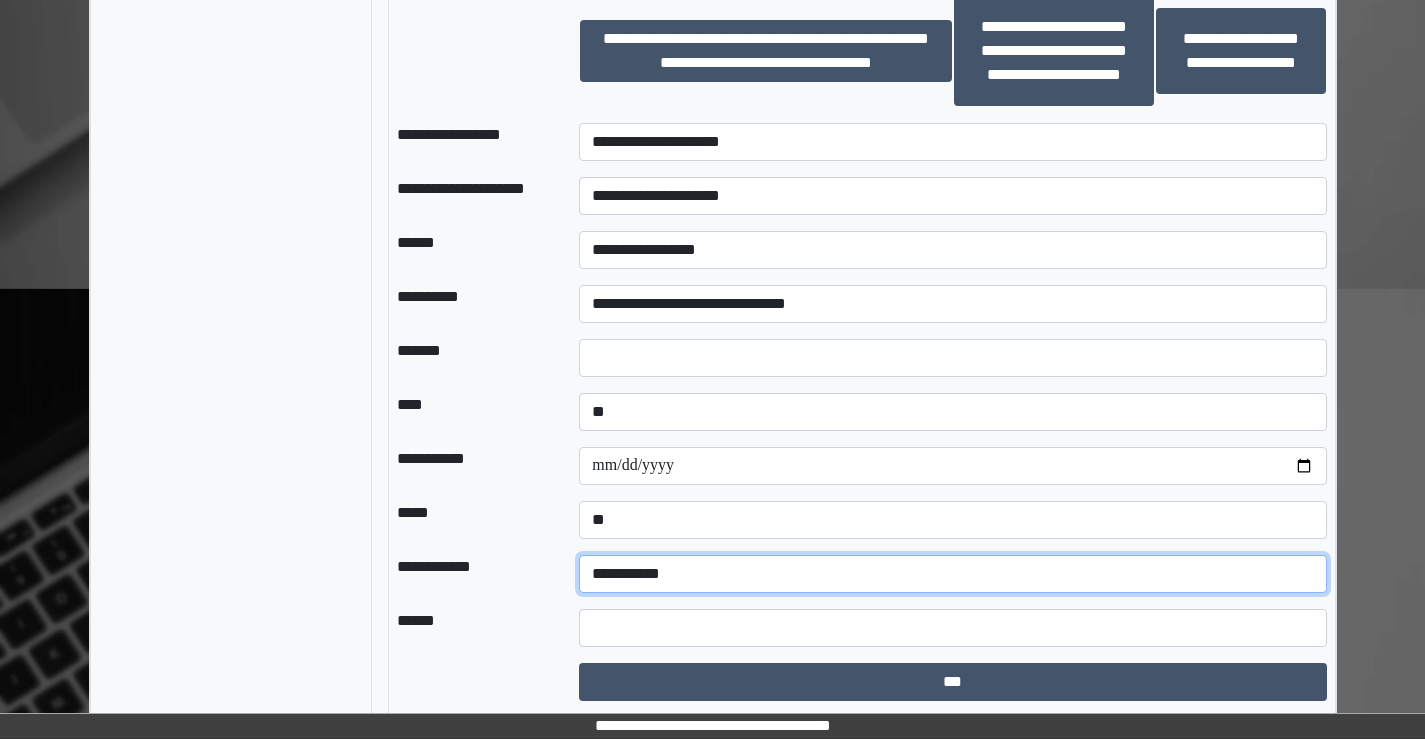 scroll, scrollTop: 2358, scrollLeft: 0, axis: vertical 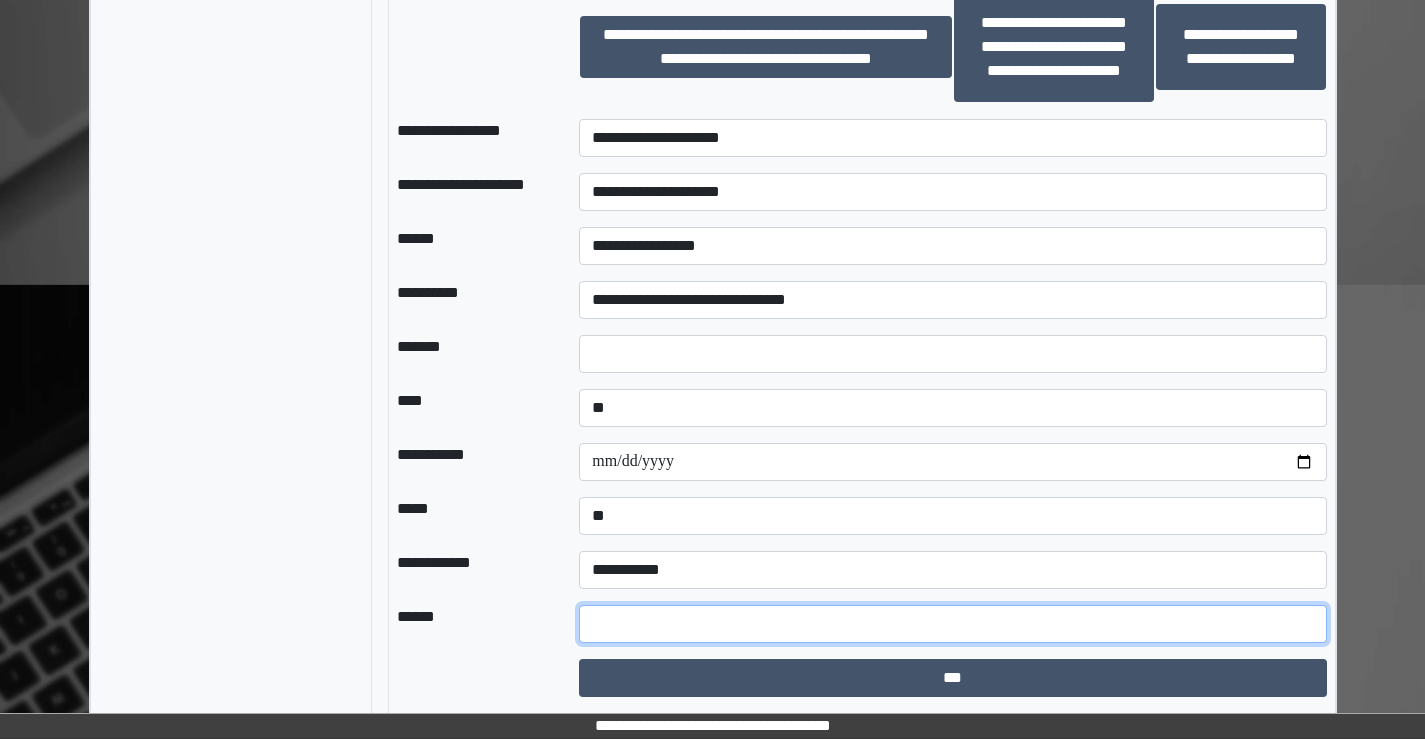 click at bounding box center [952, 624] 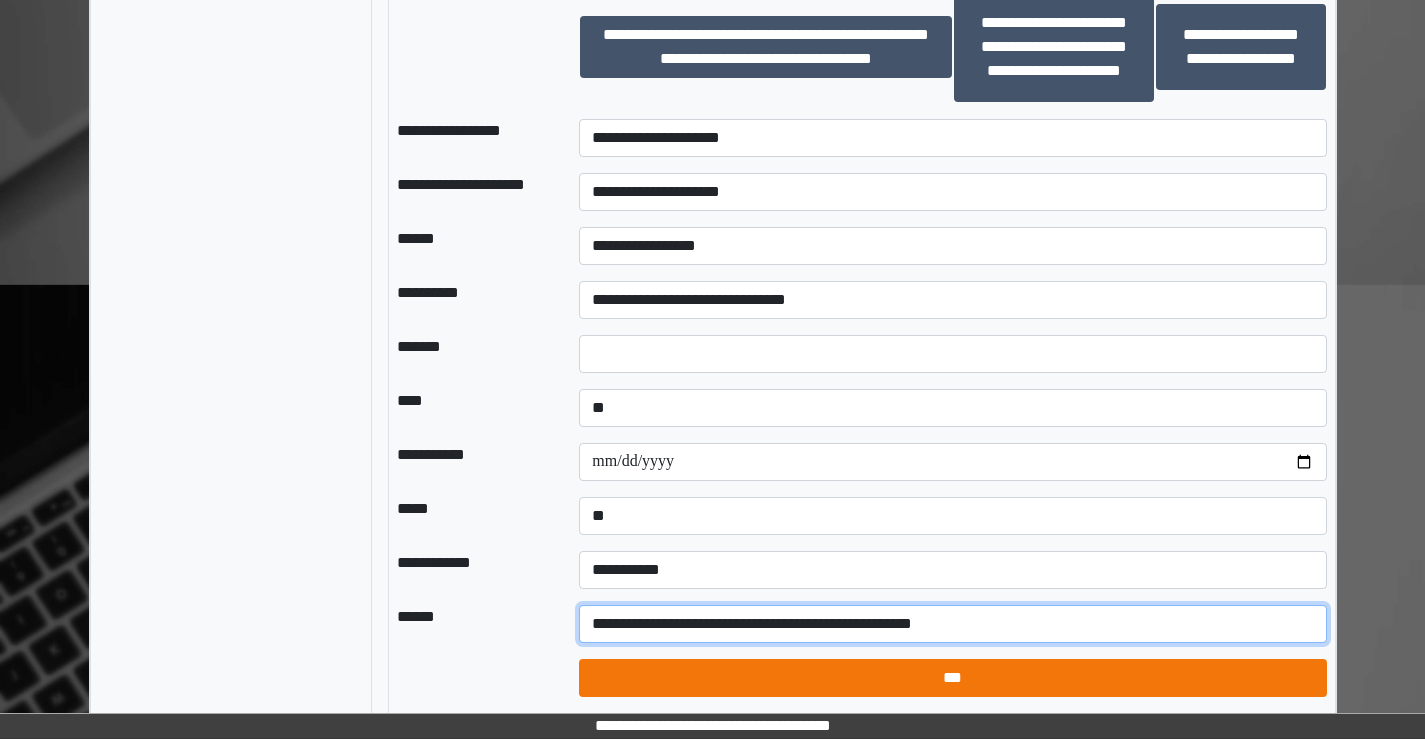 type on "**********" 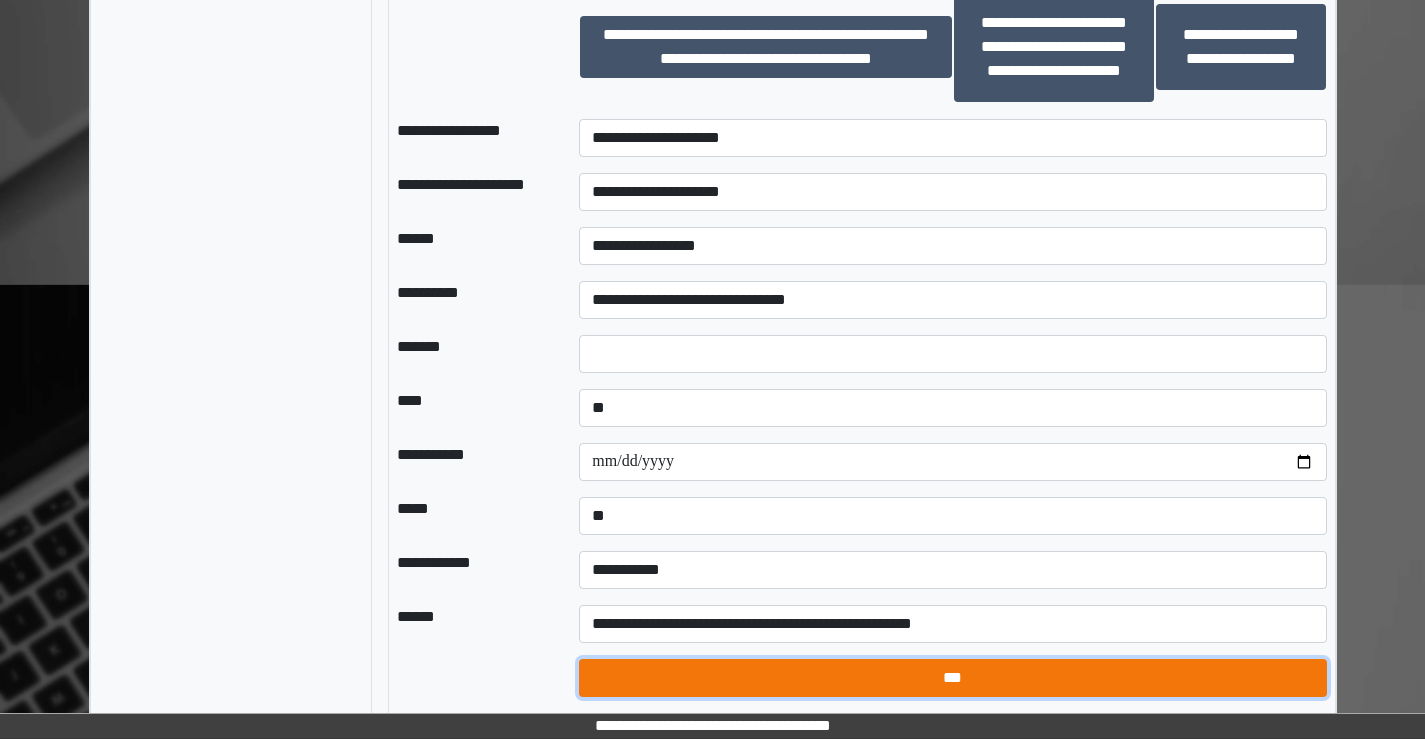 click on "***" at bounding box center [952, 678] 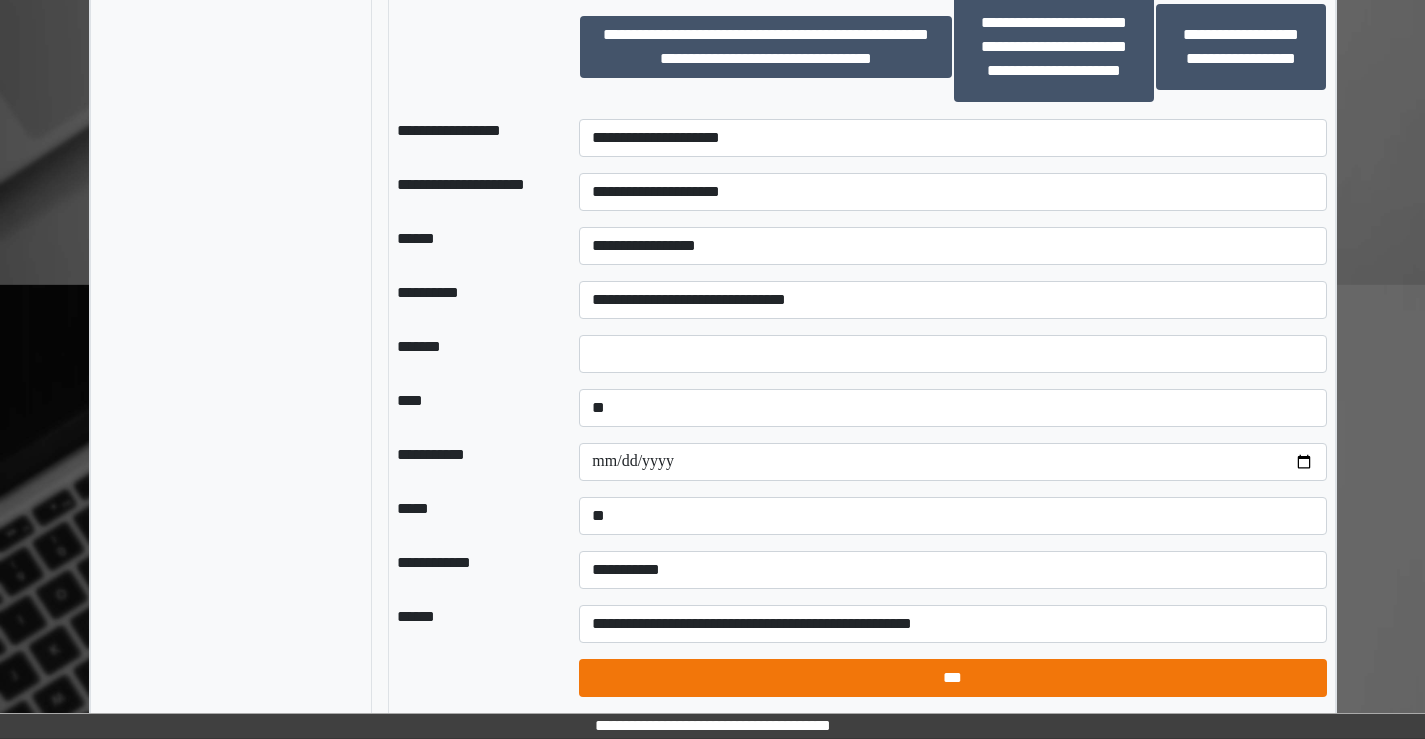 select on "*" 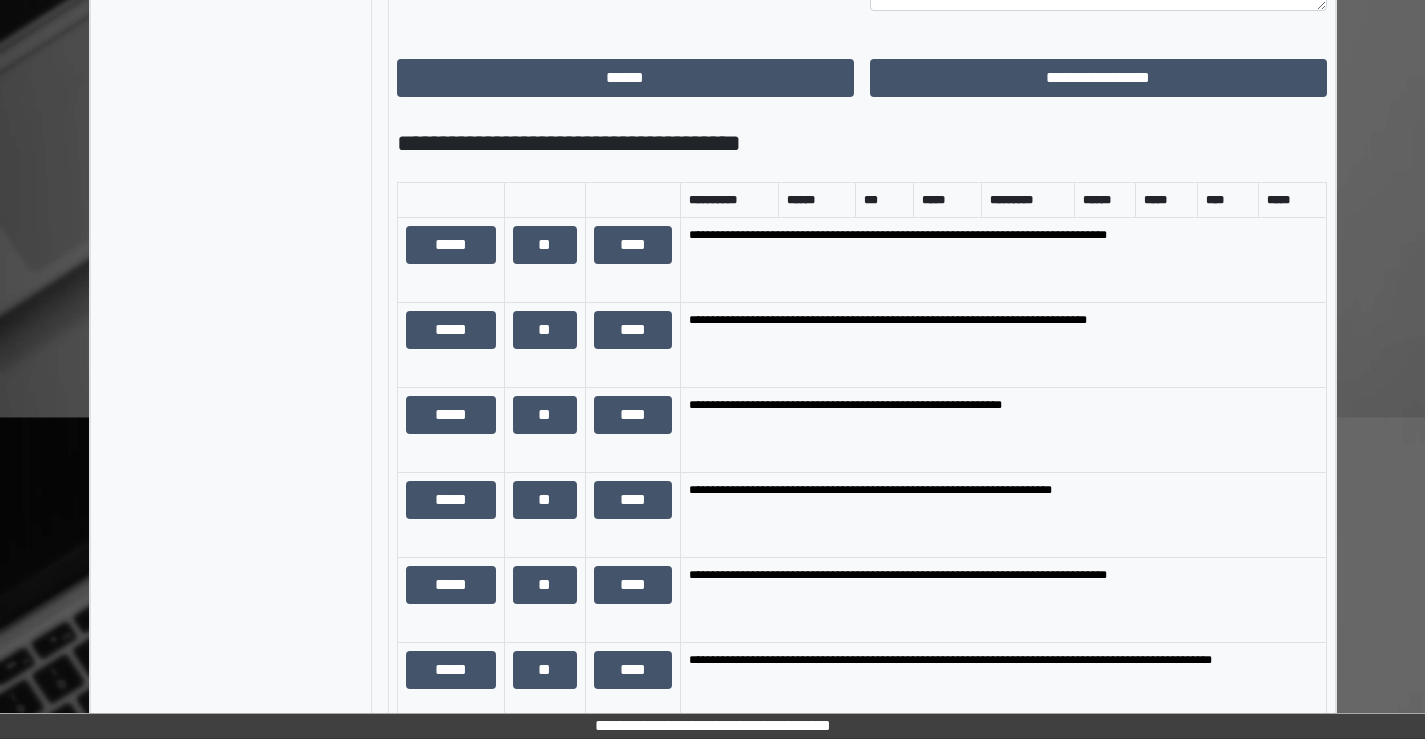 scroll, scrollTop: 1058, scrollLeft: 0, axis: vertical 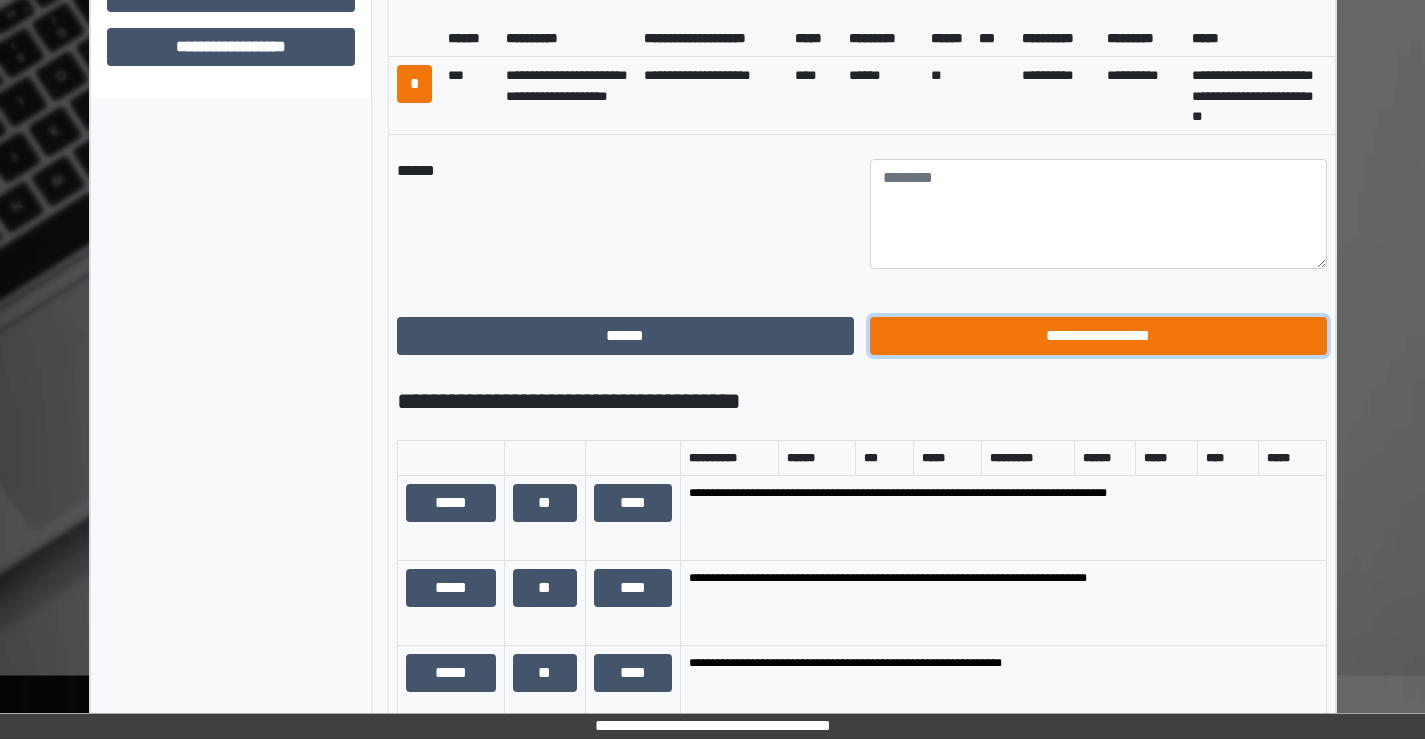 click on "**********" at bounding box center [1098, 336] 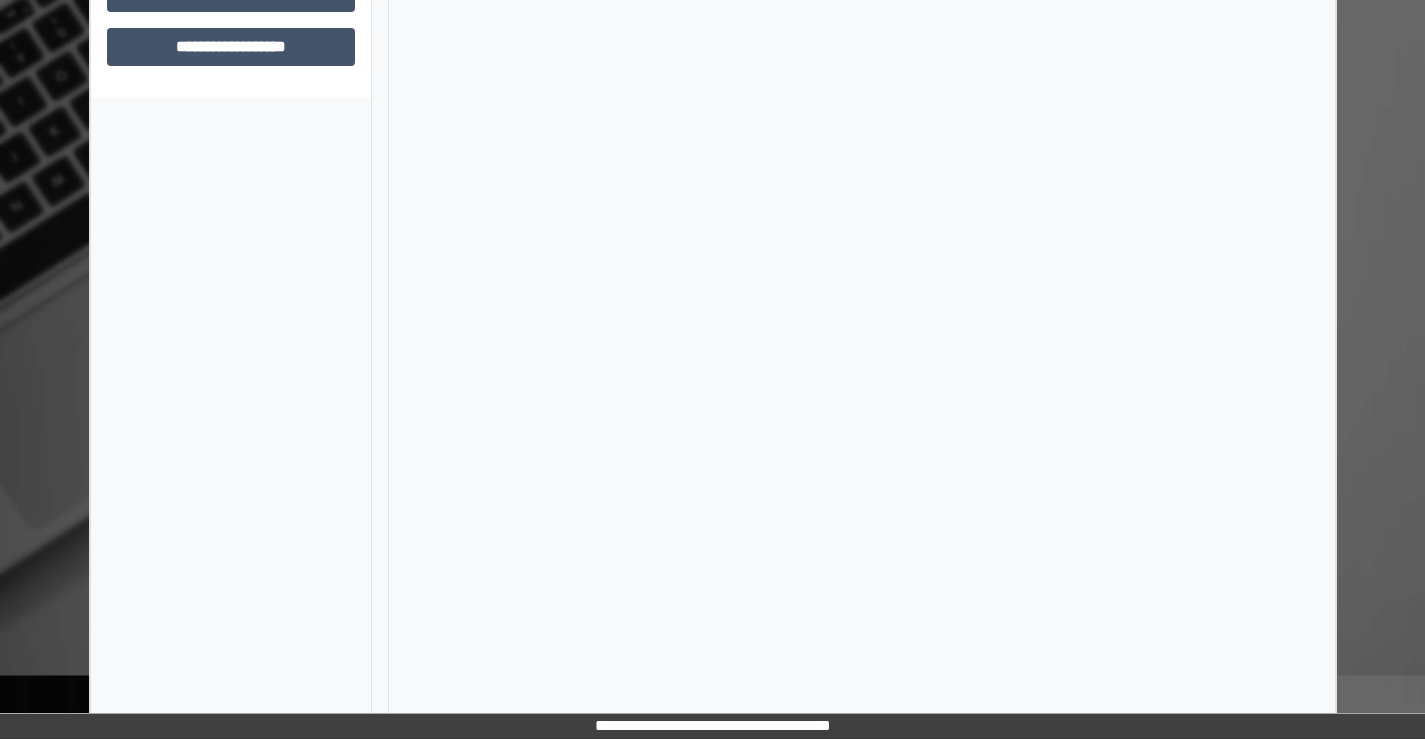 scroll, scrollTop: 435, scrollLeft: 0, axis: vertical 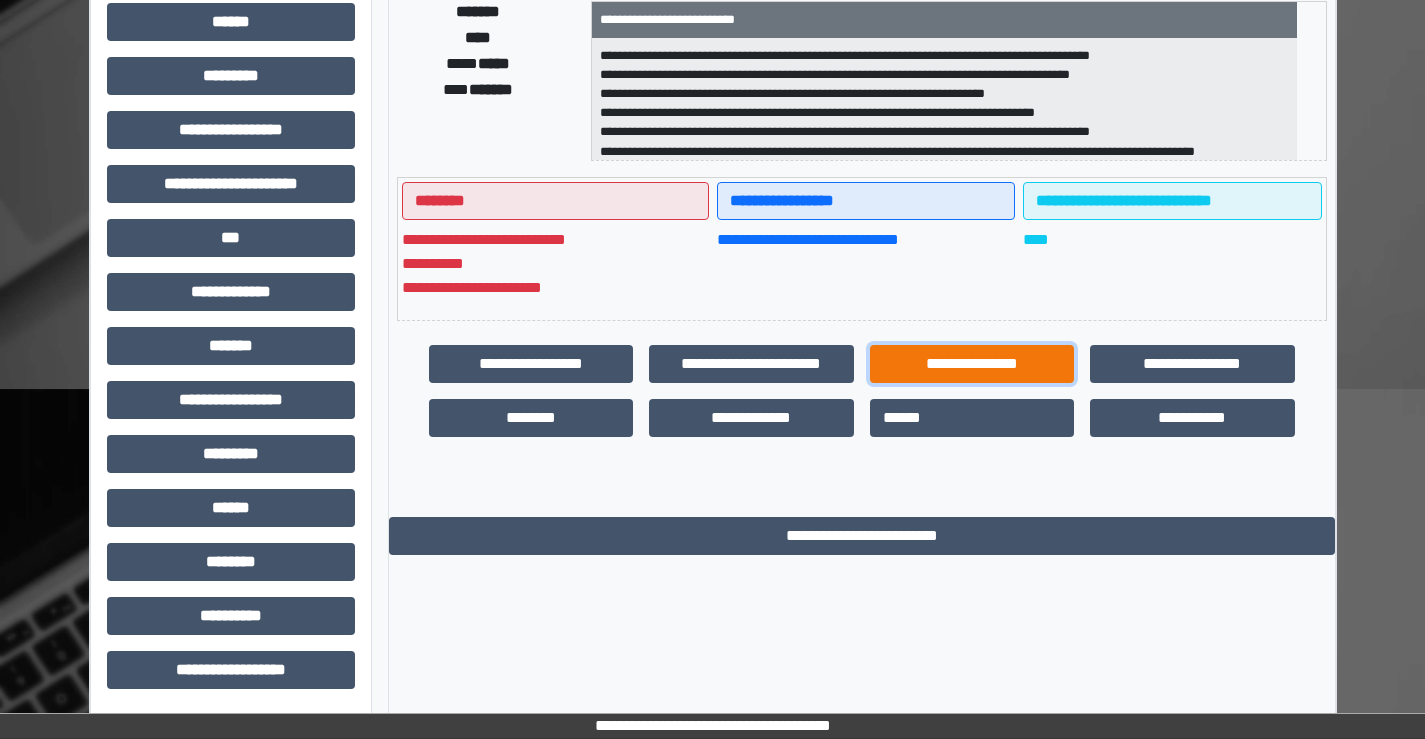 click on "**********" at bounding box center [972, 364] 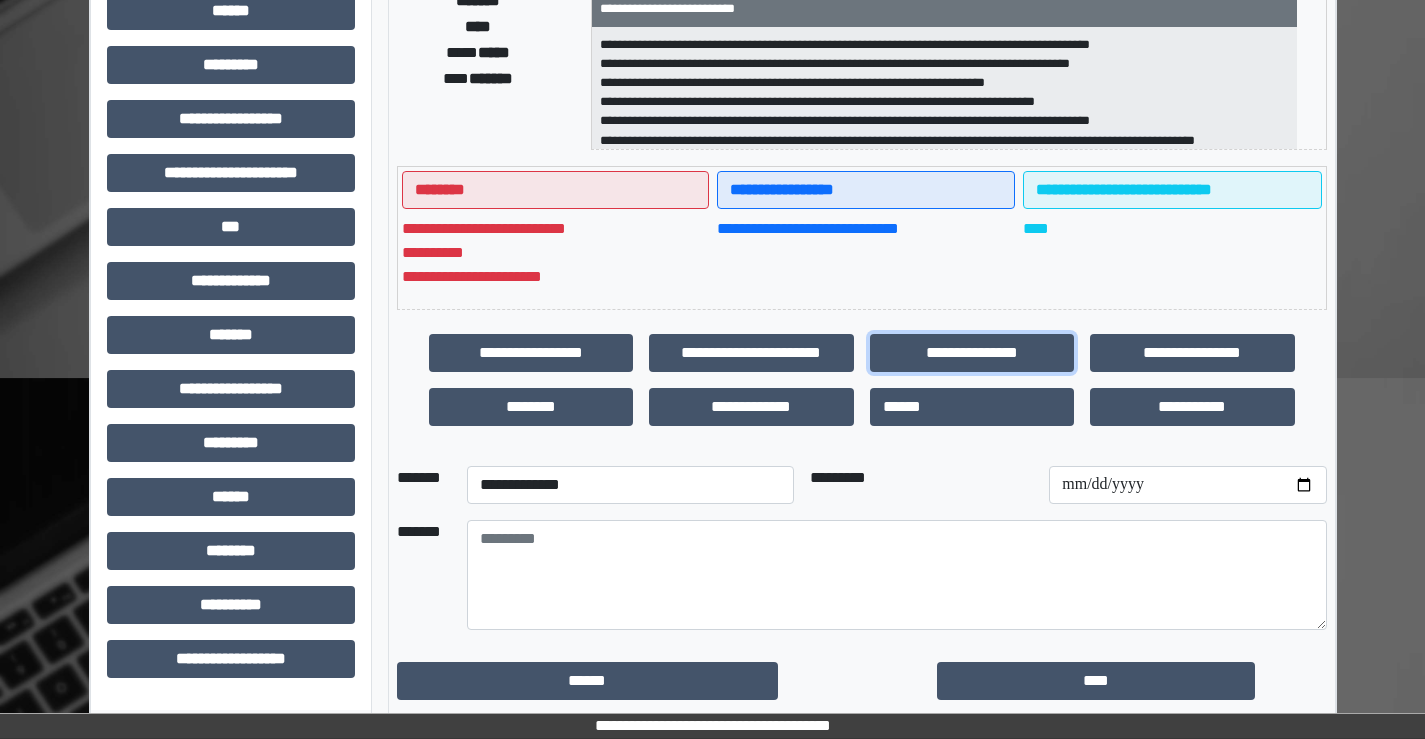 scroll, scrollTop: 449, scrollLeft: 0, axis: vertical 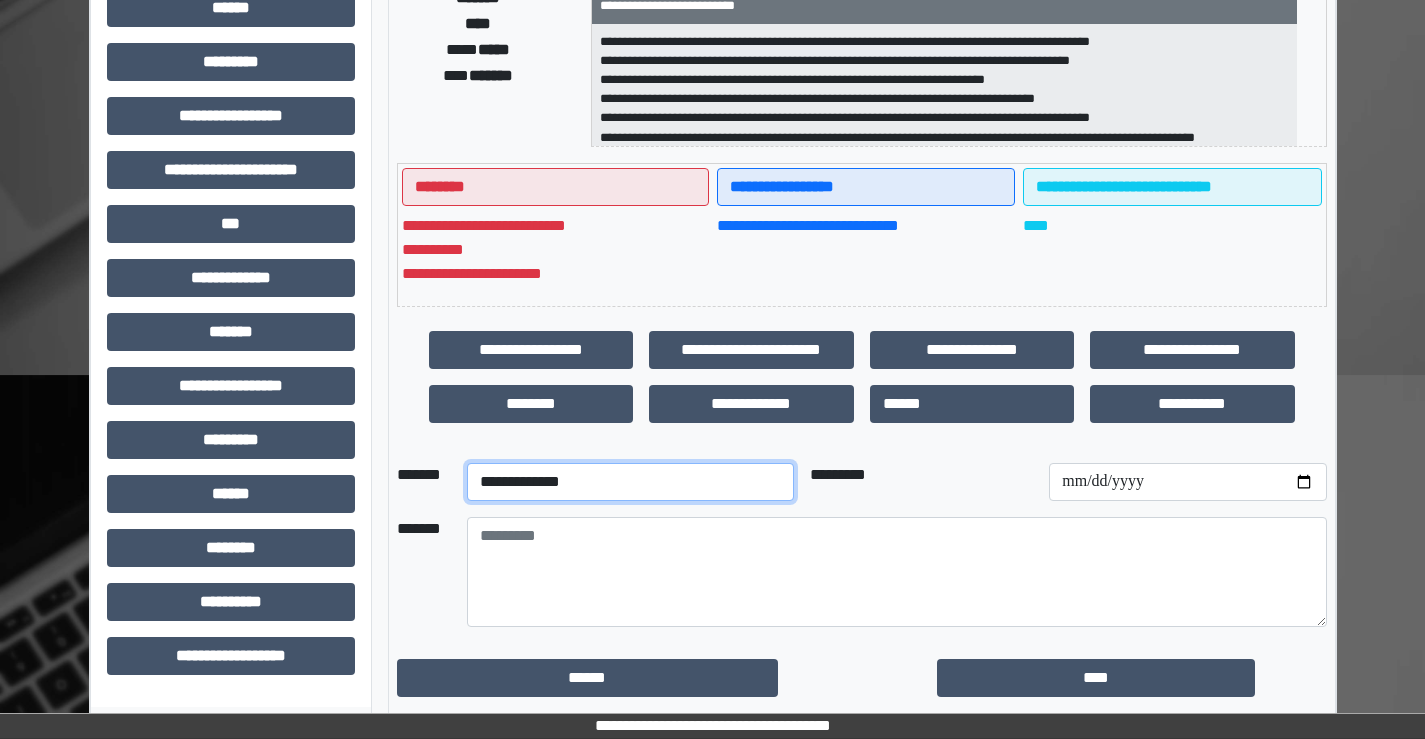 click on "**********" at bounding box center [630, 482] 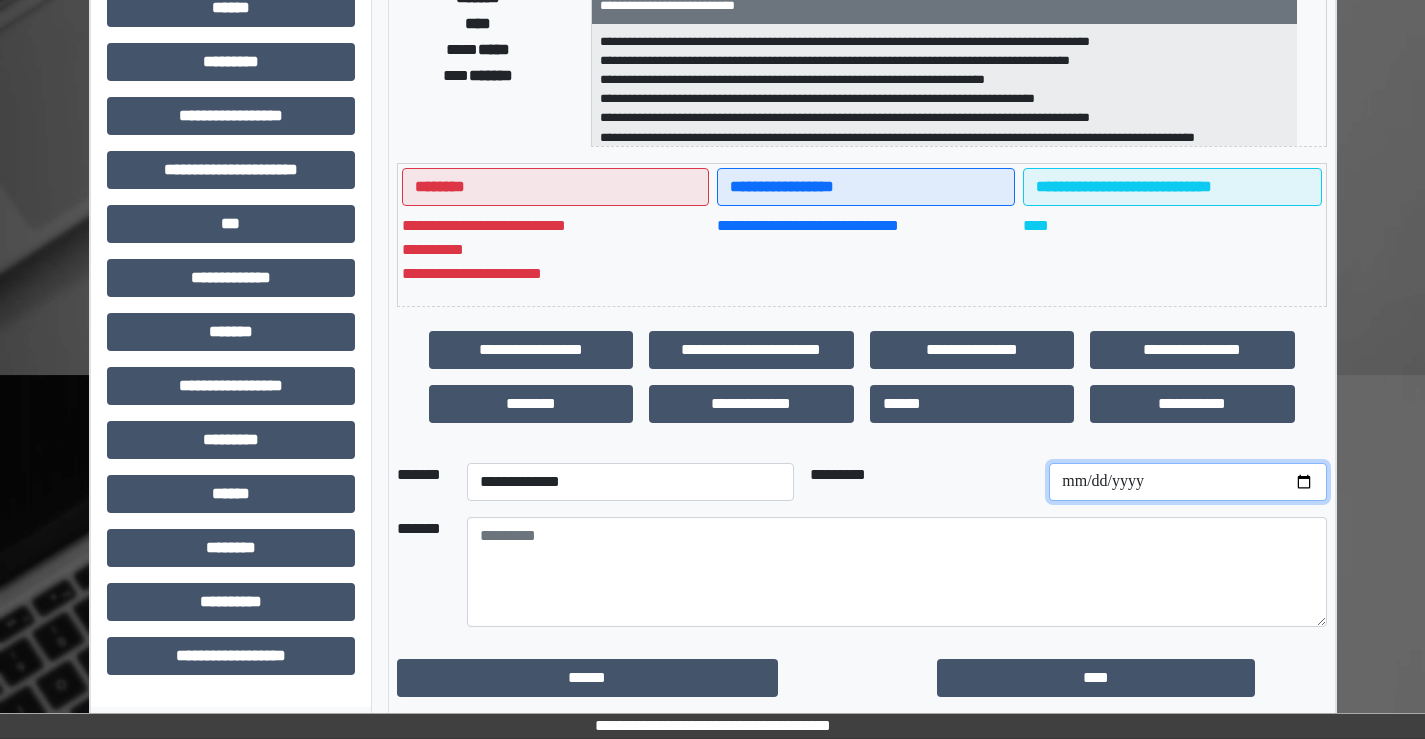 click at bounding box center [1187, 482] 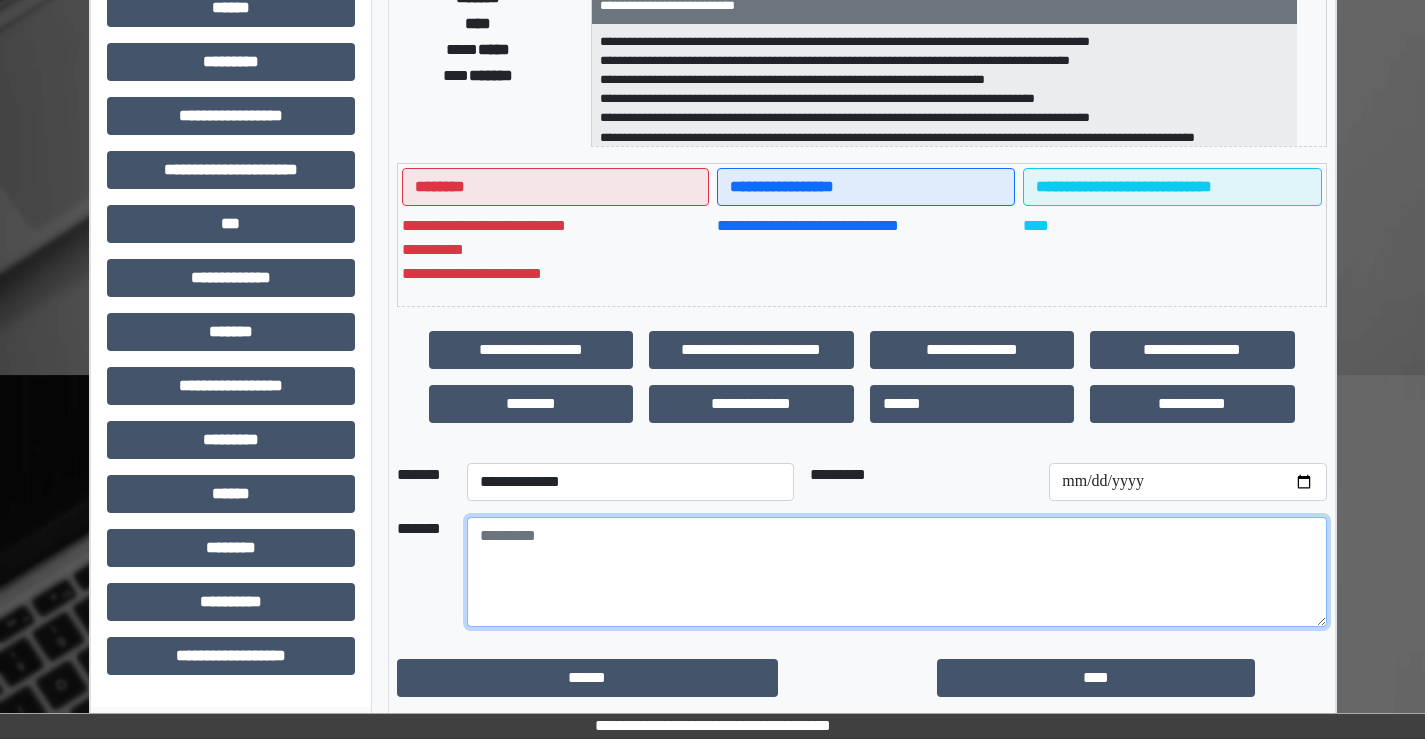 drag, startPoint x: 561, startPoint y: 583, endPoint x: 591, endPoint y: 577, distance: 30.594116 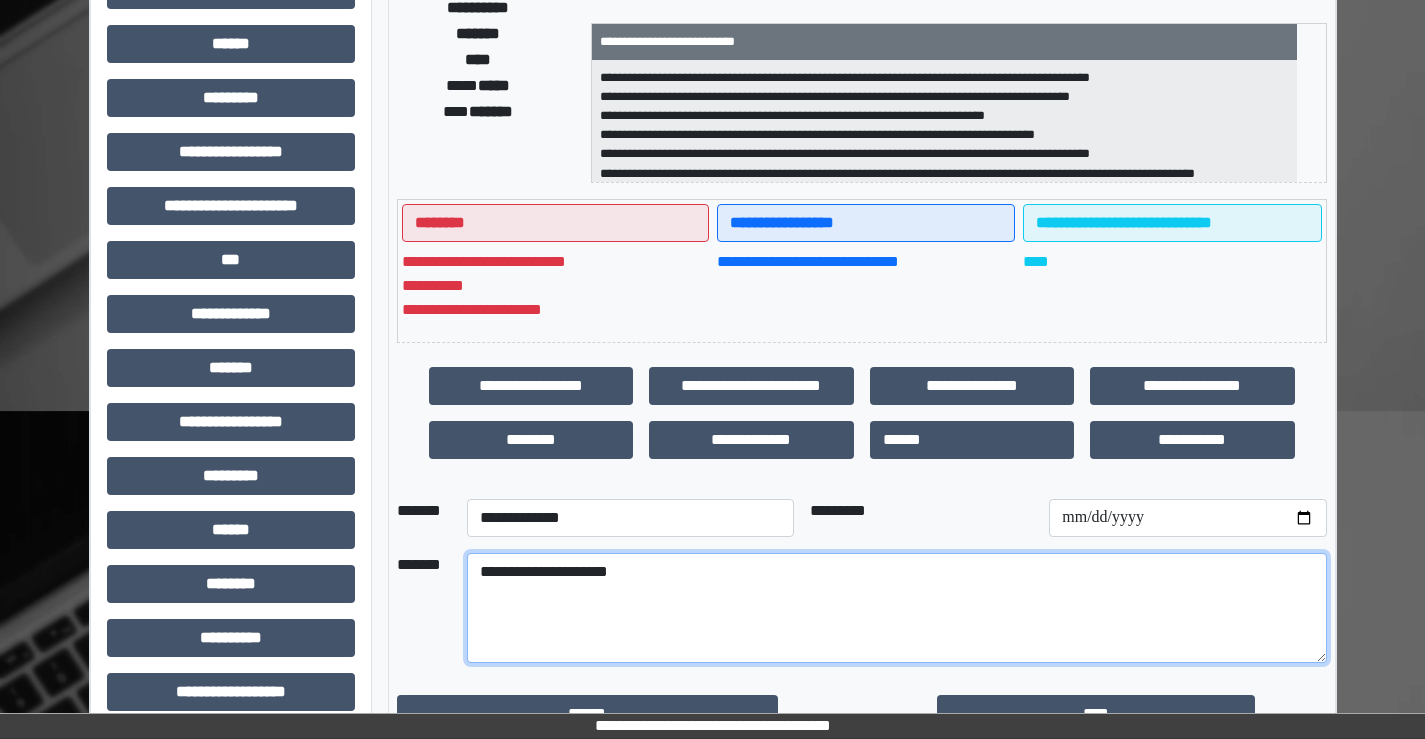 scroll, scrollTop: 449, scrollLeft: 0, axis: vertical 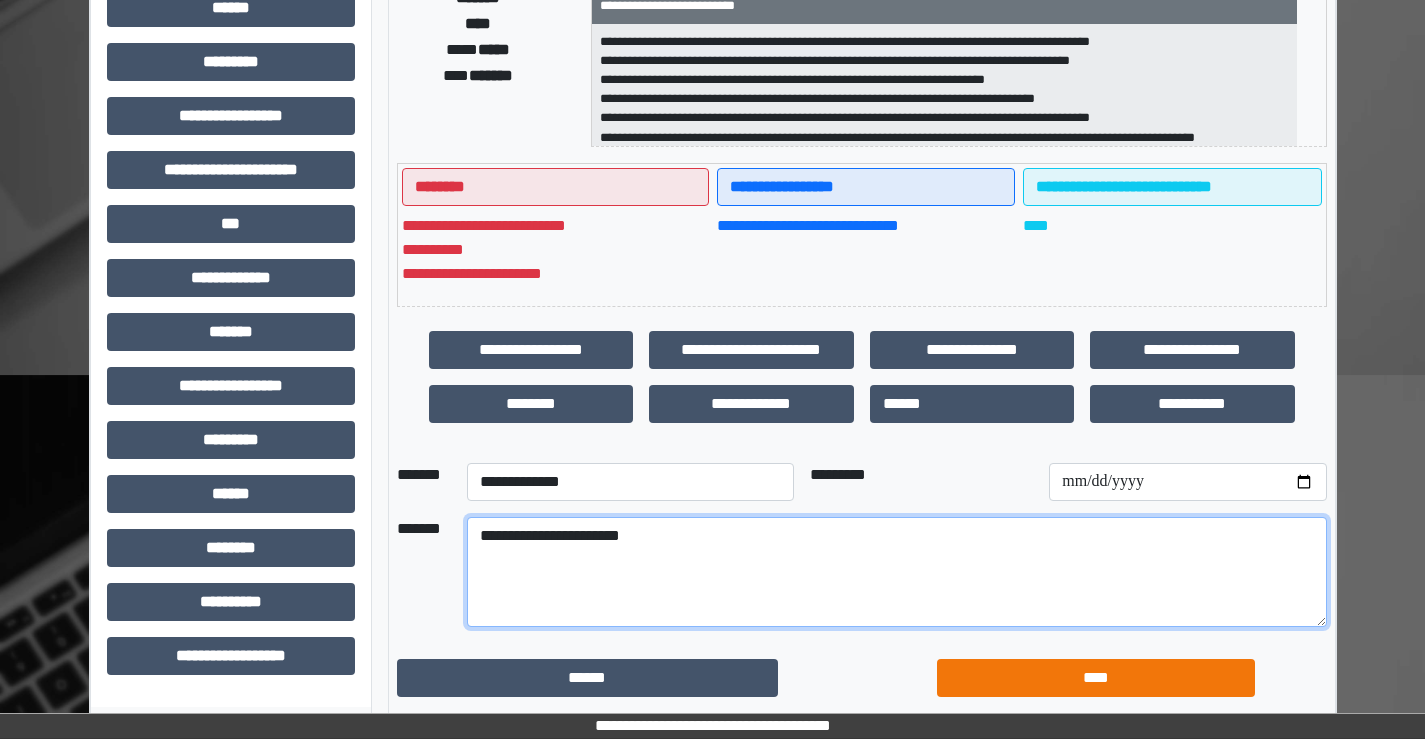 type on "**********" 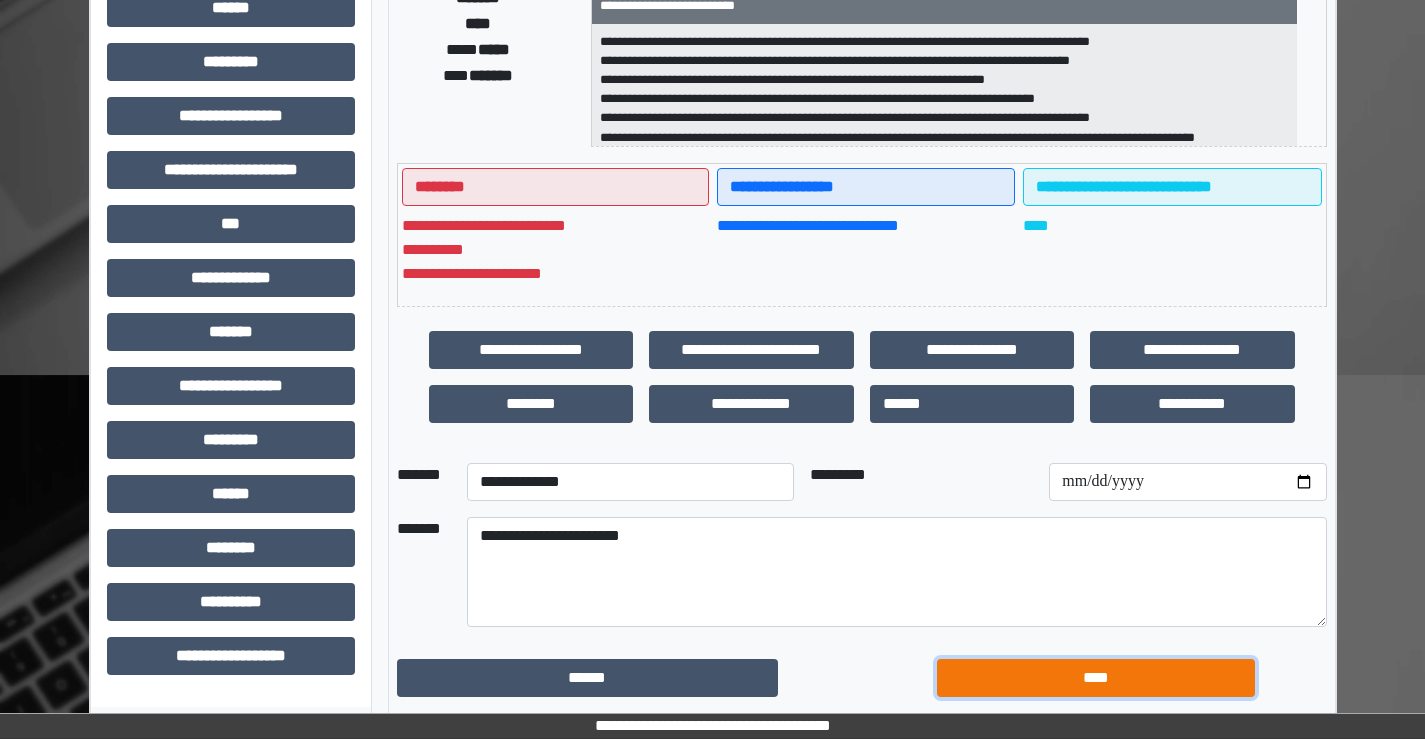 click on "****" at bounding box center (1096, 678) 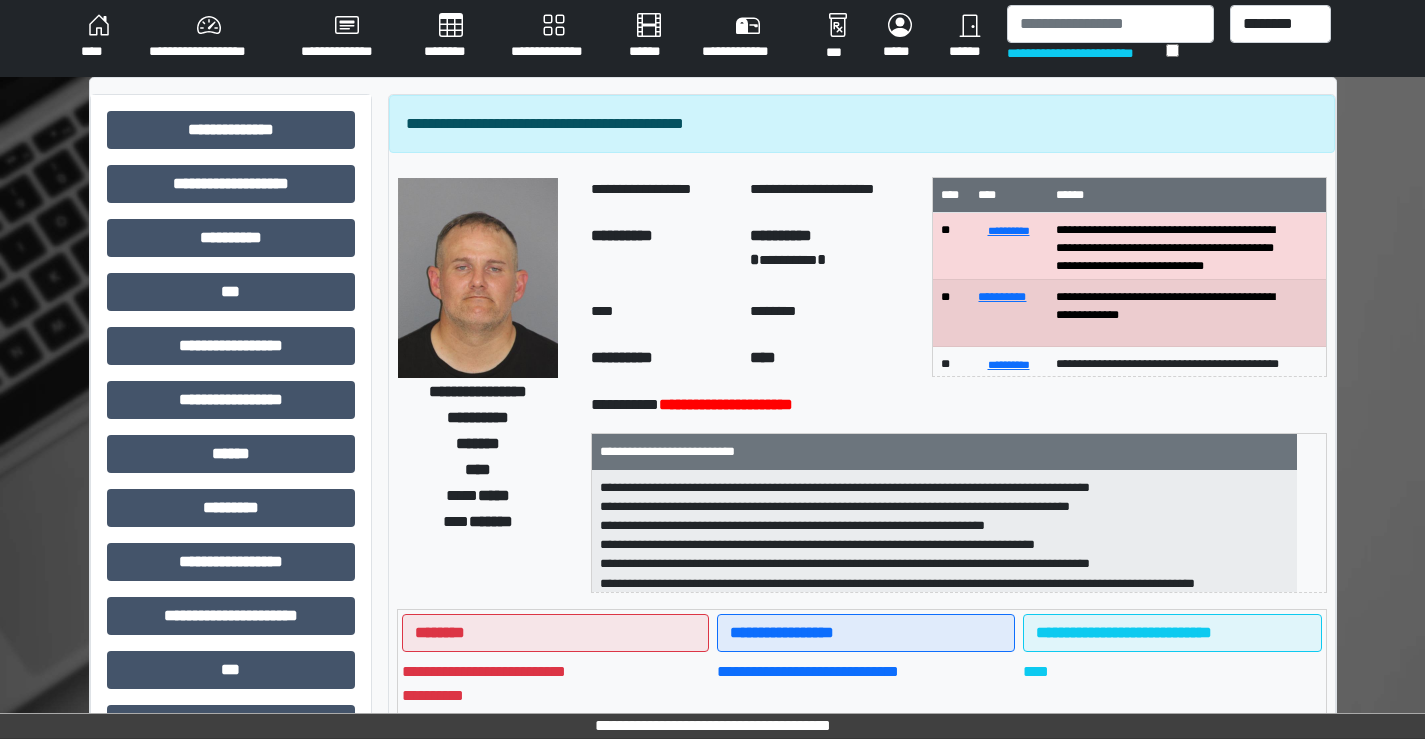 scroll, scrollTop: 0, scrollLeft: 0, axis: both 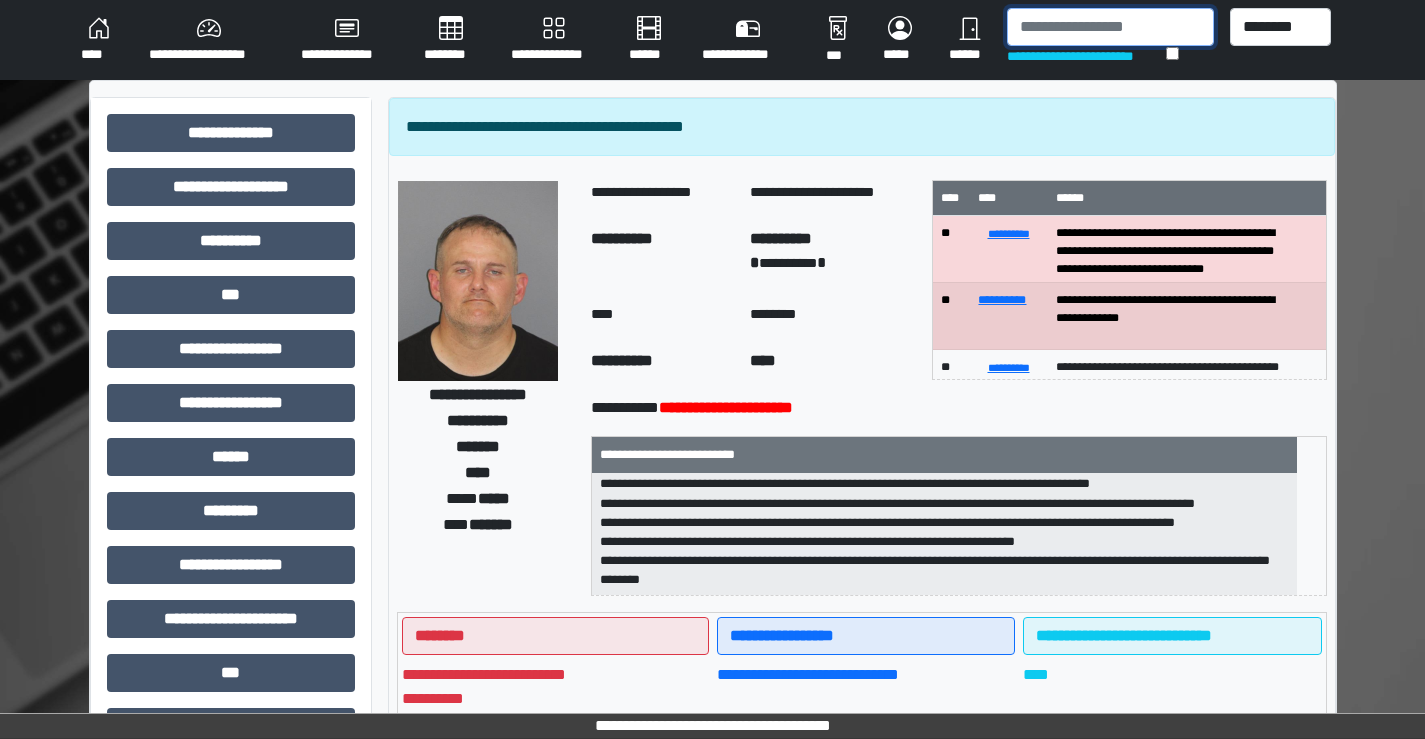 click at bounding box center [1110, 27] 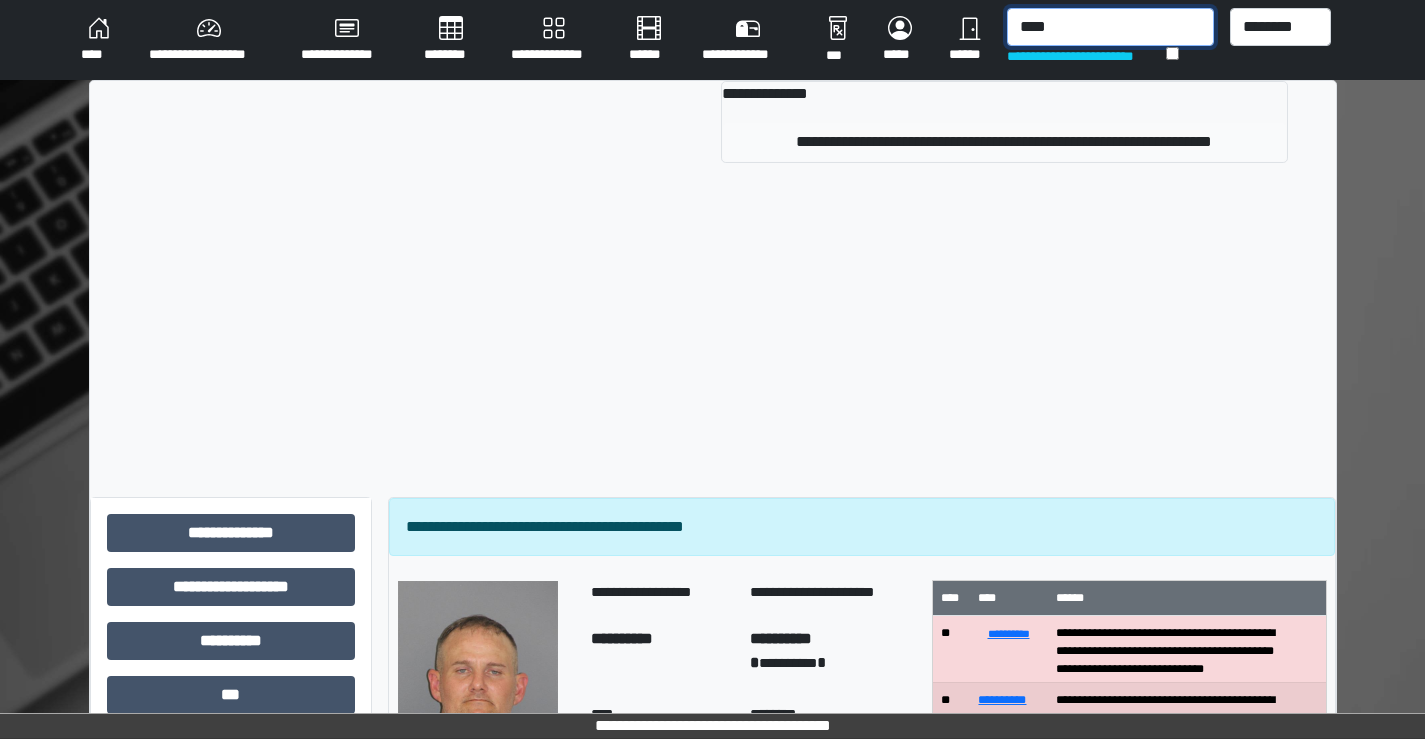 type on "****" 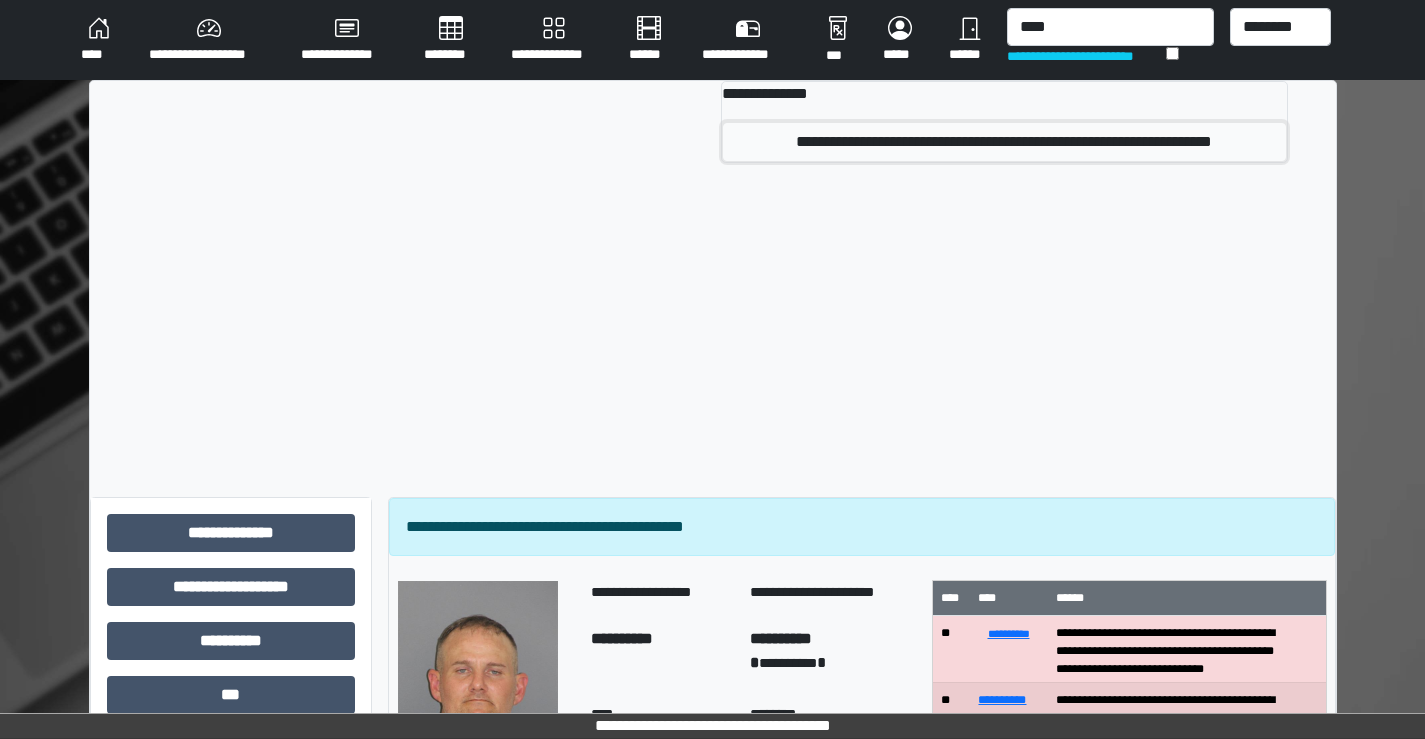 click on "**********" at bounding box center [1004, 142] 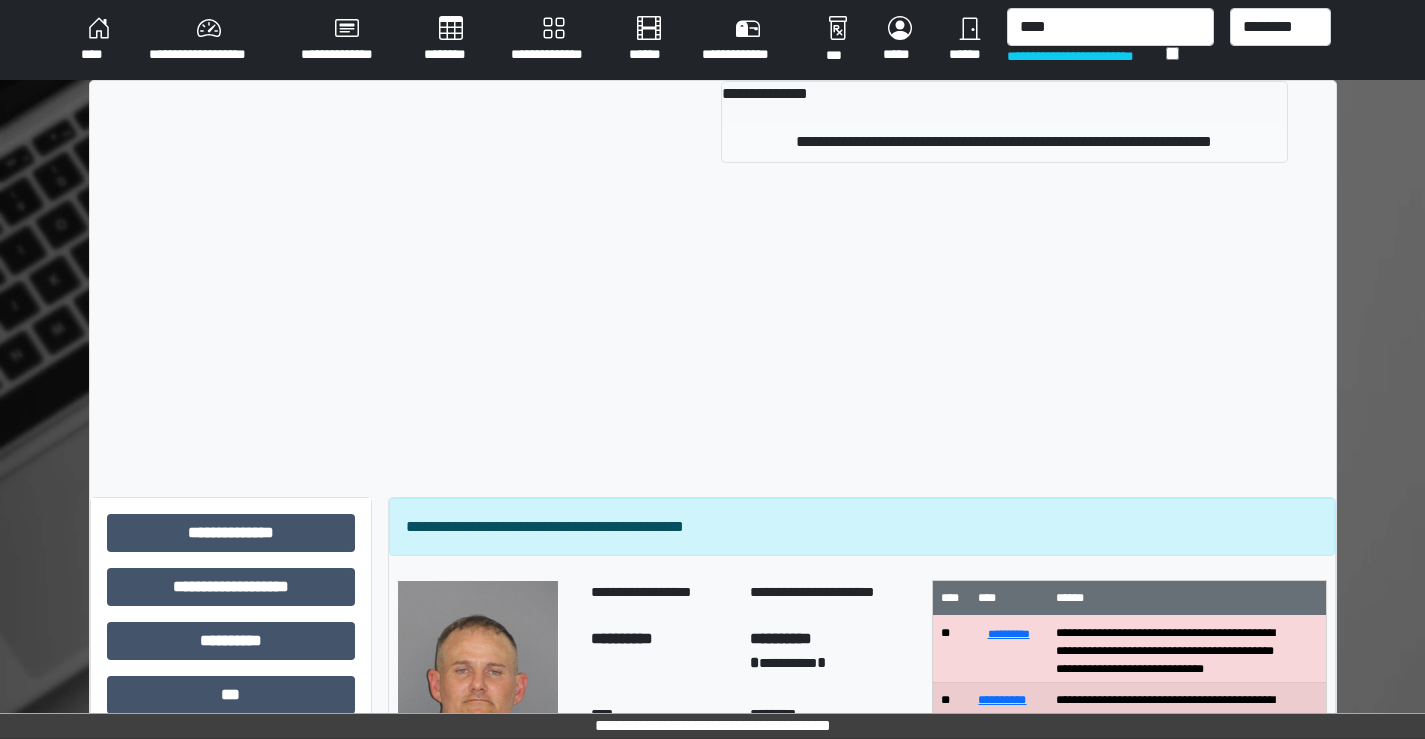 type 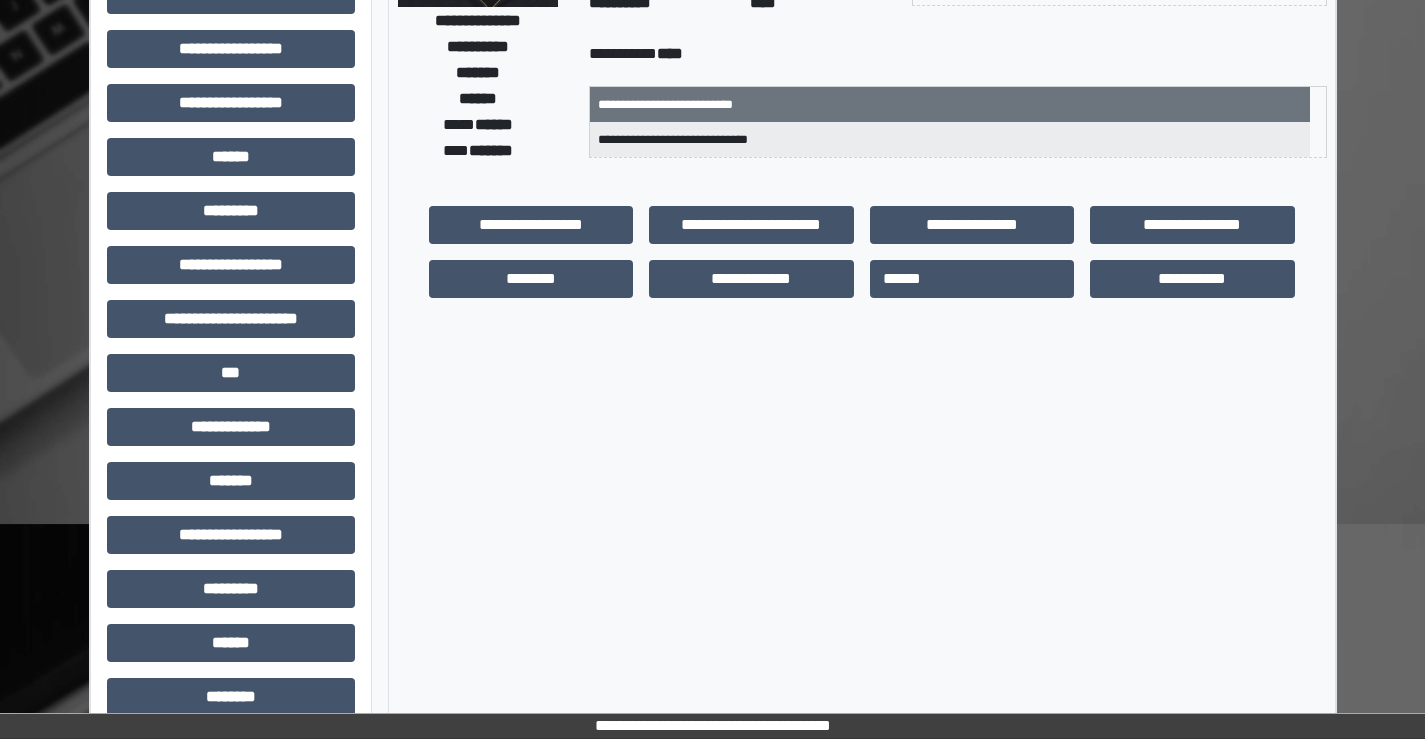 scroll, scrollTop: 400, scrollLeft: 0, axis: vertical 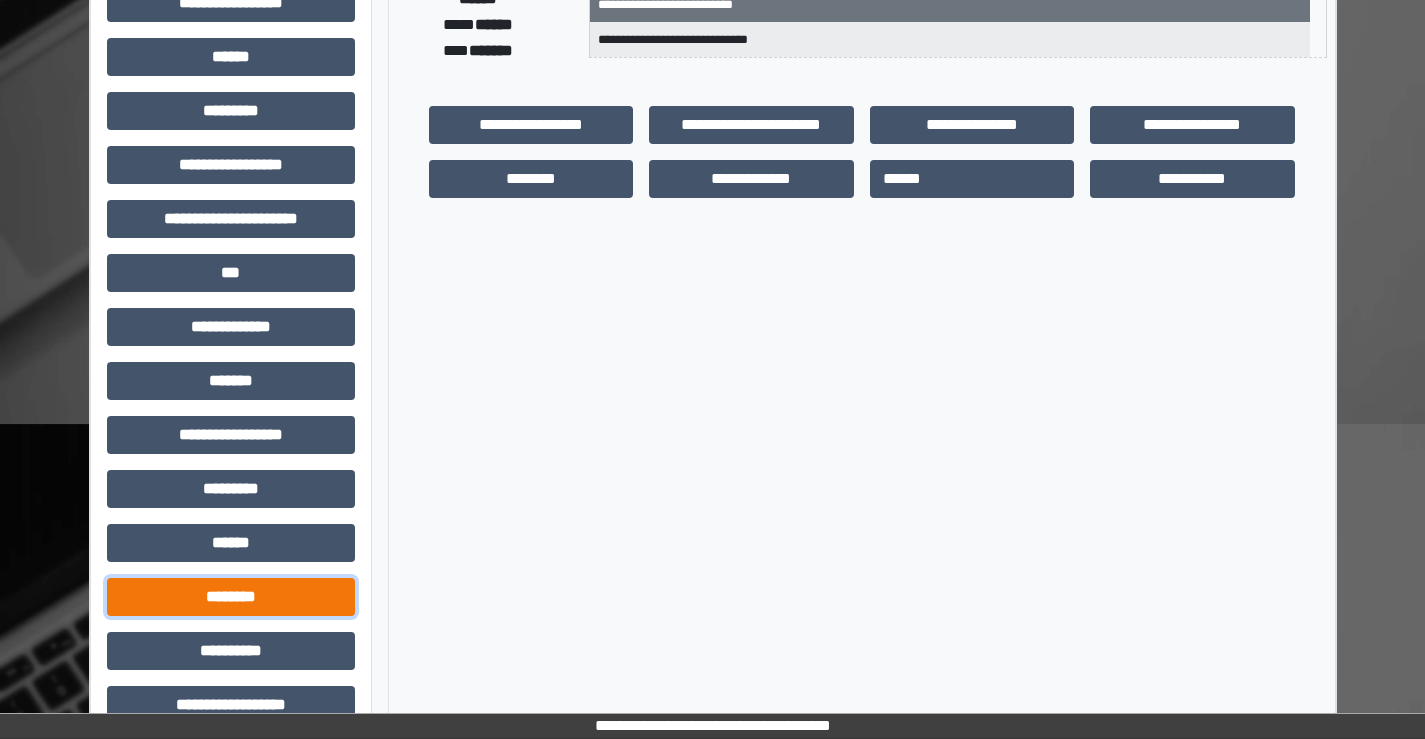click on "********" at bounding box center (231, 597) 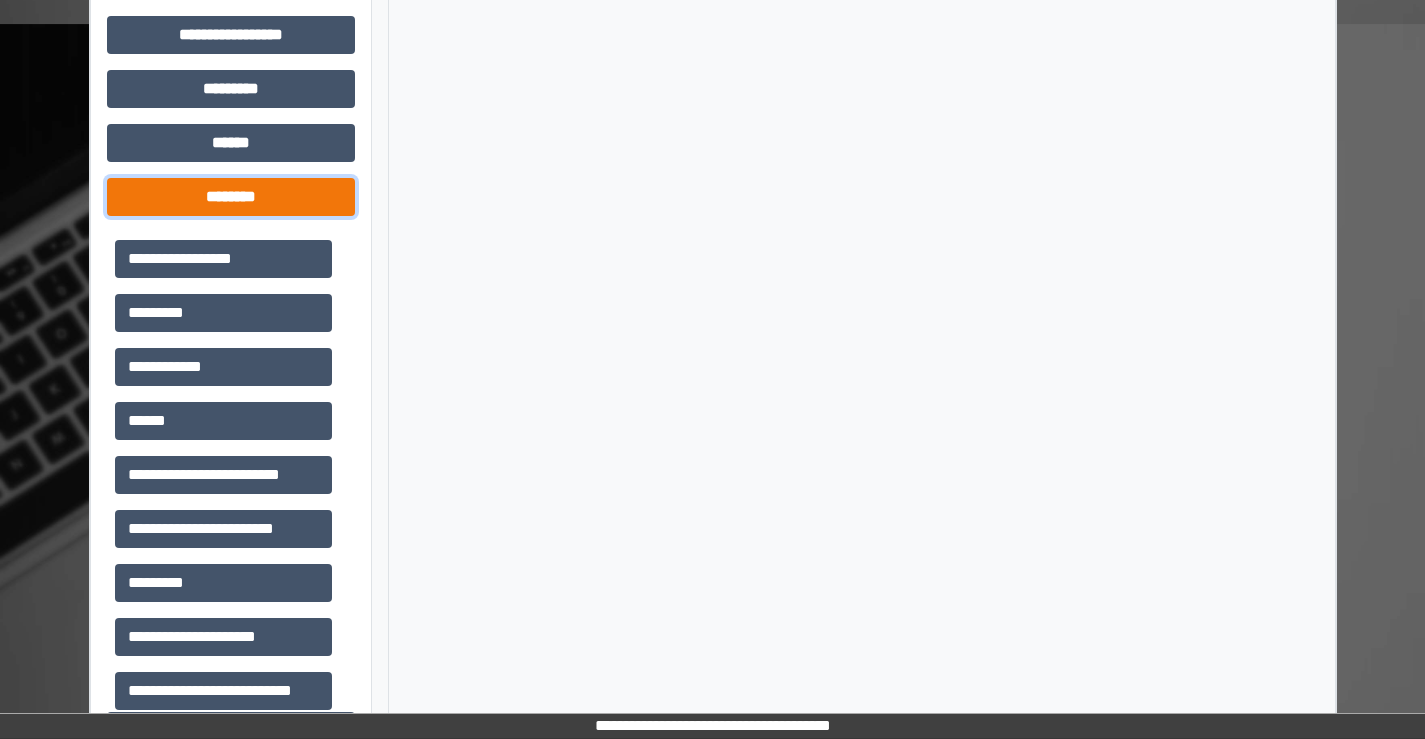 scroll, scrollTop: 900, scrollLeft: 0, axis: vertical 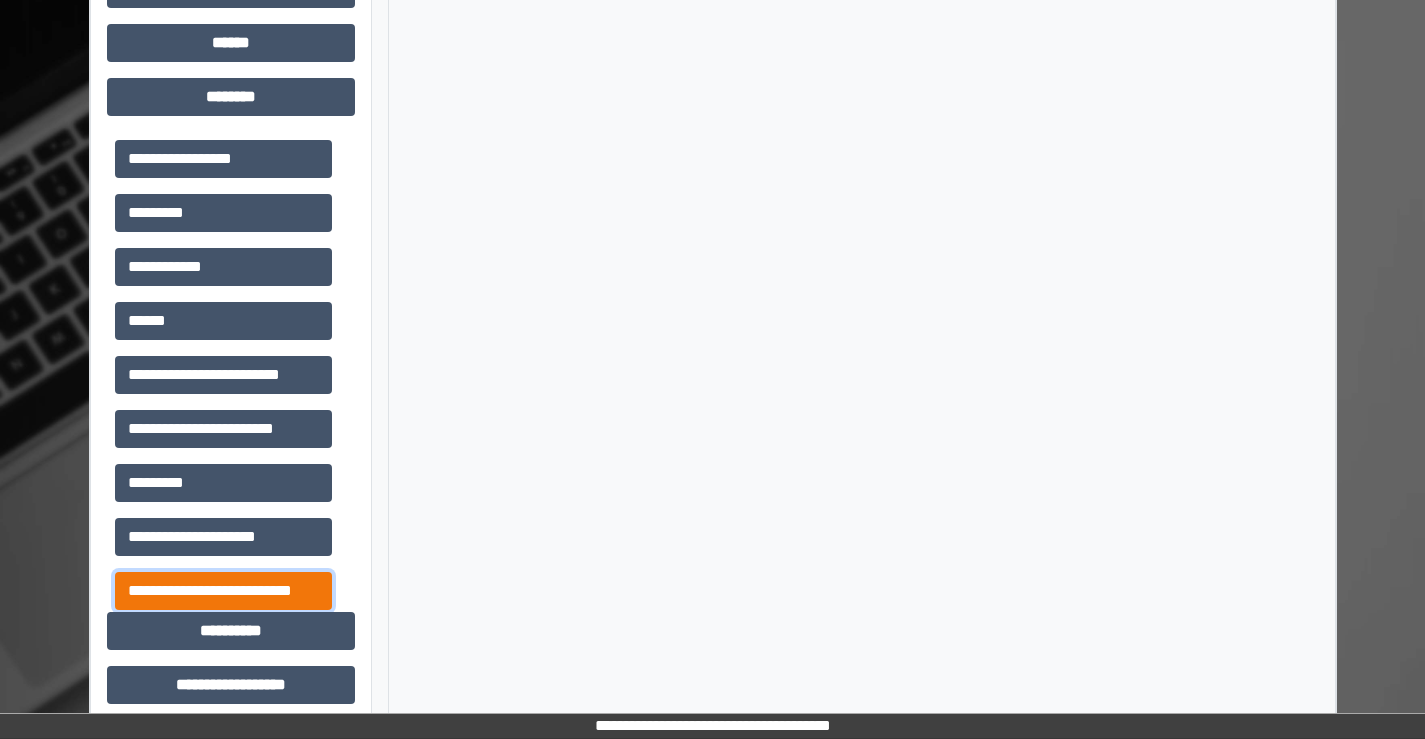 click on "**********" at bounding box center (223, 591) 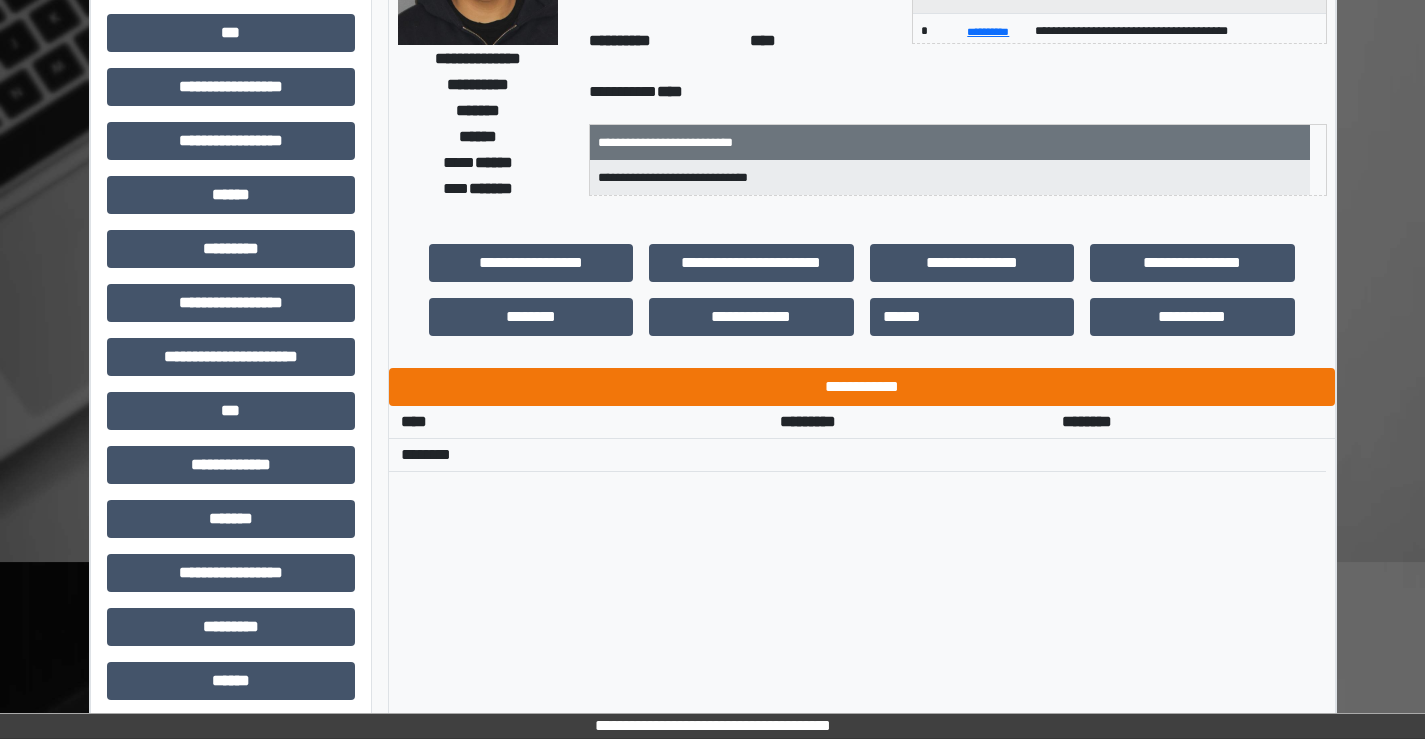 scroll, scrollTop: 200, scrollLeft: 0, axis: vertical 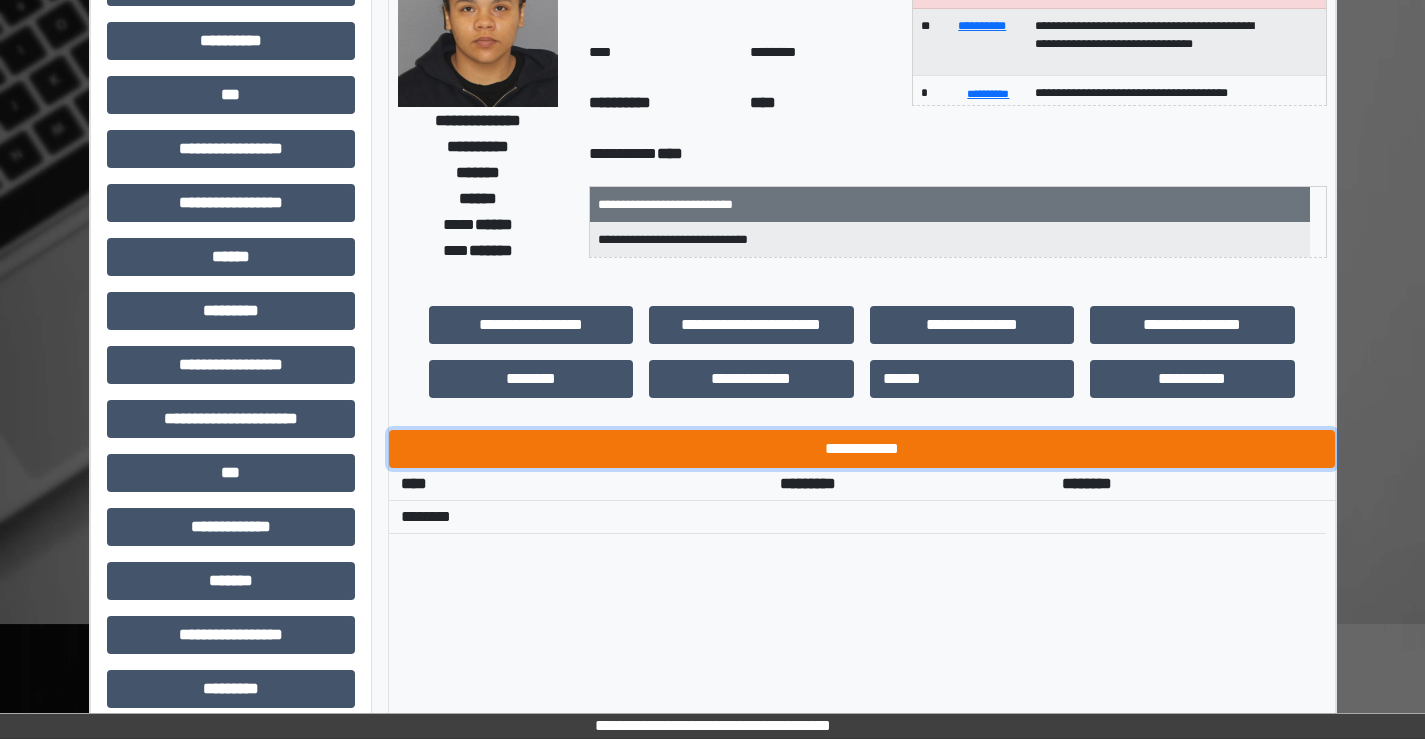 click on "**********" at bounding box center (862, 449) 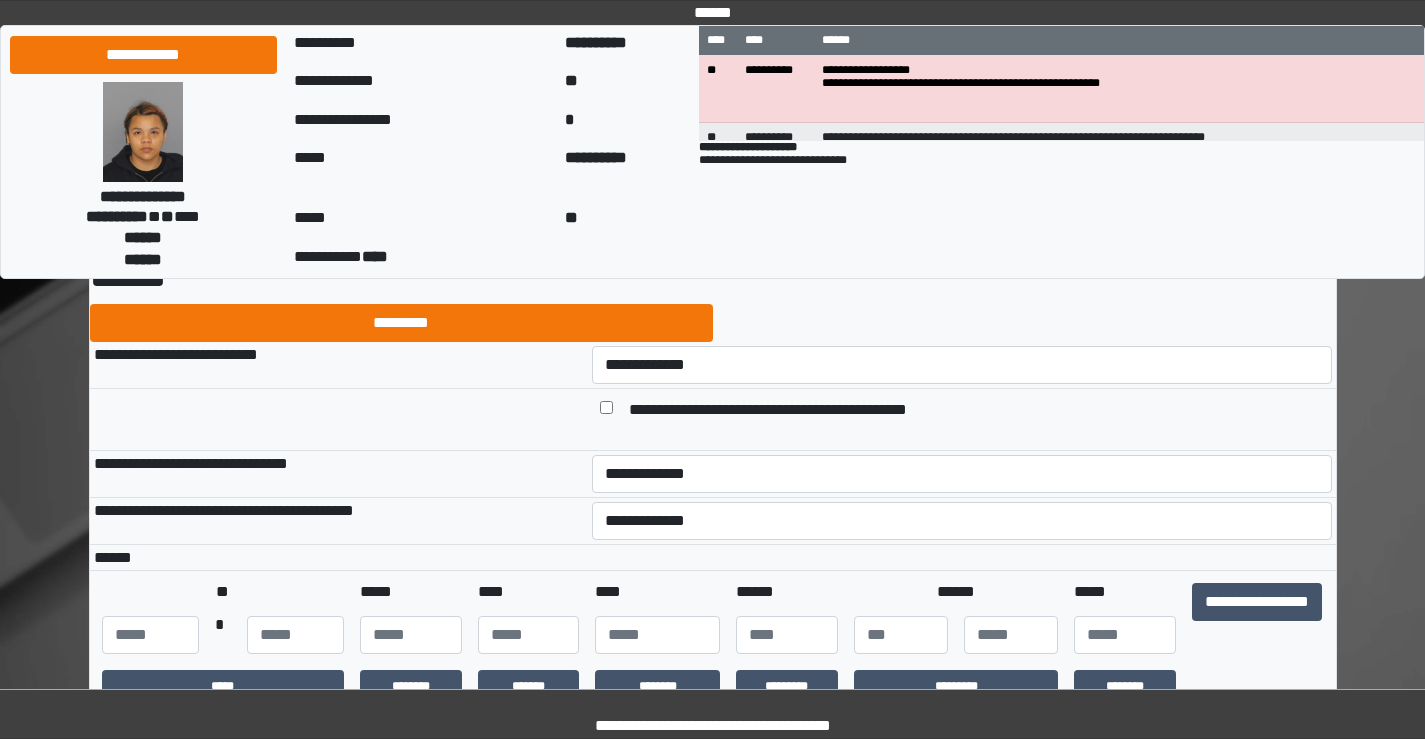 scroll, scrollTop: 100, scrollLeft: 0, axis: vertical 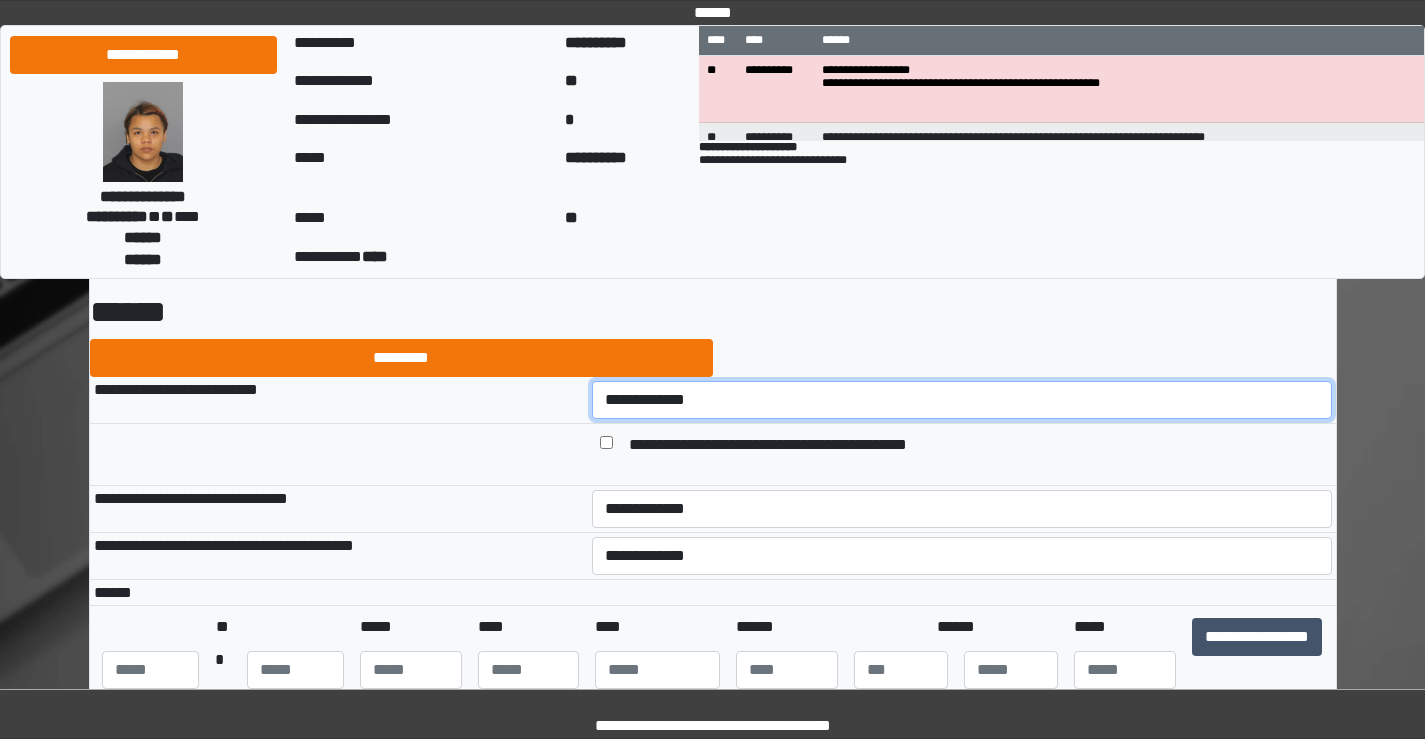 click on "**********" at bounding box center [962, 400] 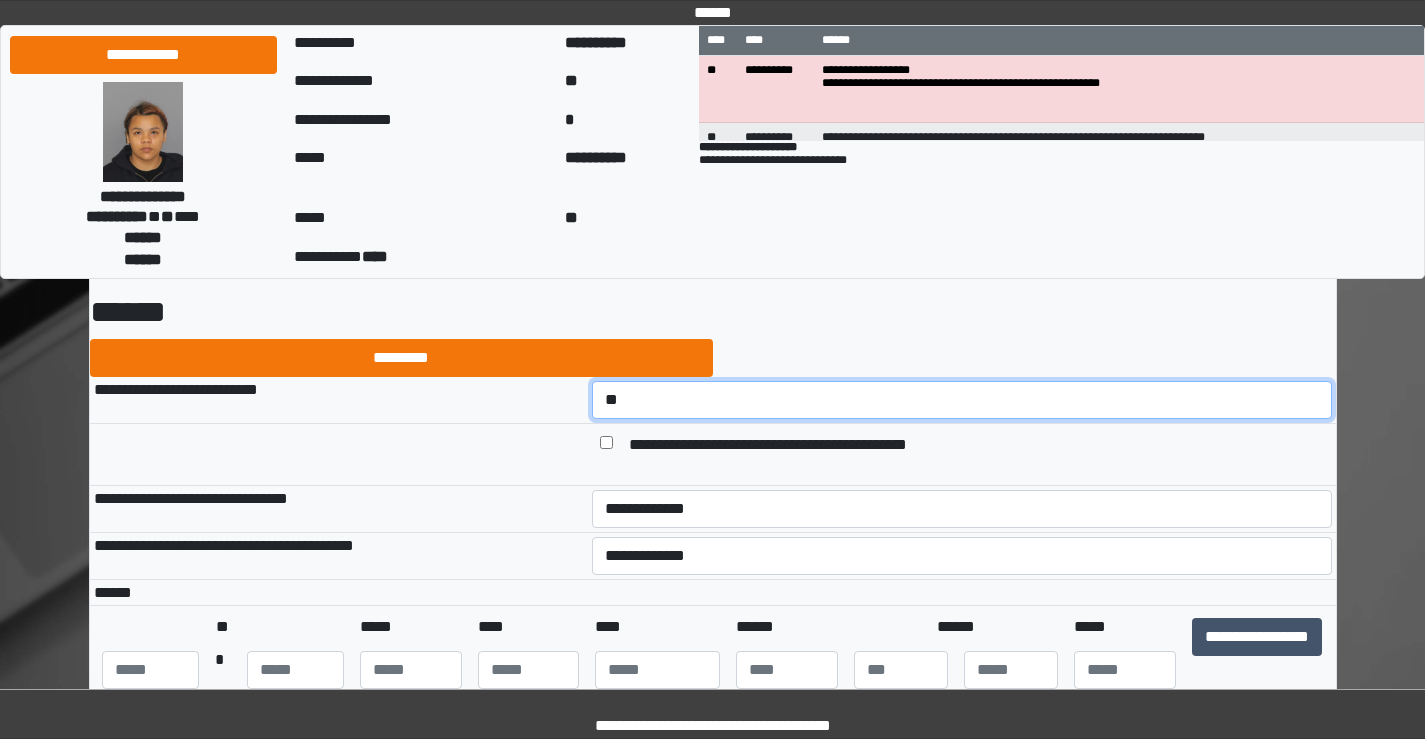 click on "**********" at bounding box center (962, 400) 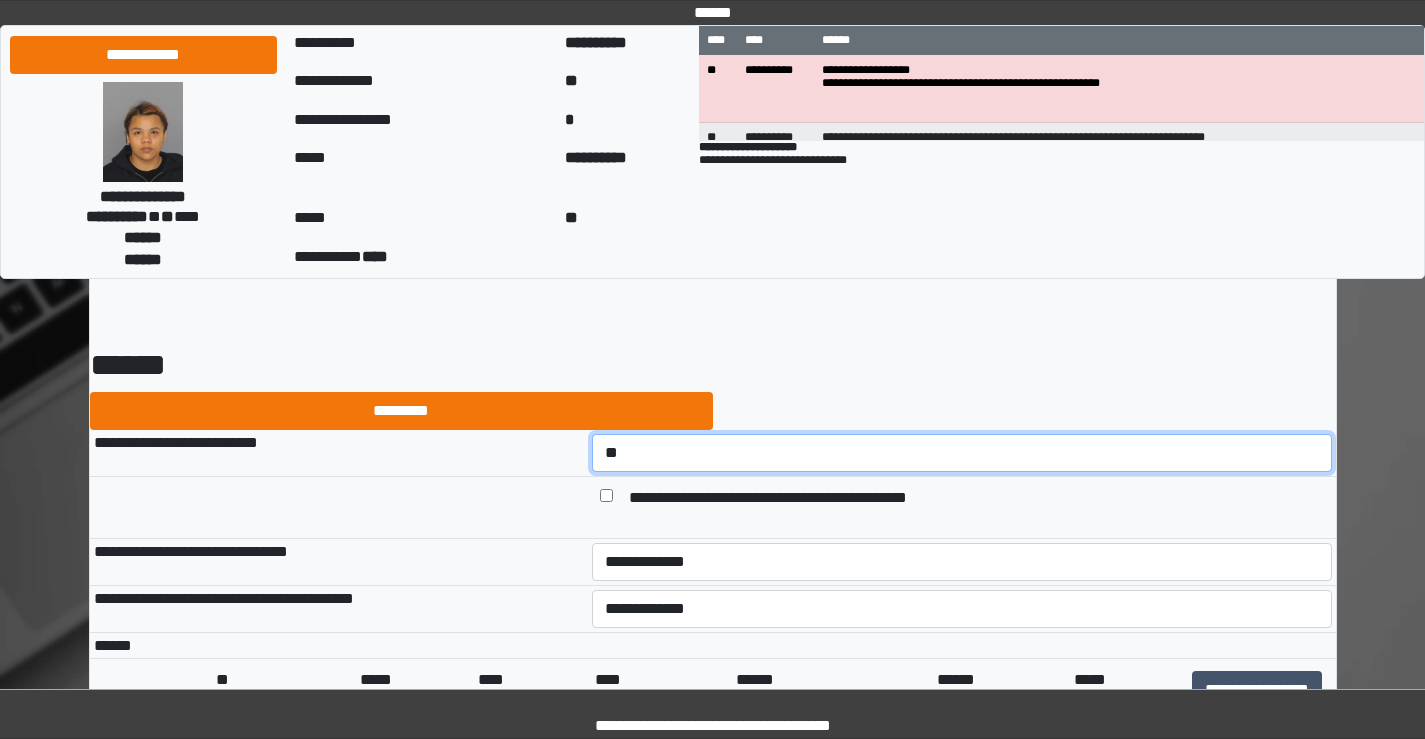 scroll, scrollTop: 0, scrollLeft: 0, axis: both 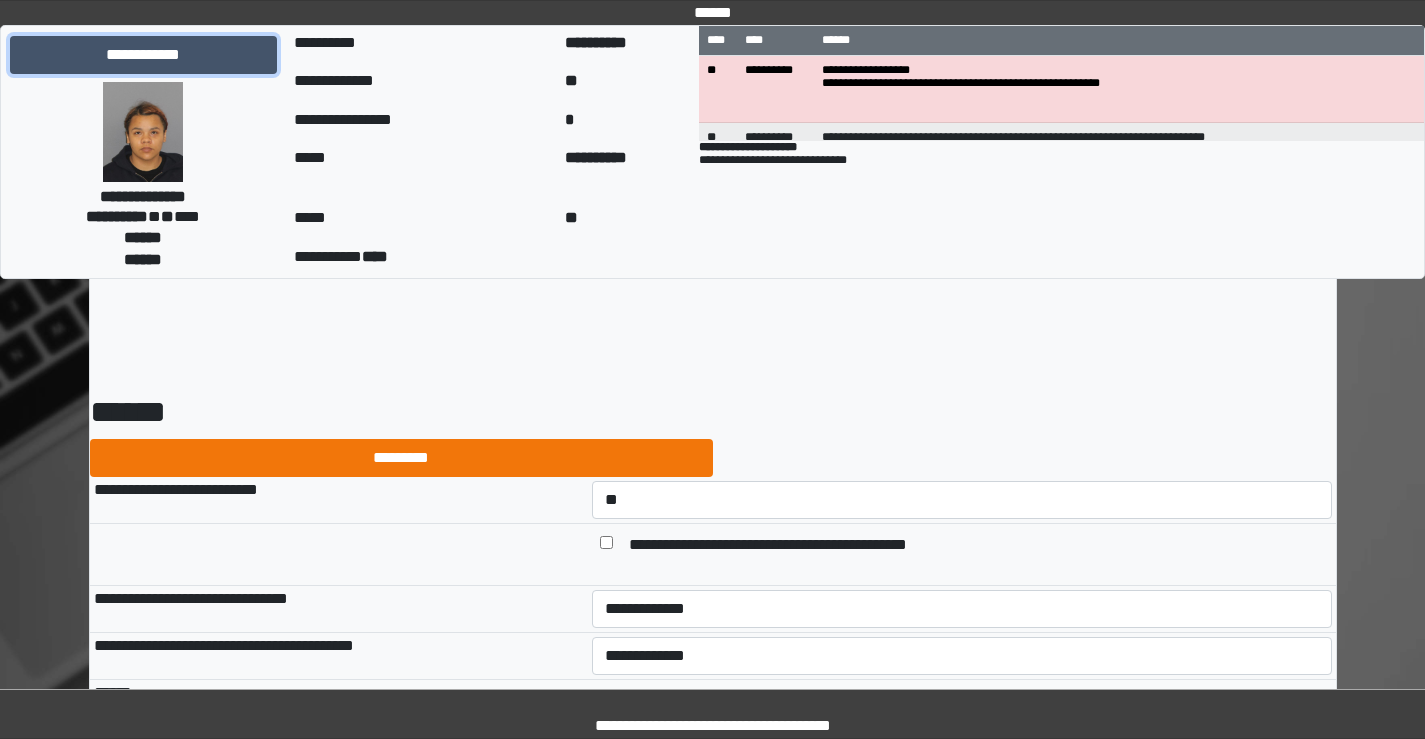 click on "**********" at bounding box center (143, 55) 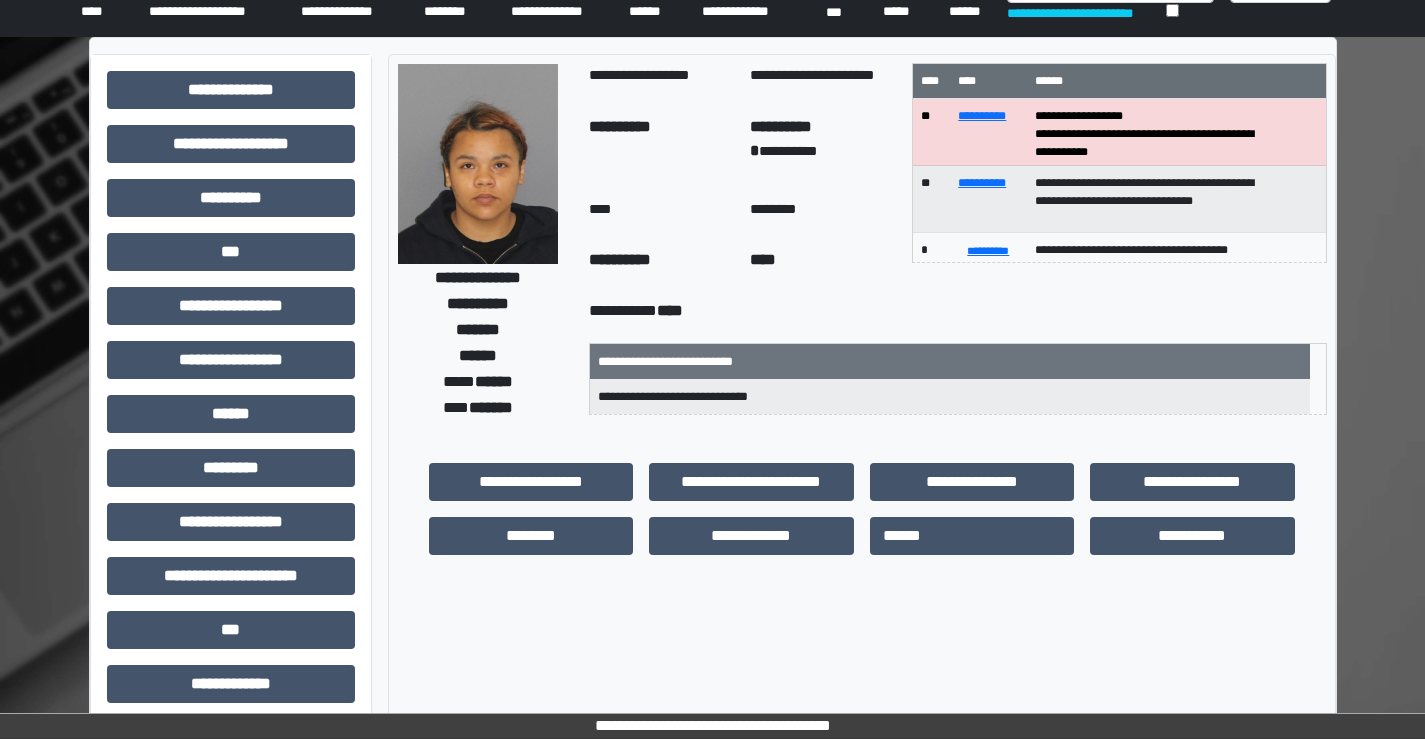 scroll, scrollTop: 35, scrollLeft: 0, axis: vertical 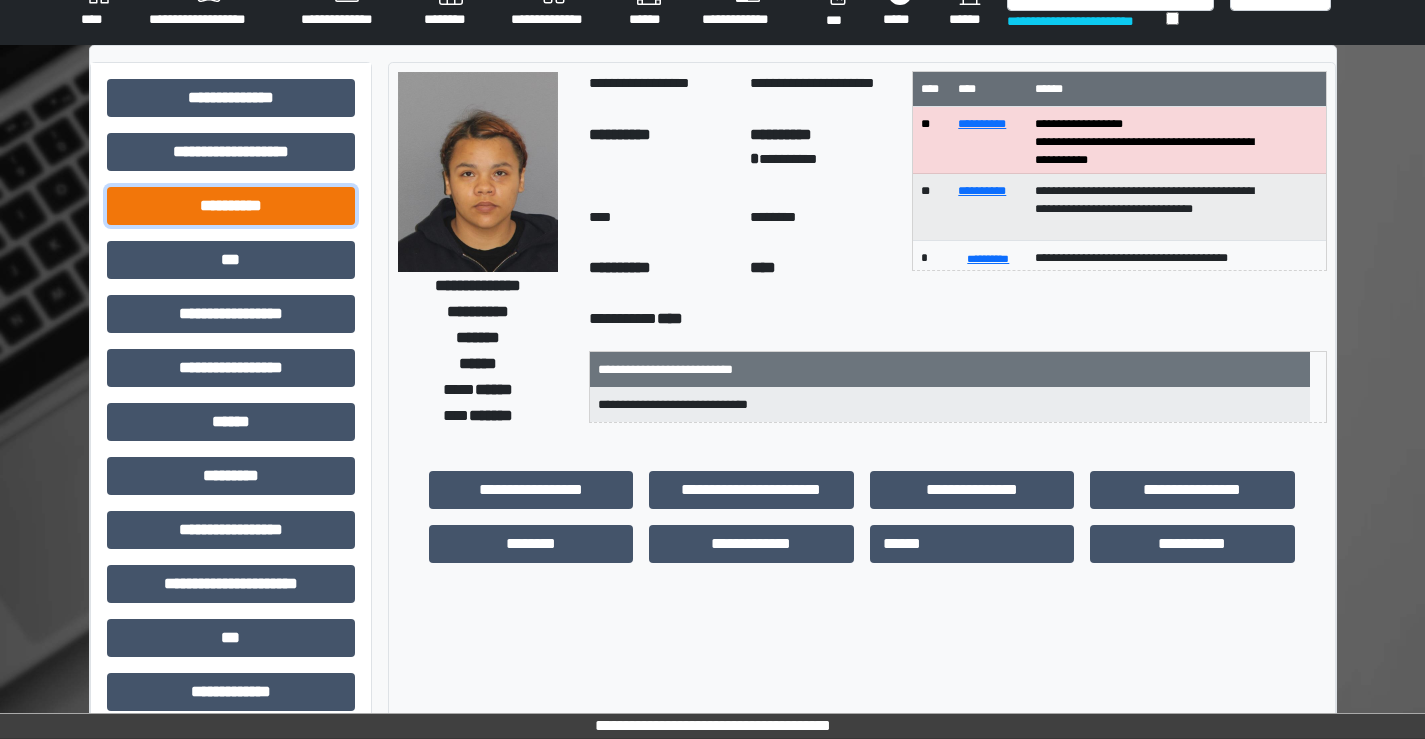 click on "**********" at bounding box center (231, 206) 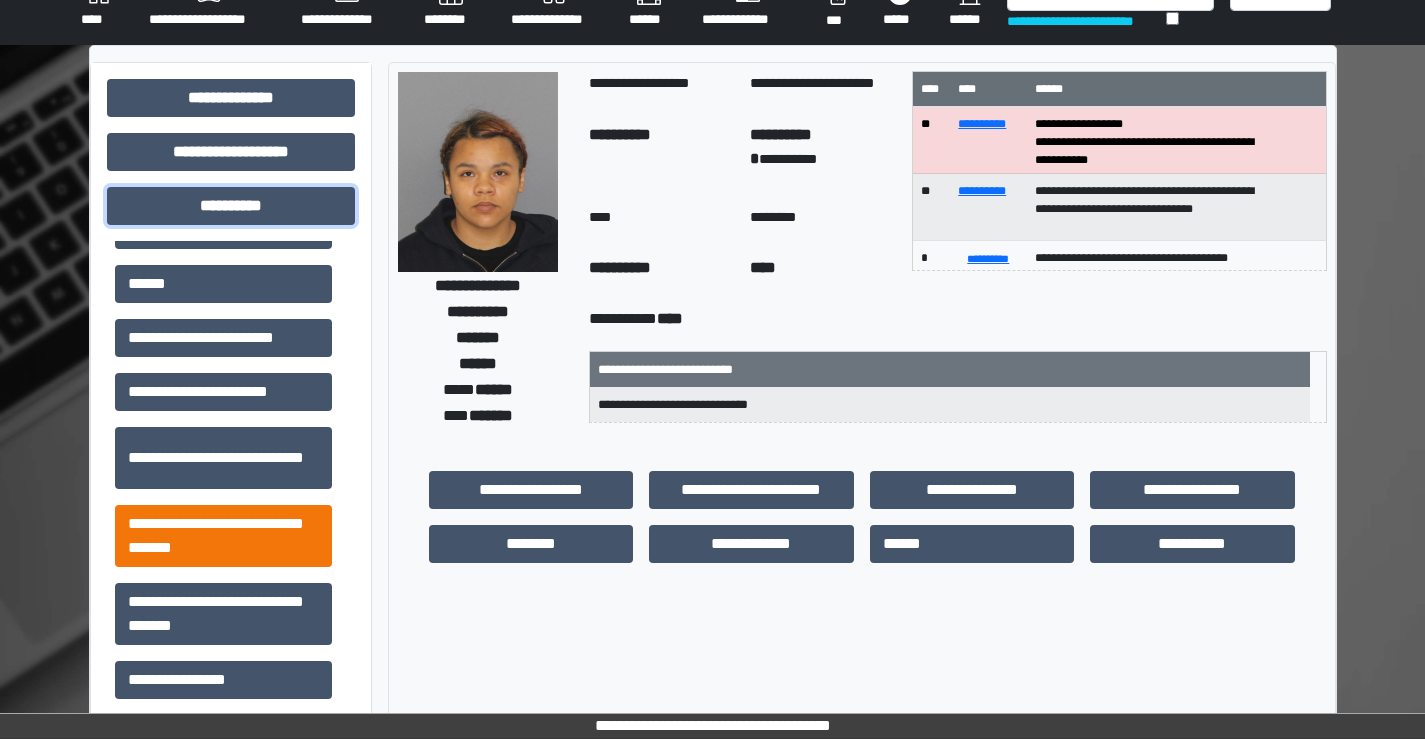 scroll, scrollTop: 202, scrollLeft: 0, axis: vertical 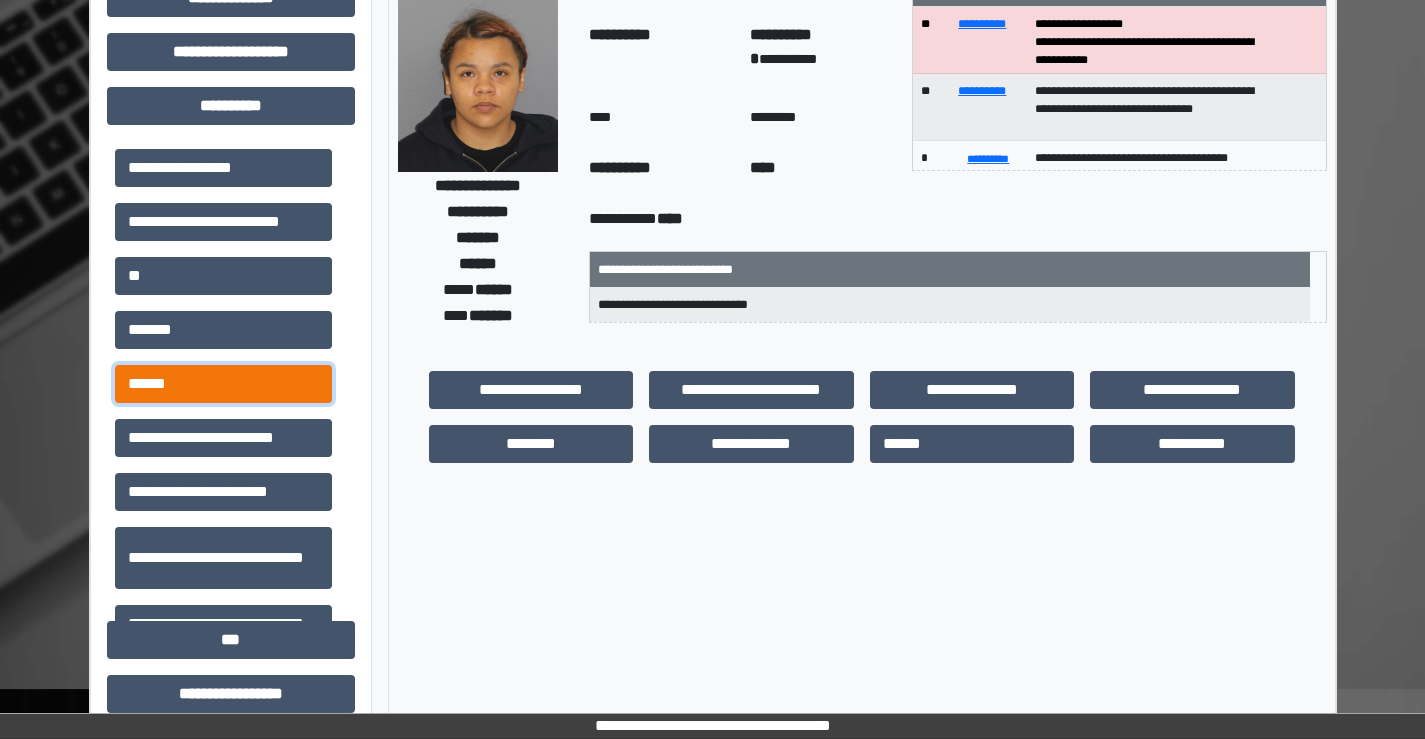 click on "******" at bounding box center [223, 384] 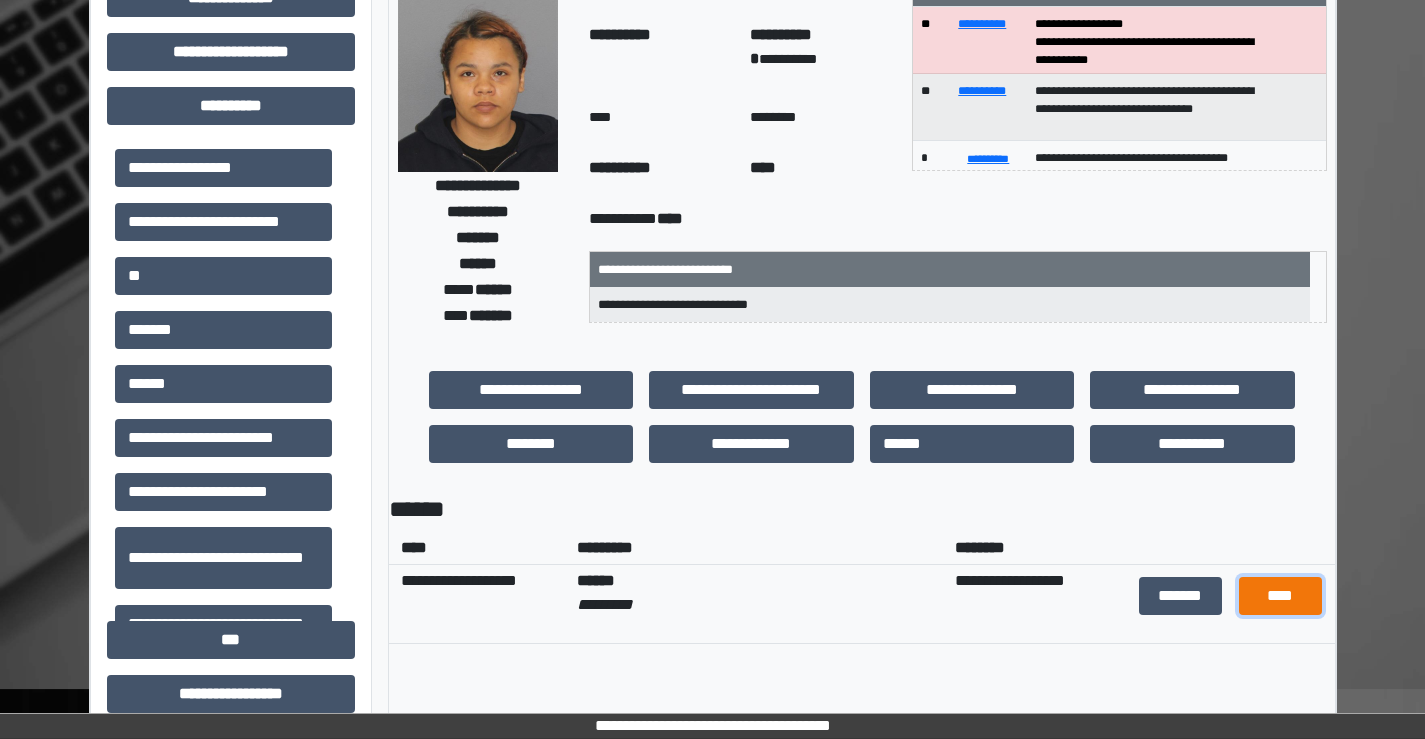 click on "****" at bounding box center (1281, 596) 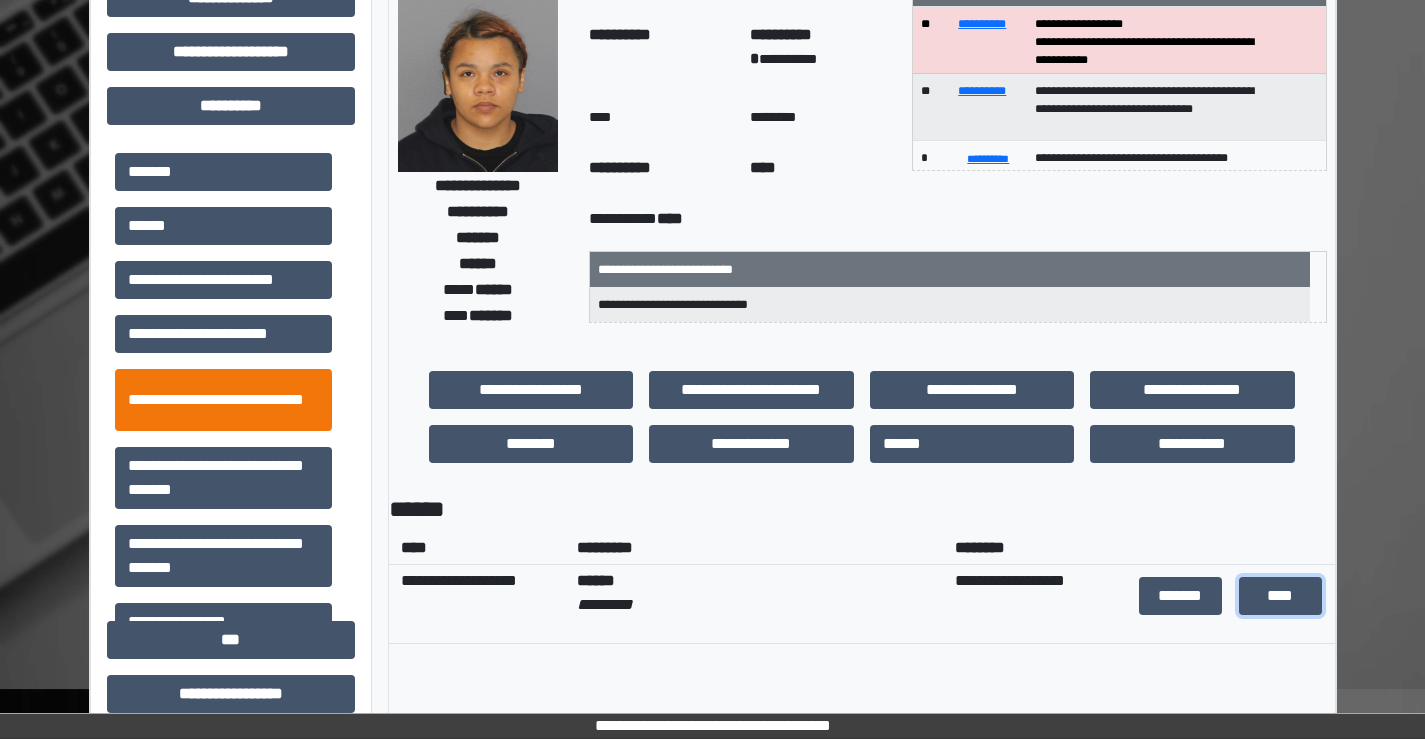 scroll, scrollTop: 202, scrollLeft: 0, axis: vertical 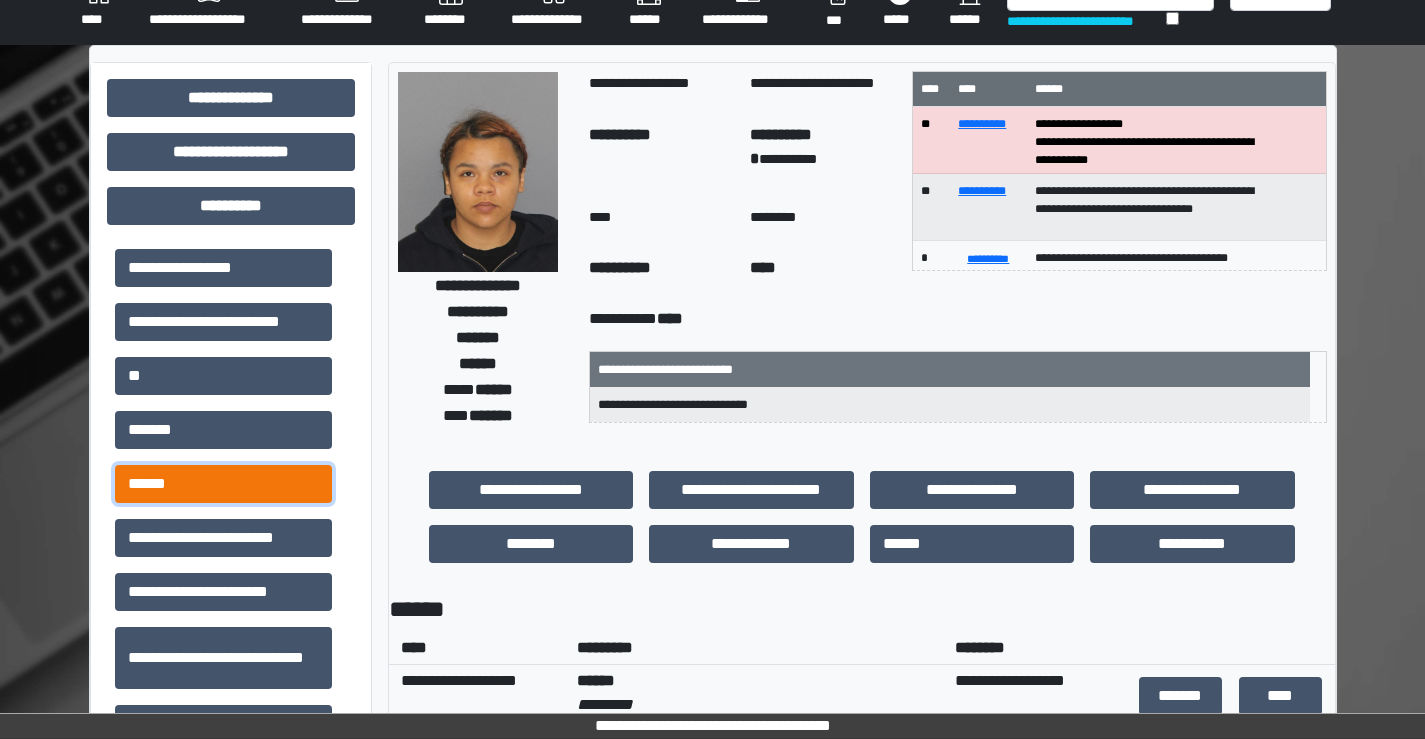 click on "******" at bounding box center [223, 484] 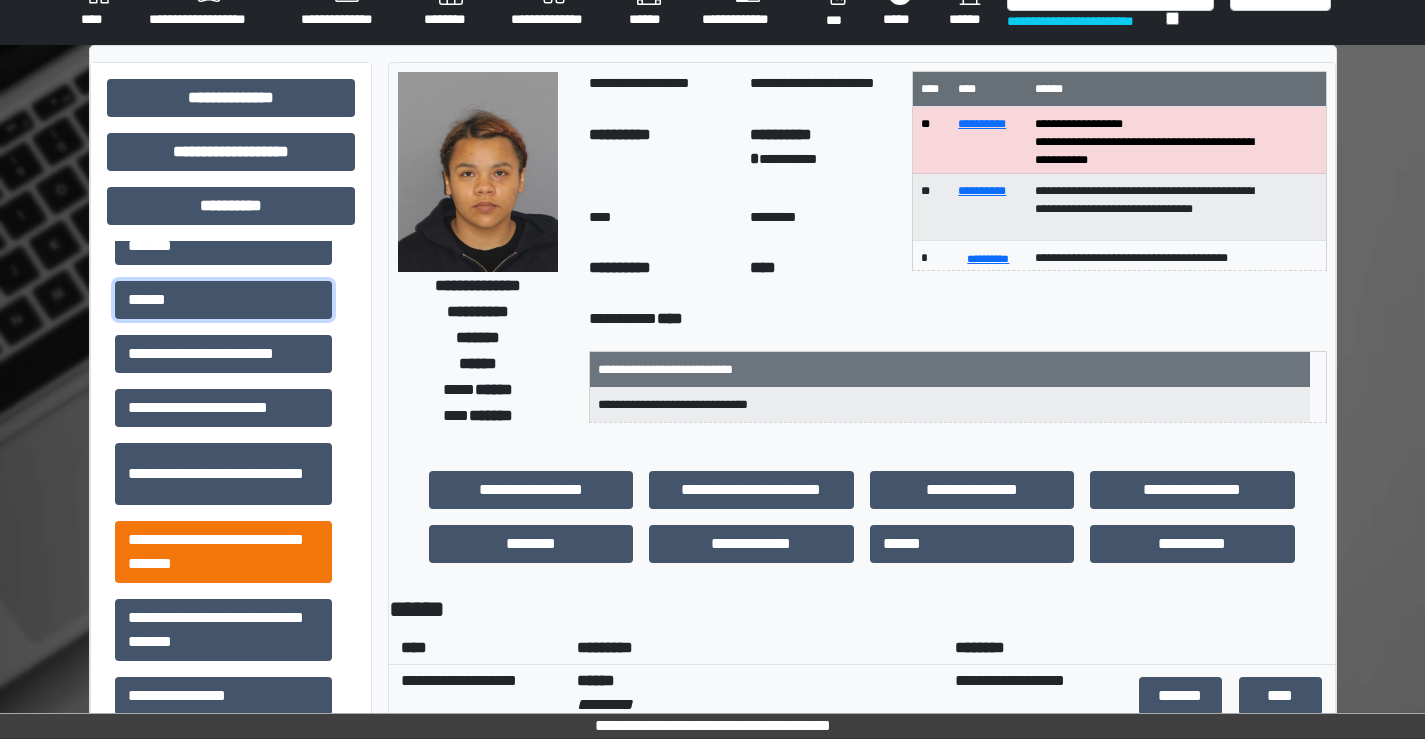scroll, scrollTop: 200, scrollLeft: 0, axis: vertical 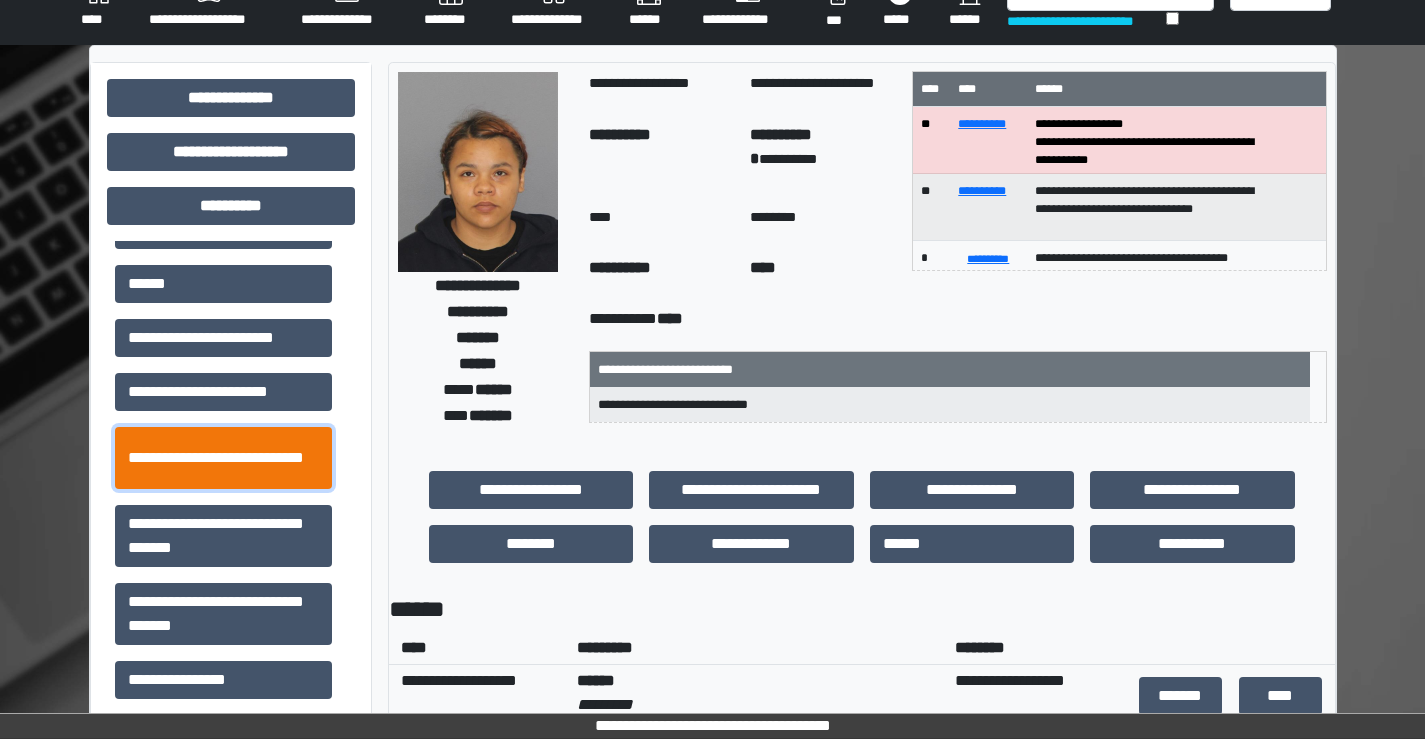 click on "**********" at bounding box center (223, 458) 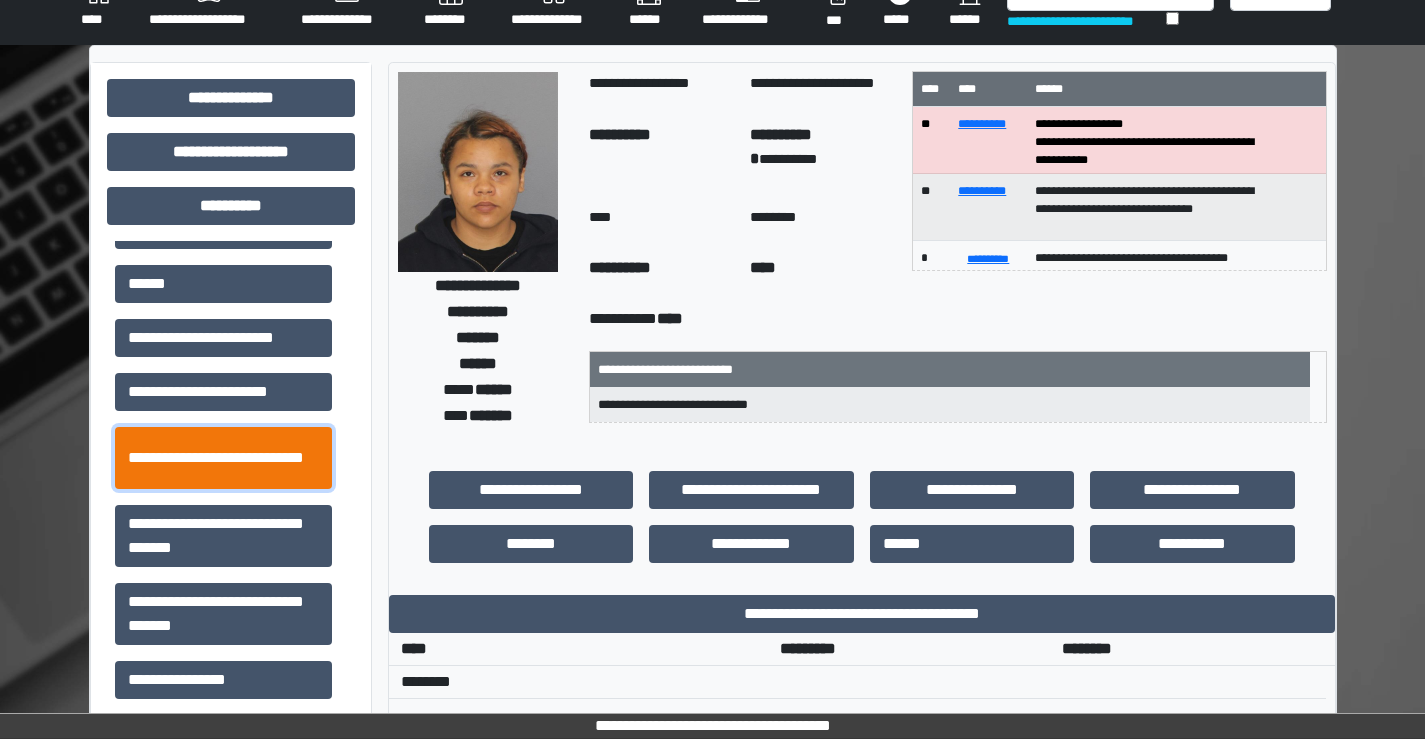 click on "**********" at bounding box center [223, 458] 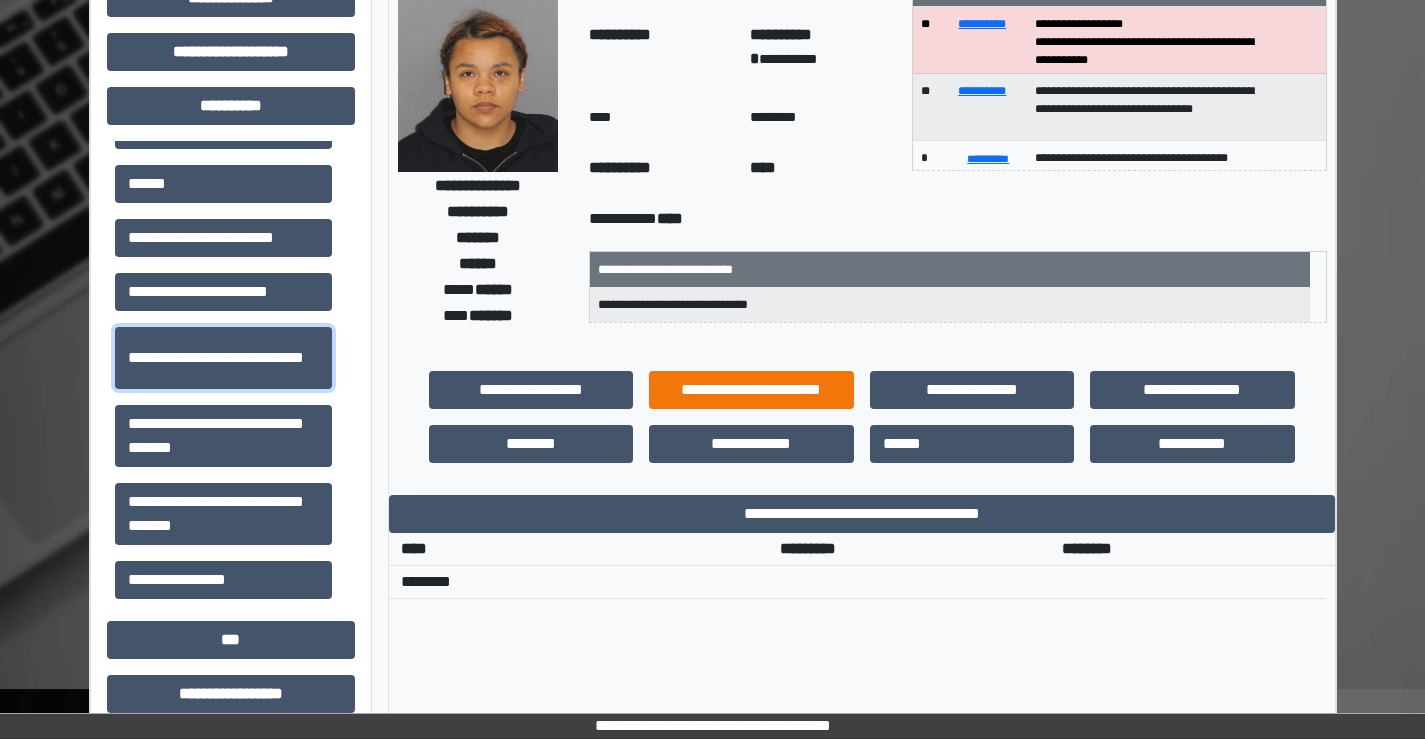 scroll, scrollTop: 35, scrollLeft: 0, axis: vertical 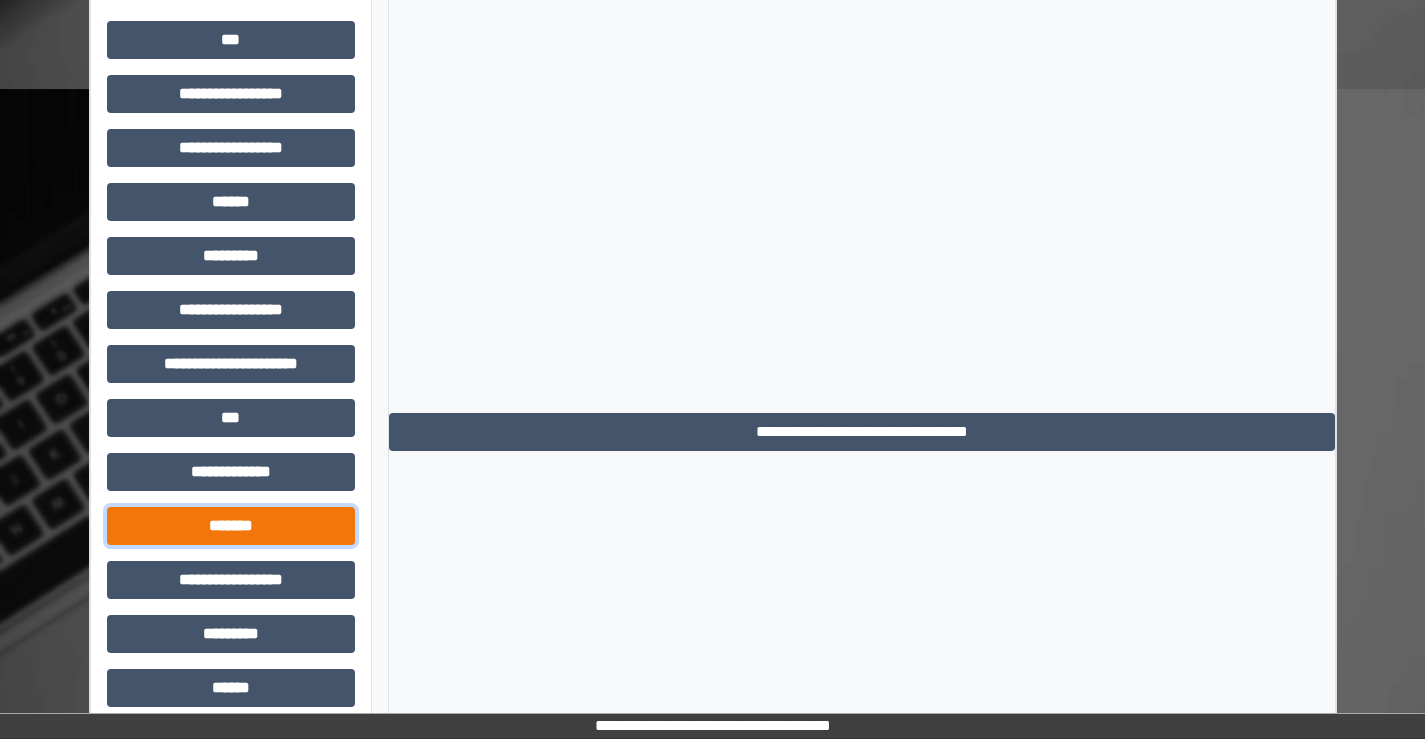 click on "*******" at bounding box center (231, 526) 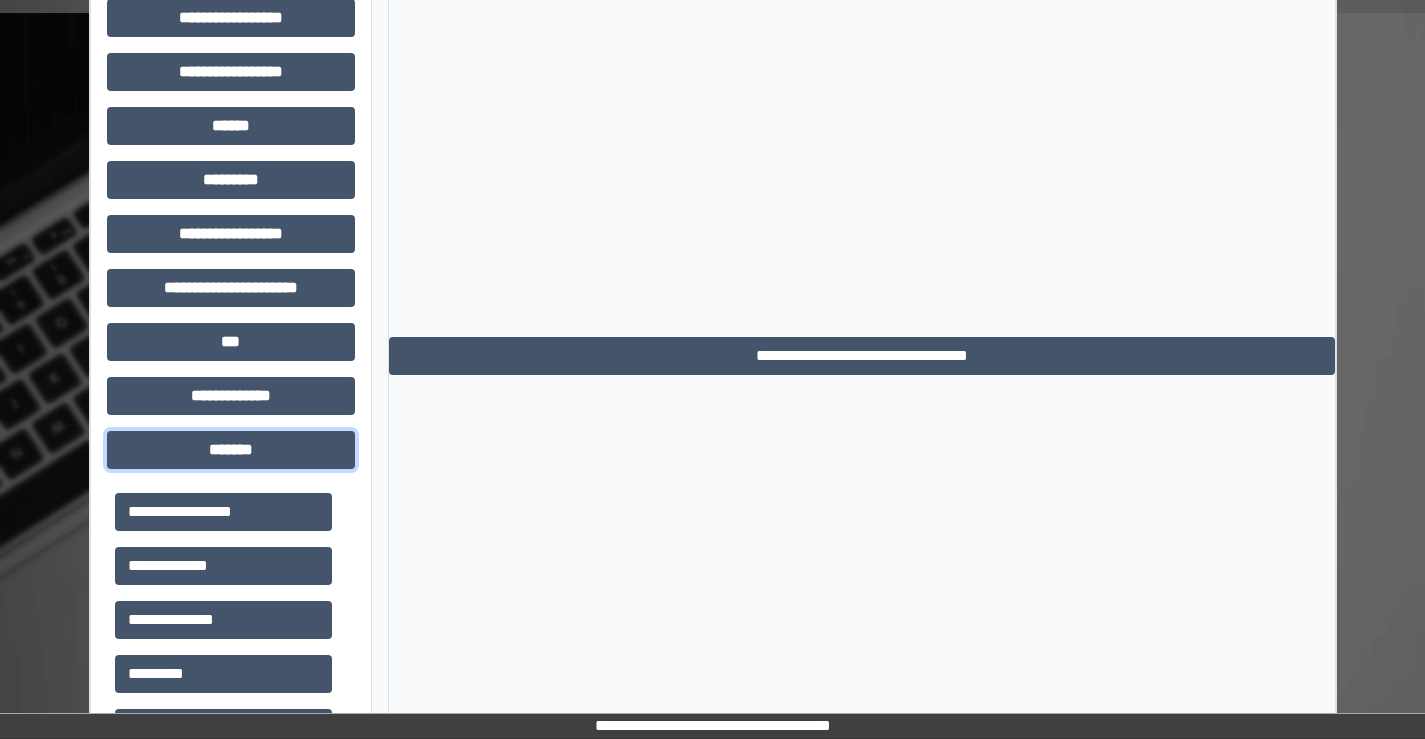 scroll, scrollTop: 935, scrollLeft: 0, axis: vertical 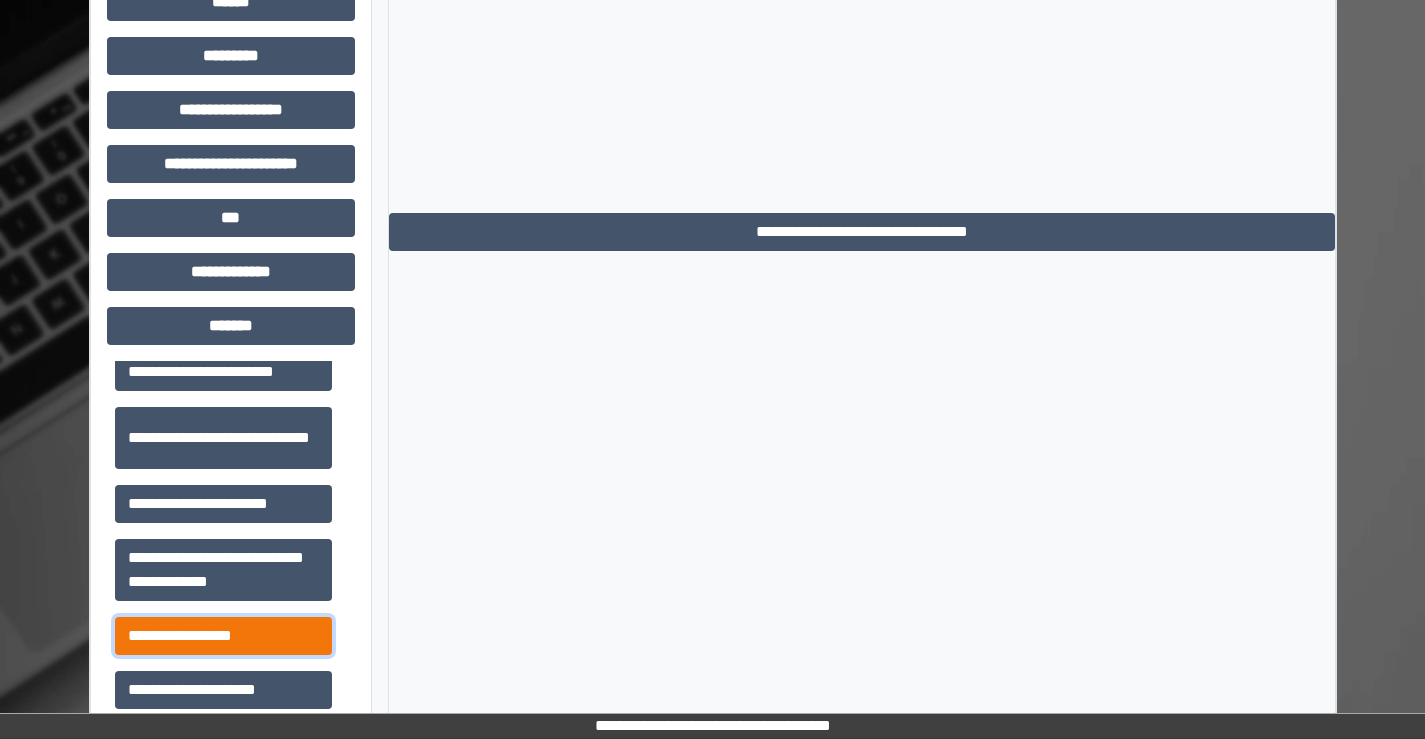 click on "**********" at bounding box center (223, 636) 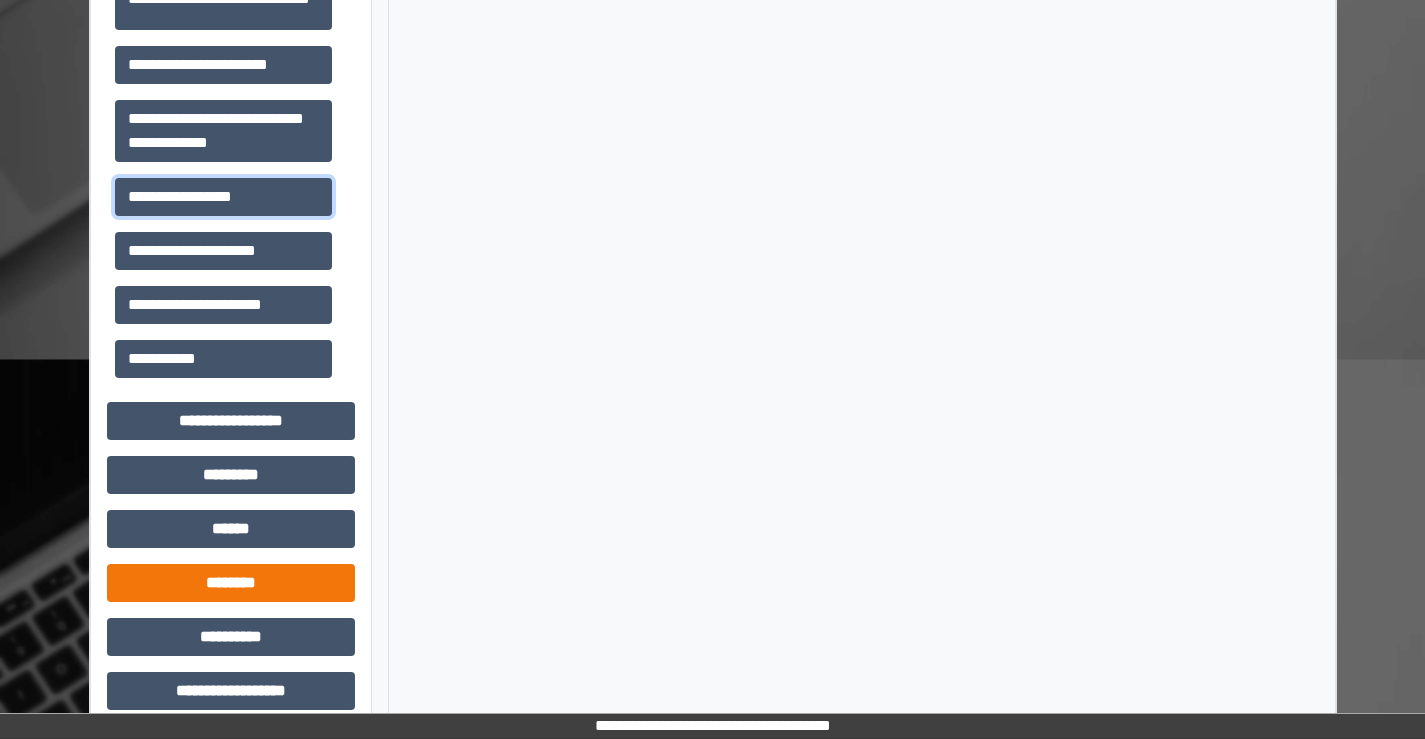 scroll, scrollTop: 1395, scrollLeft: 0, axis: vertical 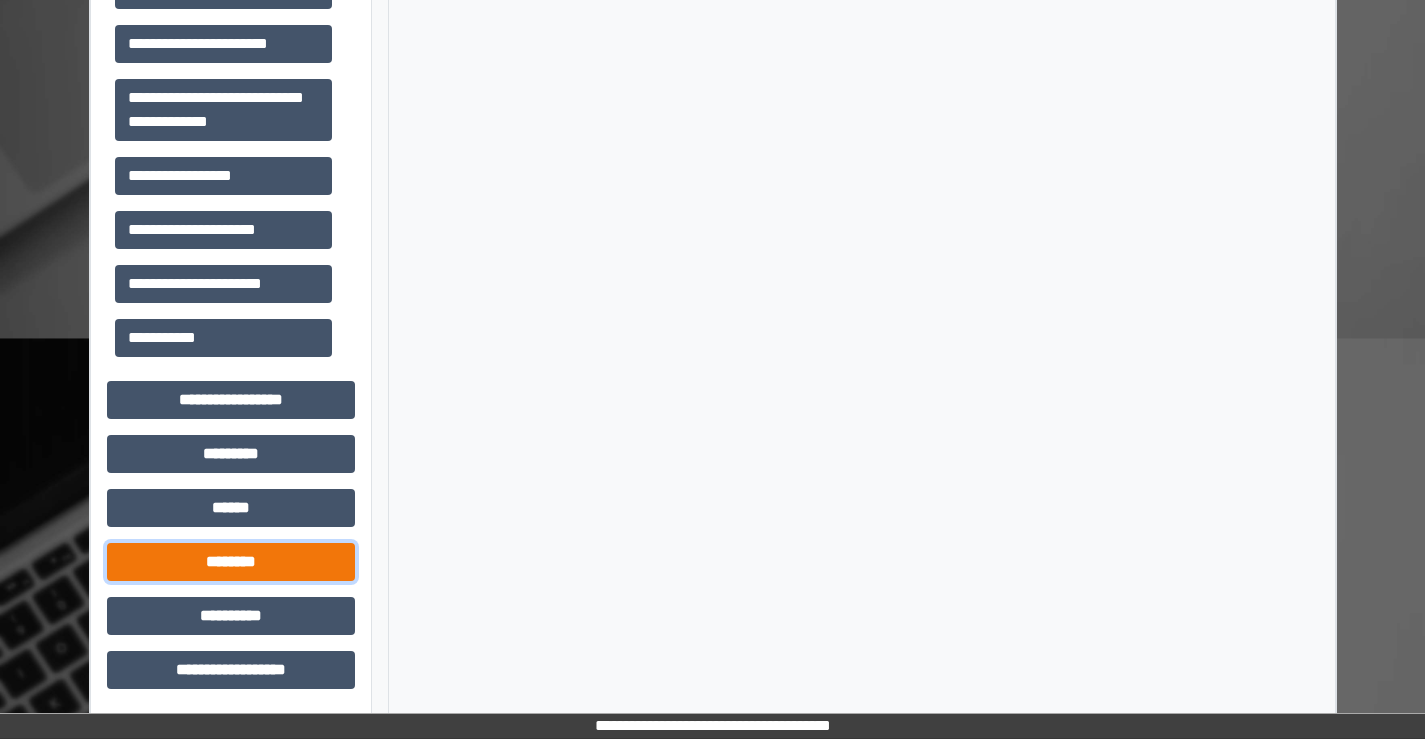 click on "********" at bounding box center (231, 562) 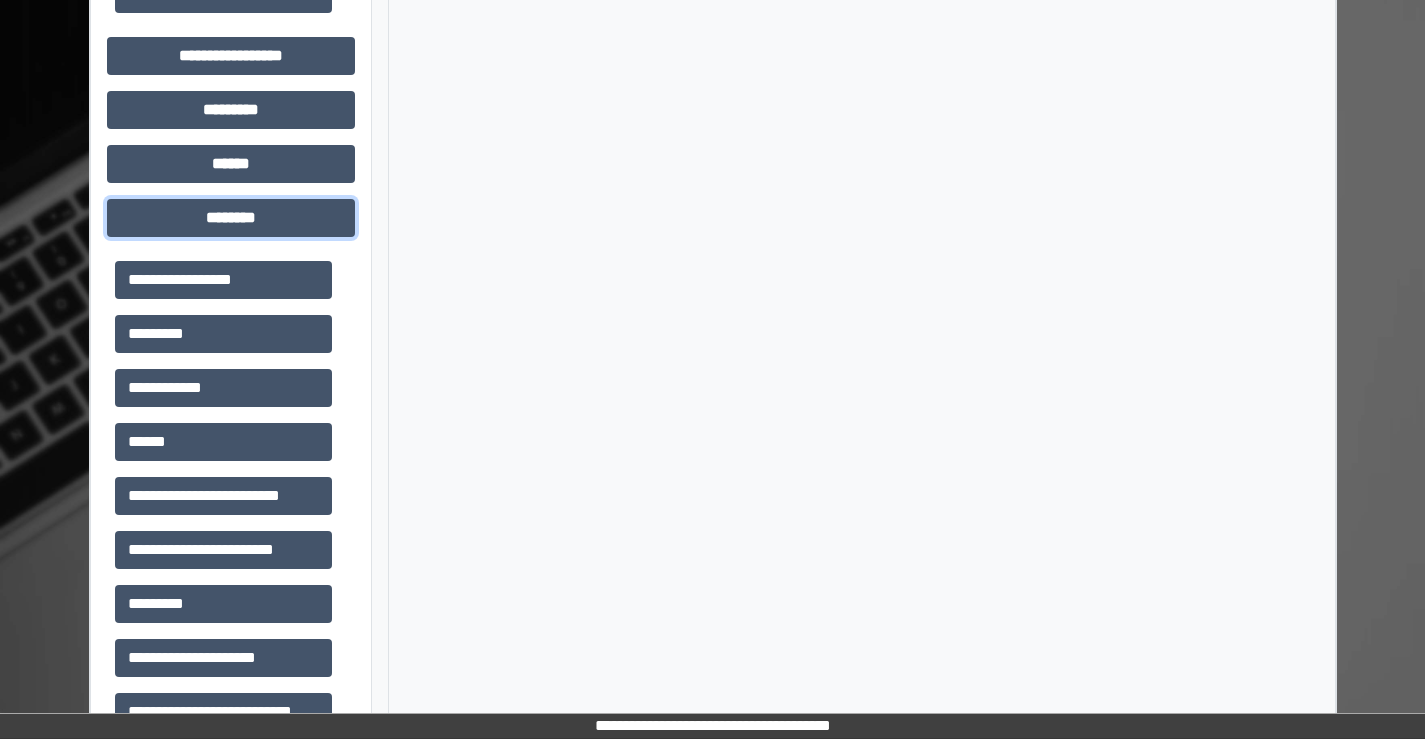 scroll, scrollTop: 1795, scrollLeft: 0, axis: vertical 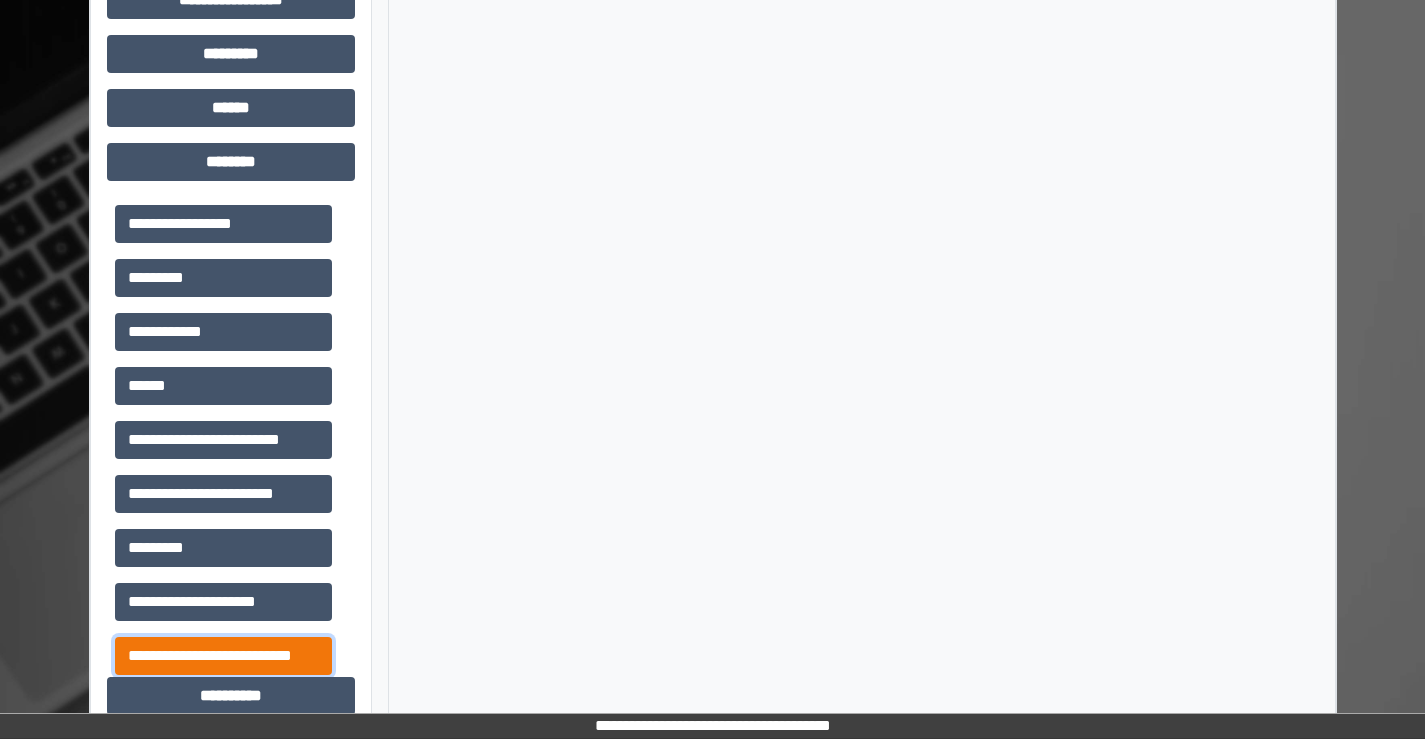click on "**********" at bounding box center [223, 656] 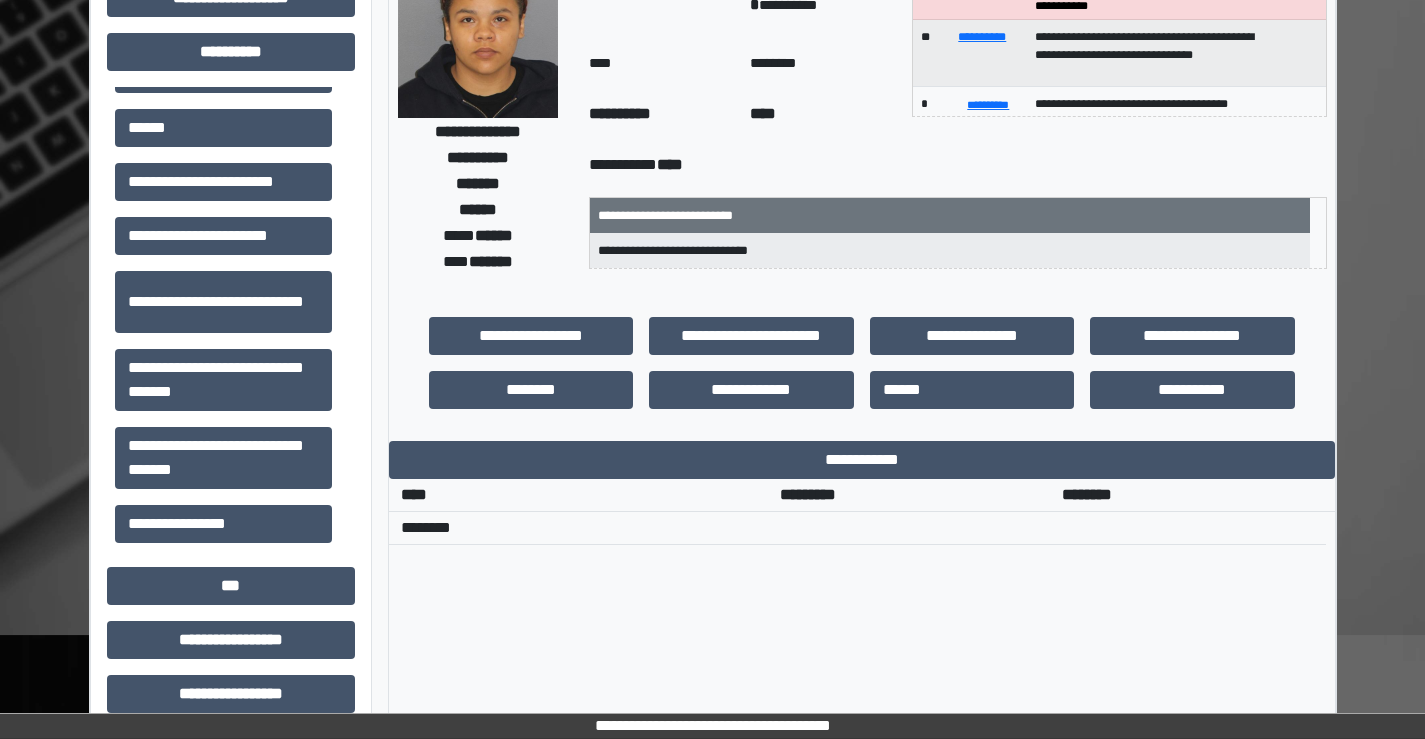 scroll, scrollTop: 175, scrollLeft: 0, axis: vertical 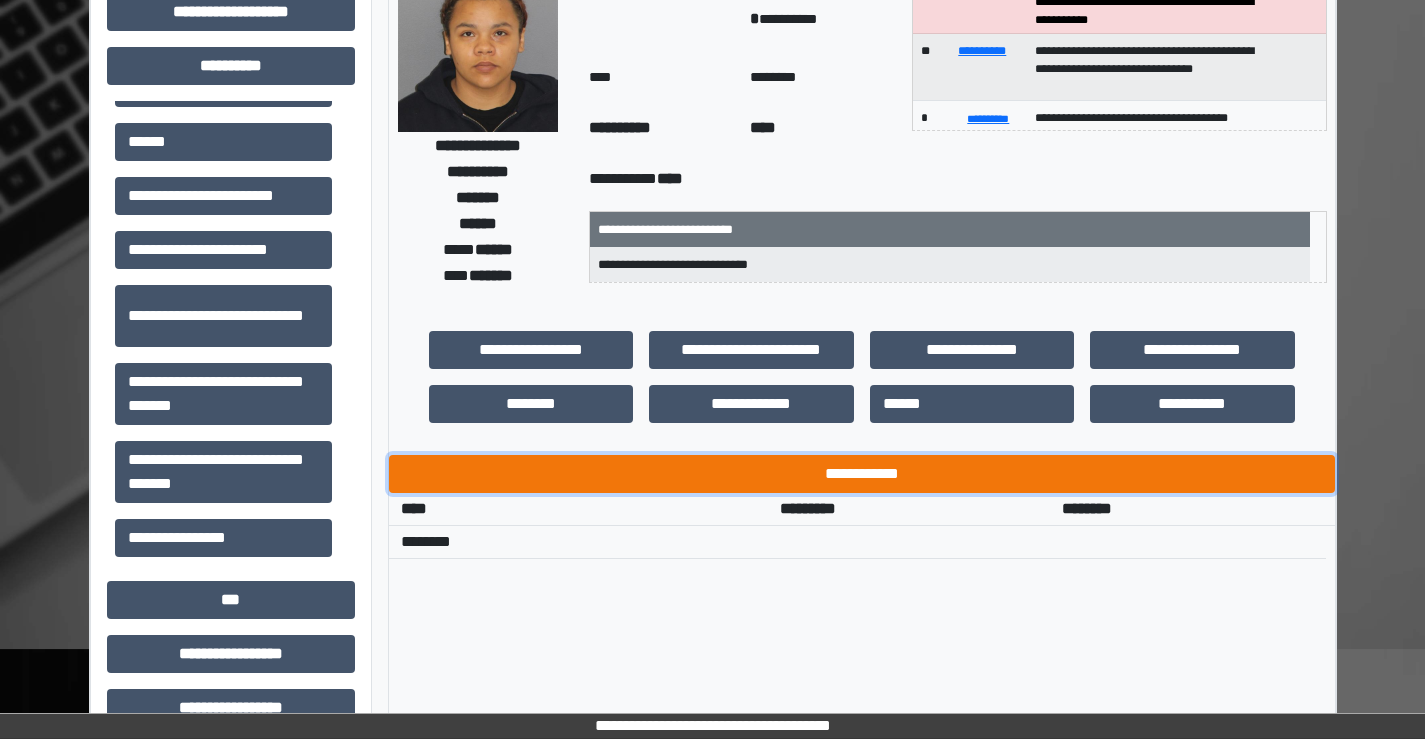 click on "**********" at bounding box center [862, 474] 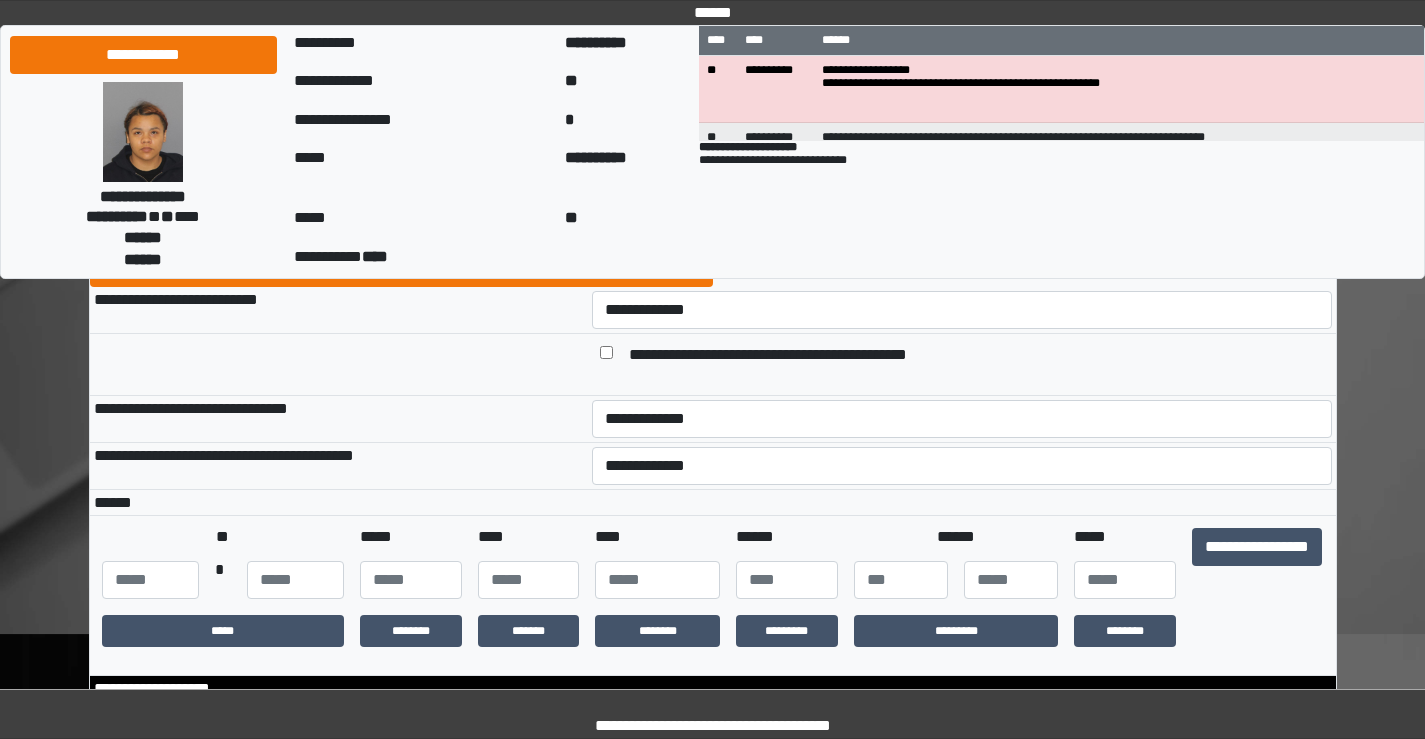 scroll, scrollTop: 100, scrollLeft: 0, axis: vertical 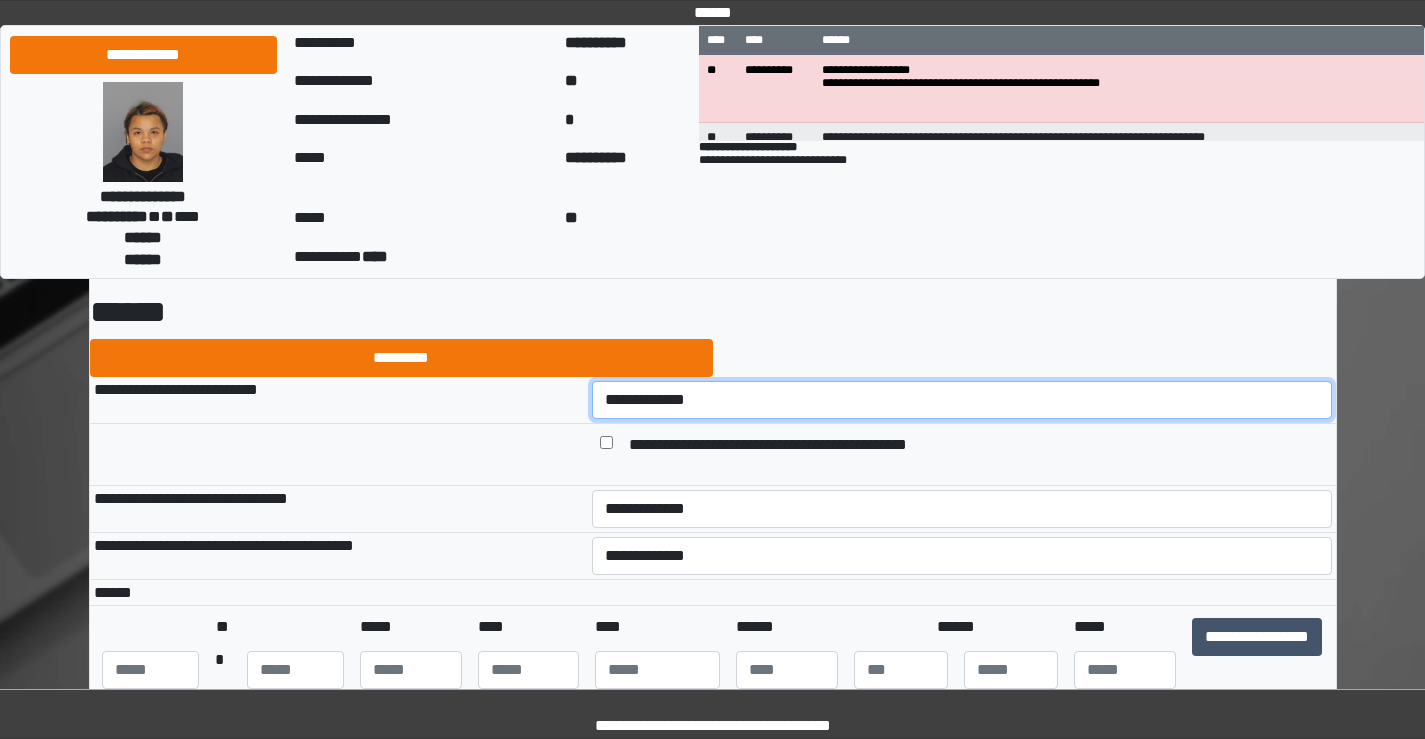 click on "**********" at bounding box center [962, 400] 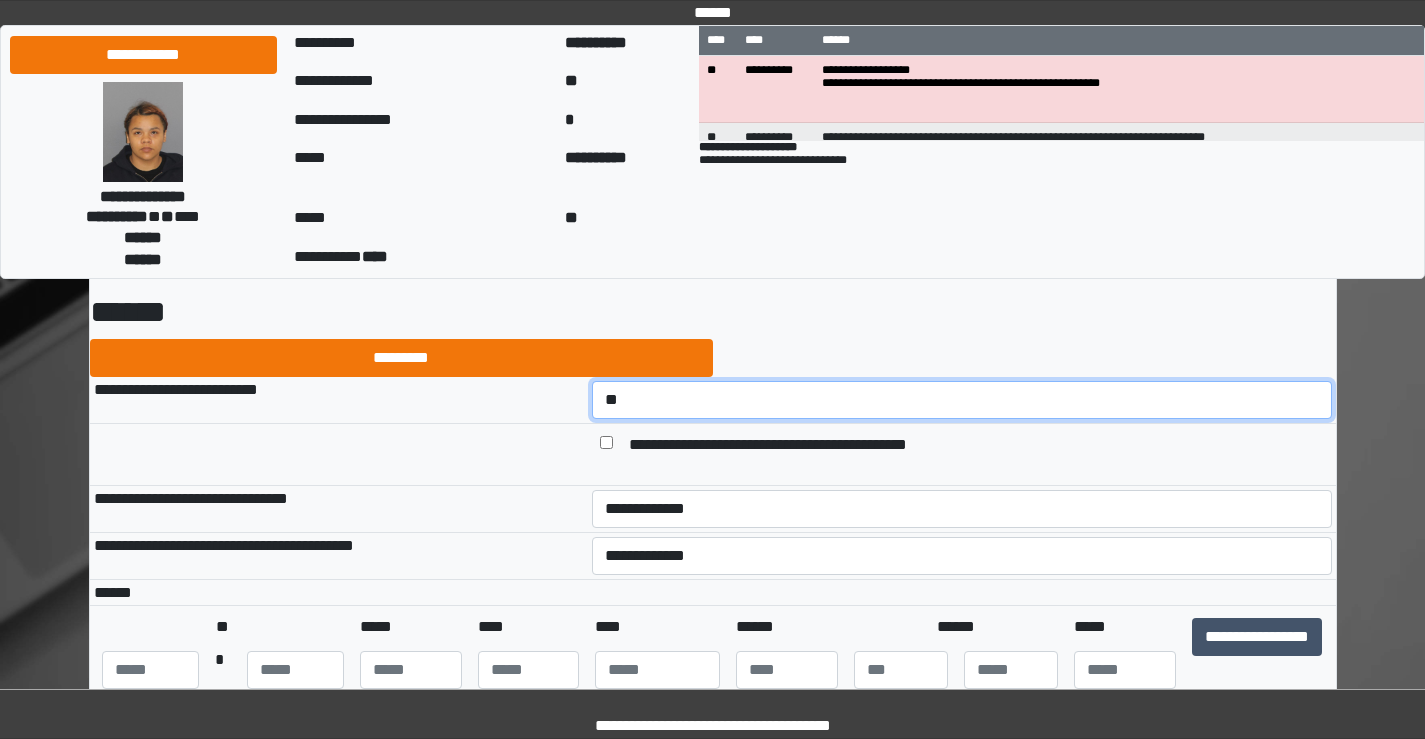 click on "**********" at bounding box center [962, 400] 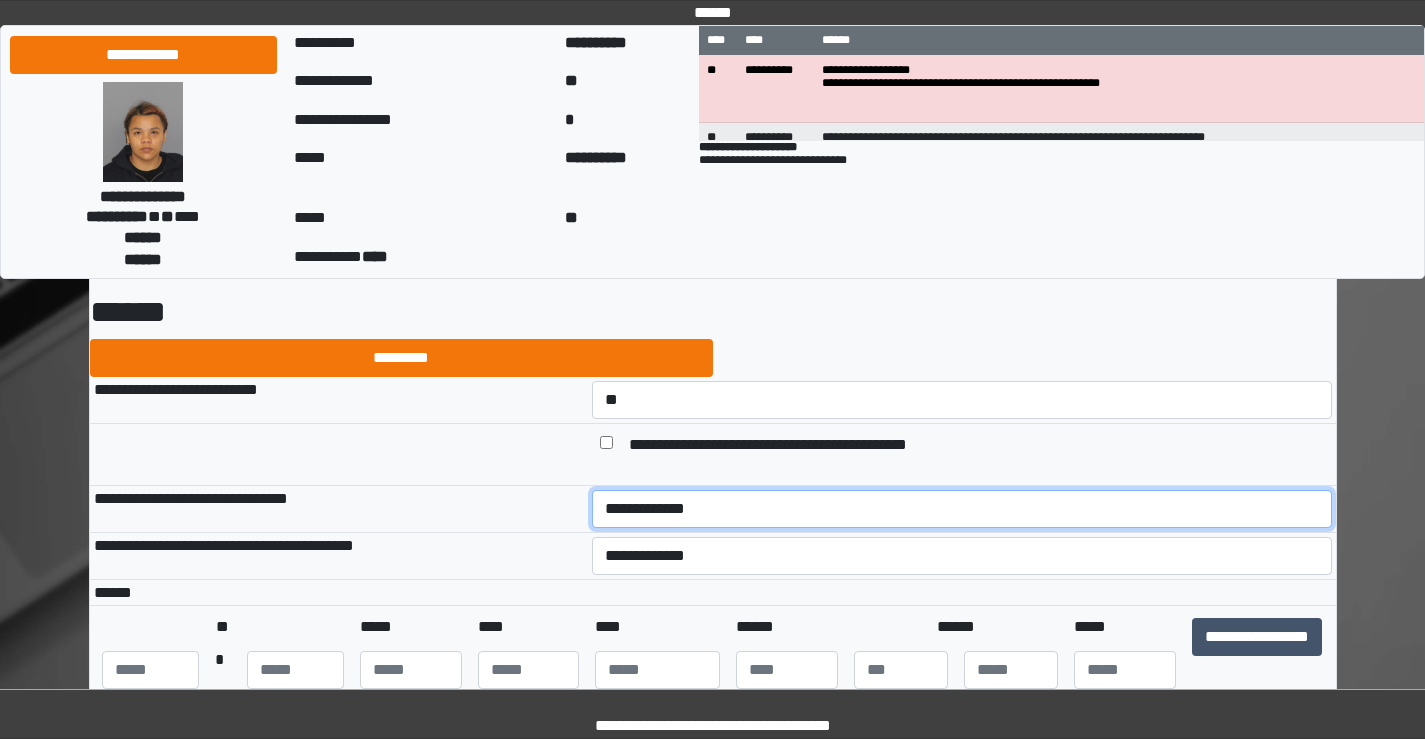 click on "**********" at bounding box center (962, 509) 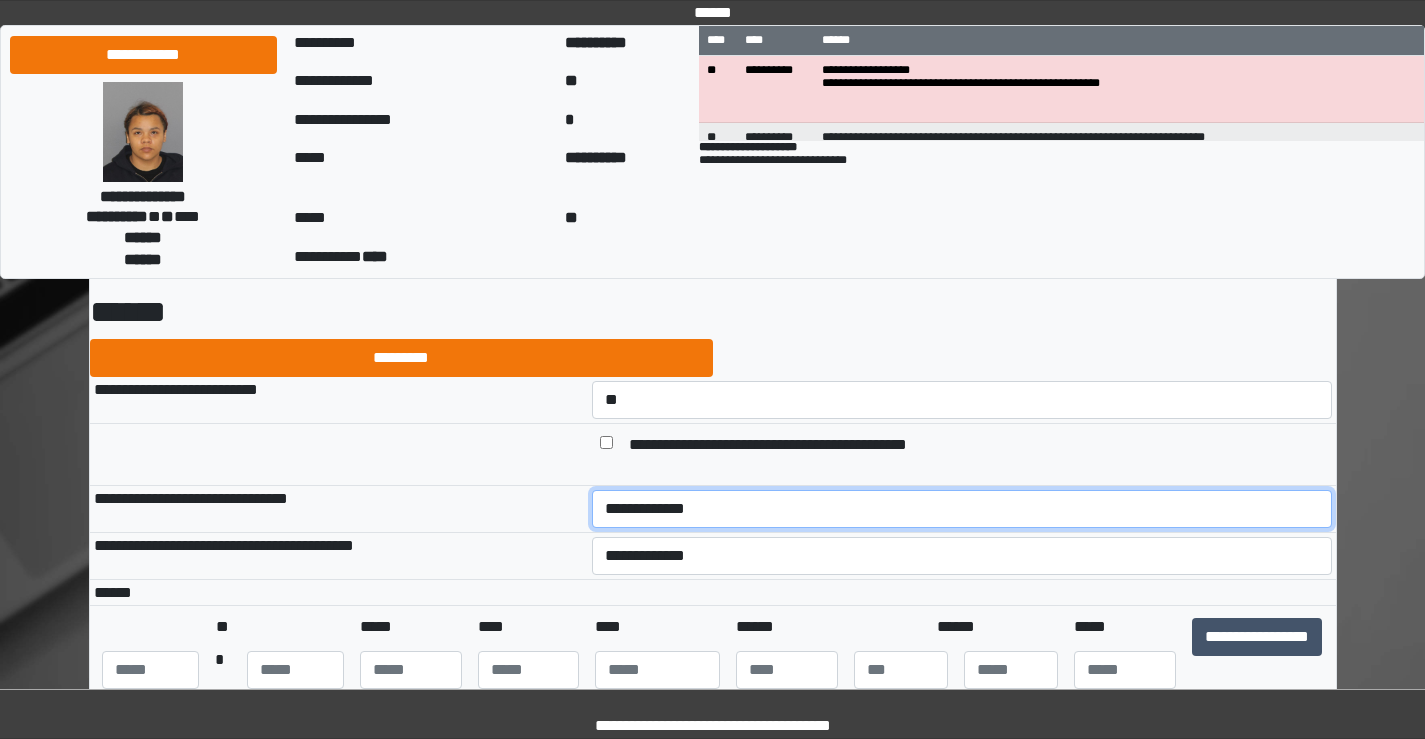 select on "*" 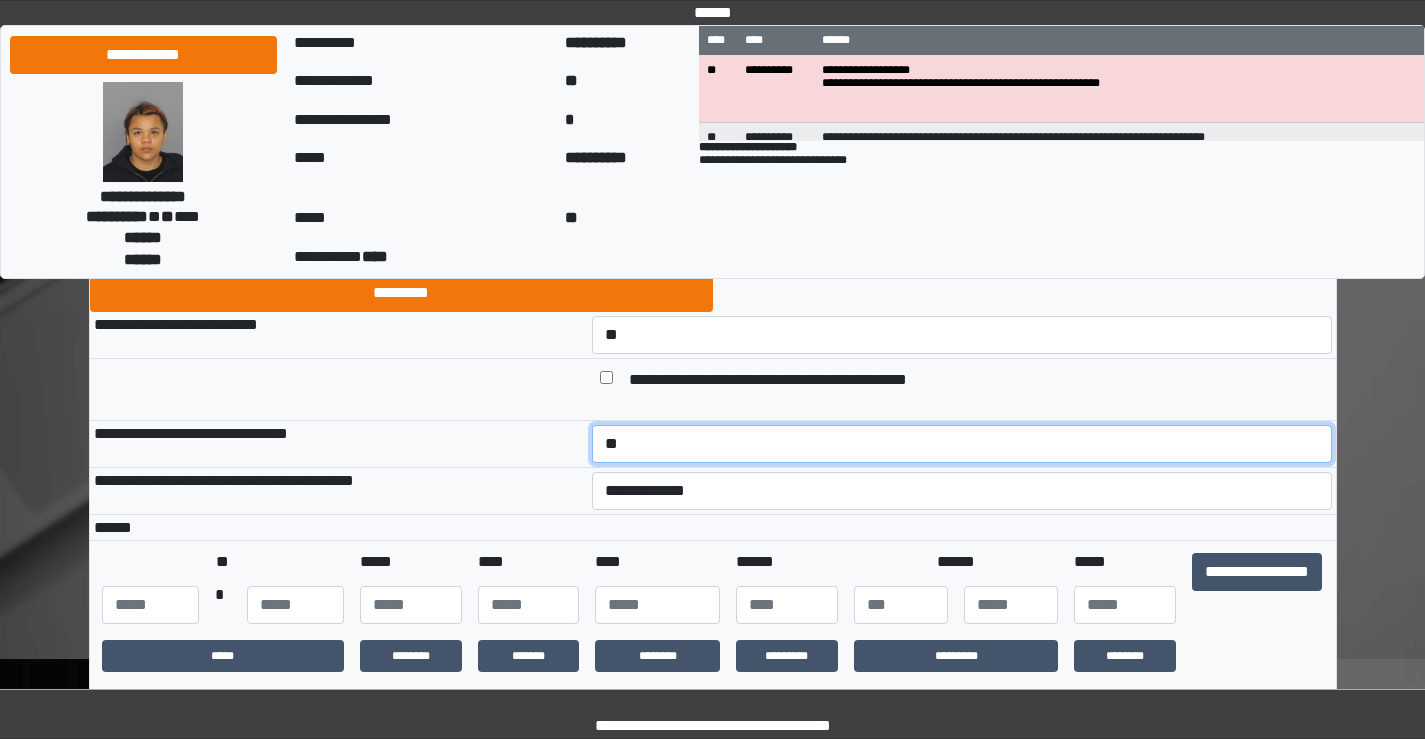 scroll, scrollTop: 200, scrollLeft: 0, axis: vertical 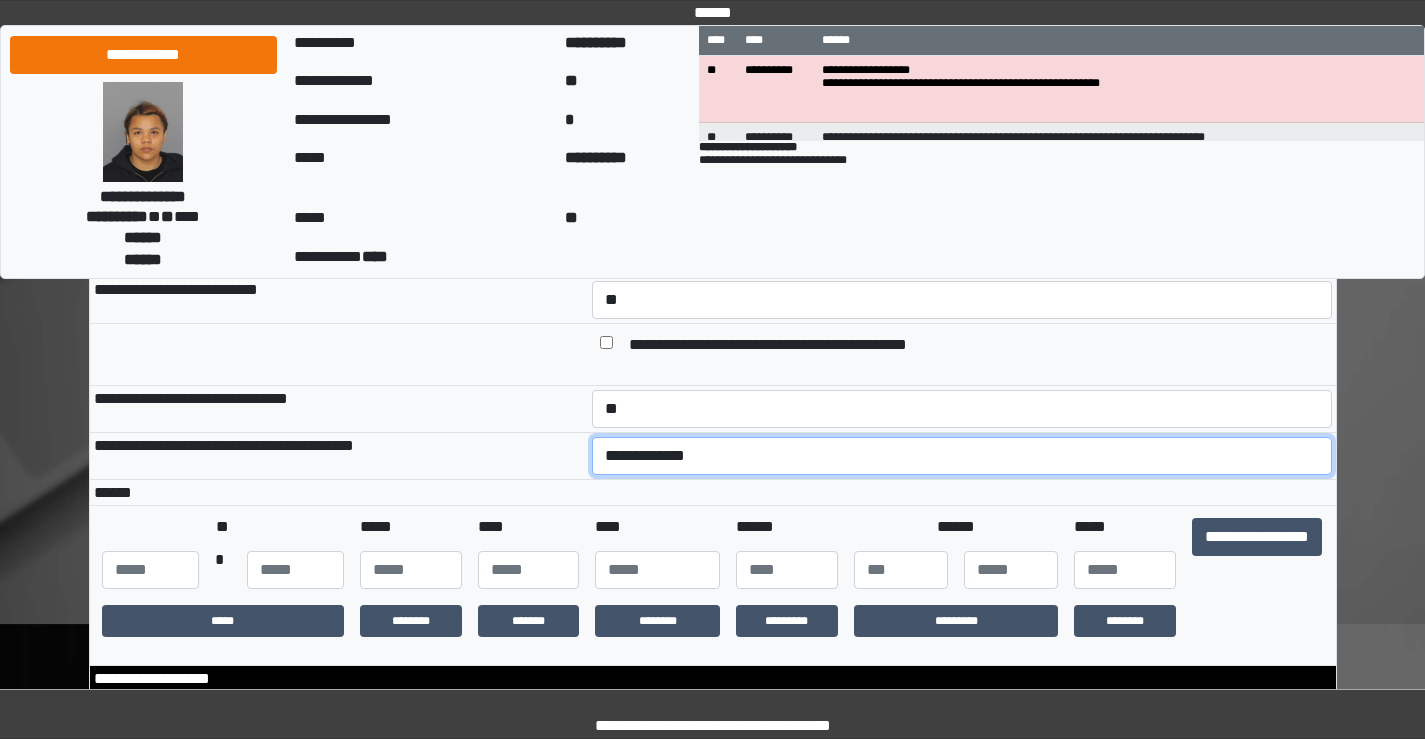 click on "**********" at bounding box center (962, 456) 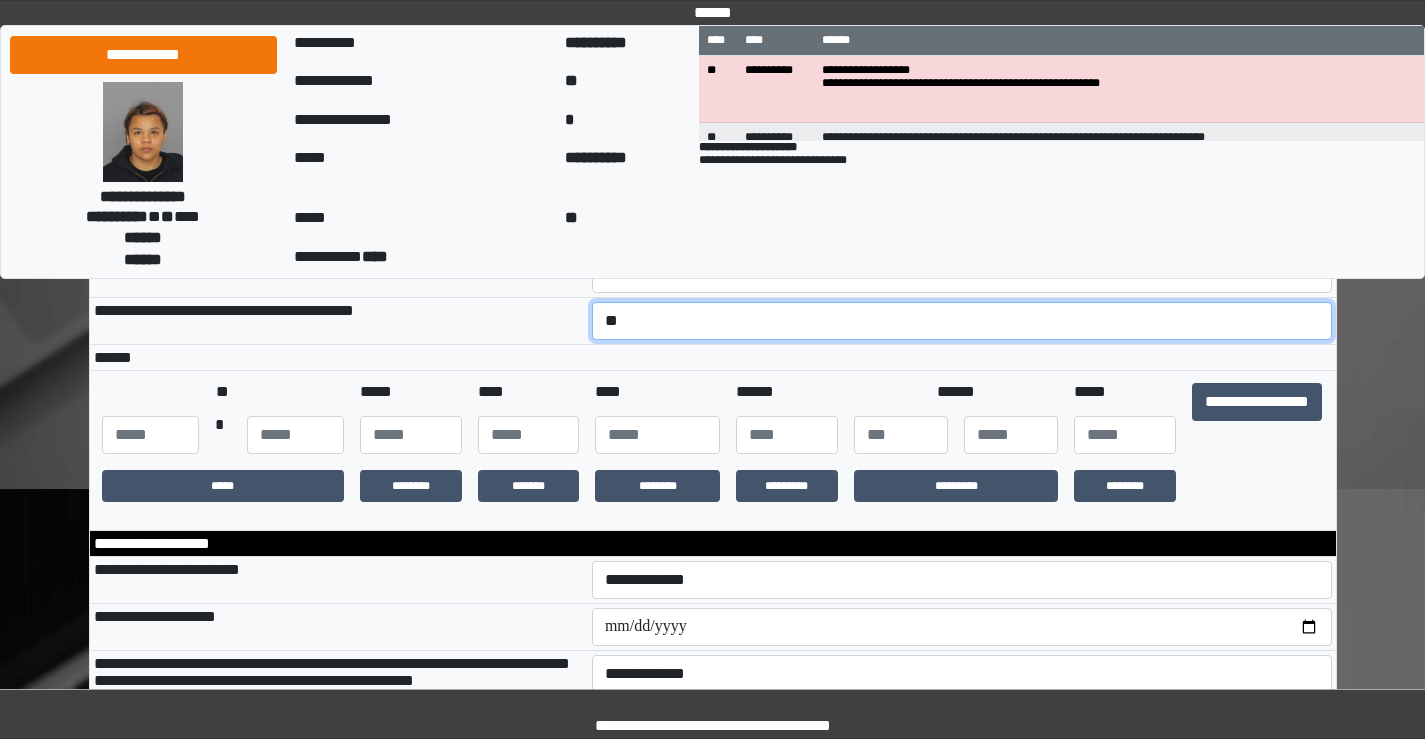 scroll, scrollTop: 300, scrollLeft: 0, axis: vertical 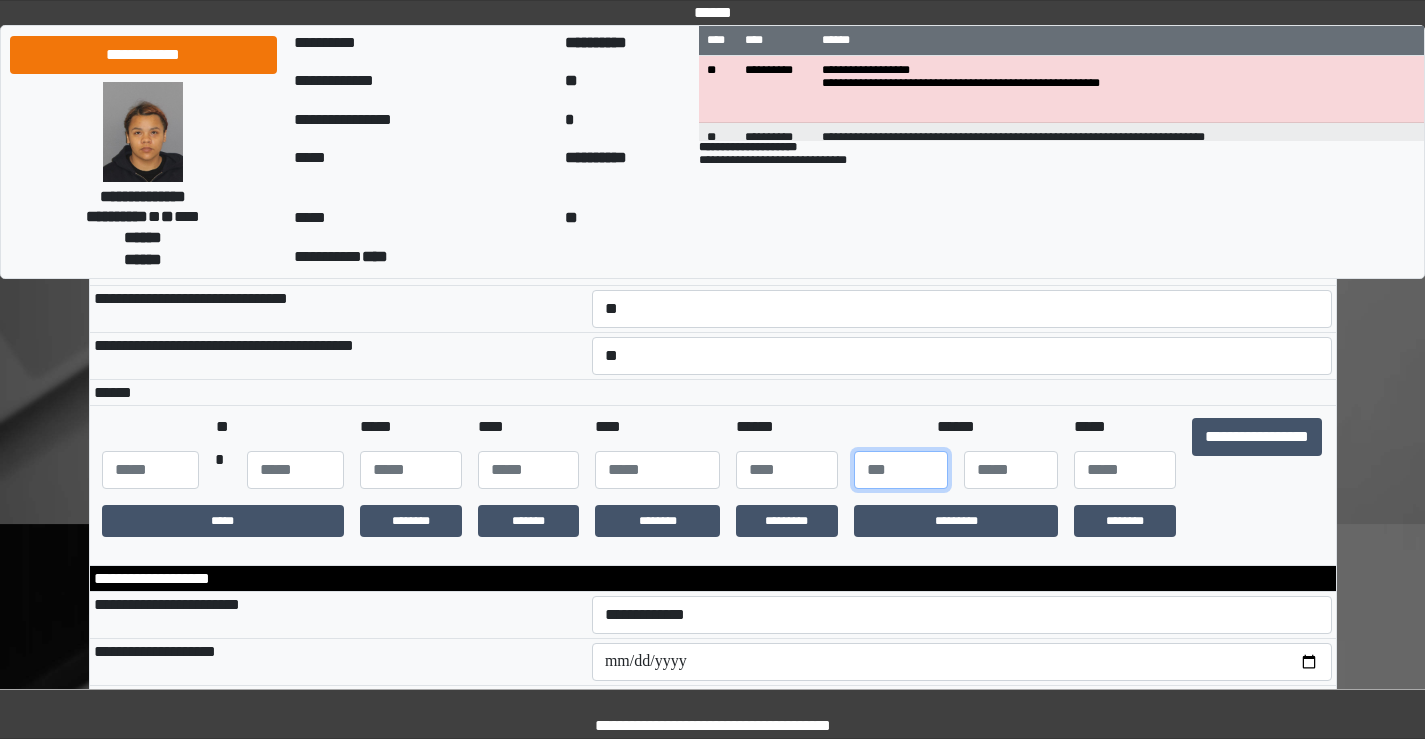 click at bounding box center [901, 470] 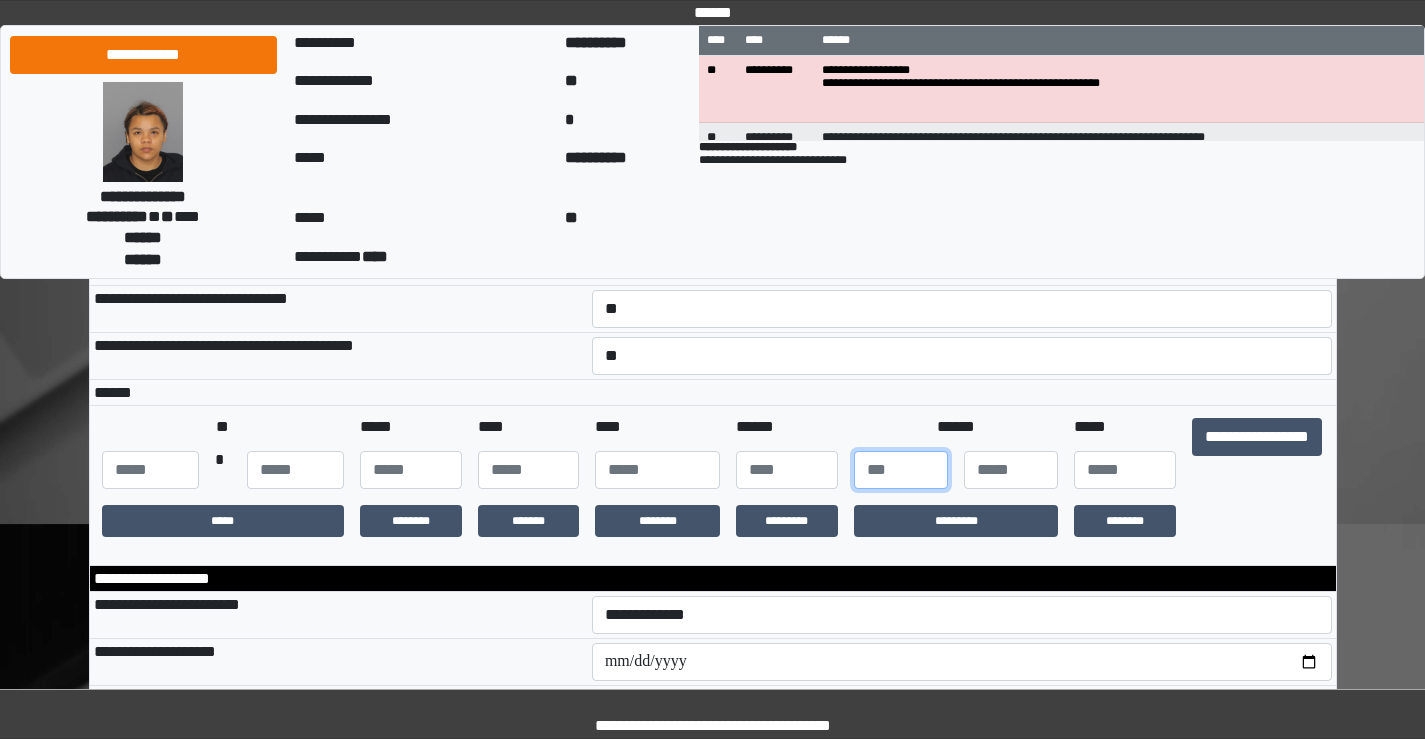 type on "*" 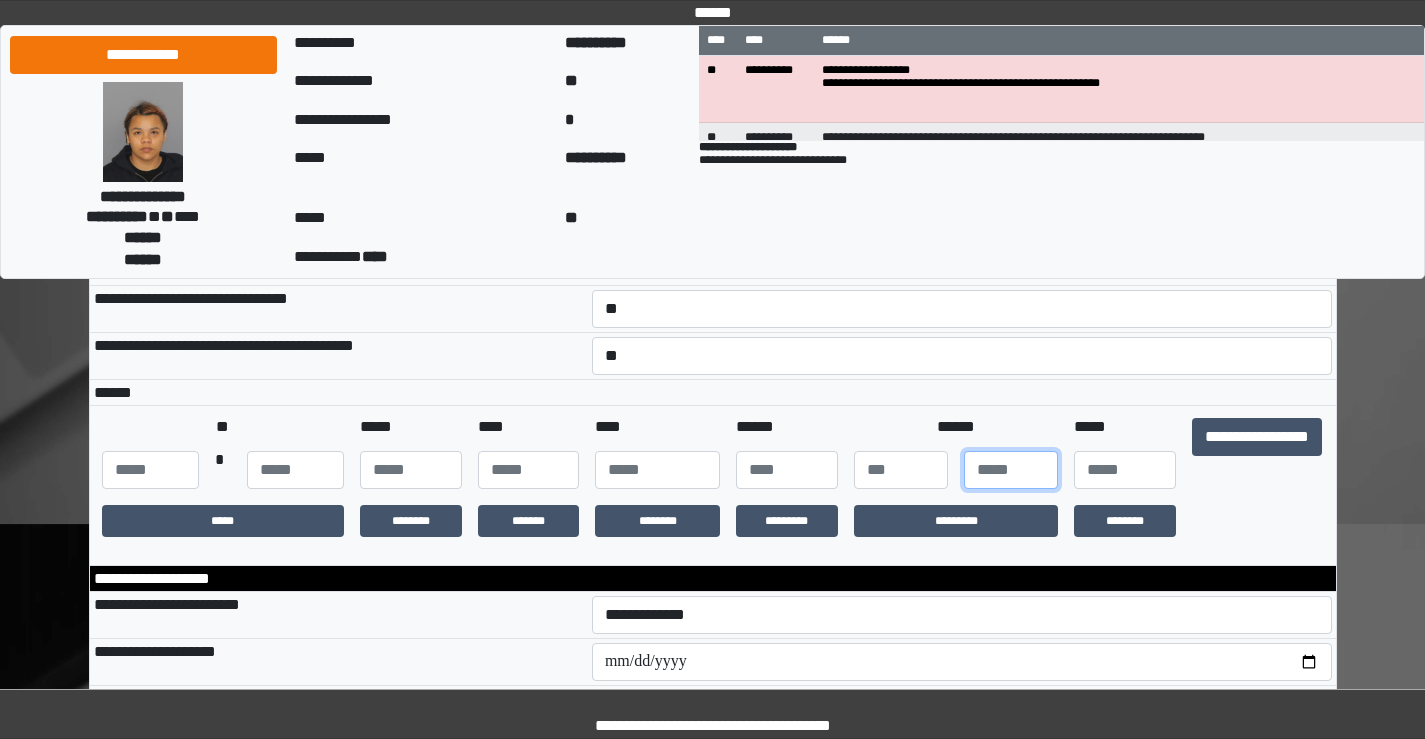 click at bounding box center [1011, 470] 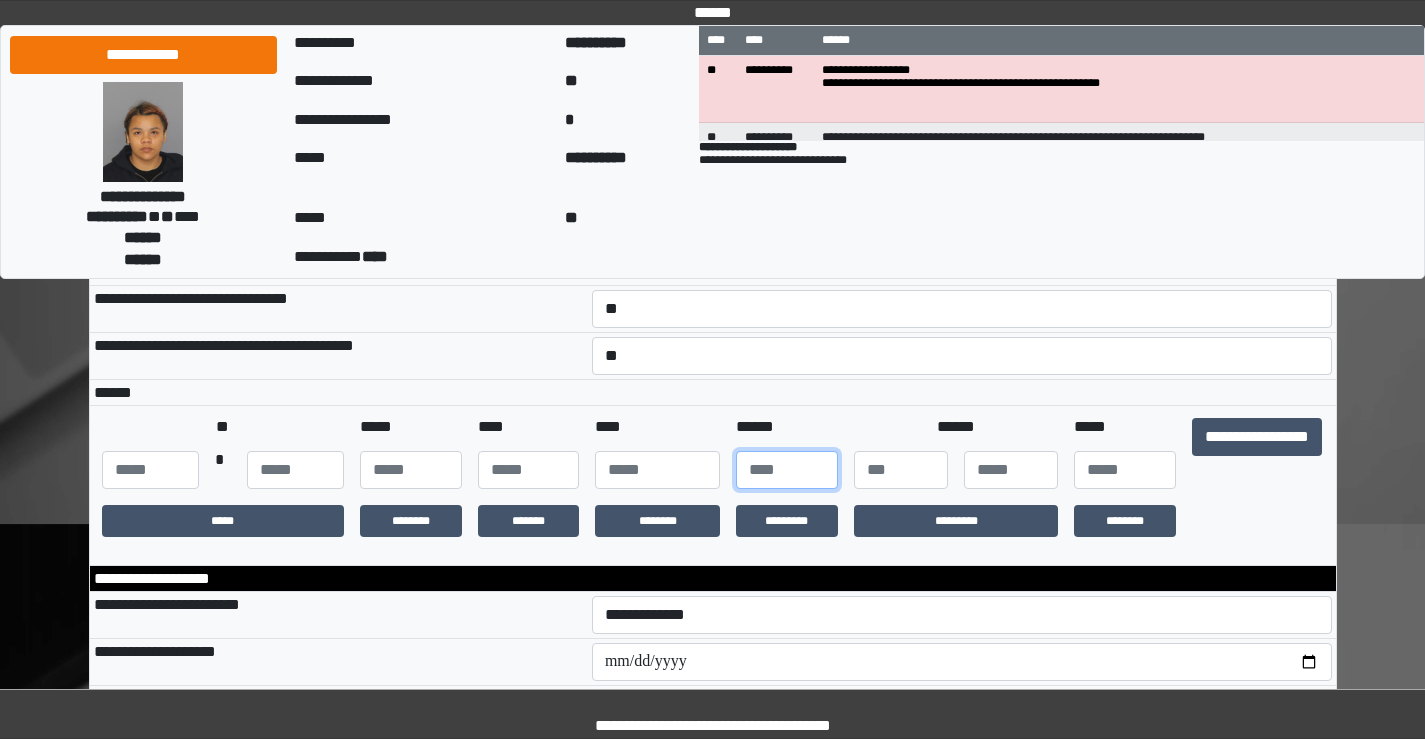 click at bounding box center (787, 470) 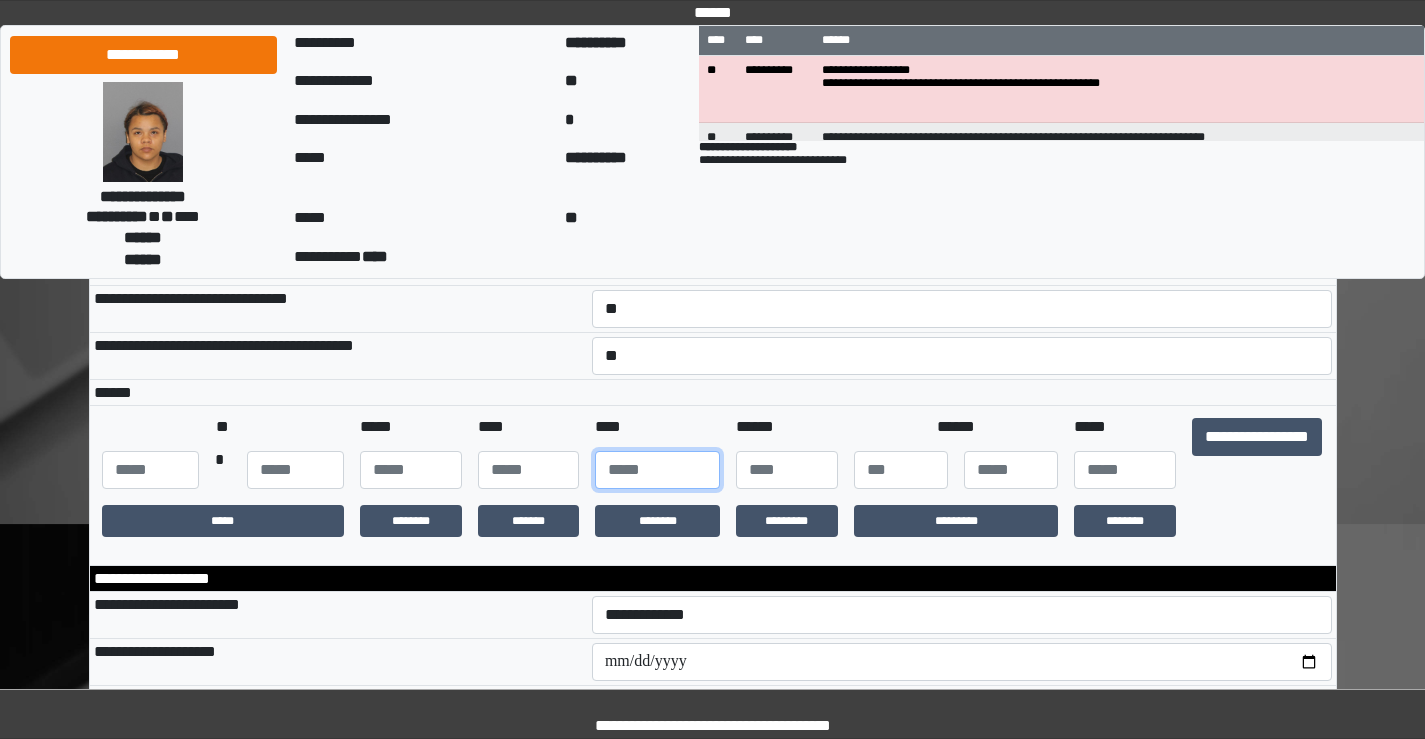 click at bounding box center (657, 470) 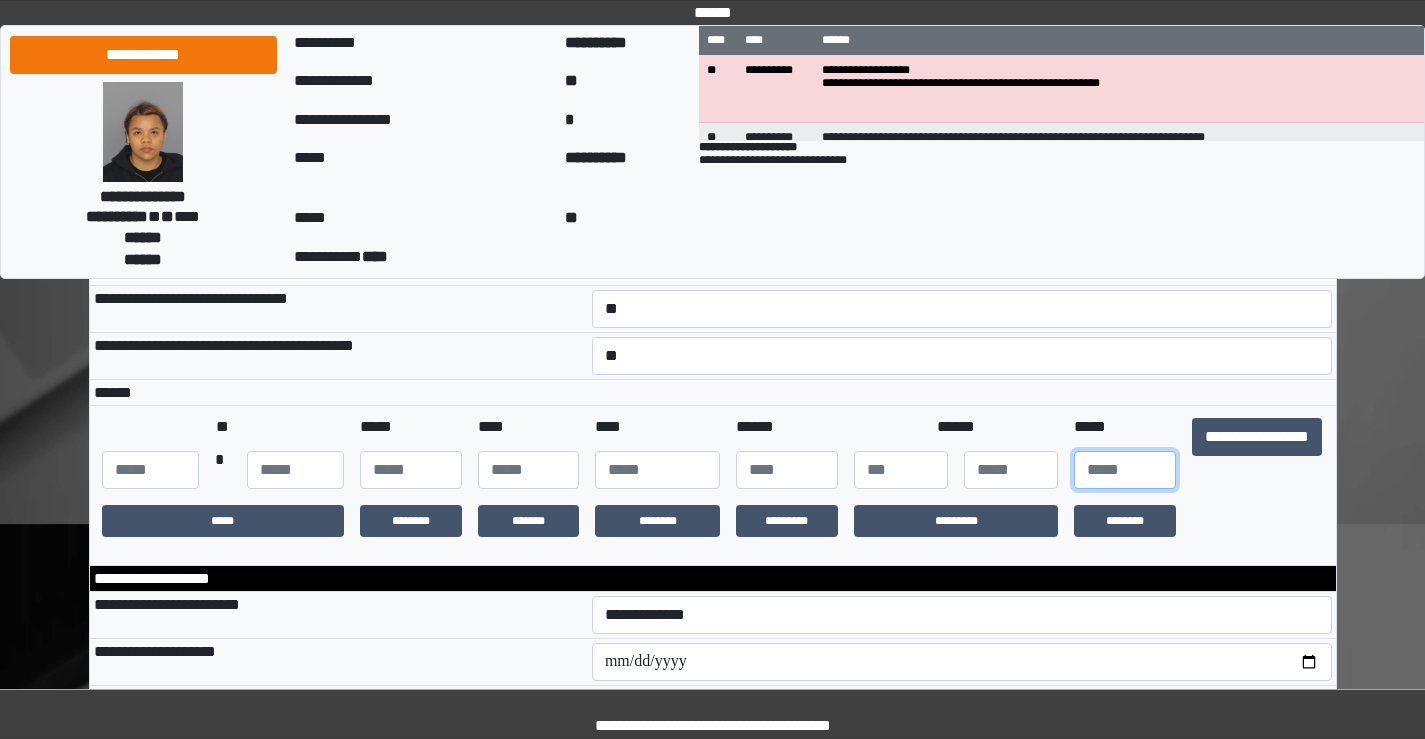 click at bounding box center [1125, 470] 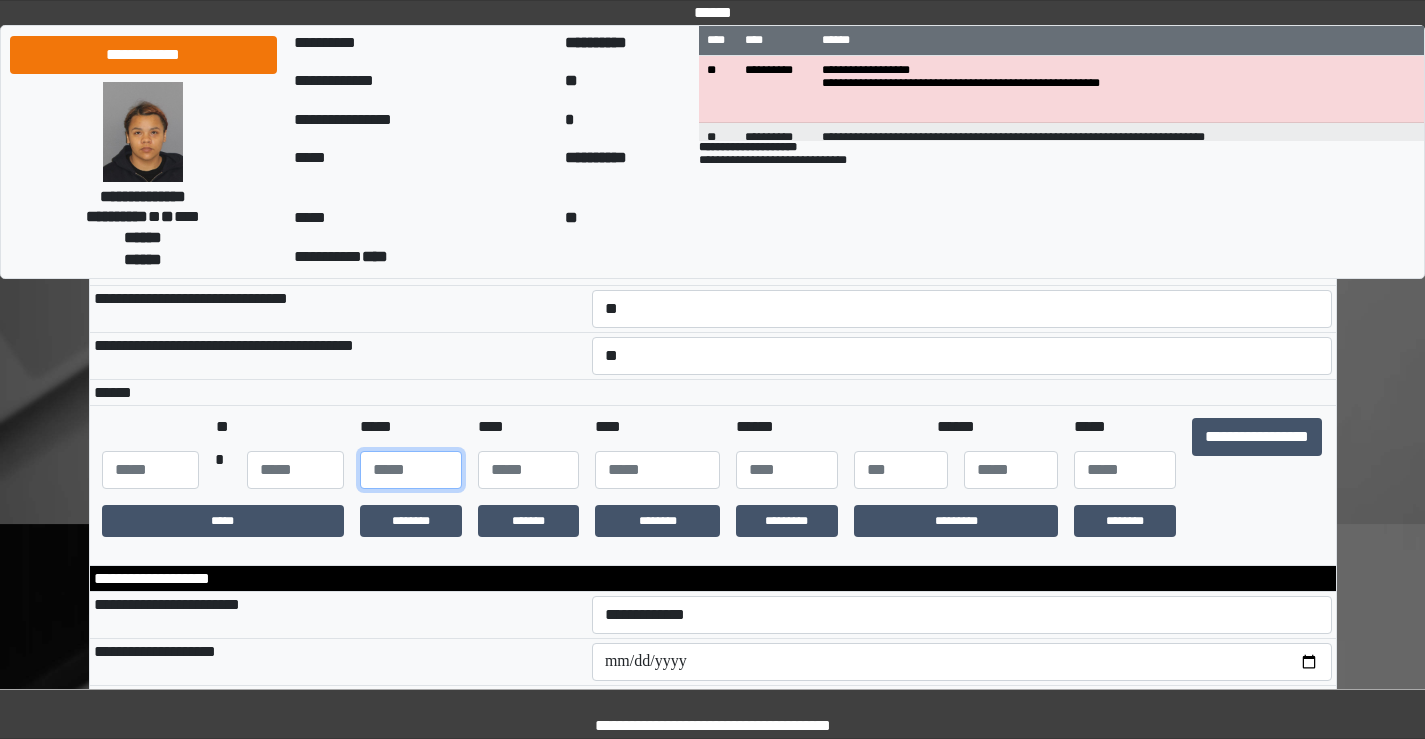 click at bounding box center (411, 470) 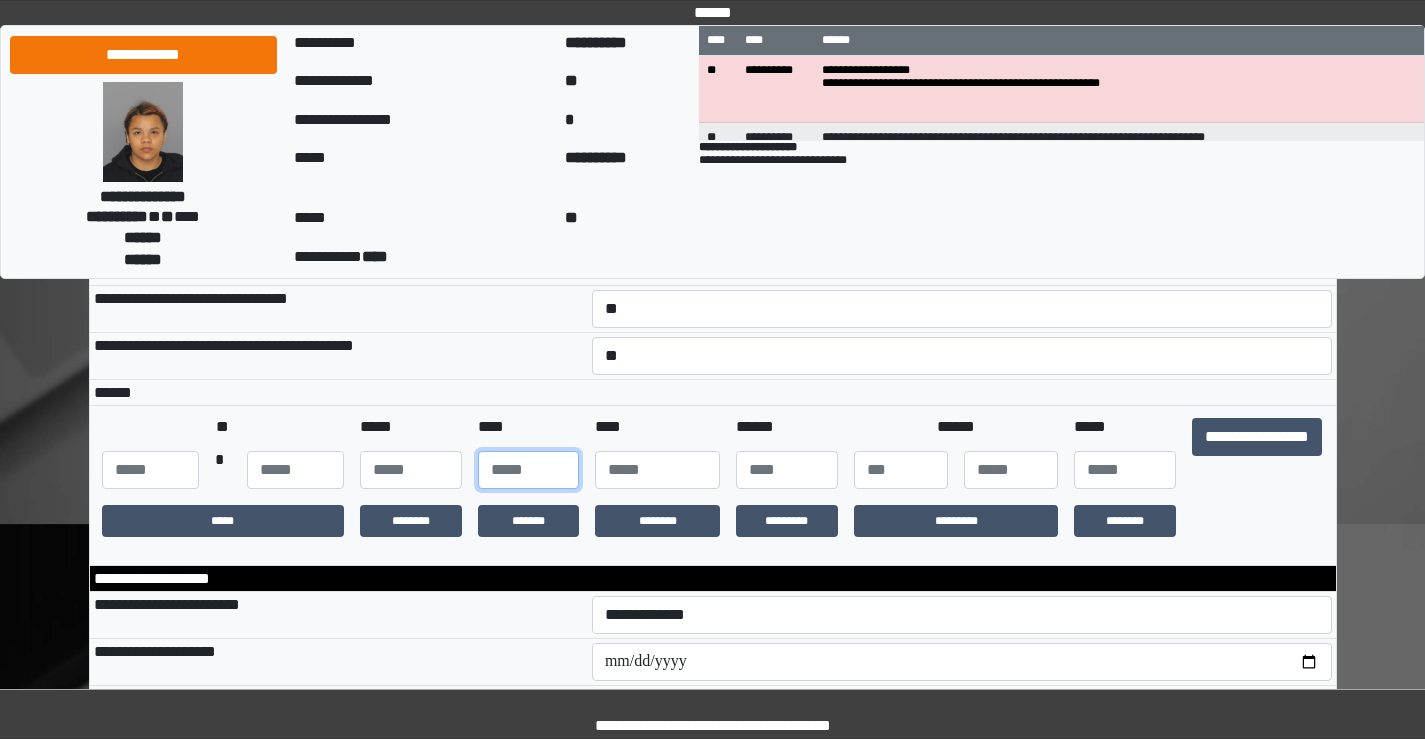 click at bounding box center [529, 470] 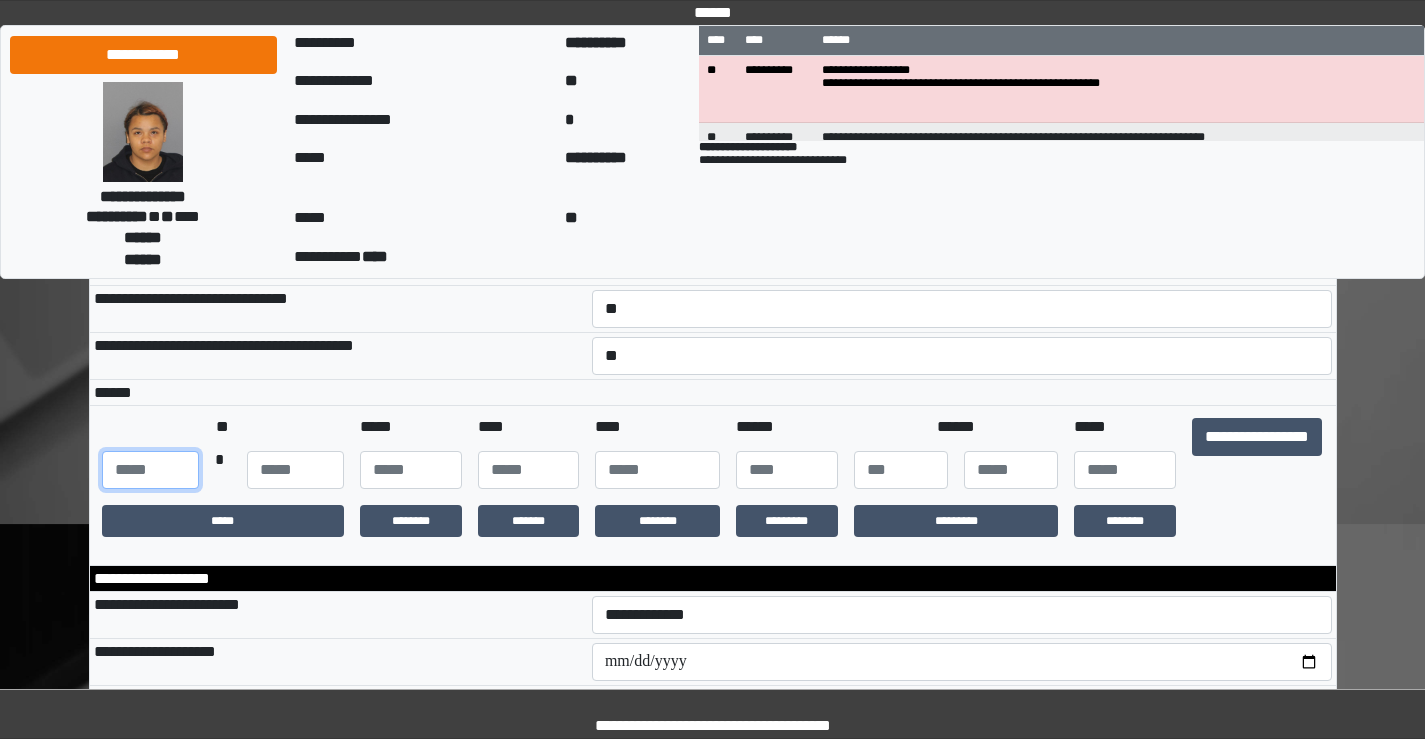 click at bounding box center [150, 470] 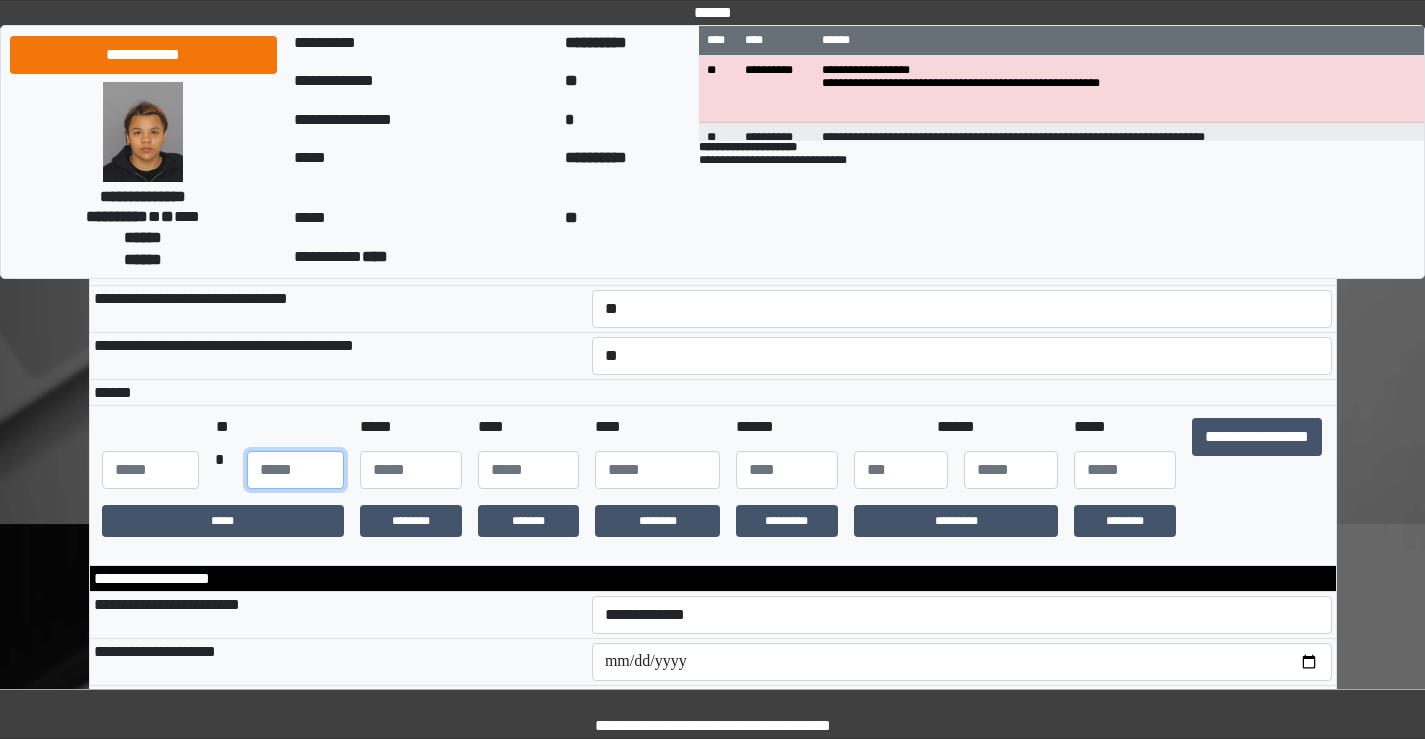 click at bounding box center [295, 470] 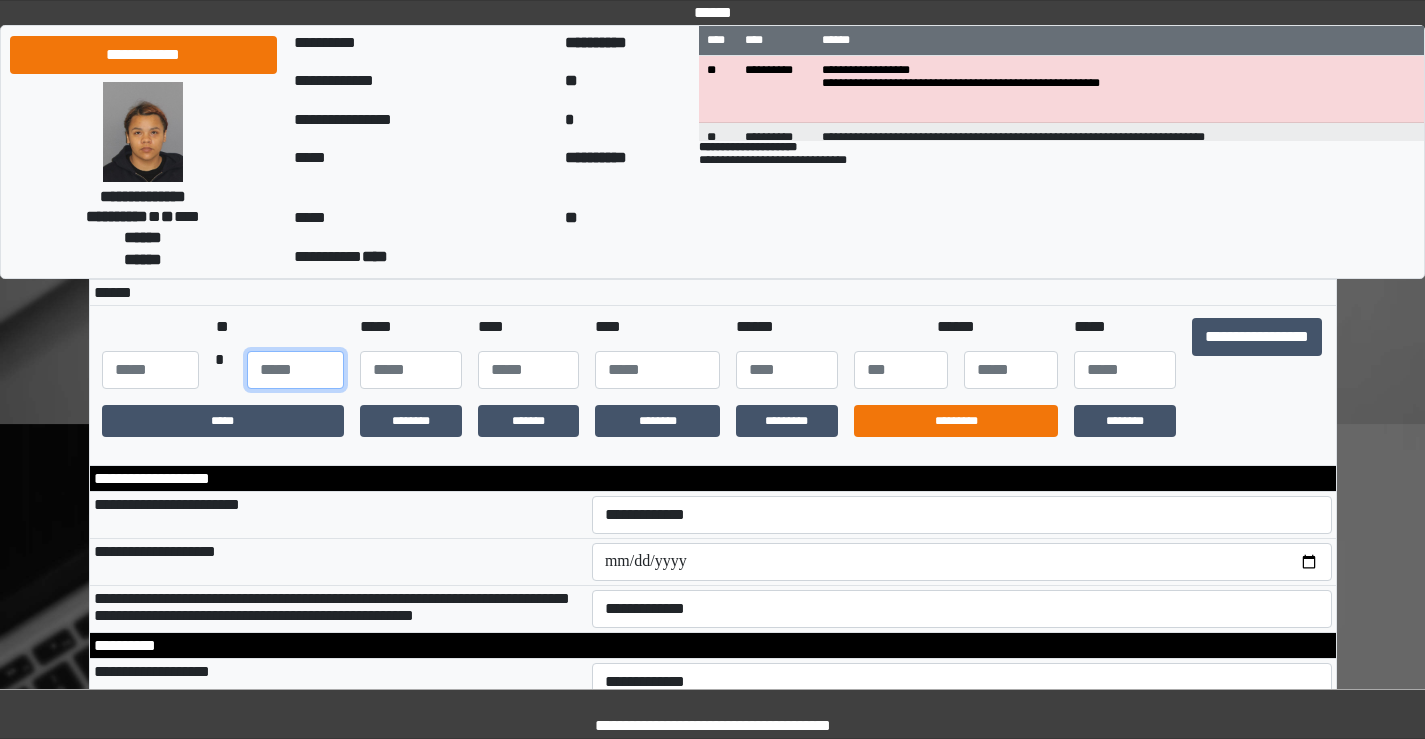 scroll, scrollTop: 500, scrollLeft: 0, axis: vertical 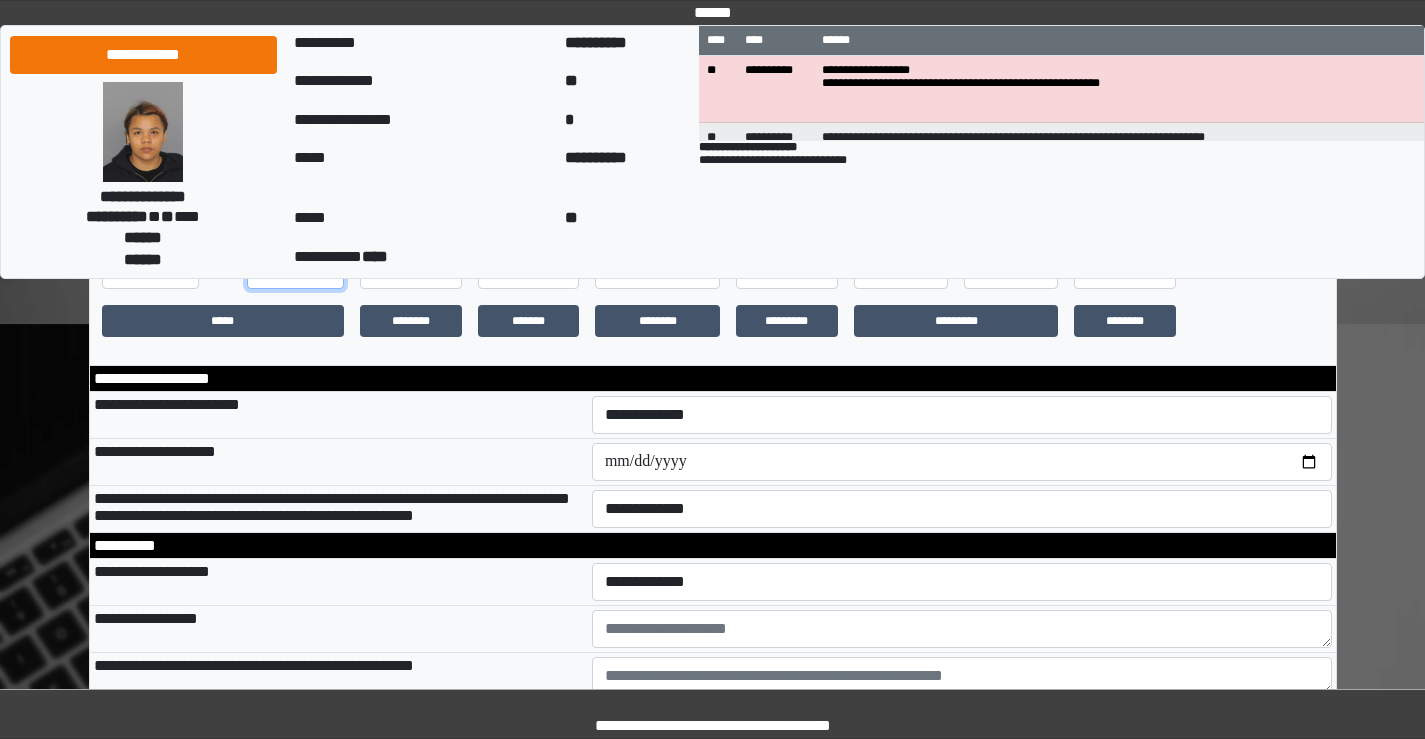 type on "**" 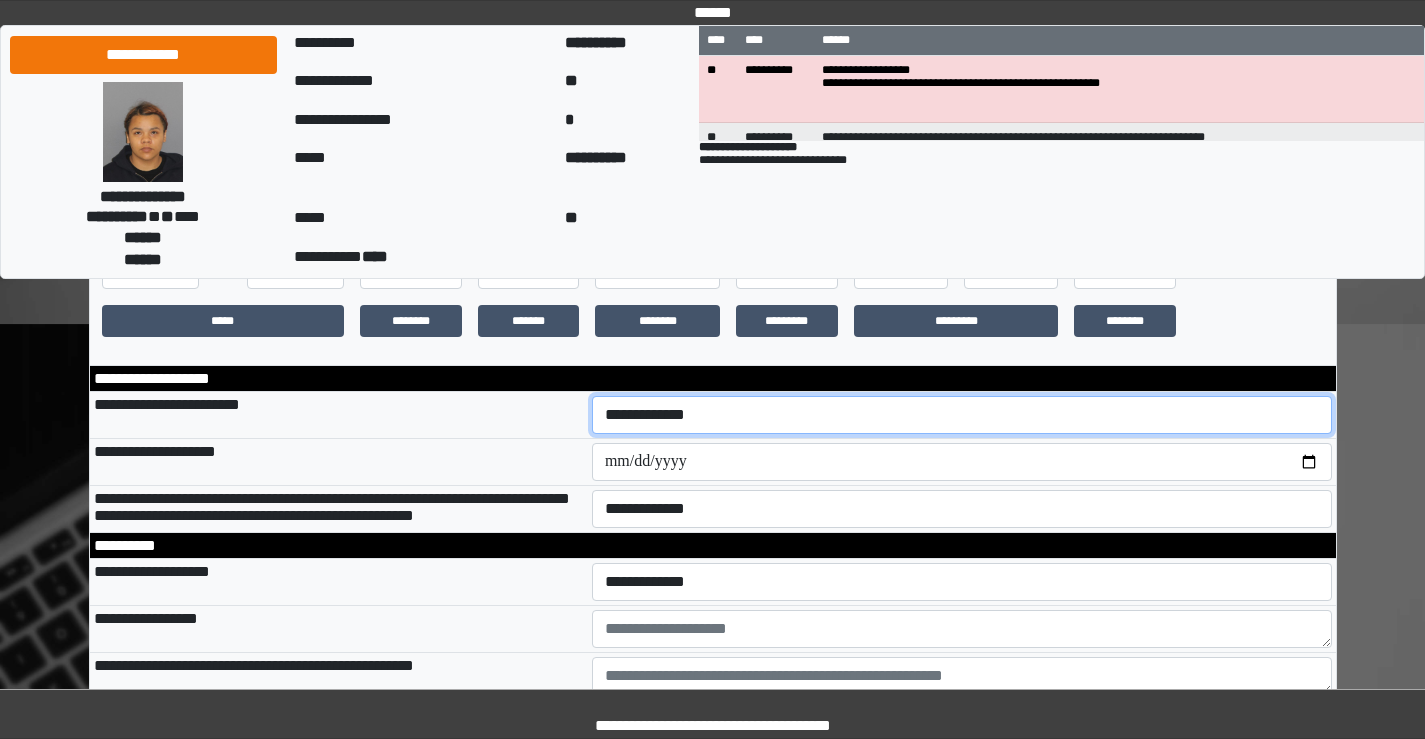 click on "**********" at bounding box center (962, 415) 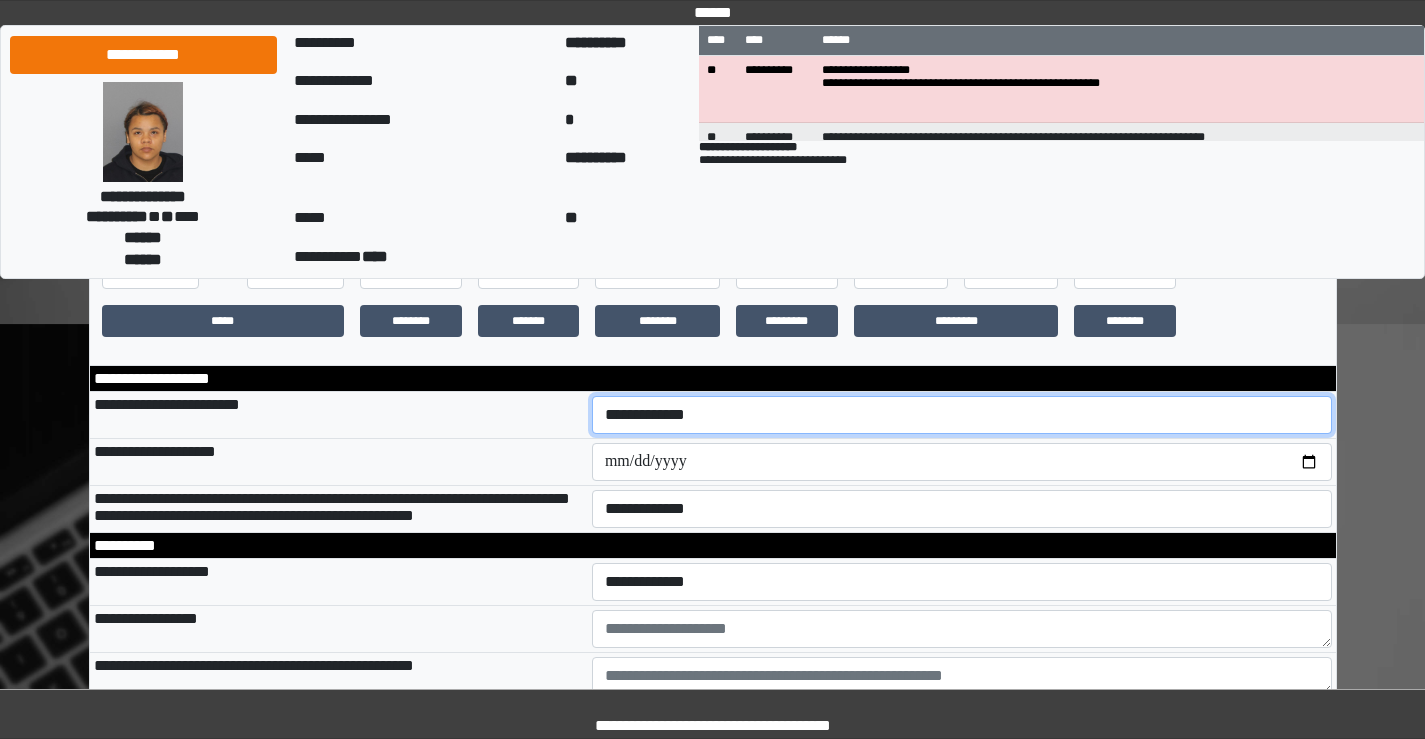 select on "***" 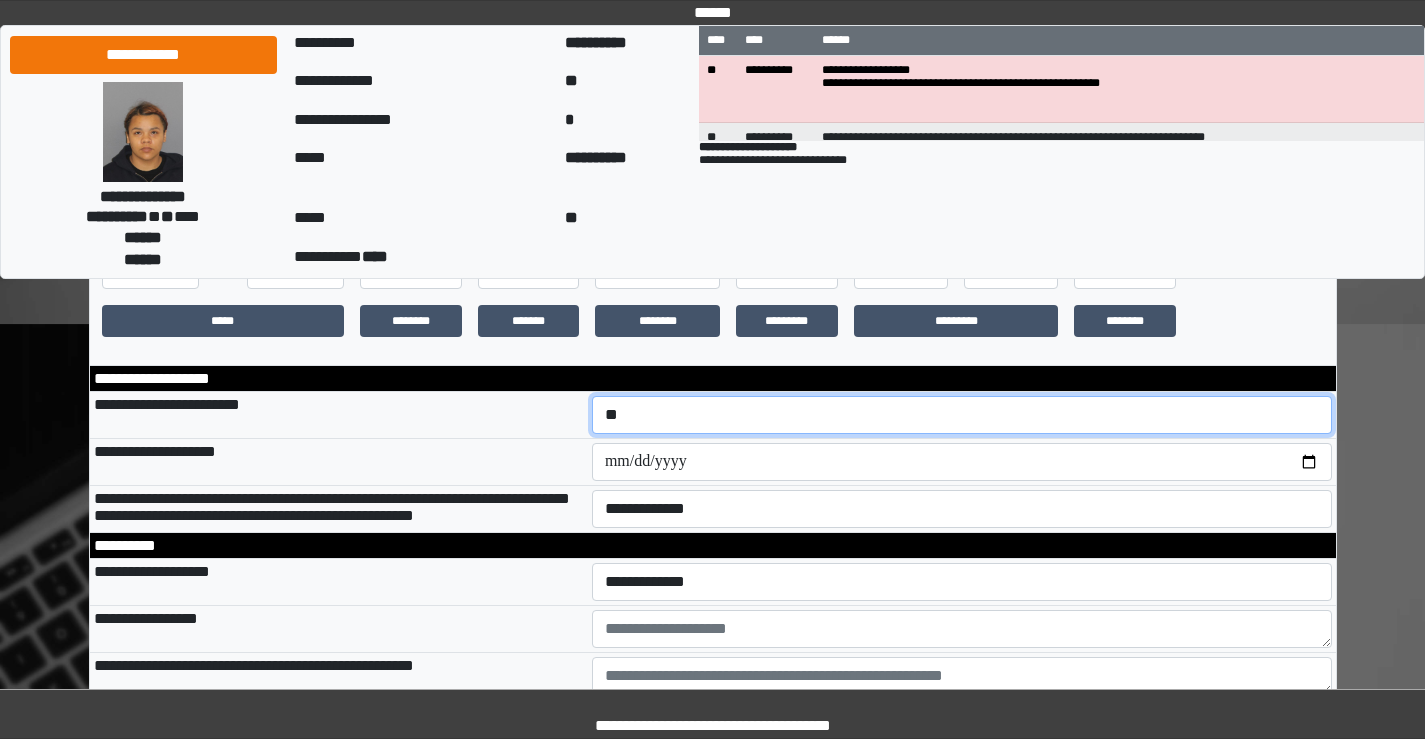 click on "**********" at bounding box center (962, 415) 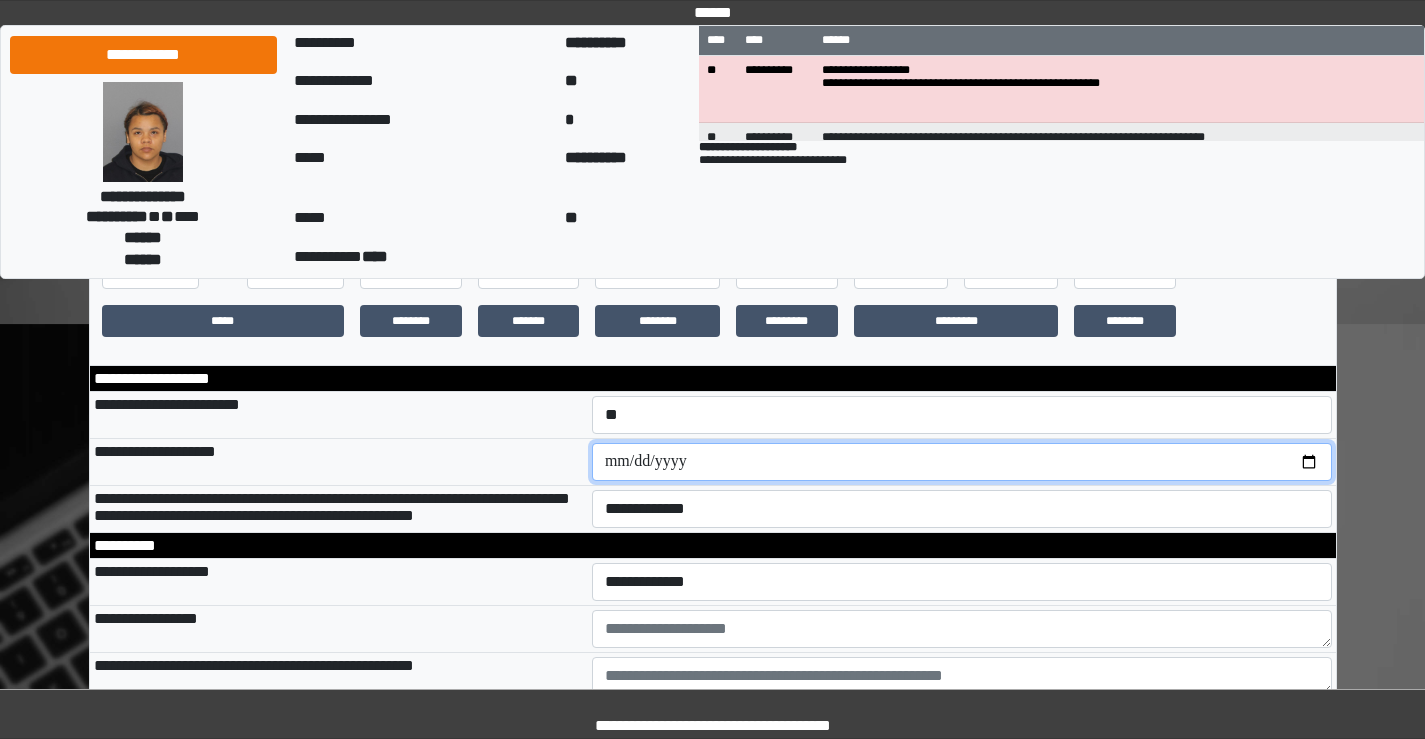 click at bounding box center (962, 462) 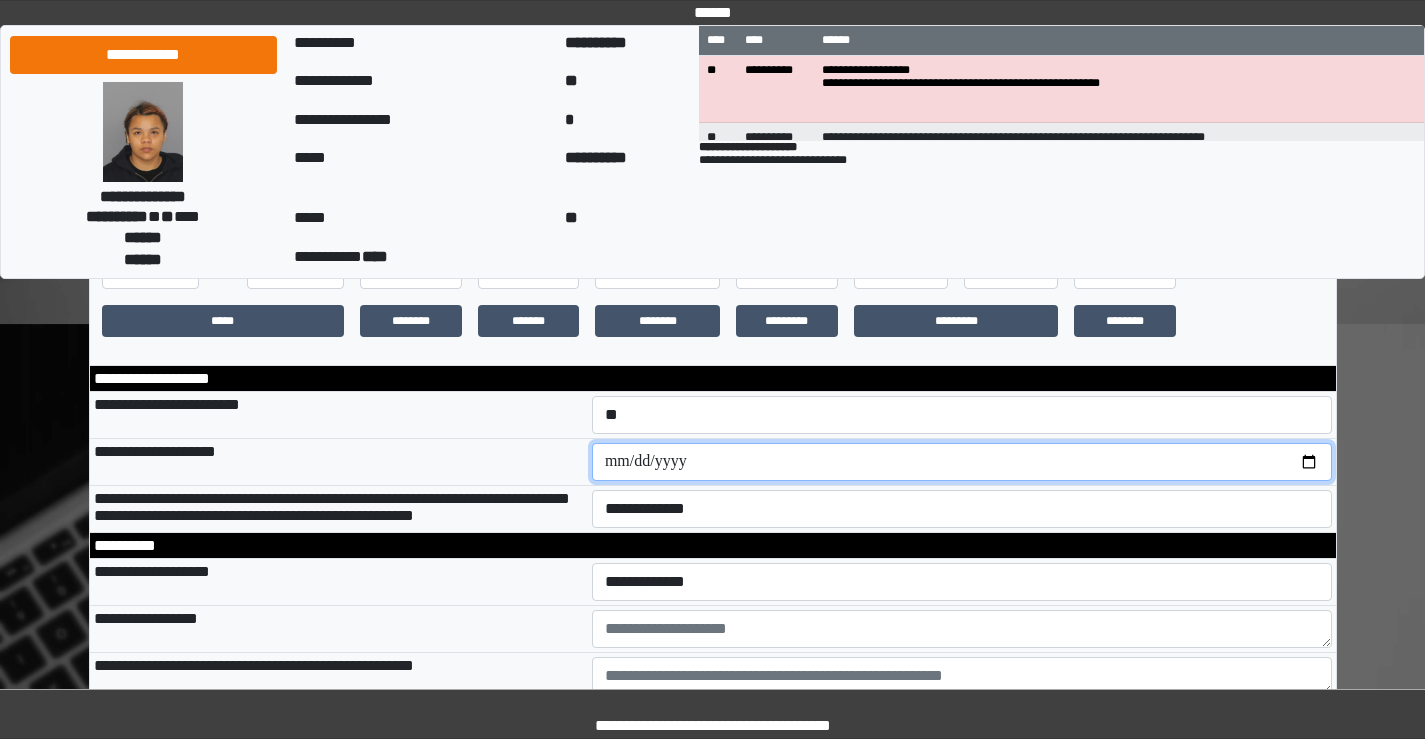 drag, startPoint x: 813, startPoint y: 475, endPoint x: 784, endPoint y: 477, distance: 29.068884 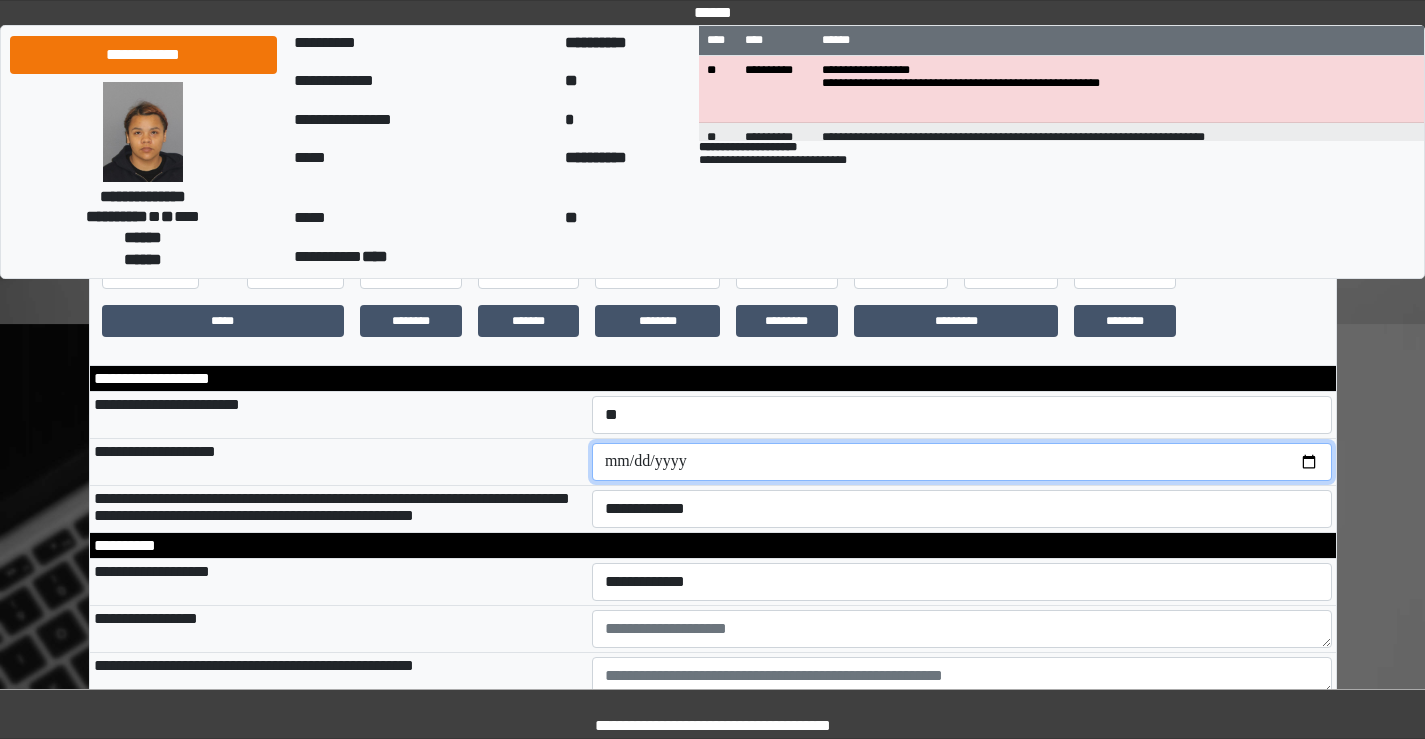 click at bounding box center [962, 462] 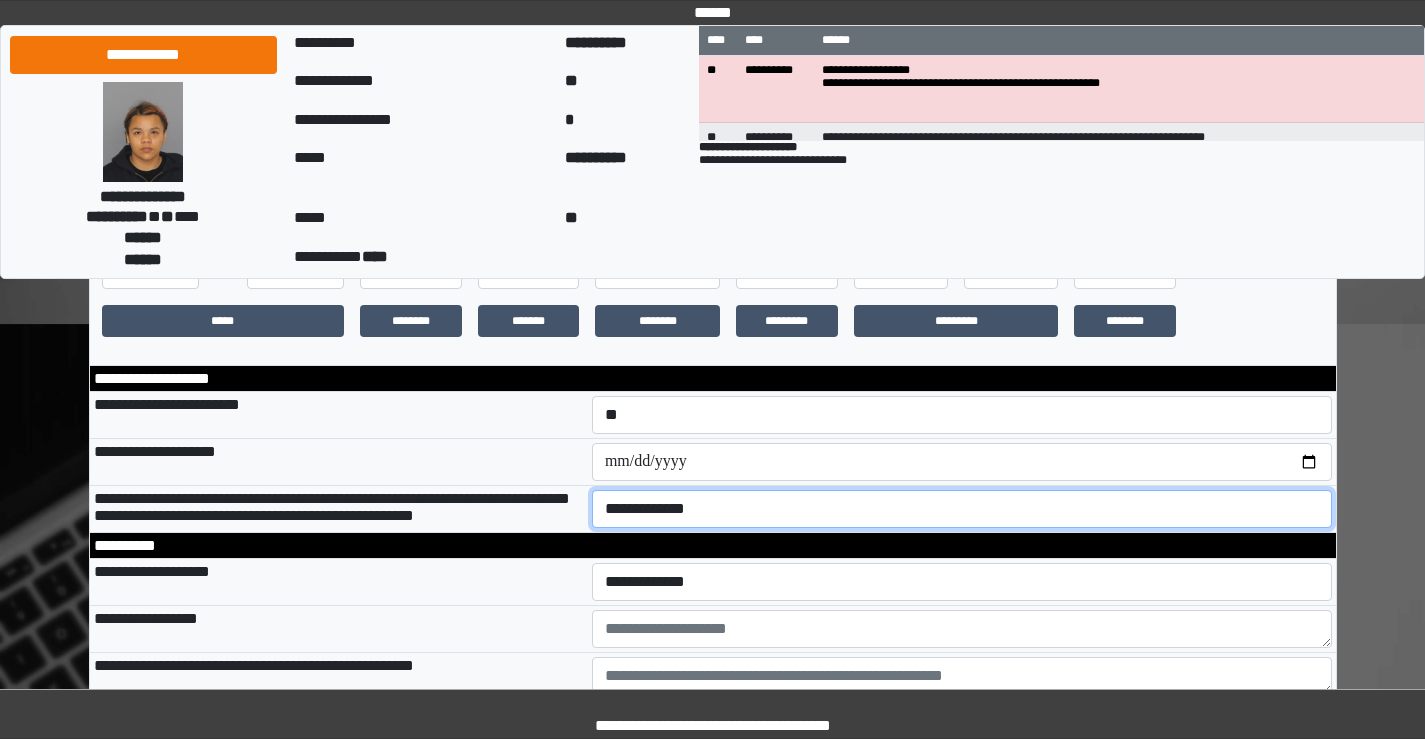 click on "**********" at bounding box center [962, 509] 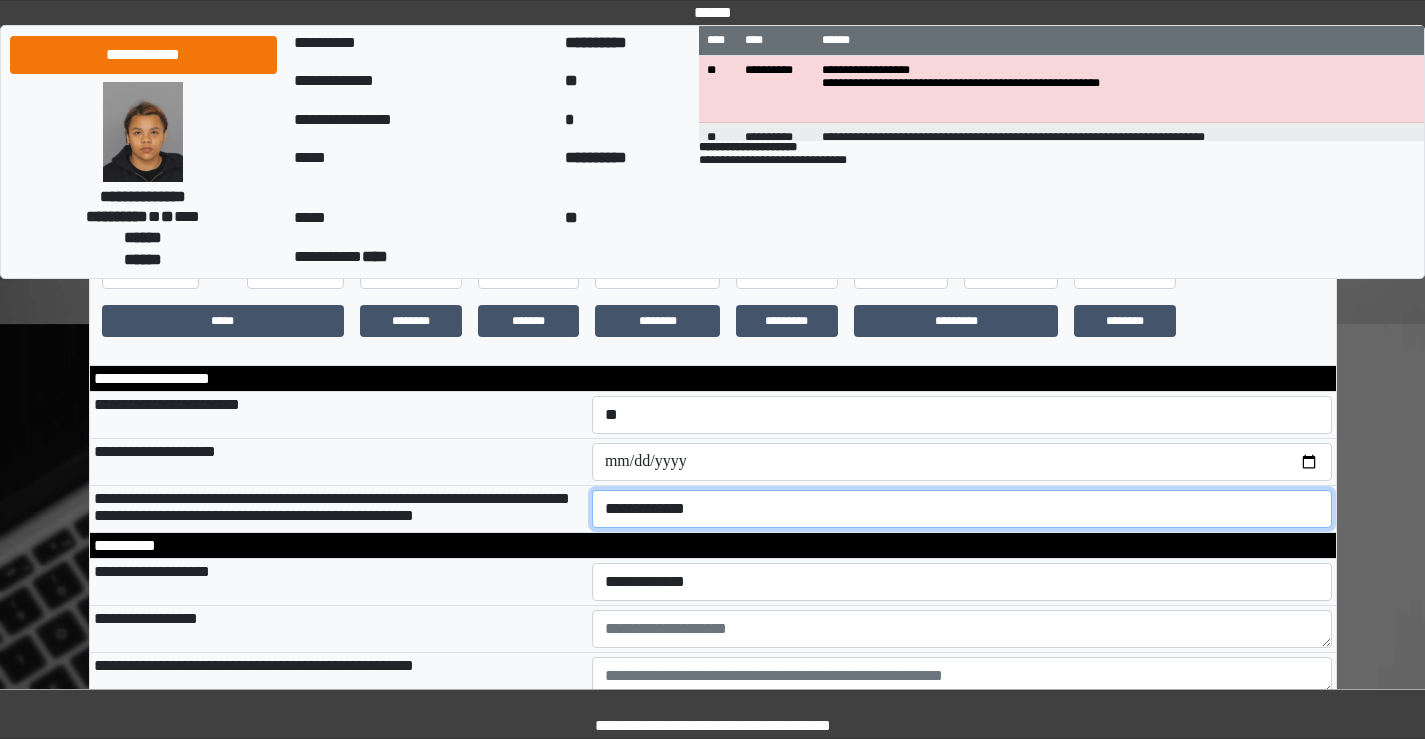 select on "*" 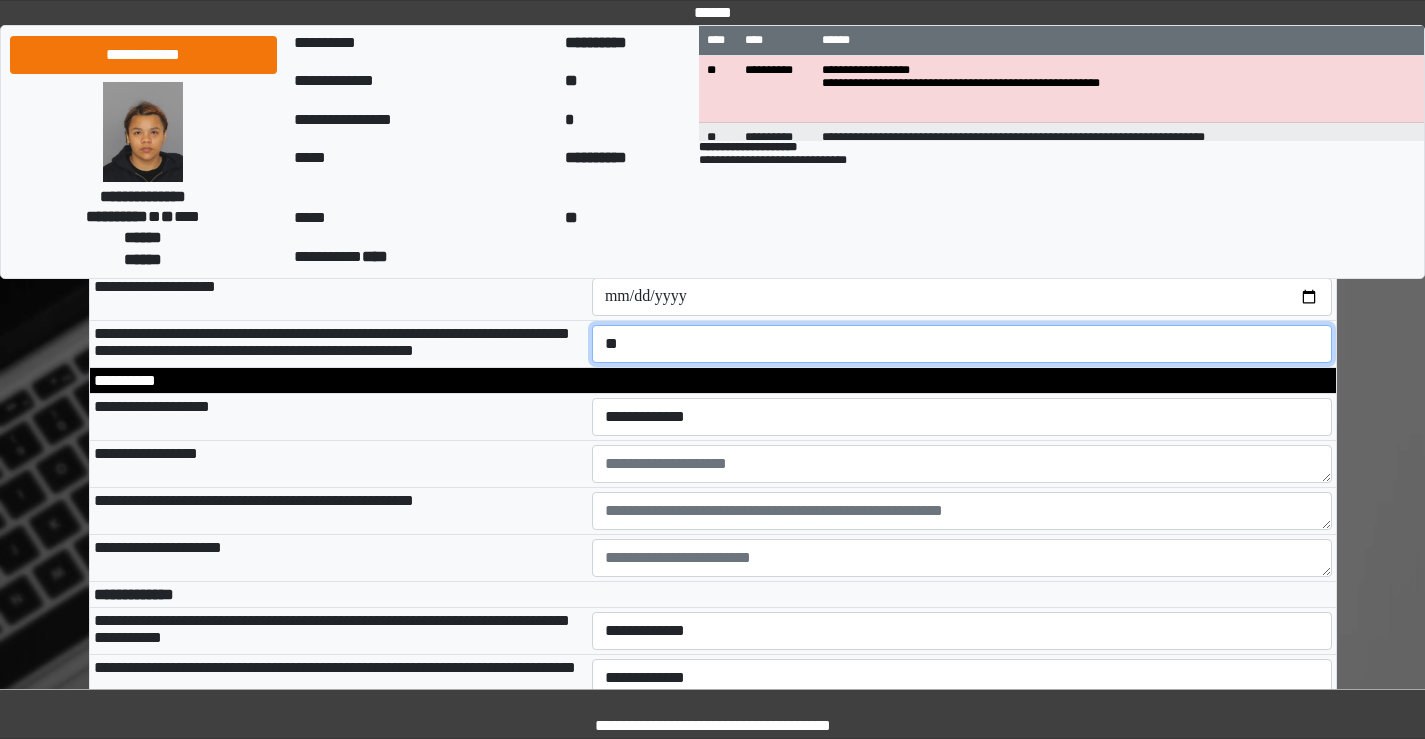scroll, scrollTop: 700, scrollLeft: 0, axis: vertical 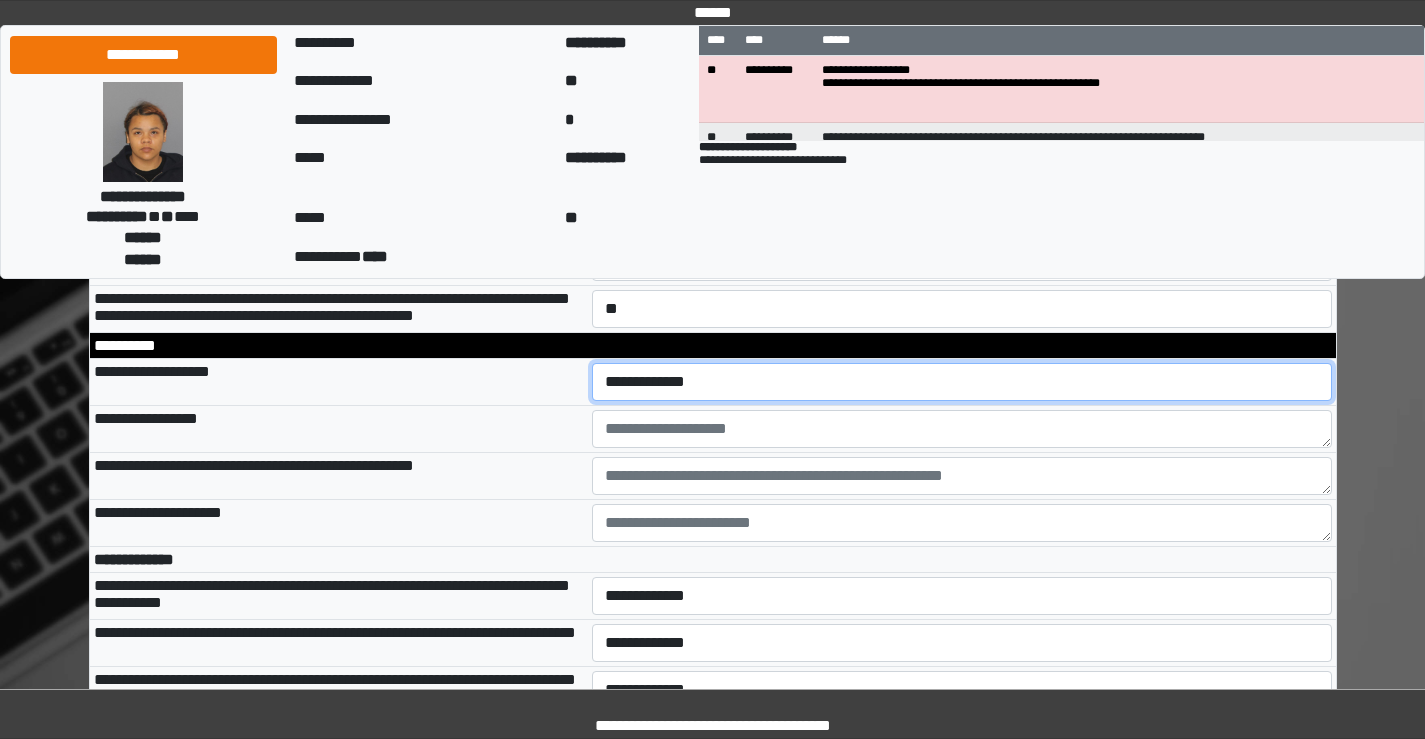 click on "**********" at bounding box center (962, 382) 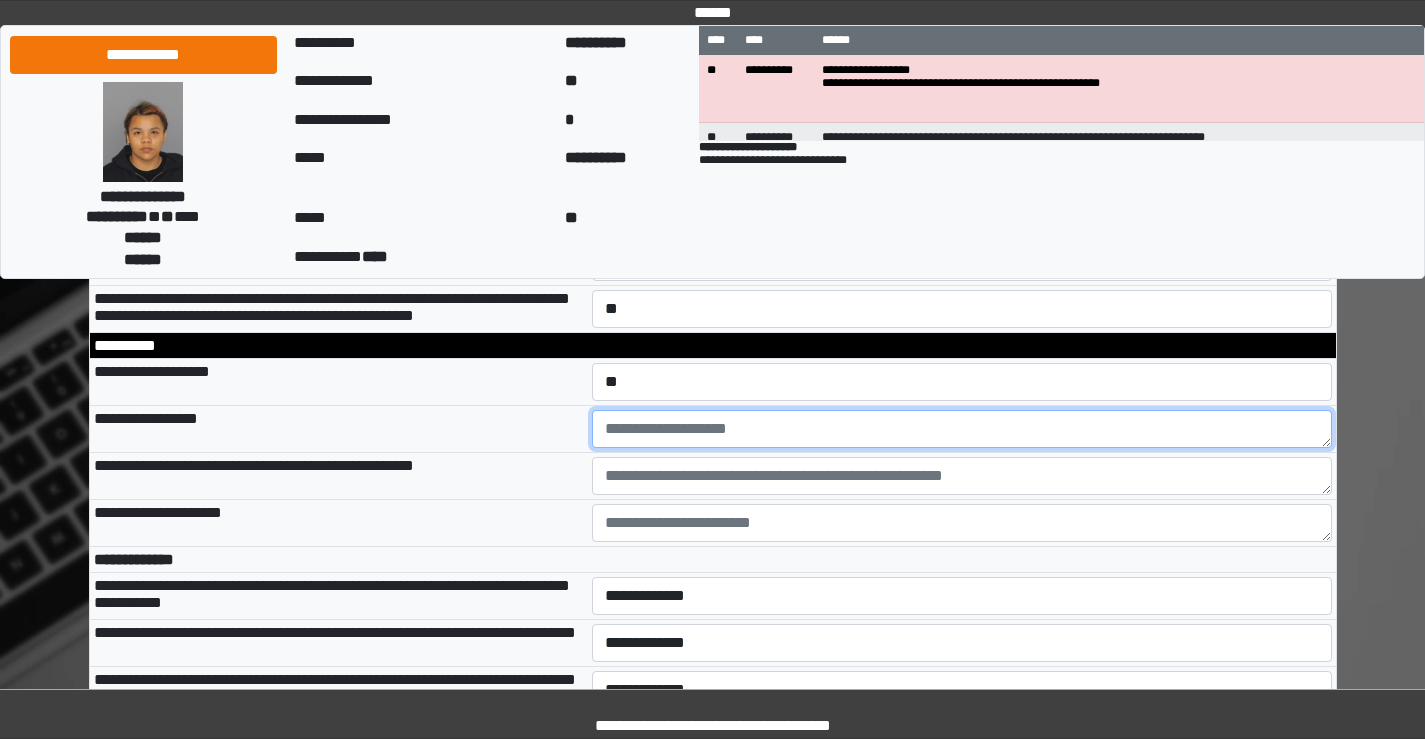 click at bounding box center (962, 429) 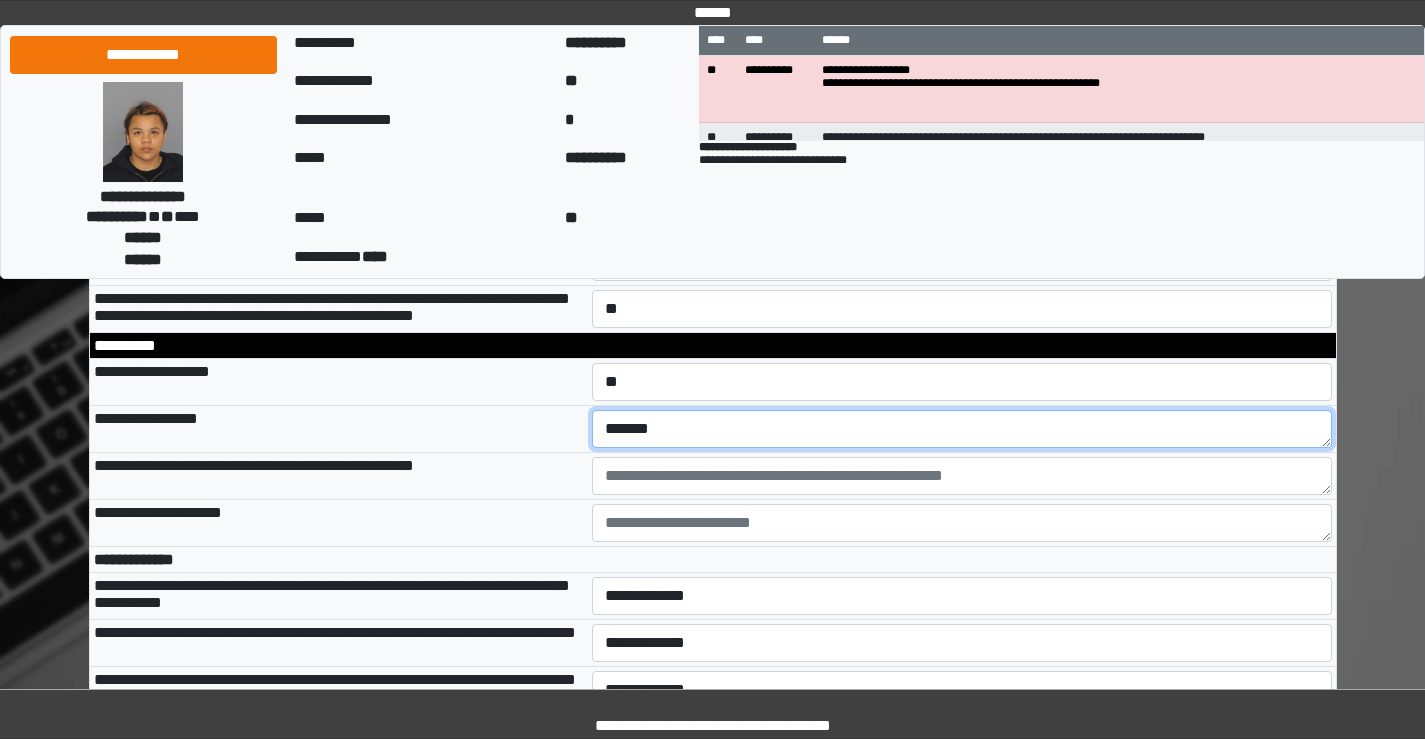 type on "*******" 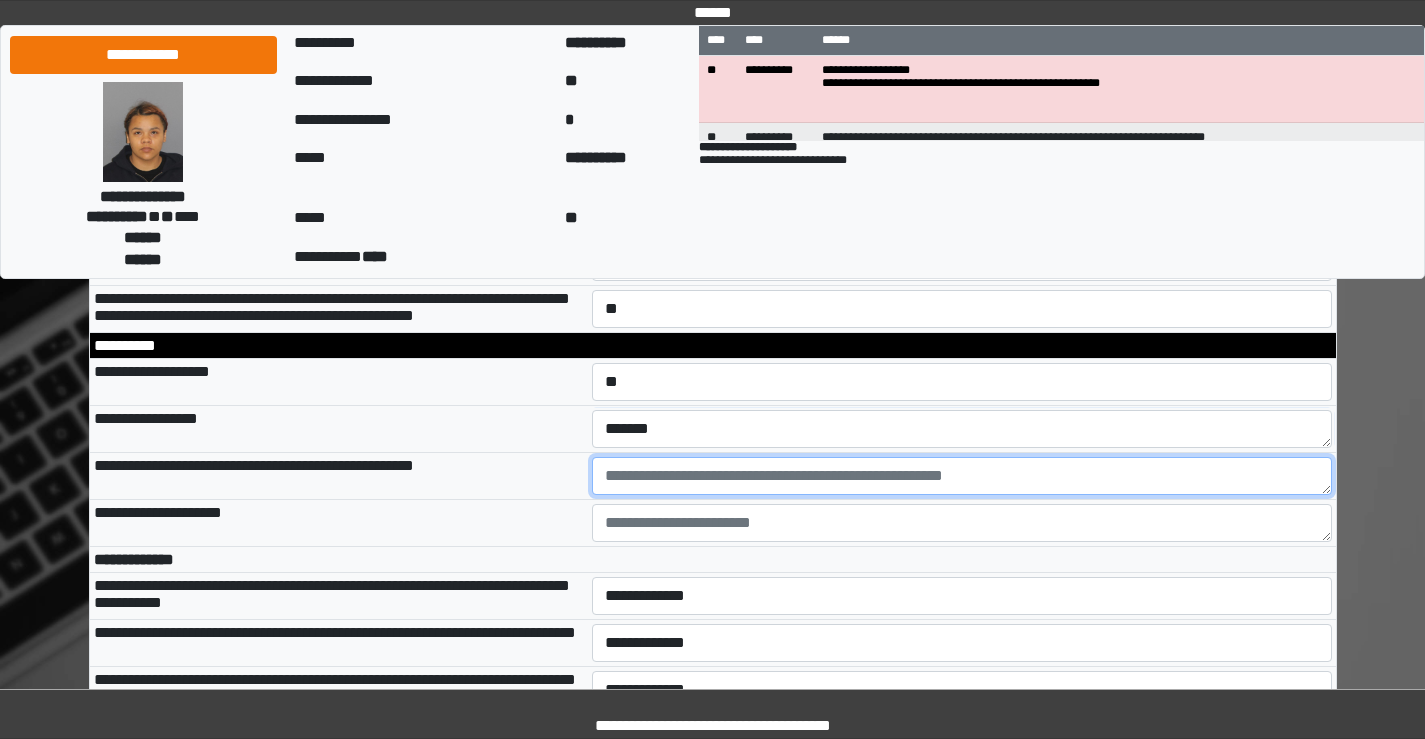 click at bounding box center (962, 476) 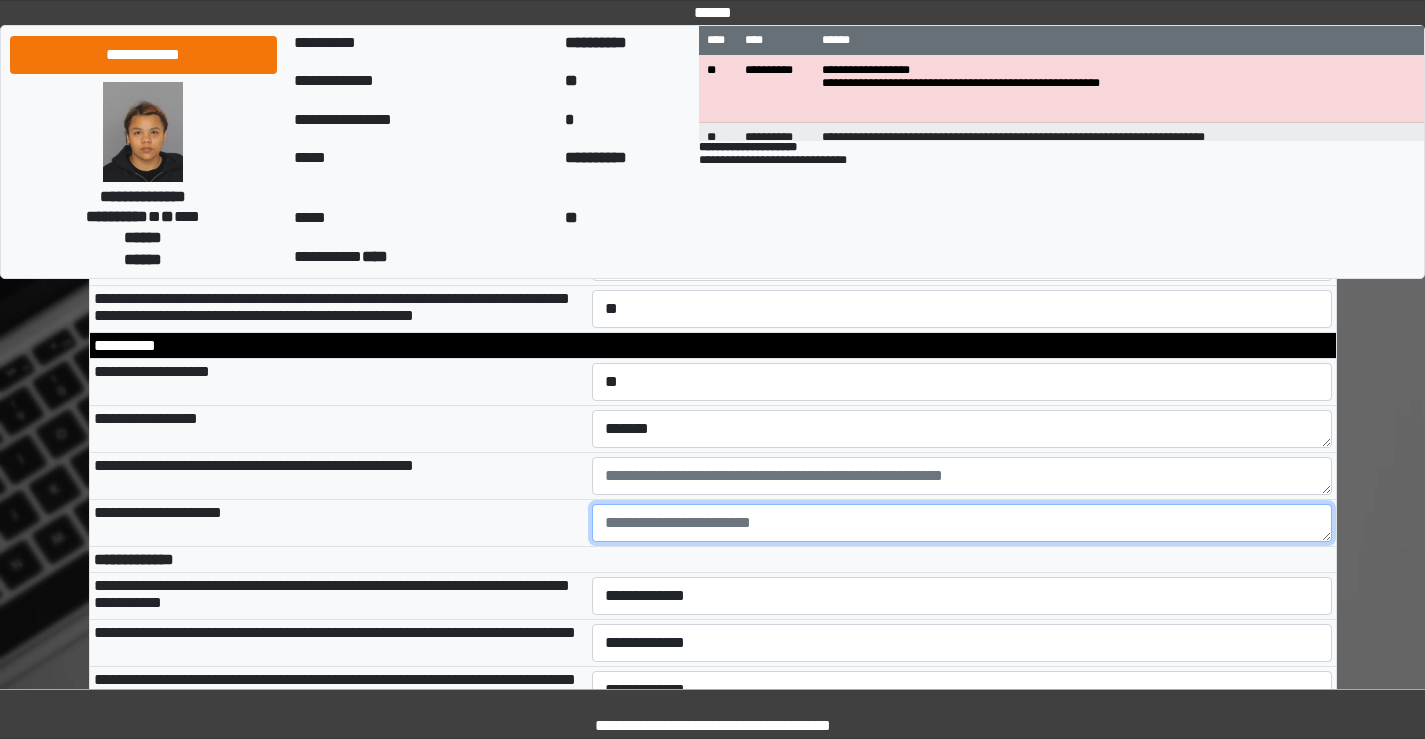 click at bounding box center [962, 523] 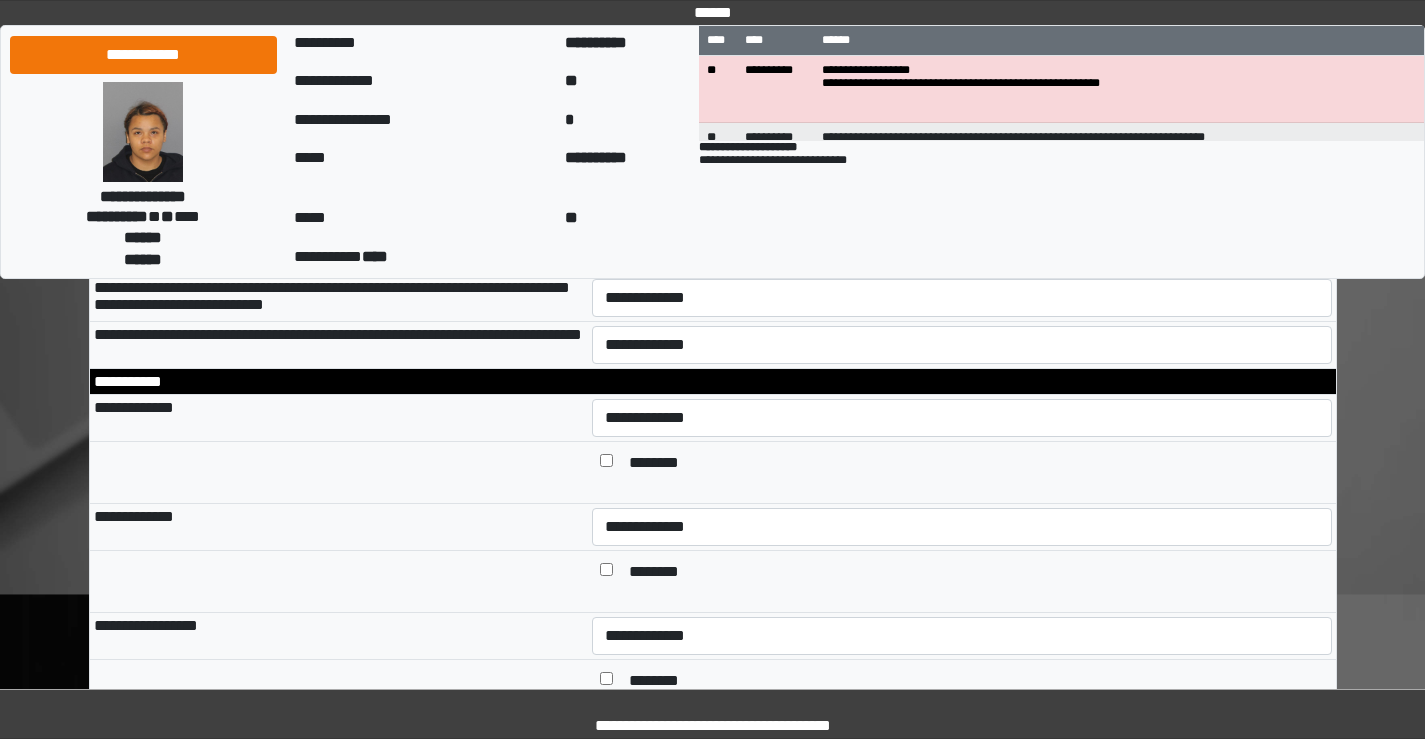 scroll, scrollTop: 1200, scrollLeft: 0, axis: vertical 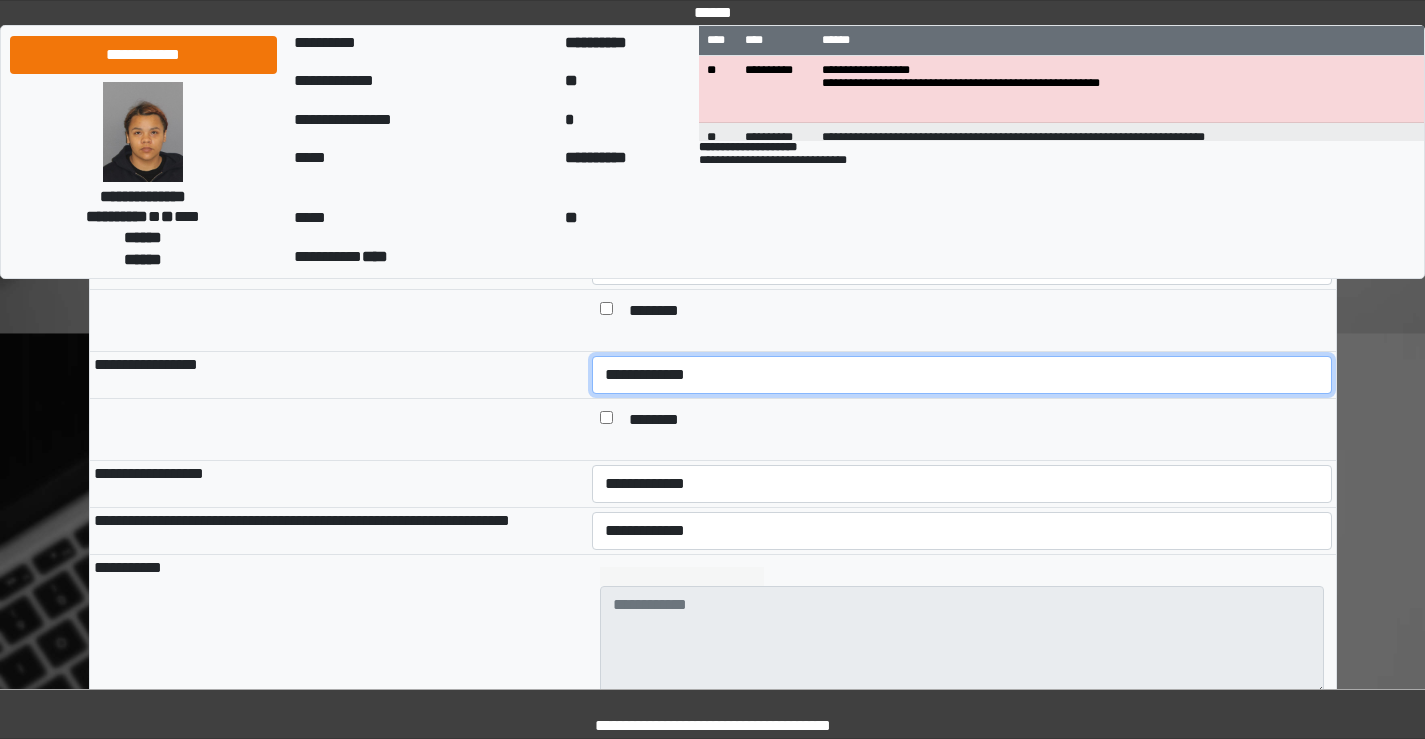 click on "**********" at bounding box center [962, 375] 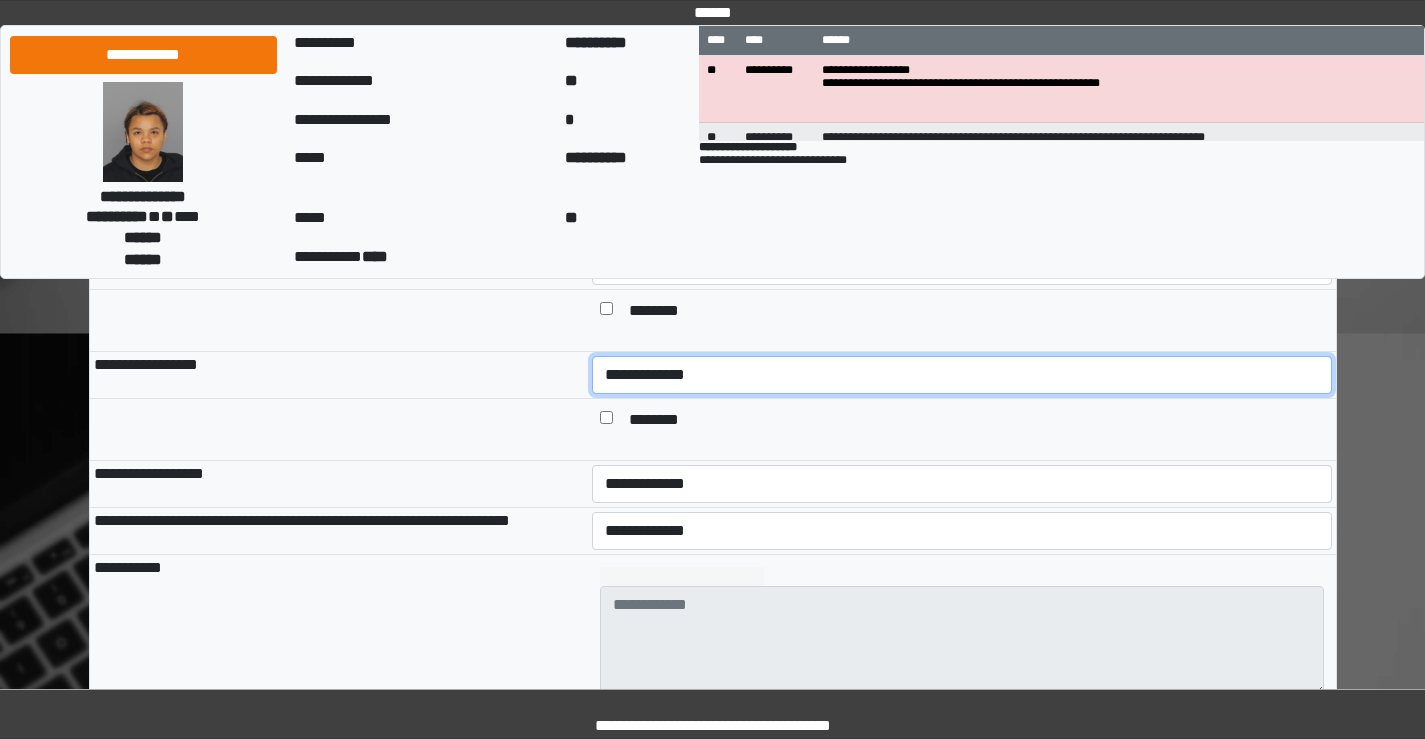 select on "***" 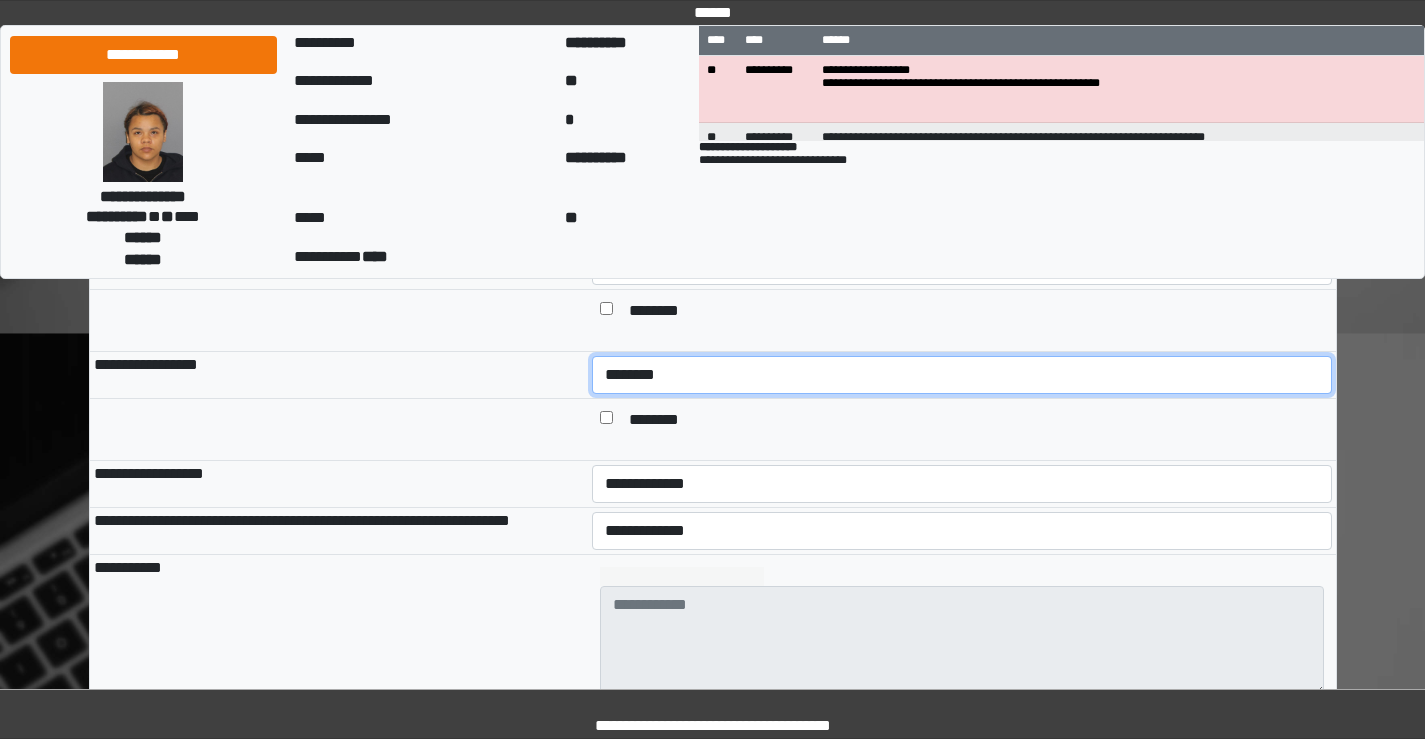 click on "**********" at bounding box center [962, 375] 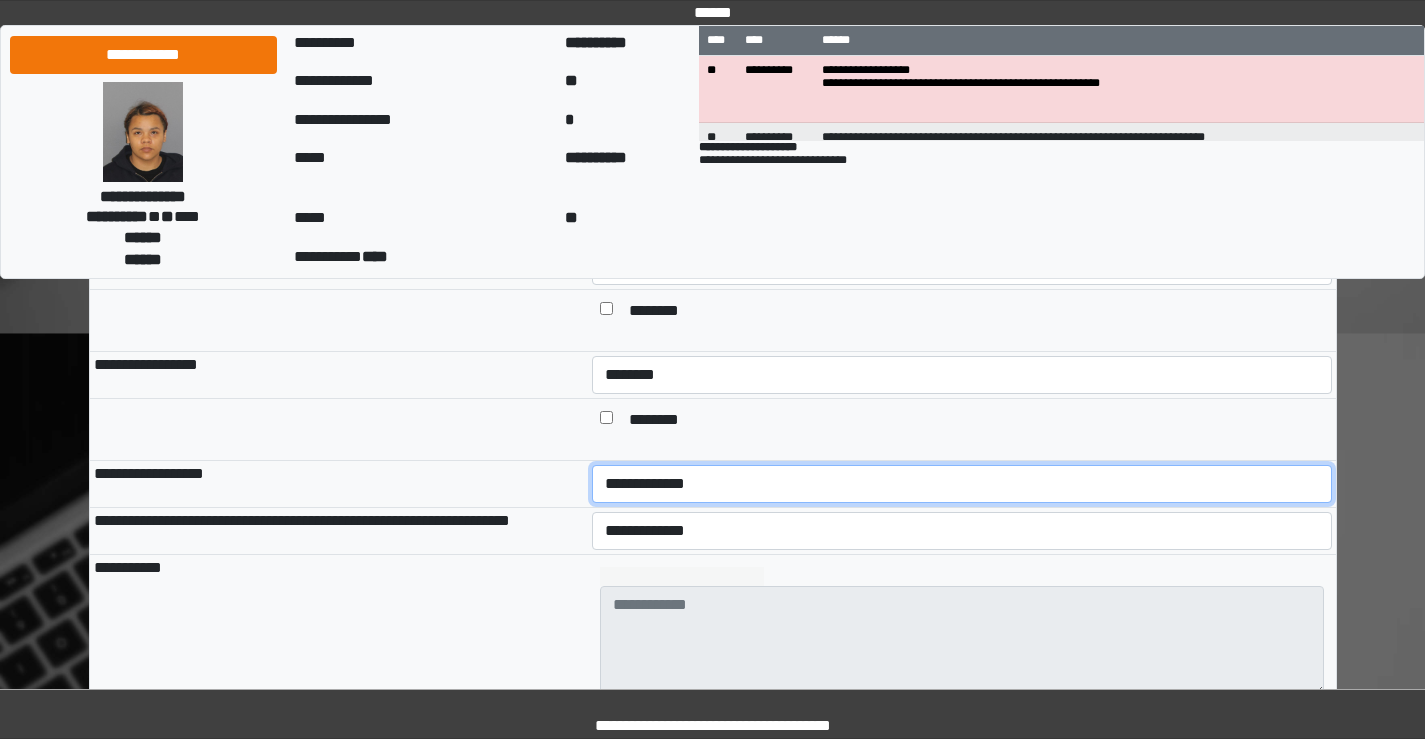 click on "**********" at bounding box center (962, 484) 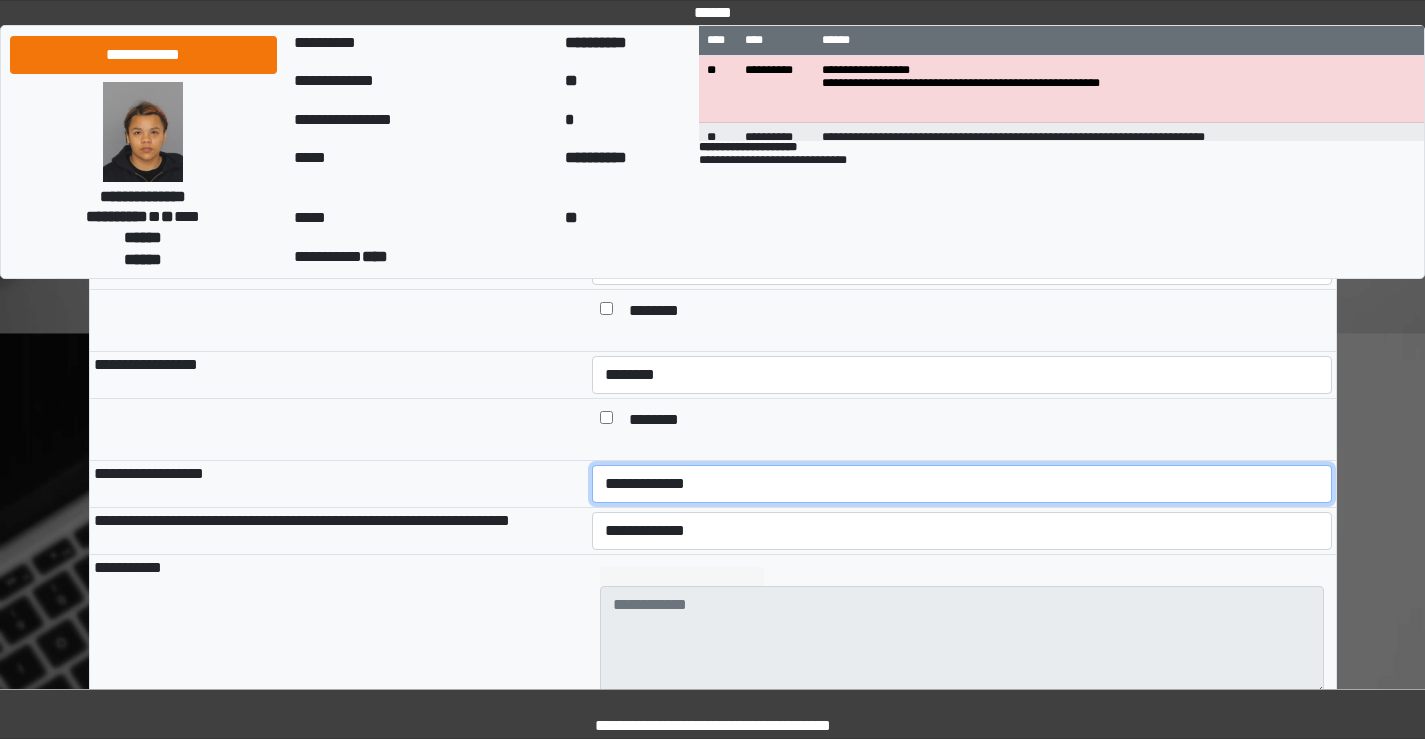 select on "*" 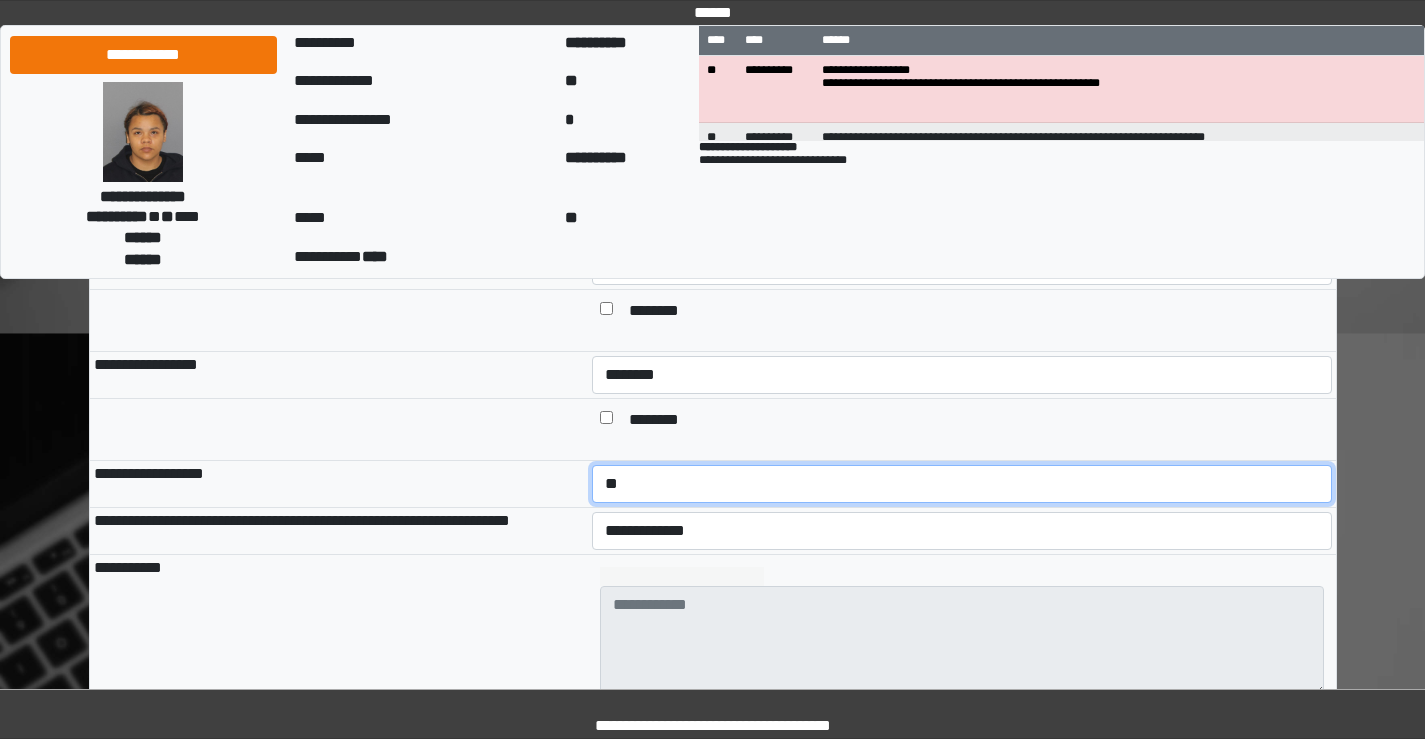 click on "**********" at bounding box center [962, 484] 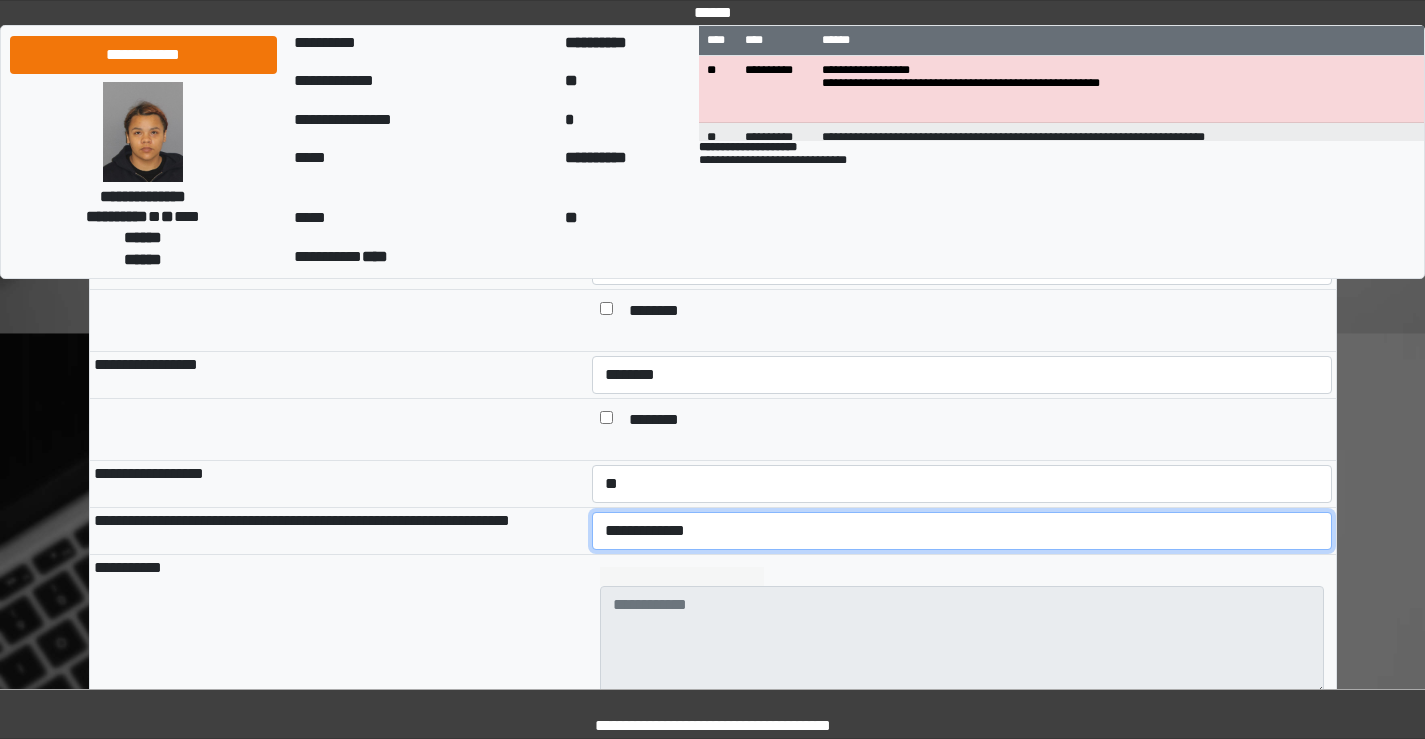 click on "**********" at bounding box center [962, 531] 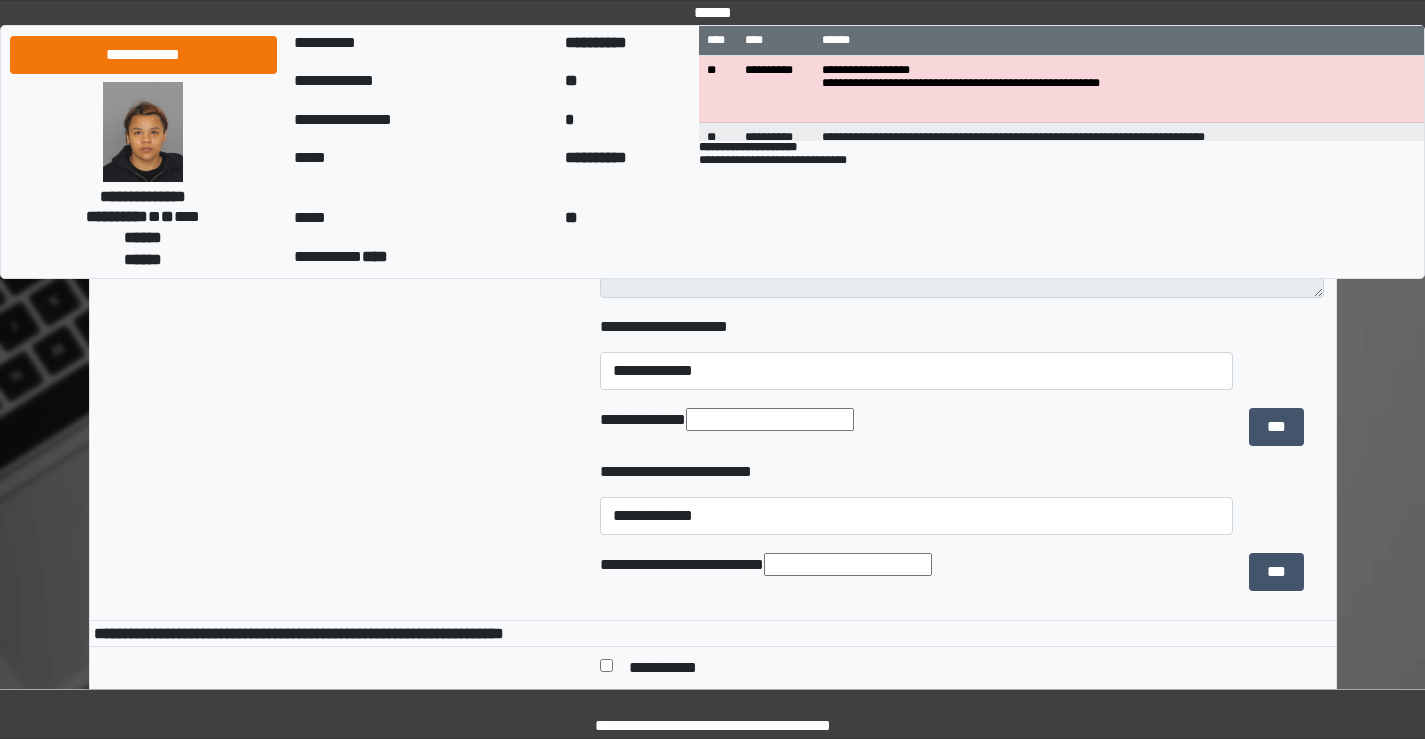 scroll, scrollTop: 1800, scrollLeft: 0, axis: vertical 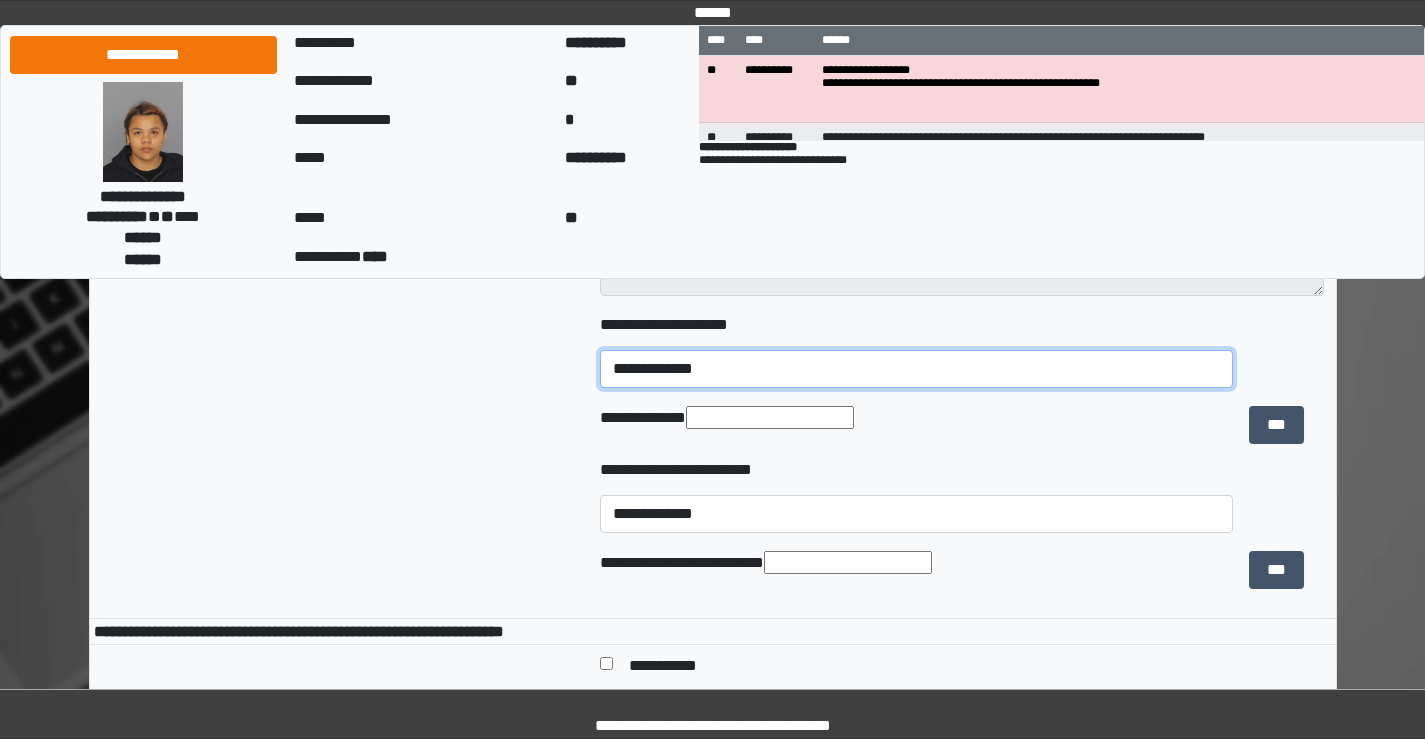 click on "**********" at bounding box center [916, 369] 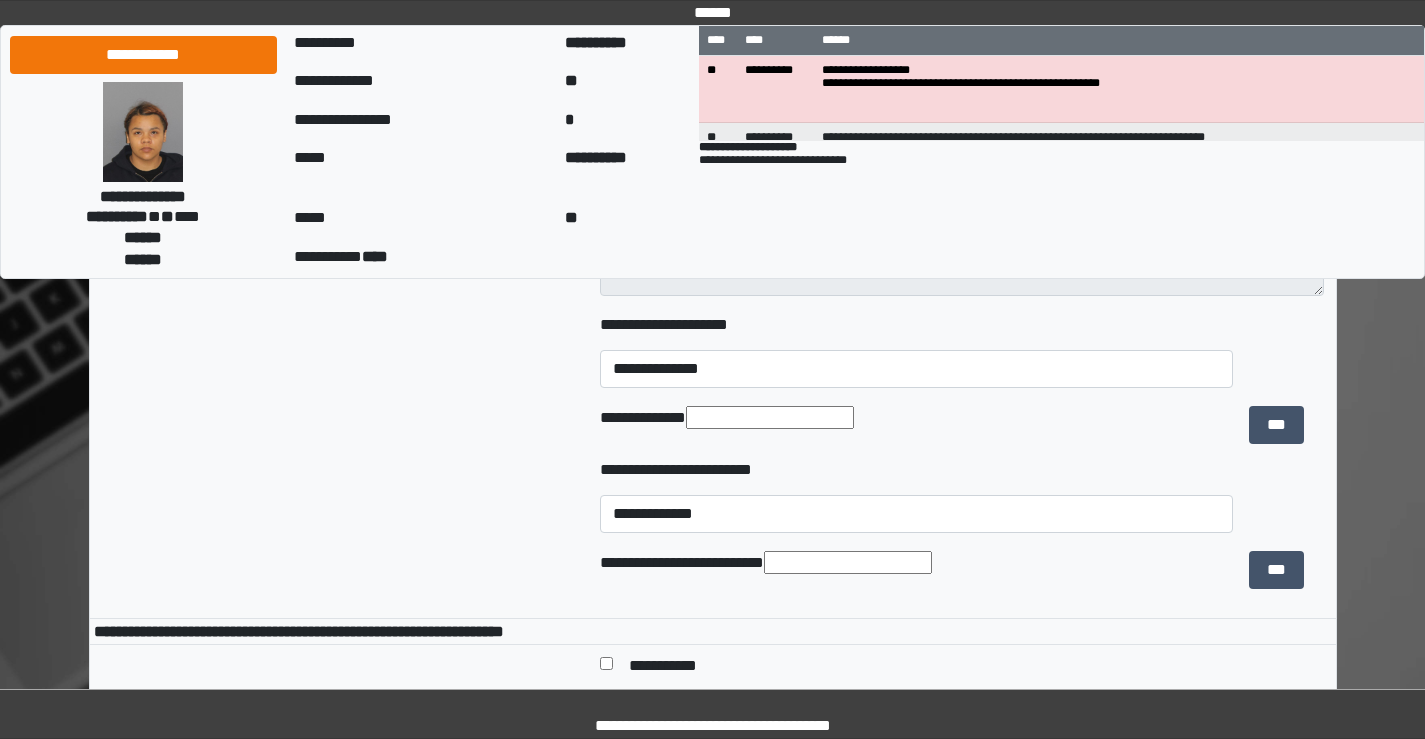 click on "**********" at bounding box center (339, 387) 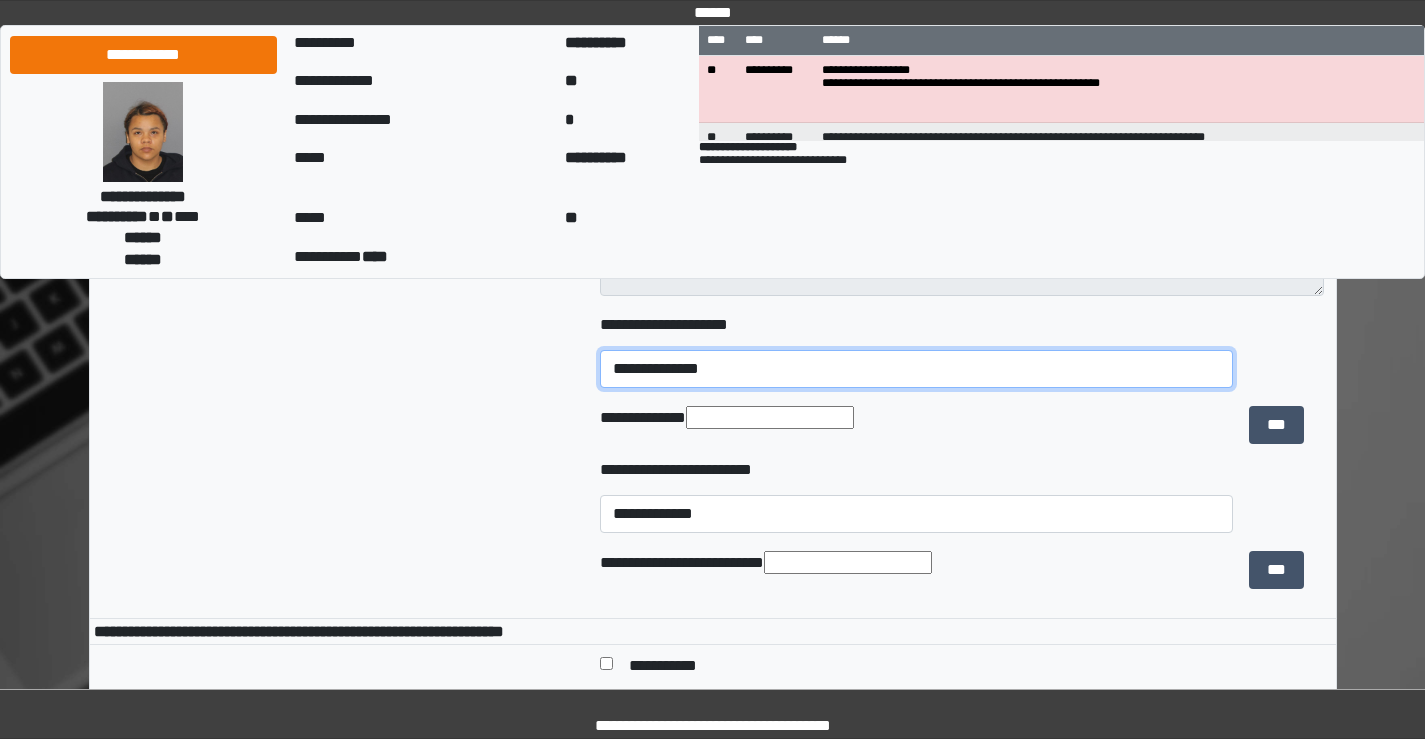 drag, startPoint x: 766, startPoint y: 420, endPoint x: 748, endPoint y: 419, distance: 18.027756 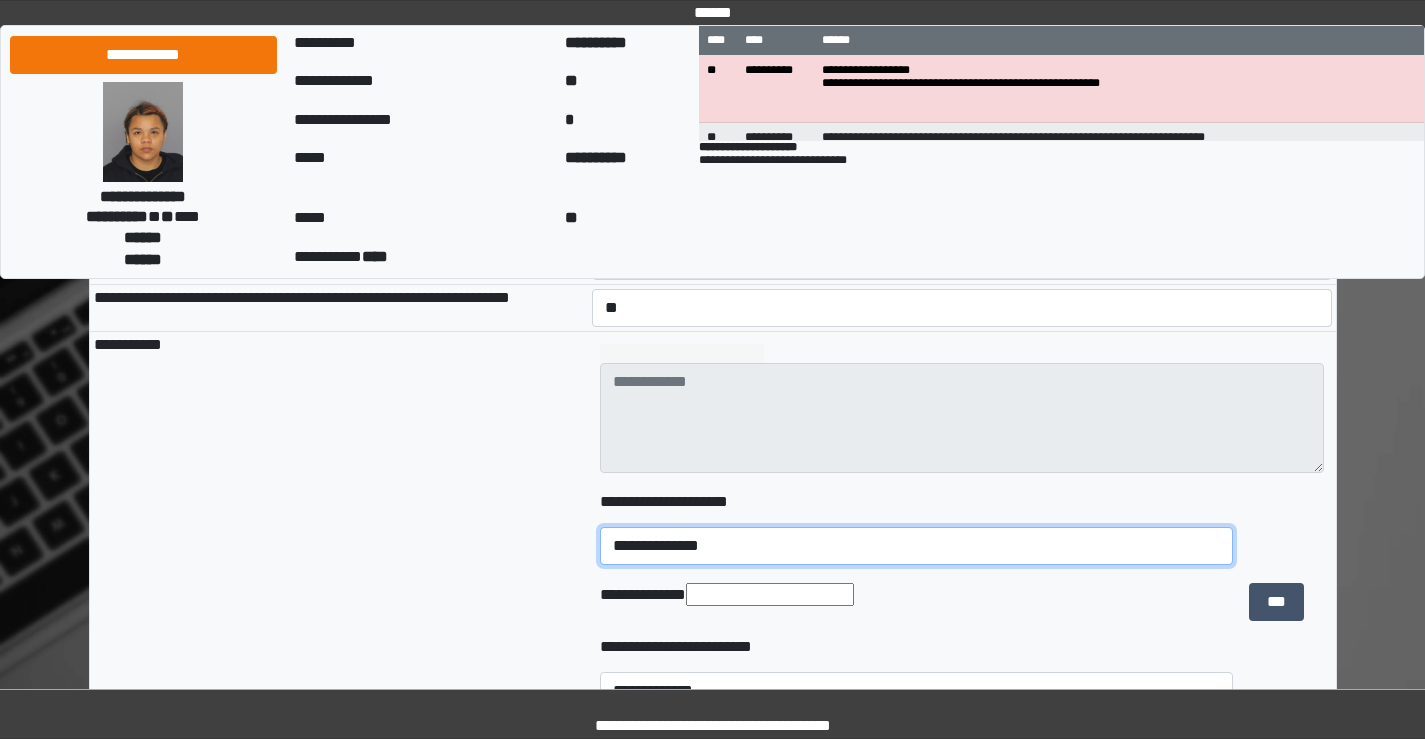 scroll, scrollTop: 1600, scrollLeft: 0, axis: vertical 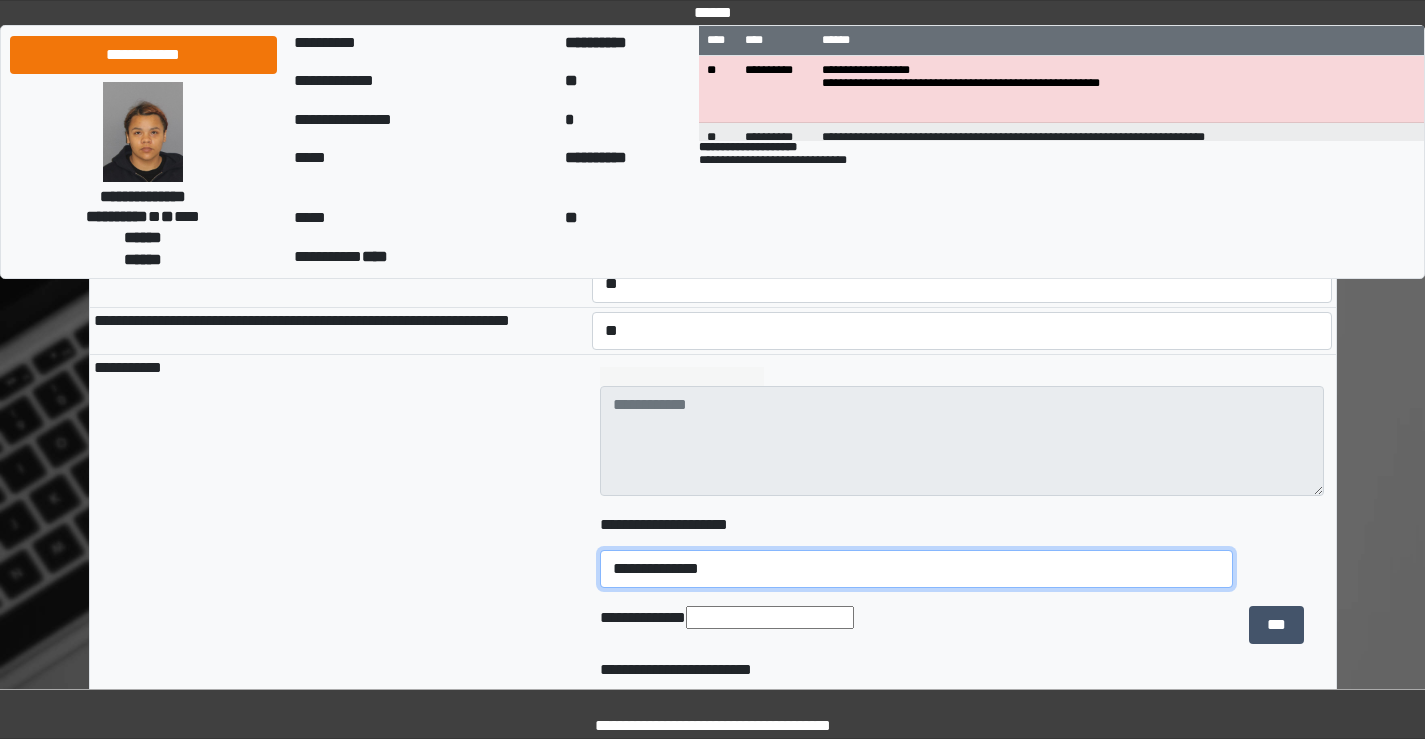drag, startPoint x: 710, startPoint y: 622, endPoint x: 586, endPoint y: 619, distance: 124.036285 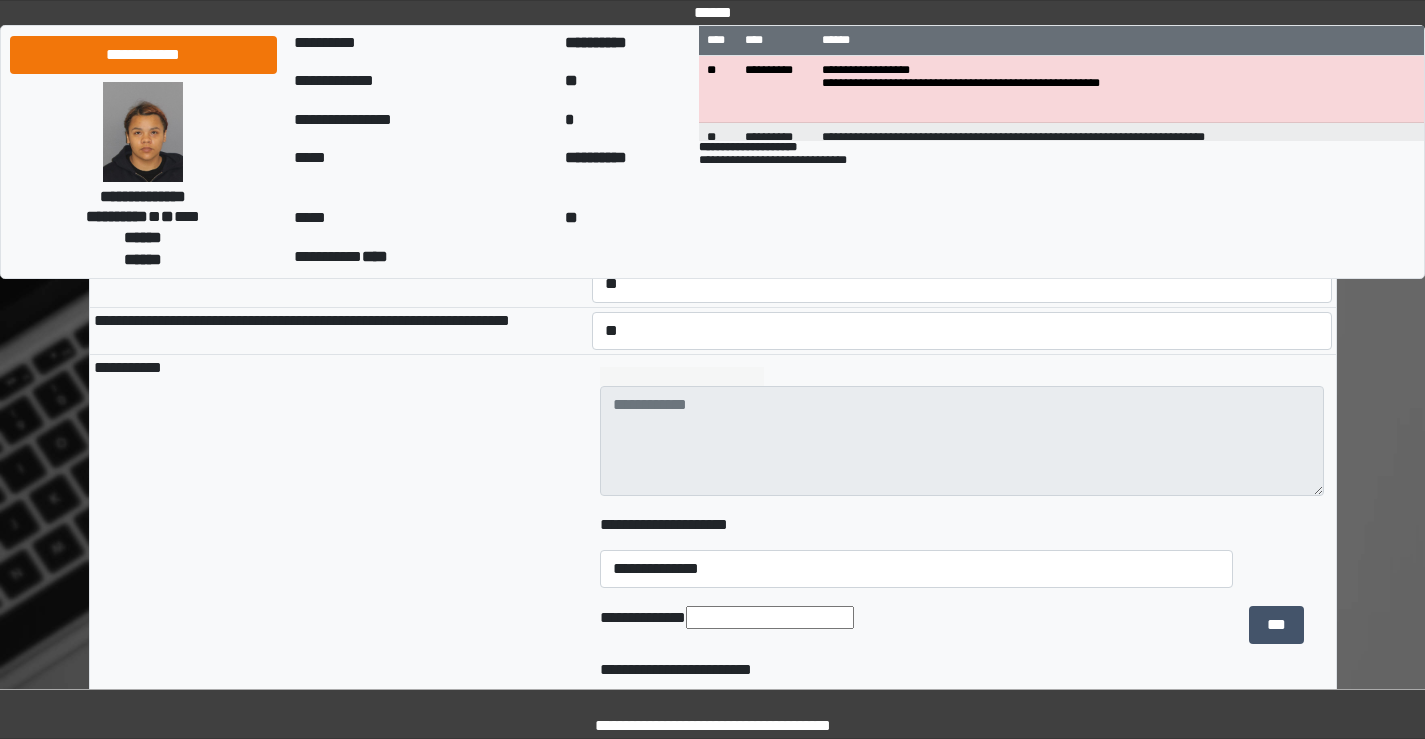 click on "**********" at bounding box center [339, 587] 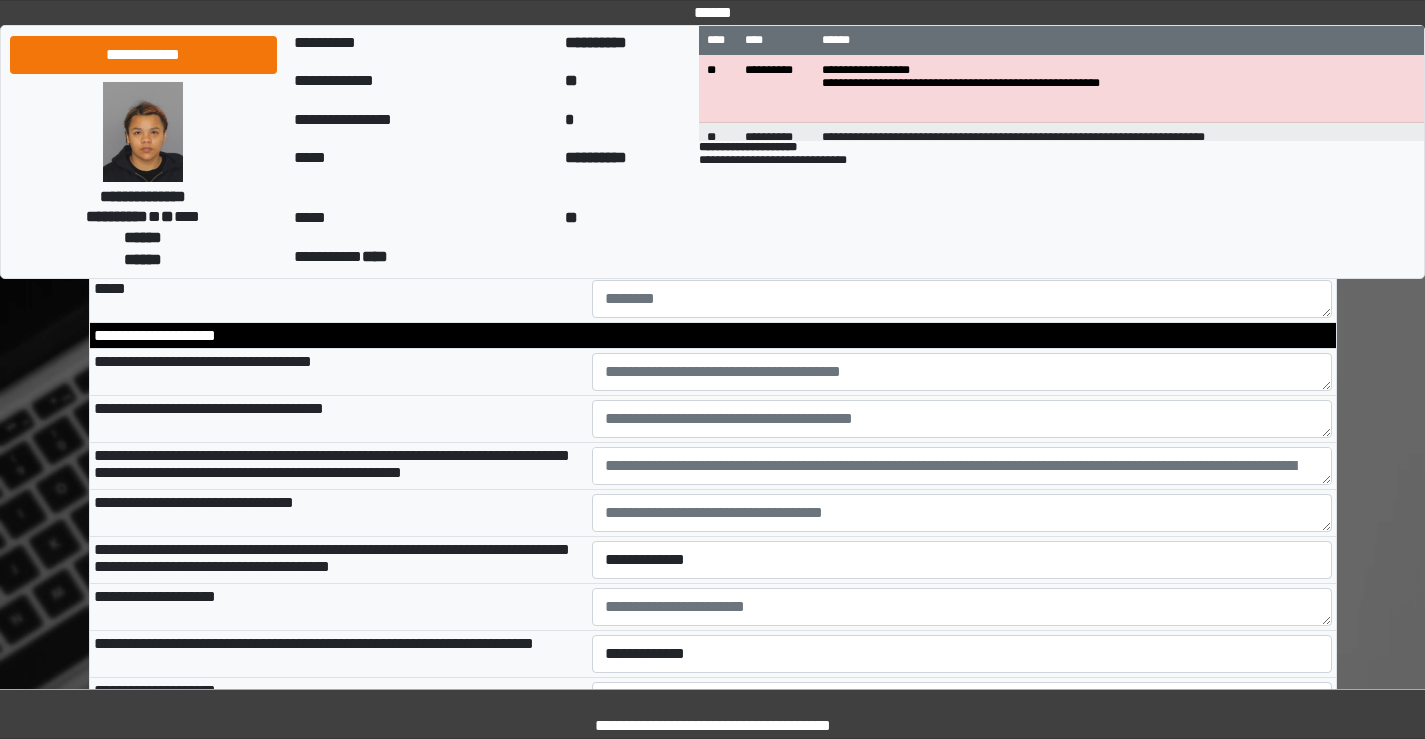 scroll, scrollTop: 2500, scrollLeft: 0, axis: vertical 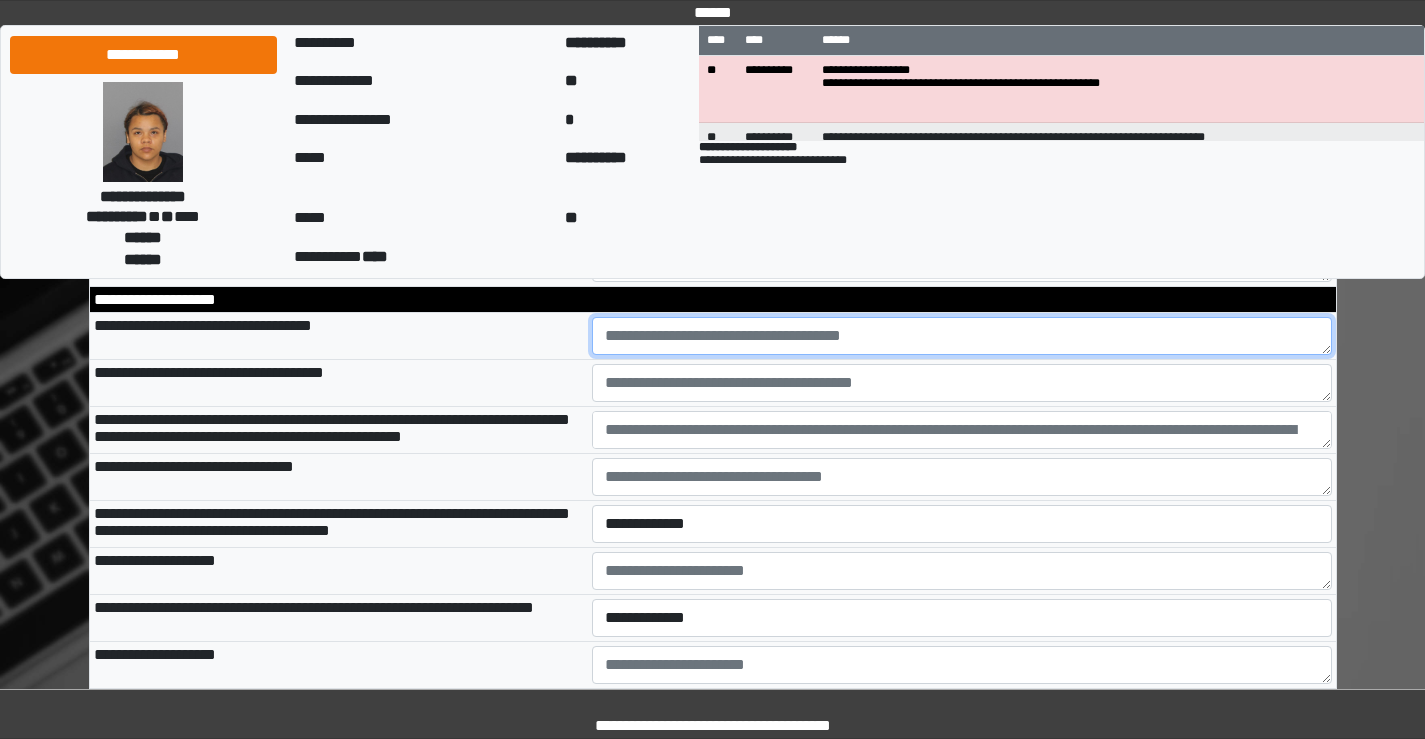 click at bounding box center (962, 336) 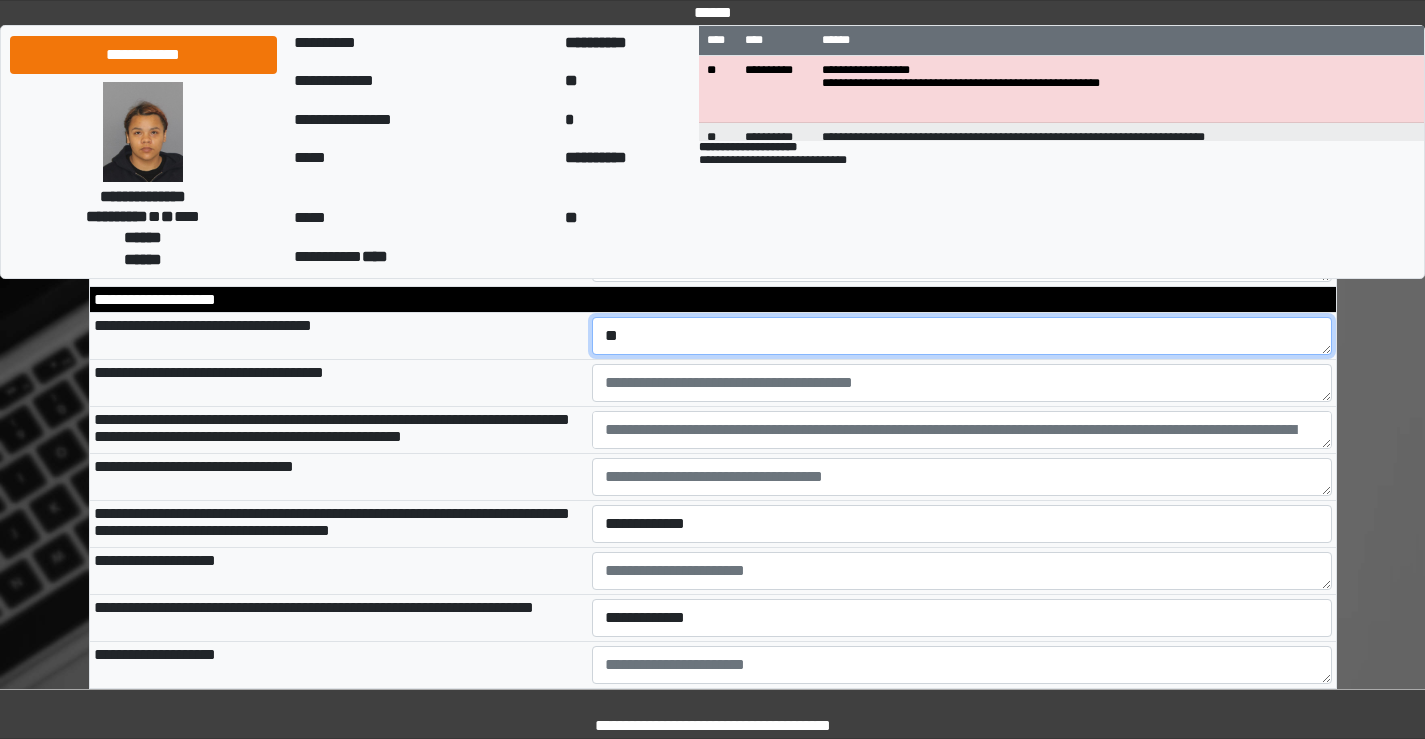 type on "*" 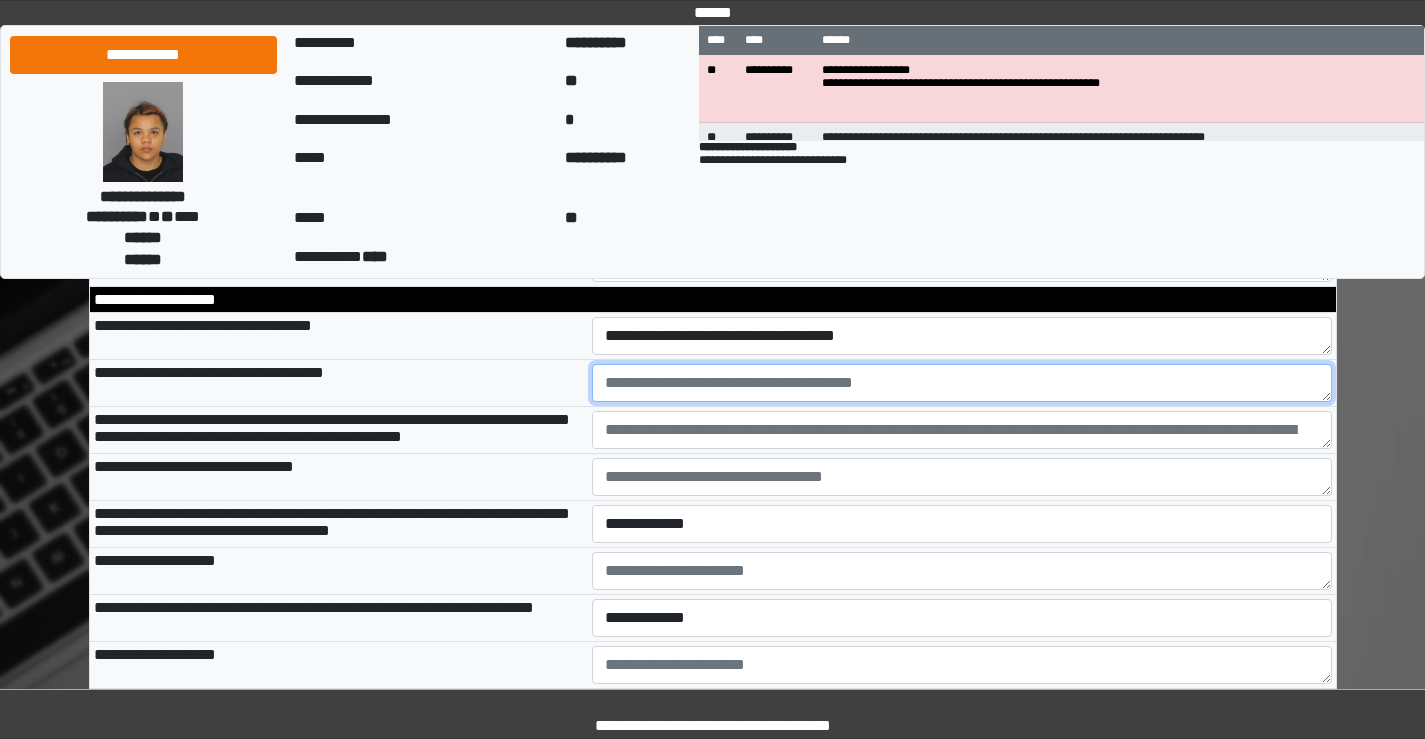 click at bounding box center (962, 383) 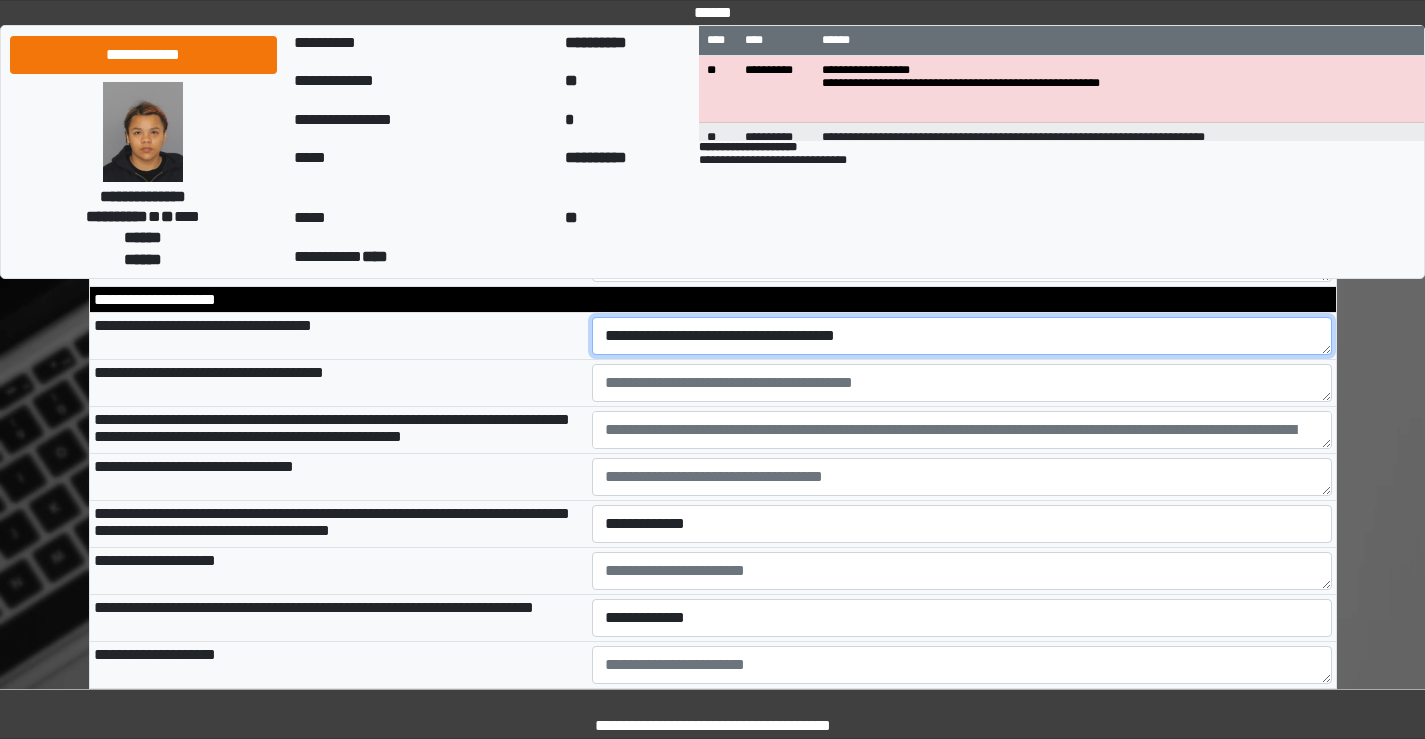 click on "**********" at bounding box center (962, 336) 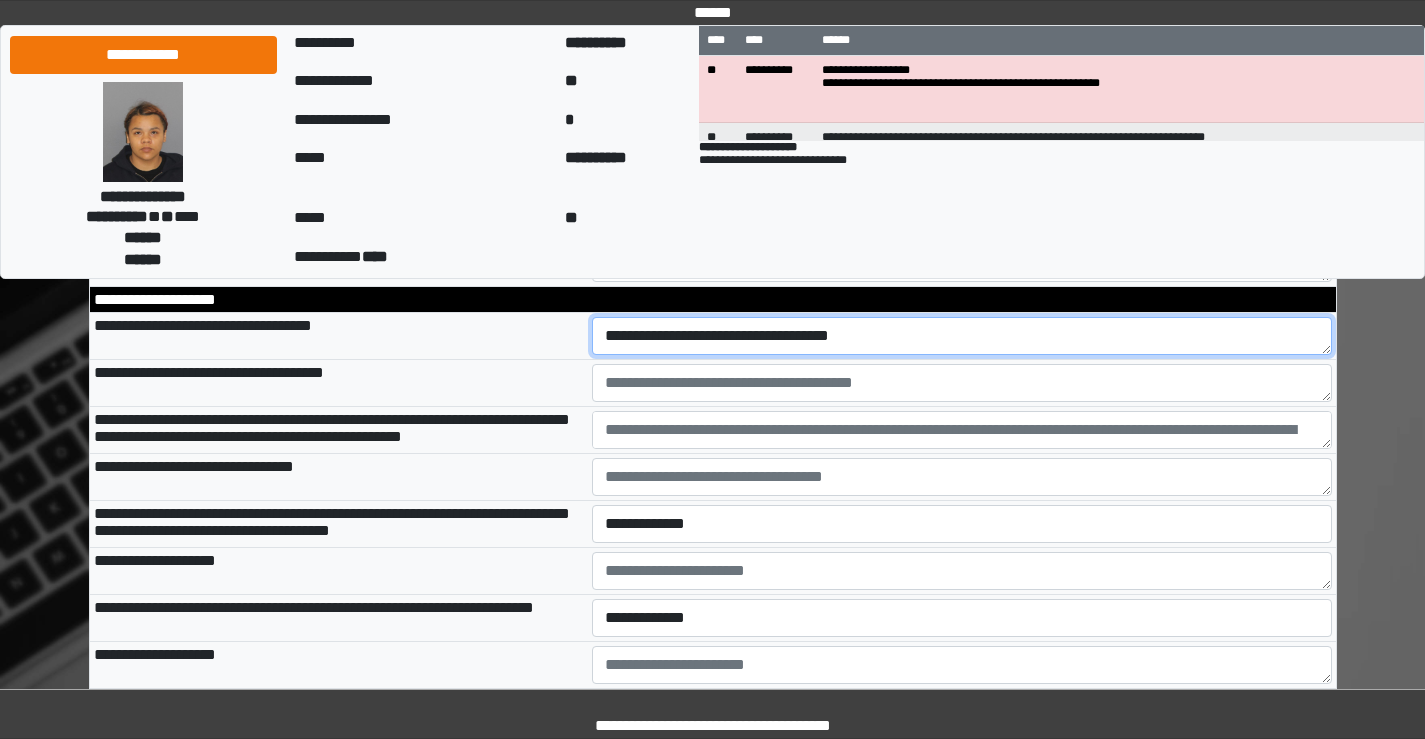 click on "**********" at bounding box center [962, 336] 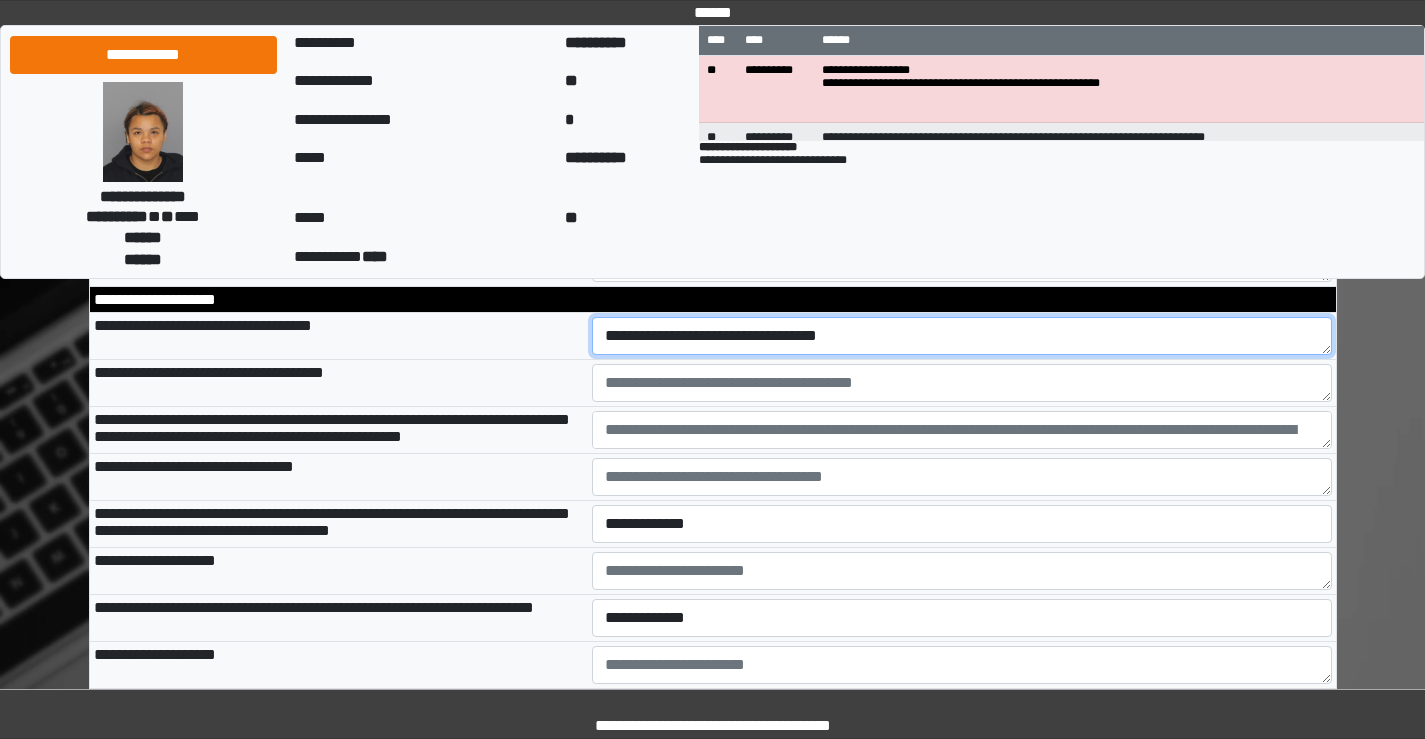 click on "**********" at bounding box center (962, 336) 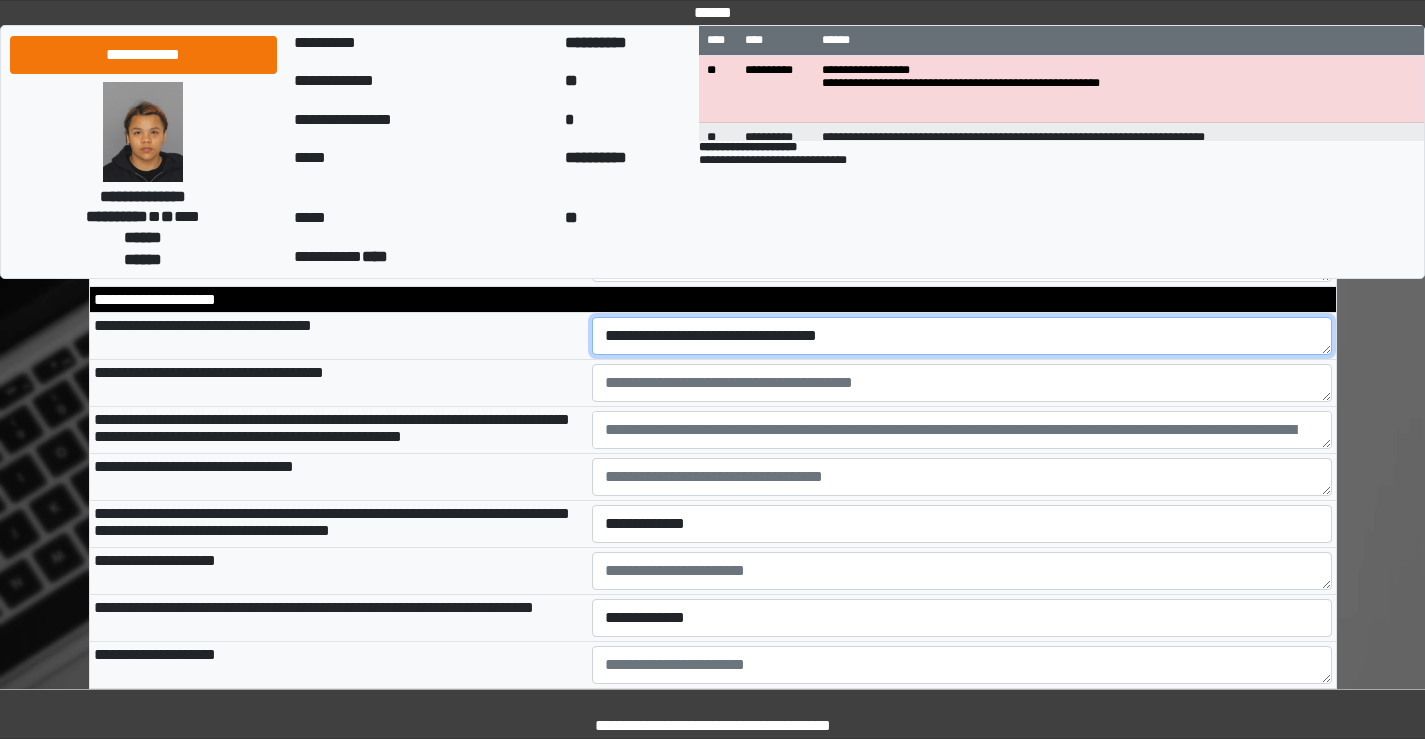 click on "**********" at bounding box center [962, 336] 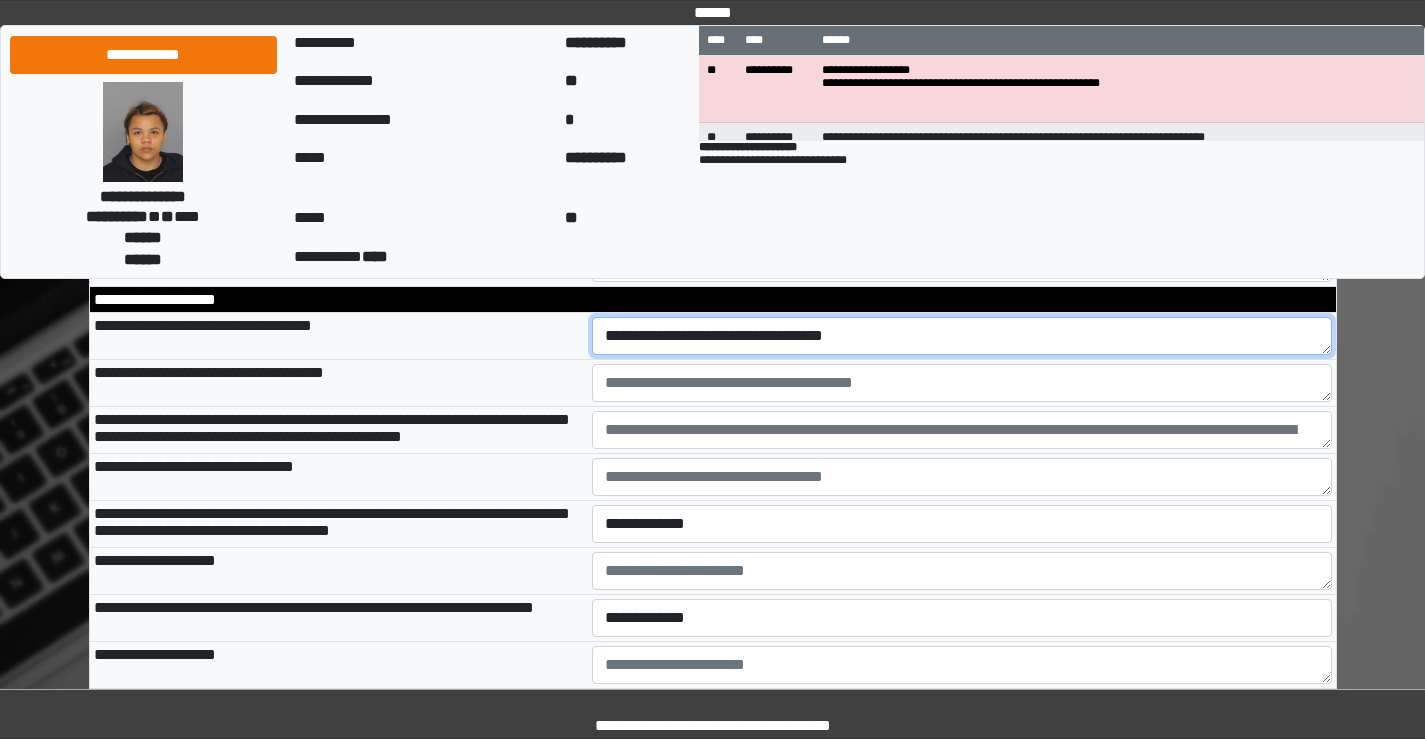 type on "**********" 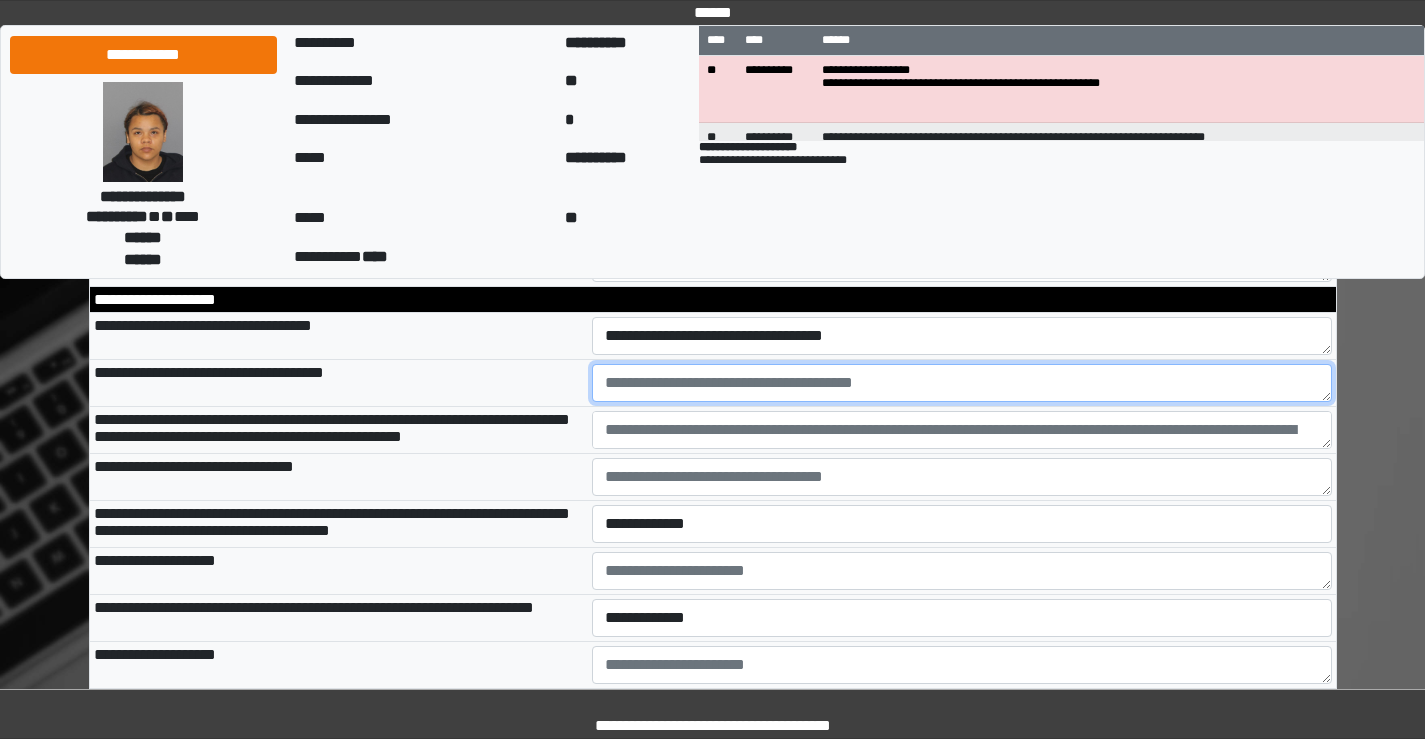 click at bounding box center [962, 383] 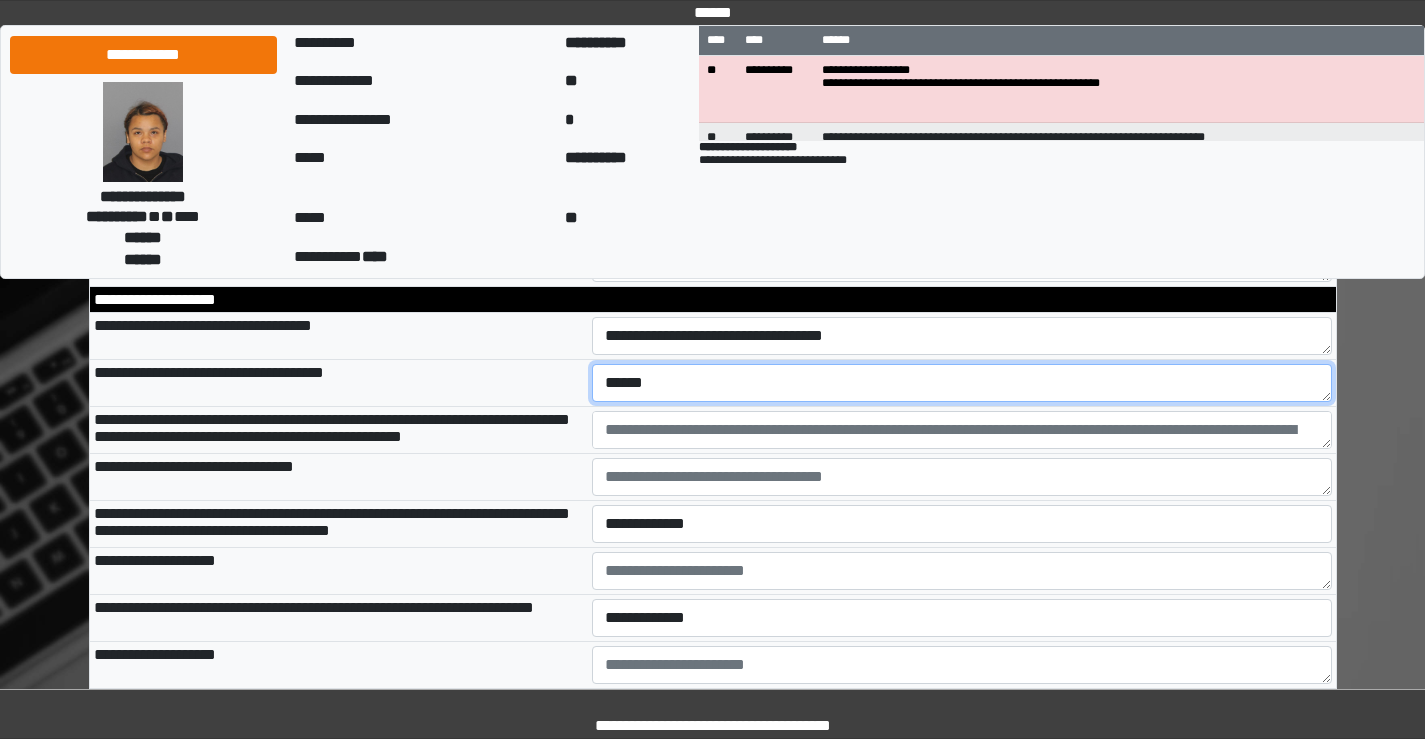 type on "******" 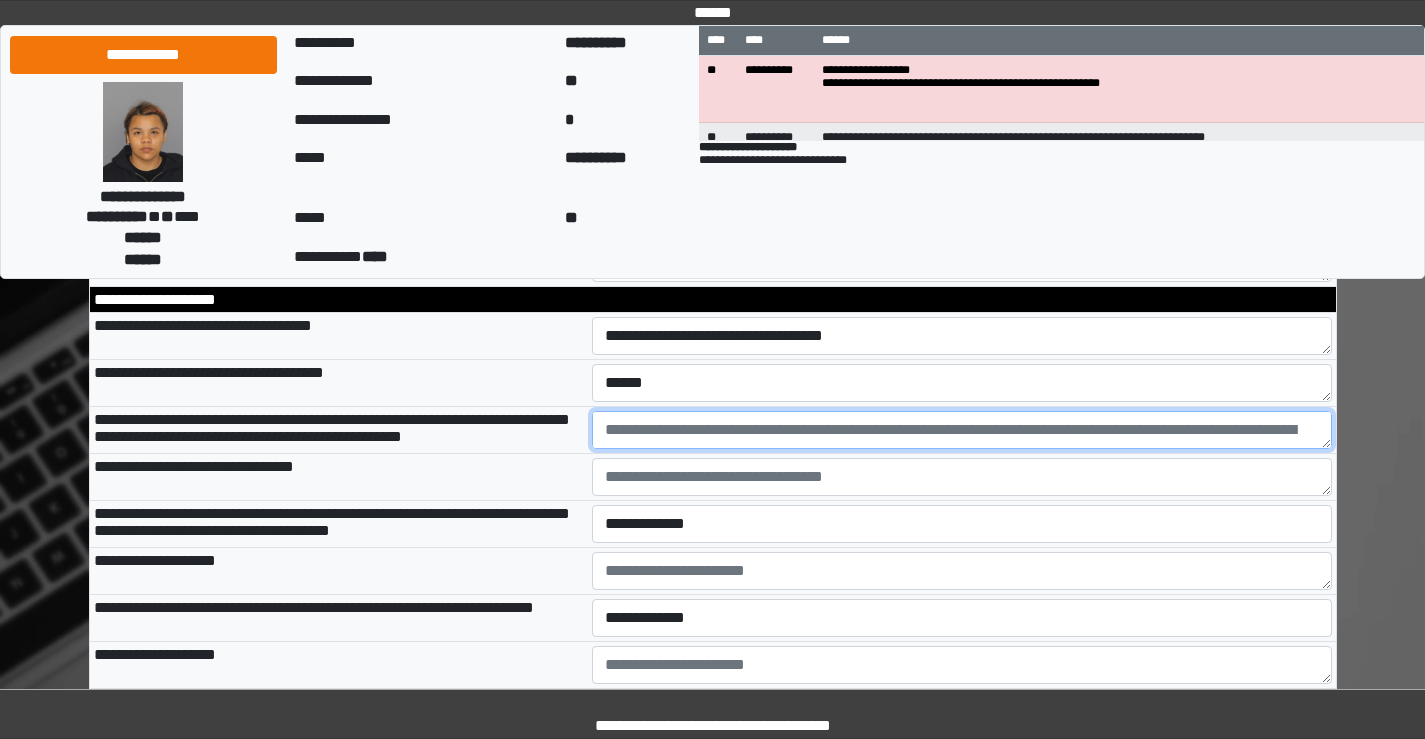 click at bounding box center [962, 430] 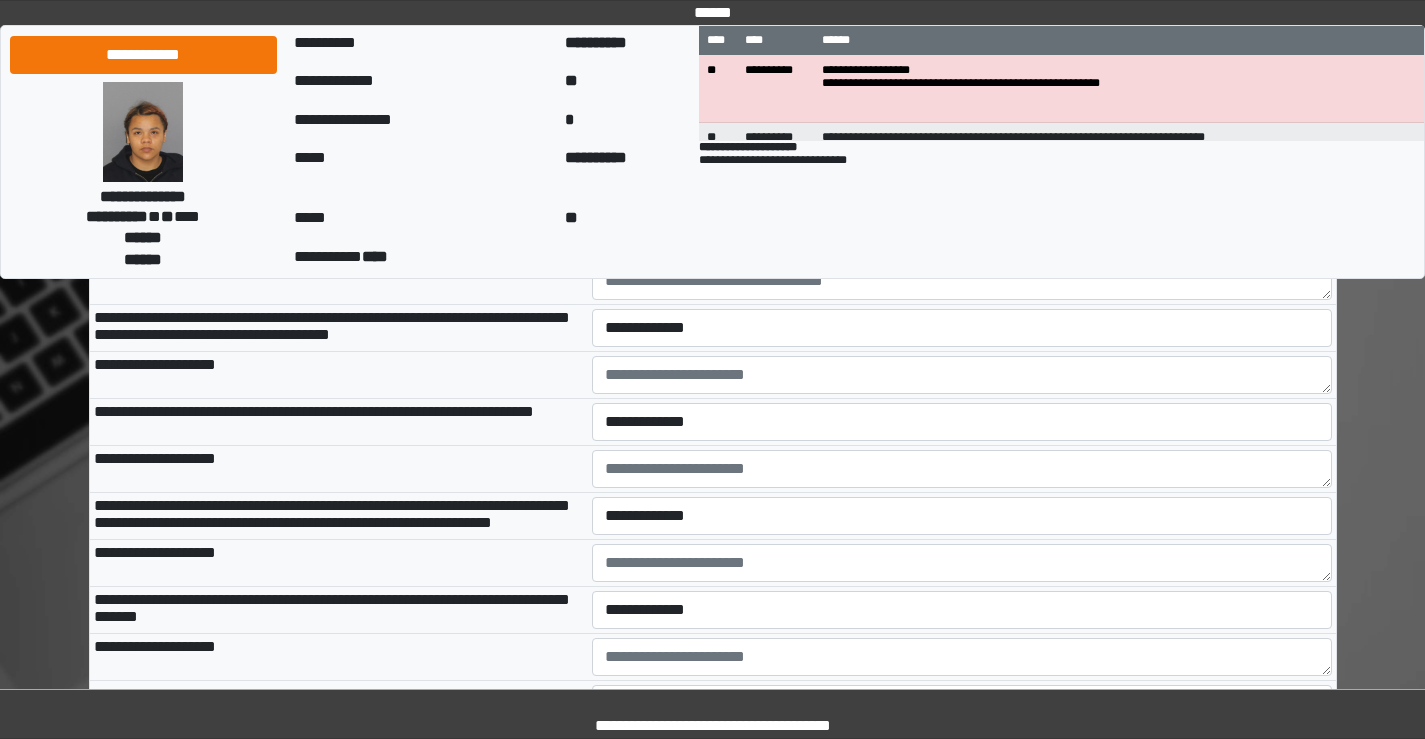 scroll, scrollTop: 2700, scrollLeft: 0, axis: vertical 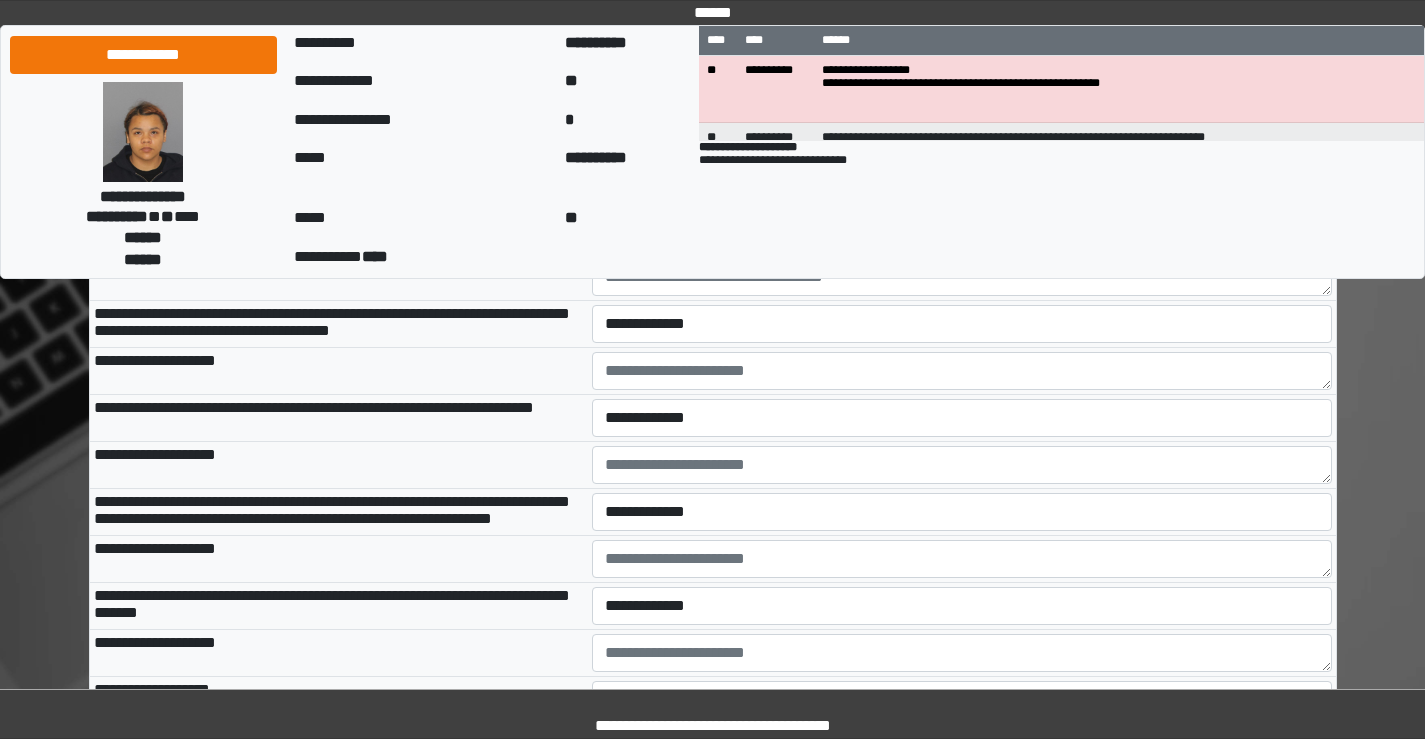 type on "*********" 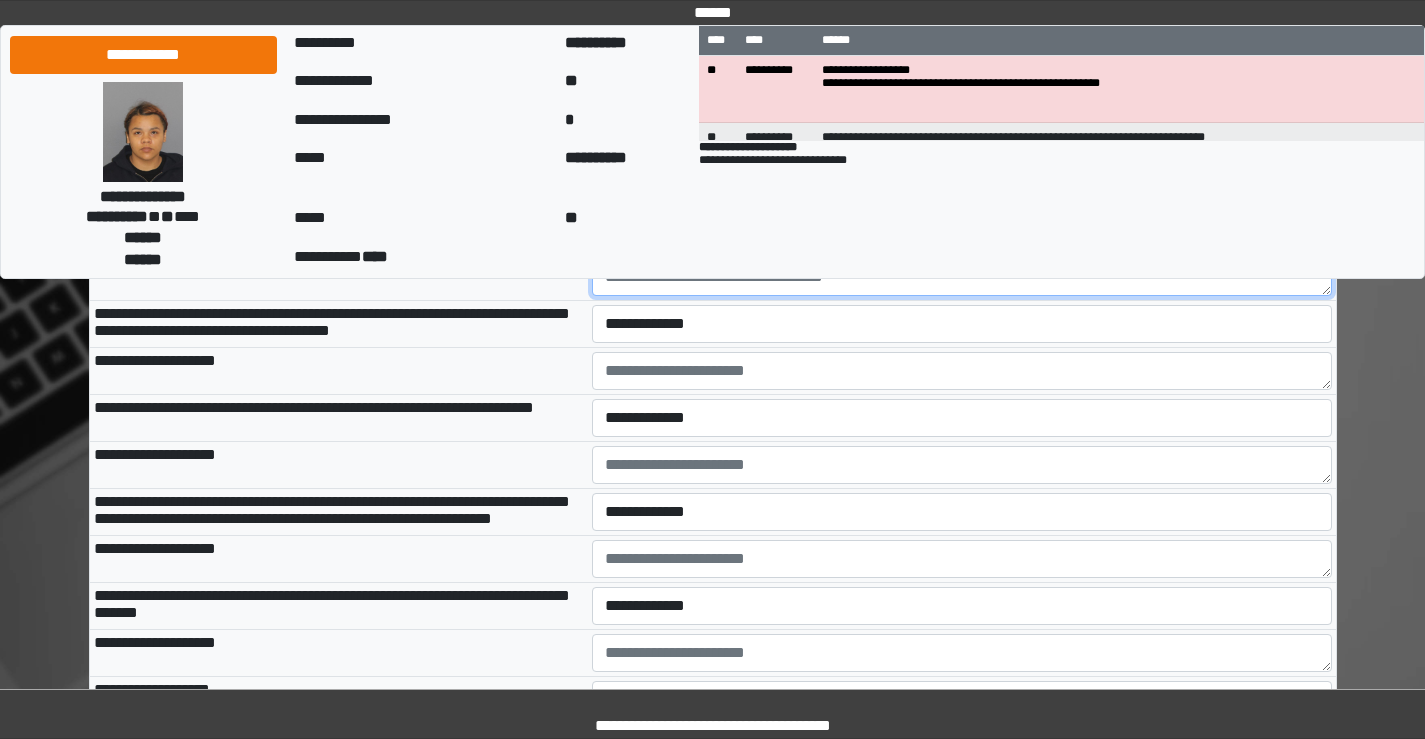 click at bounding box center (962, 277) 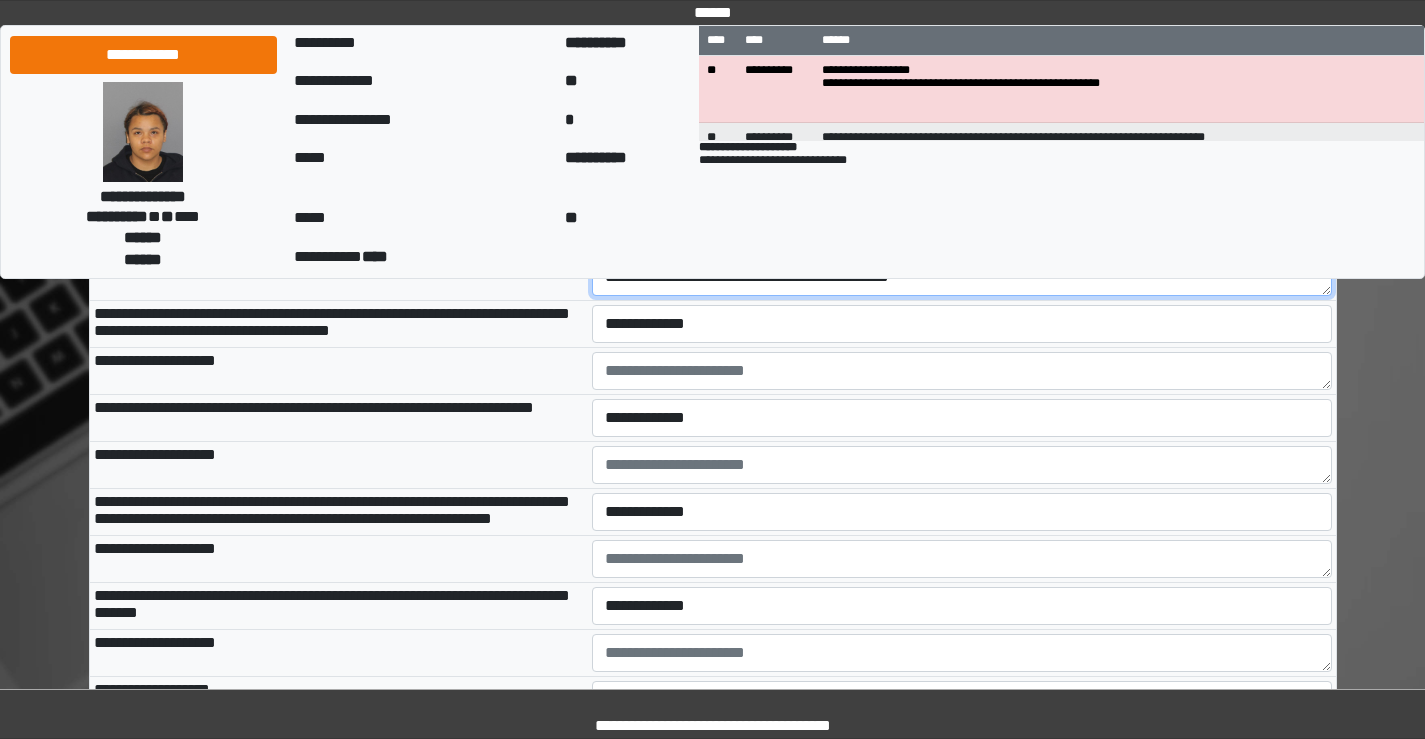 type on "**********" 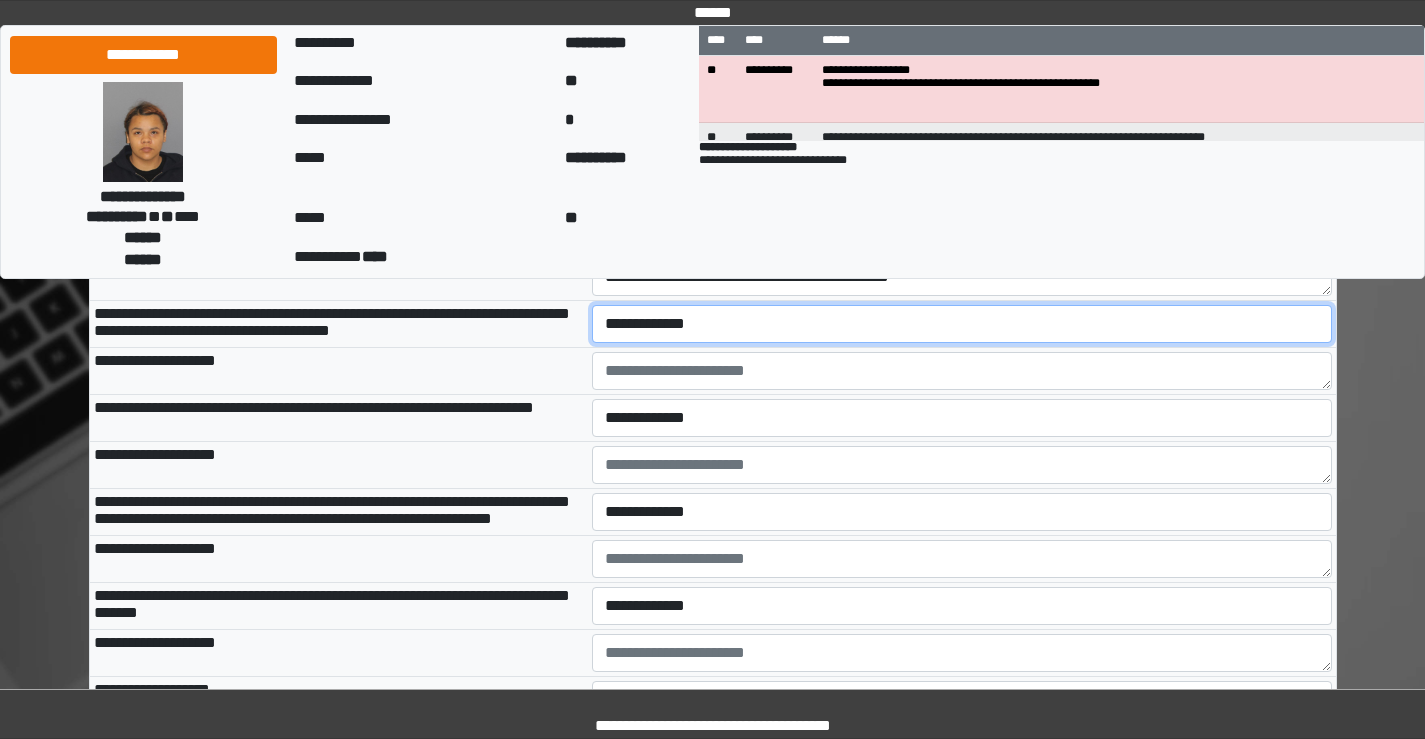 click on "**********" at bounding box center [962, 324] 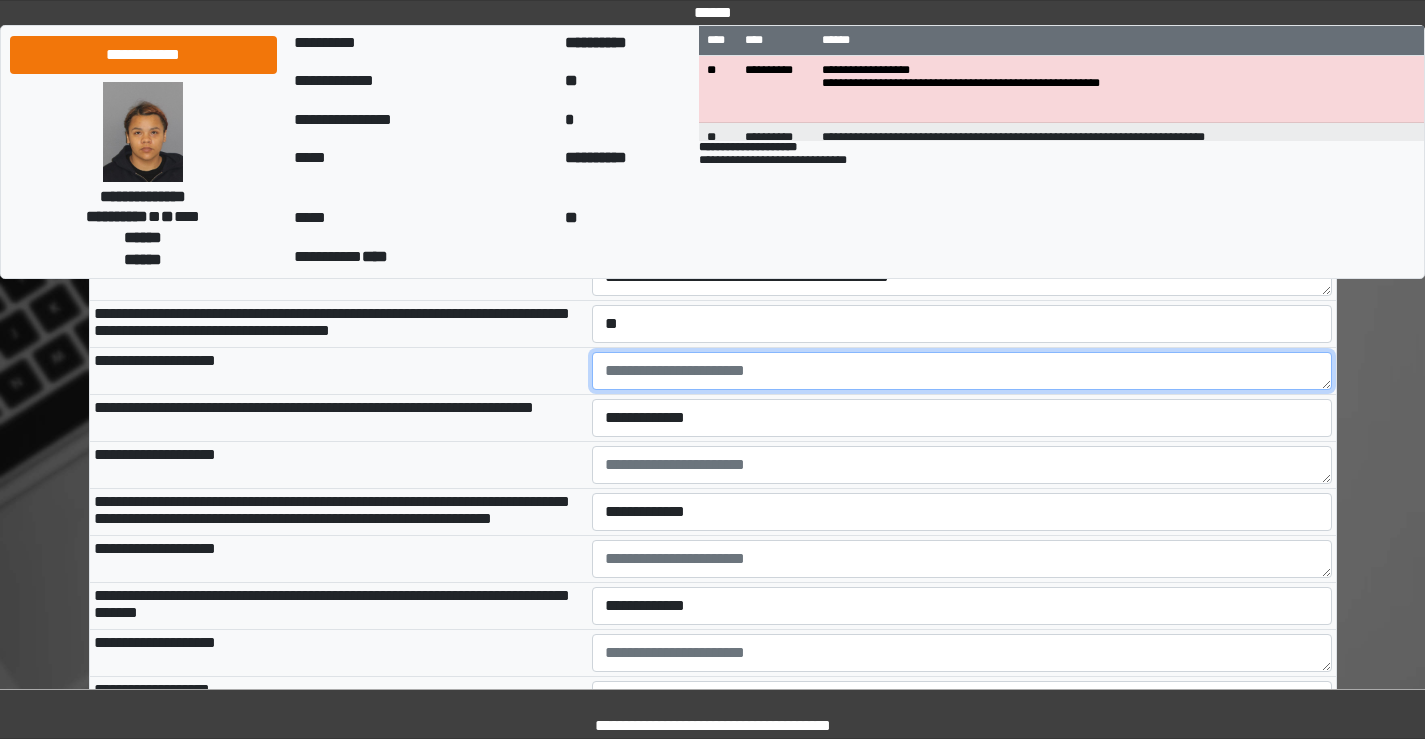 drag, startPoint x: 625, startPoint y: 456, endPoint x: 689, endPoint y: 455, distance: 64.00781 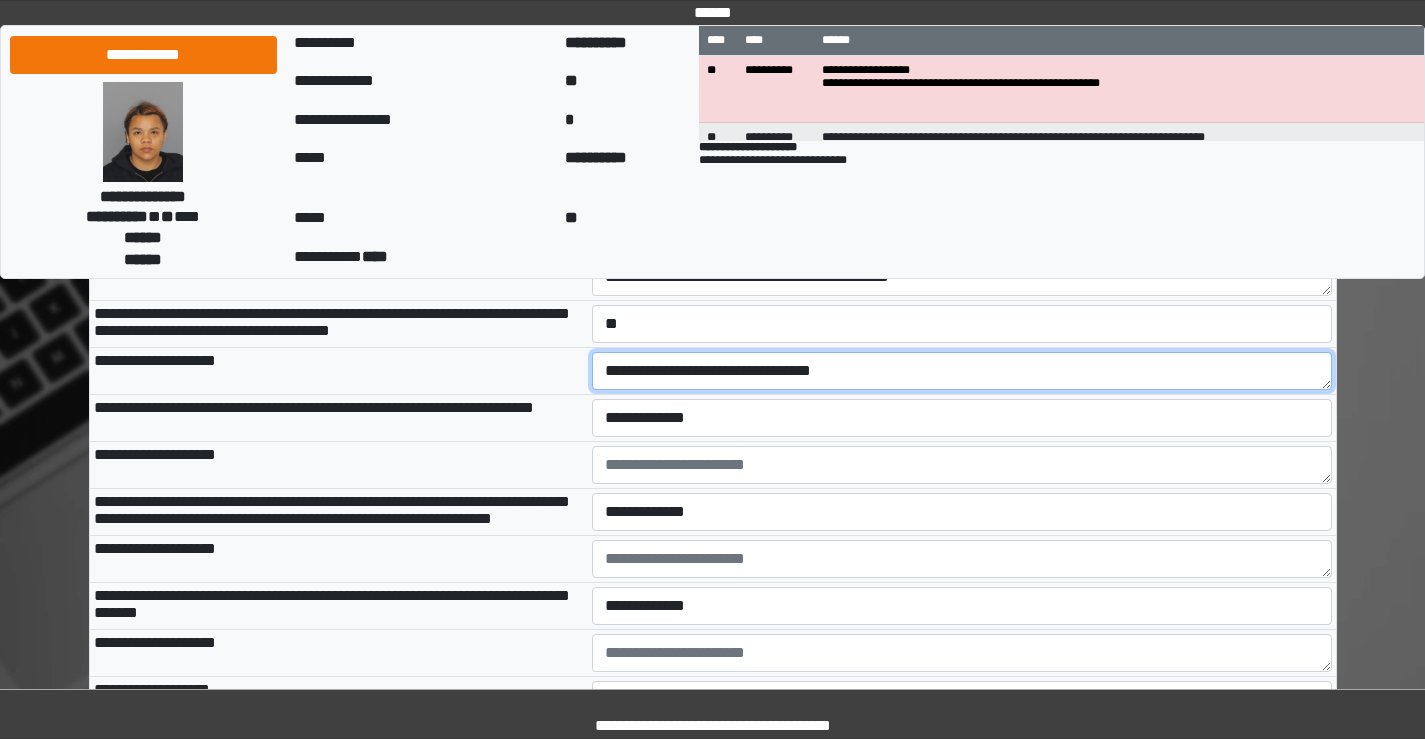 type on "**********" 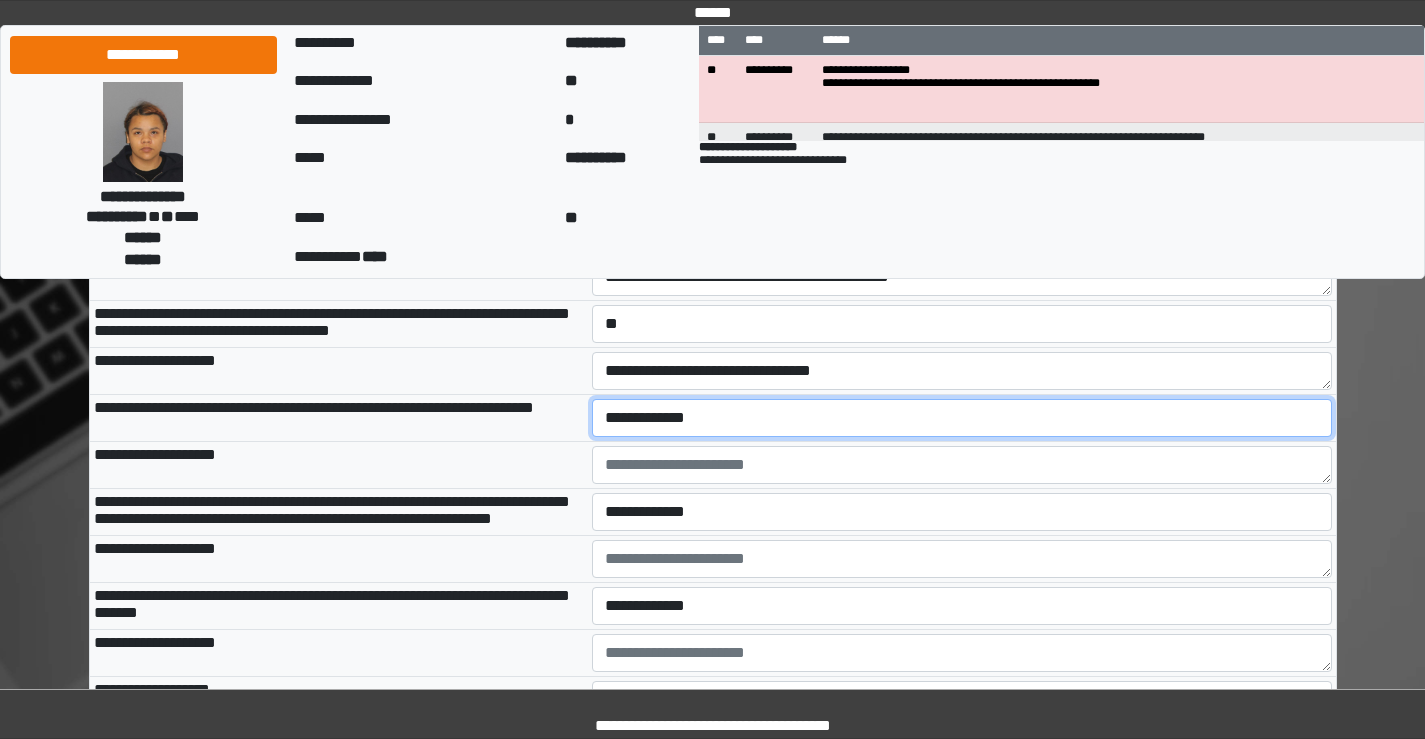 click on "**********" at bounding box center (962, 418) 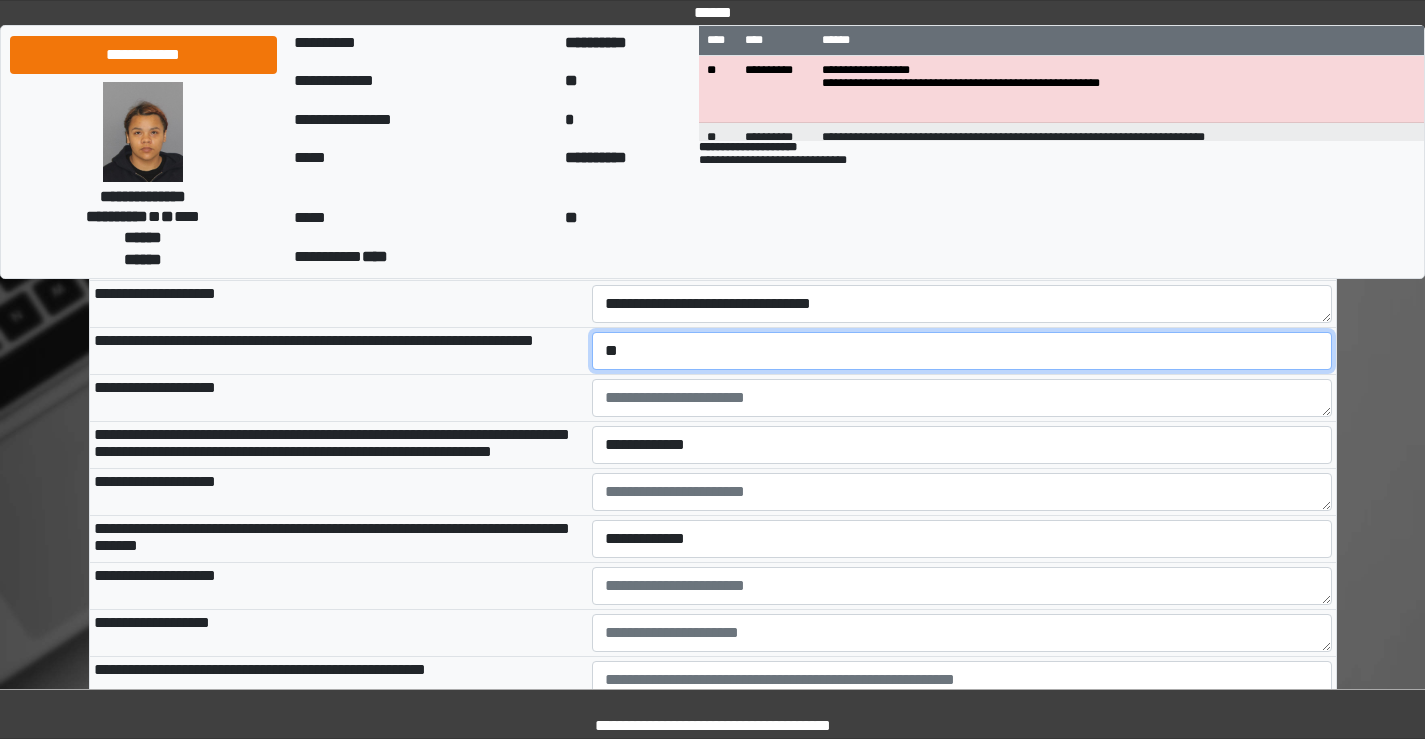 scroll, scrollTop: 2900, scrollLeft: 0, axis: vertical 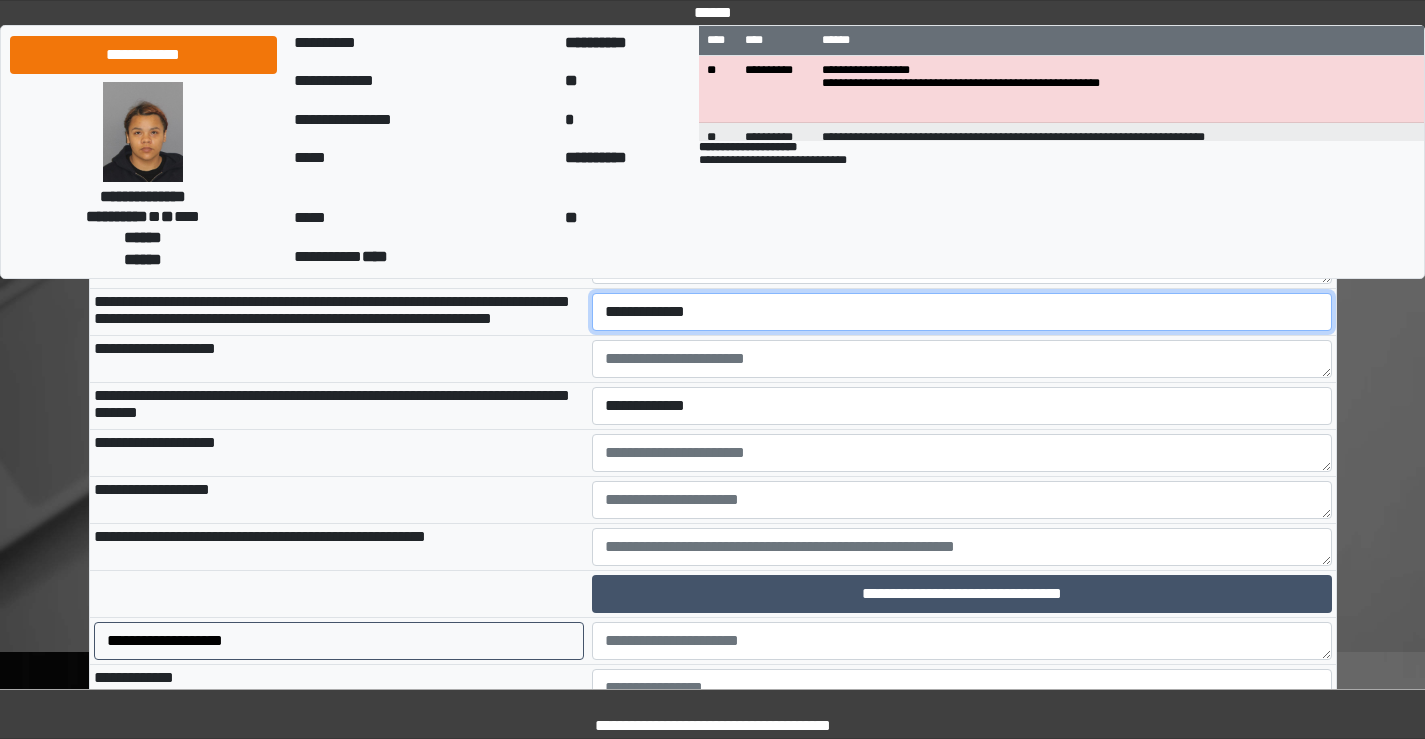 click on "**********" at bounding box center [962, 312] 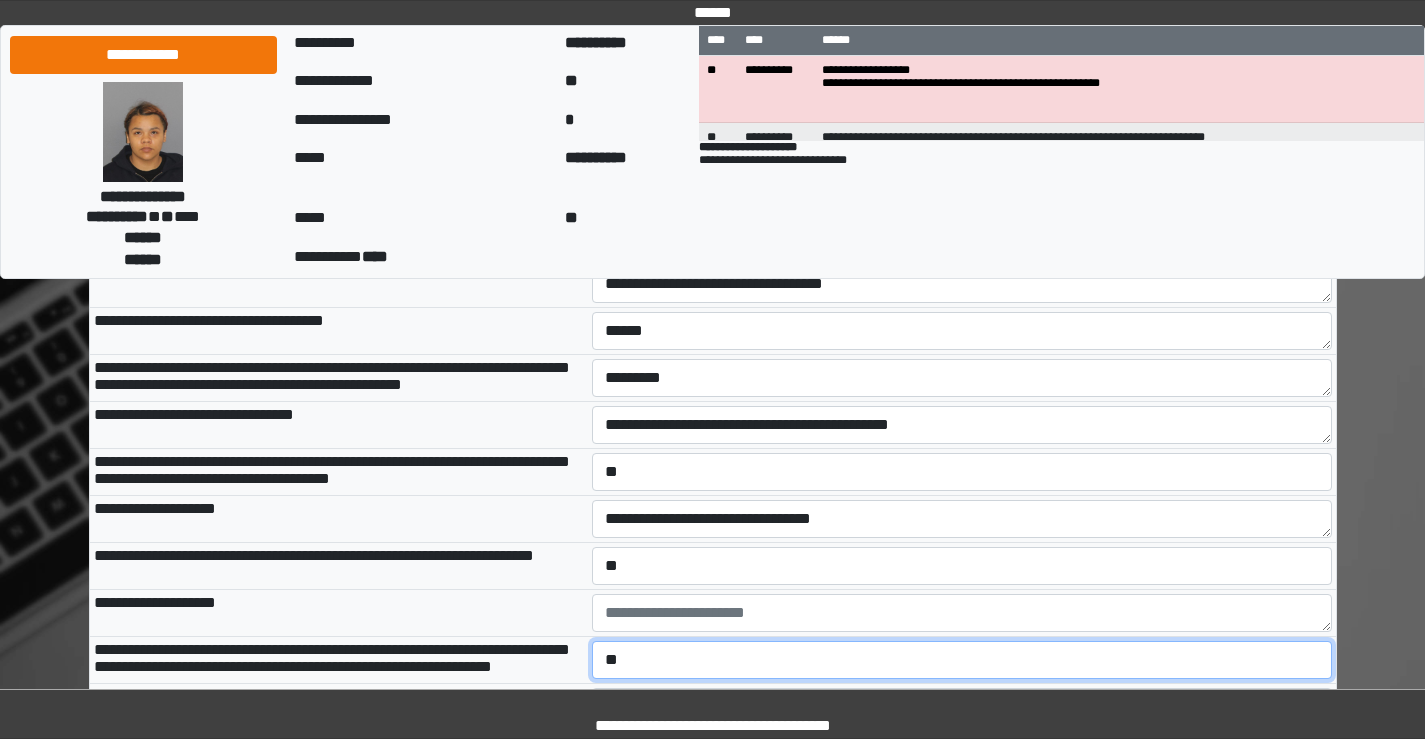 scroll, scrollTop: 2500, scrollLeft: 0, axis: vertical 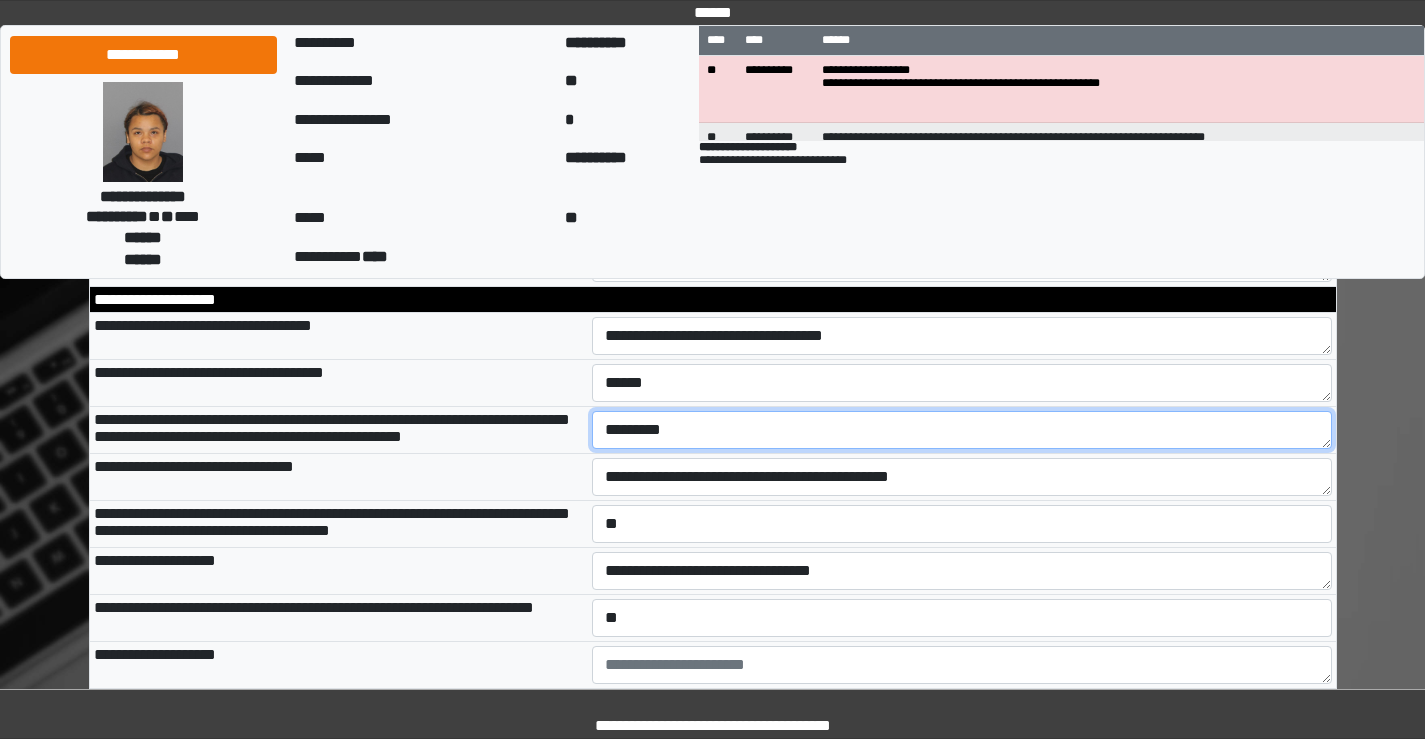 click on "*********" at bounding box center (962, 430) 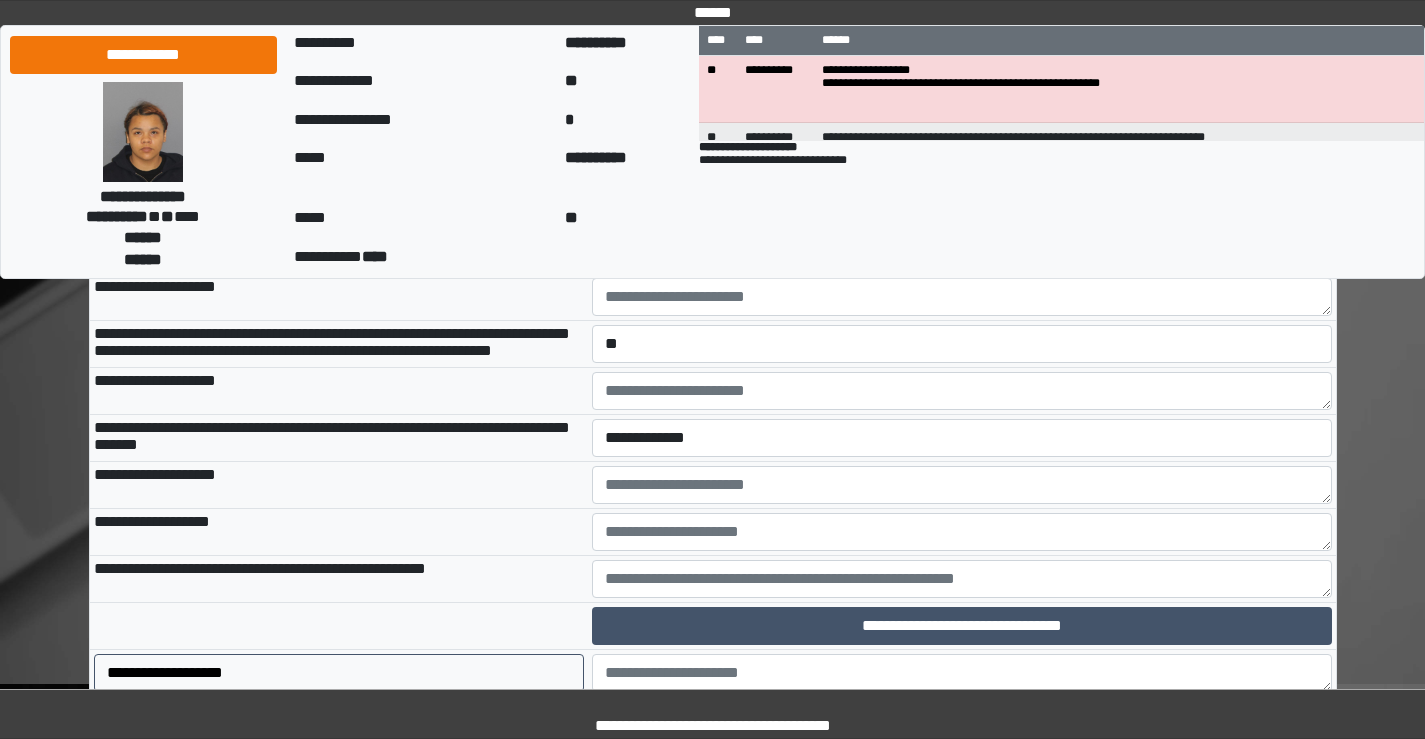 scroll, scrollTop: 2900, scrollLeft: 0, axis: vertical 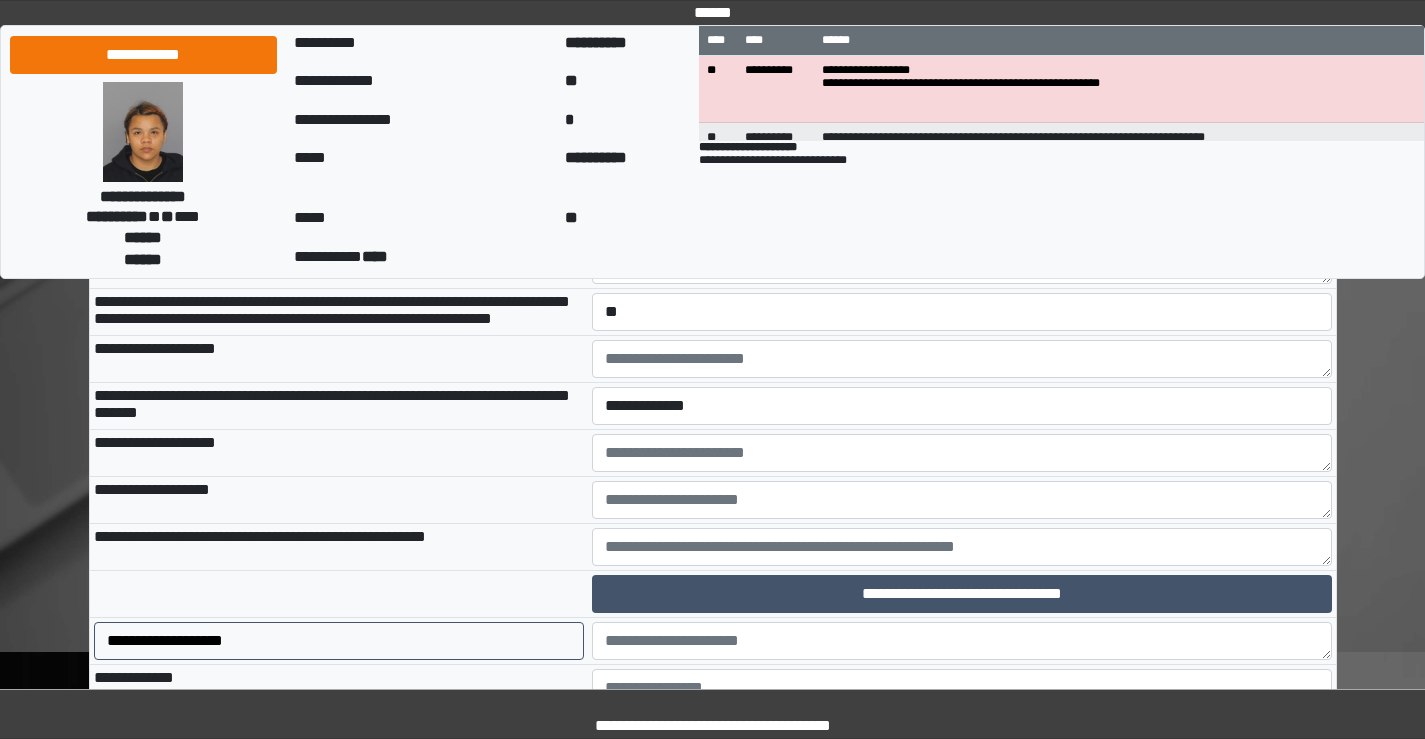 type on "**********" 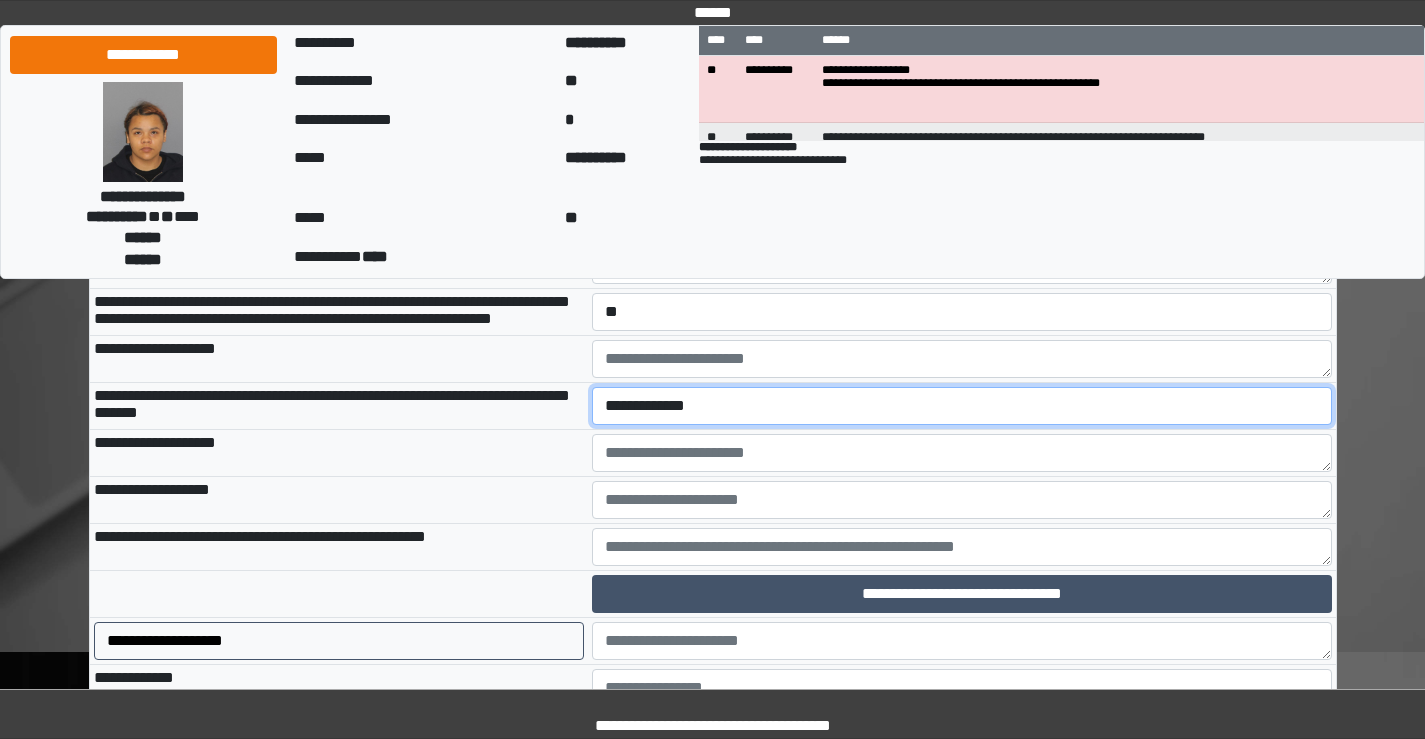 click on "**********" at bounding box center [962, 406] 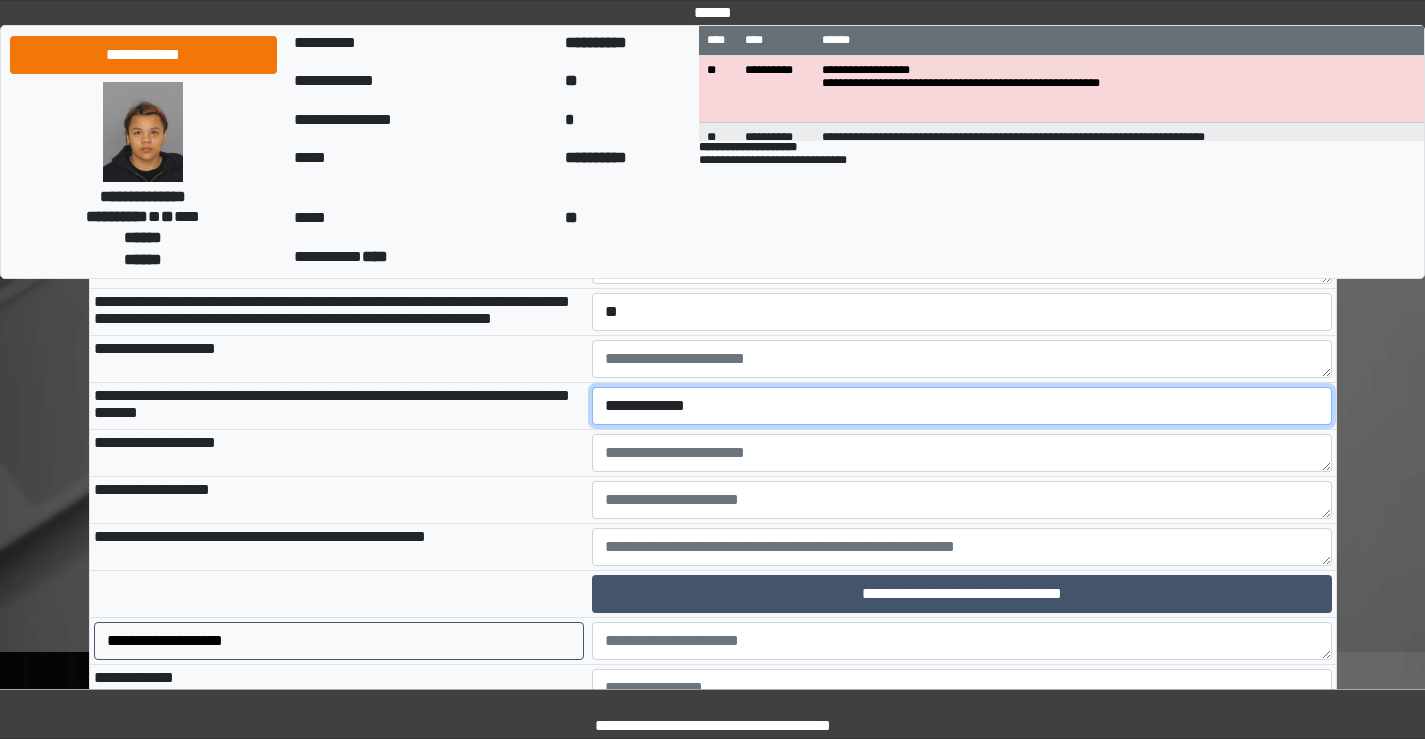 select on "*" 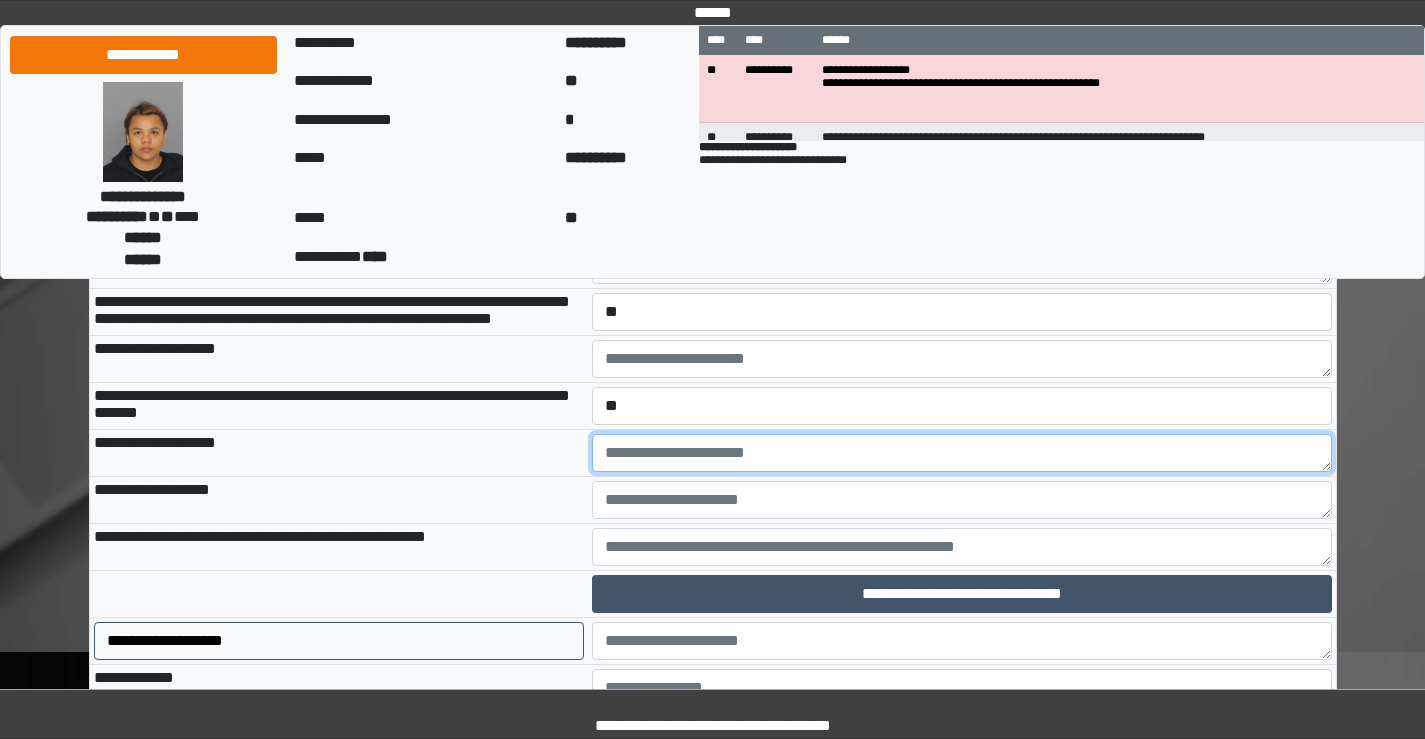 click at bounding box center (962, 453) 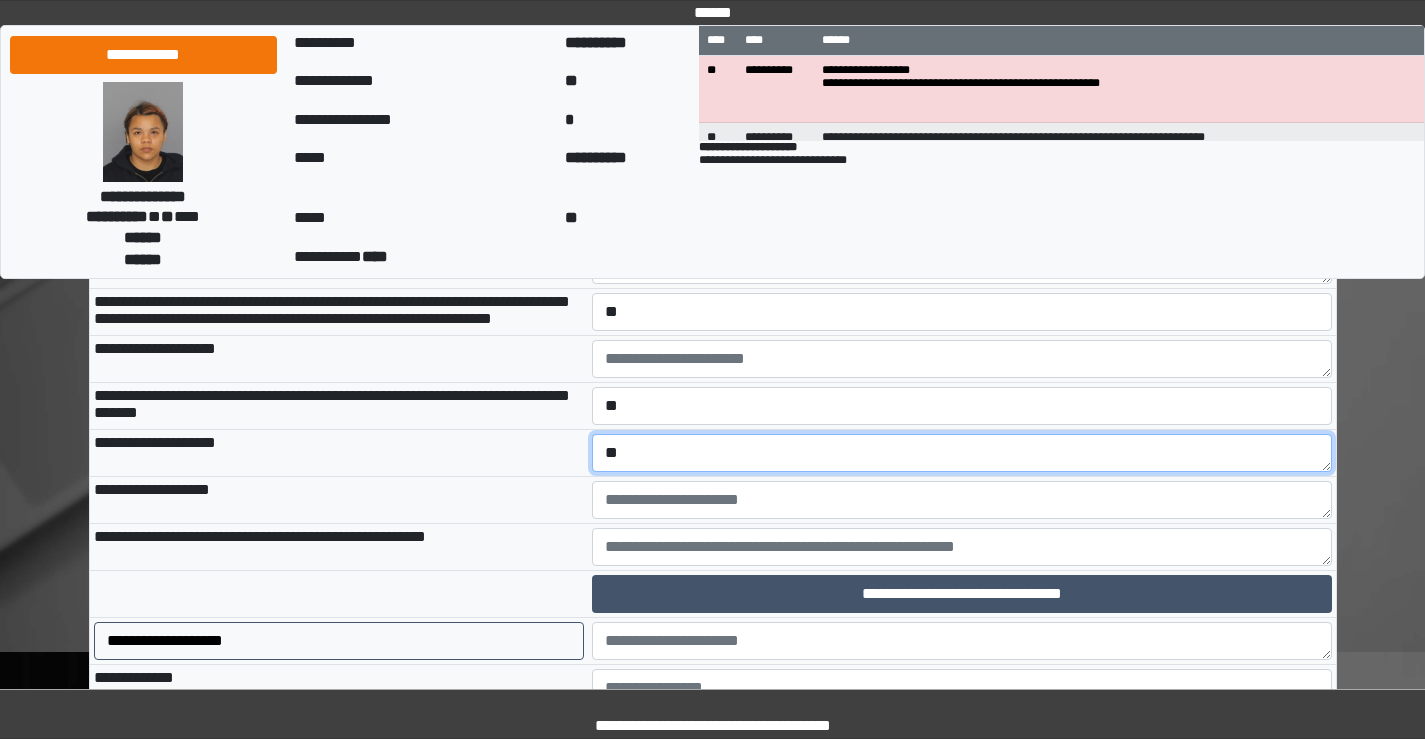 type on "*" 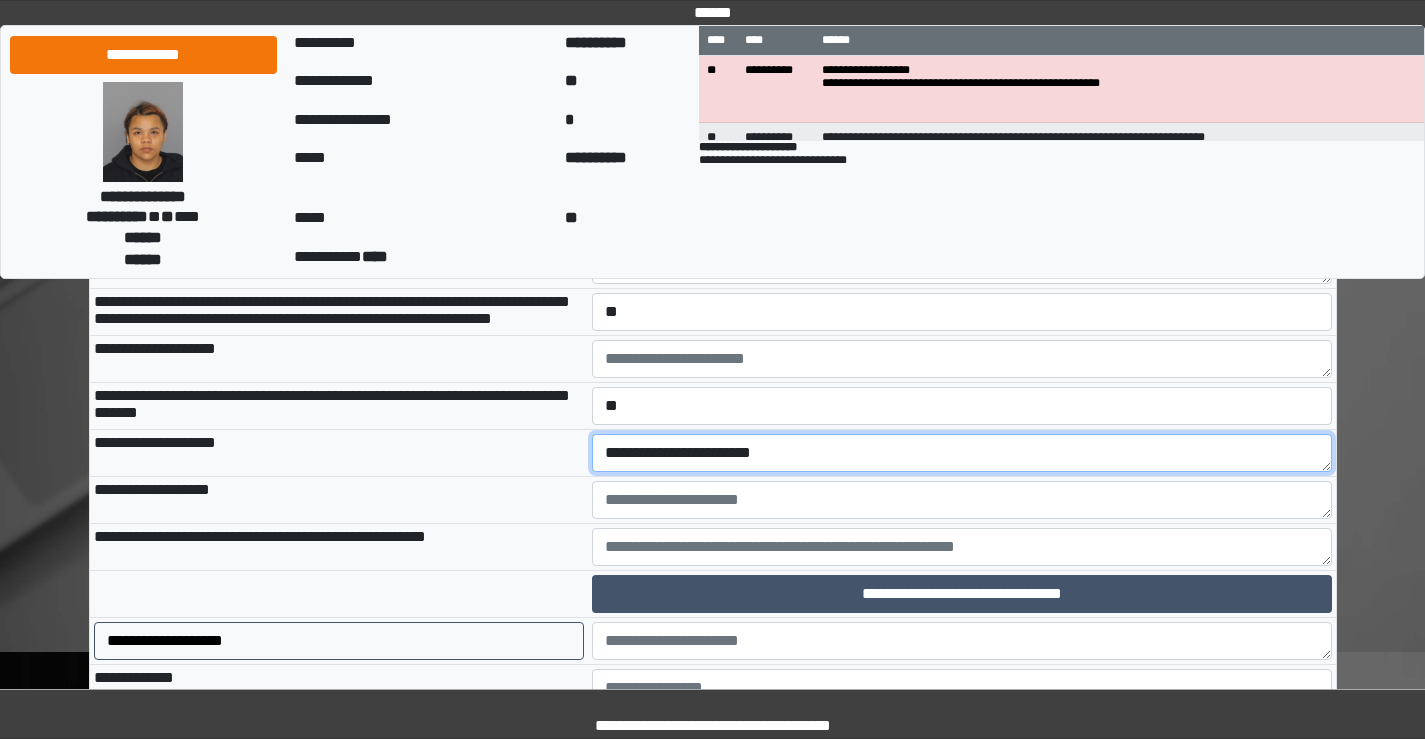 type on "**********" 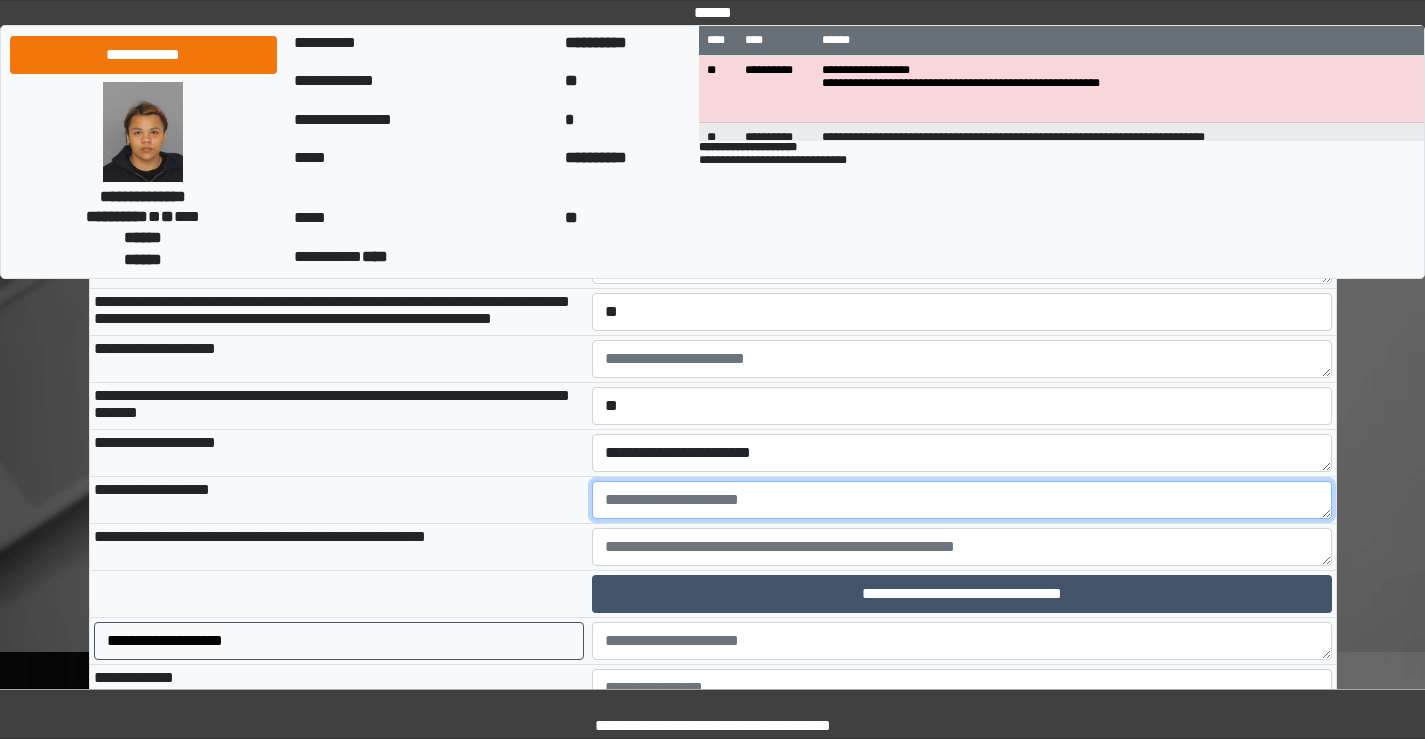 click at bounding box center [962, 500] 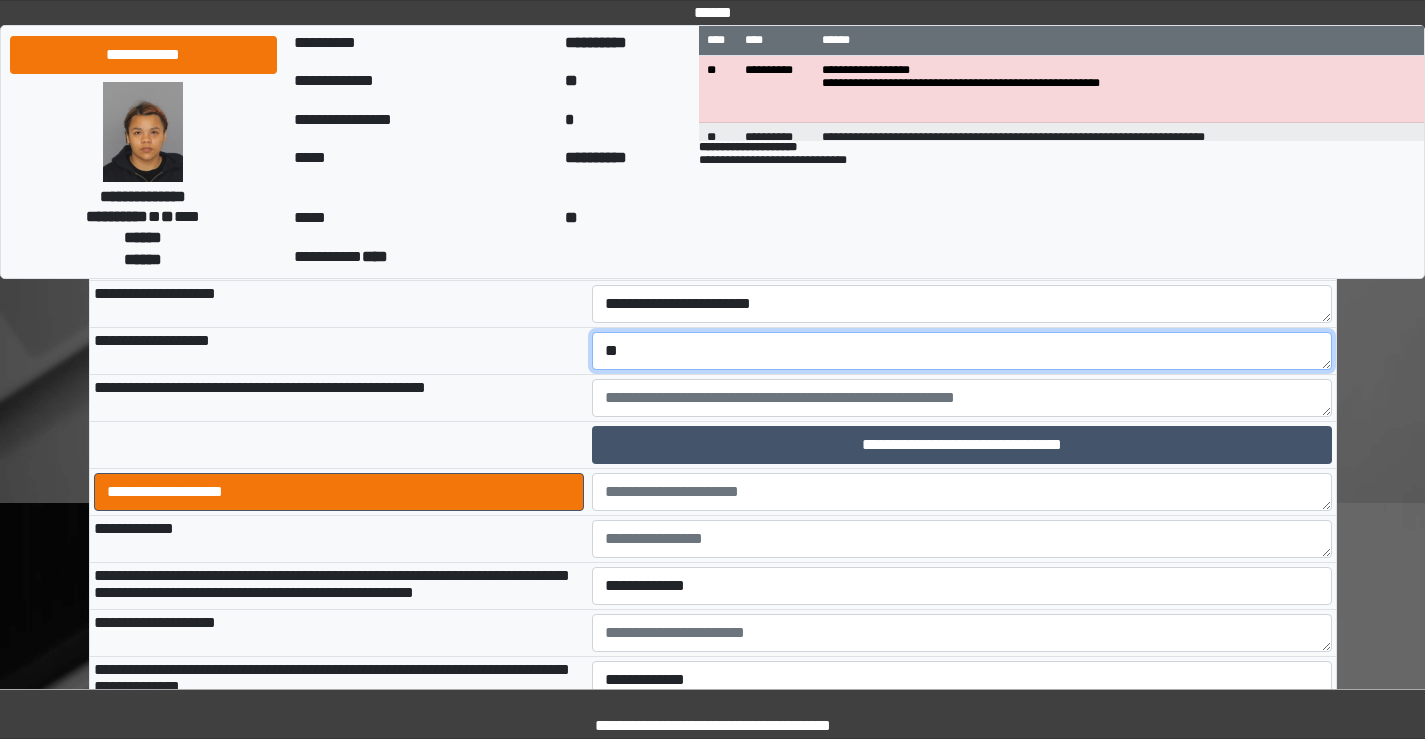 scroll, scrollTop: 3100, scrollLeft: 0, axis: vertical 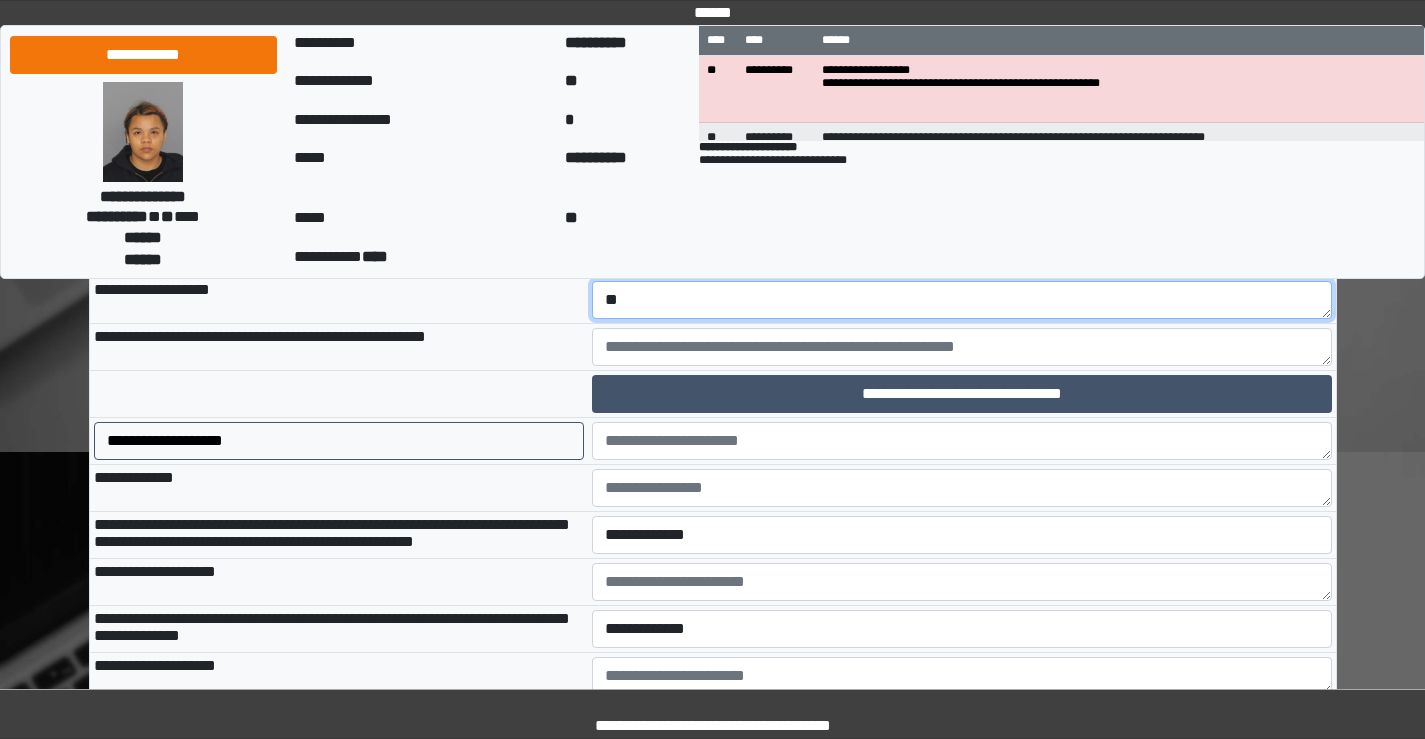 type on "**" 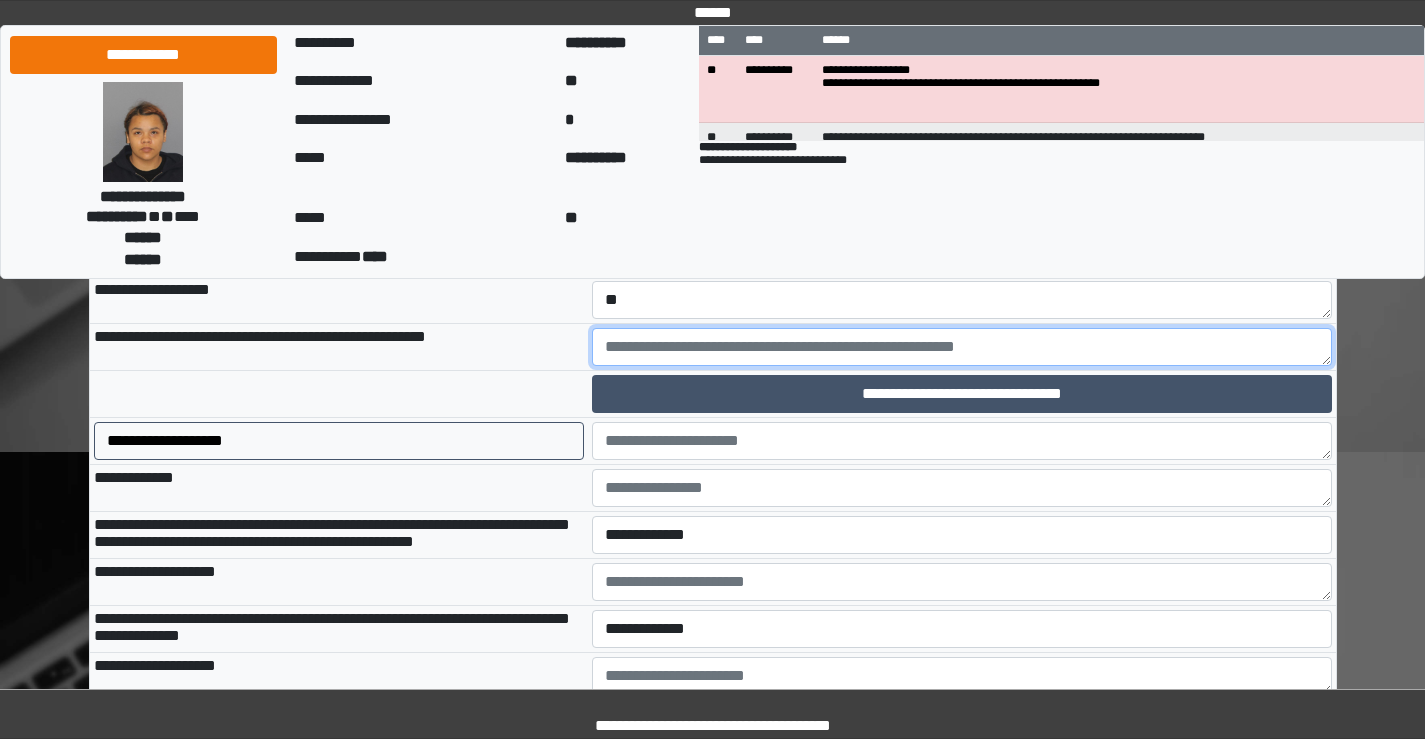 click at bounding box center [962, 347] 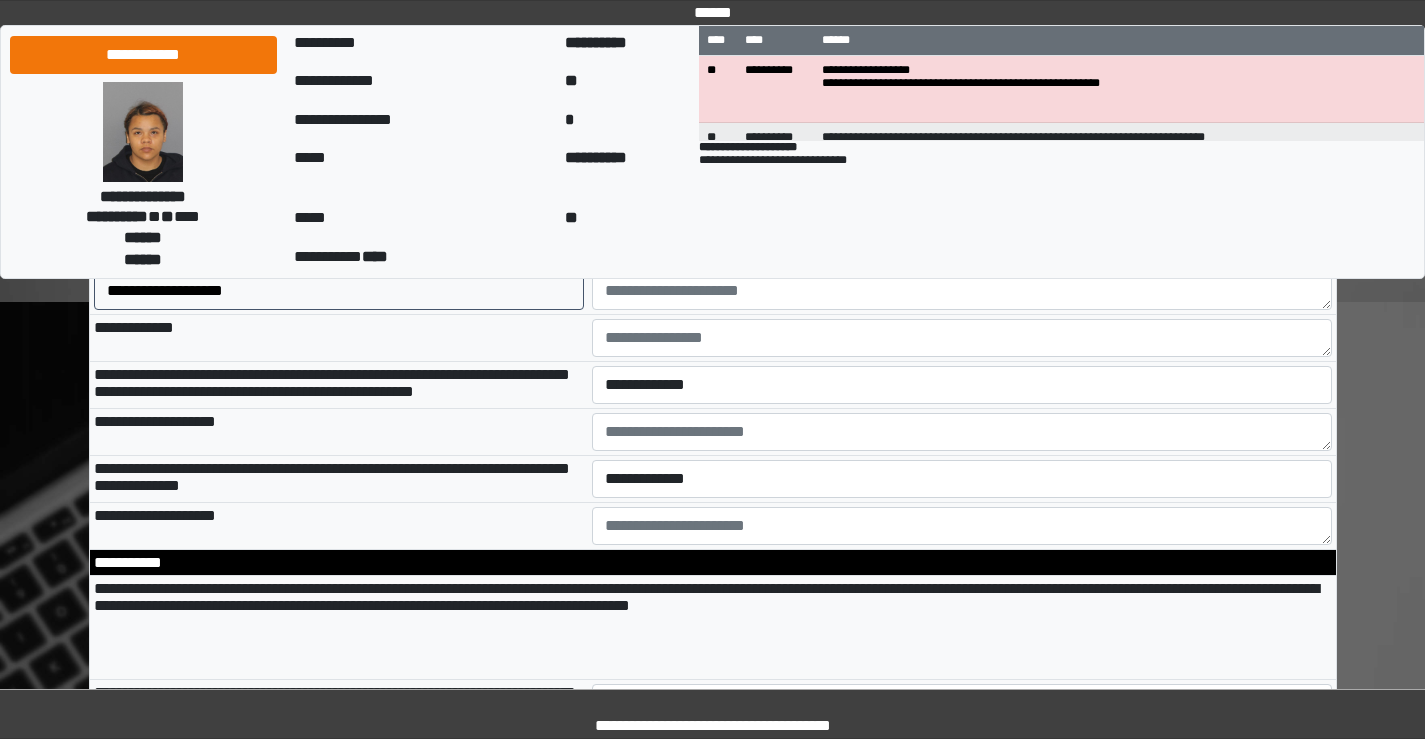 scroll, scrollTop: 3300, scrollLeft: 0, axis: vertical 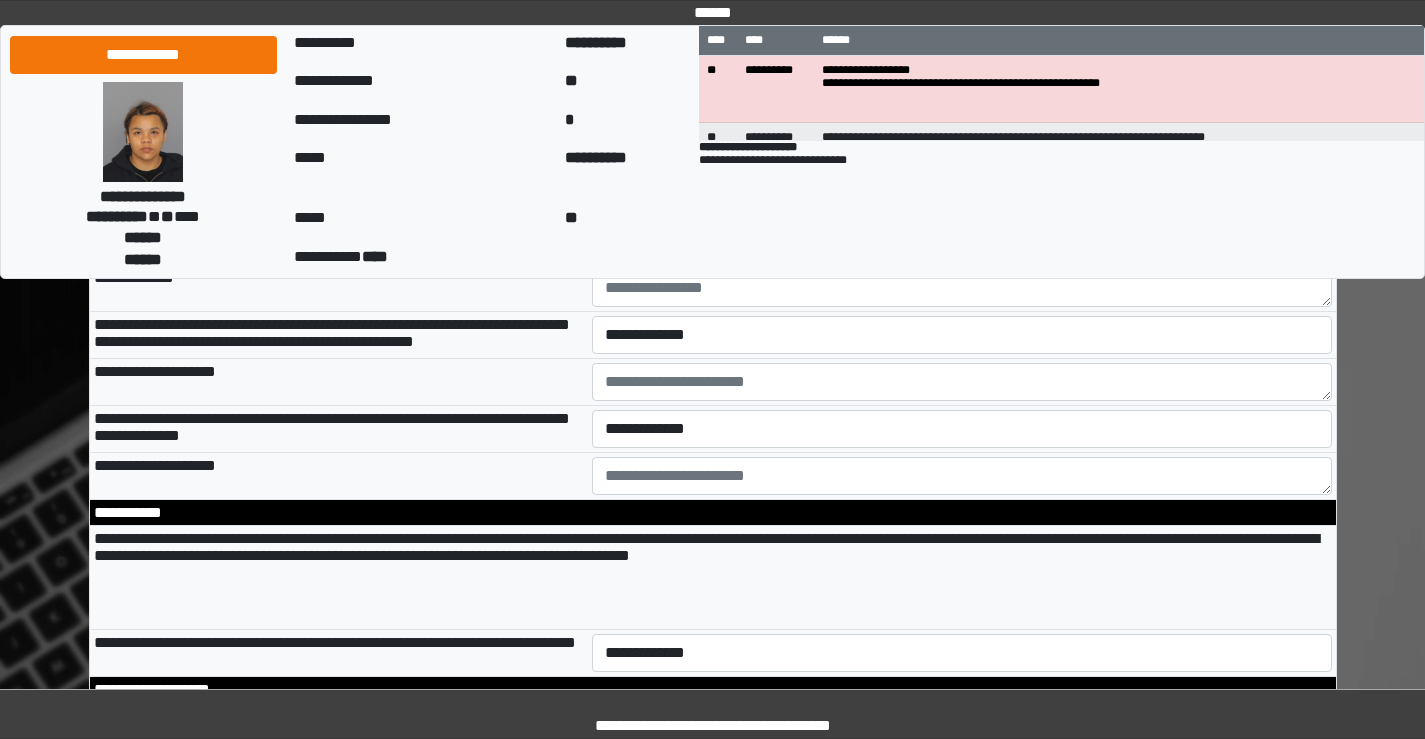 type on "**********" 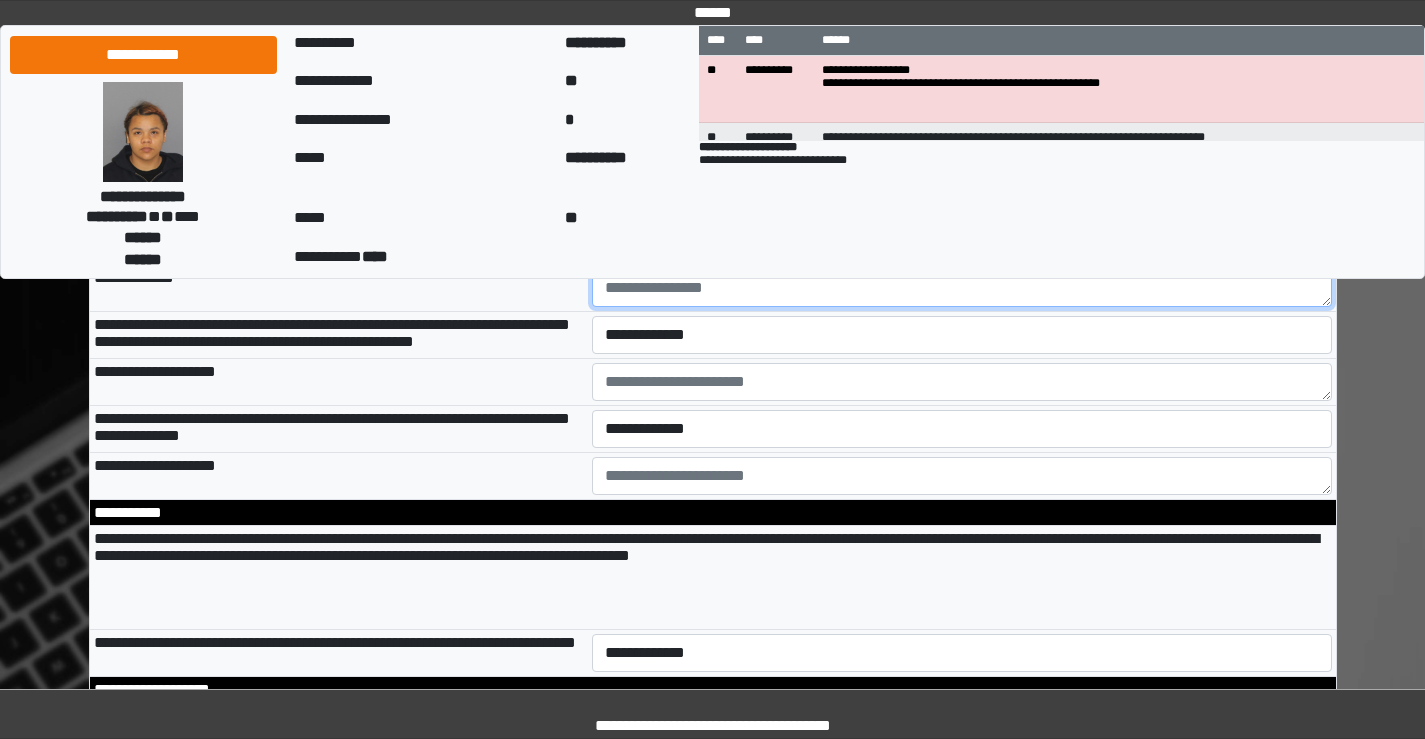click at bounding box center [962, 288] 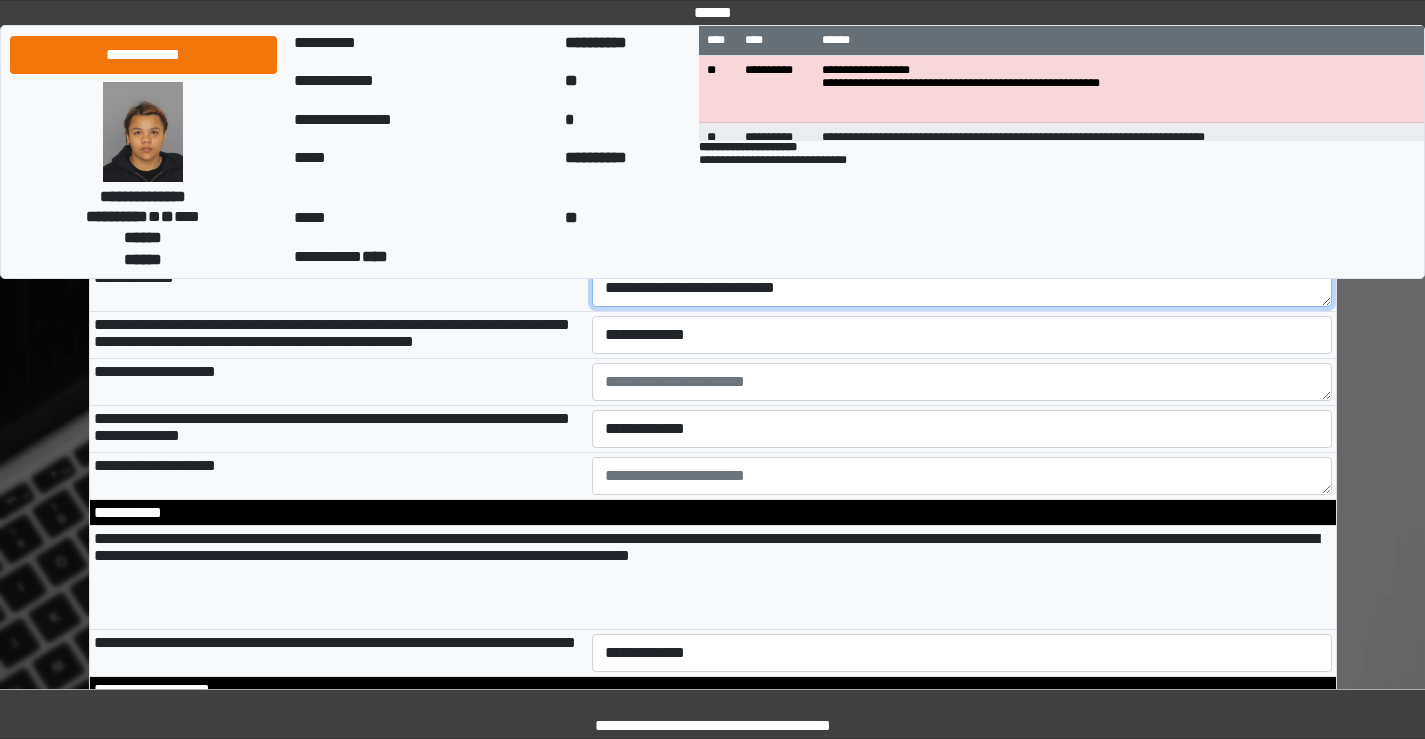 type on "**********" 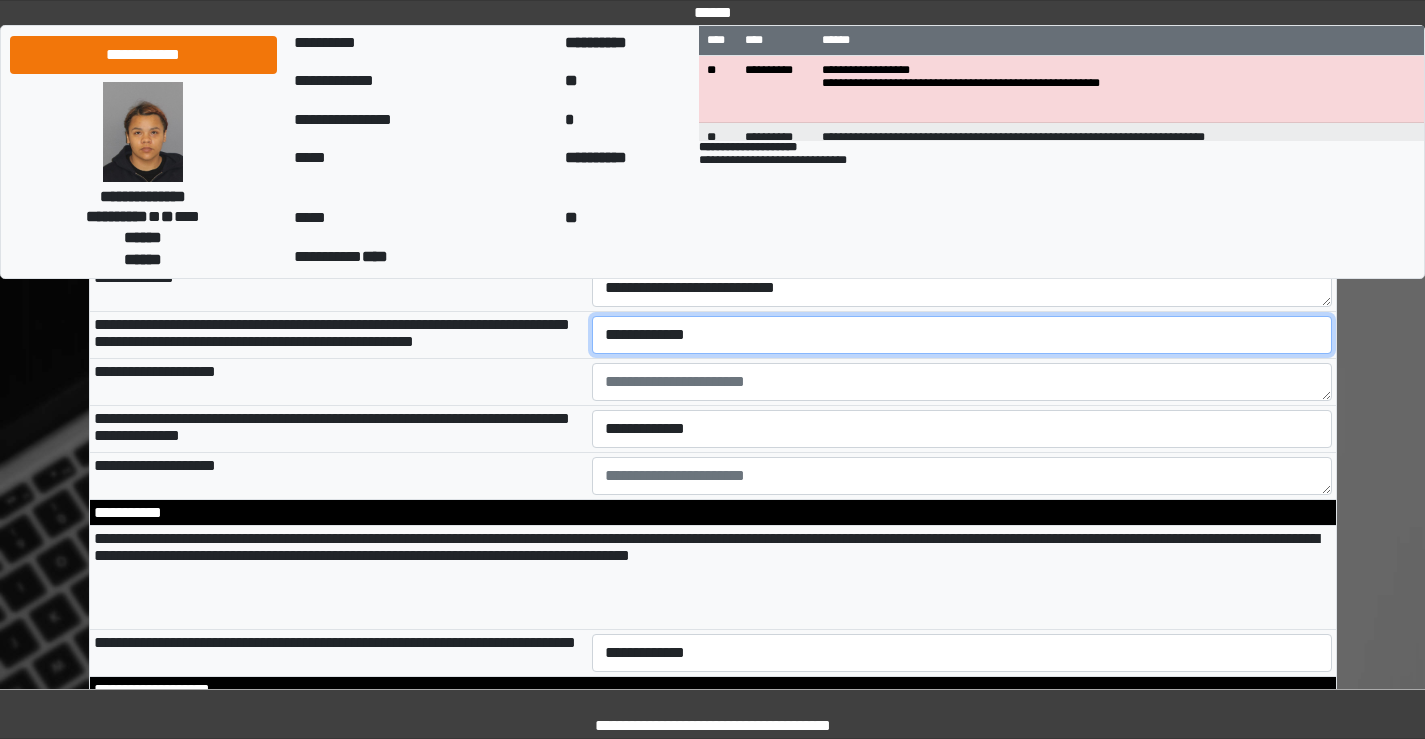 click on "**********" at bounding box center (962, 335) 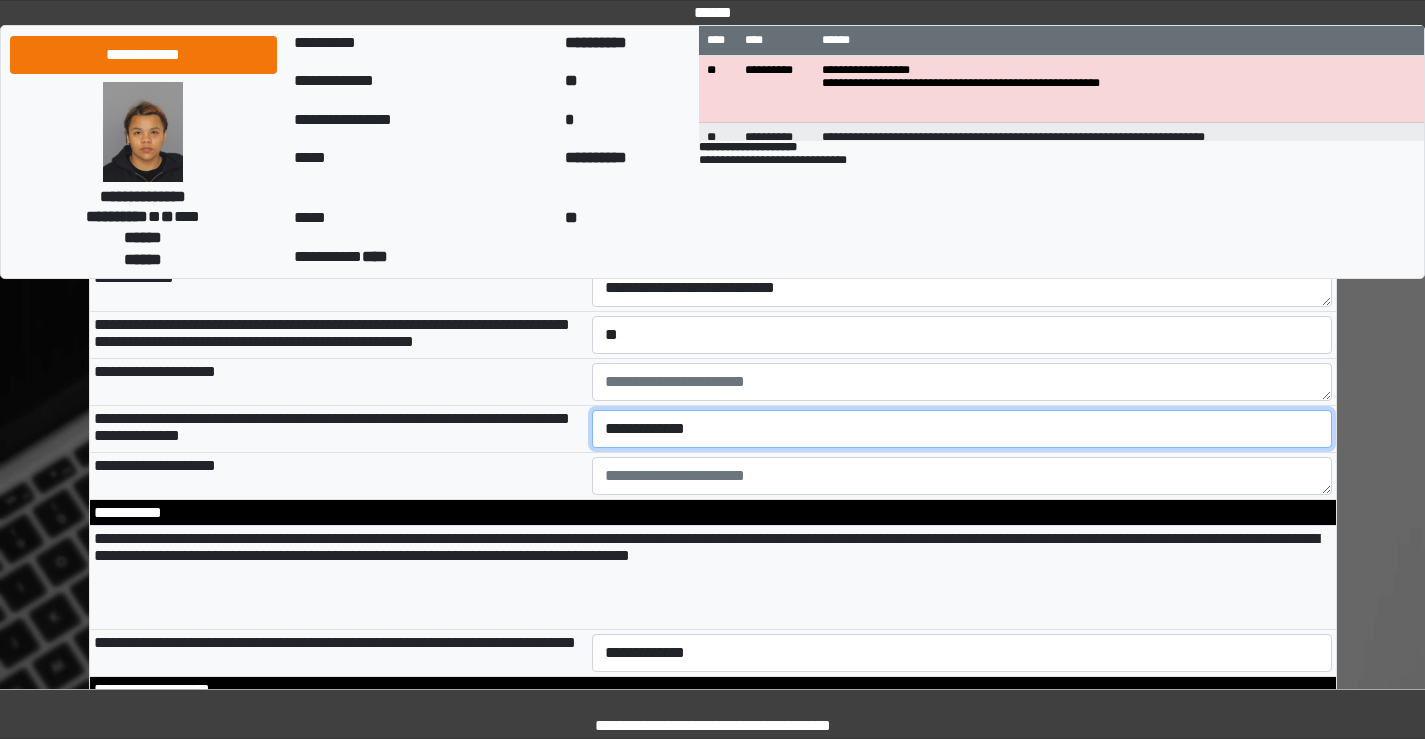 click on "**********" at bounding box center (962, 429) 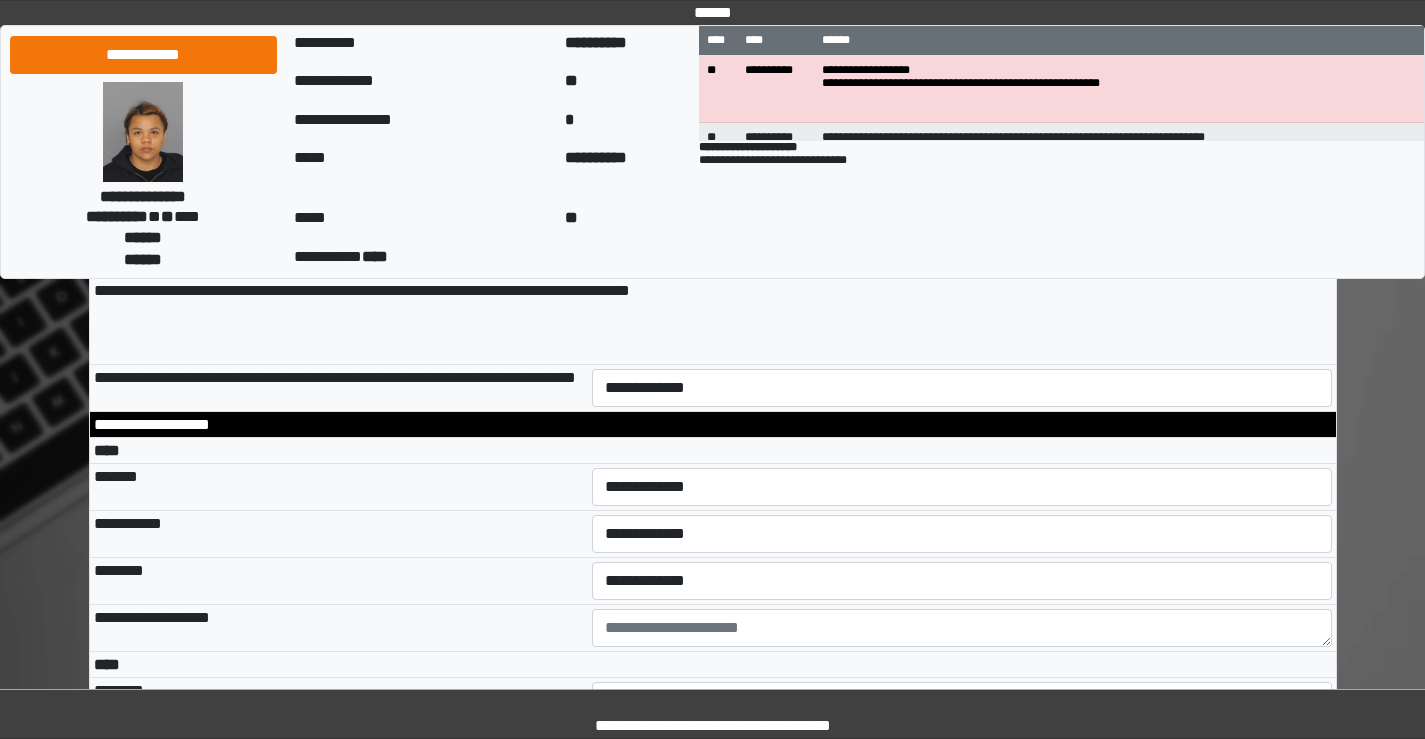 scroll, scrollTop: 3600, scrollLeft: 0, axis: vertical 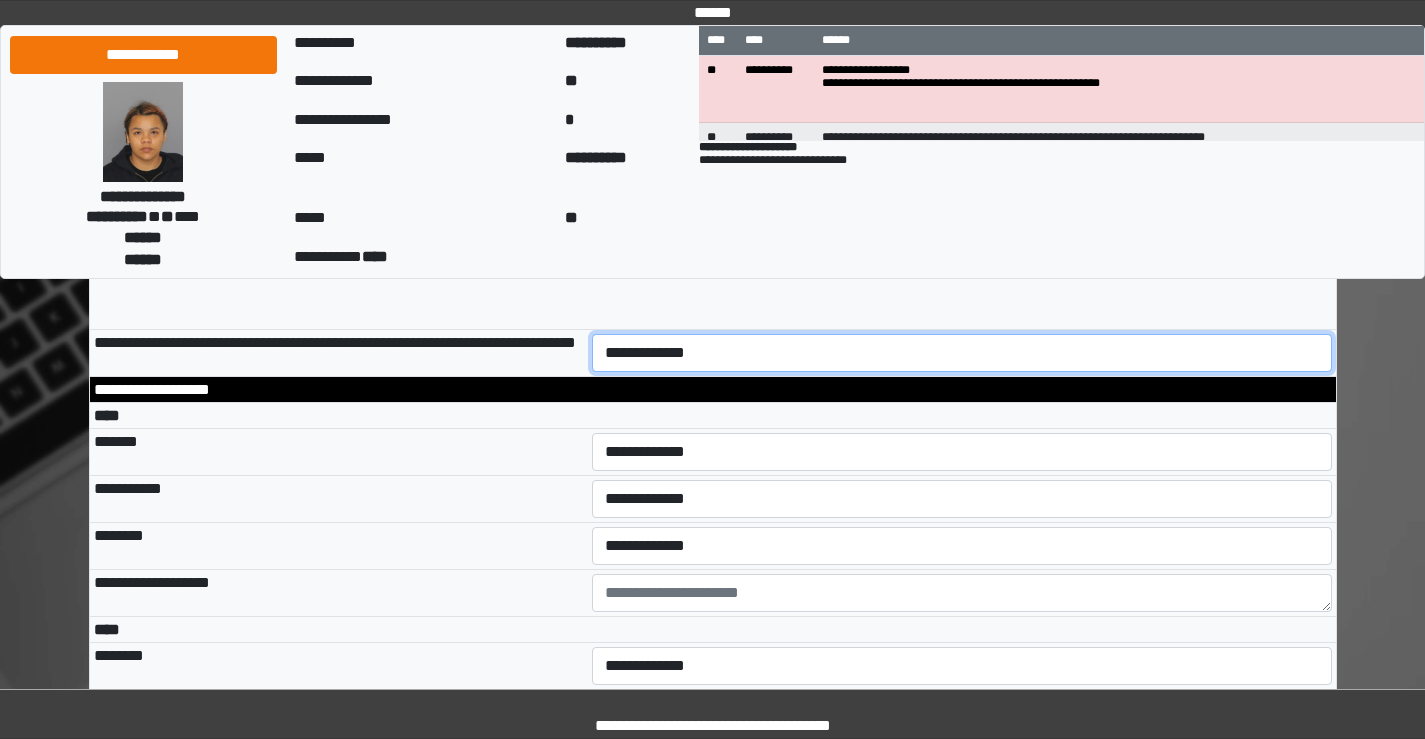 click on "**********" at bounding box center [962, 353] 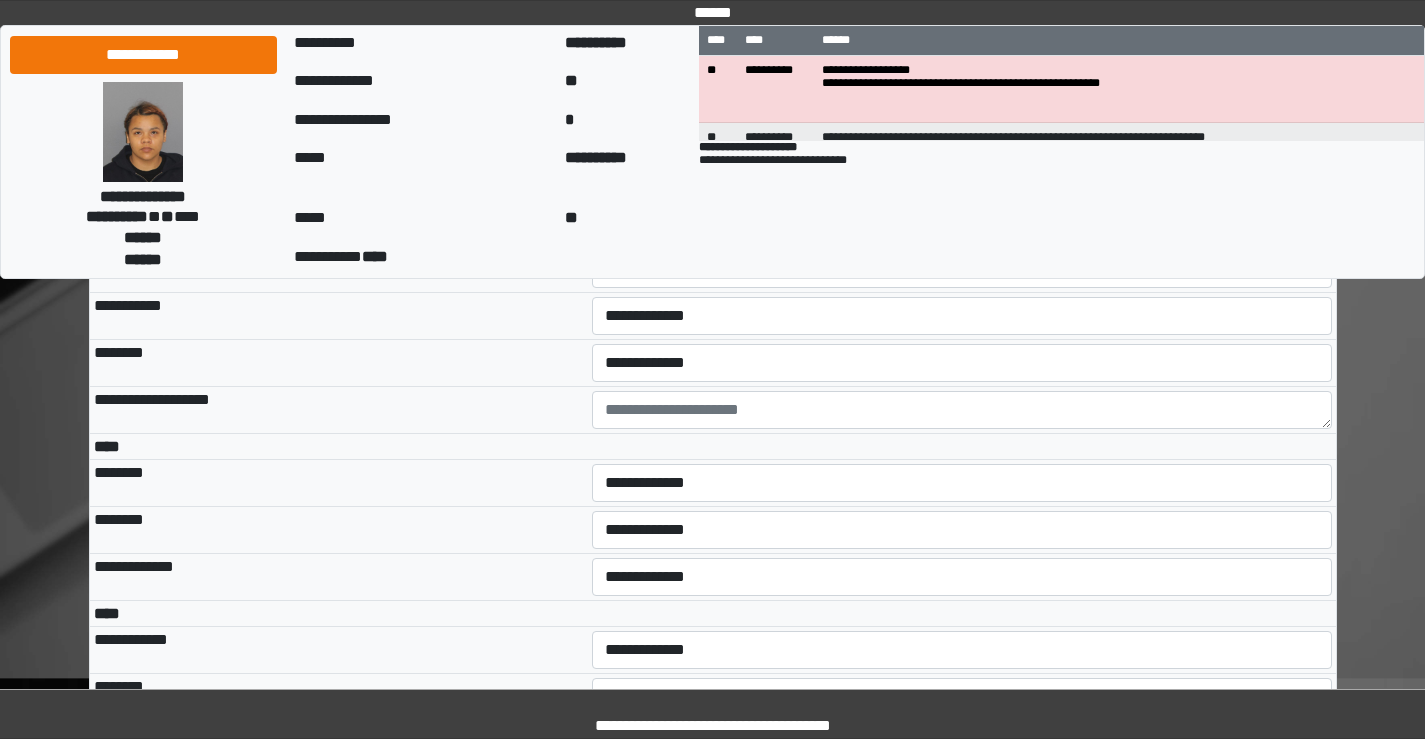 scroll, scrollTop: 3800, scrollLeft: 0, axis: vertical 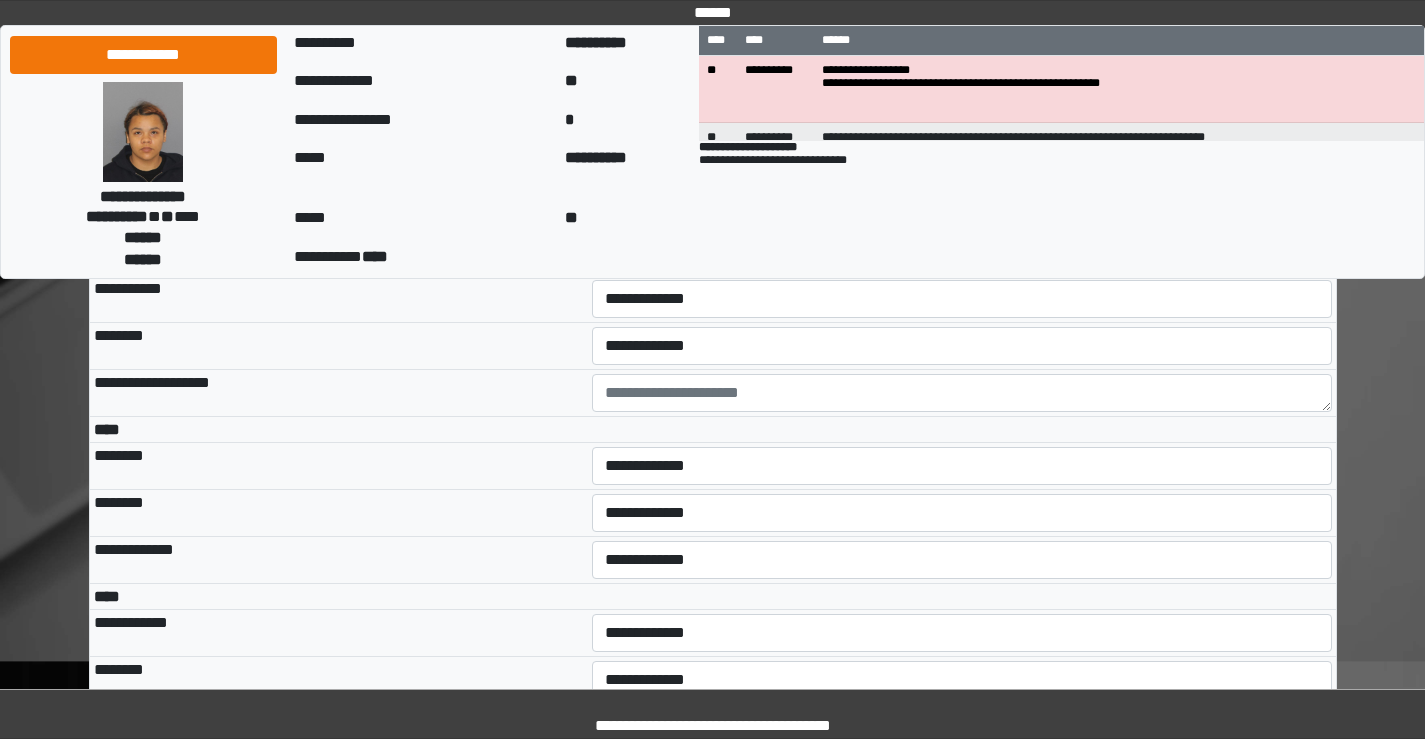 click on "**********" at bounding box center [962, 252] 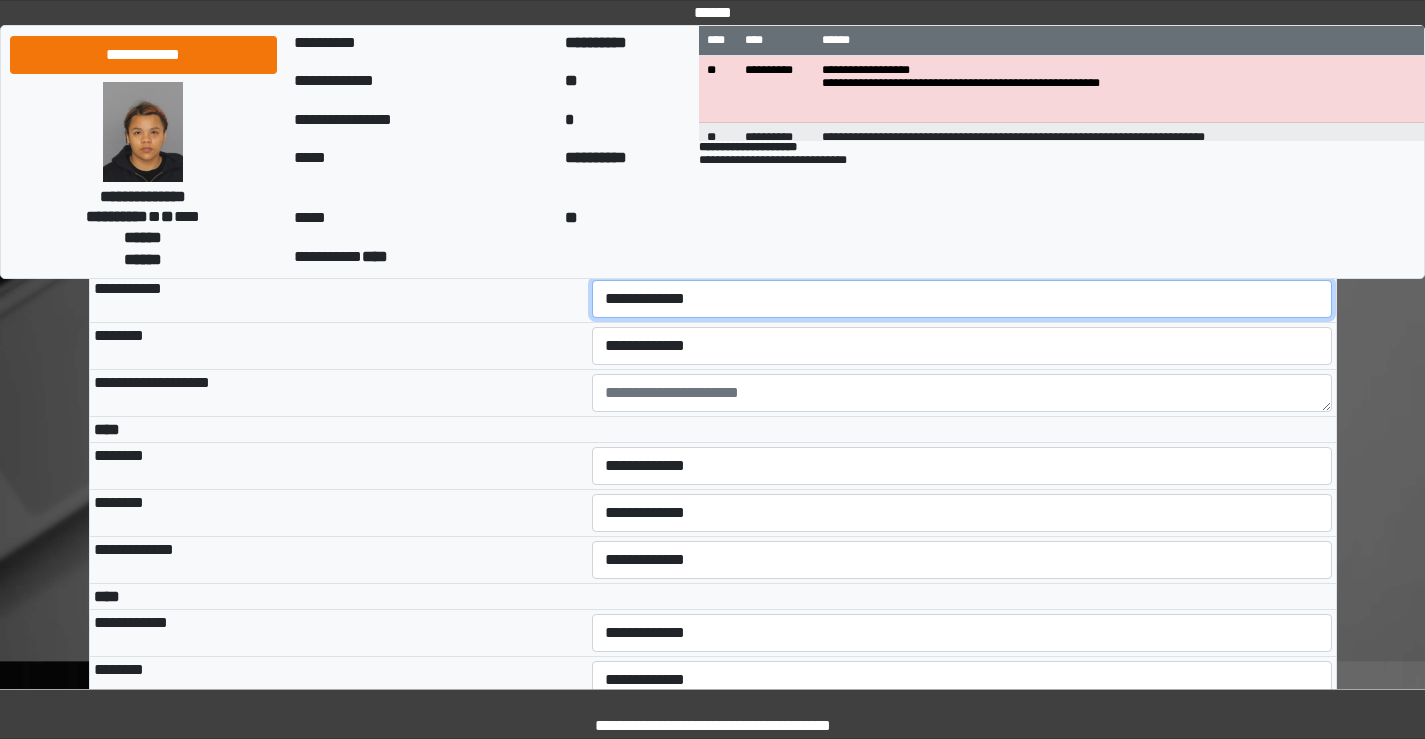 click on "**********" at bounding box center [962, 299] 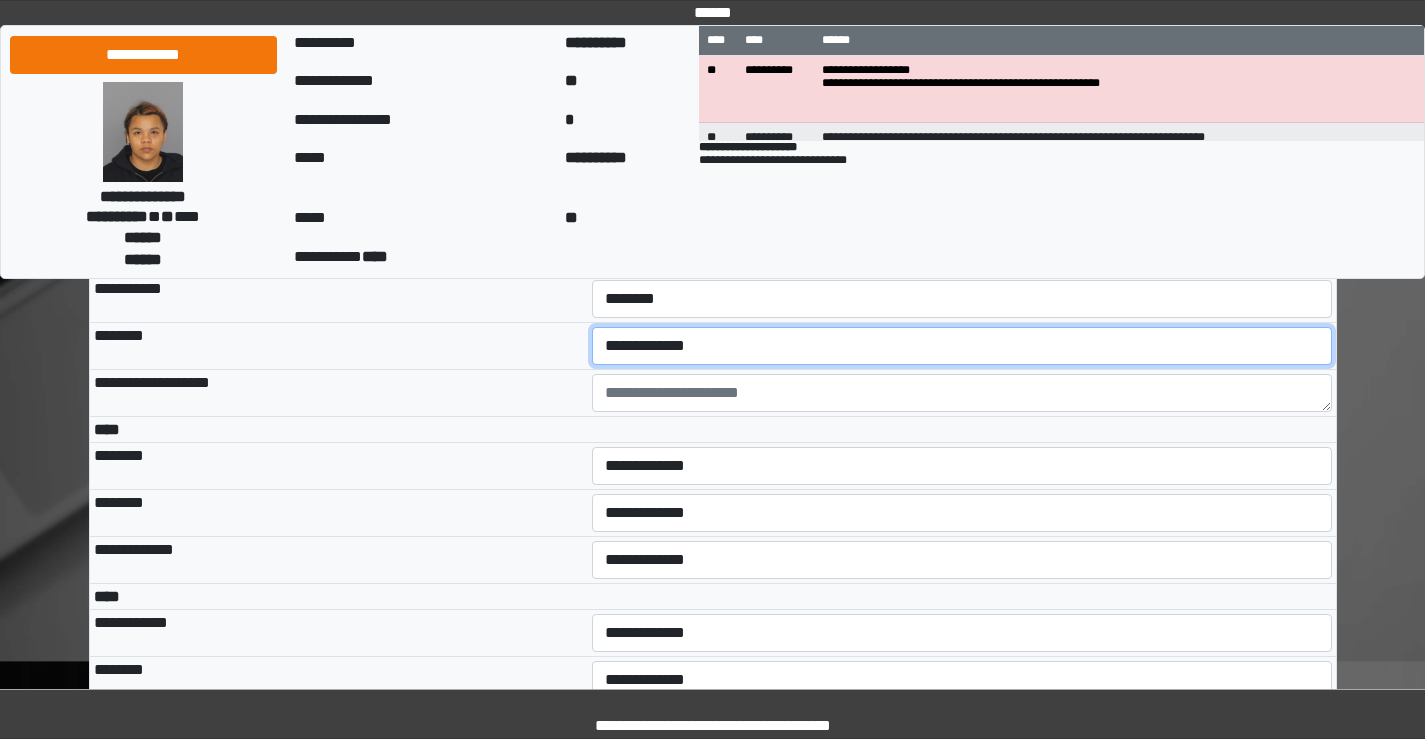 click on "**********" at bounding box center (962, 346) 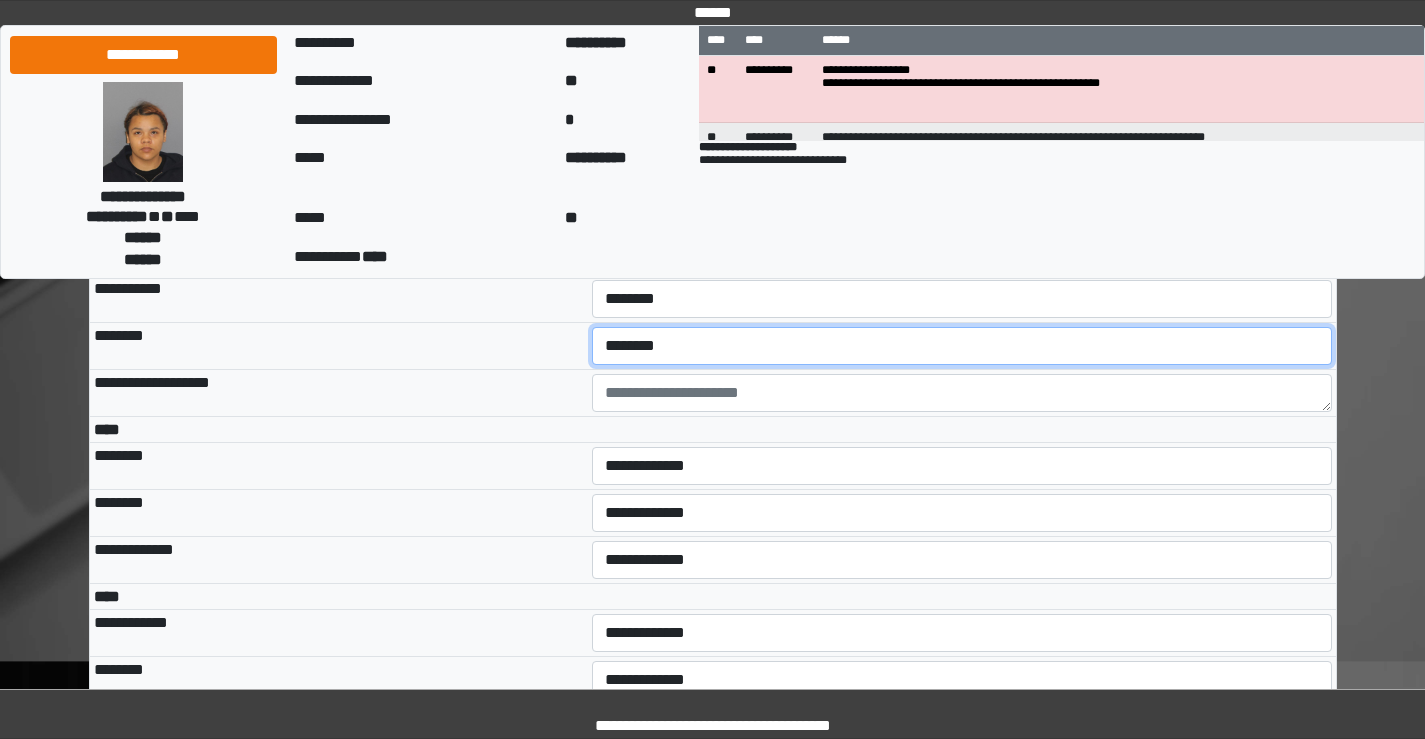 click on "**********" at bounding box center [962, 346] 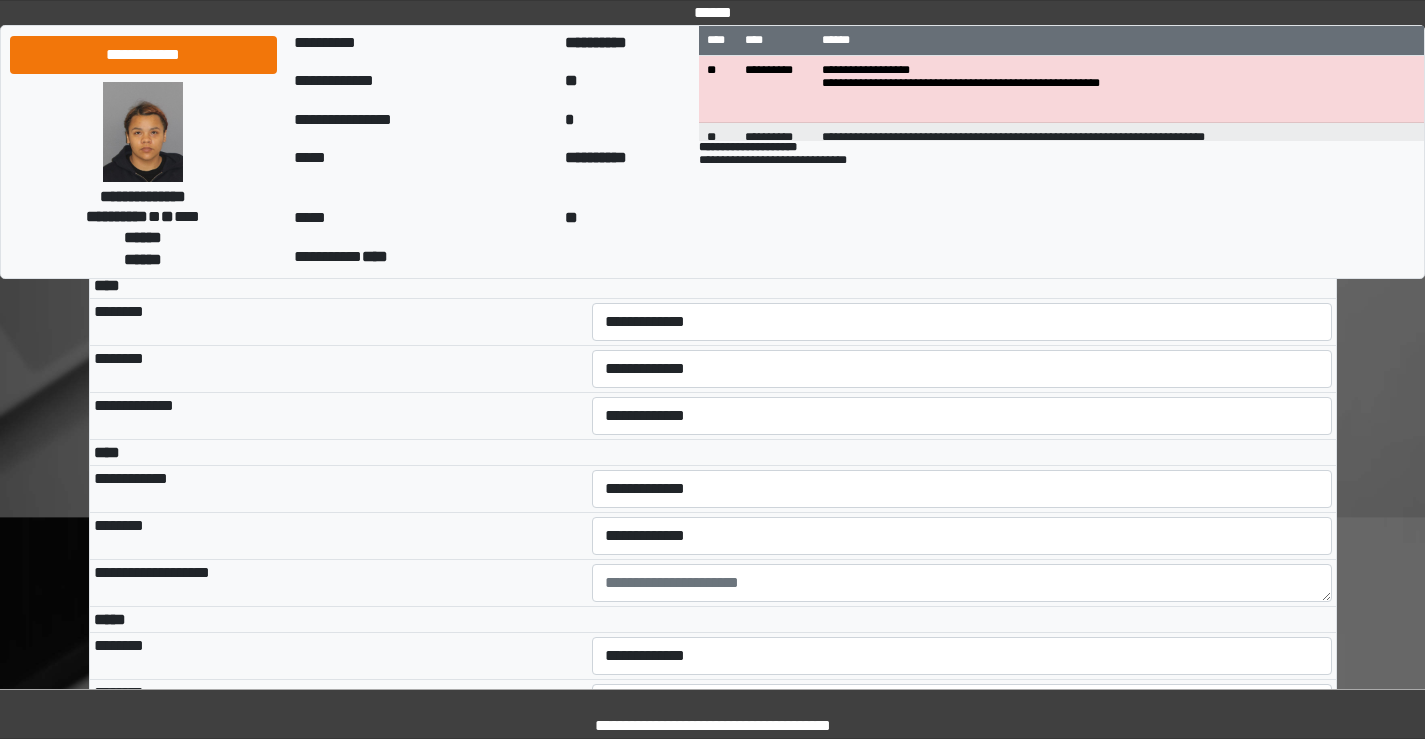 scroll, scrollTop: 4000, scrollLeft: 0, axis: vertical 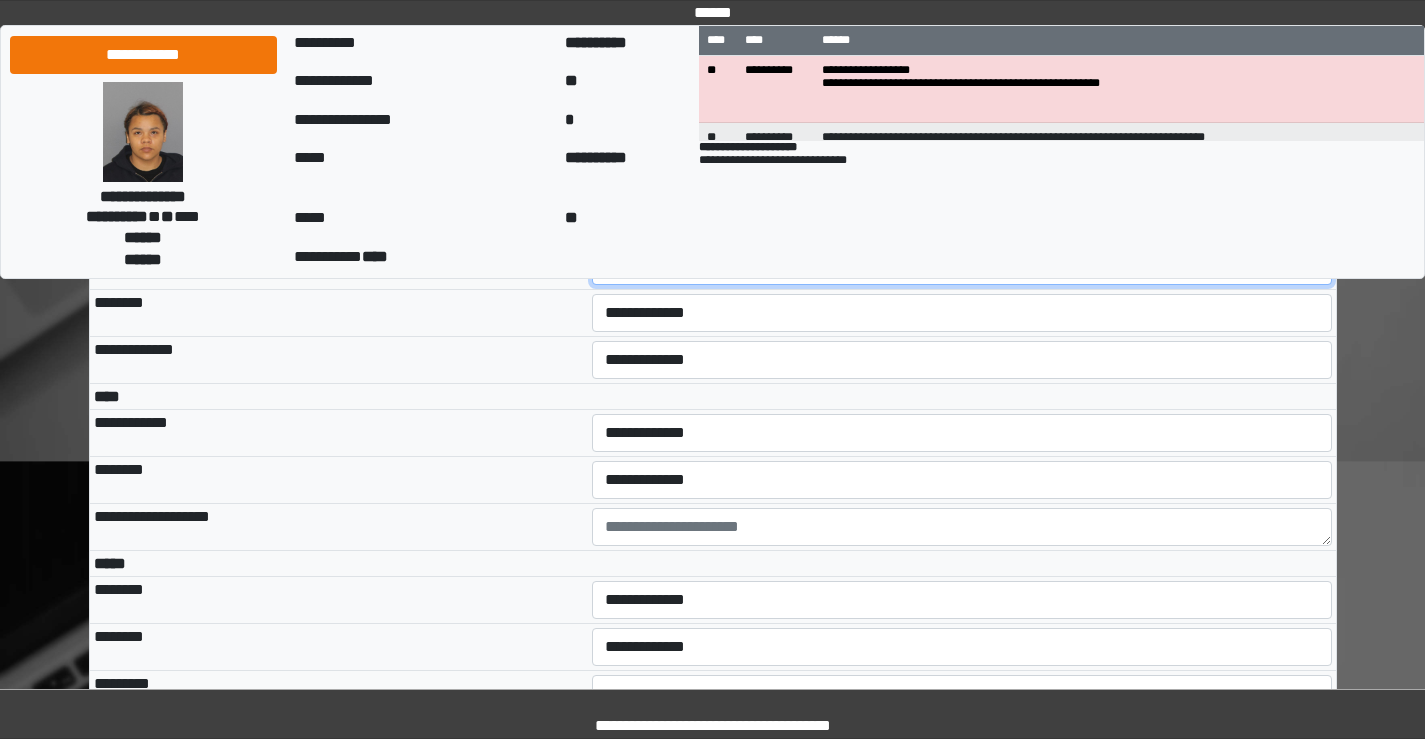 click on "**********" at bounding box center (962, 266) 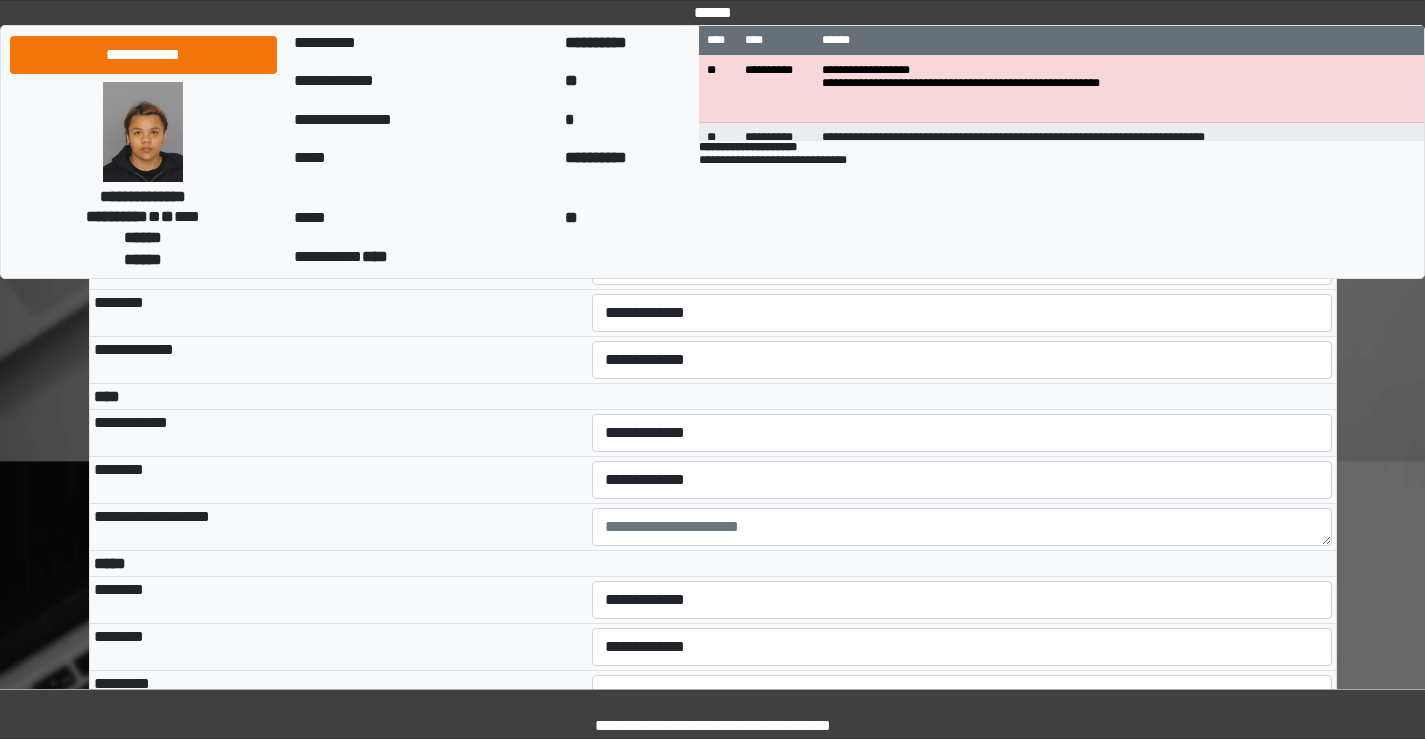 click on "********" at bounding box center [339, 266] 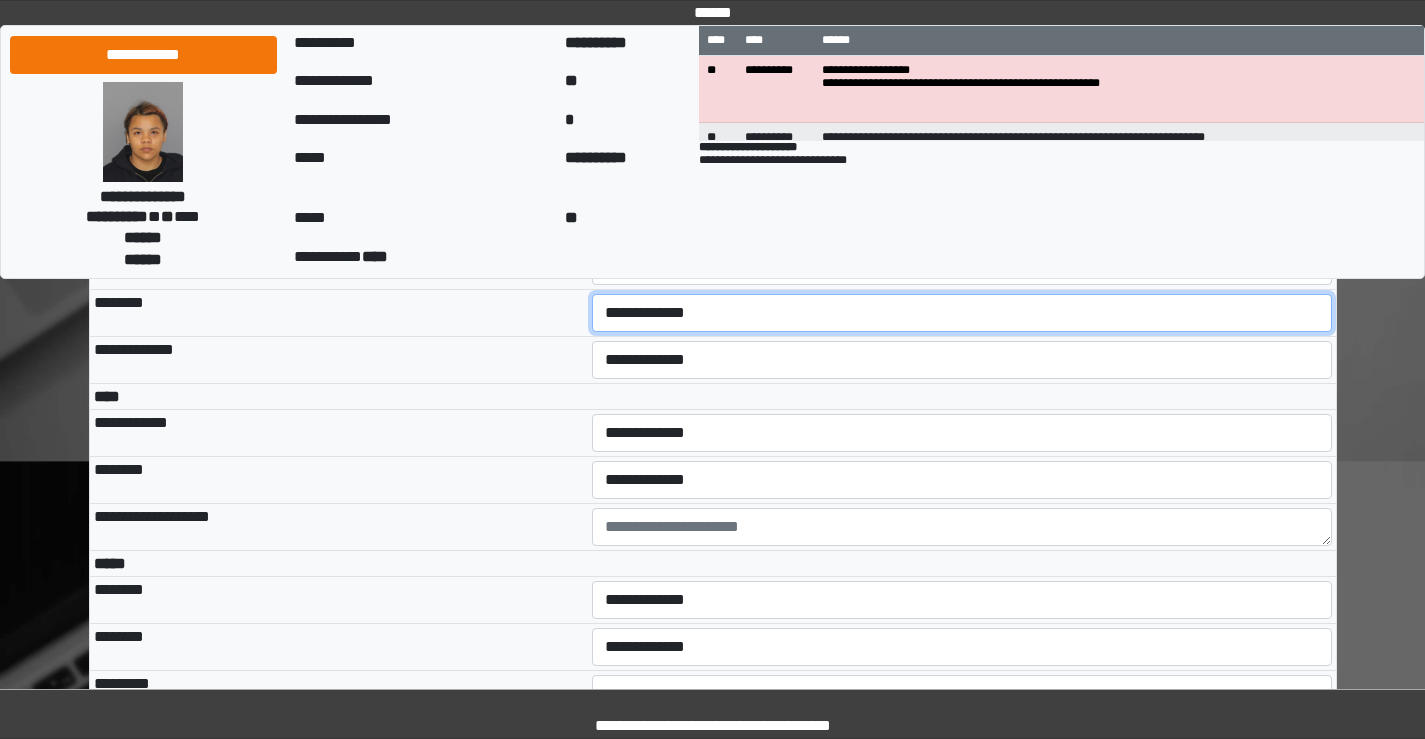 drag, startPoint x: 658, startPoint y: 459, endPoint x: 674, endPoint y: 475, distance: 22.627417 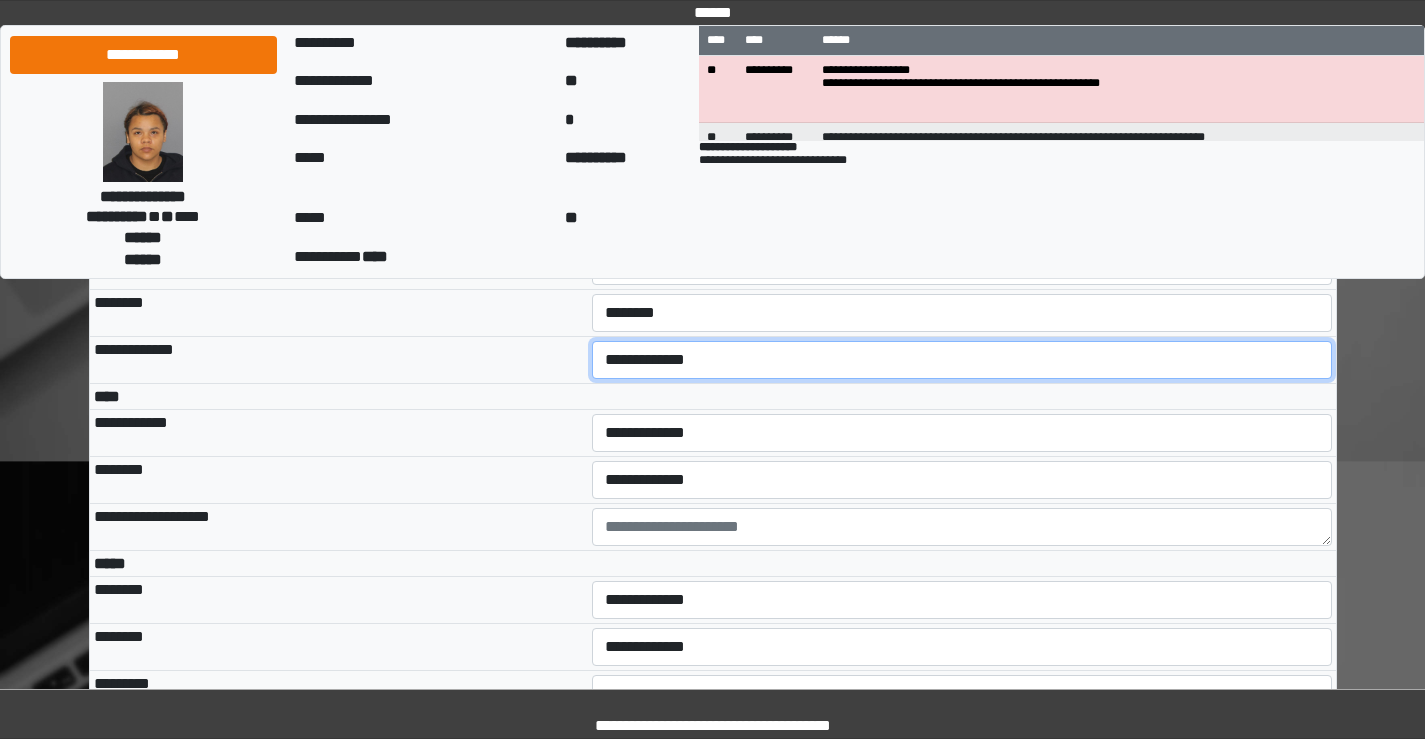 click on "**********" at bounding box center (962, 360) 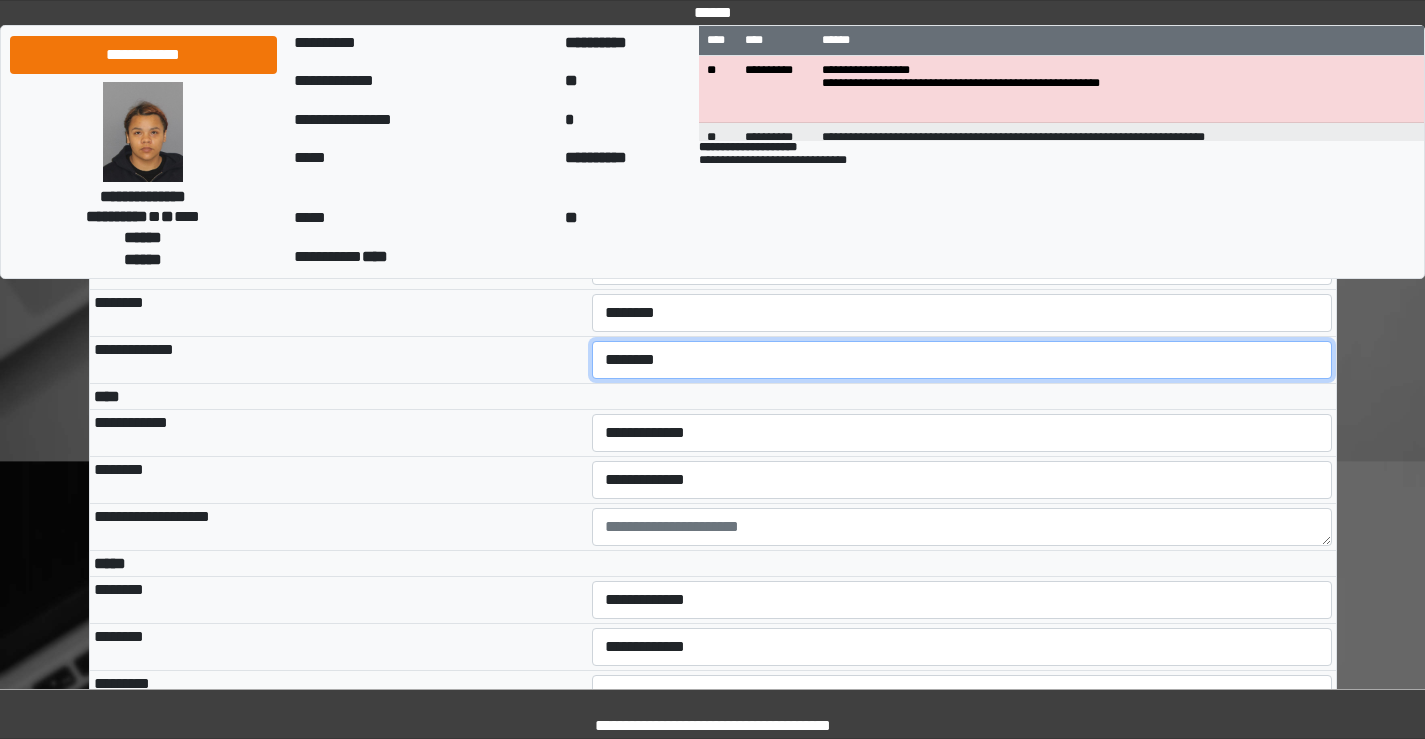 click on "**********" at bounding box center [962, 360] 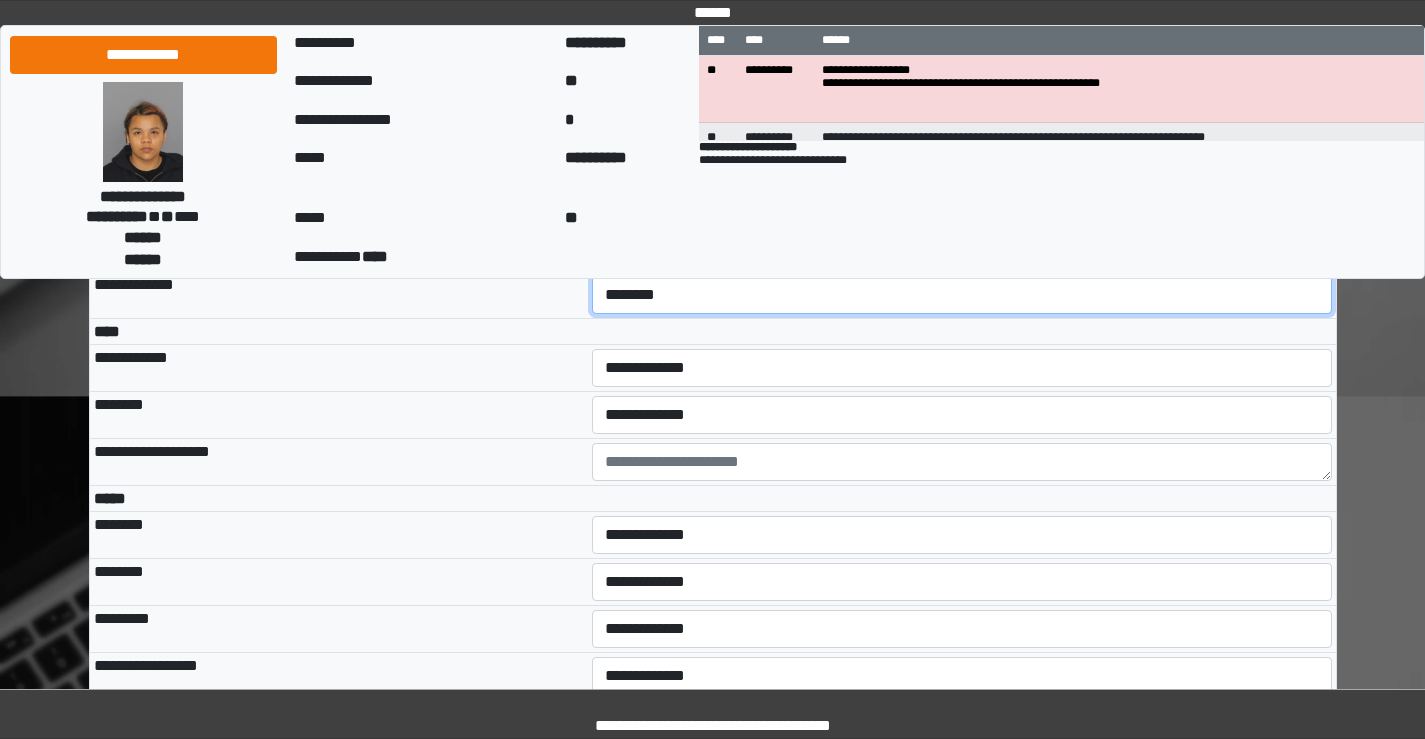 scroll, scrollTop: 4100, scrollLeft: 0, axis: vertical 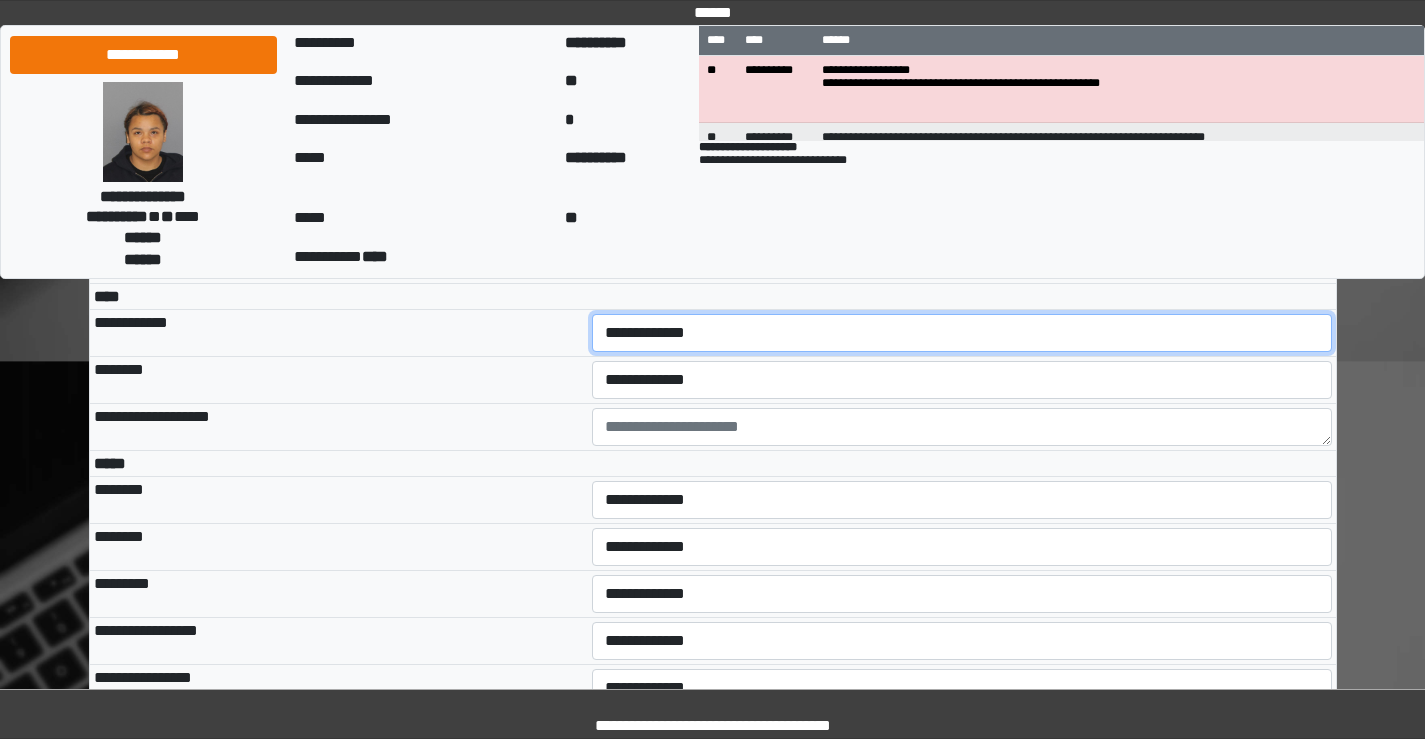 click on "**********" at bounding box center (962, 333) 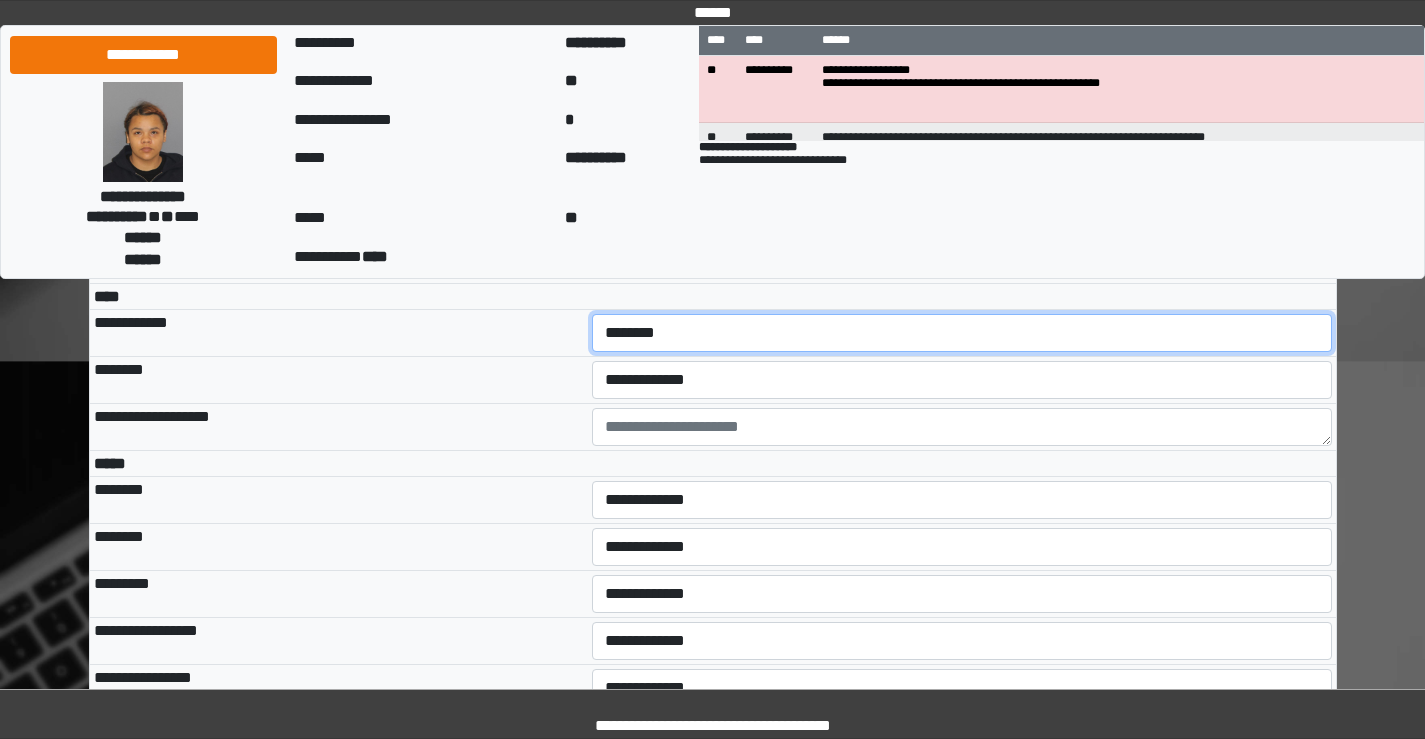 click on "**********" at bounding box center [962, 333] 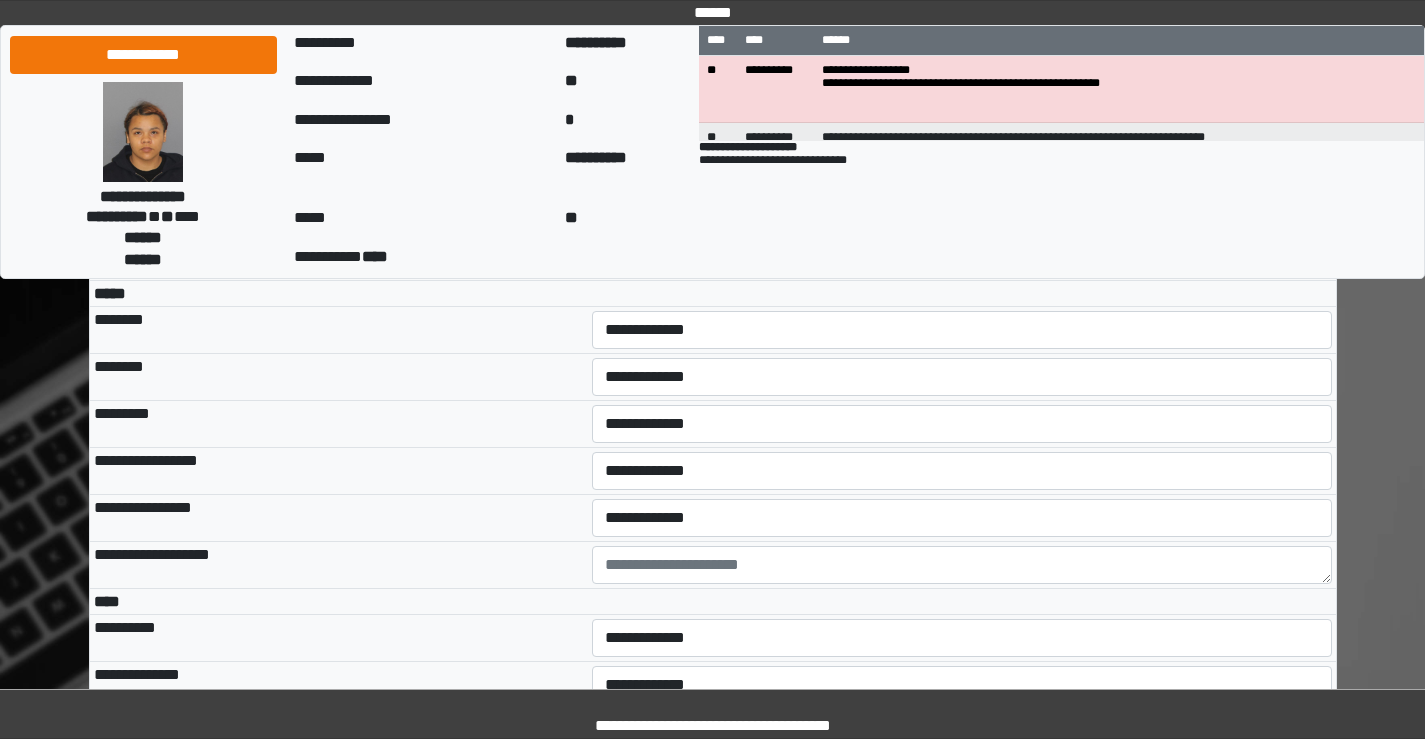 scroll, scrollTop: 4300, scrollLeft: 0, axis: vertical 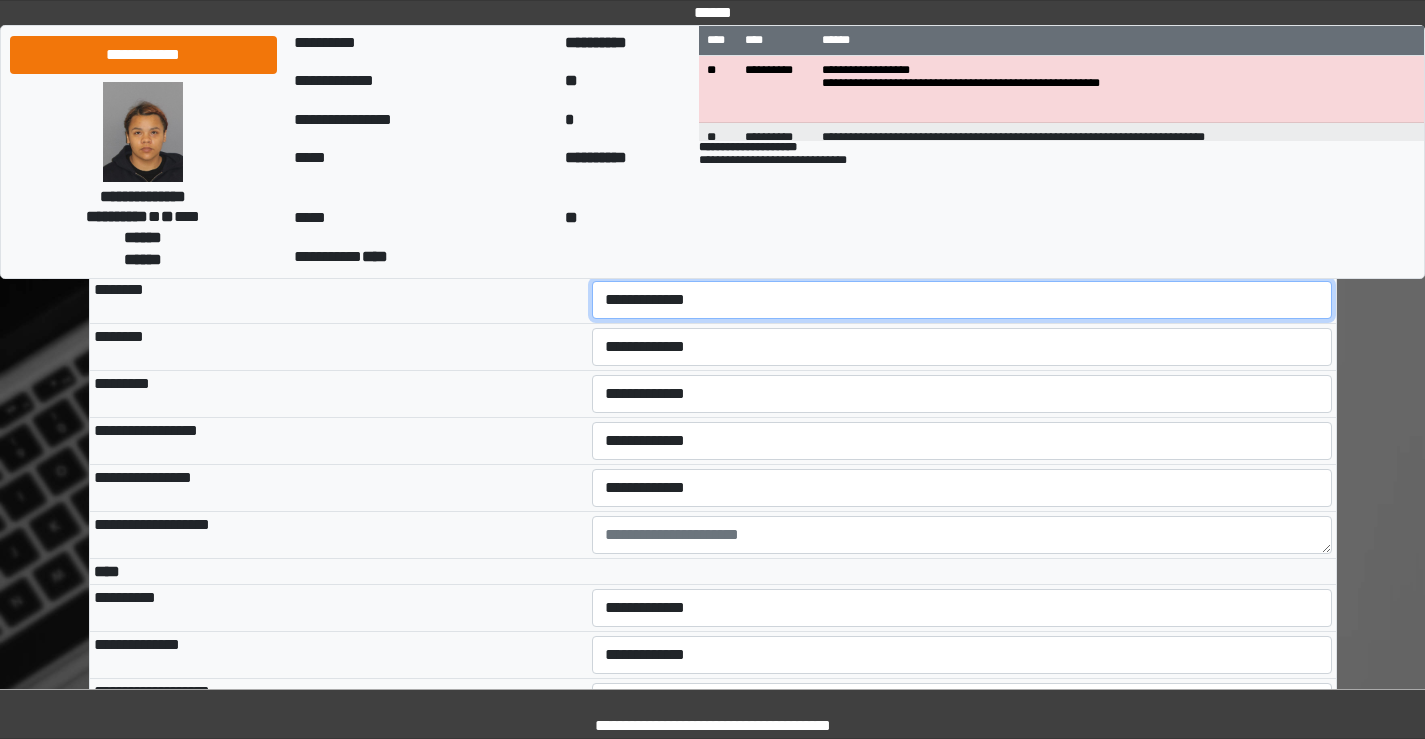 click on "**********" at bounding box center [962, 300] 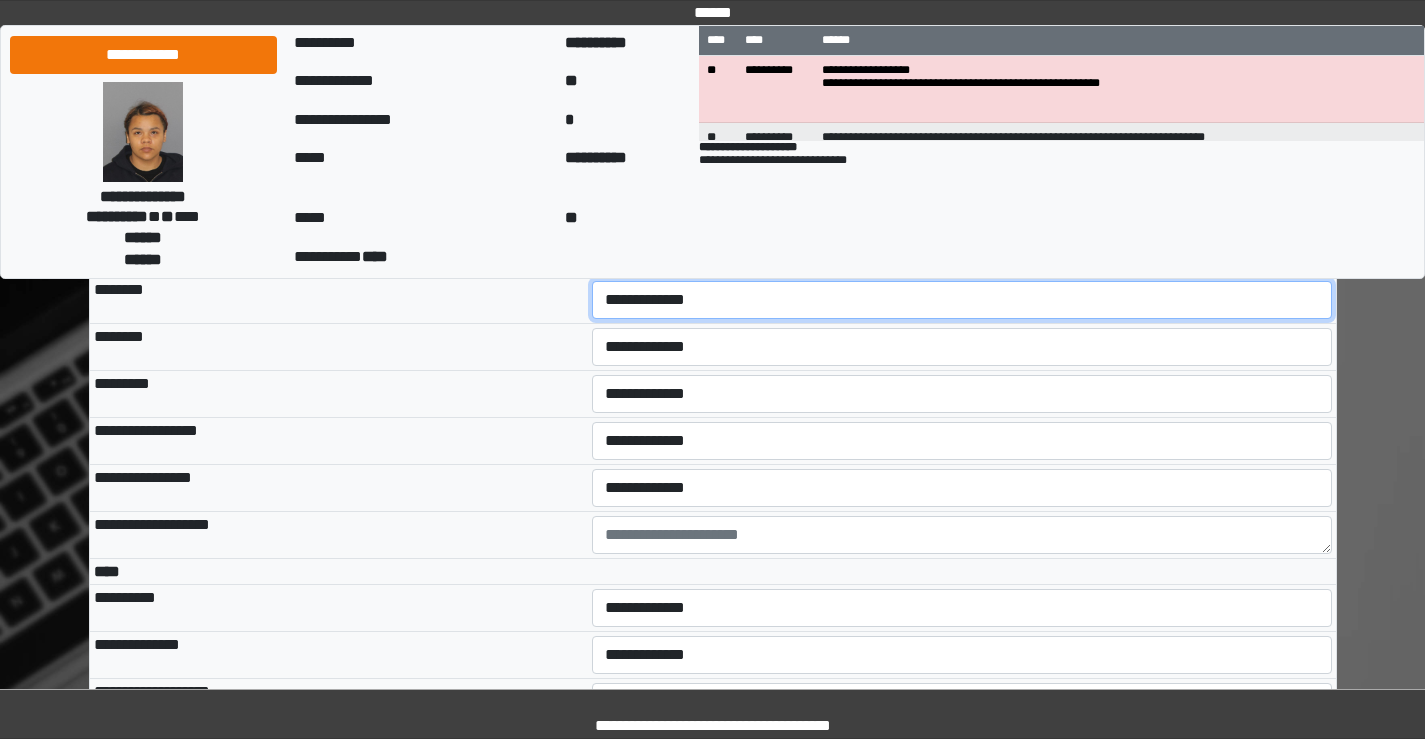 select on "***" 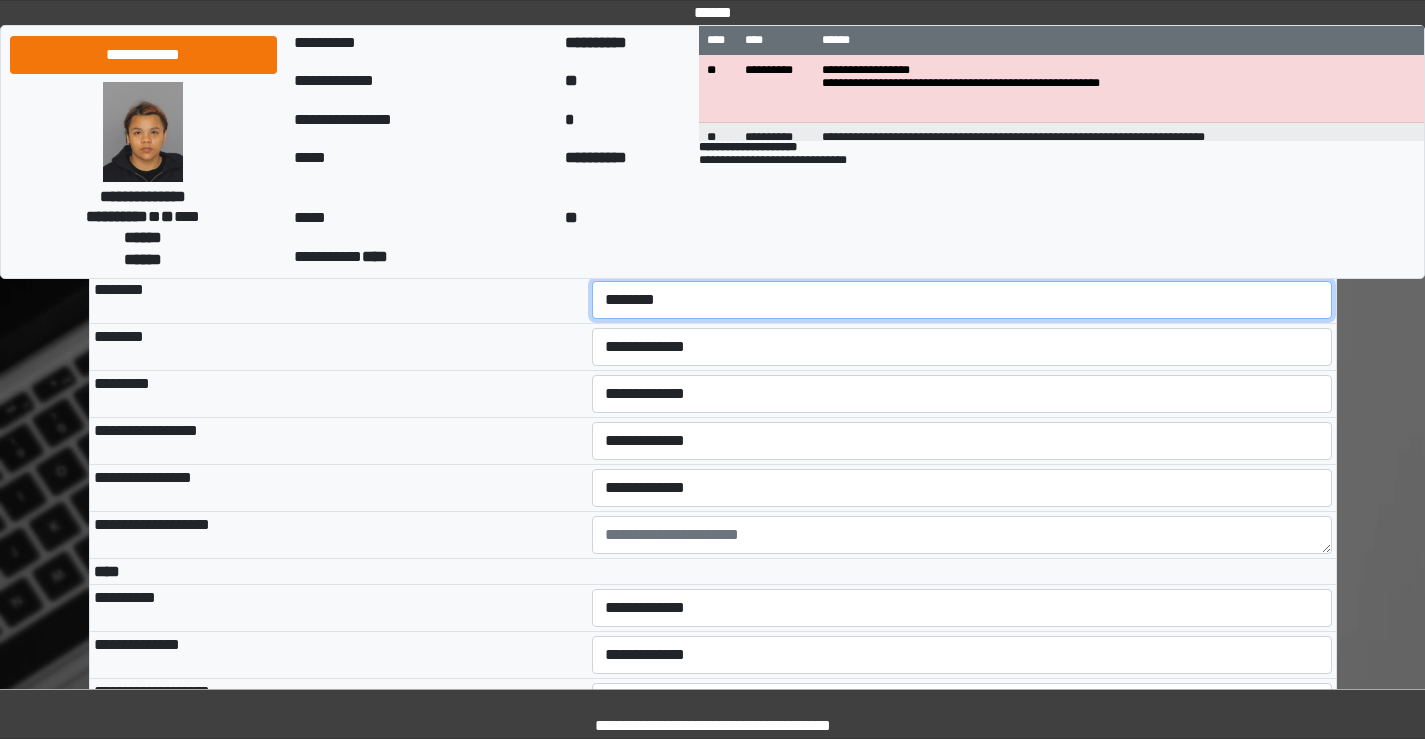 click on "**********" at bounding box center (962, 300) 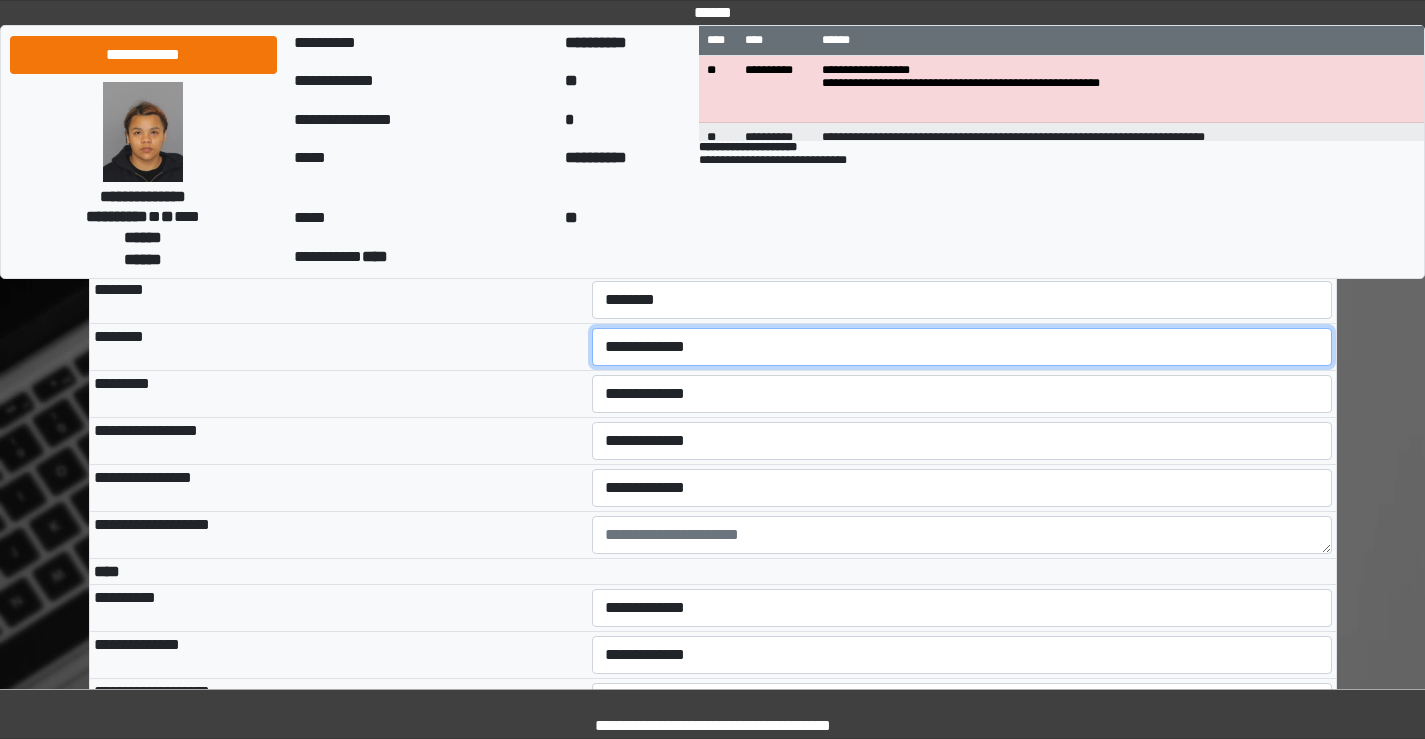 click on "**********" at bounding box center [962, 347] 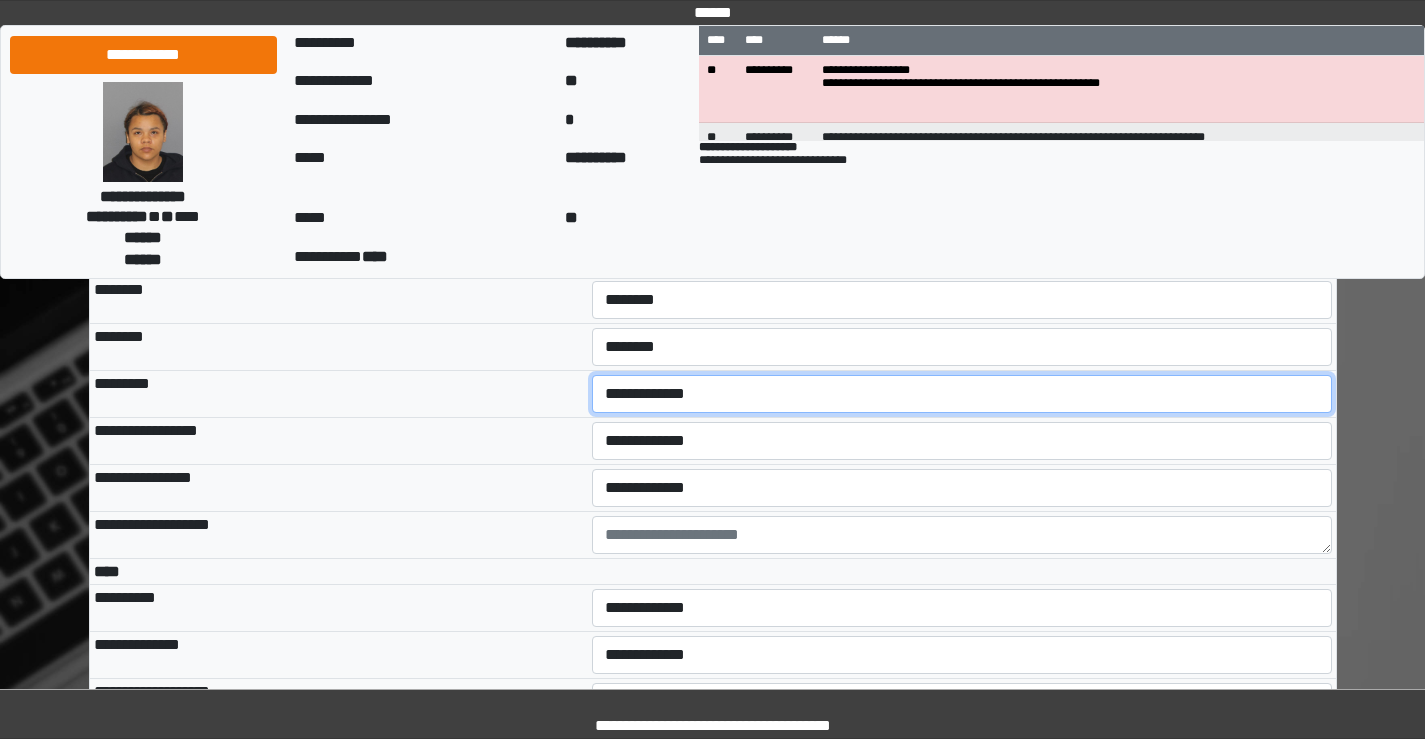 click on "**********" at bounding box center (962, 394) 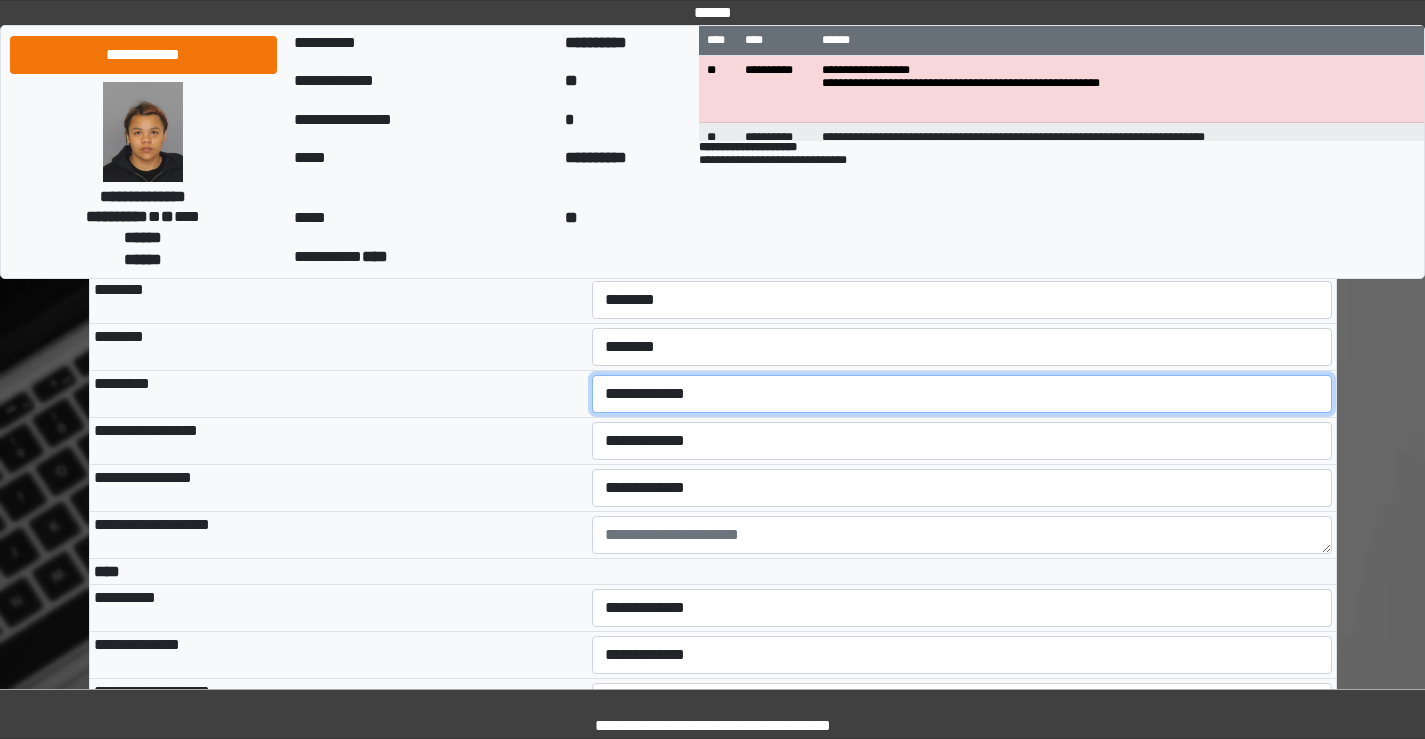 select on "***" 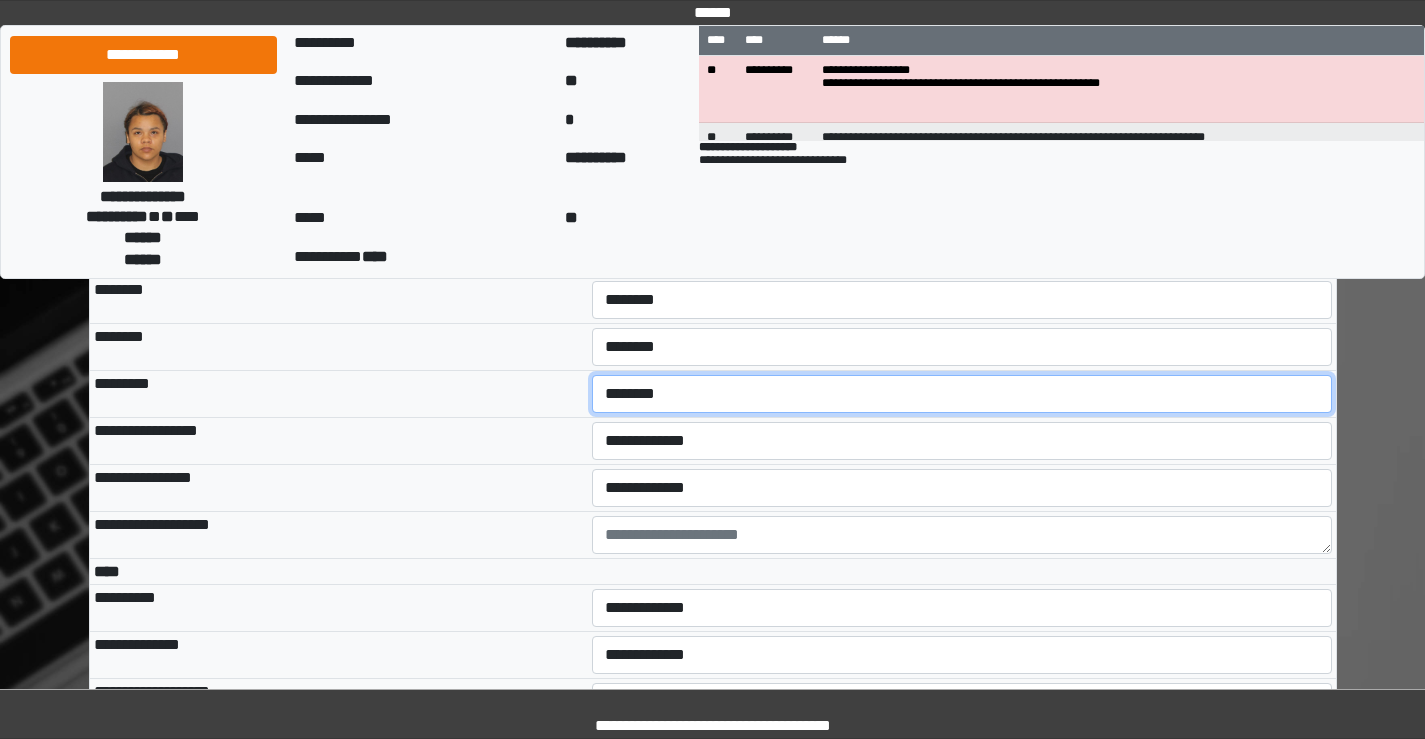 click on "**********" at bounding box center (962, 394) 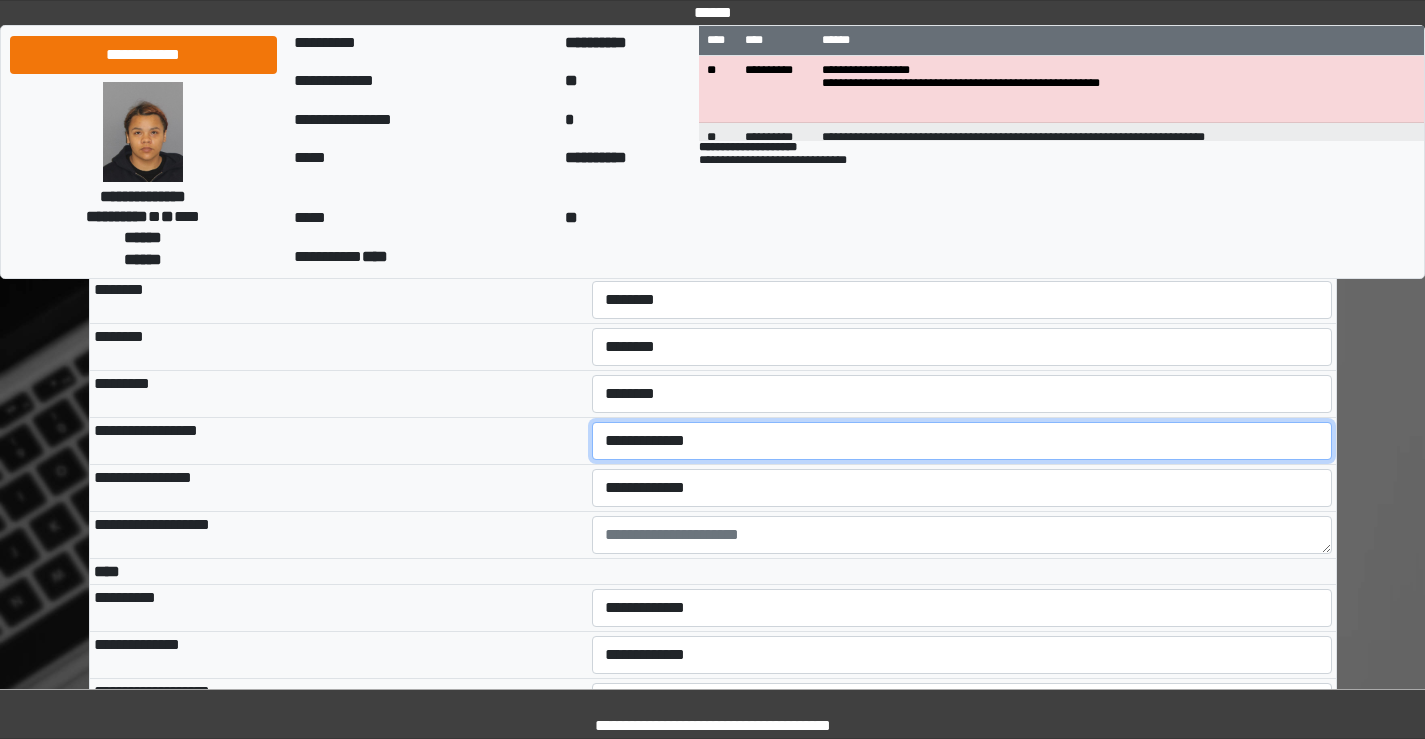 click on "**********" at bounding box center (962, 441) 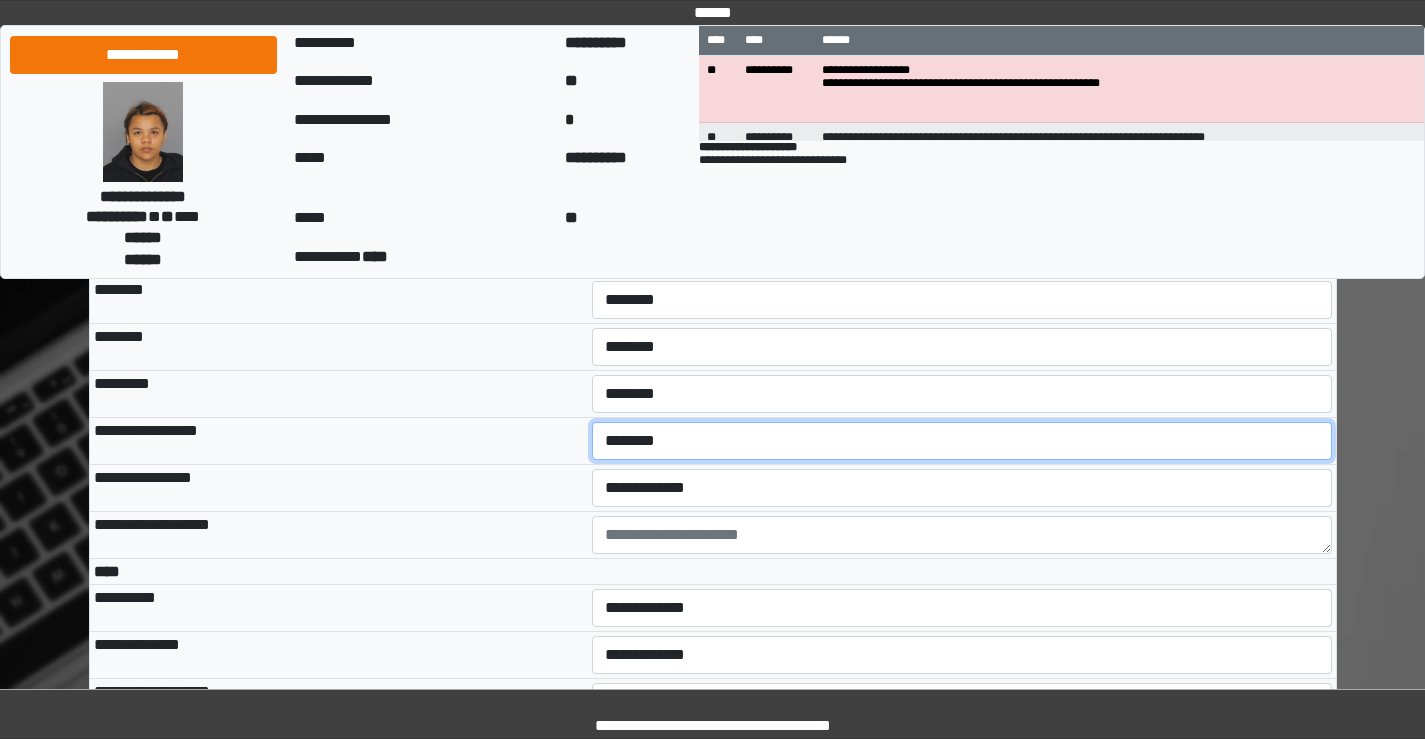 click on "**********" at bounding box center [962, 441] 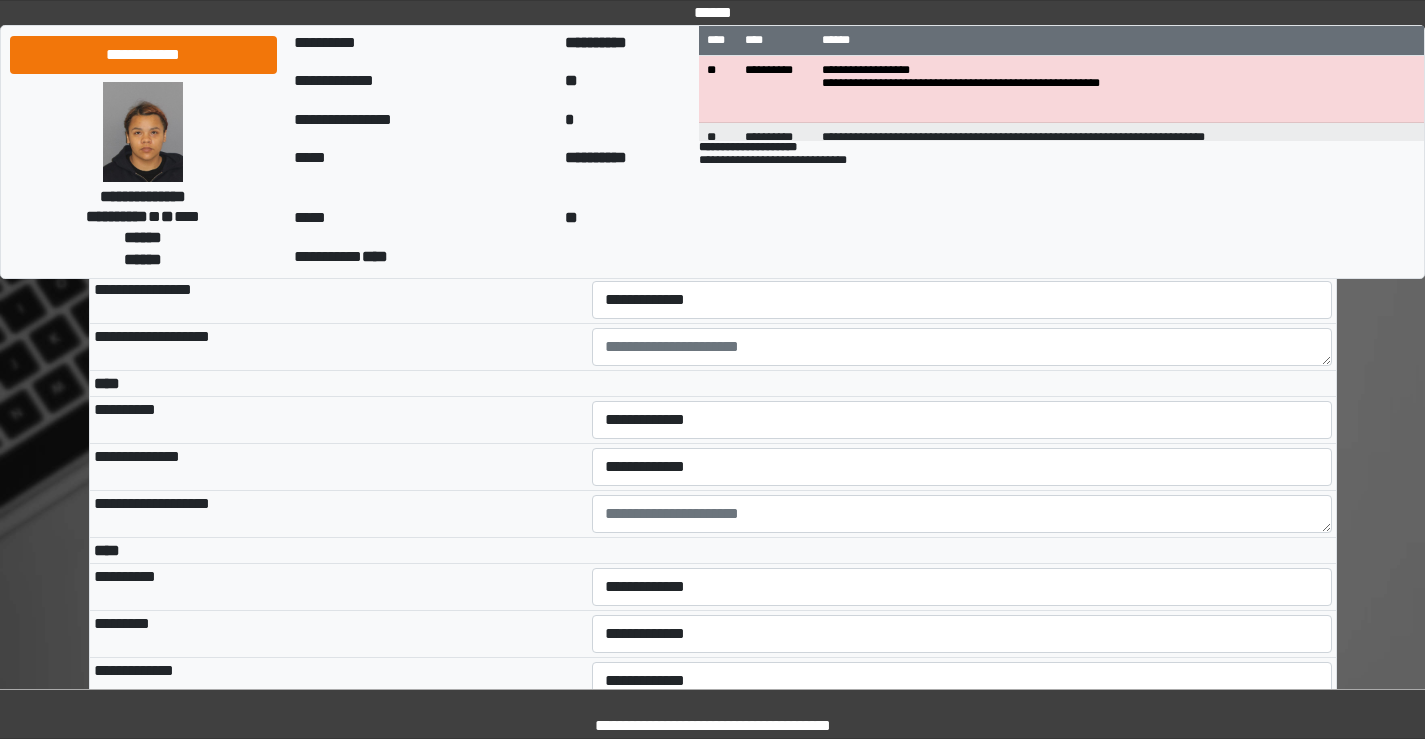 scroll, scrollTop: 4500, scrollLeft: 0, axis: vertical 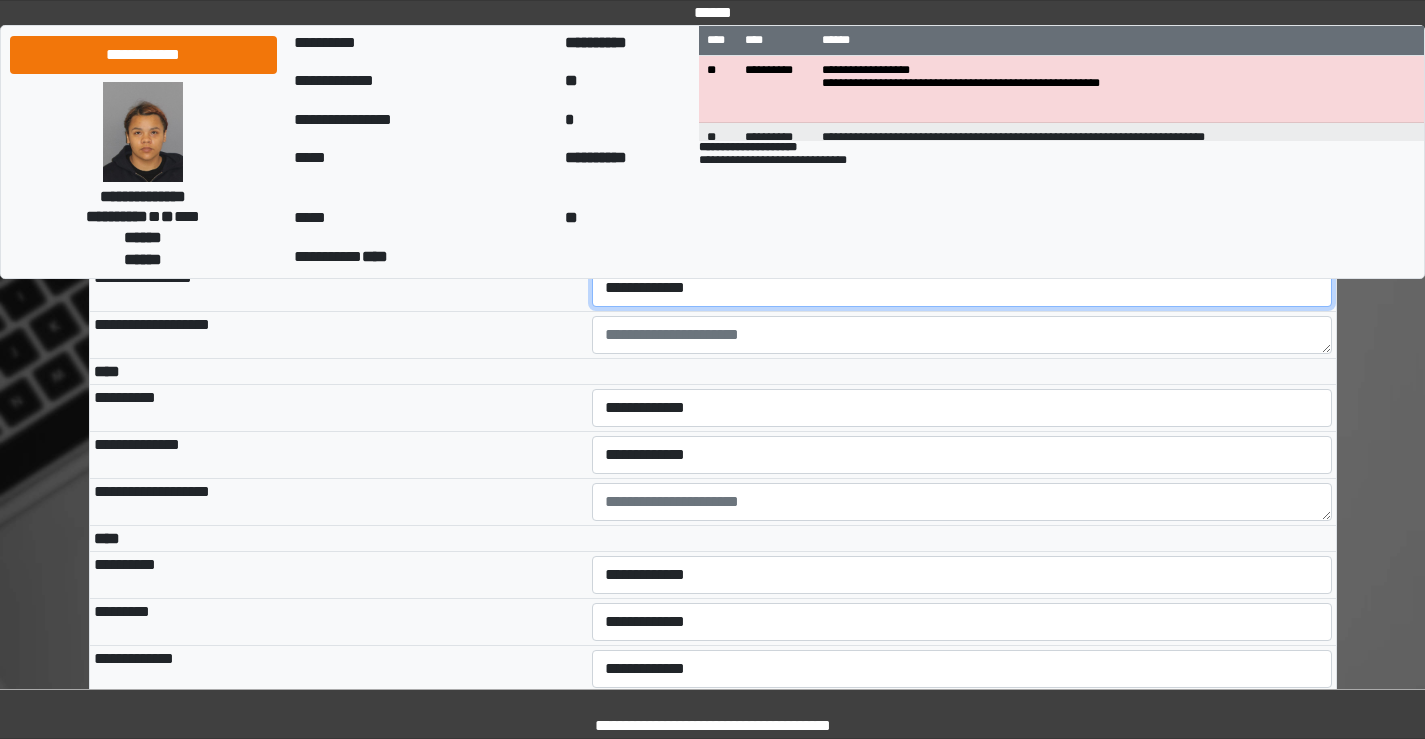 click on "**********" at bounding box center [962, 288] 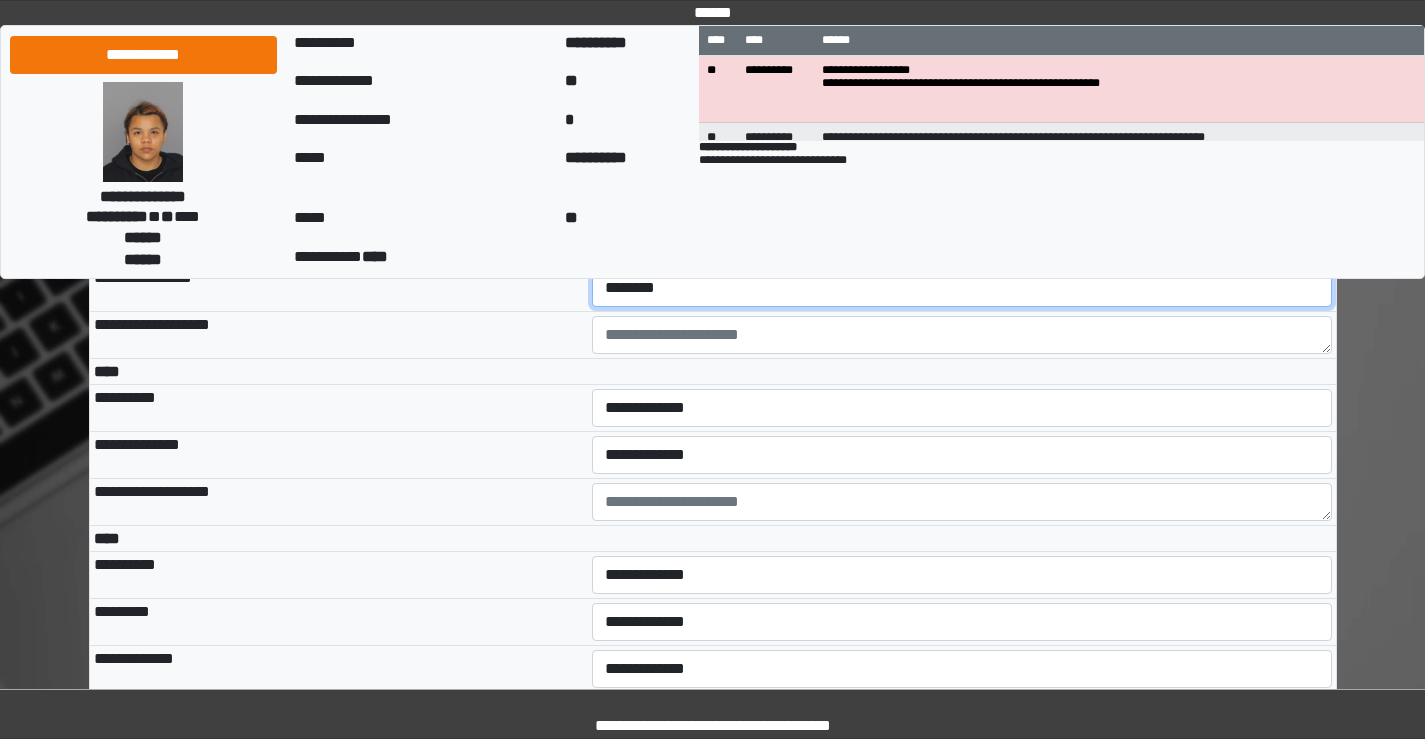 click on "**********" at bounding box center [962, 288] 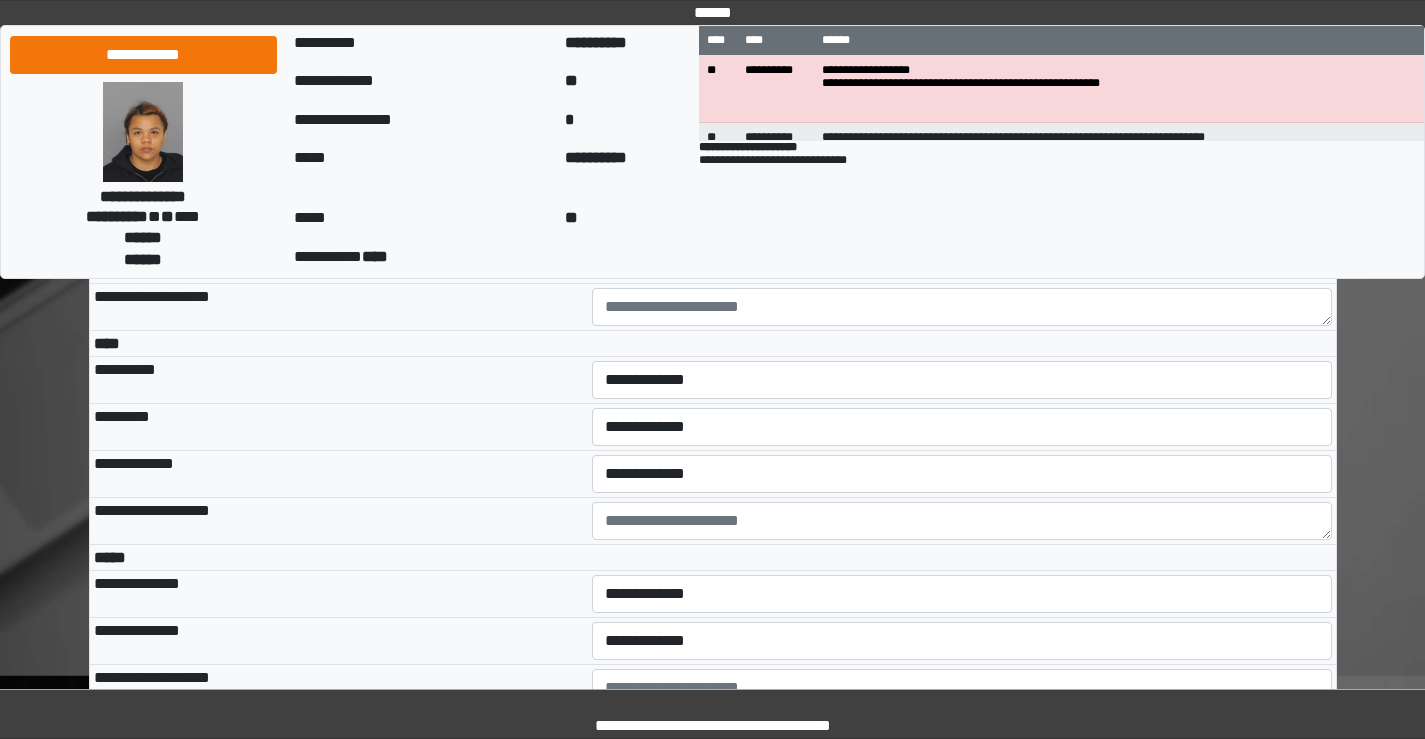 scroll, scrollTop: 4700, scrollLeft: 0, axis: vertical 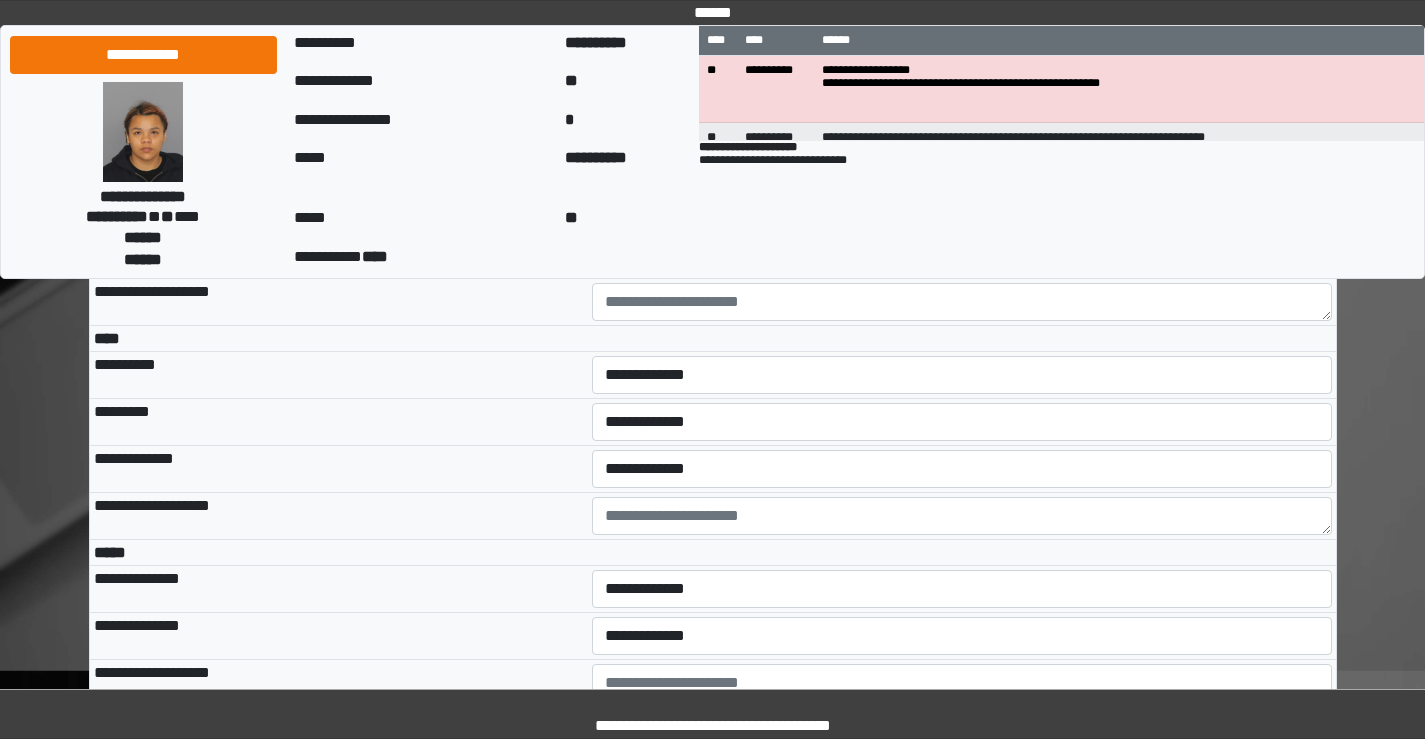 click on "**********" at bounding box center (962, 208) 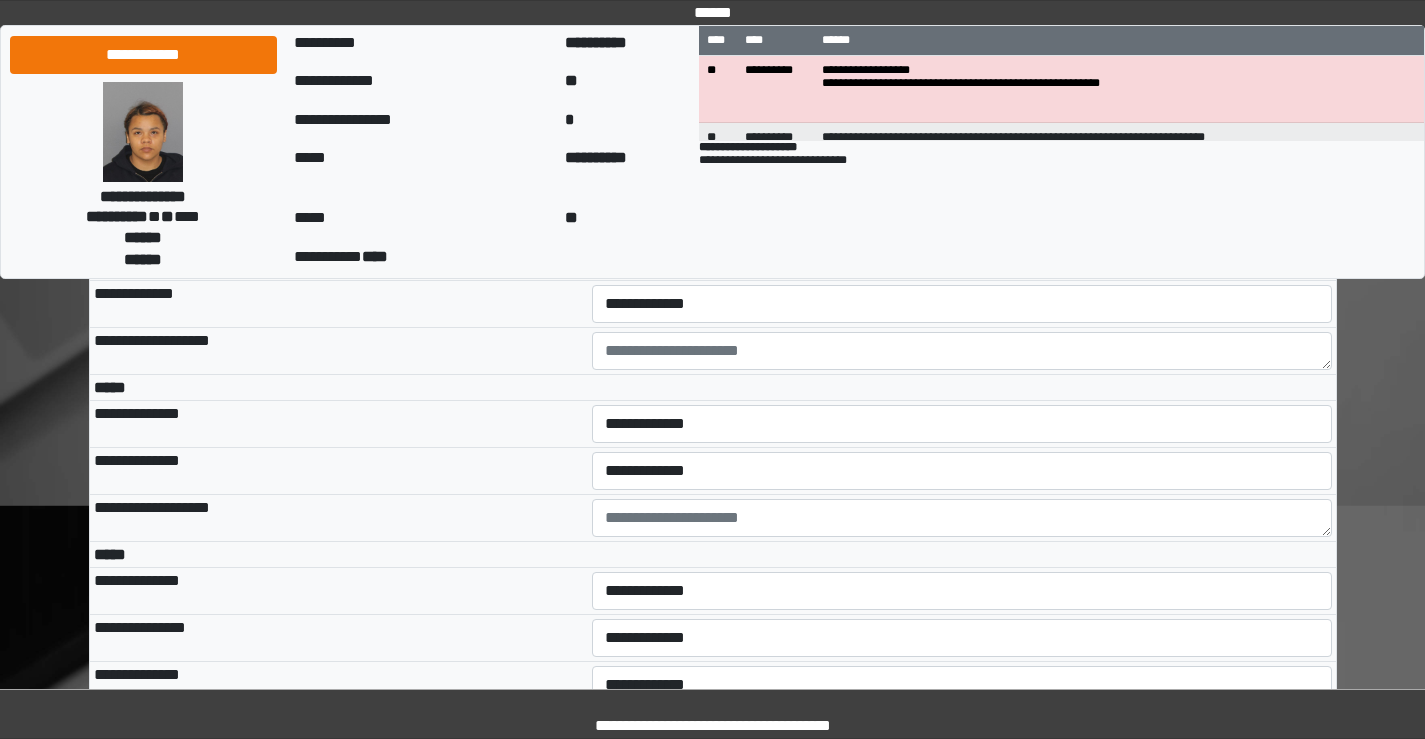 scroll, scrollTop: 4900, scrollLeft: 0, axis: vertical 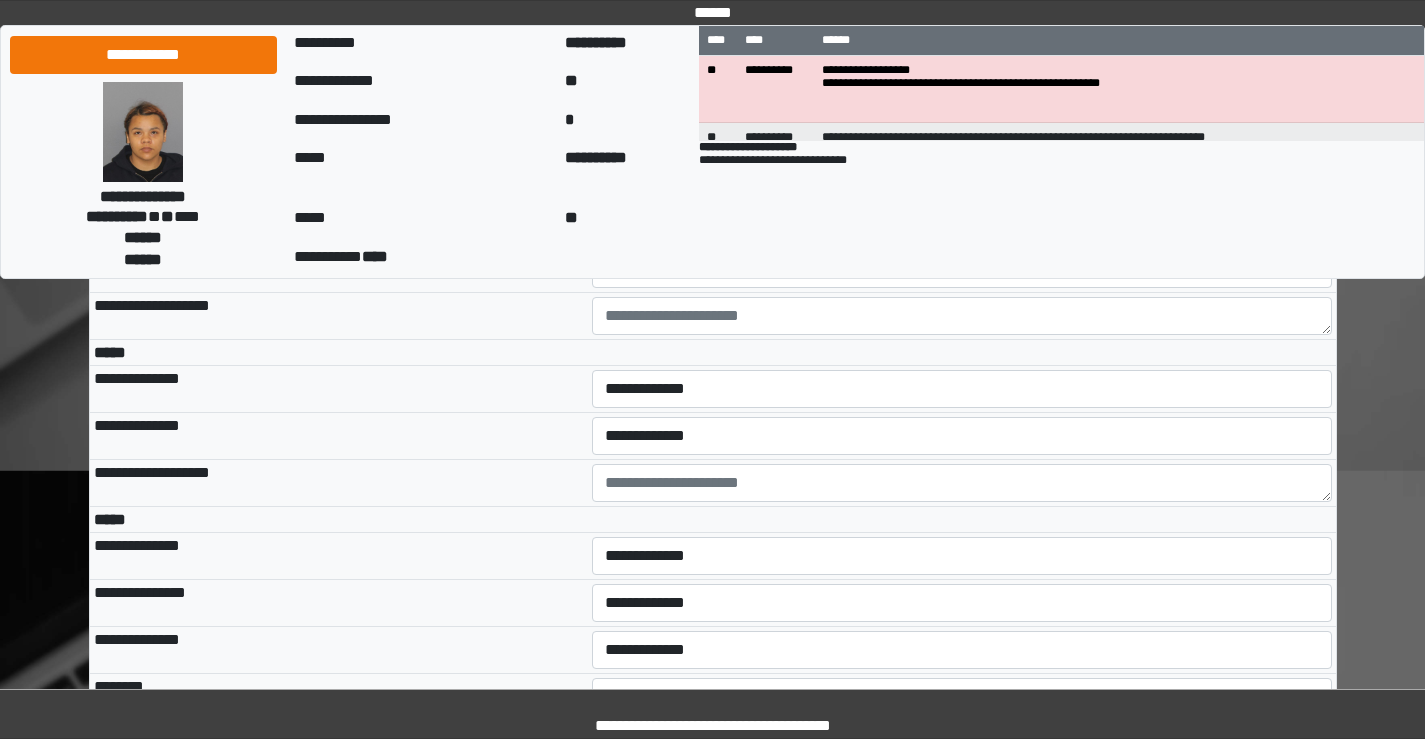 click on "**********" at bounding box center (962, 175) 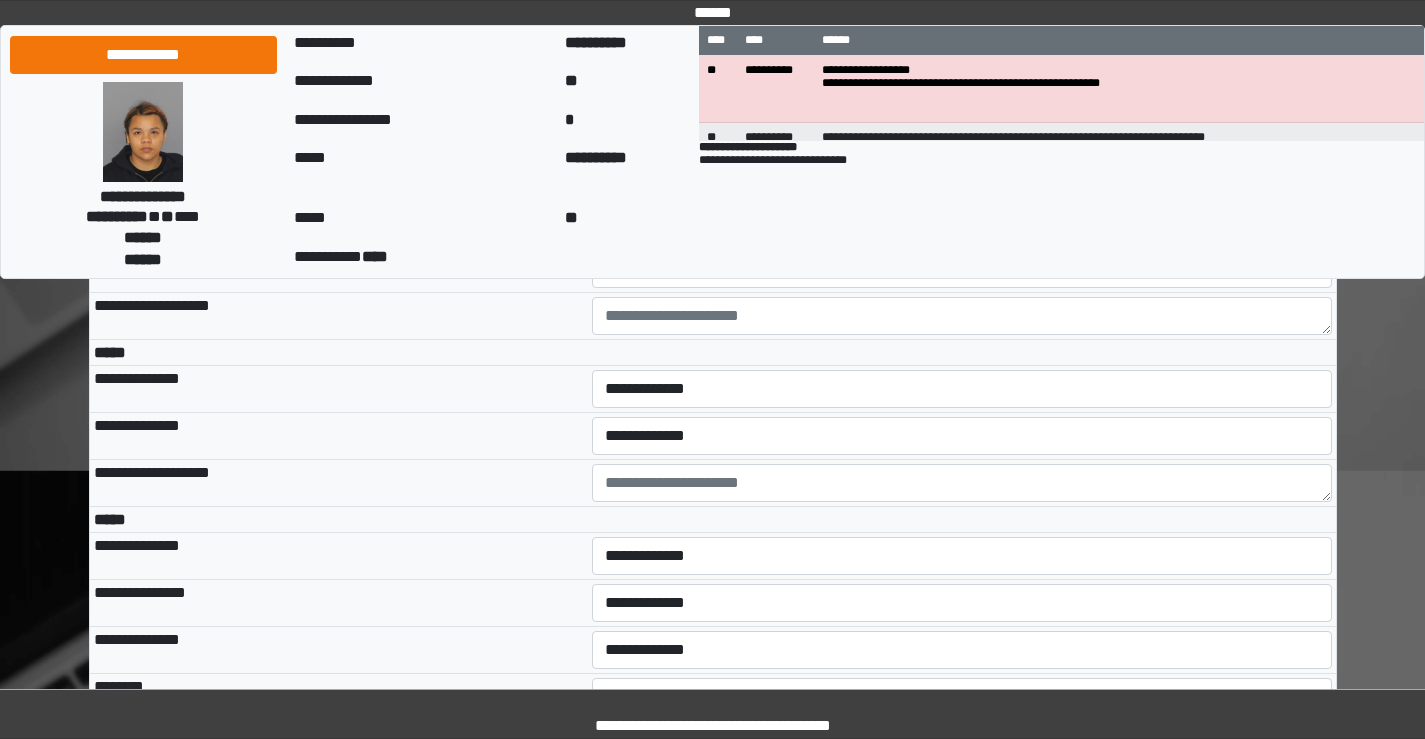click on "**********" at bounding box center (962, 222) 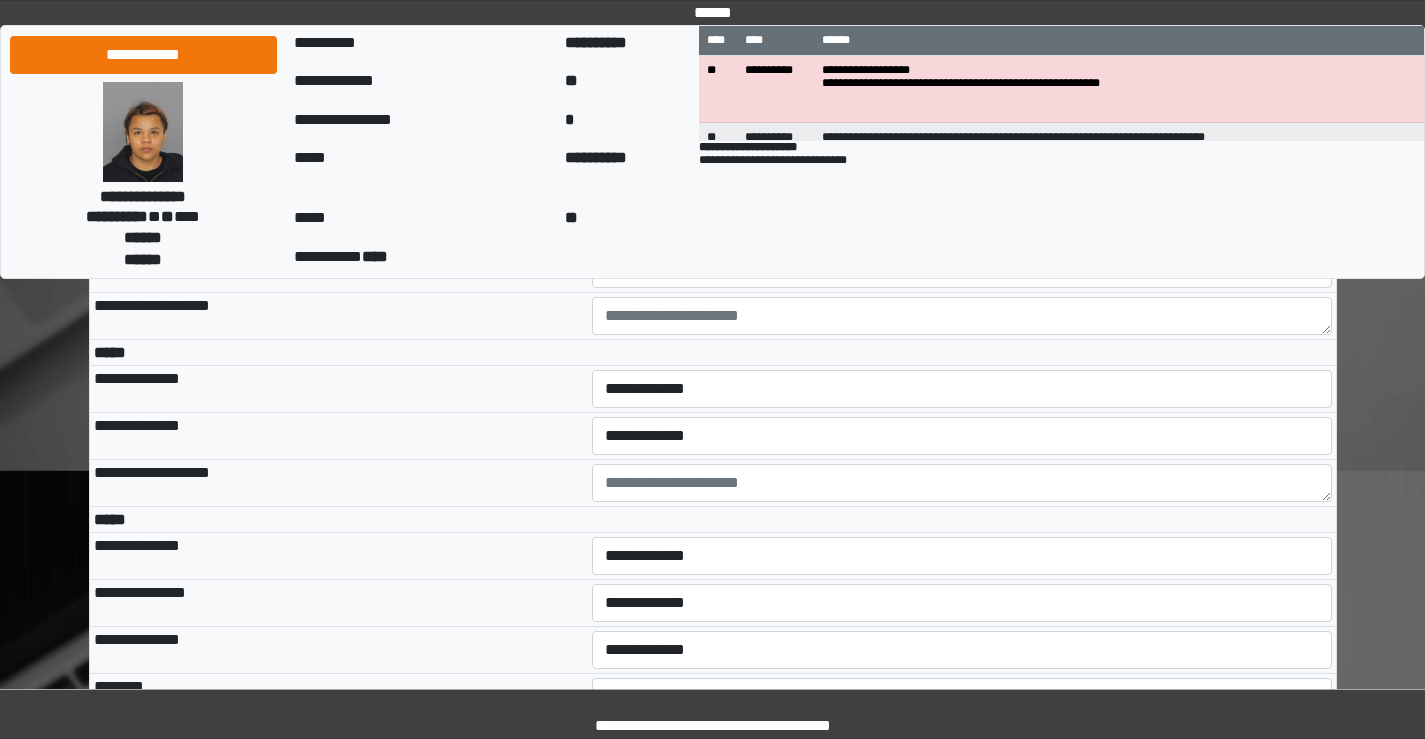 select on "***" 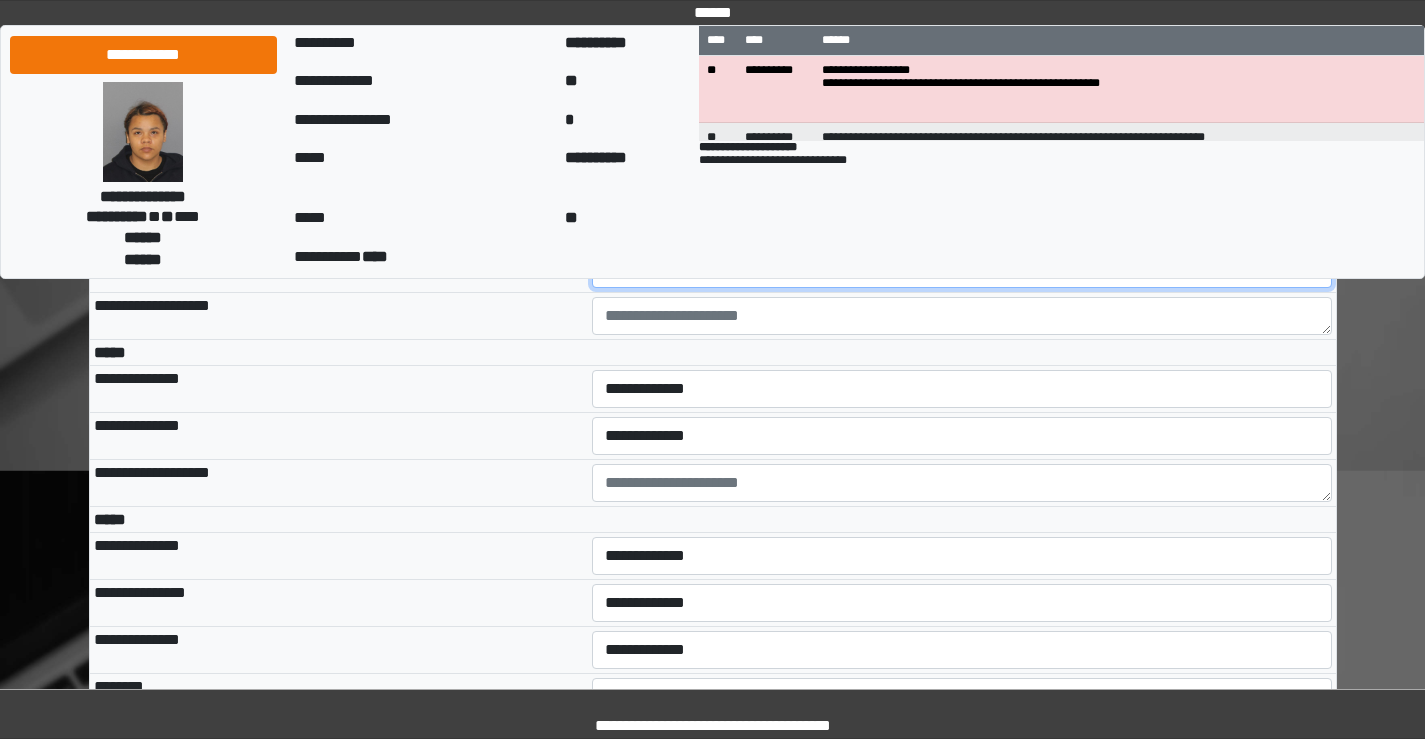 click on "**********" at bounding box center (962, 269) 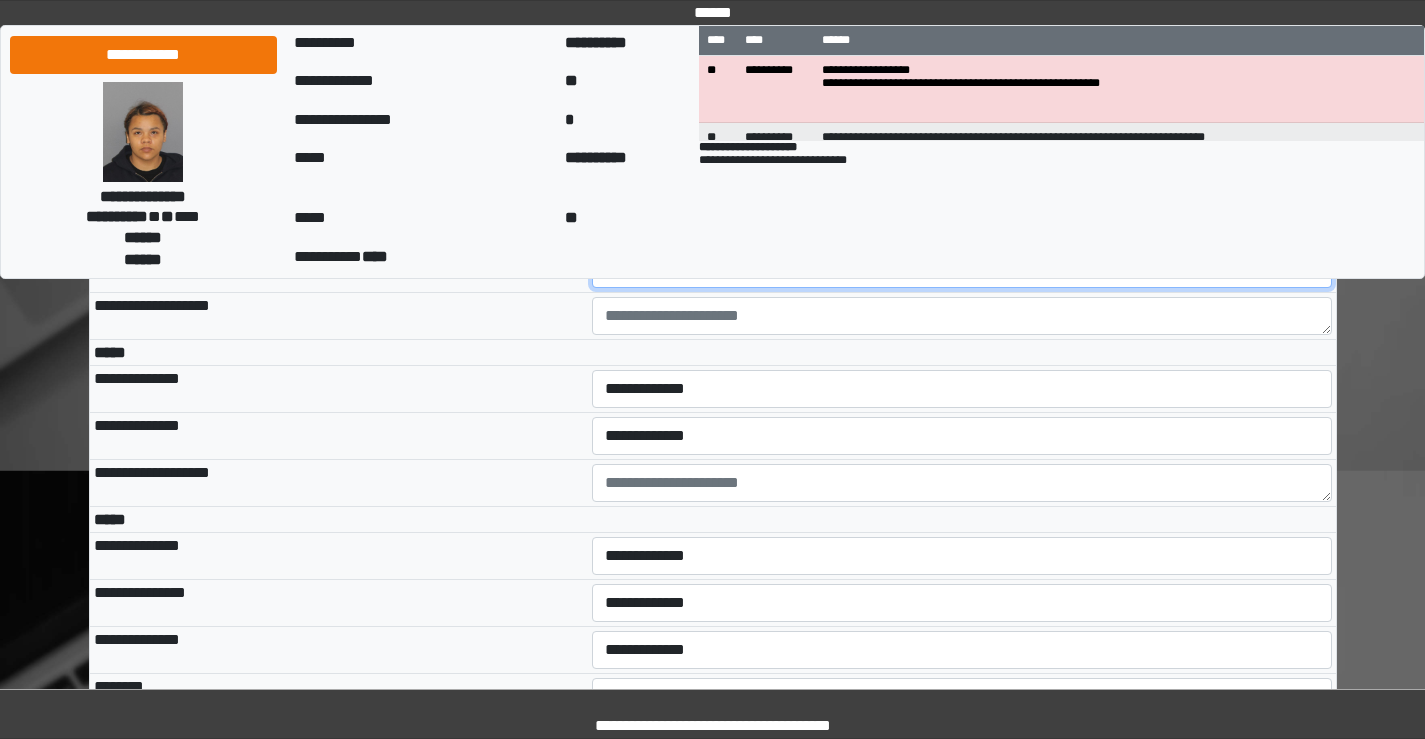 select on "***" 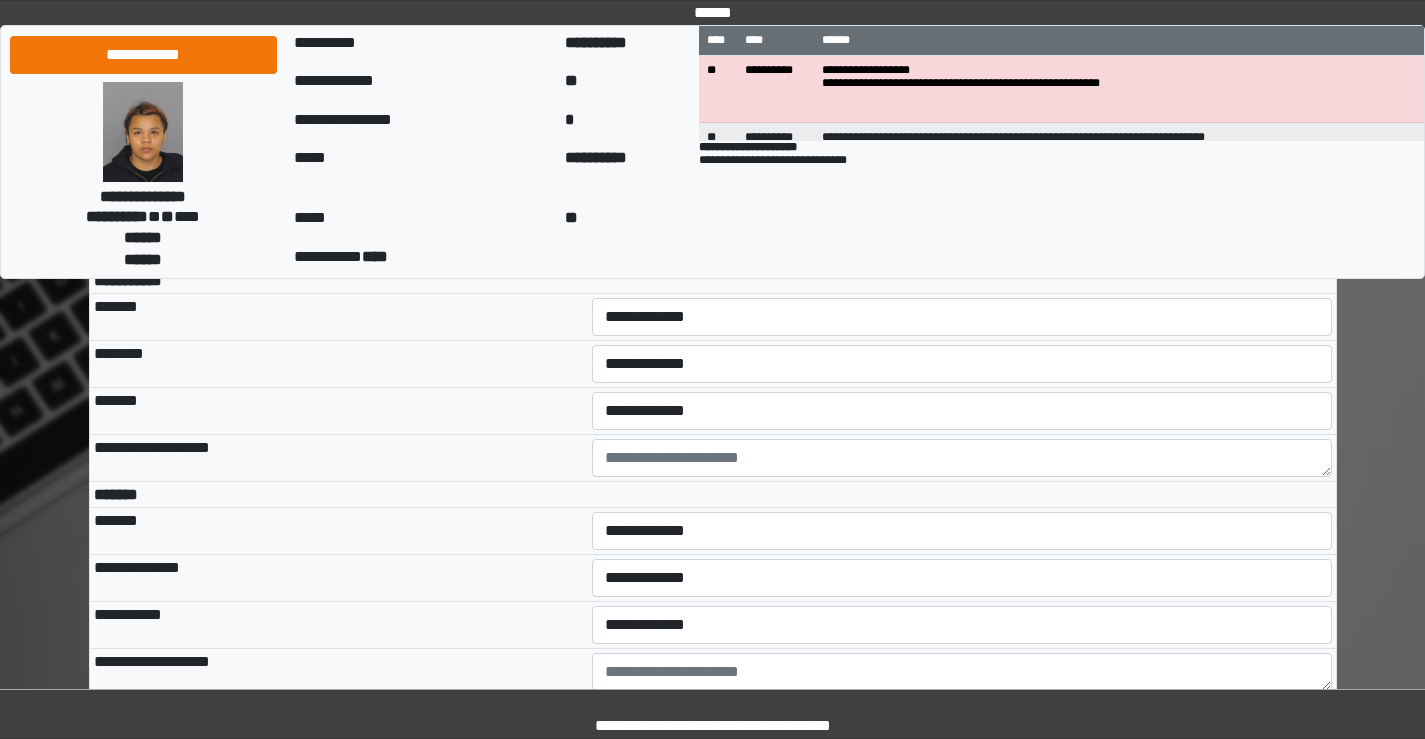 scroll, scrollTop: 5500, scrollLeft: 0, axis: vertical 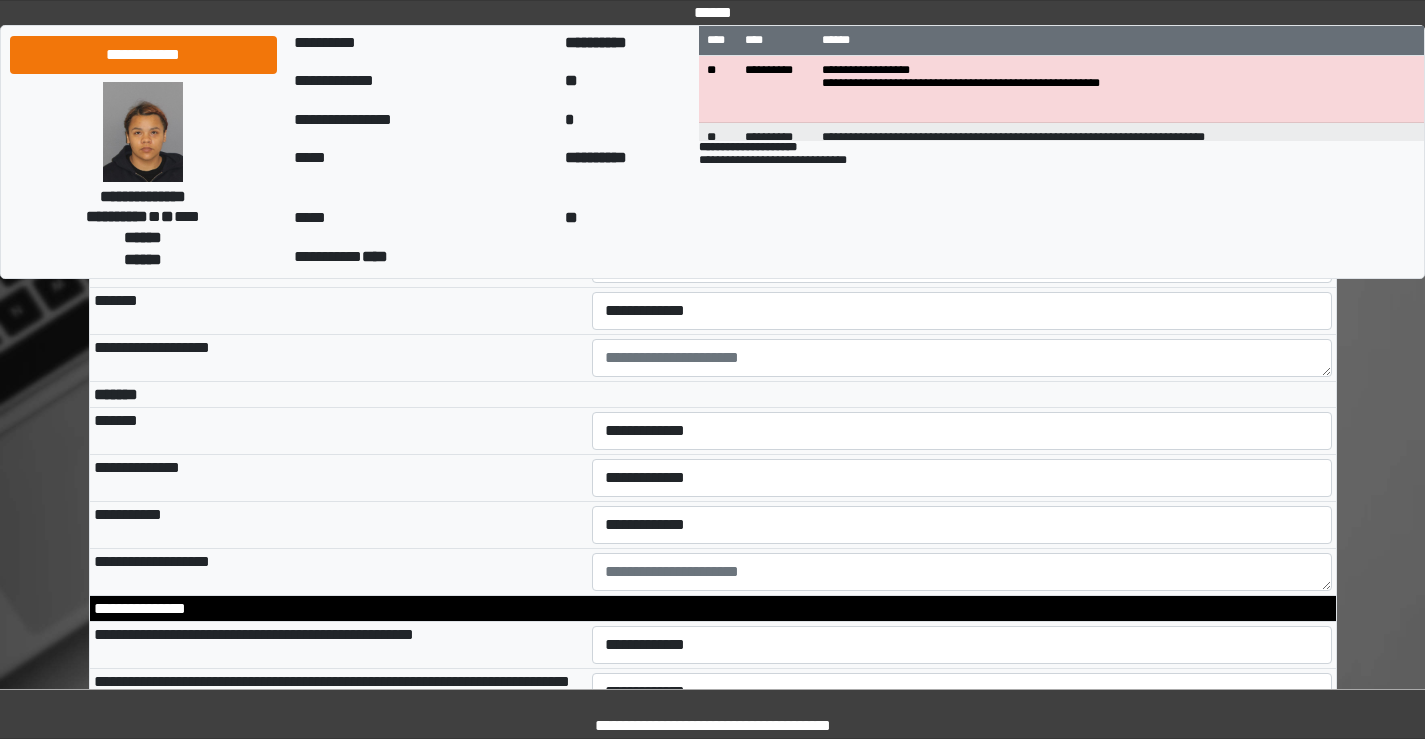 click on "**********" at bounding box center (962, 217) 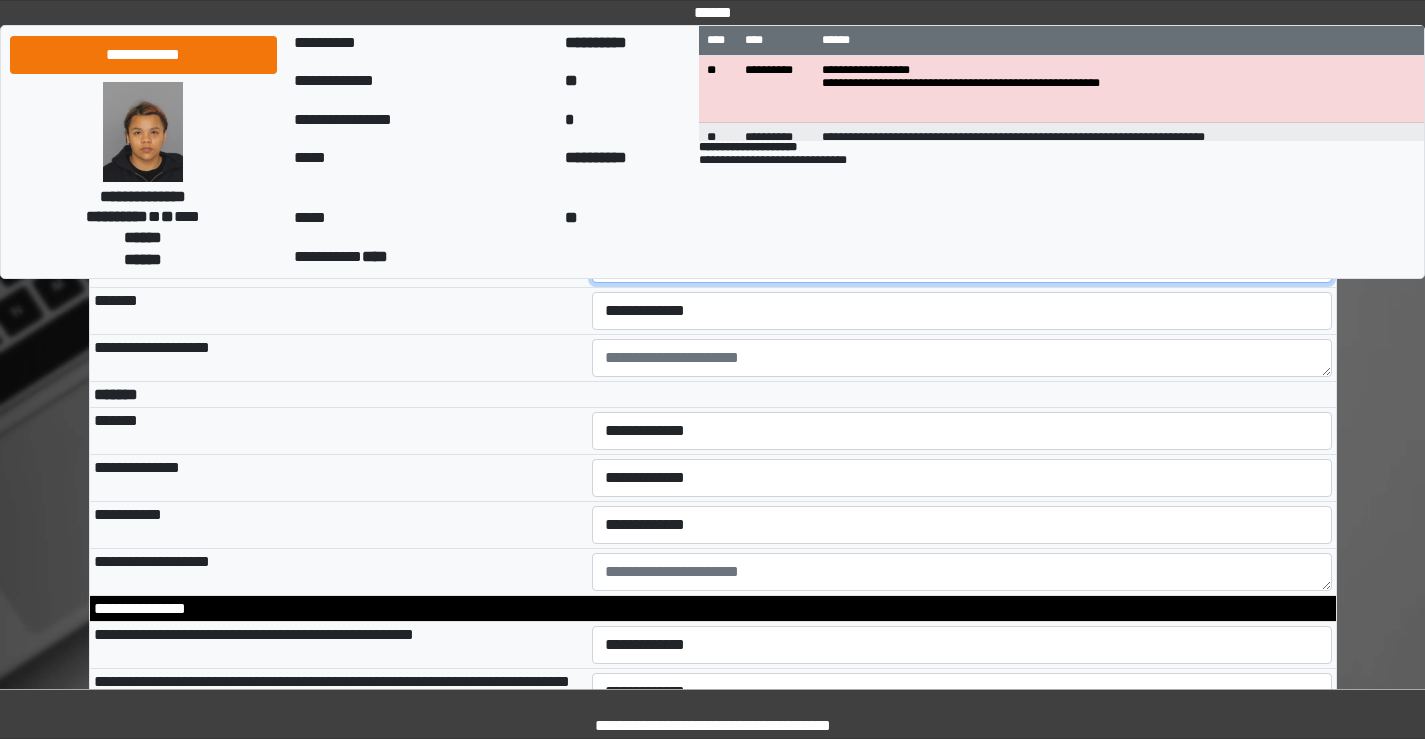 click on "**********" at bounding box center (962, 264) 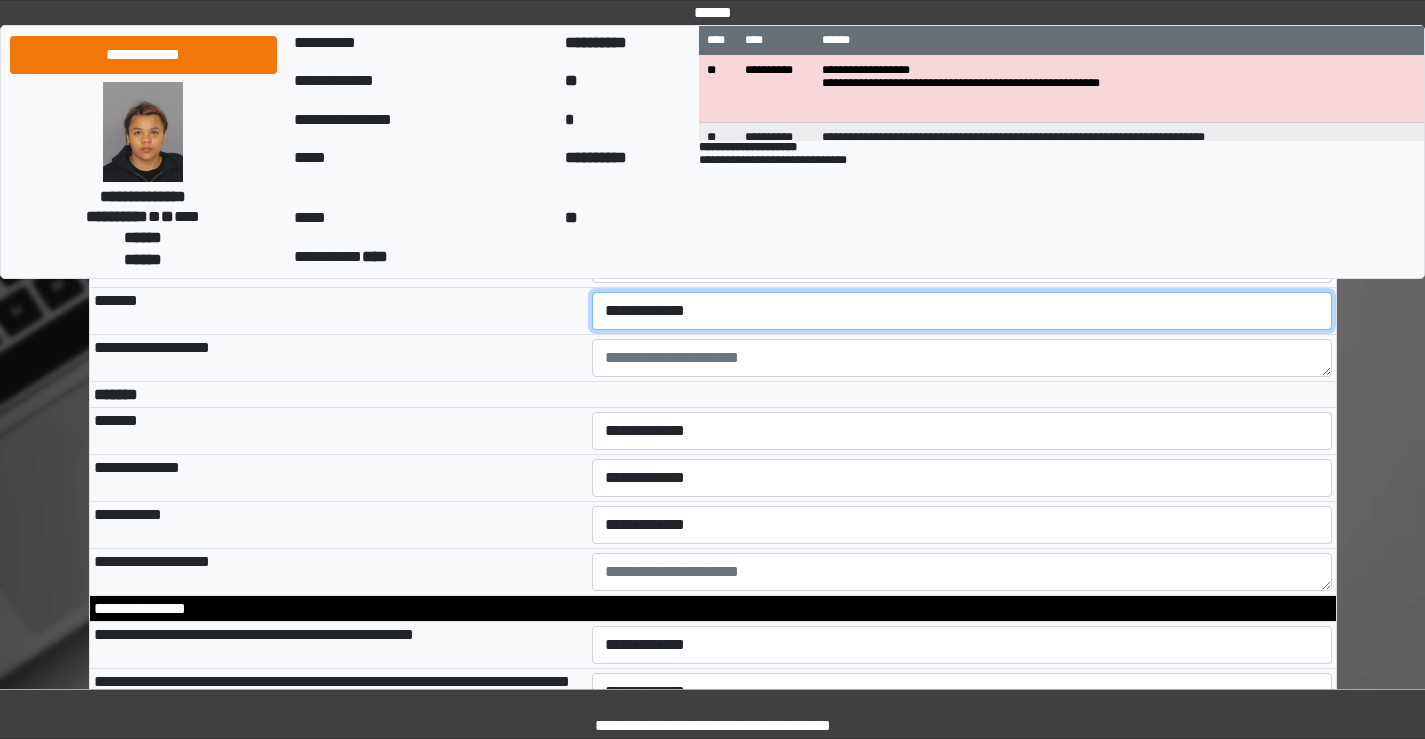 click on "**********" at bounding box center [962, 311] 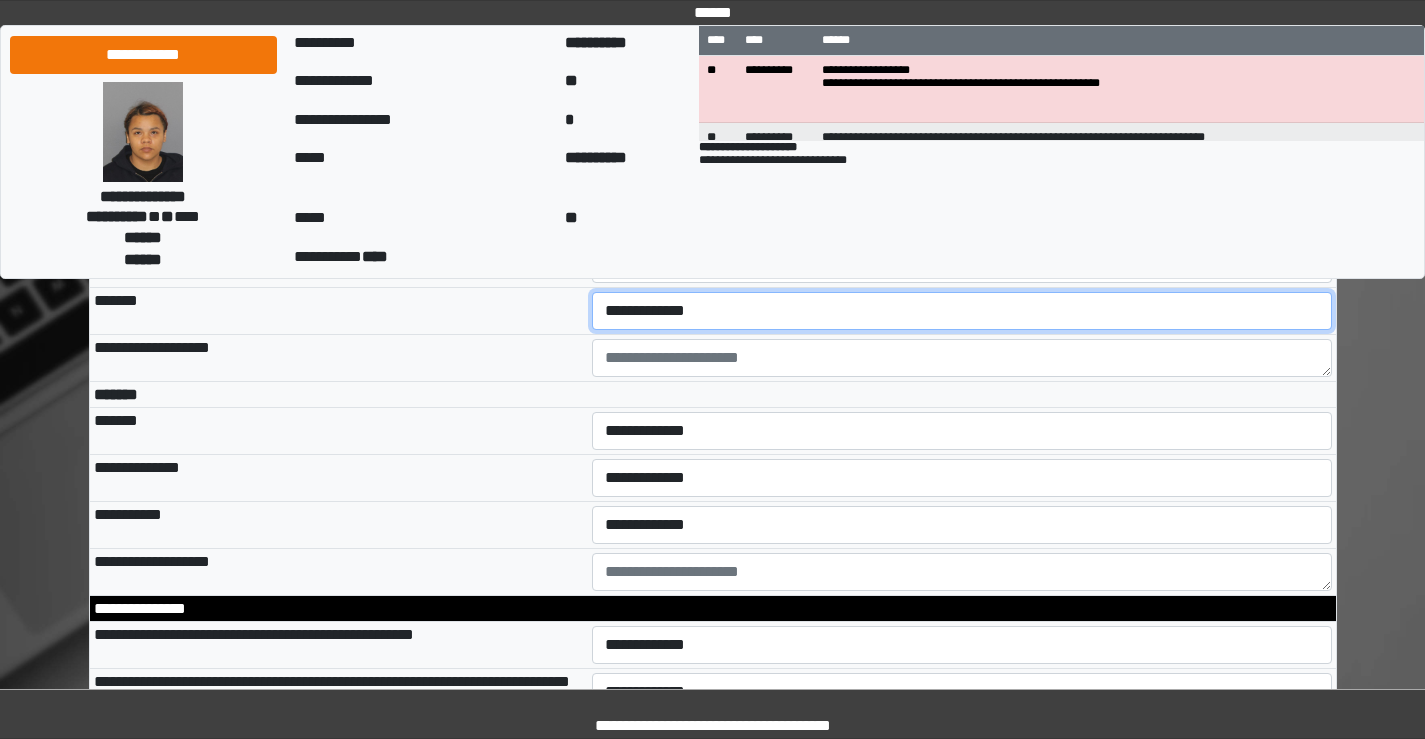 select on "***" 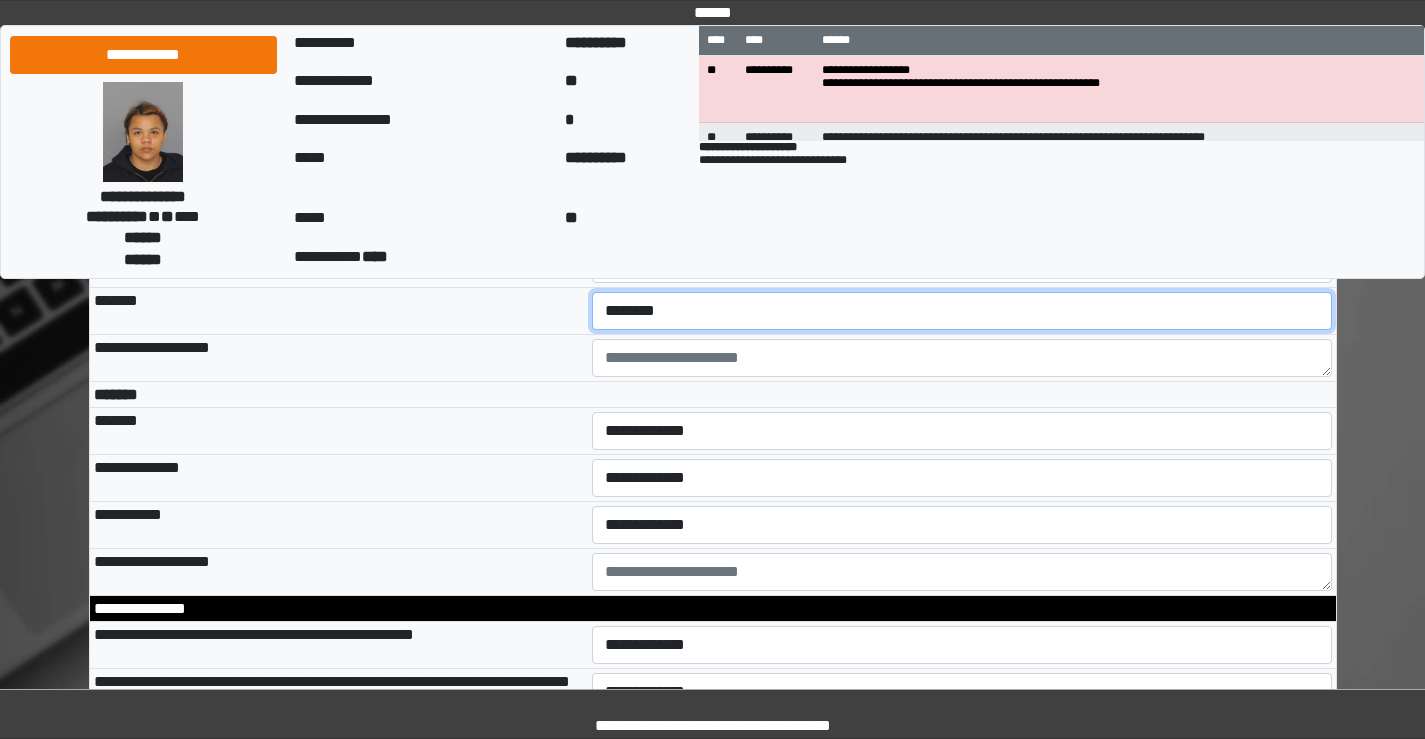 click on "**********" at bounding box center [962, 311] 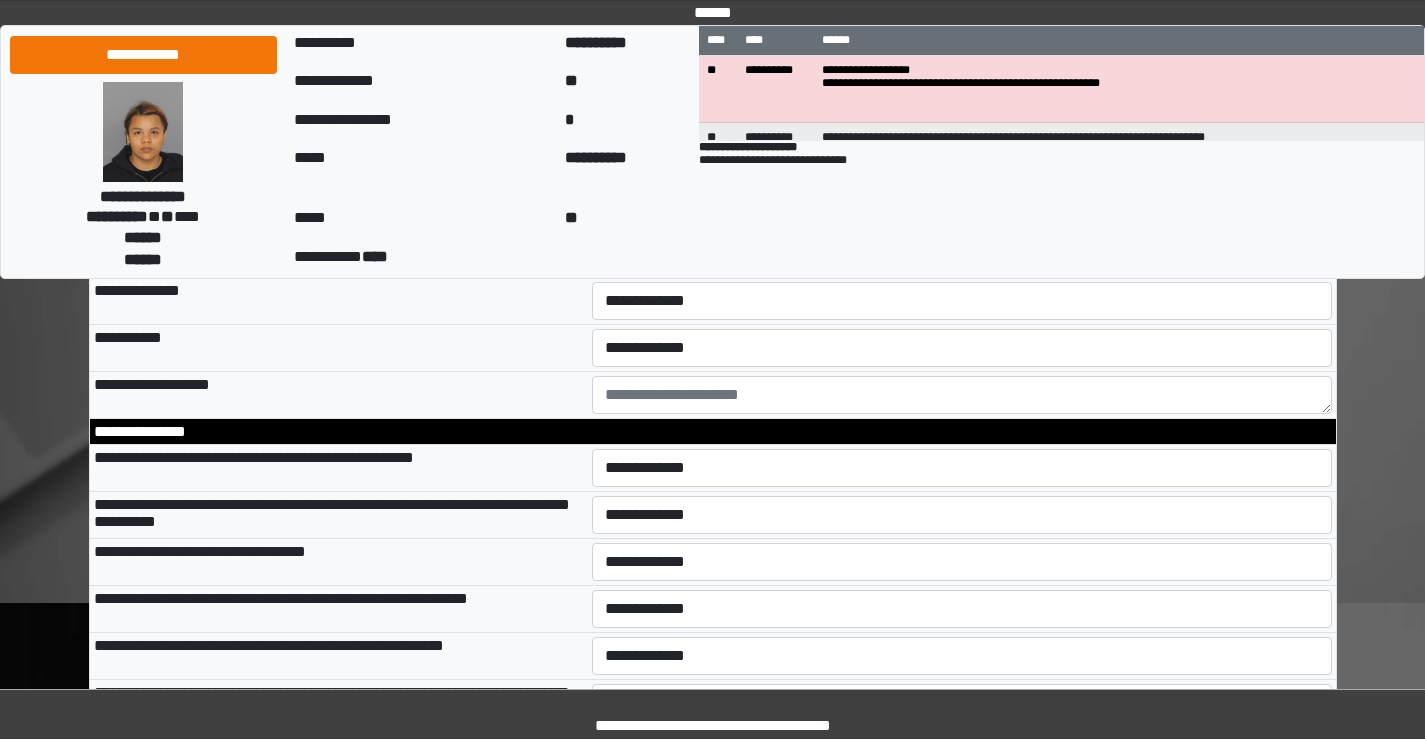 scroll, scrollTop: 5700, scrollLeft: 0, axis: vertical 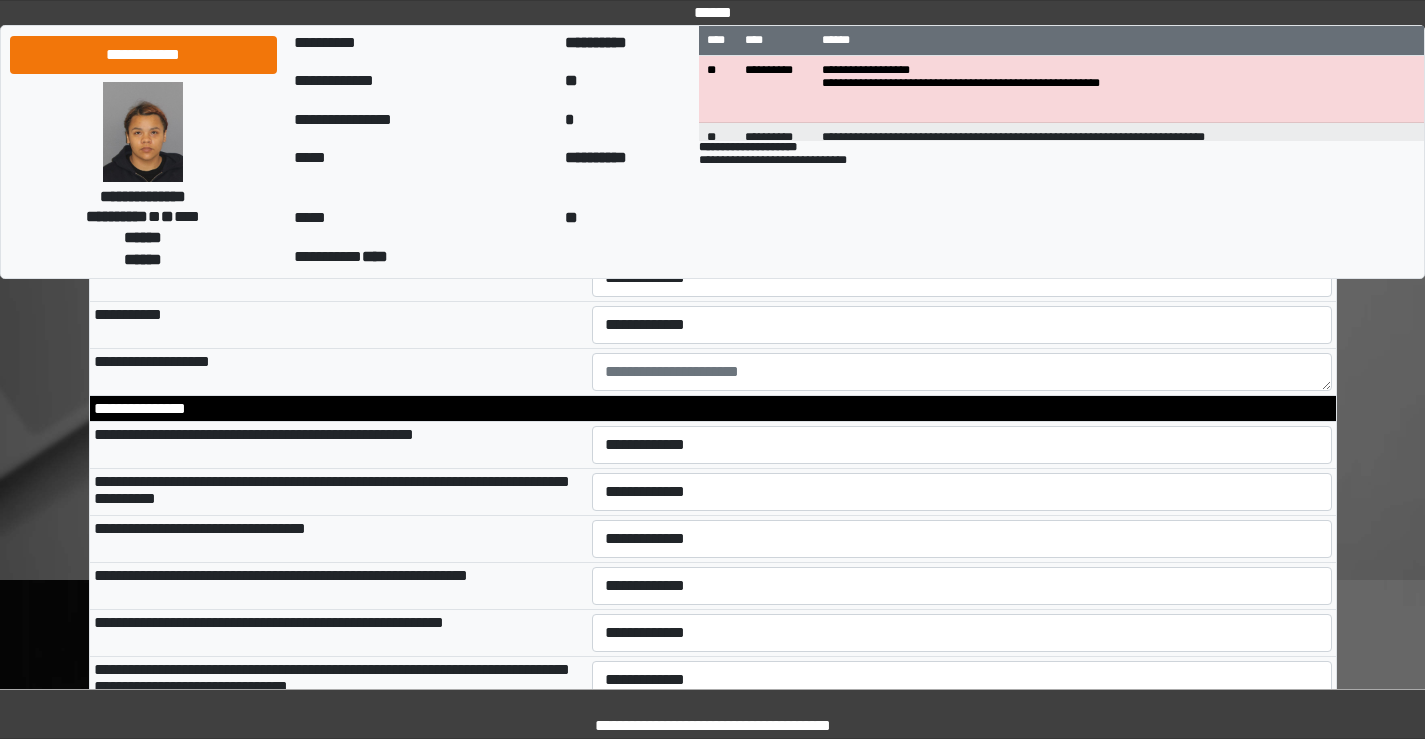 click on "**********" at bounding box center [962, 231] 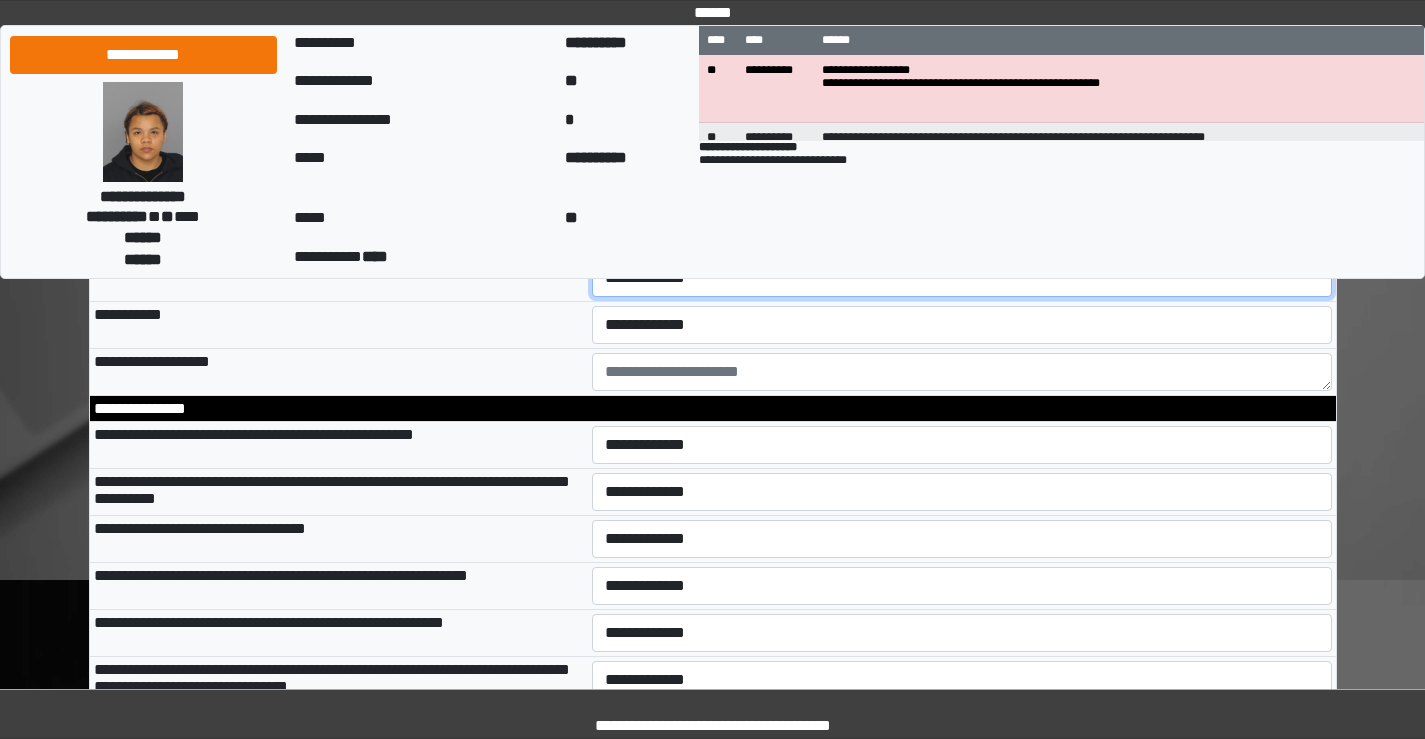 click on "**********" at bounding box center (962, 278) 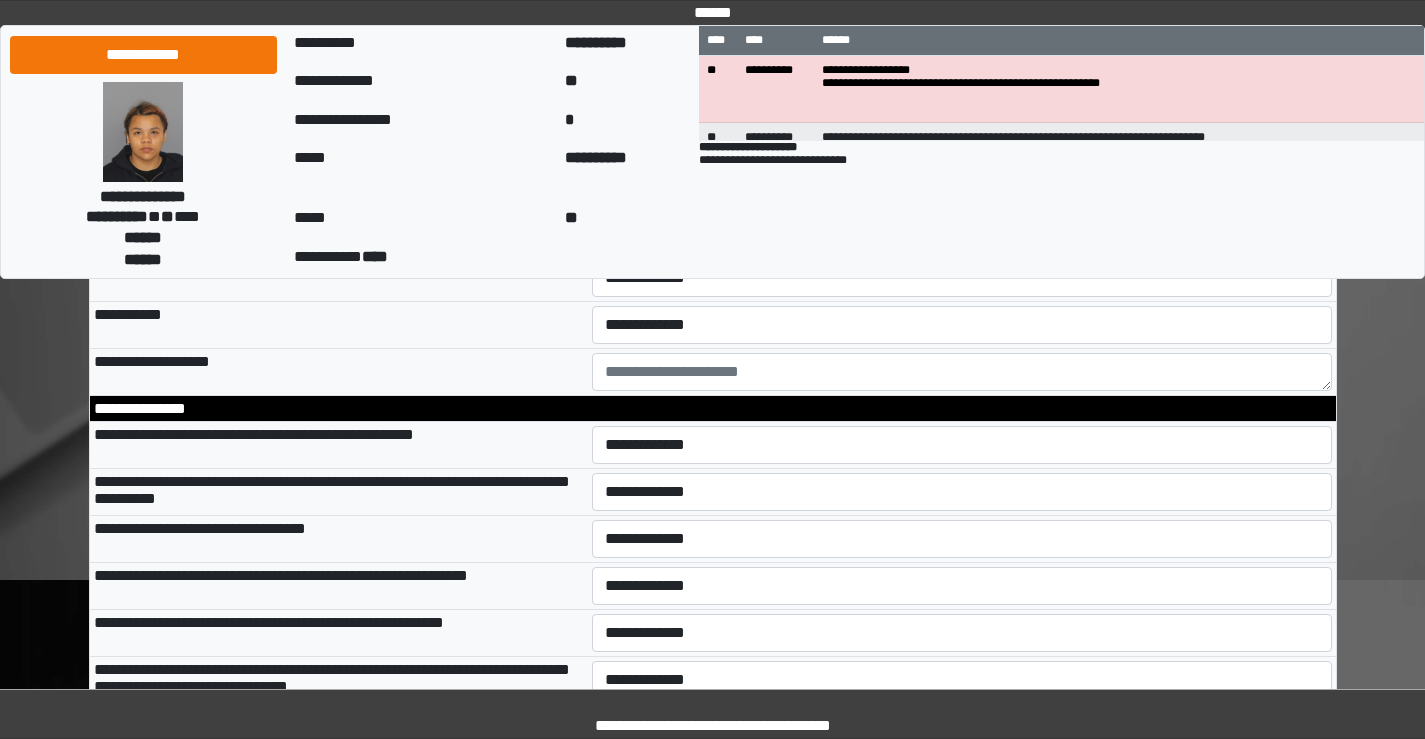 drag, startPoint x: 475, startPoint y: 496, endPoint x: 570, endPoint y: 499, distance: 95.047356 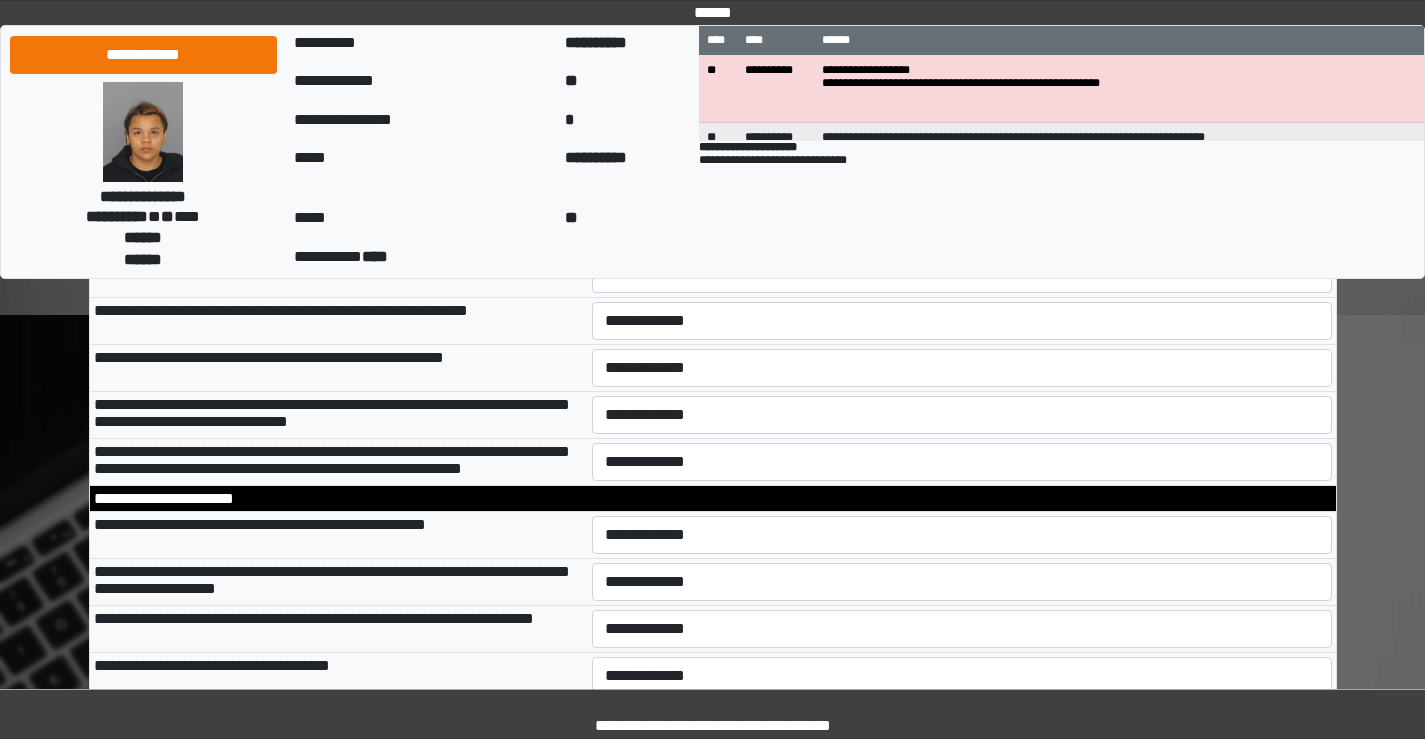 scroll, scrollTop: 6000, scrollLeft: 0, axis: vertical 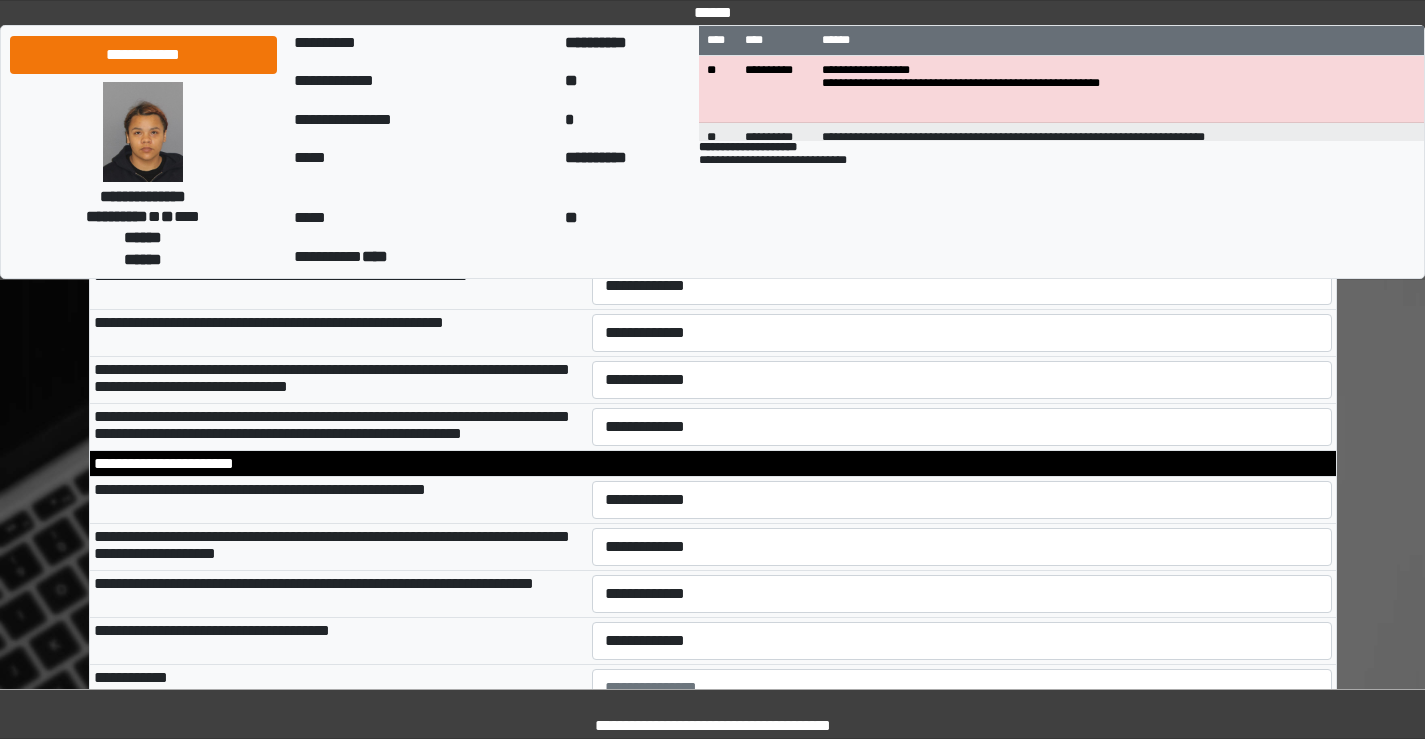 click on "**********" at bounding box center [962, 145] 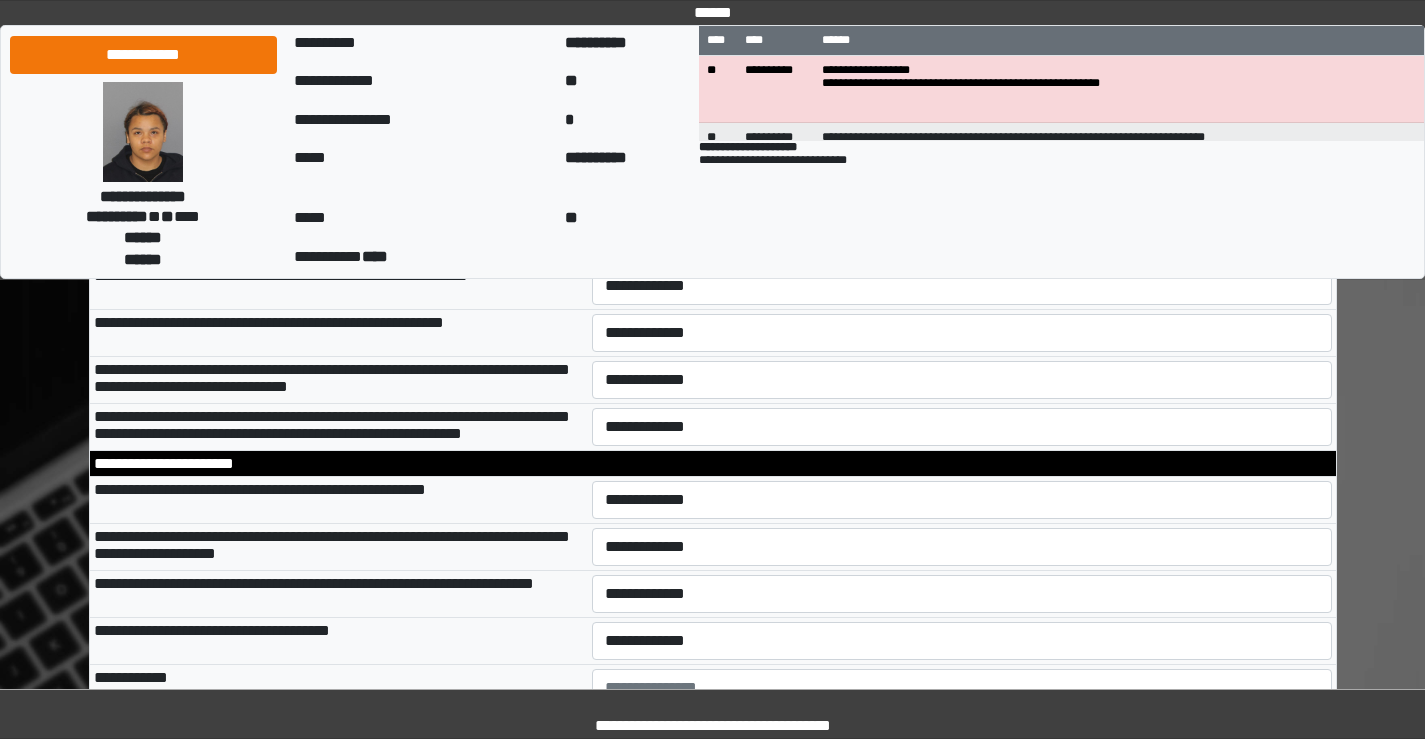 click on "**********" at bounding box center [962, 192] 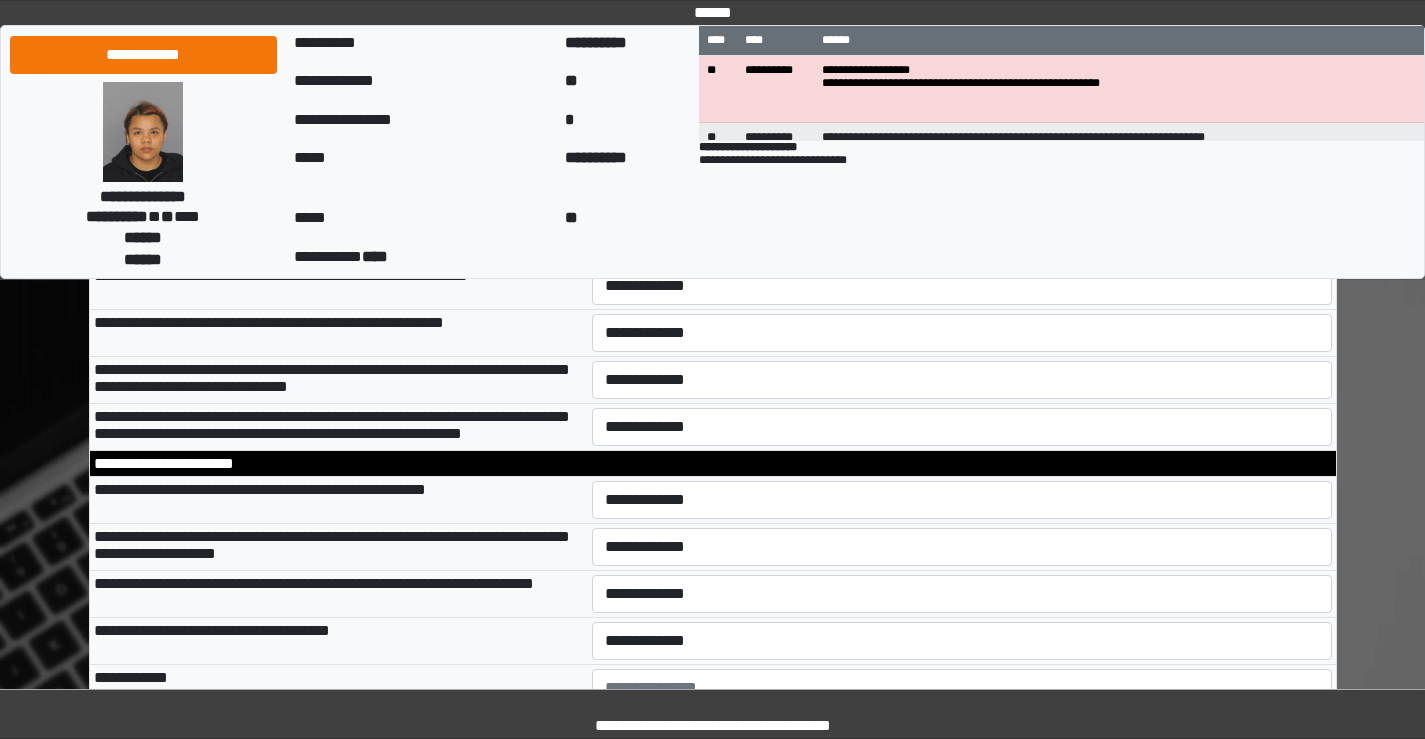 click on "**********" at bounding box center [962, 239] 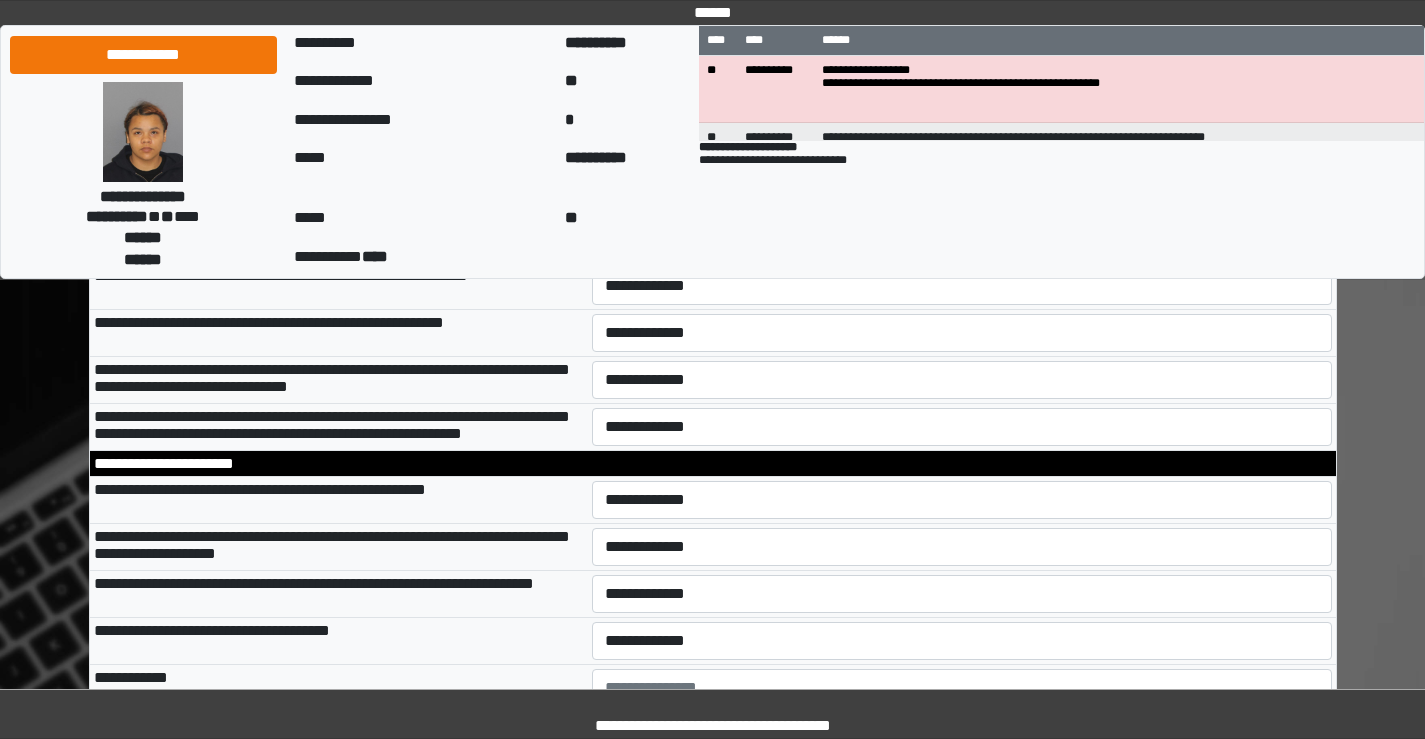 select on "*" 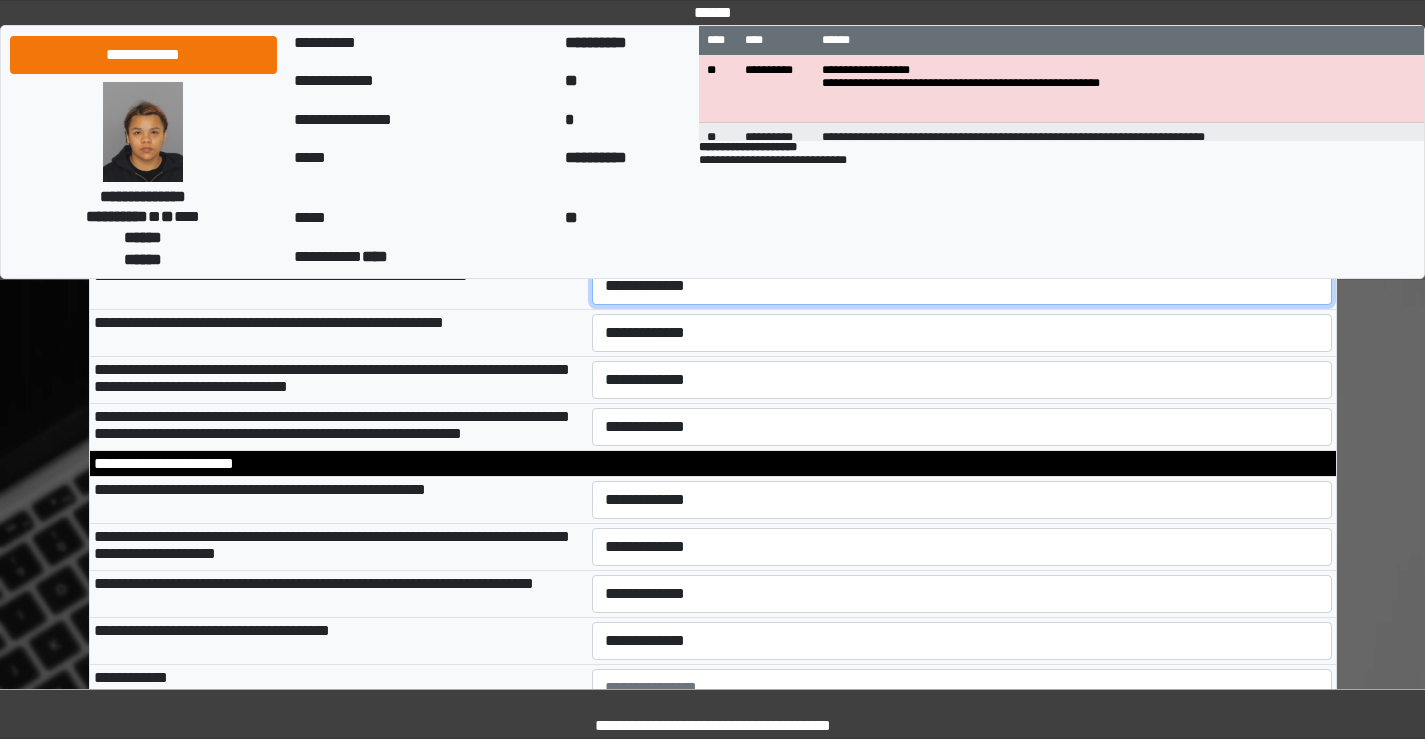 click on "**********" at bounding box center (962, 286) 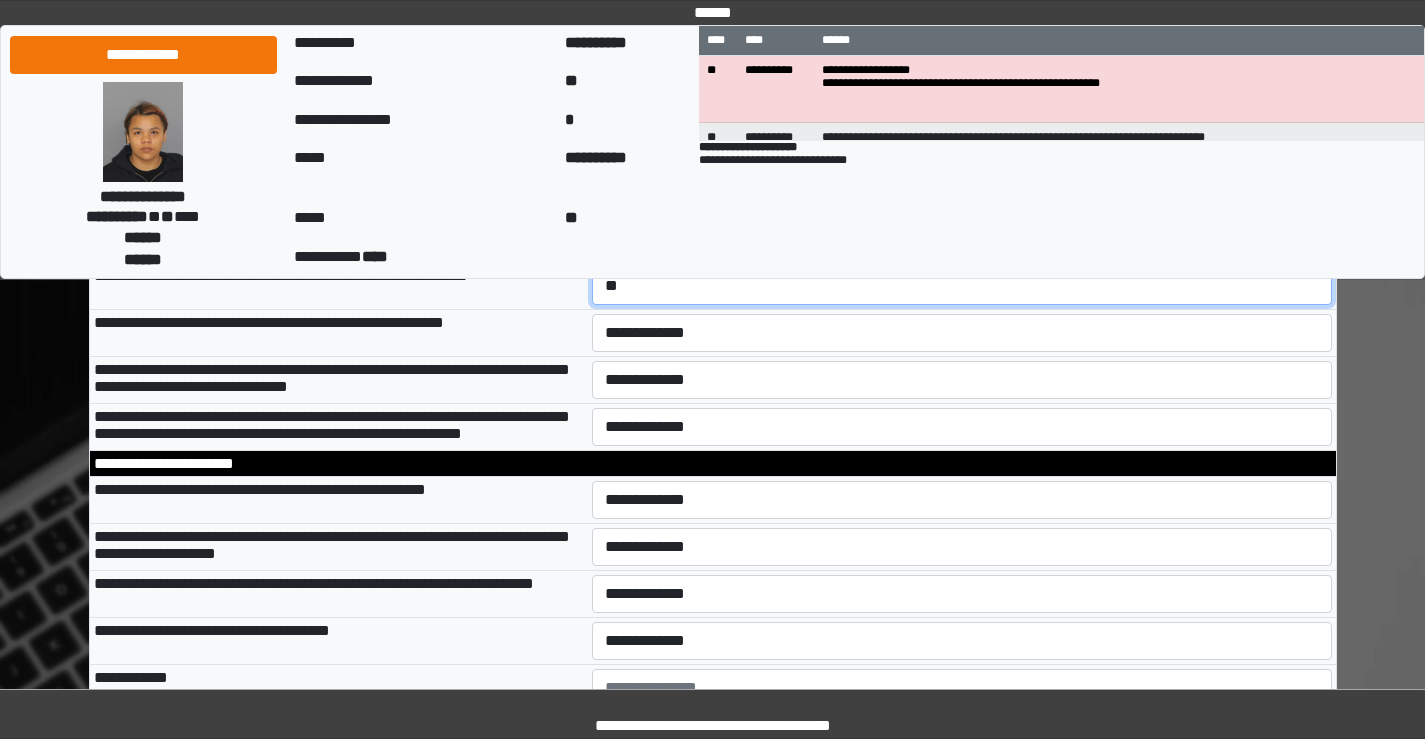 click on "**********" at bounding box center [962, 286] 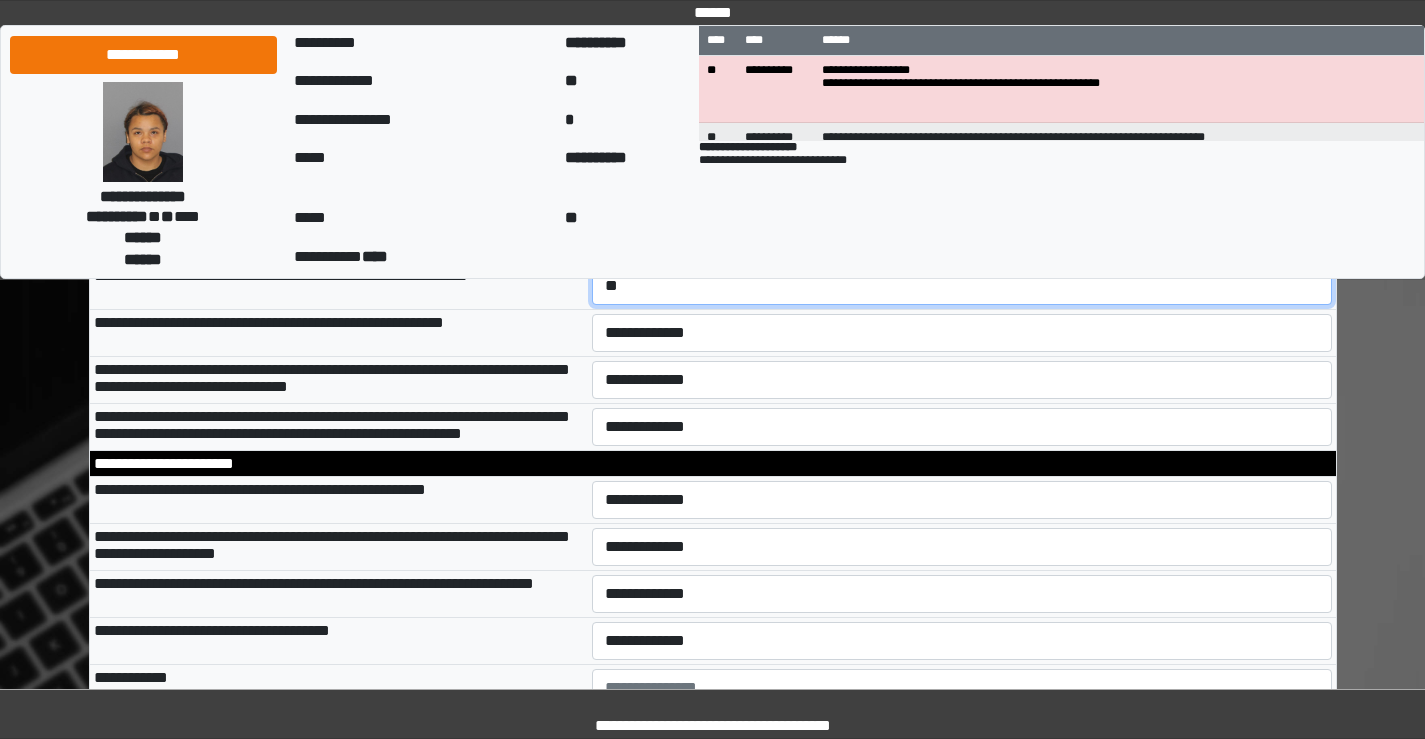 click on "**********" at bounding box center [962, 286] 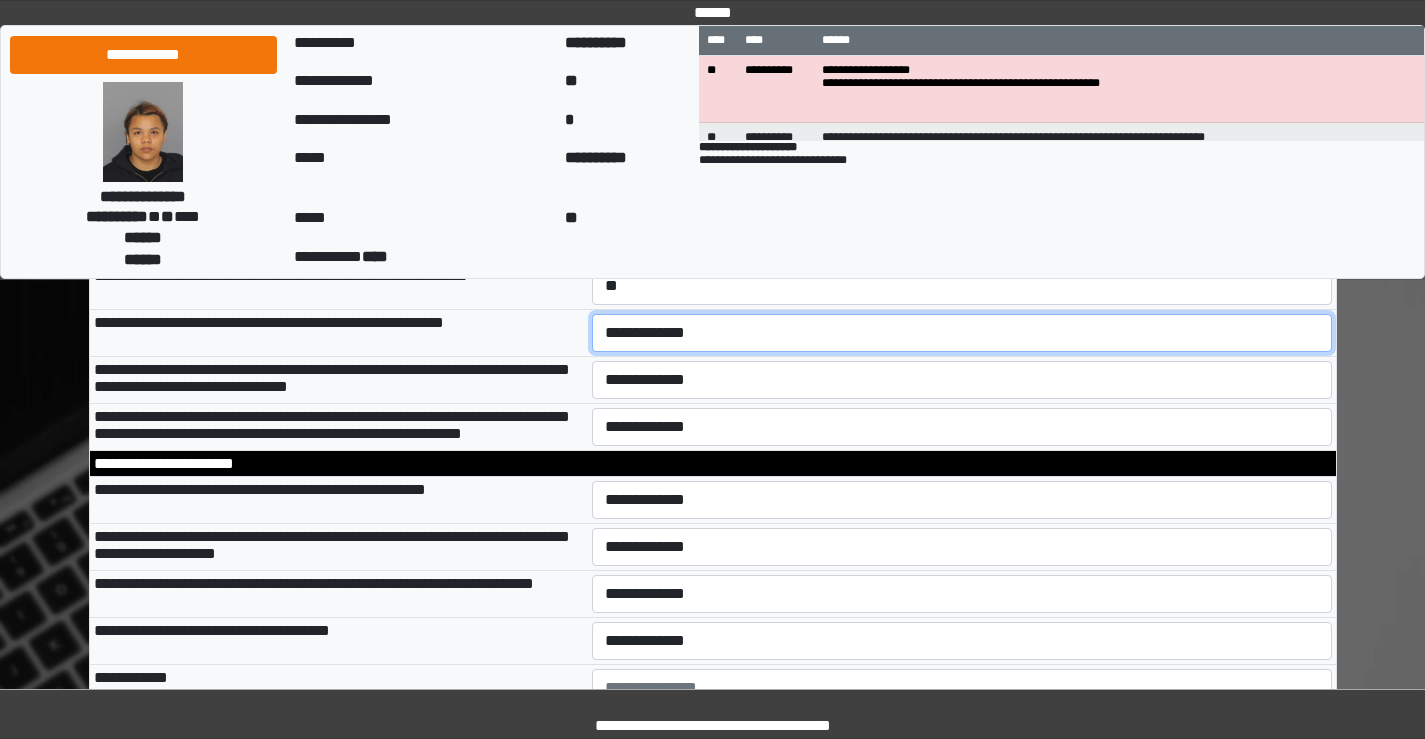 click on "**********" at bounding box center [962, 333] 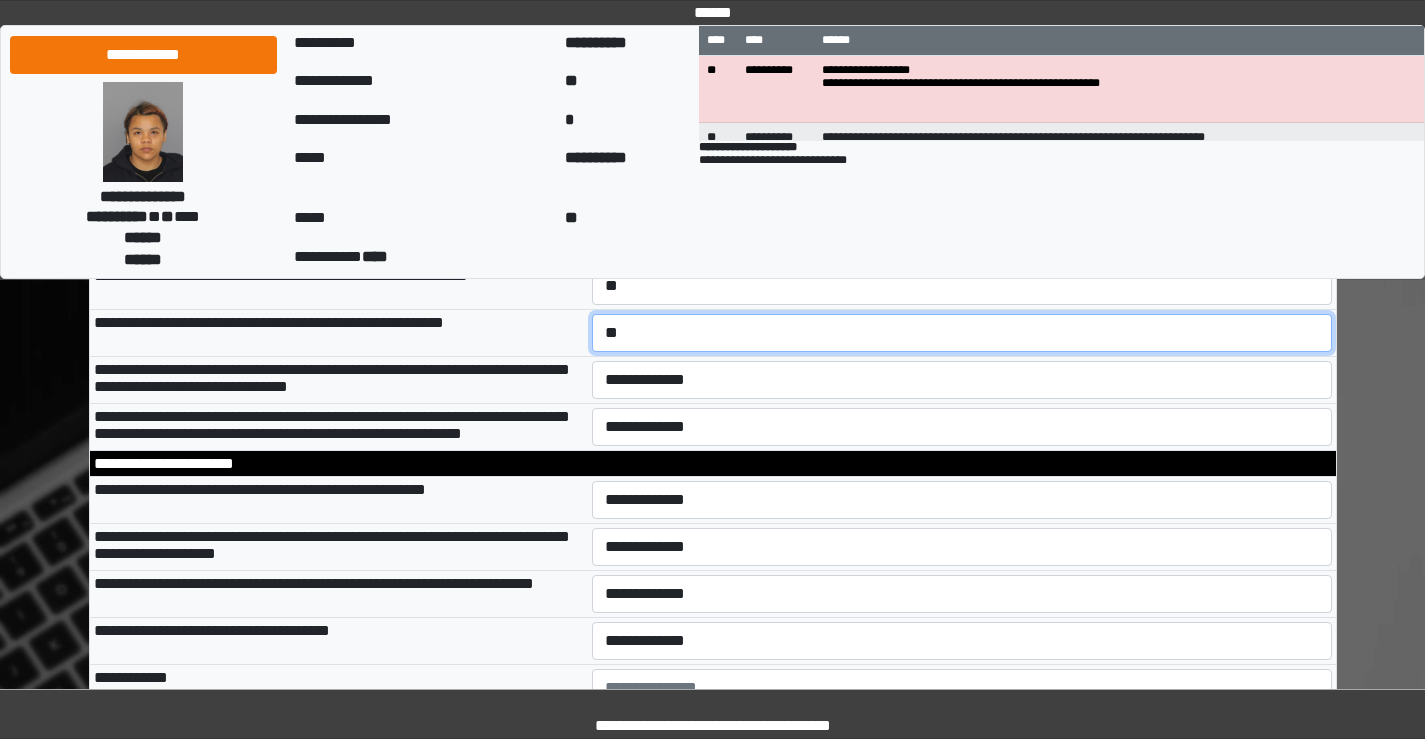 click on "**********" at bounding box center [962, 333] 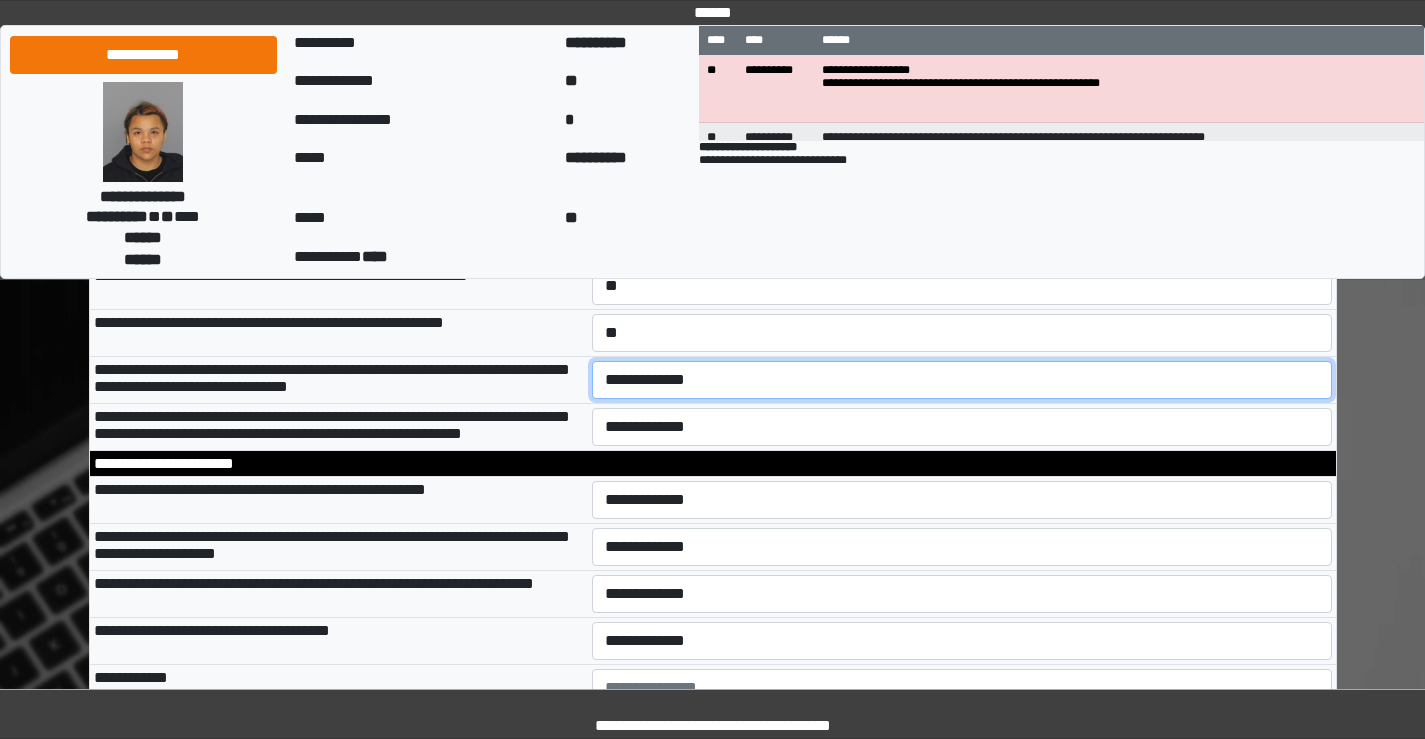 click on "**********" at bounding box center [962, 380] 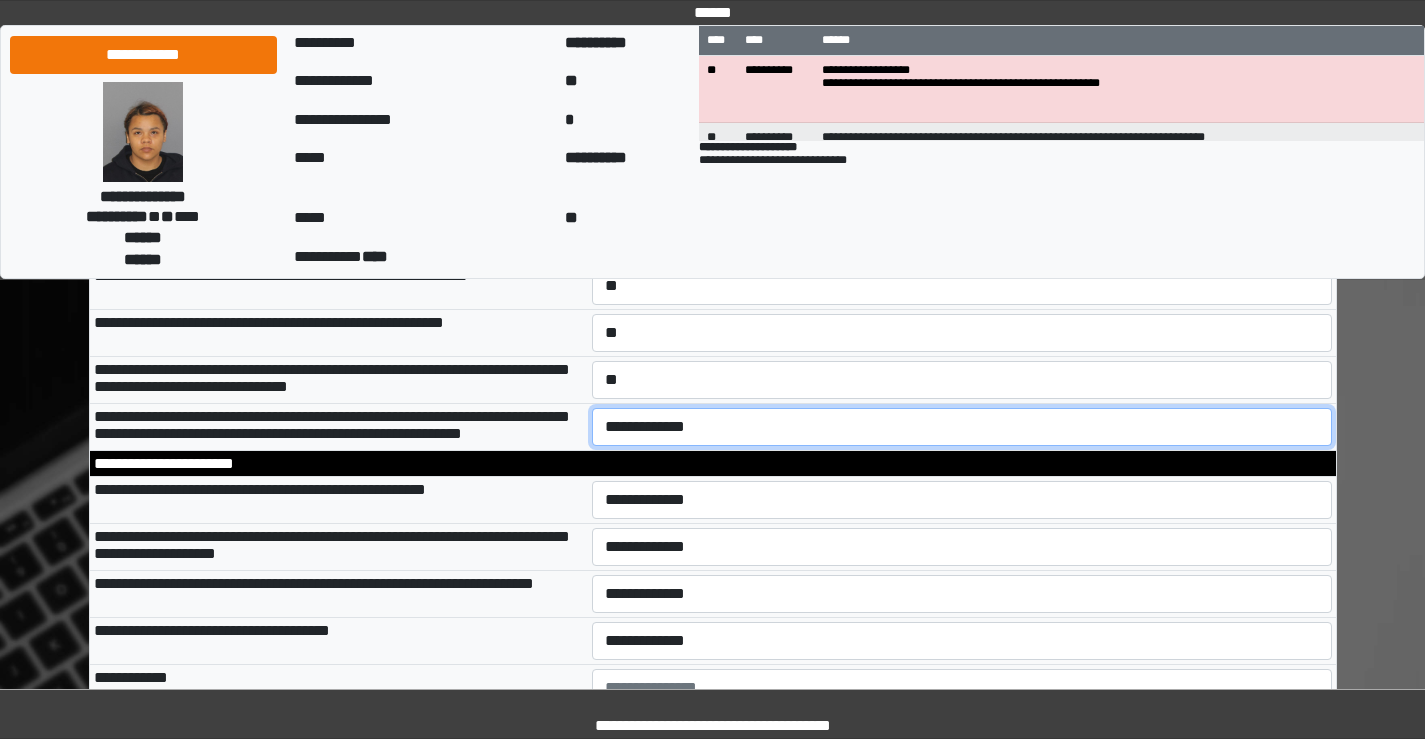 click on "**********" at bounding box center (962, 427) 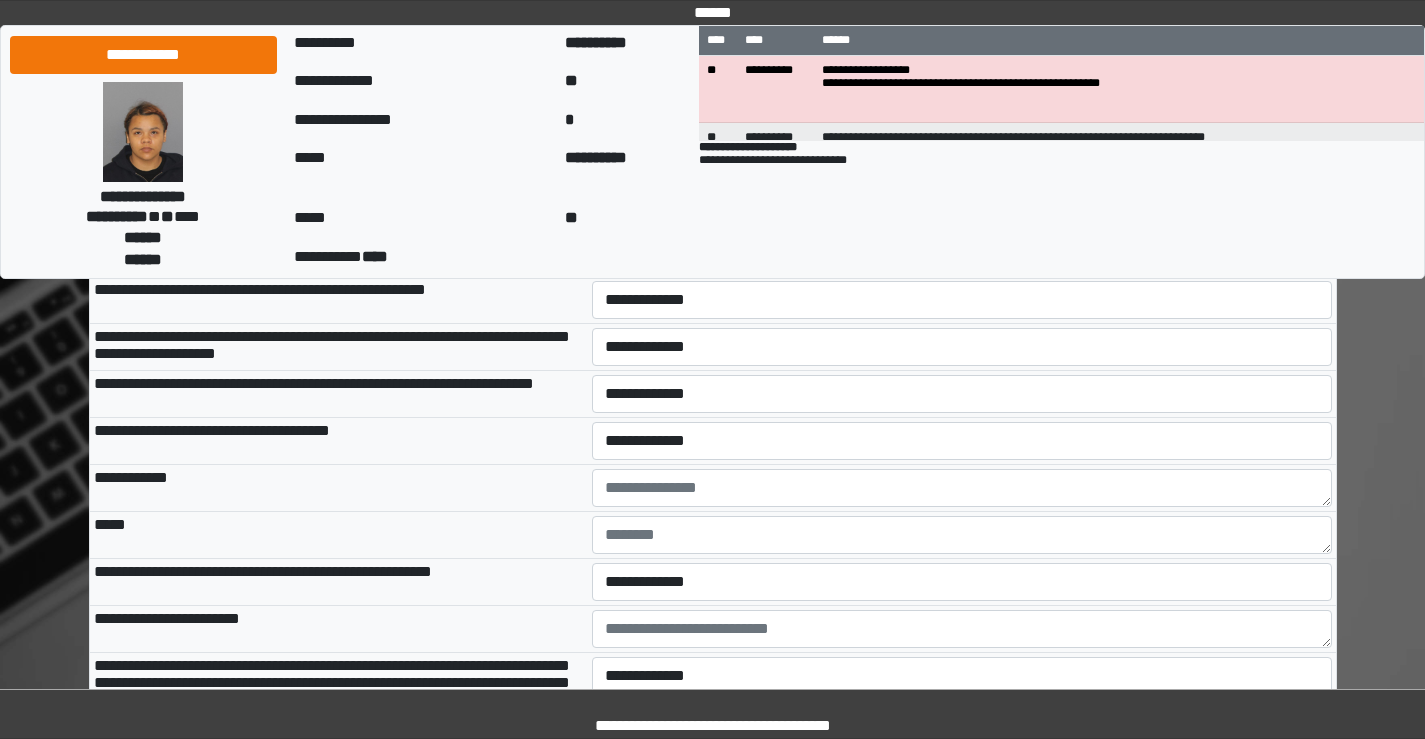 scroll, scrollTop: 6300, scrollLeft: 0, axis: vertical 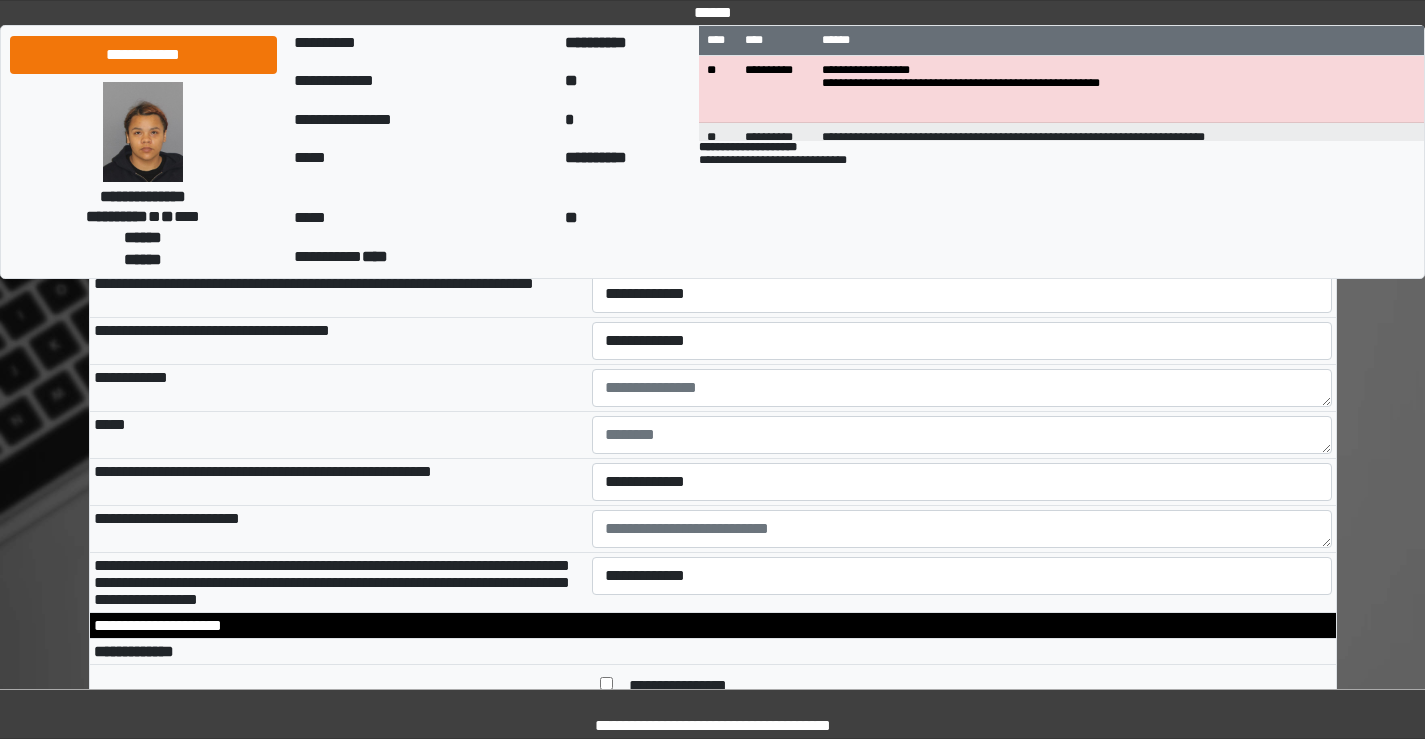click on "**********" at bounding box center [962, 200] 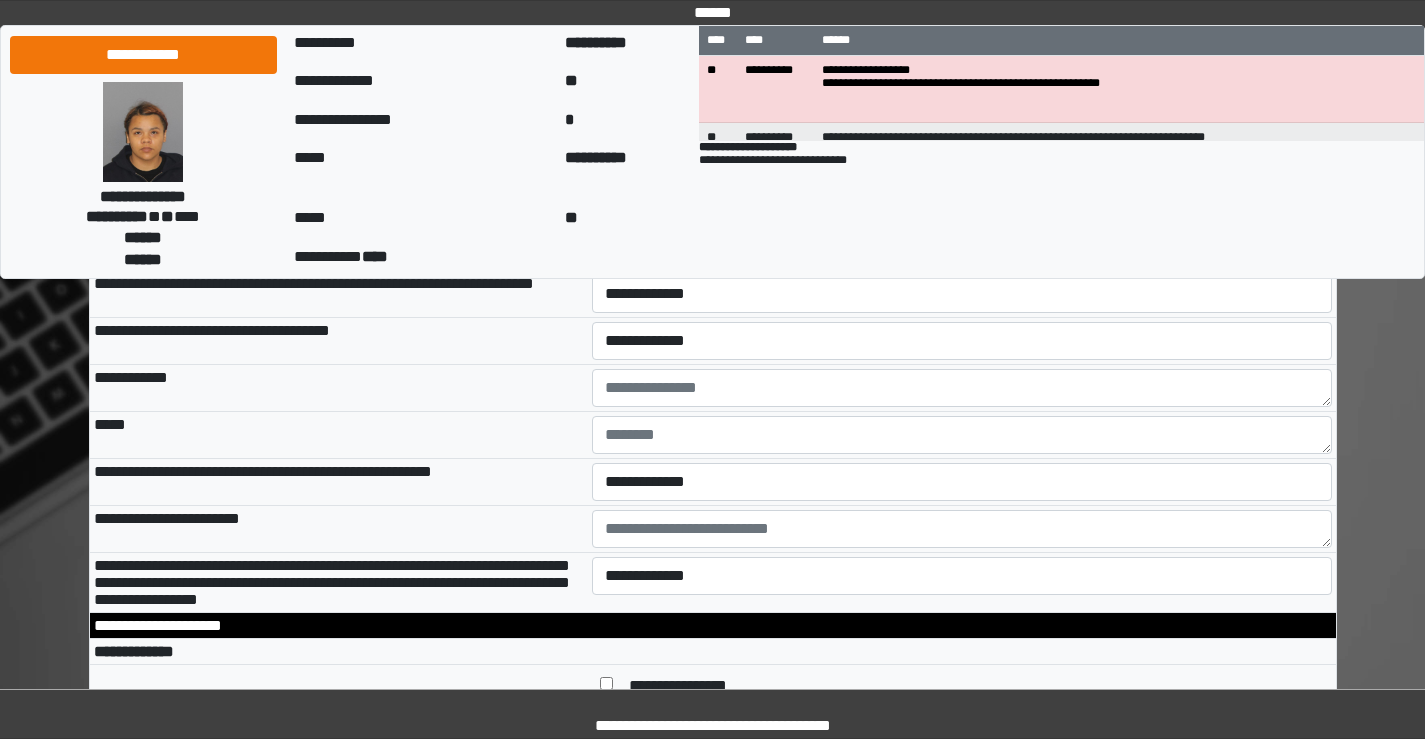 click on "**********" at bounding box center (962, 247) 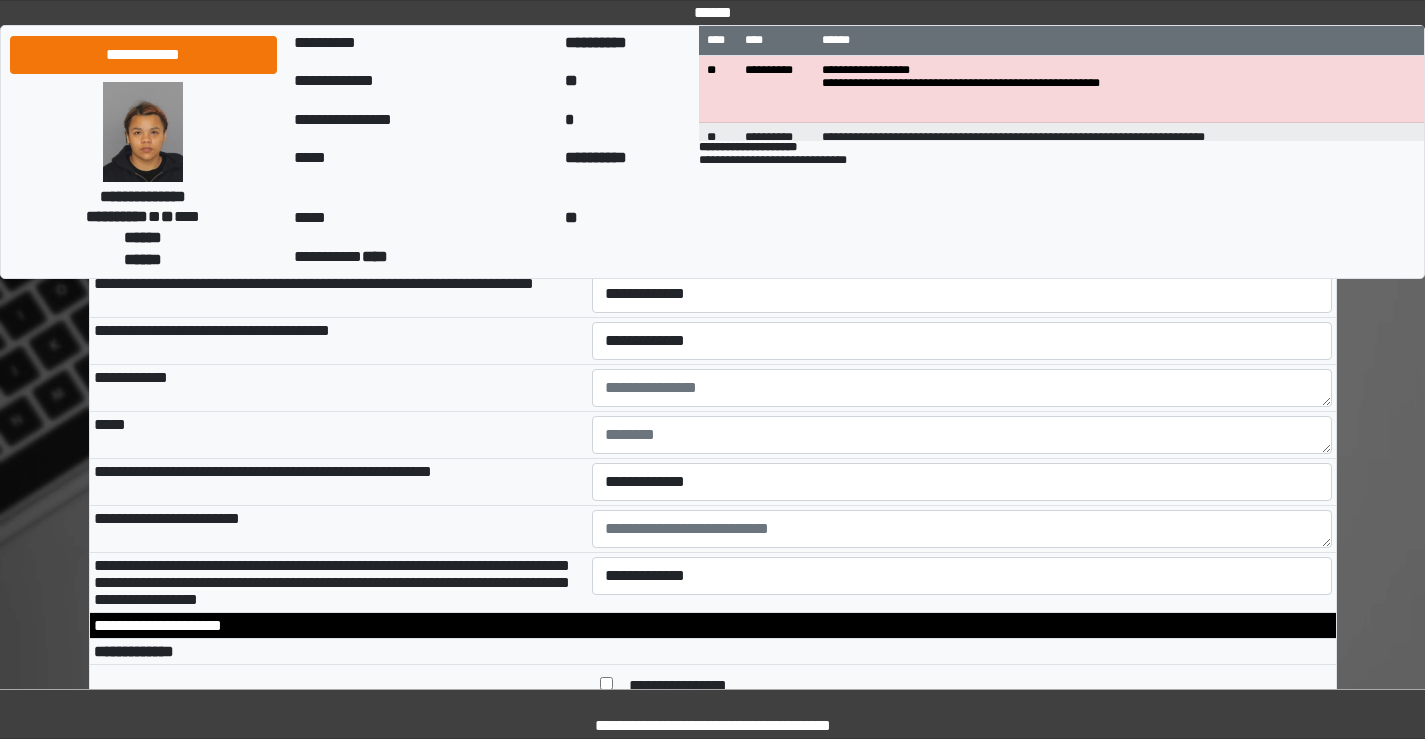 select on "*" 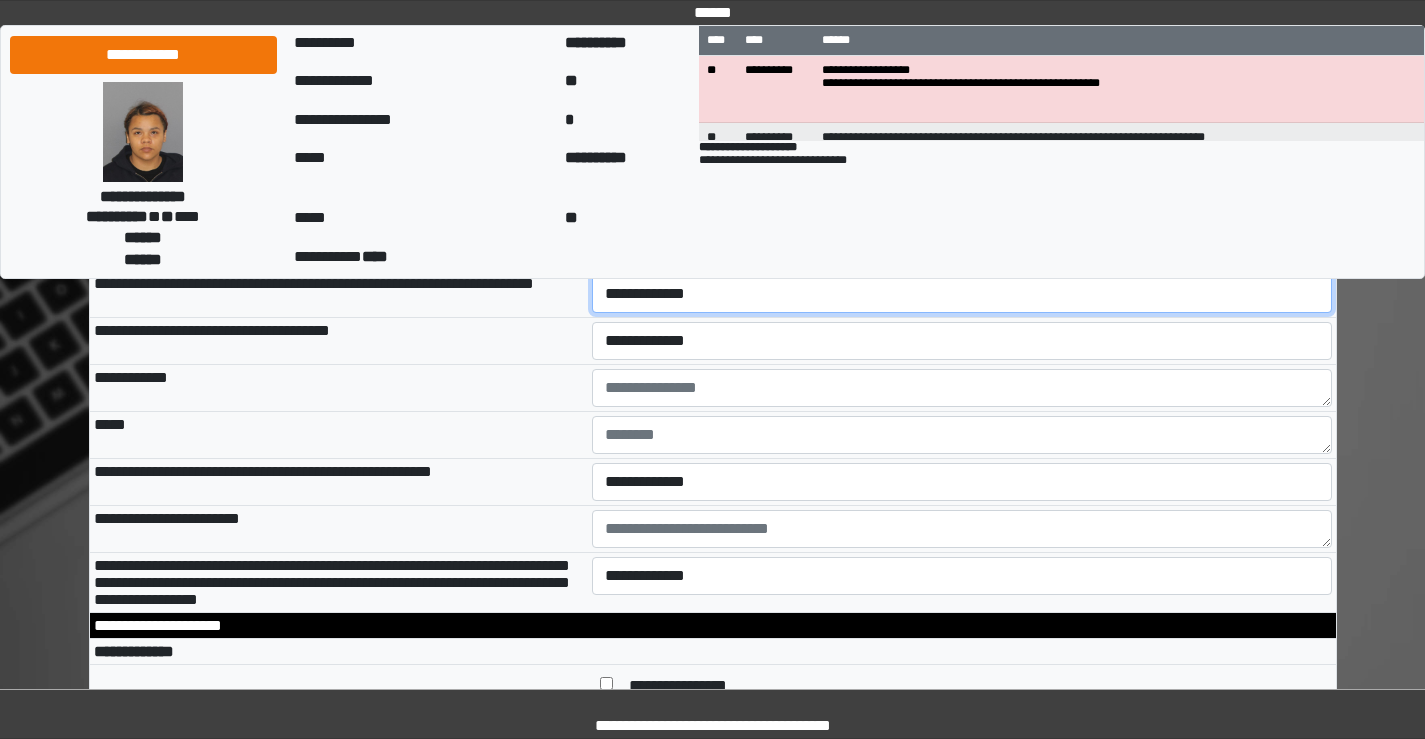 click on "**********" at bounding box center (962, 294) 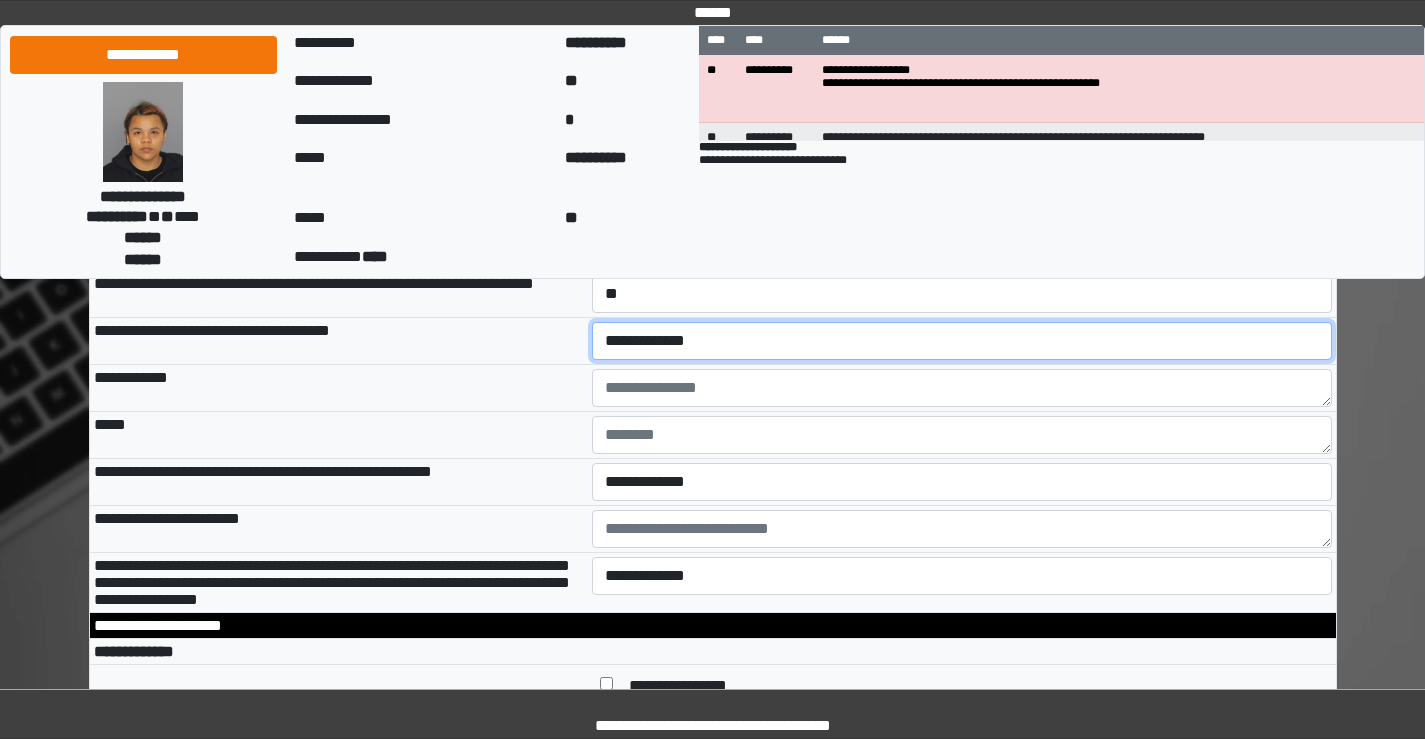 click on "**********" at bounding box center (962, 341) 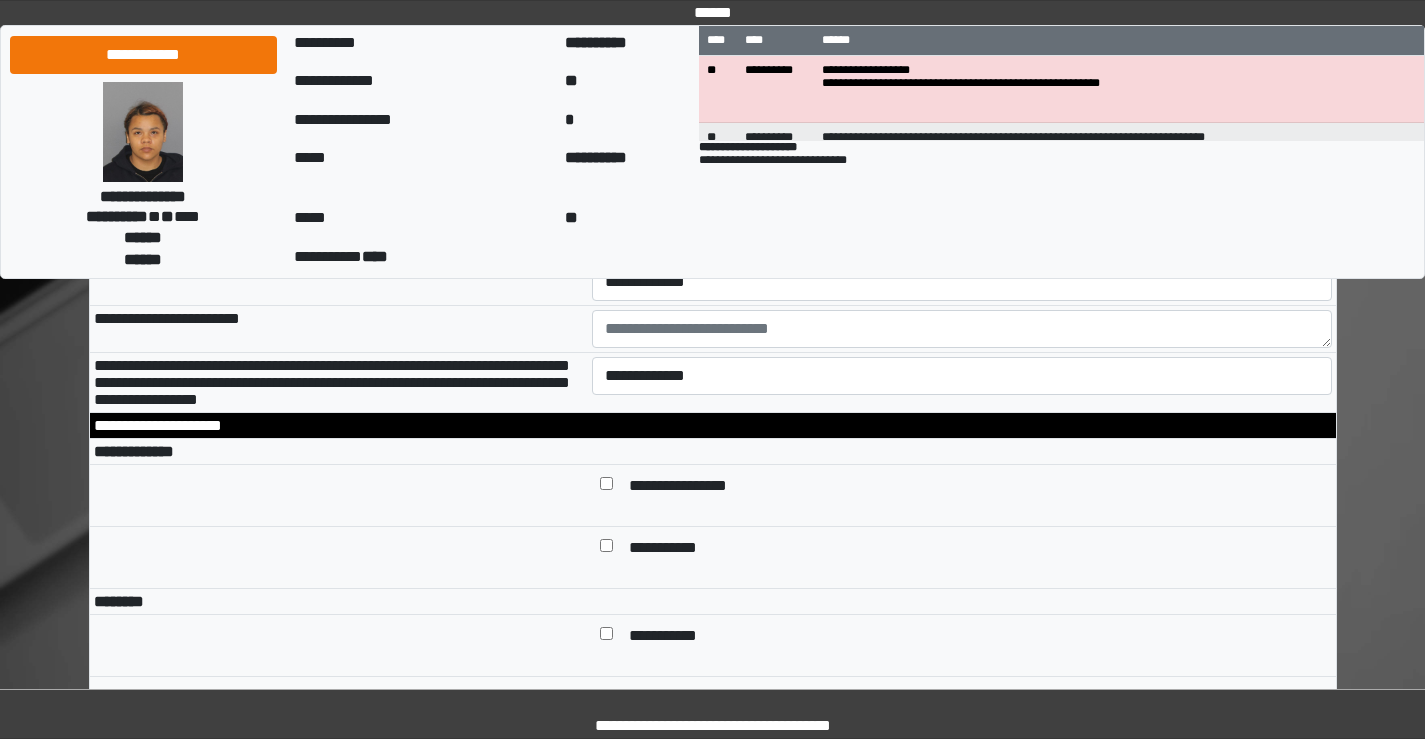 scroll, scrollTop: 6600, scrollLeft: 0, axis: vertical 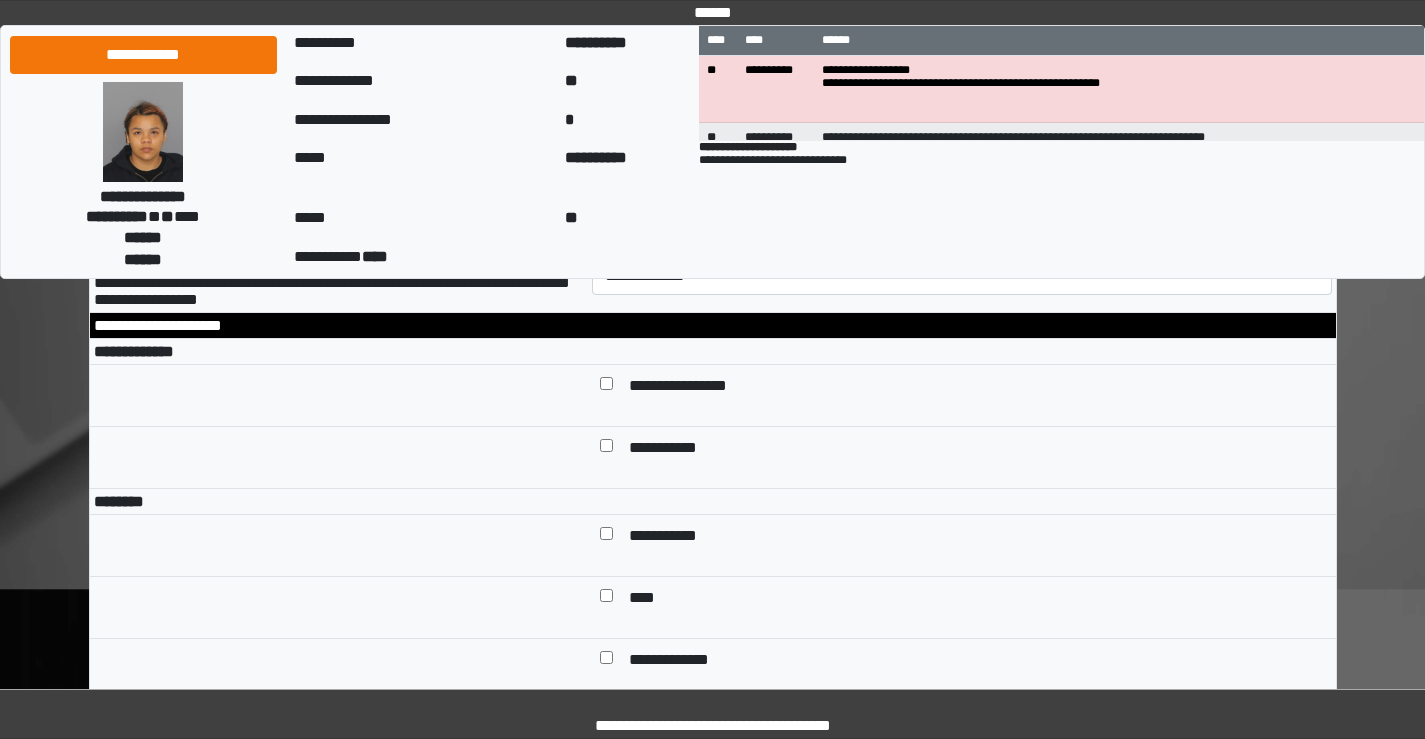 click on "**********" at bounding box center [962, 182] 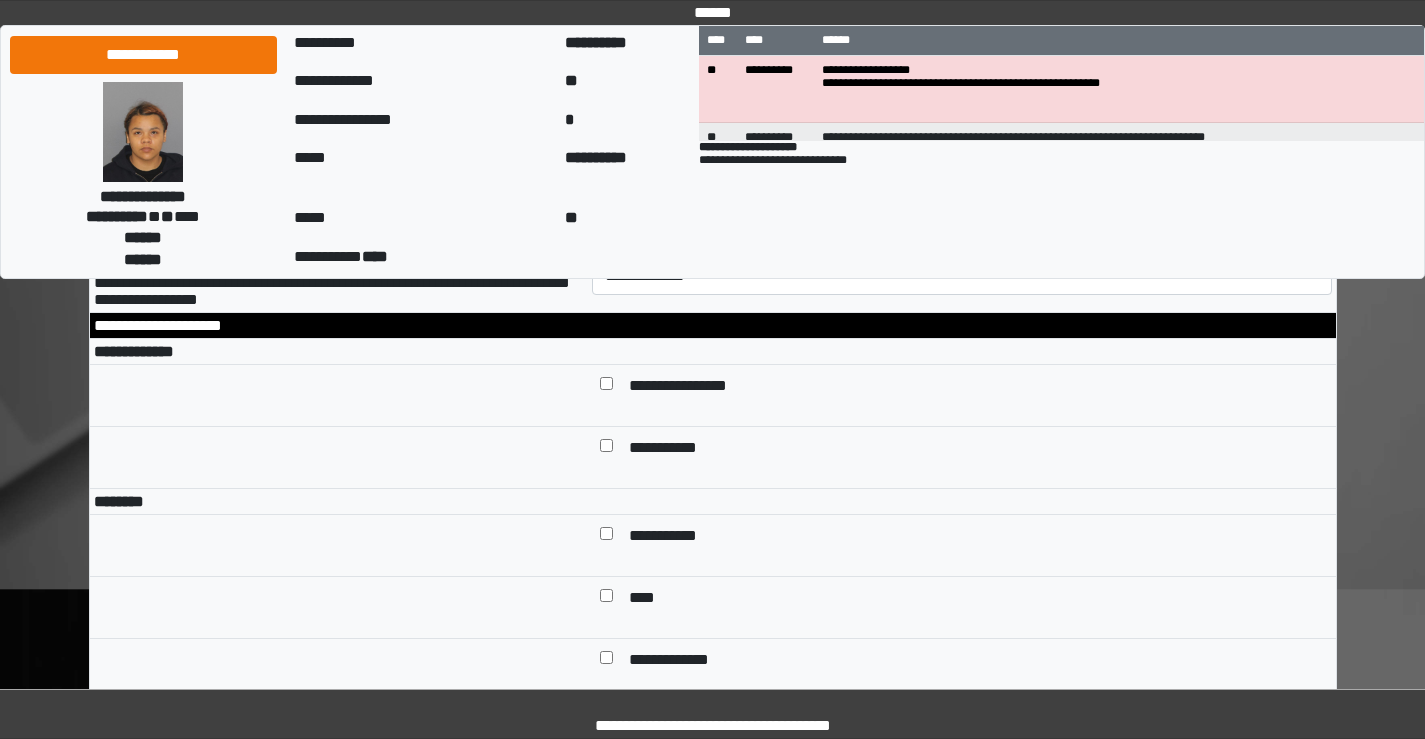 select on "*" 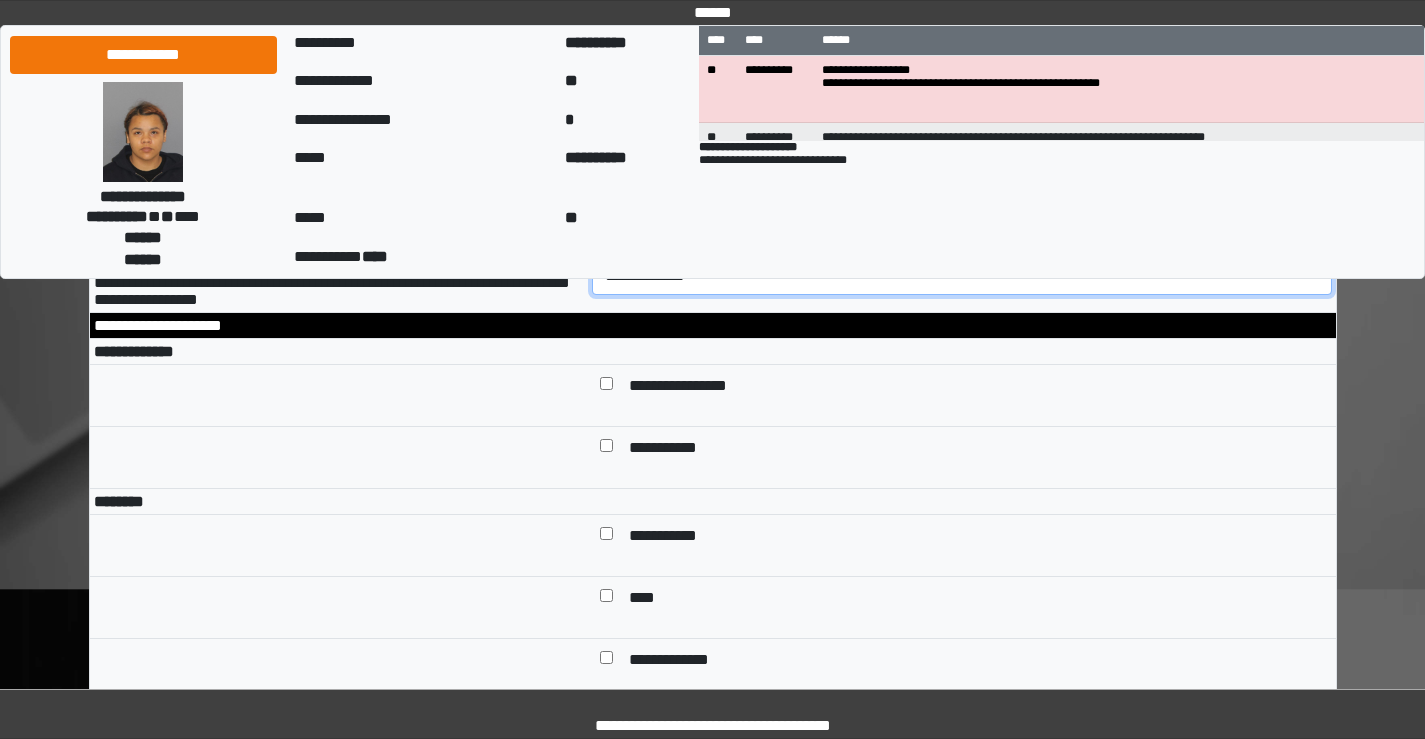 click on "**********" at bounding box center (962, 276) 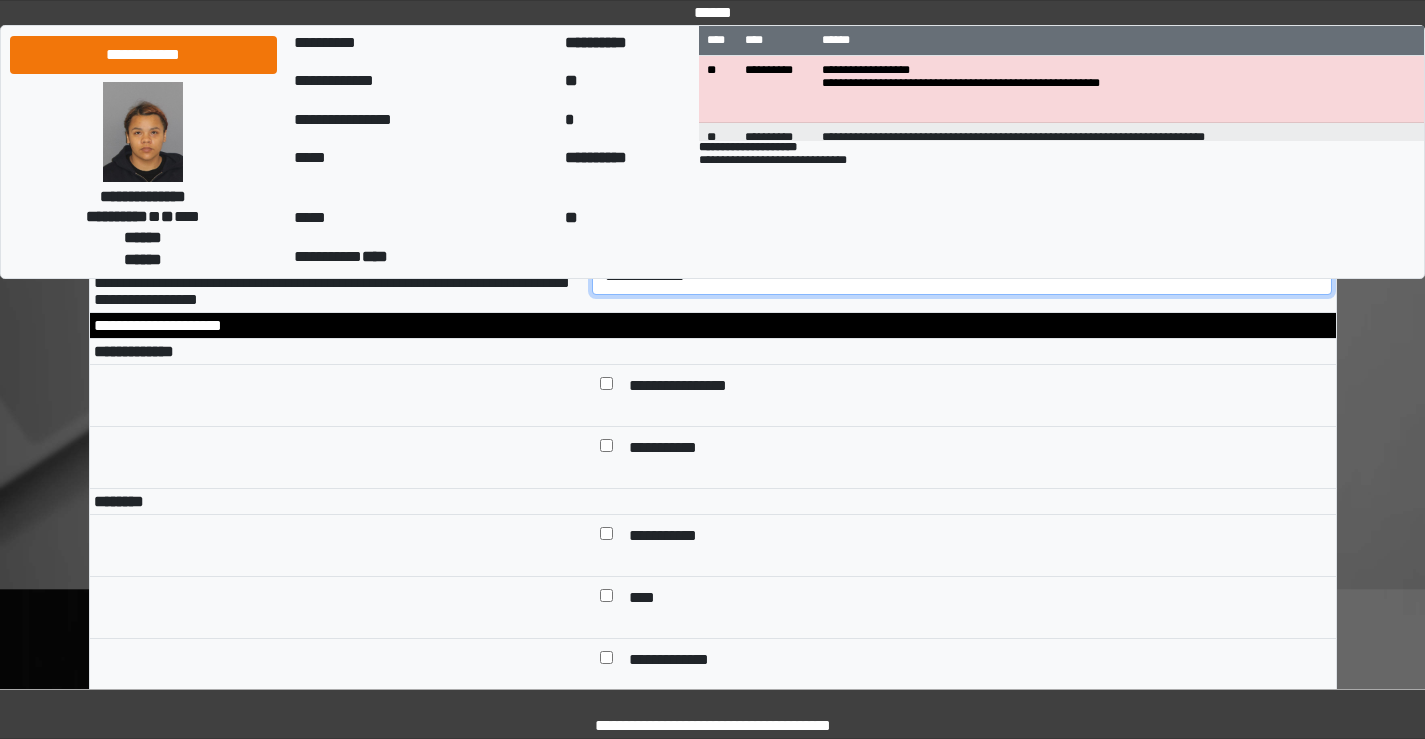 select on "*" 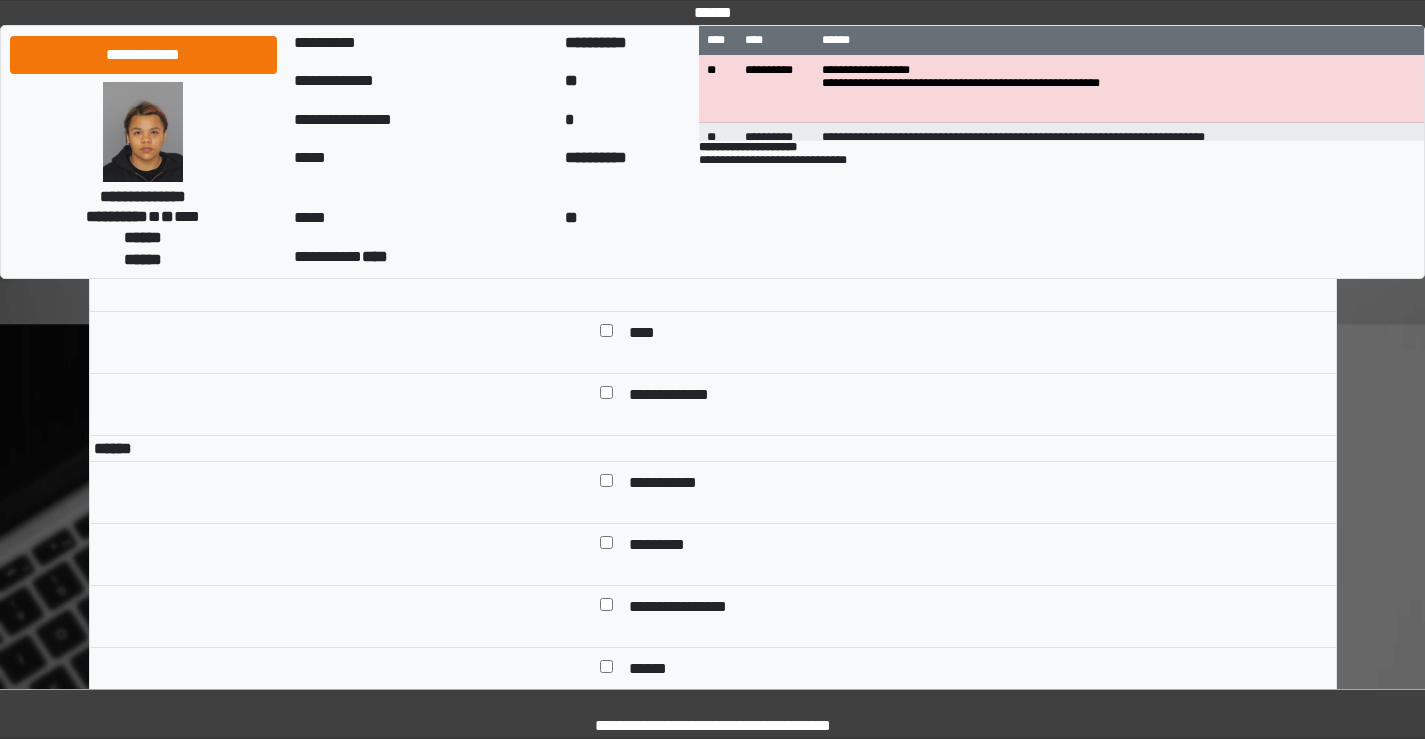 scroll, scrollTop: 6900, scrollLeft: 0, axis: vertical 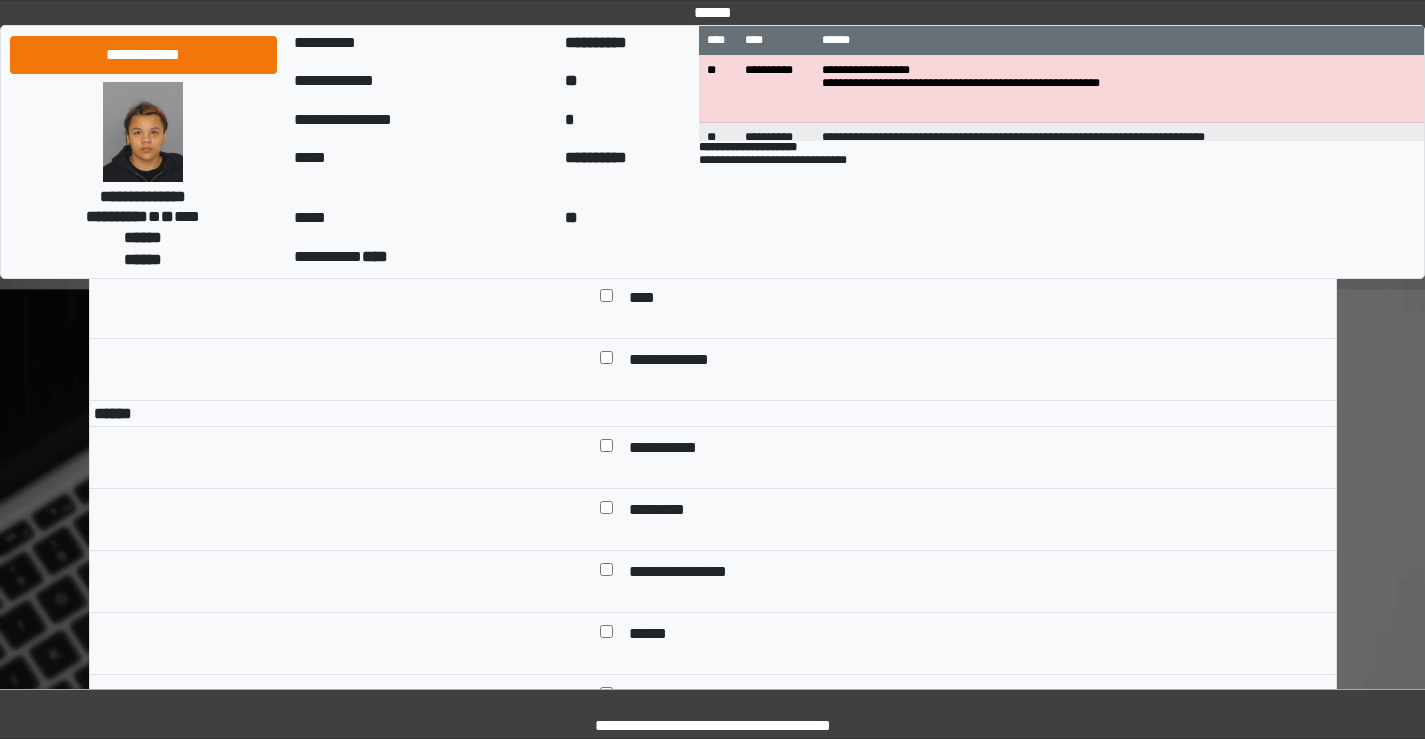 click at bounding box center (606, 237) 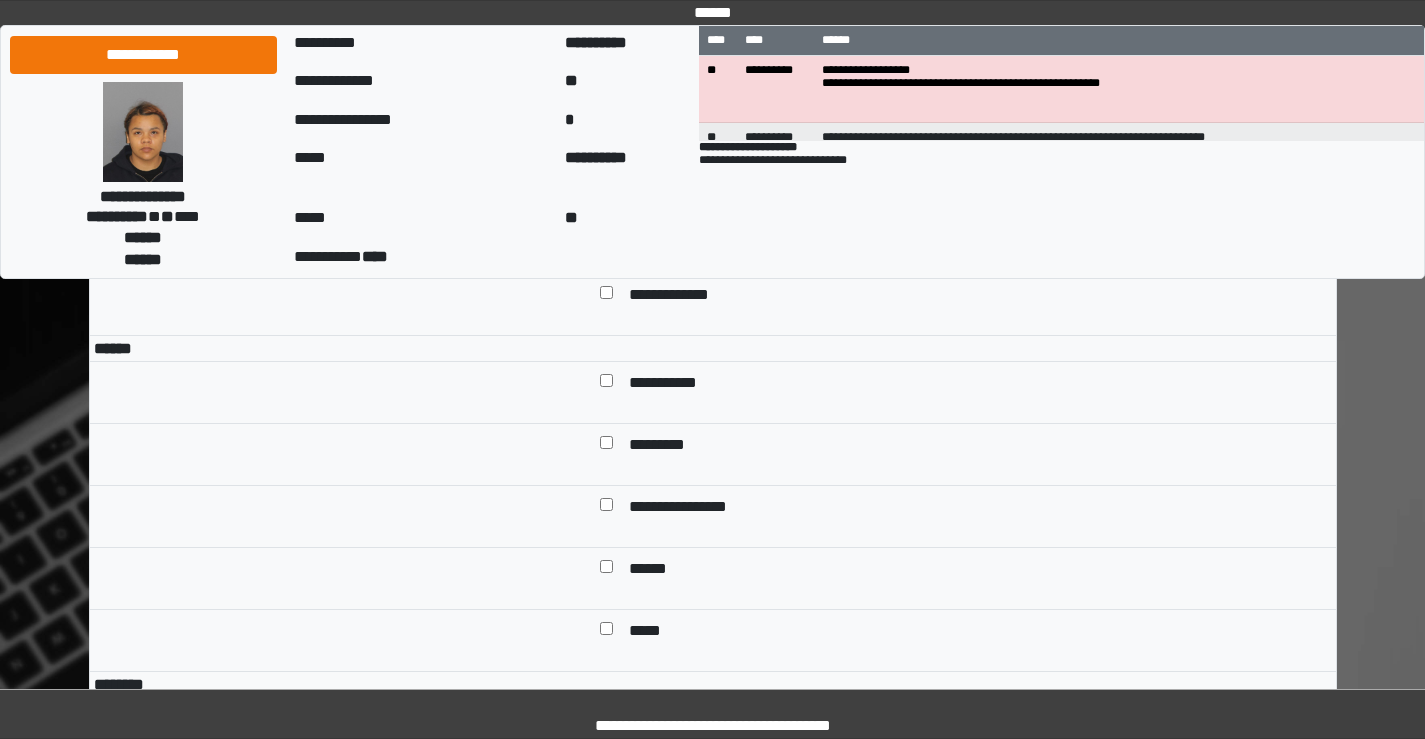 scroll, scrollTop: 7000, scrollLeft: 0, axis: vertical 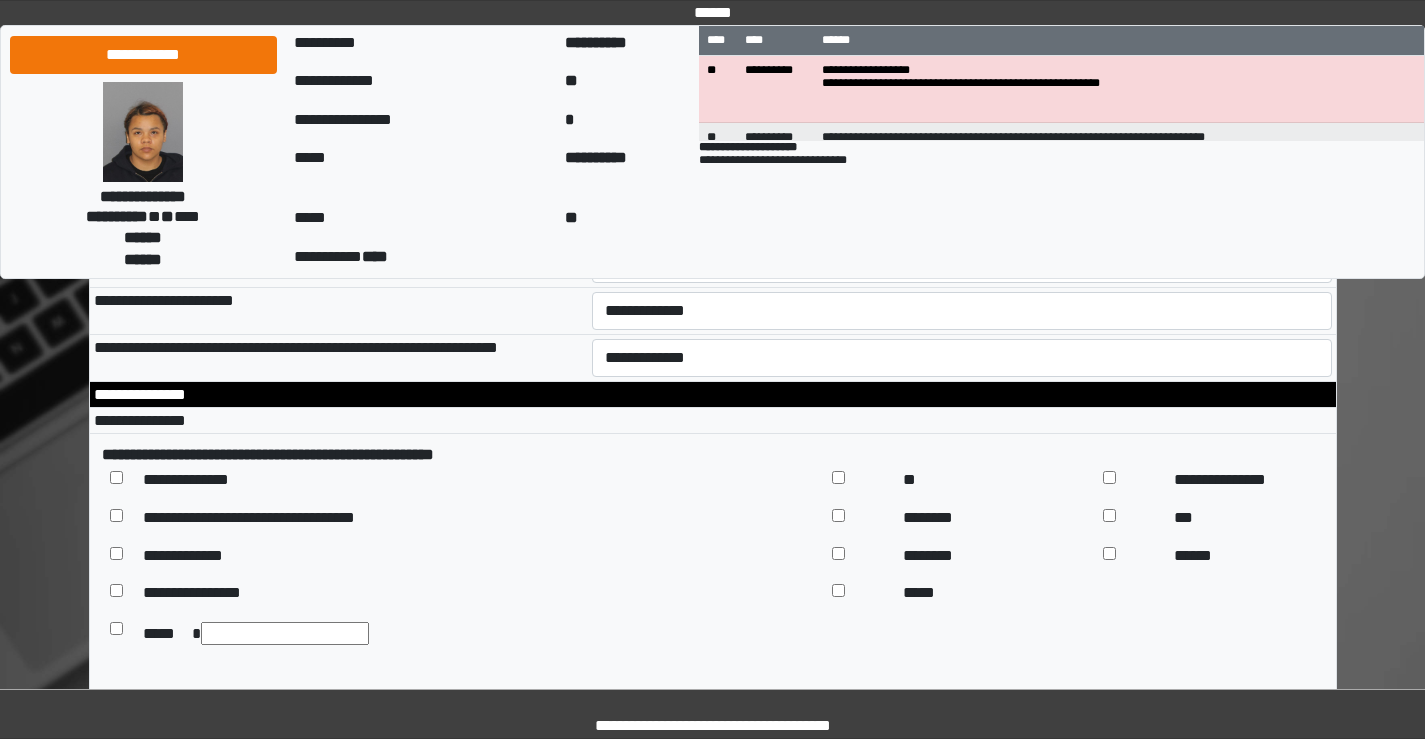 click on "**********" at bounding box center (962, 170) 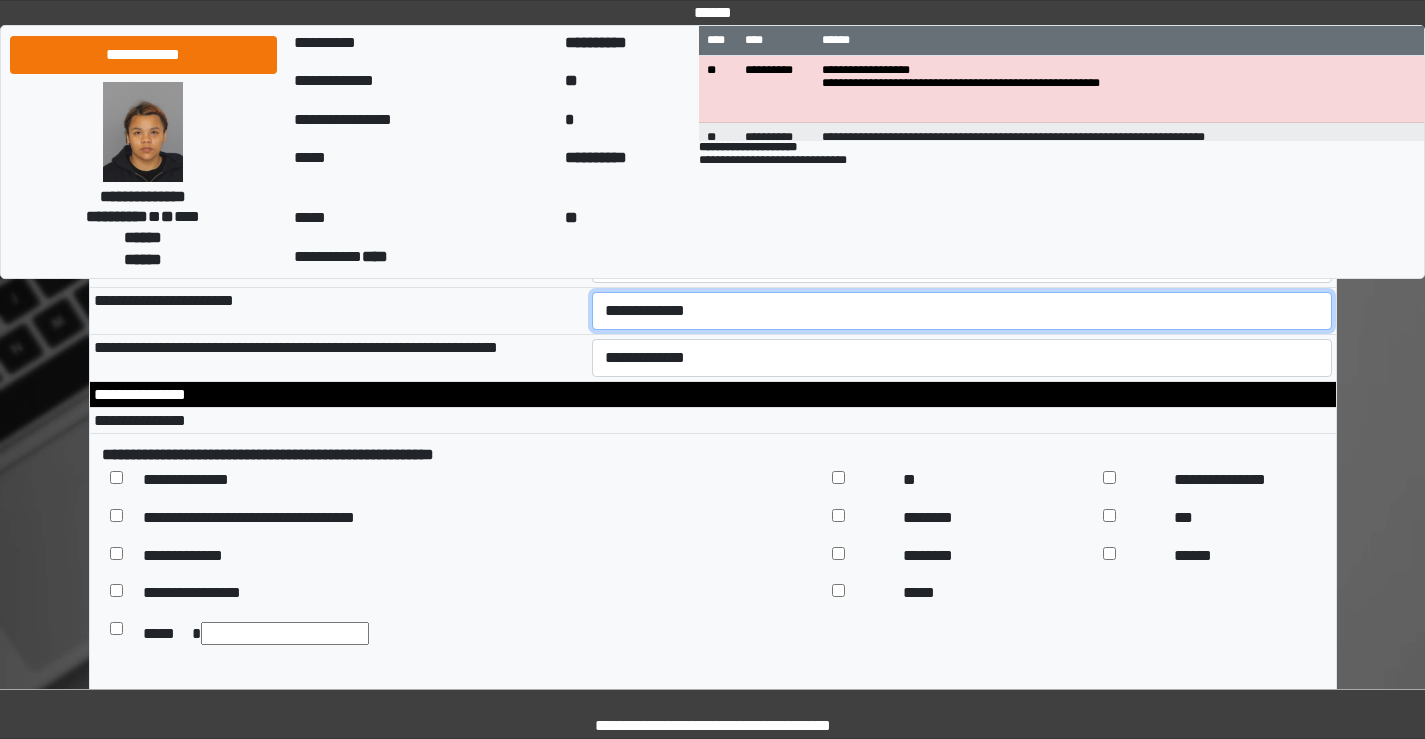 click on "**********" at bounding box center (962, 311) 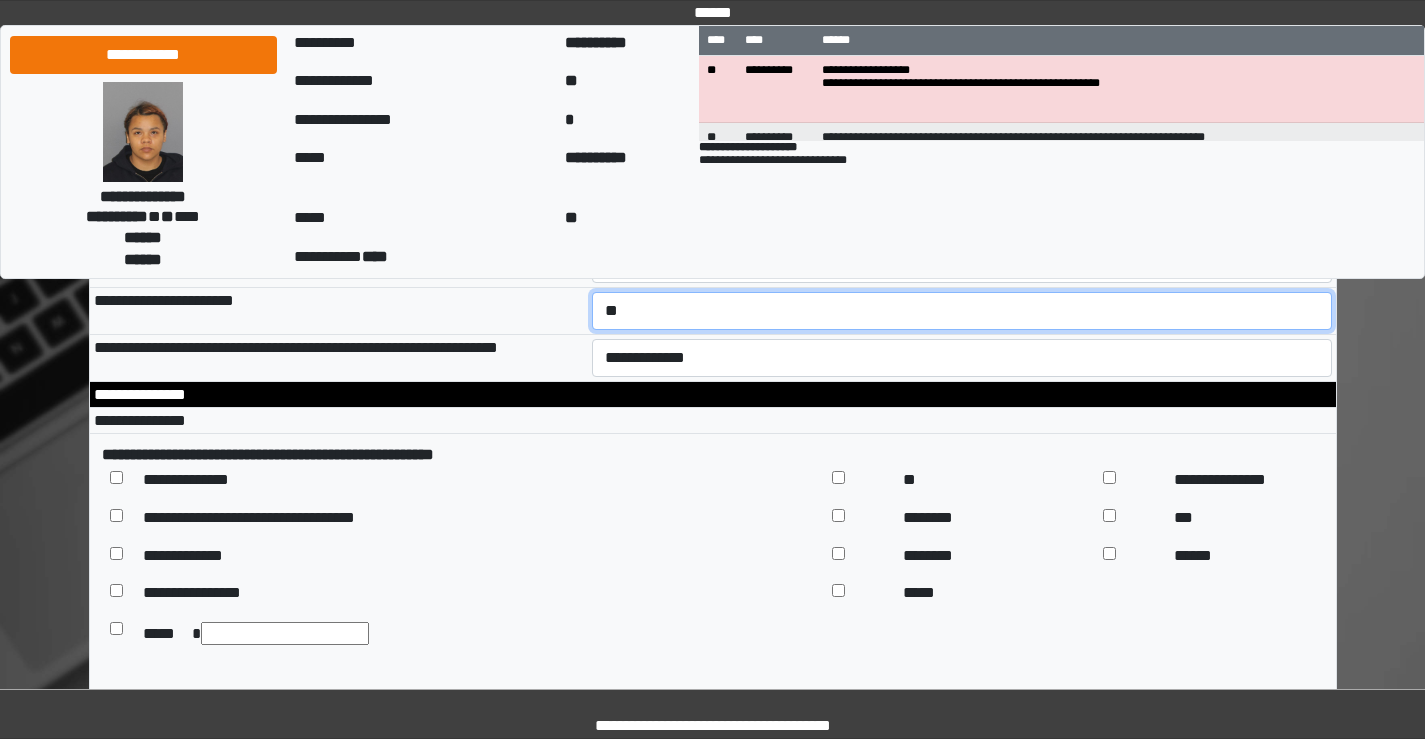 click on "**********" at bounding box center [962, 311] 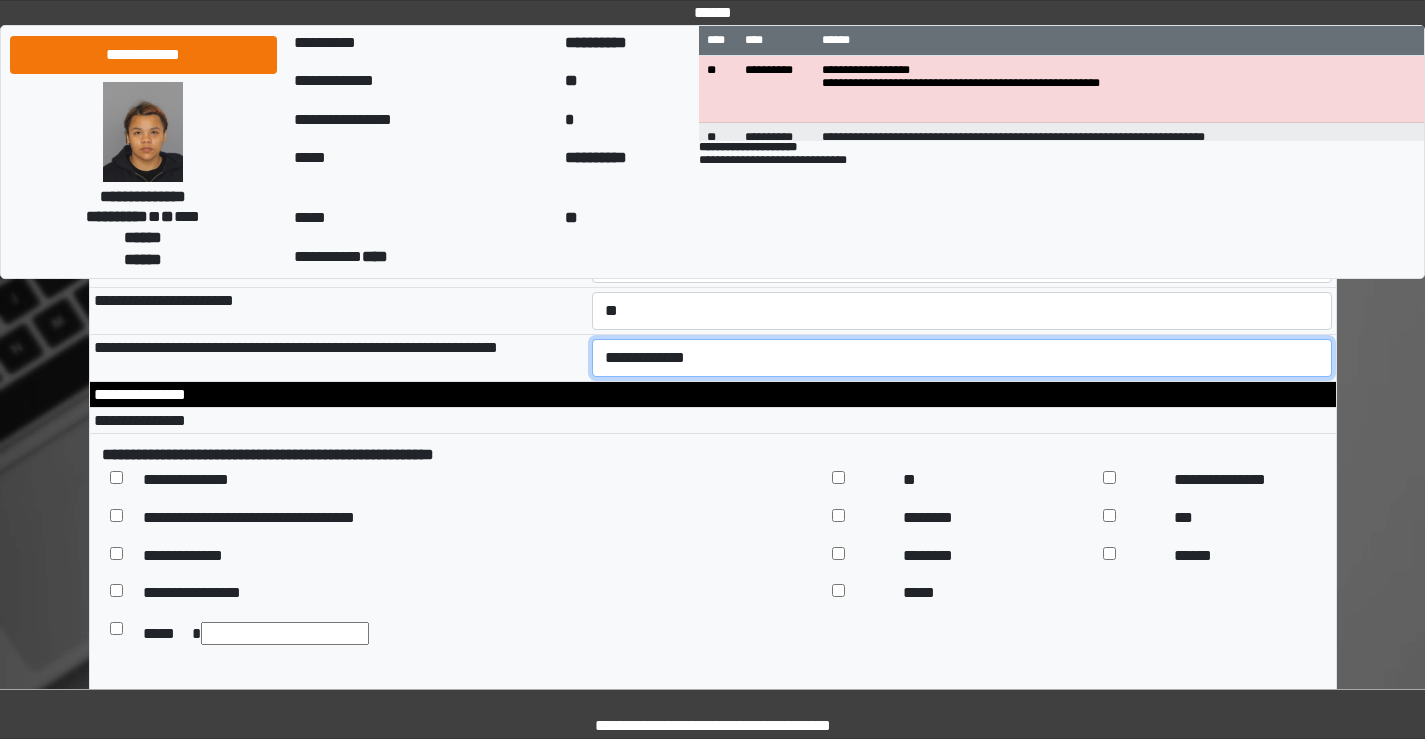 click on "**********" at bounding box center (962, 358) 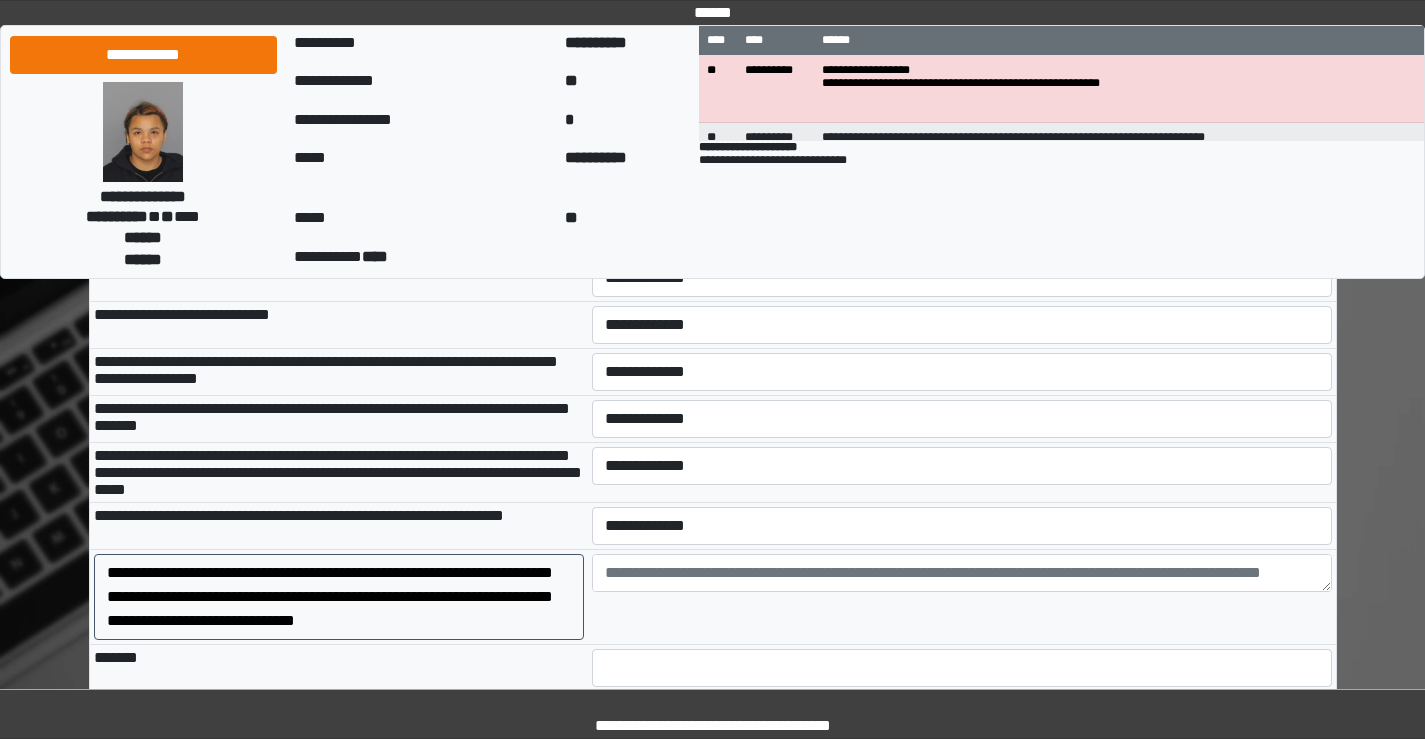 scroll, scrollTop: 9800, scrollLeft: 0, axis: vertical 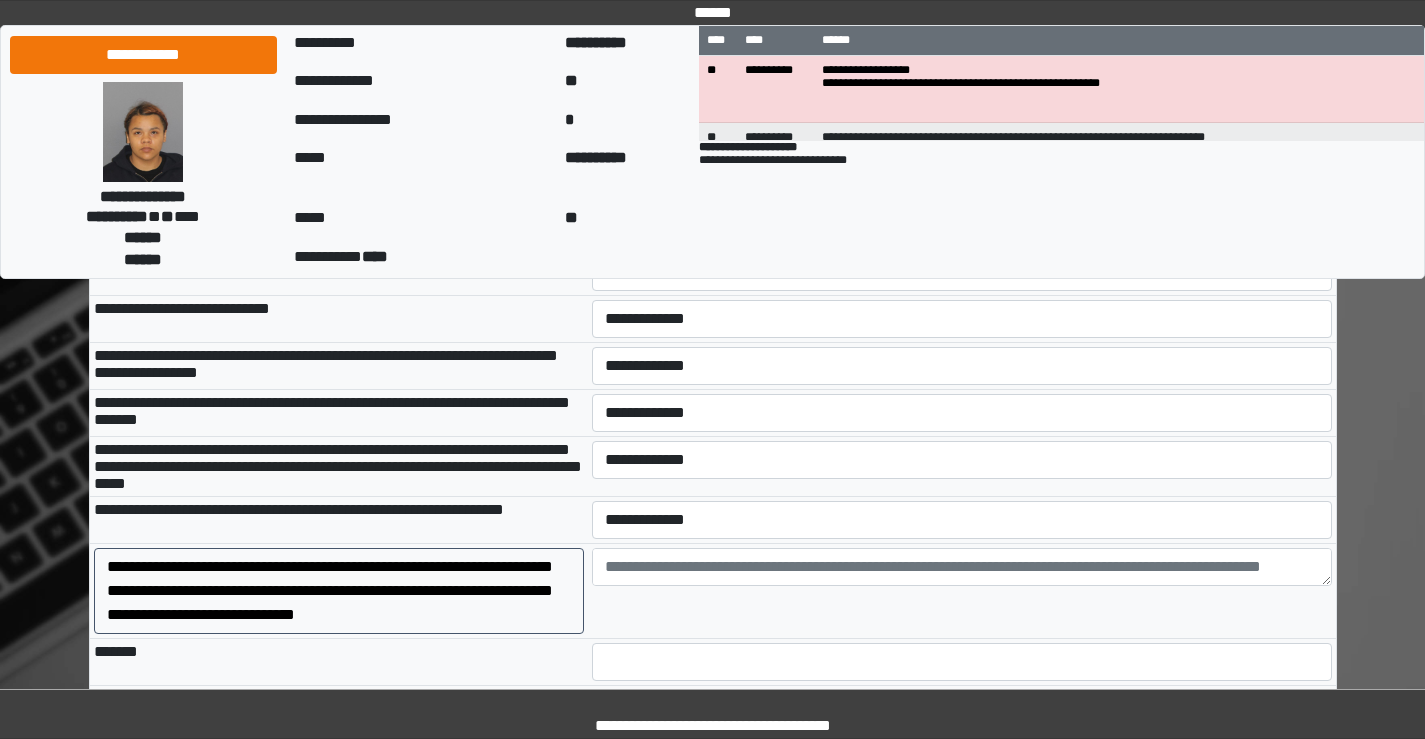 drag, startPoint x: 700, startPoint y: 433, endPoint x: 716, endPoint y: 433, distance: 16 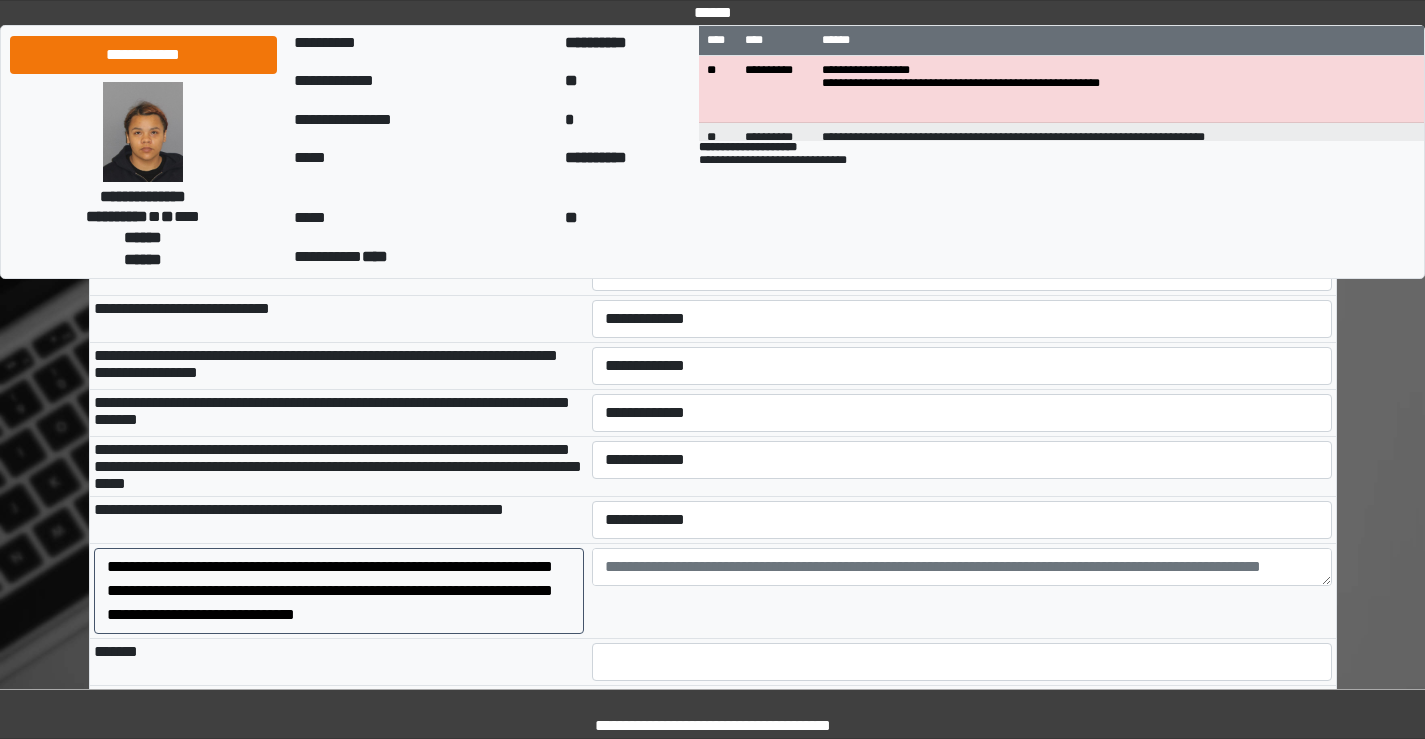 select on "***" 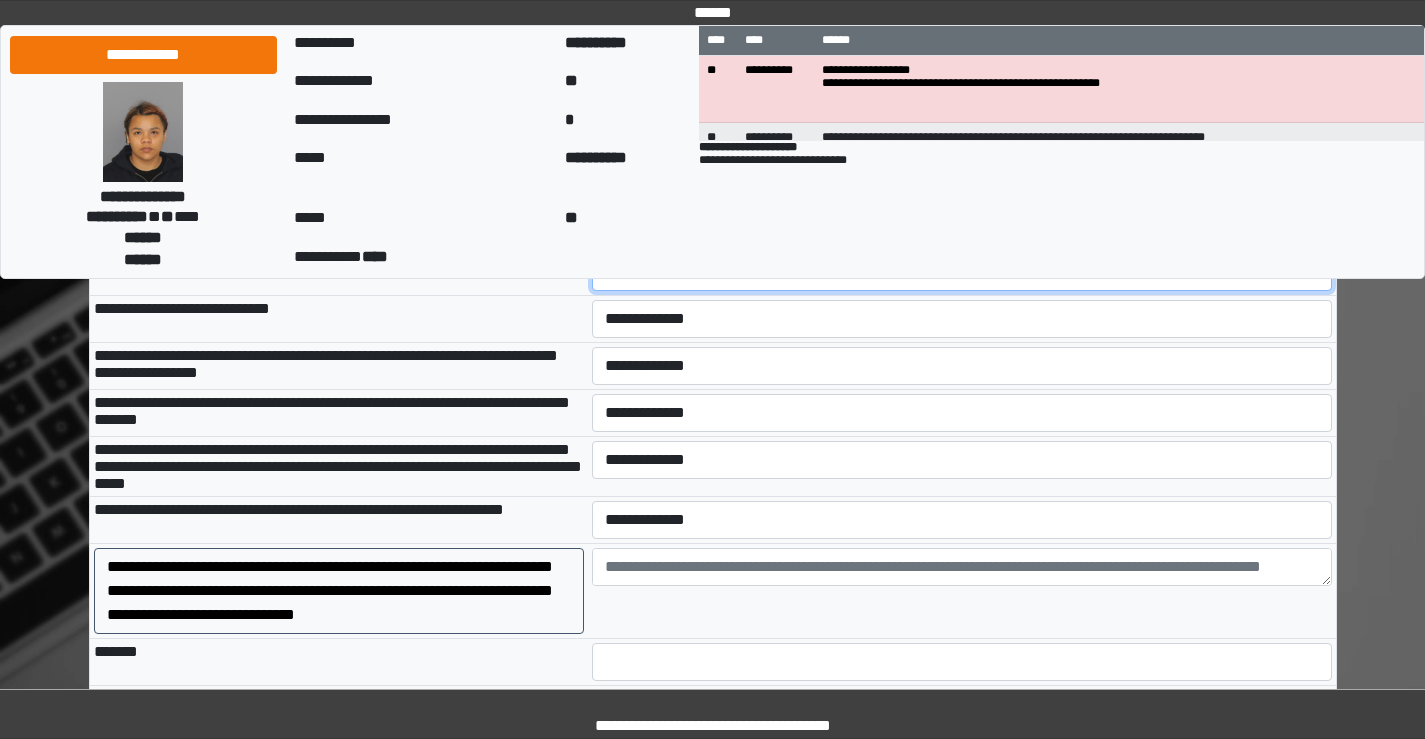 click on "**********" at bounding box center (962, 272) 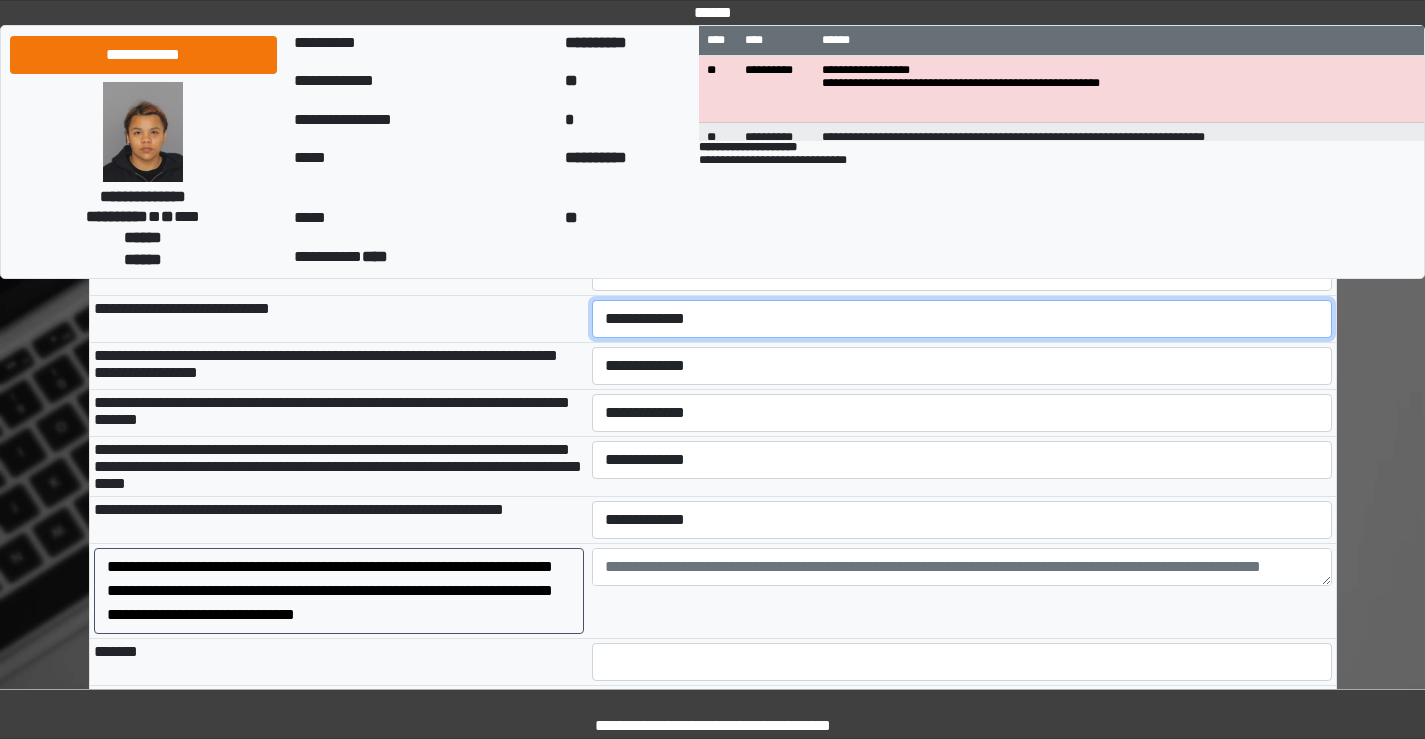 click on "**********" at bounding box center [962, 319] 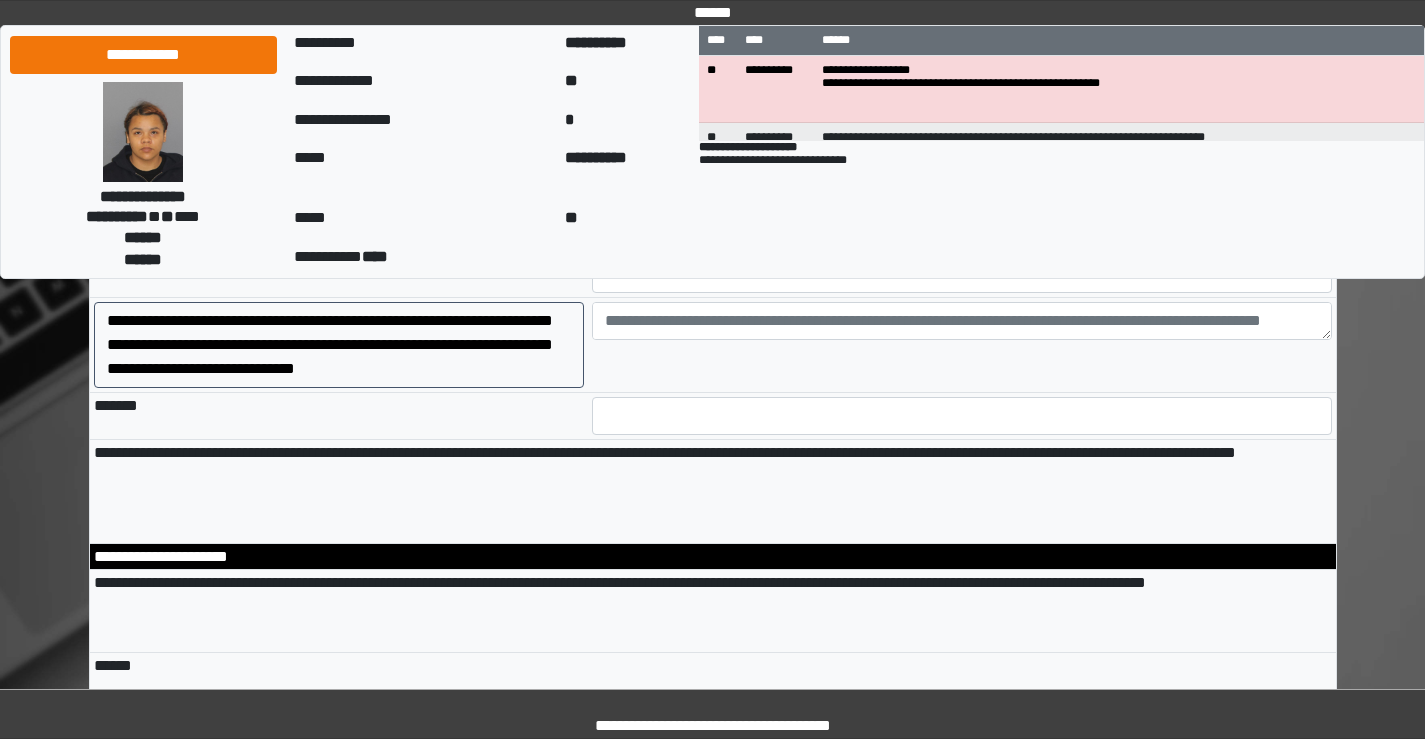 scroll, scrollTop: 10100, scrollLeft: 0, axis: vertical 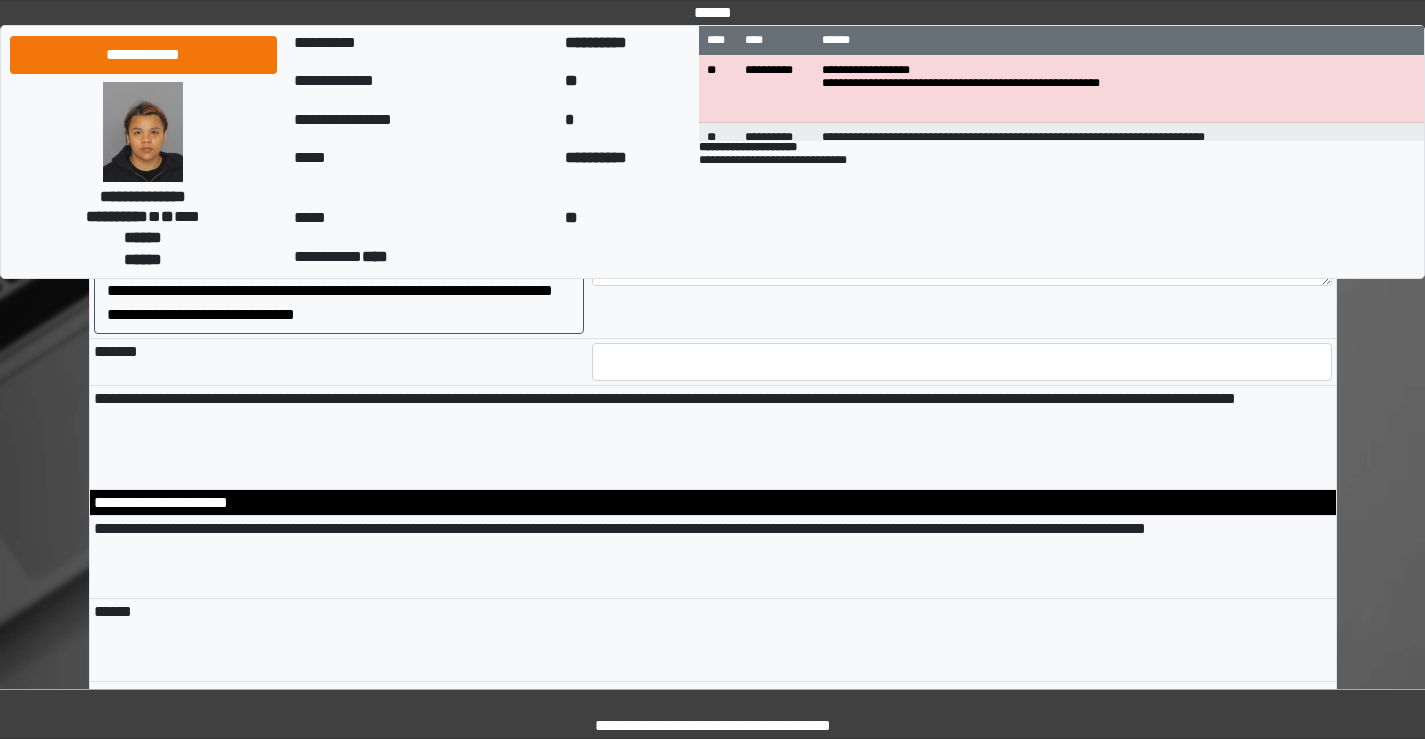 click on "**********" at bounding box center [962, 66] 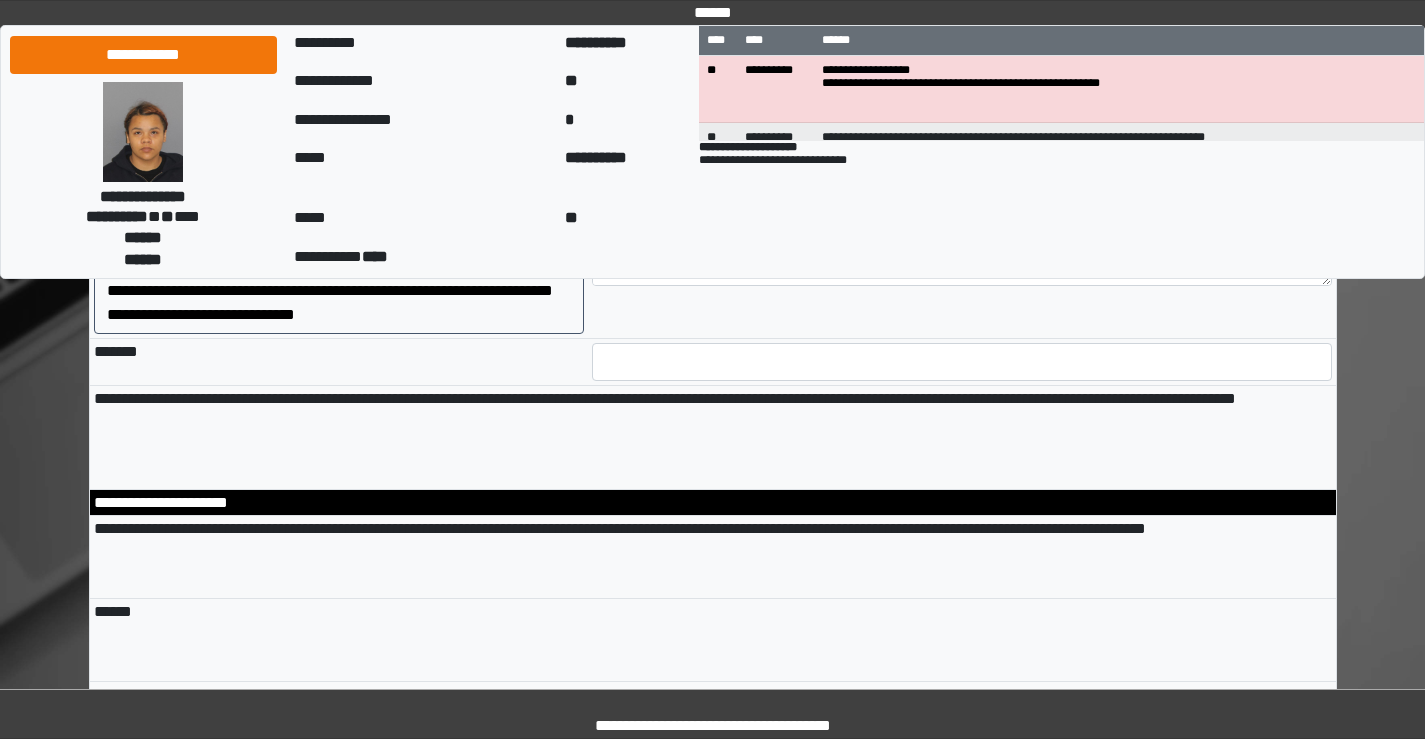 scroll, scrollTop: 10200, scrollLeft: 0, axis: vertical 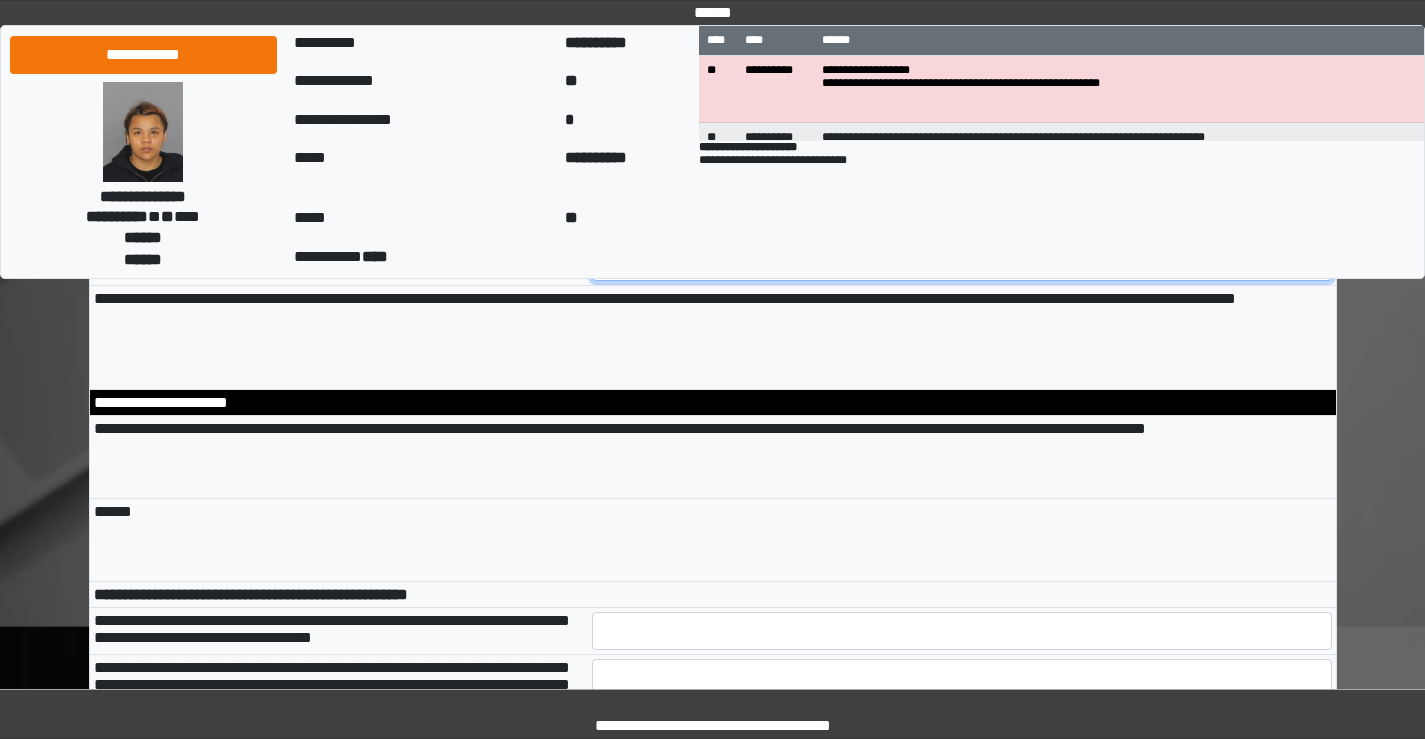 click at bounding box center (962, 262) 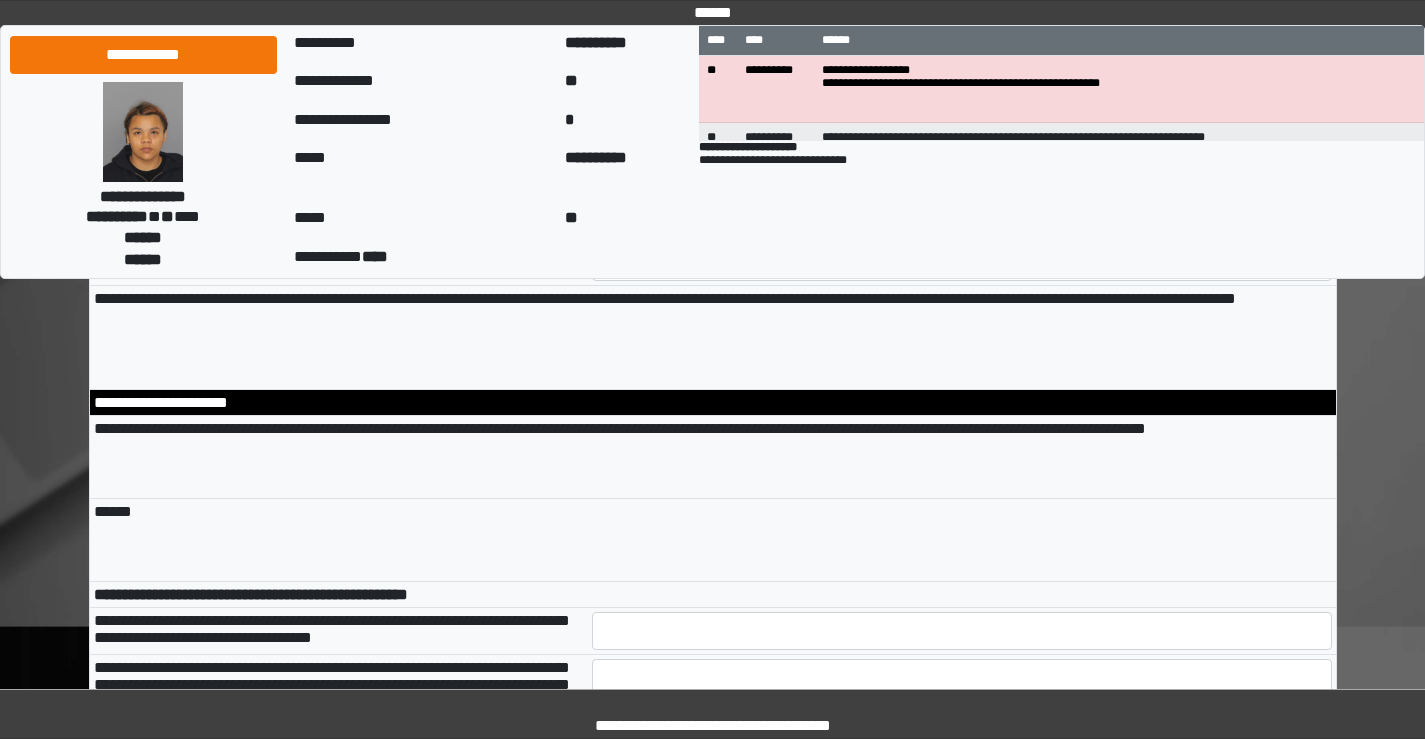 click at bounding box center [962, 167] 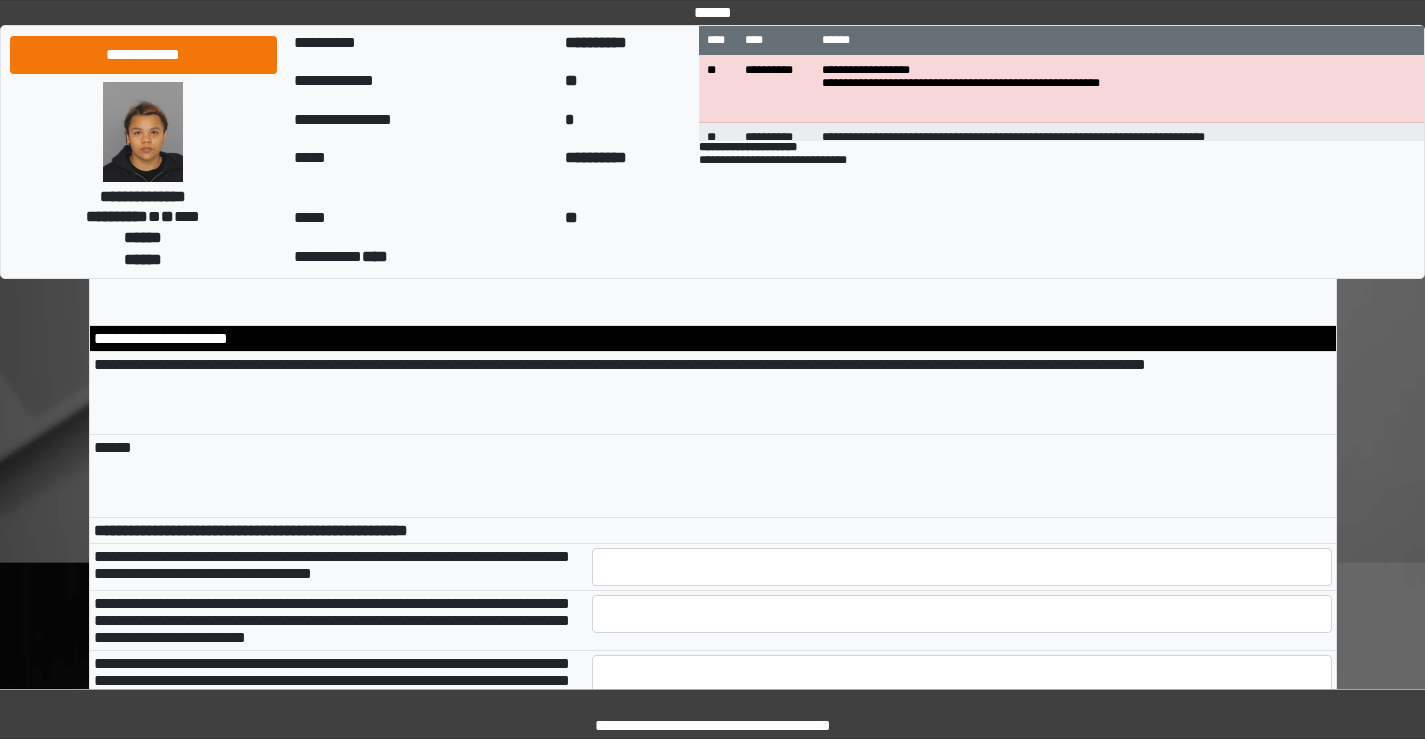 scroll, scrollTop: 10300, scrollLeft: 0, axis: vertical 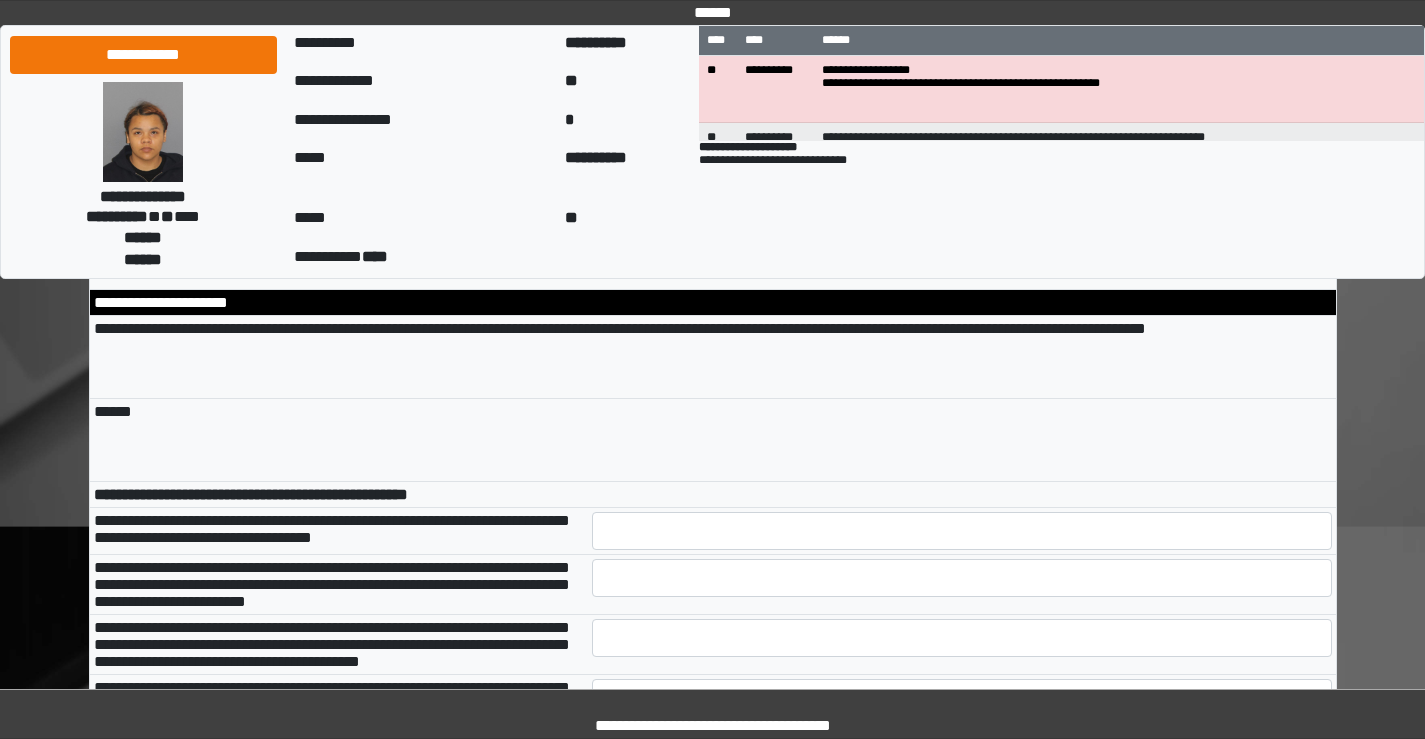 type on "**********" 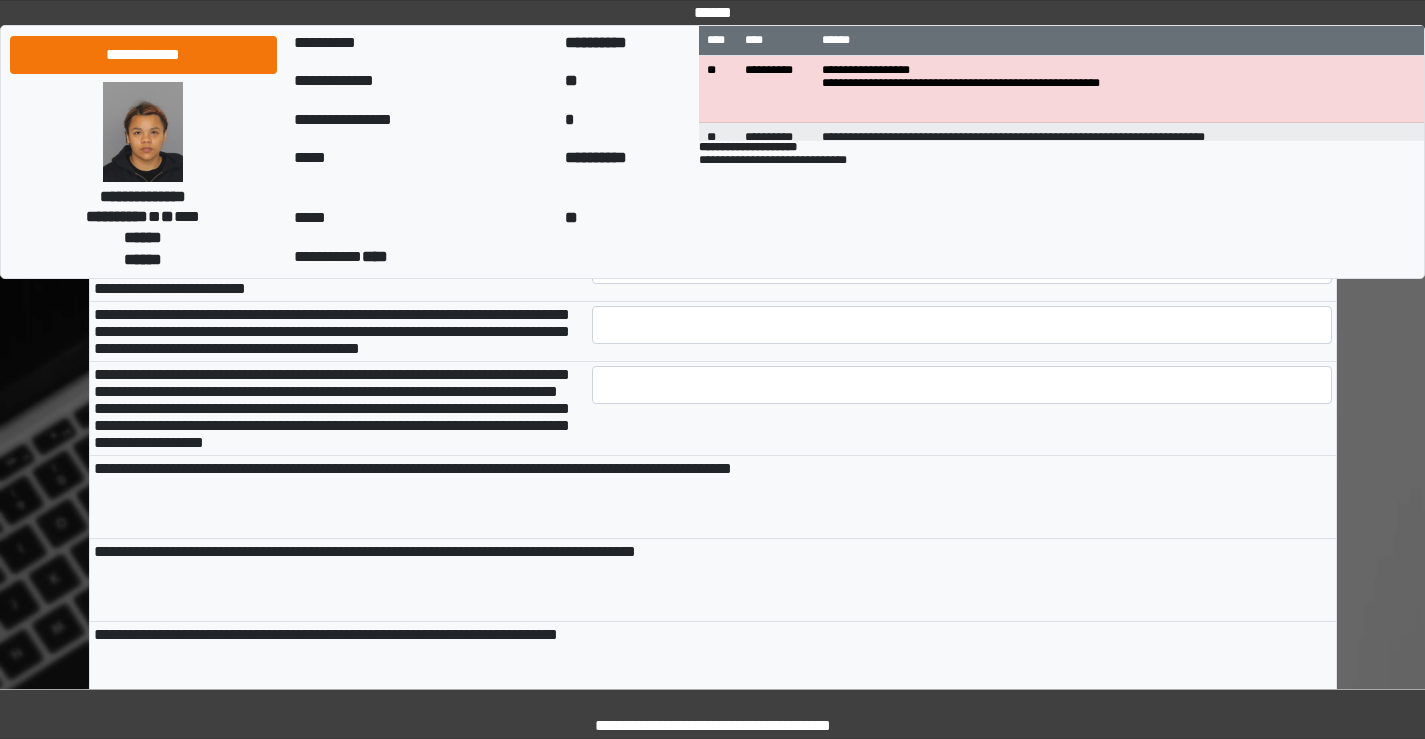 scroll, scrollTop: 10700, scrollLeft: 0, axis: vertical 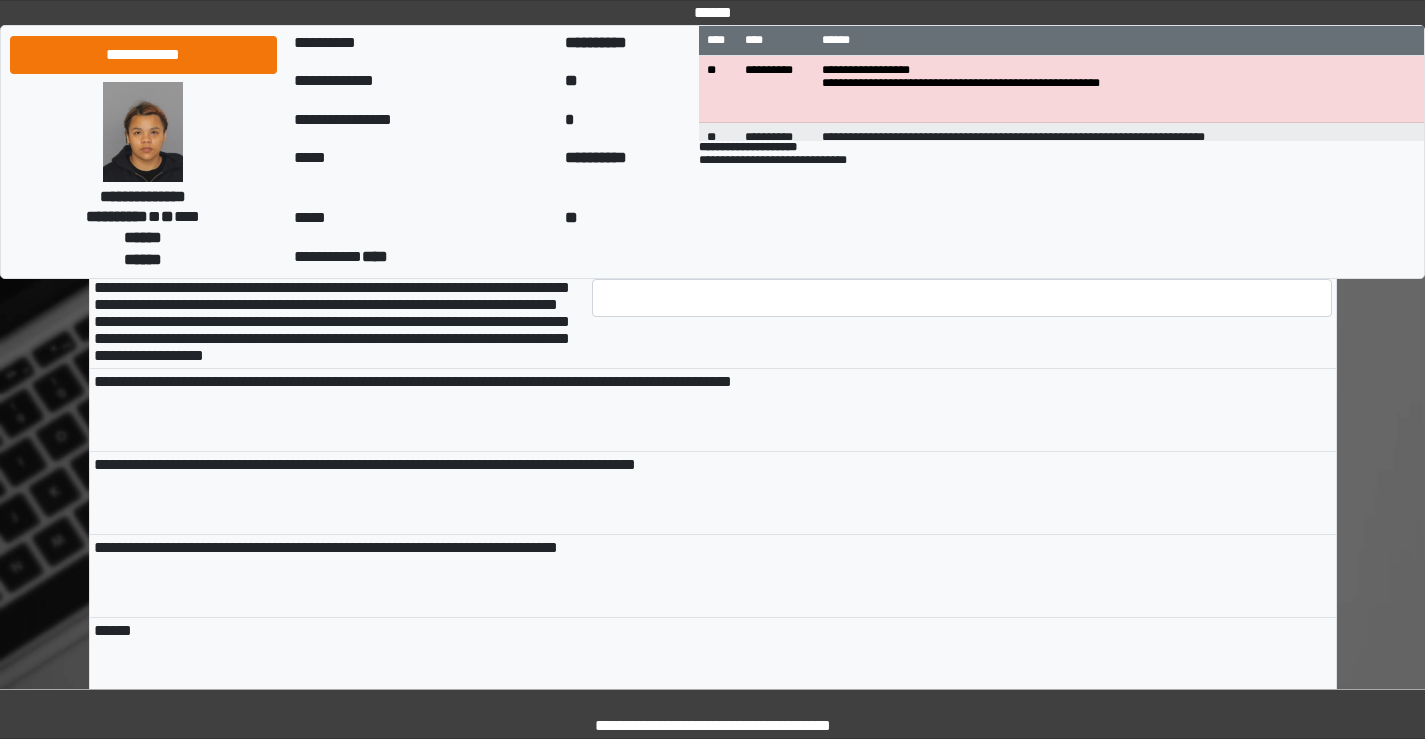 type on "*" 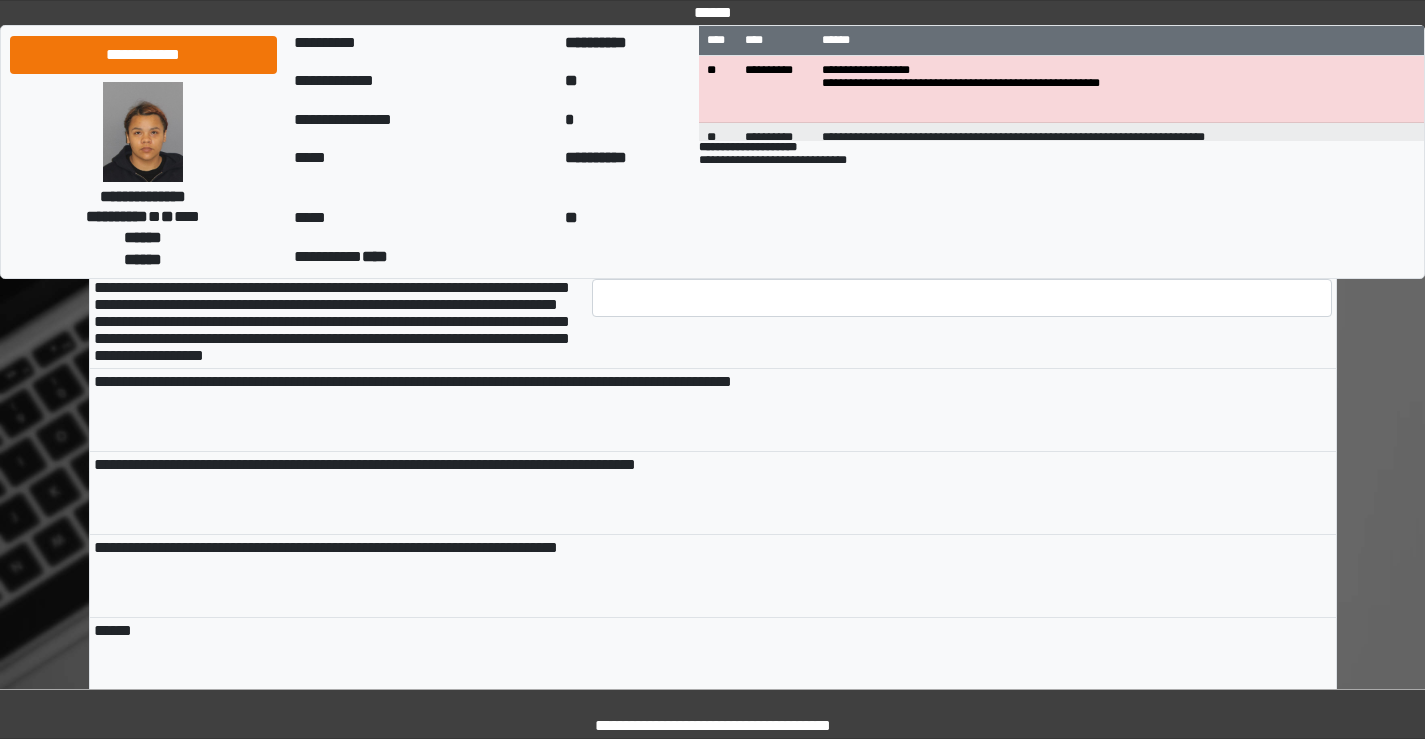 scroll, scrollTop: 10800, scrollLeft: 0, axis: vertical 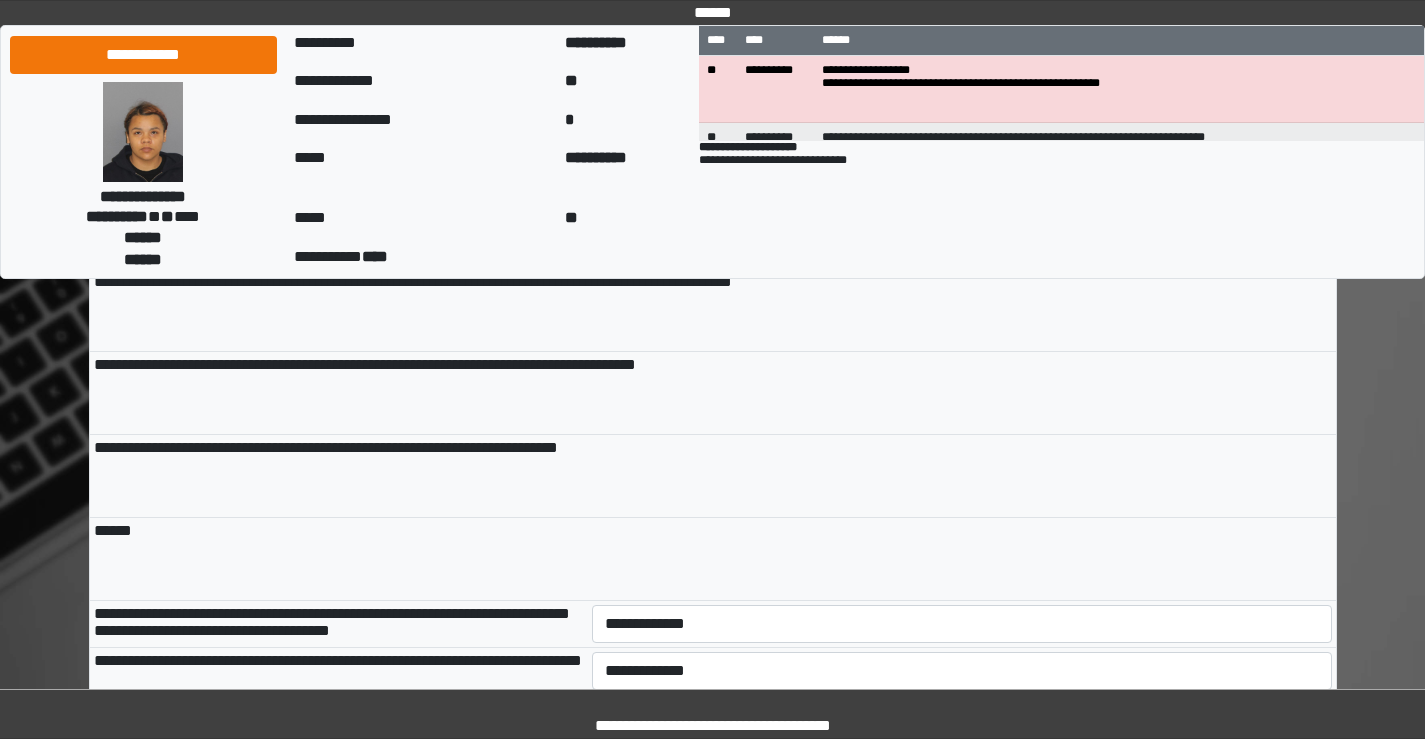 type on "*" 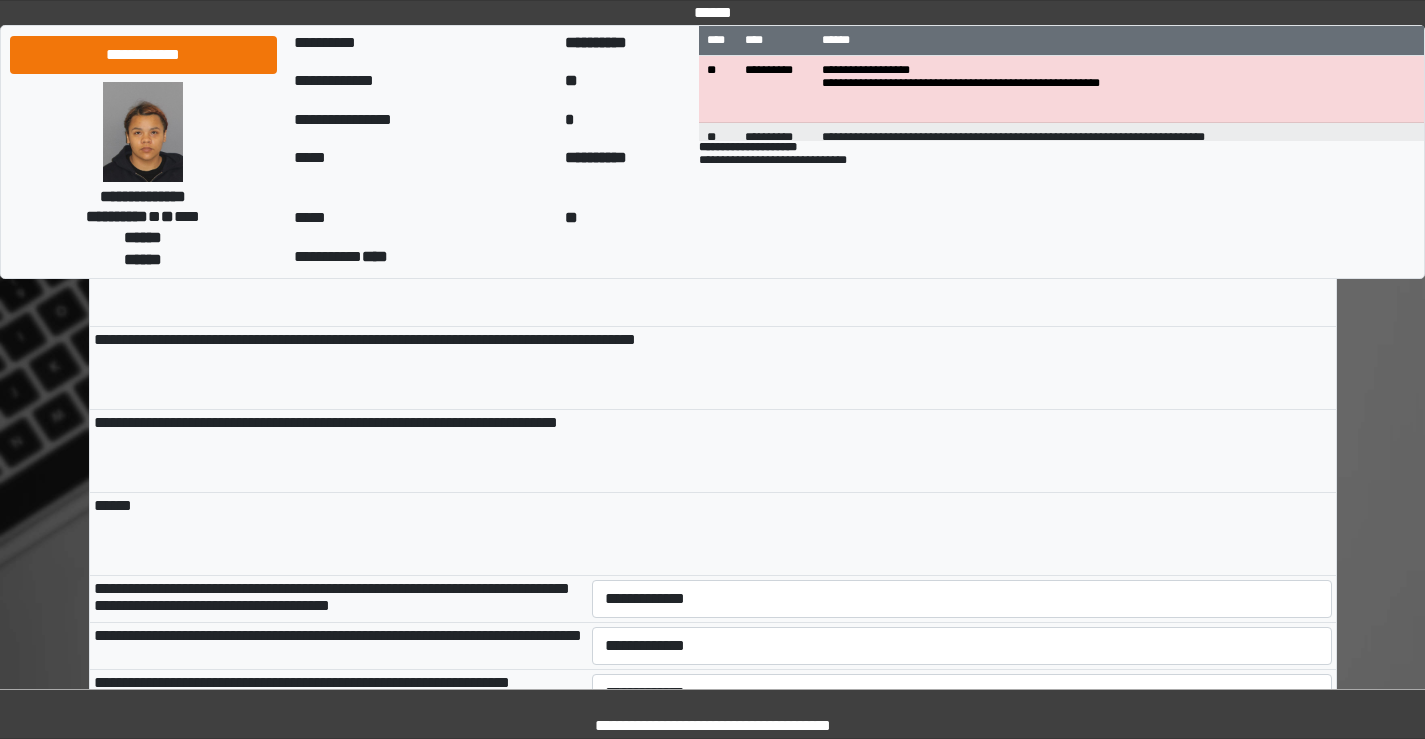 scroll, scrollTop: 10900, scrollLeft: 0, axis: vertical 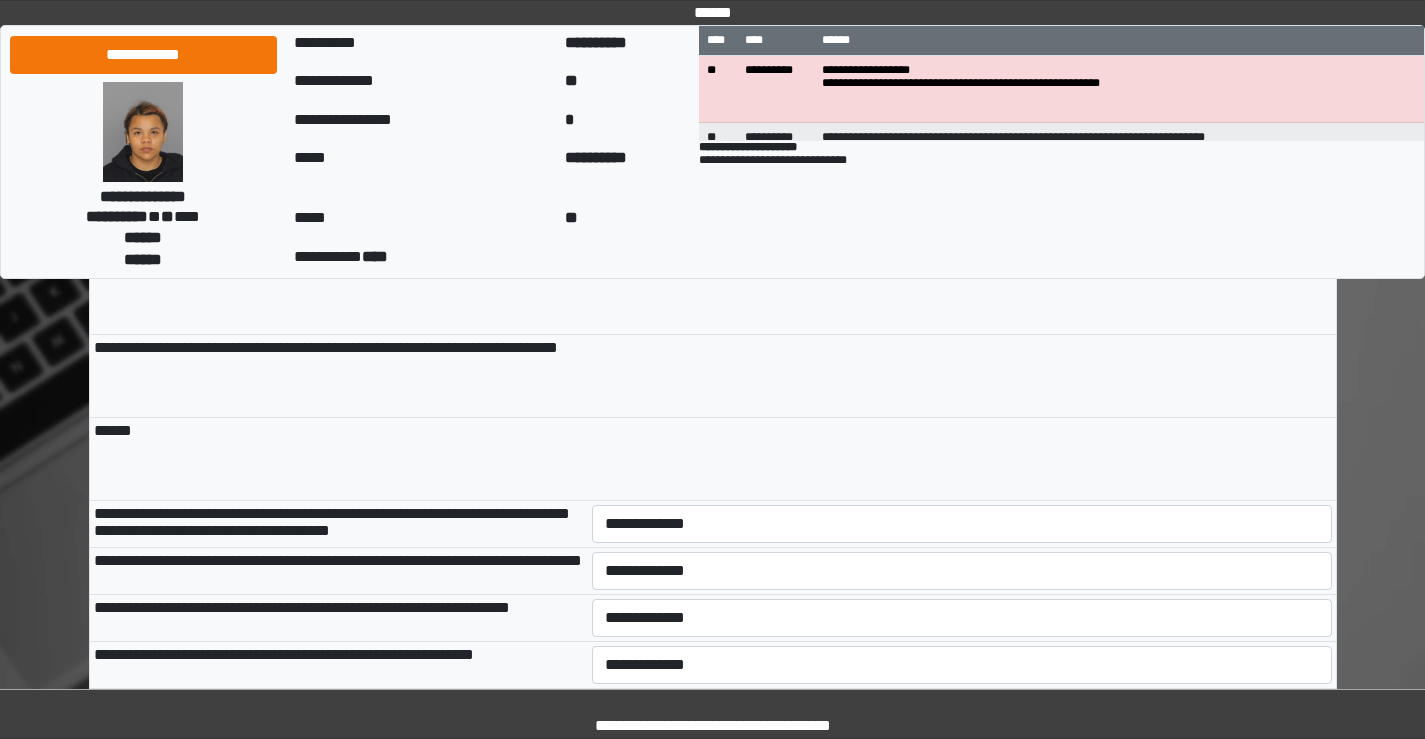 type on "*" 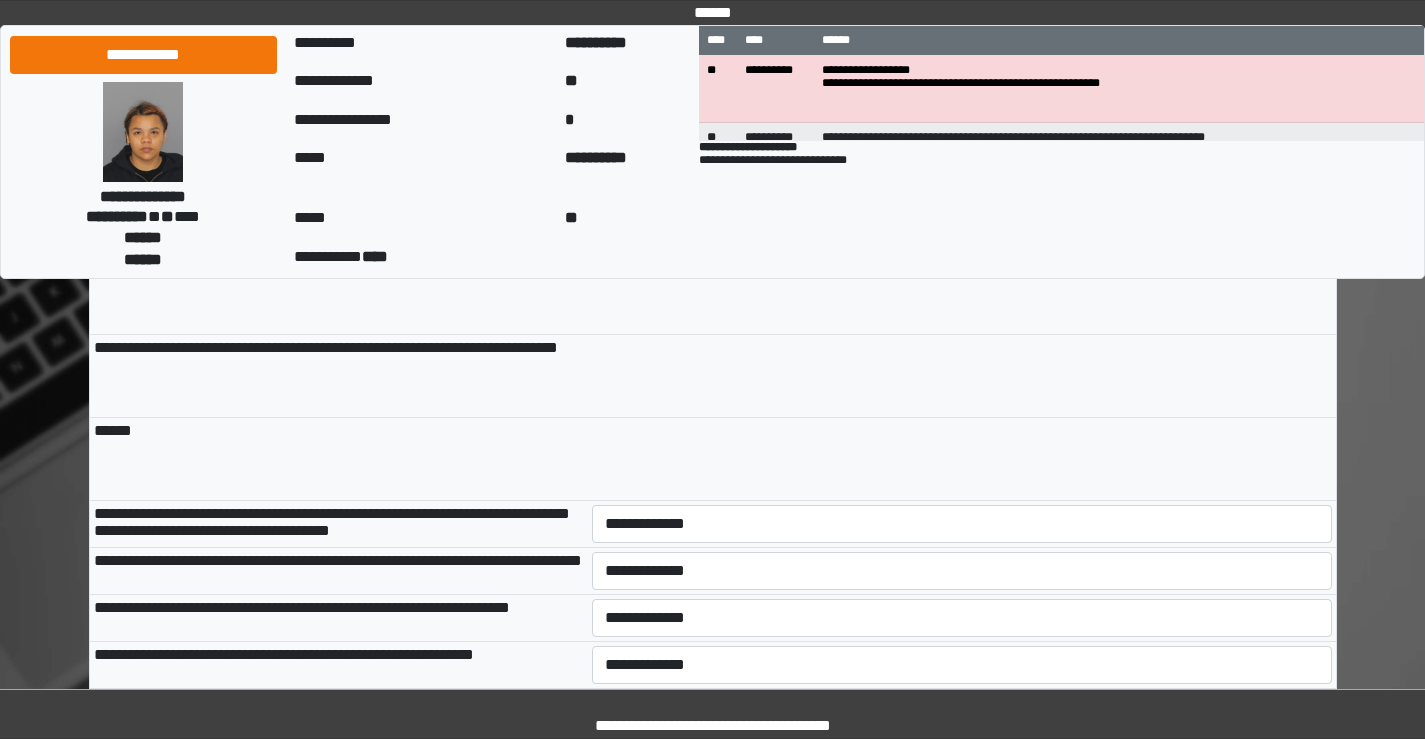 type on "*" 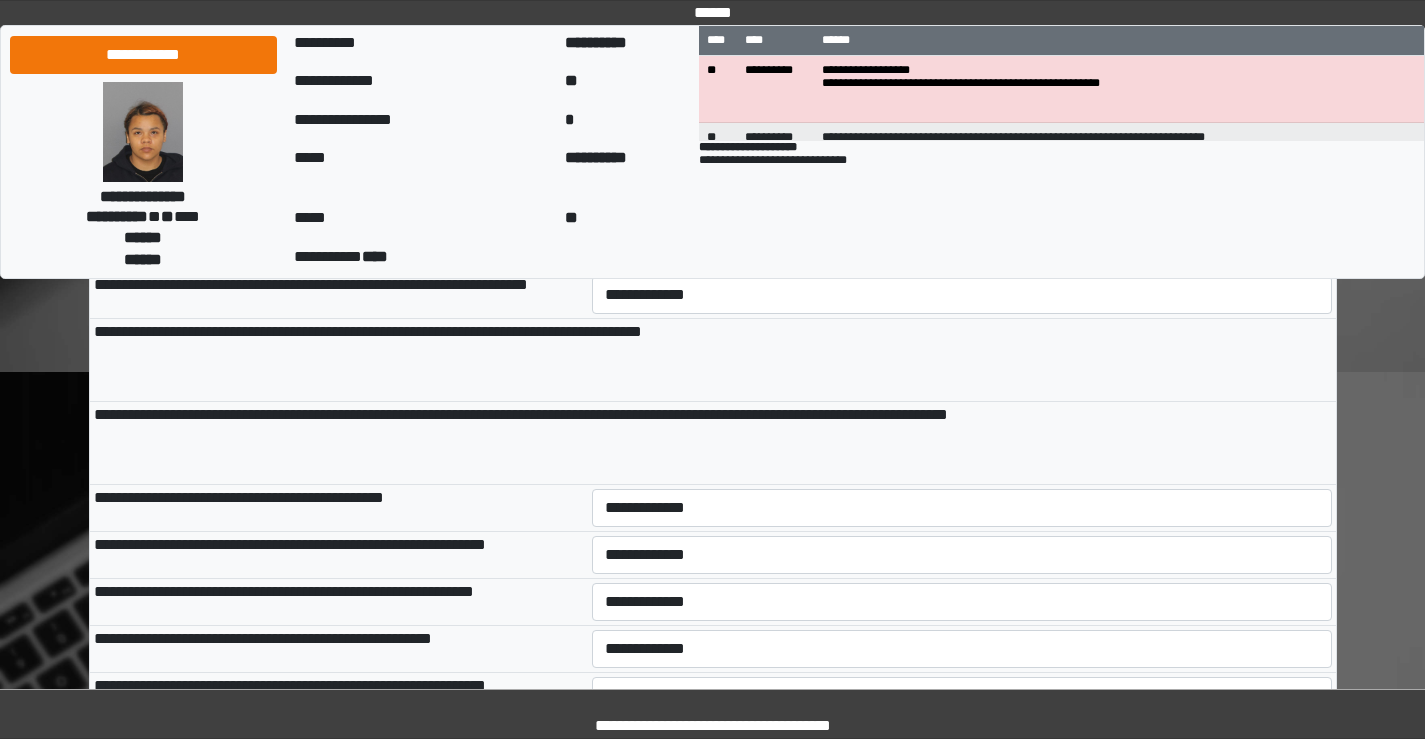 scroll, scrollTop: 11400, scrollLeft: 0, axis: vertical 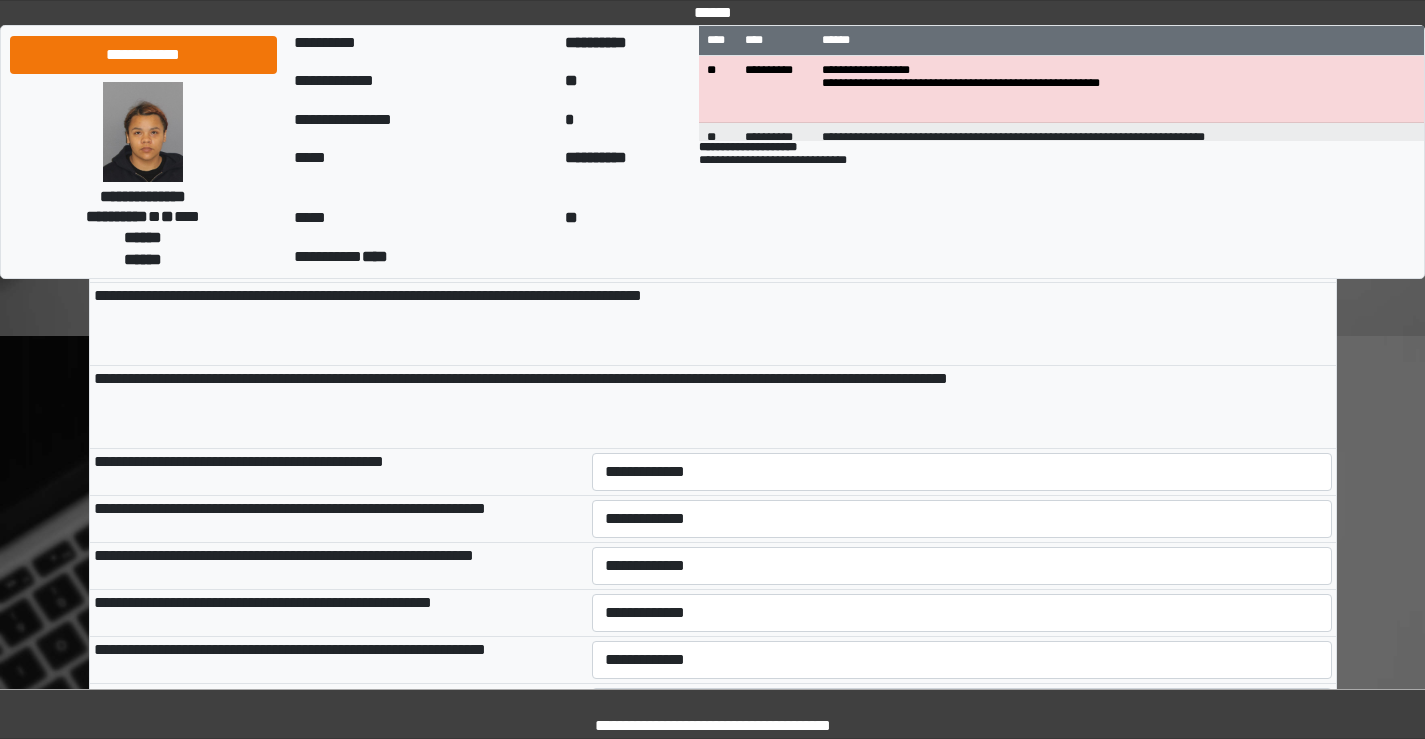 type on "*" 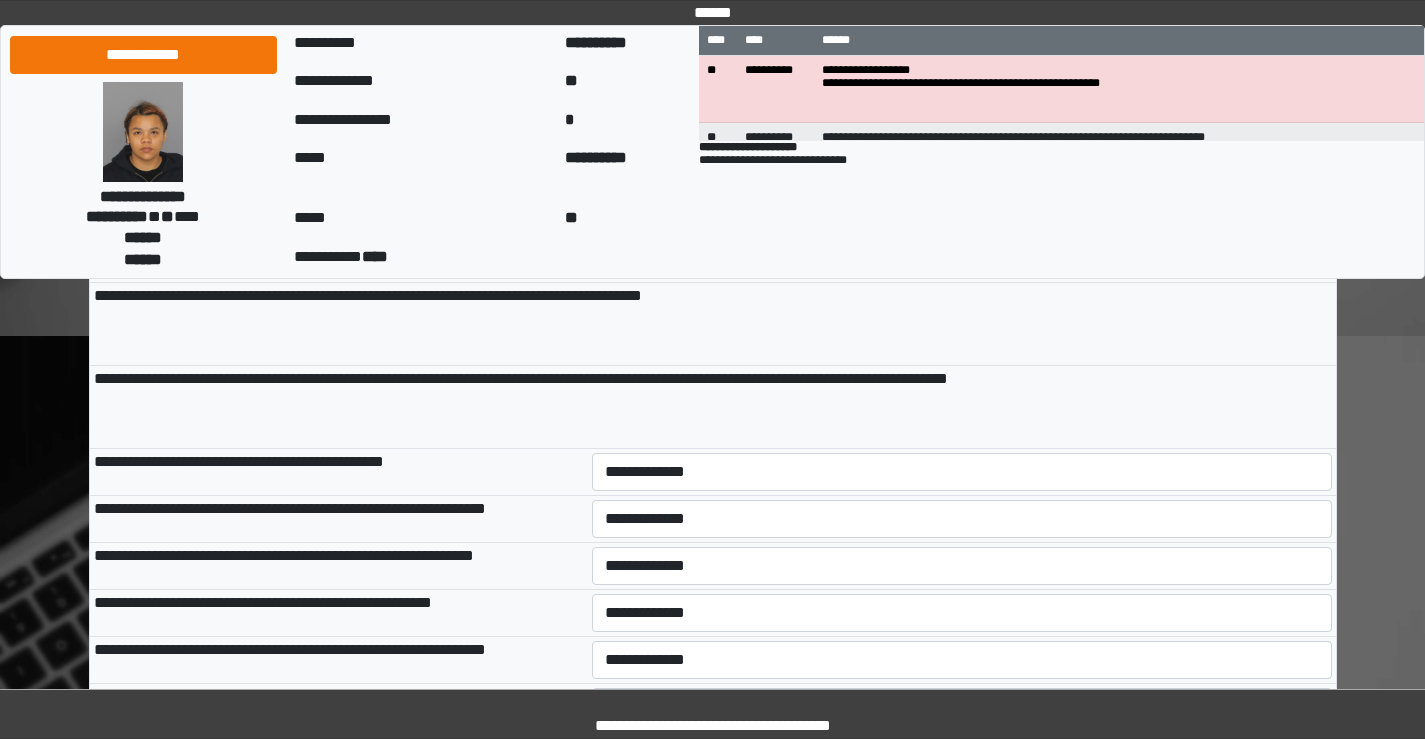 drag, startPoint x: 652, startPoint y: 456, endPoint x: 662, endPoint y: 459, distance: 10.440307 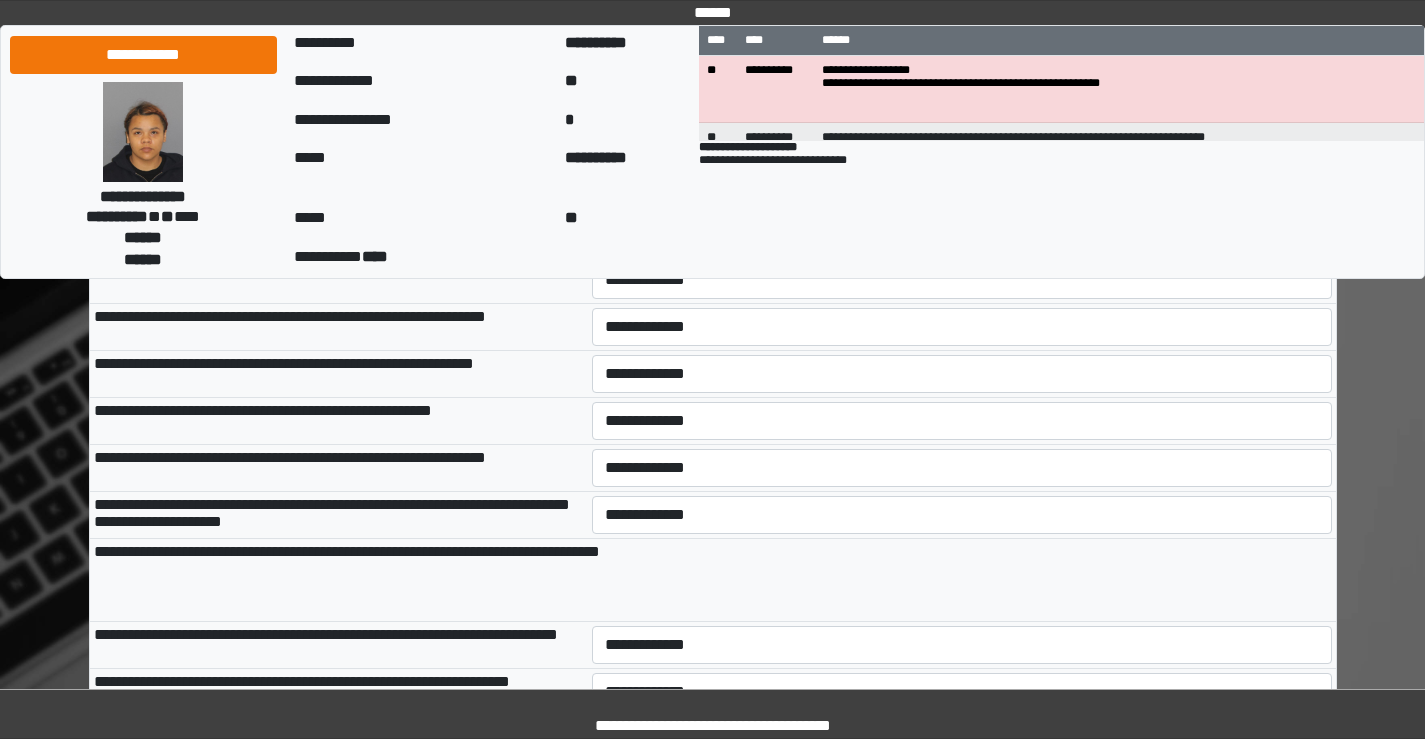 scroll, scrollTop: 11600, scrollLeft: 0, axis: vertical 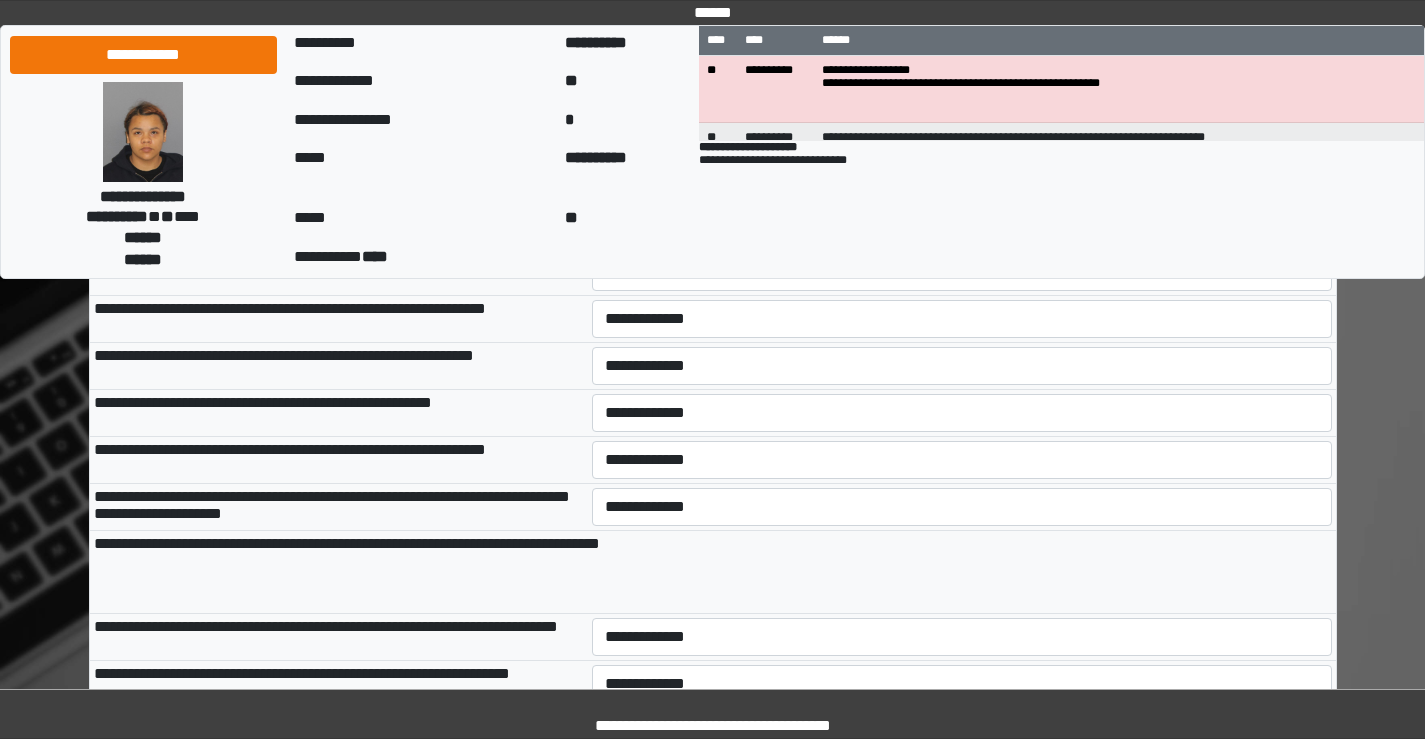click on "**********" at bounding box center (962, 12) 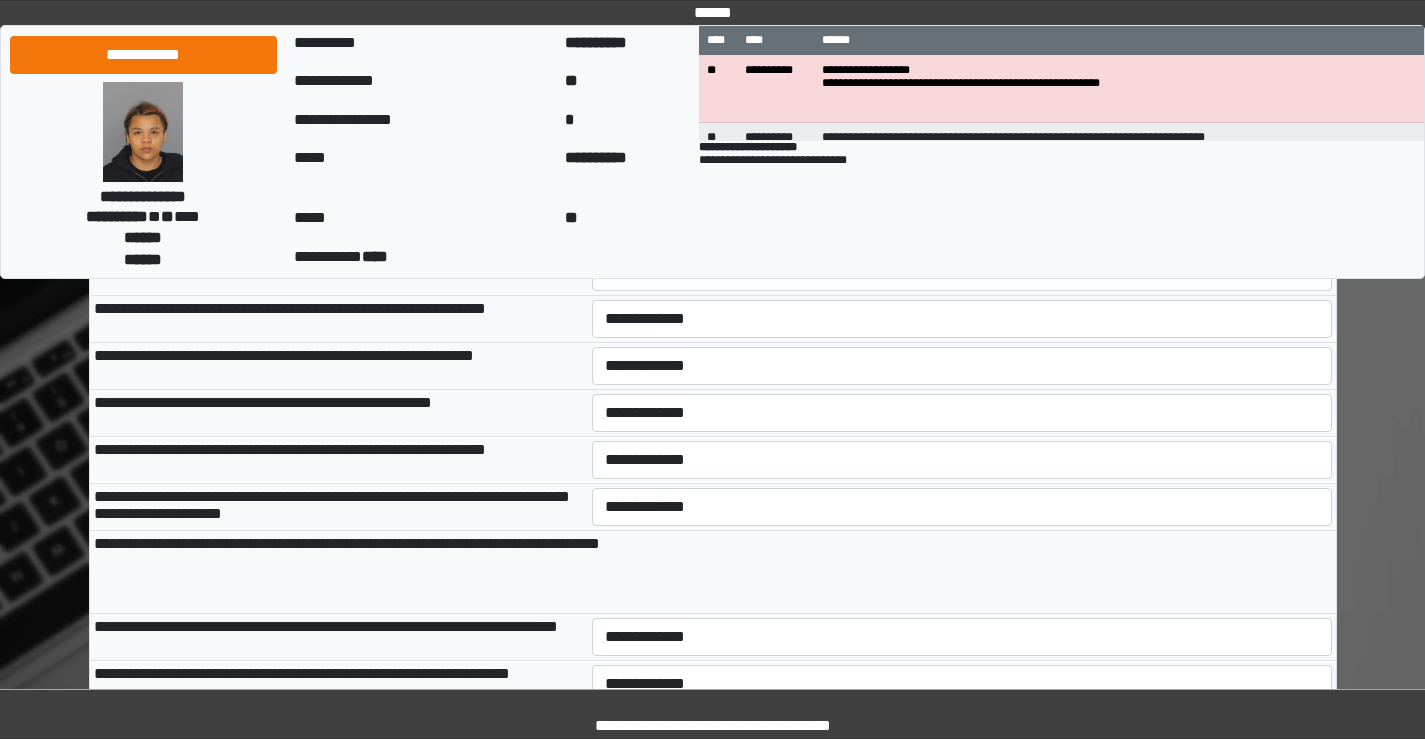 click on "**********" at bounding box center (962, 59) 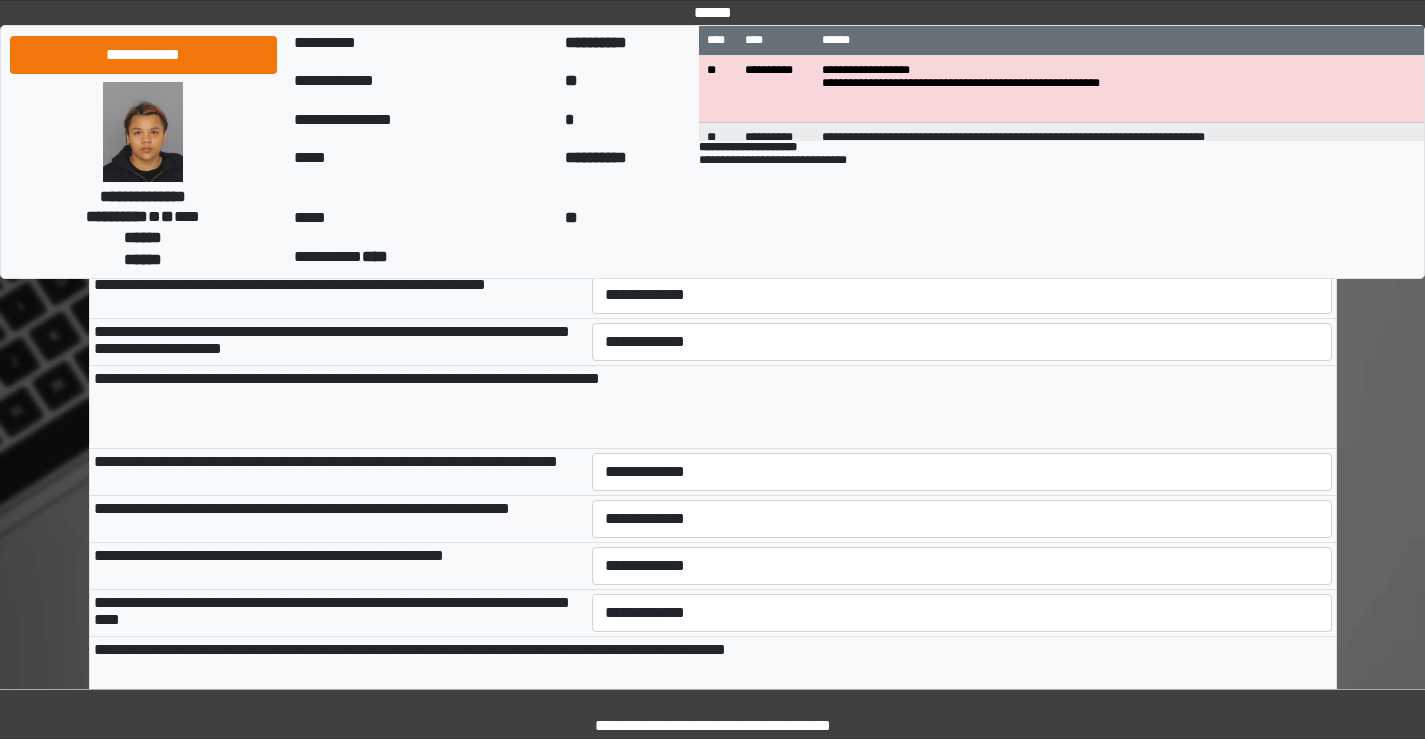 scroll, scrollTop: 11800, scrollLeft: 0, axis: vertical 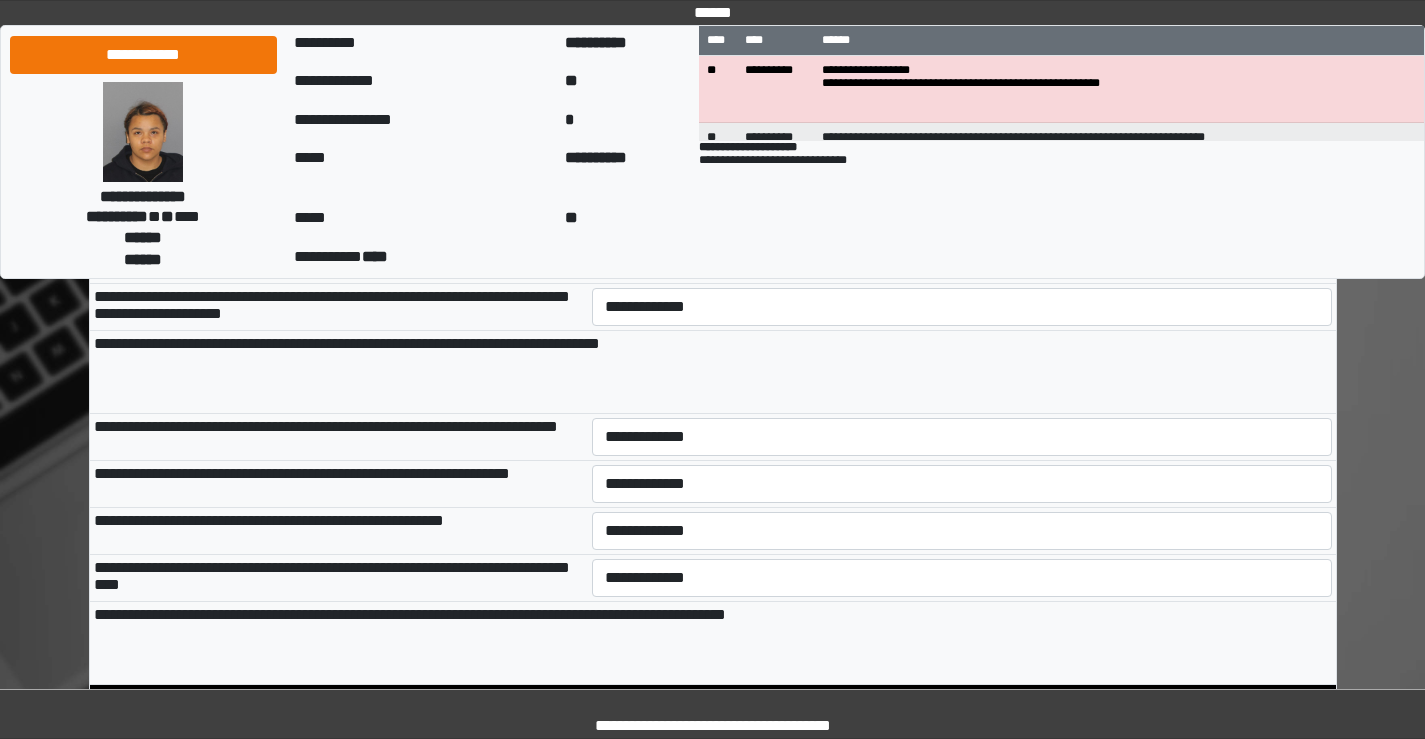 click on "**********" at bounding box center [962, 72] 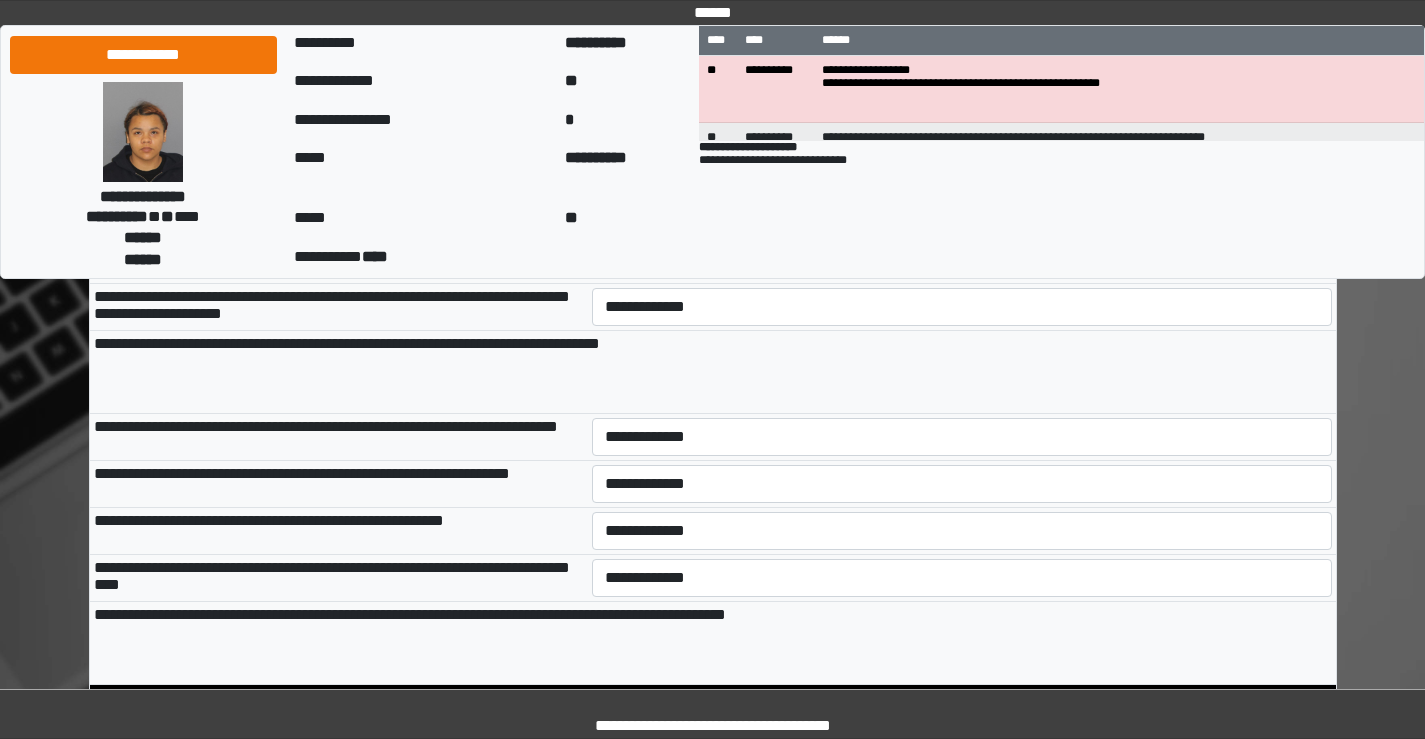 click on "**********" at bounding box center [962, 119] 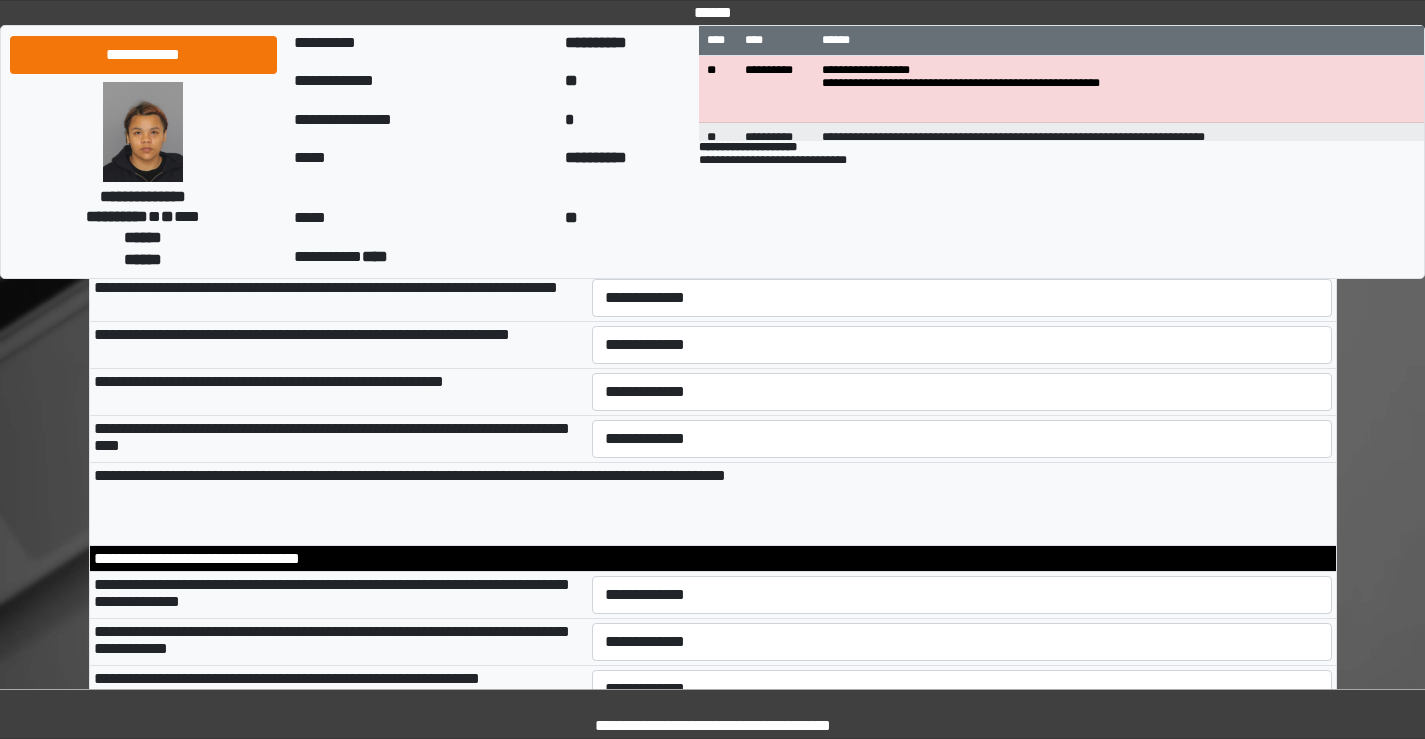 scroll, scrollTop: 12000, scrollLeft: 0, axis: vertical 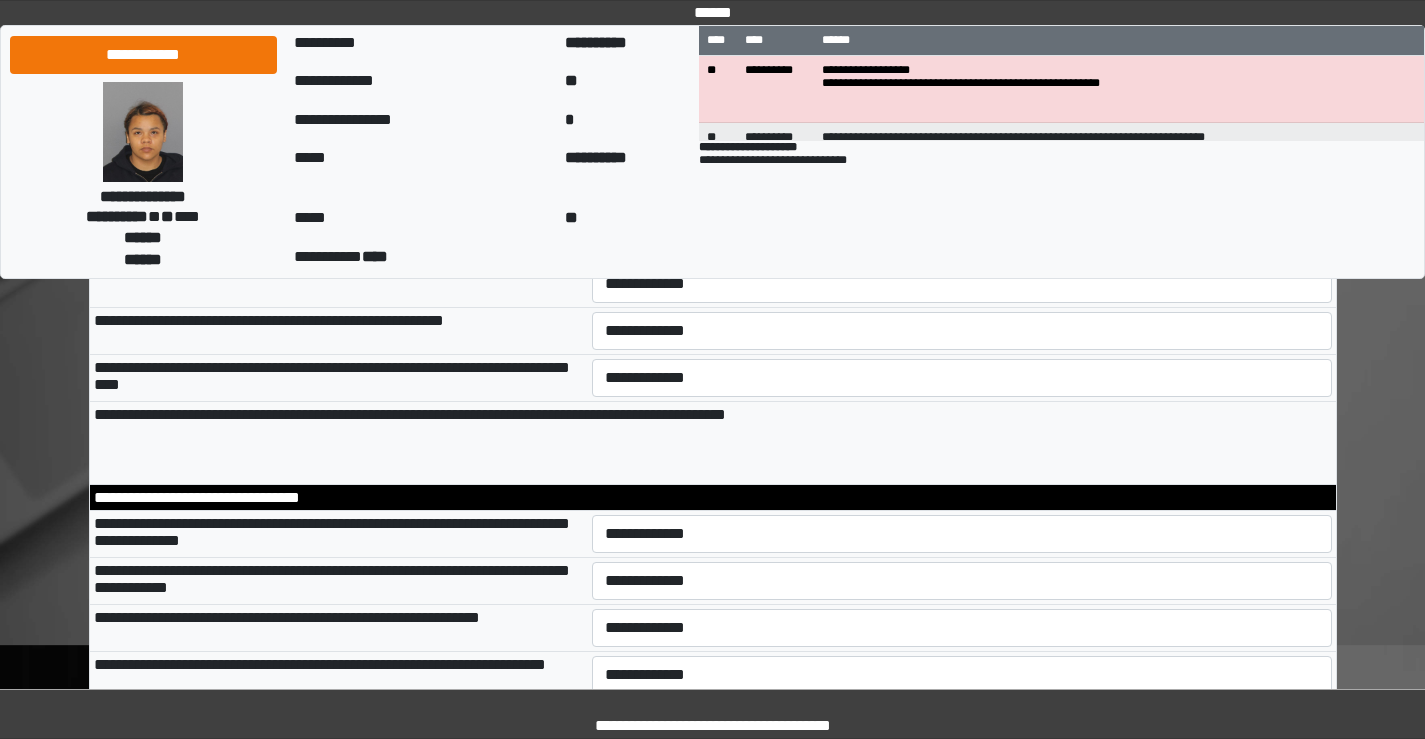 click on "**********" at bounding box center [962, 13] 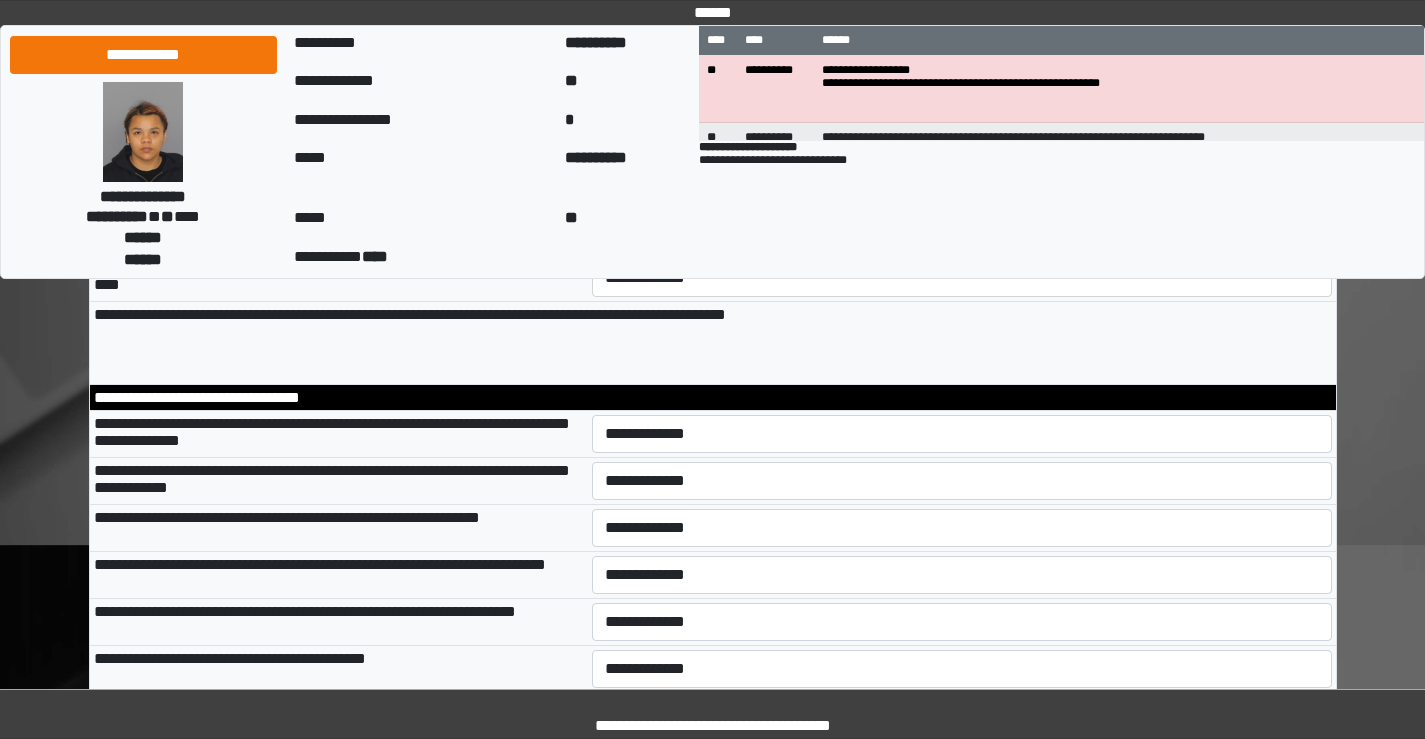 scroll, scrollTop: 12200, scrollLeft: 0, axis: vertical 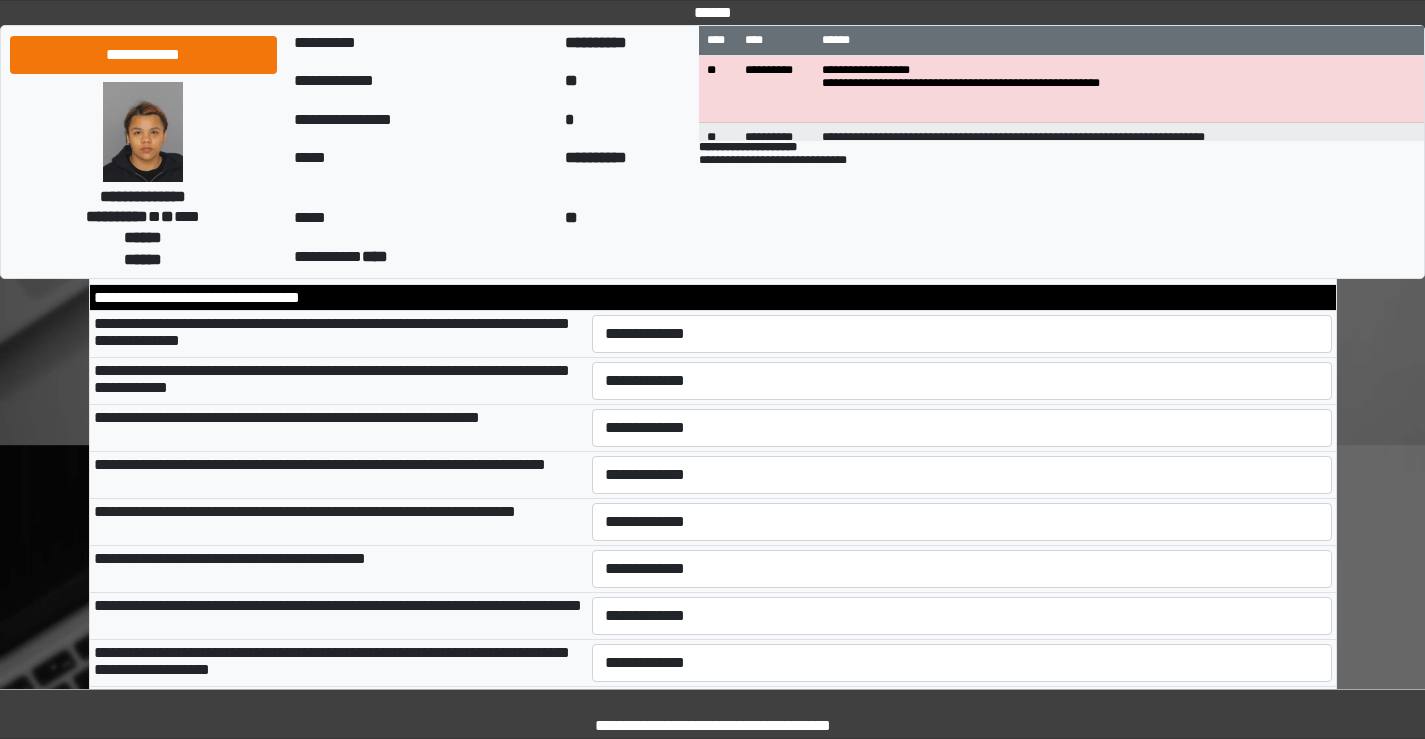 drag, startPoint x: 785, startPoint y: 372, endPoint x: 775, endPoint y: 374, distance: 10.198039 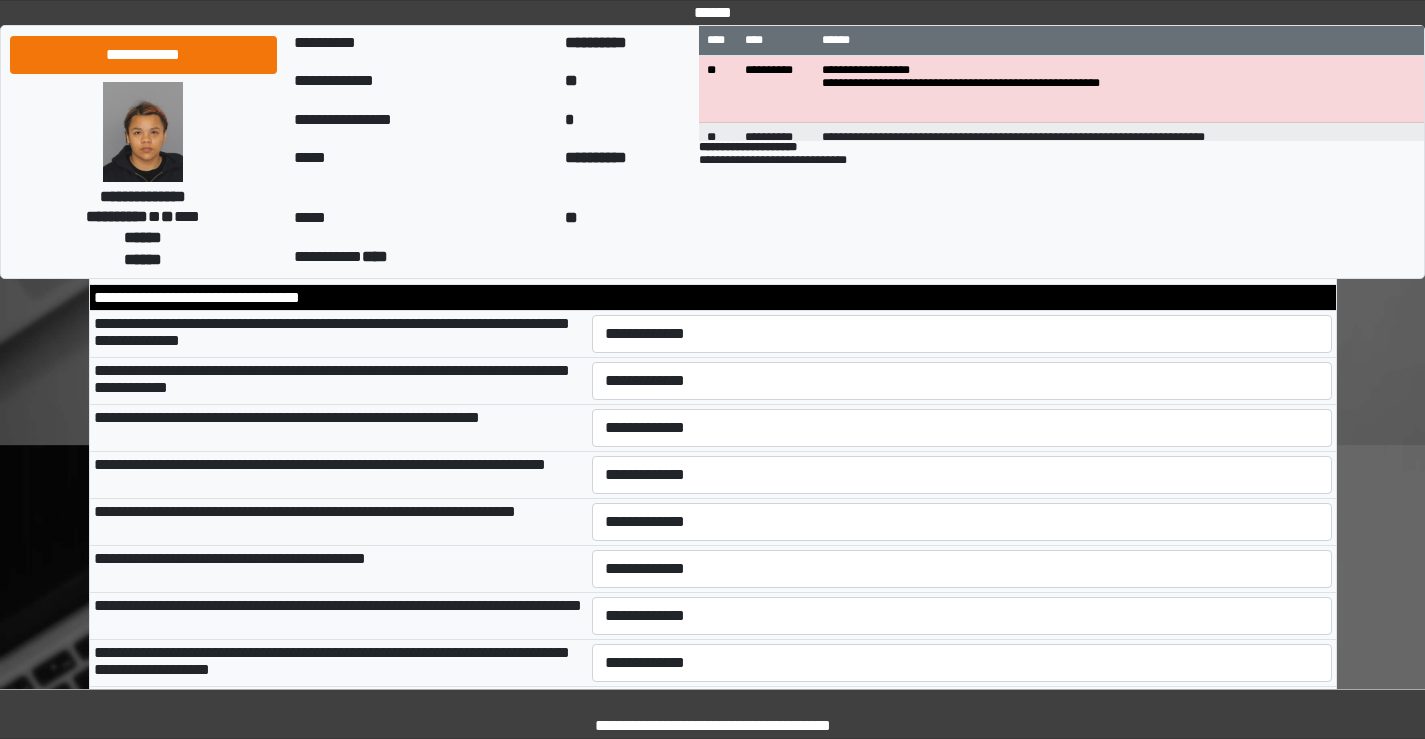 click on "**********" at bounding box center [962, 37] 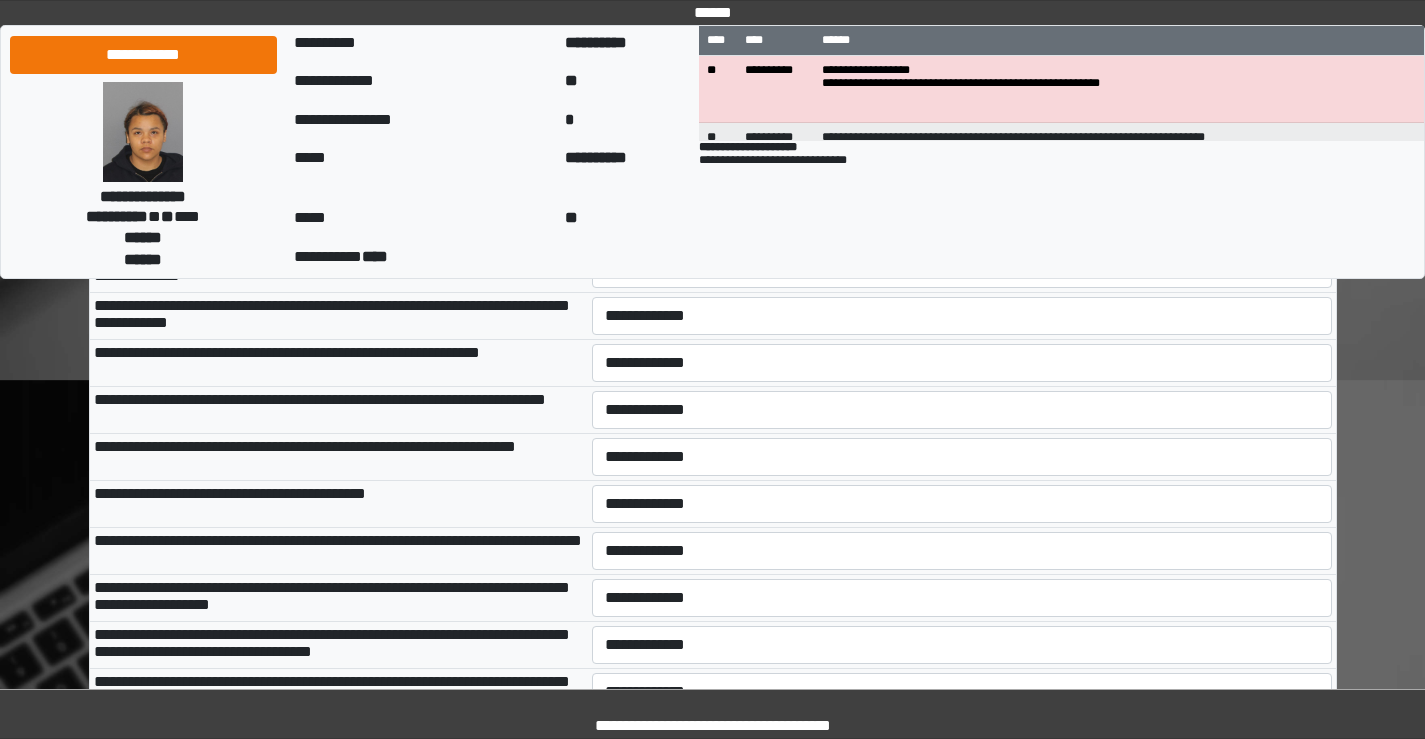 scroll, scrollTop: 12300, scrollLeft: 0, axis: vertical 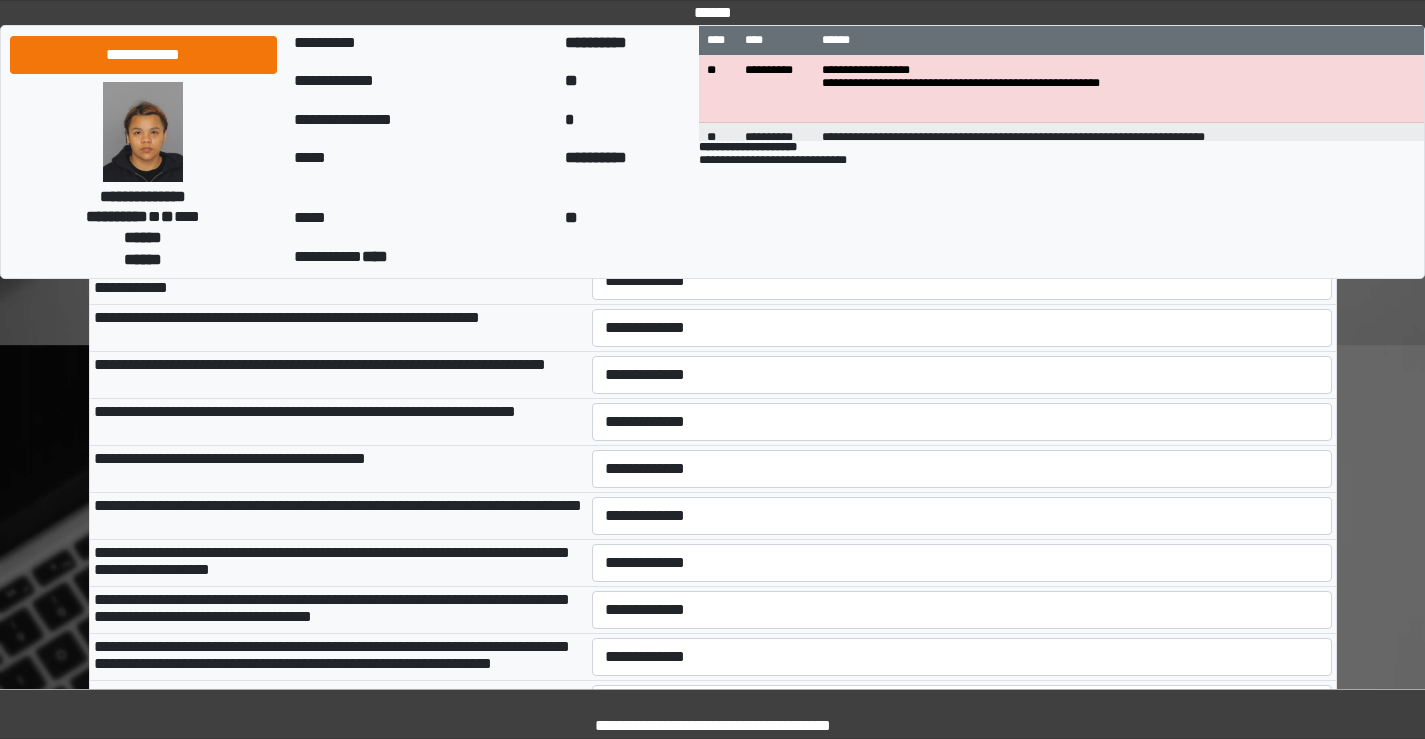 click on "**********" at bounding box center (962, 78) 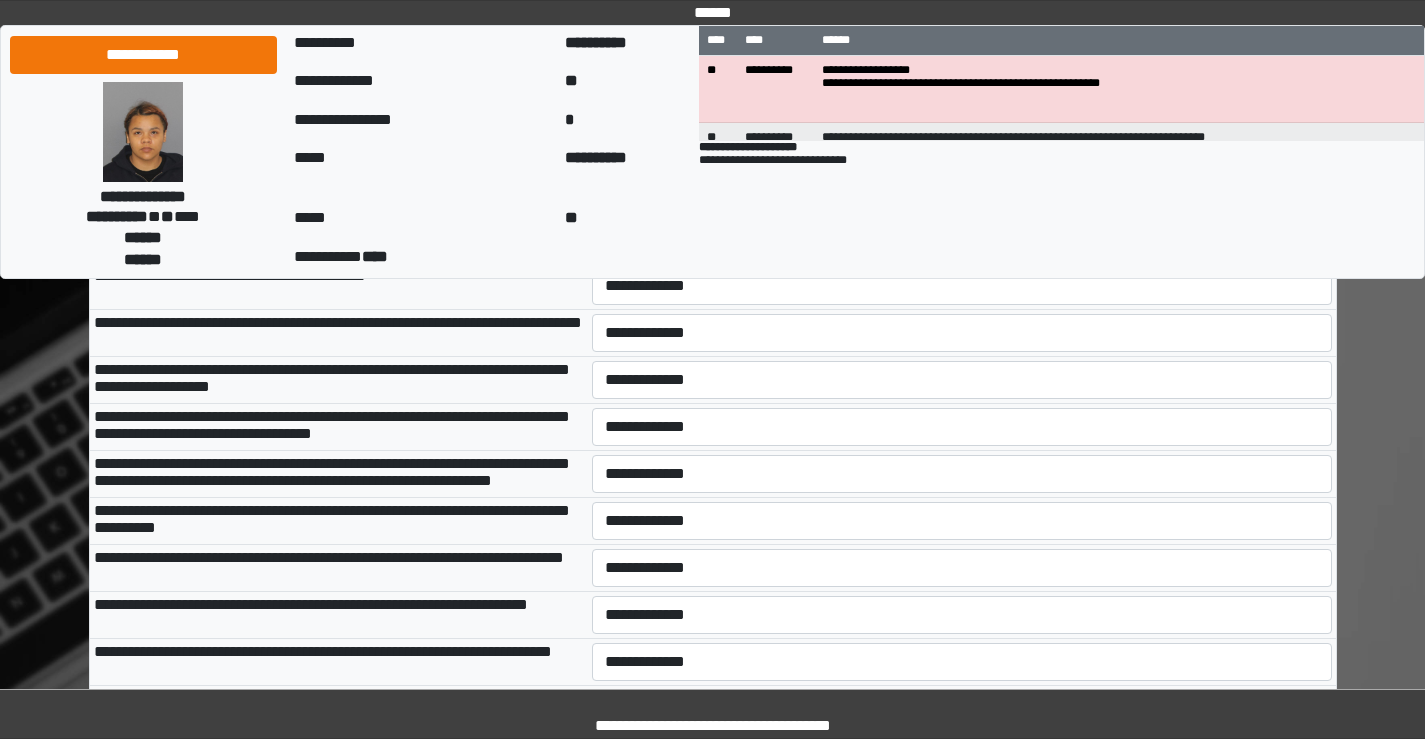 scroll, scrollTop: 12500, scrollLeft: 0, axis: vertical 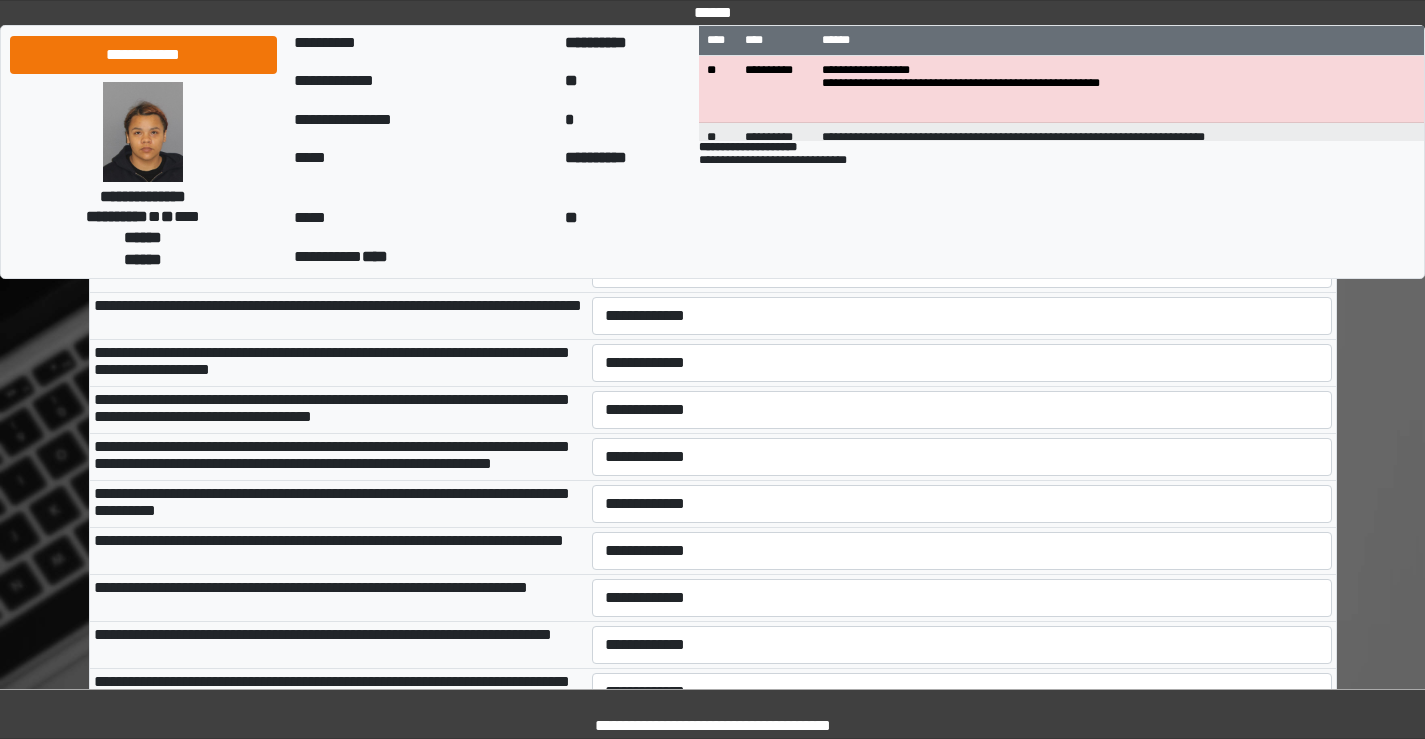click on "**********" at bounding box center [962, 34] 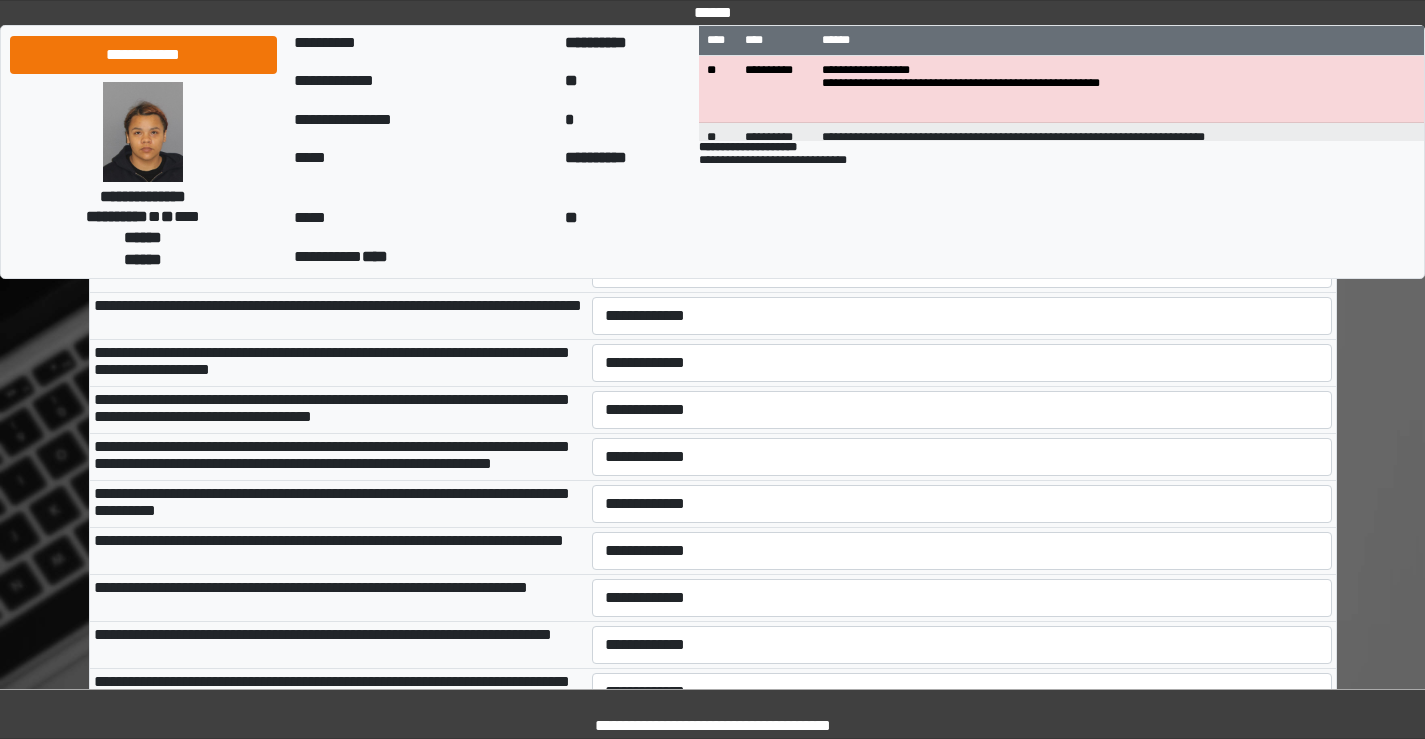 select on "*" 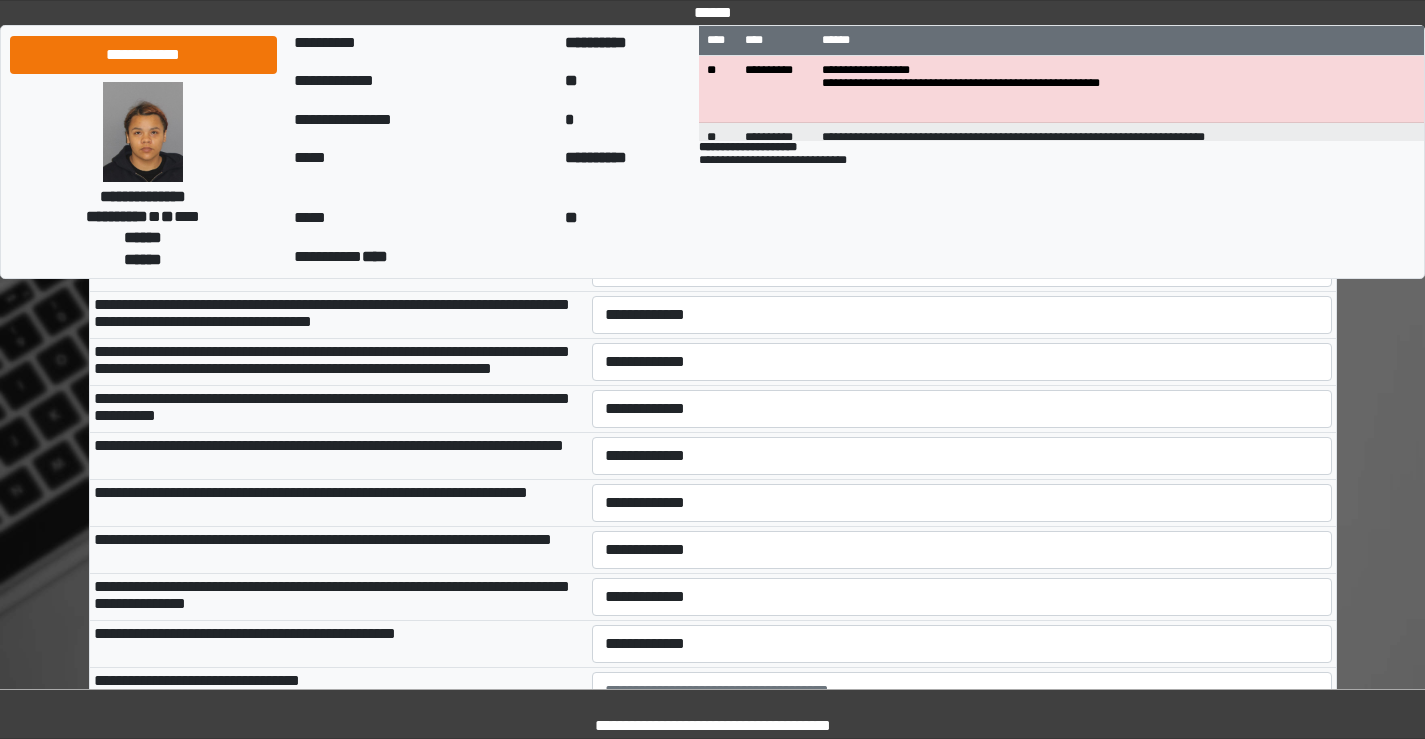 scroll, scrollTop: 12600, scrollLeft: 0, axis: vertical 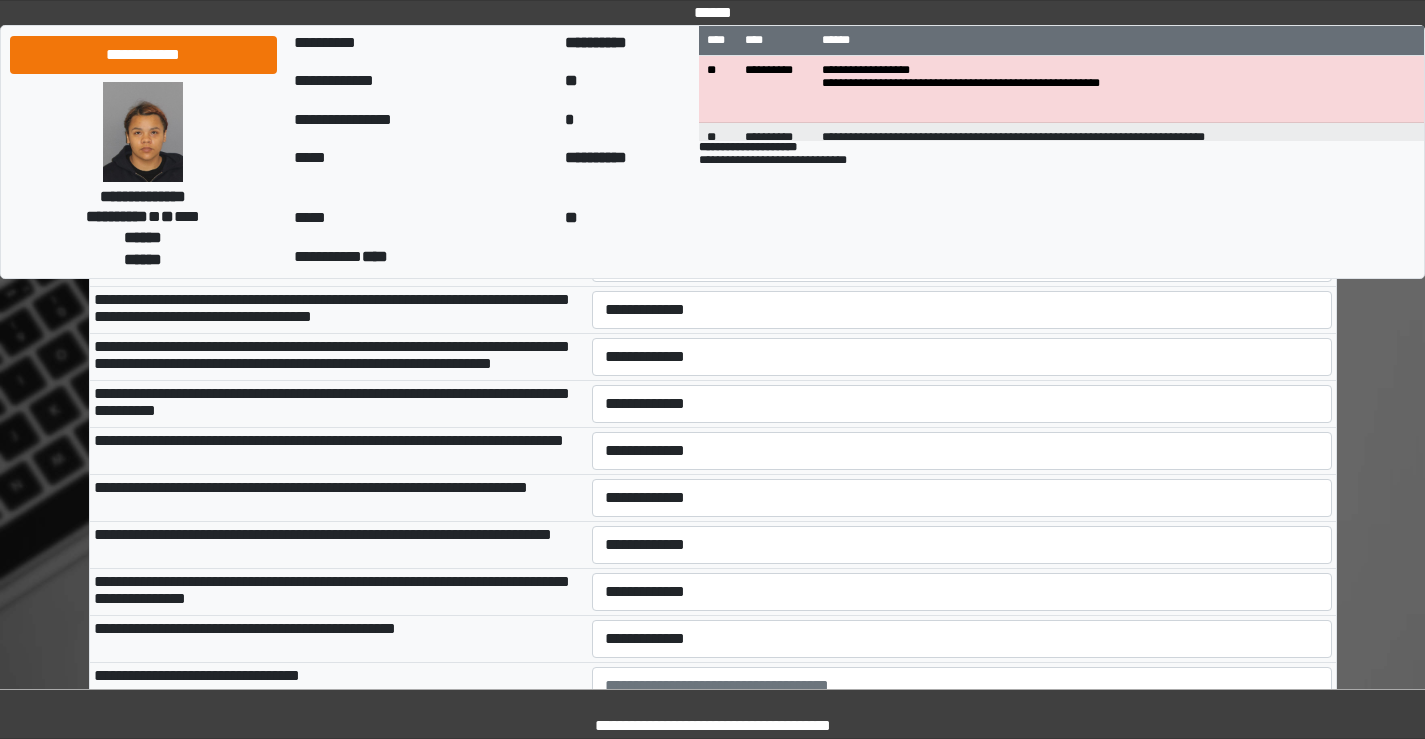 click on "**********" at bounding box center [962, 75] 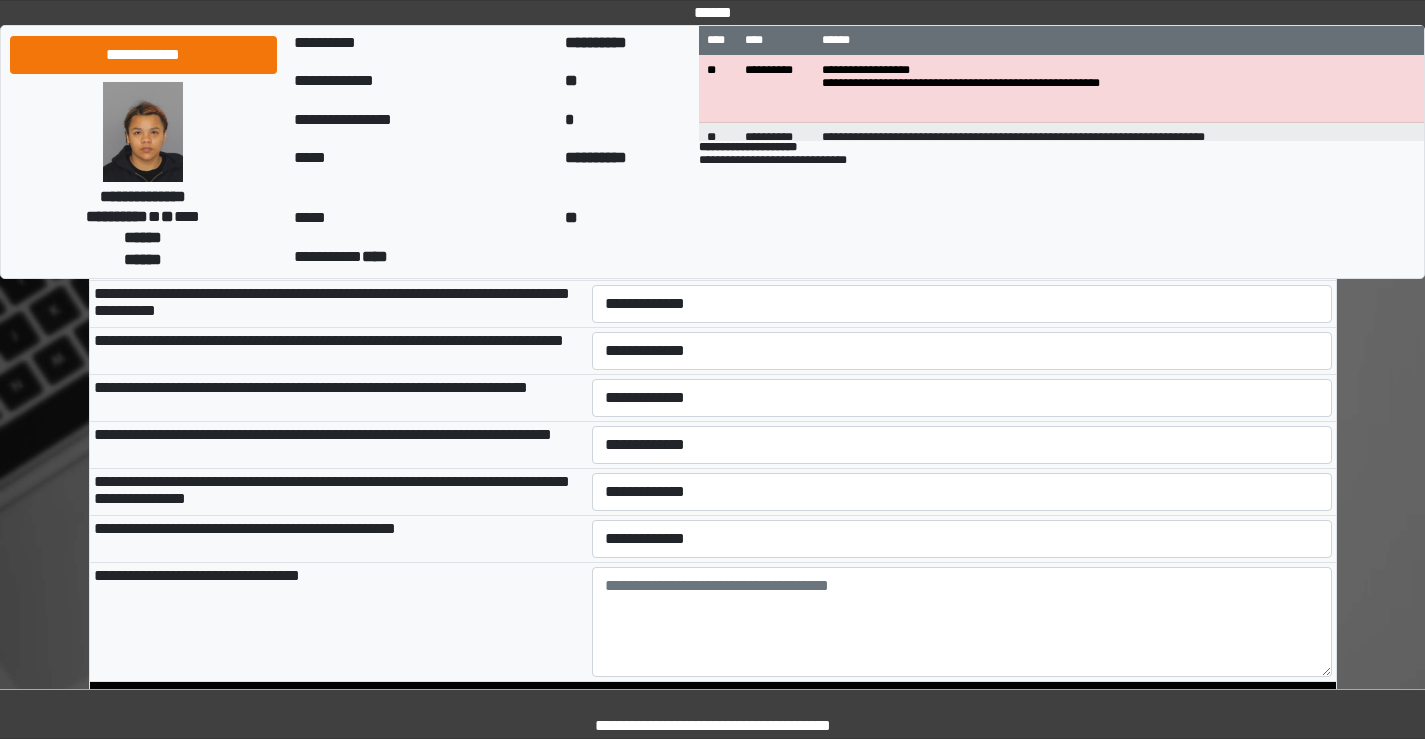 click on "**********" at bounding box center (962, 22) 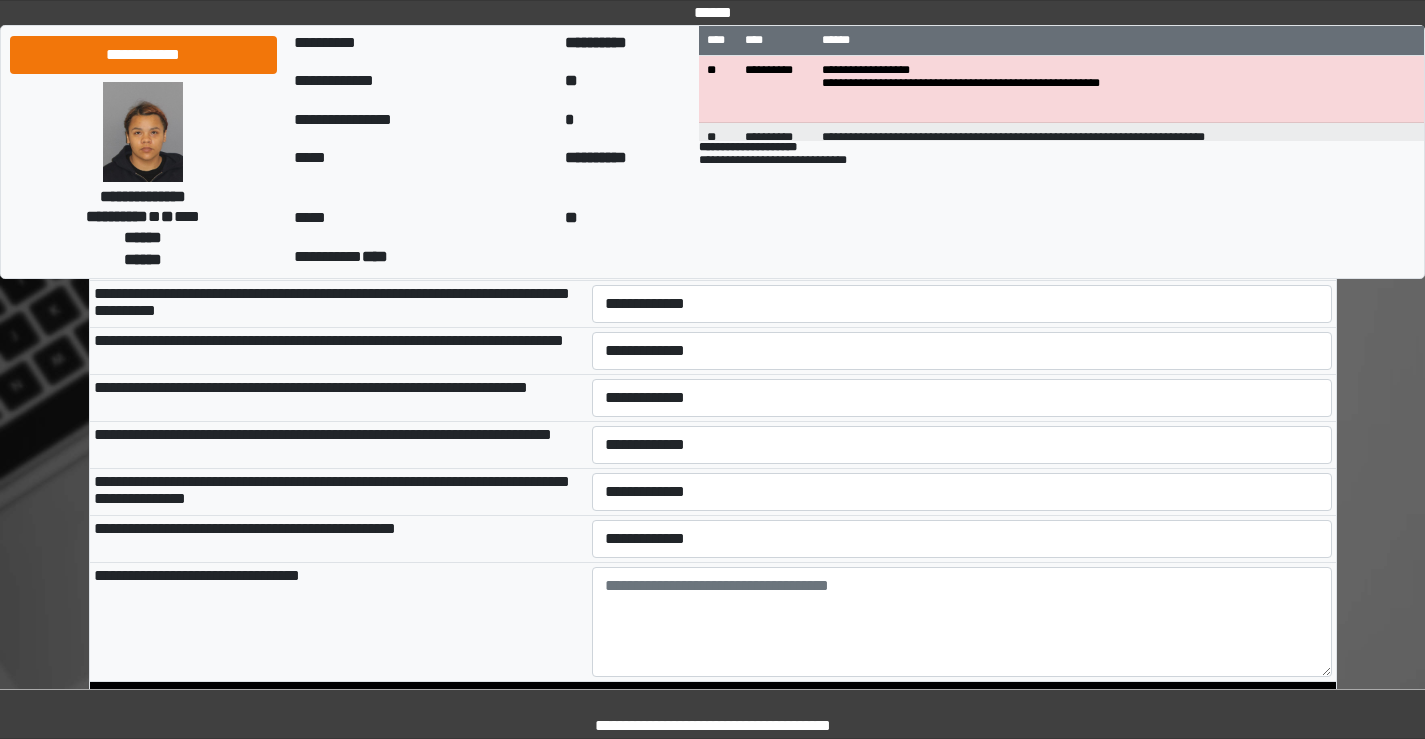 click on "**********" at bounding box center (962, 69) 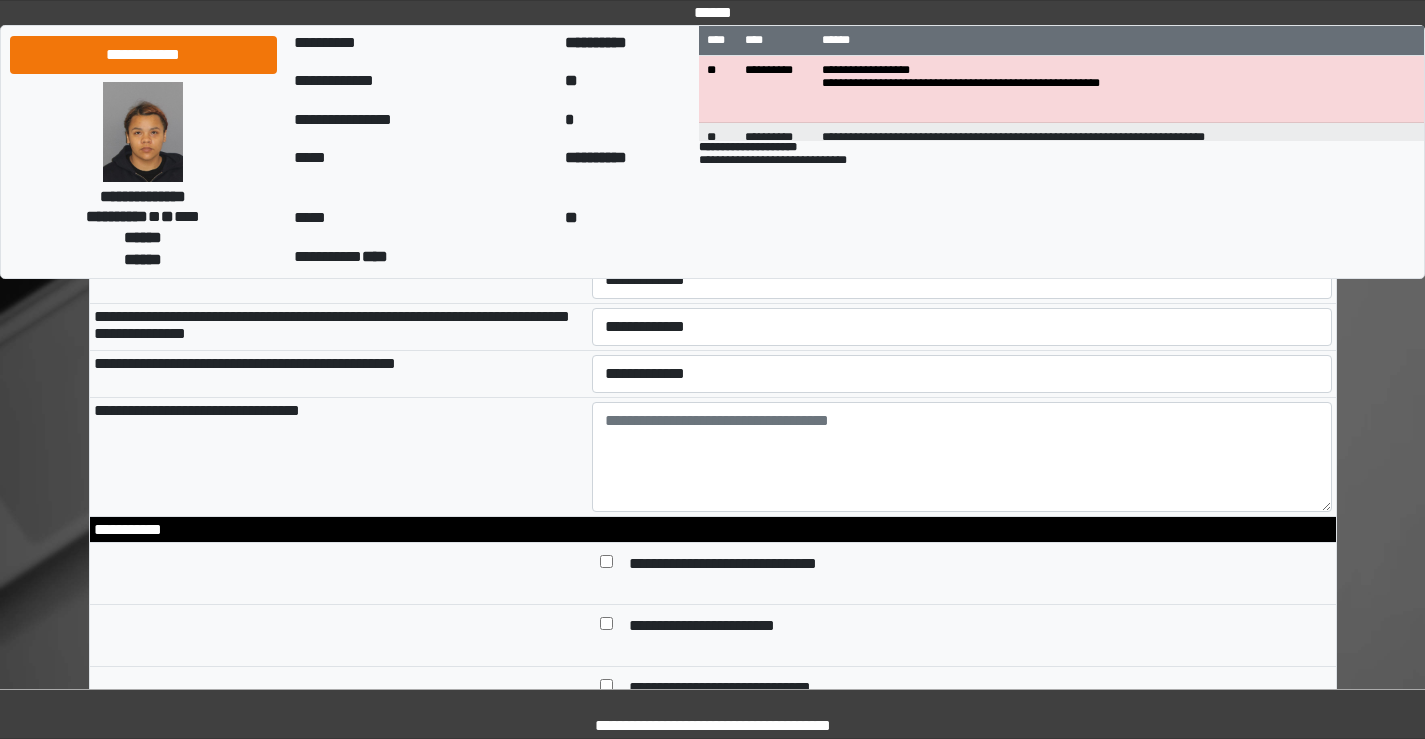 scroll, scrollTop: 12900, scrollLeft: 0, axis: vertical 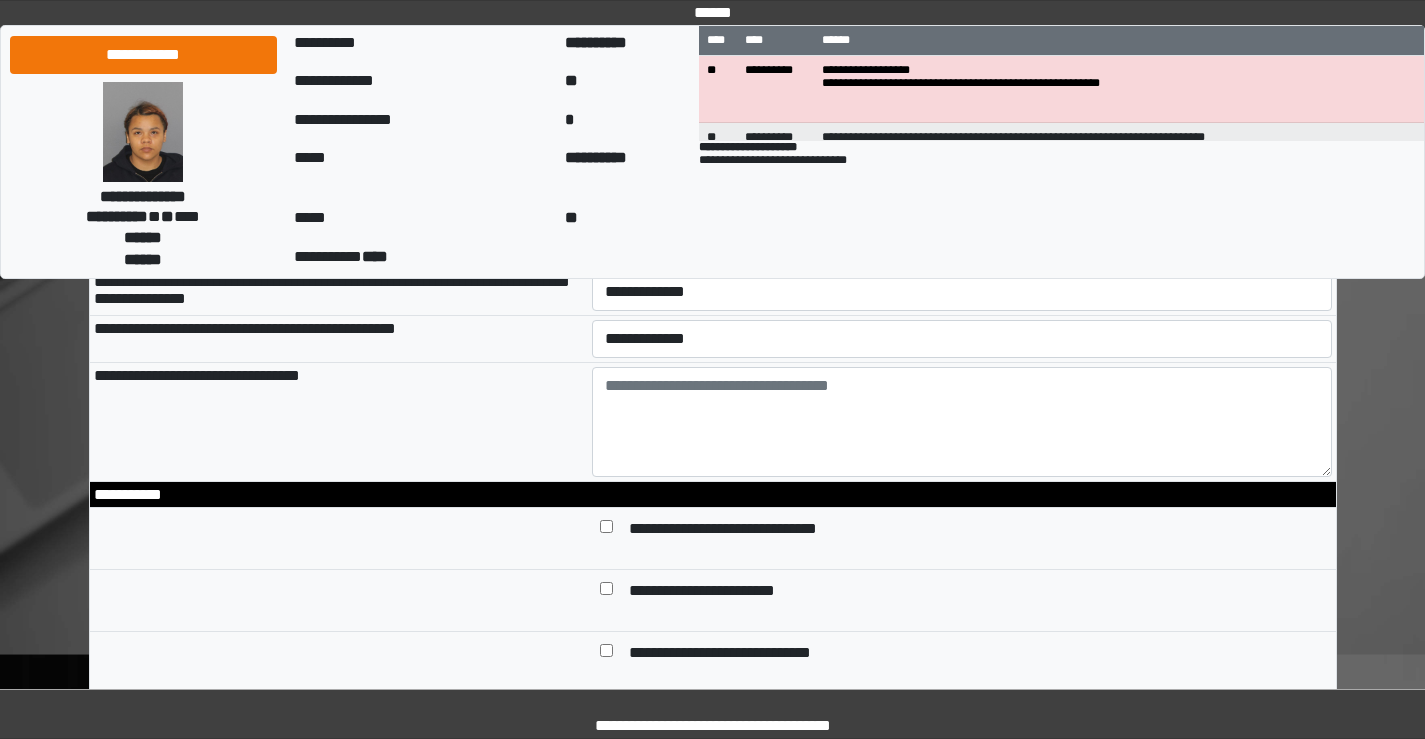 click on "**********" at bounding box center (962, -37) 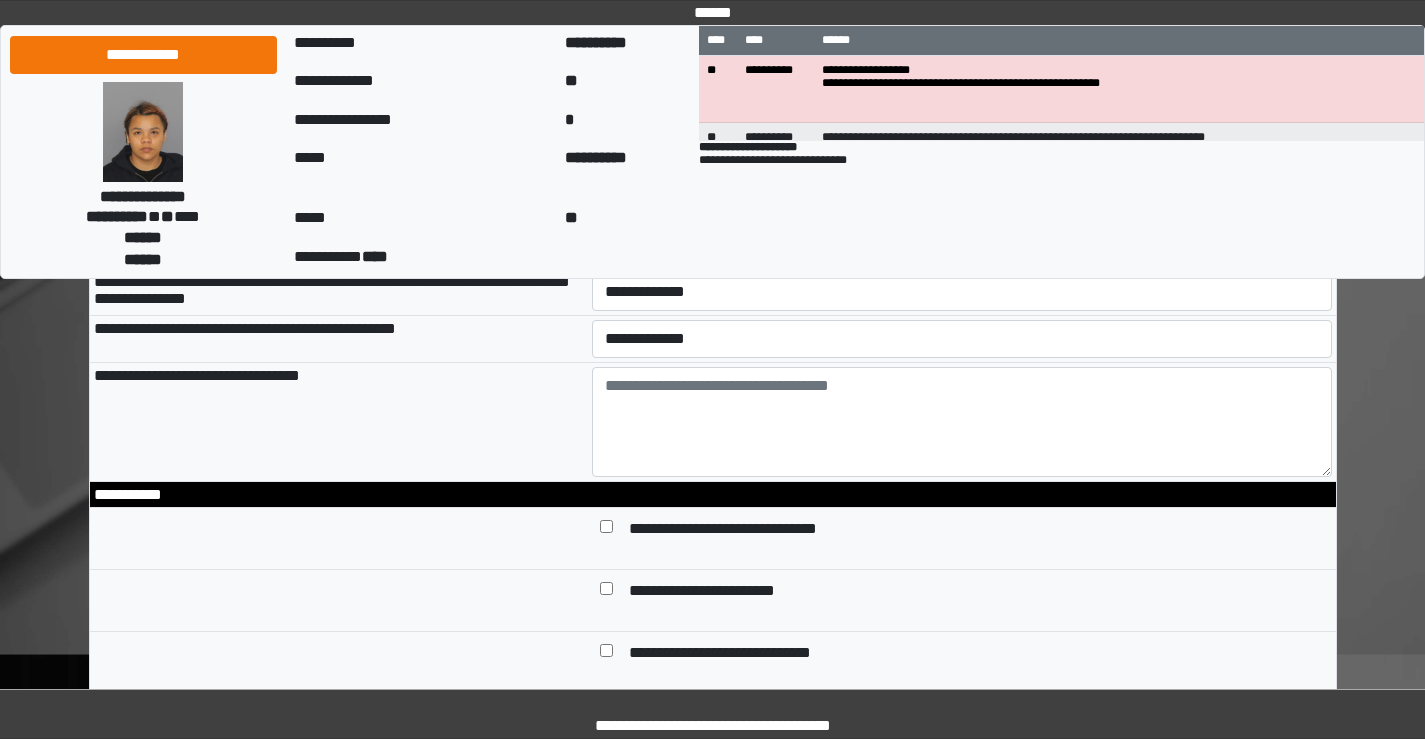 click on "**********" at bounding box center [962, 10] 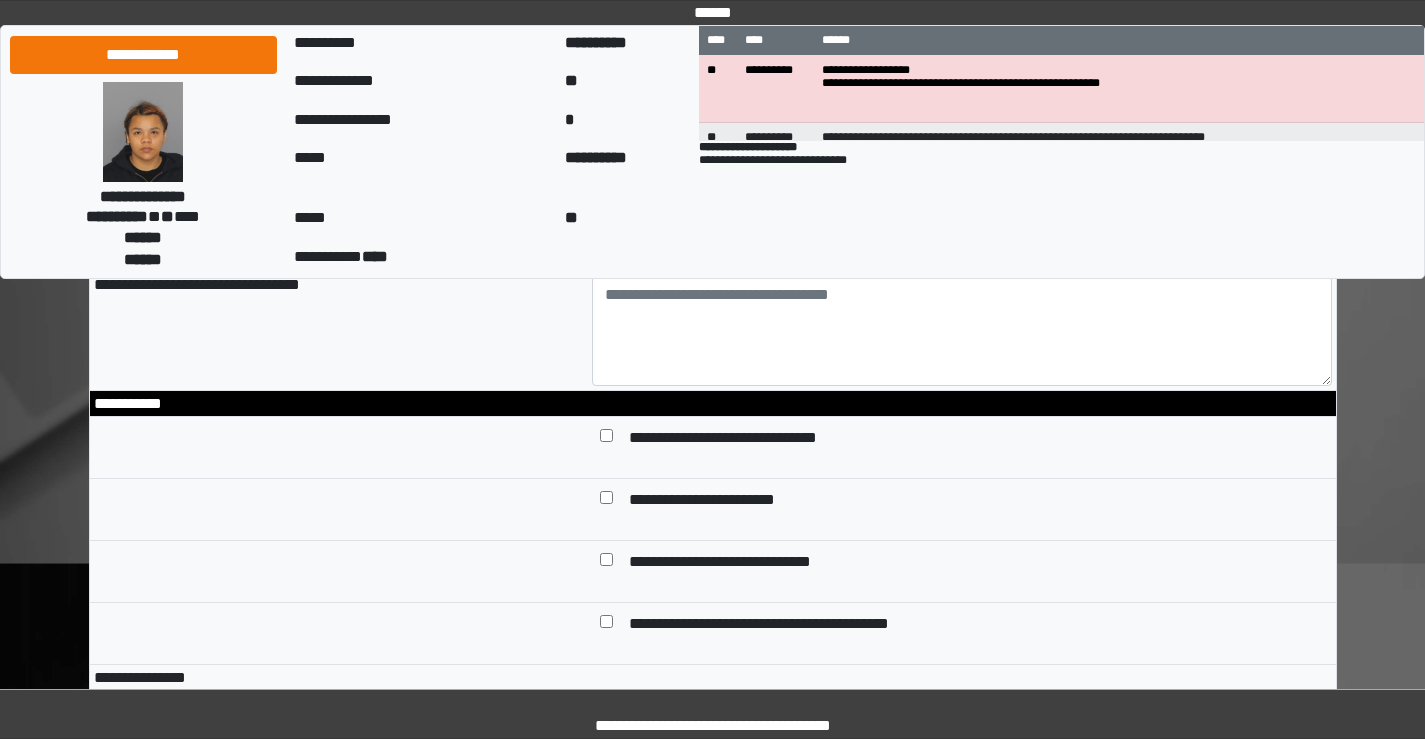 scroll, scrollTop: 13000, scrollLeft: 0, axis: vertical 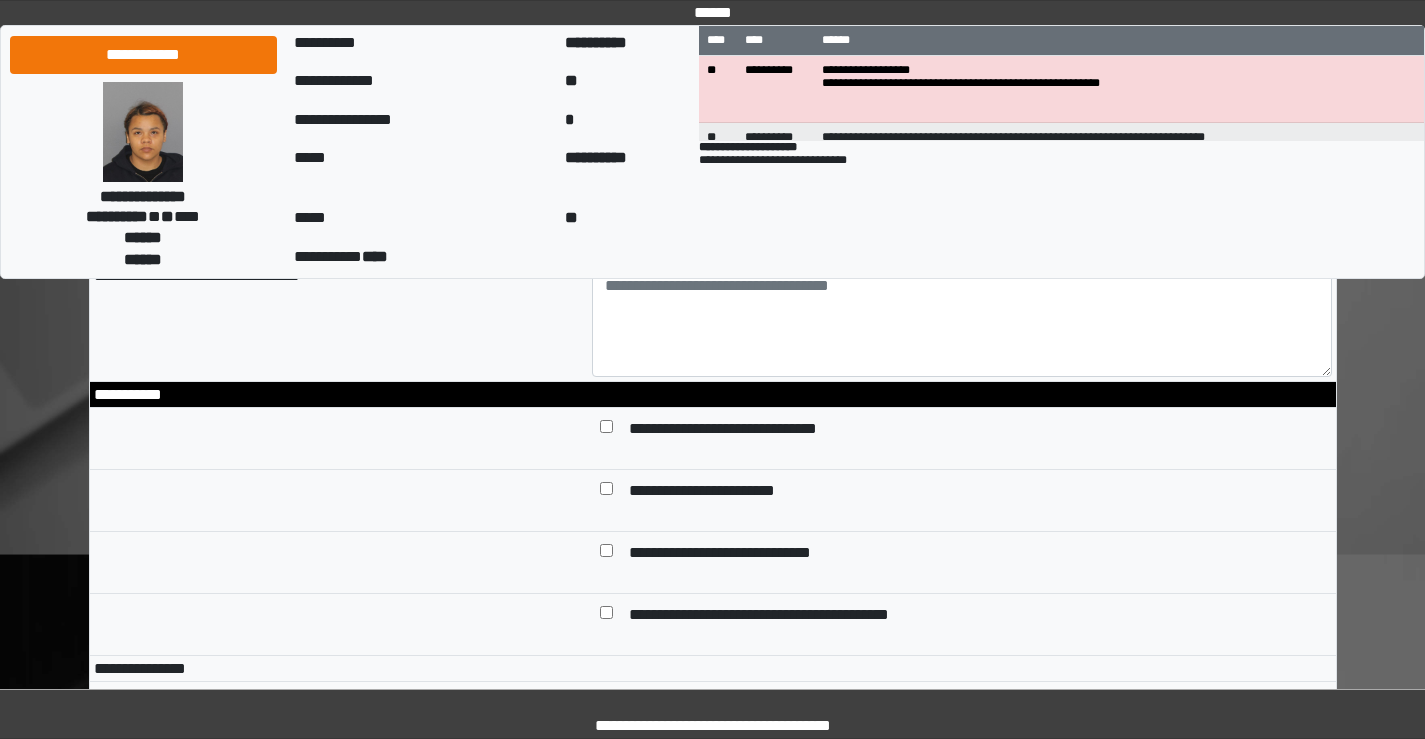 drag, startPoint x: 685, startPoint y: 480, endPoint x: 687, endPoint y: 494, distance: 14.142136 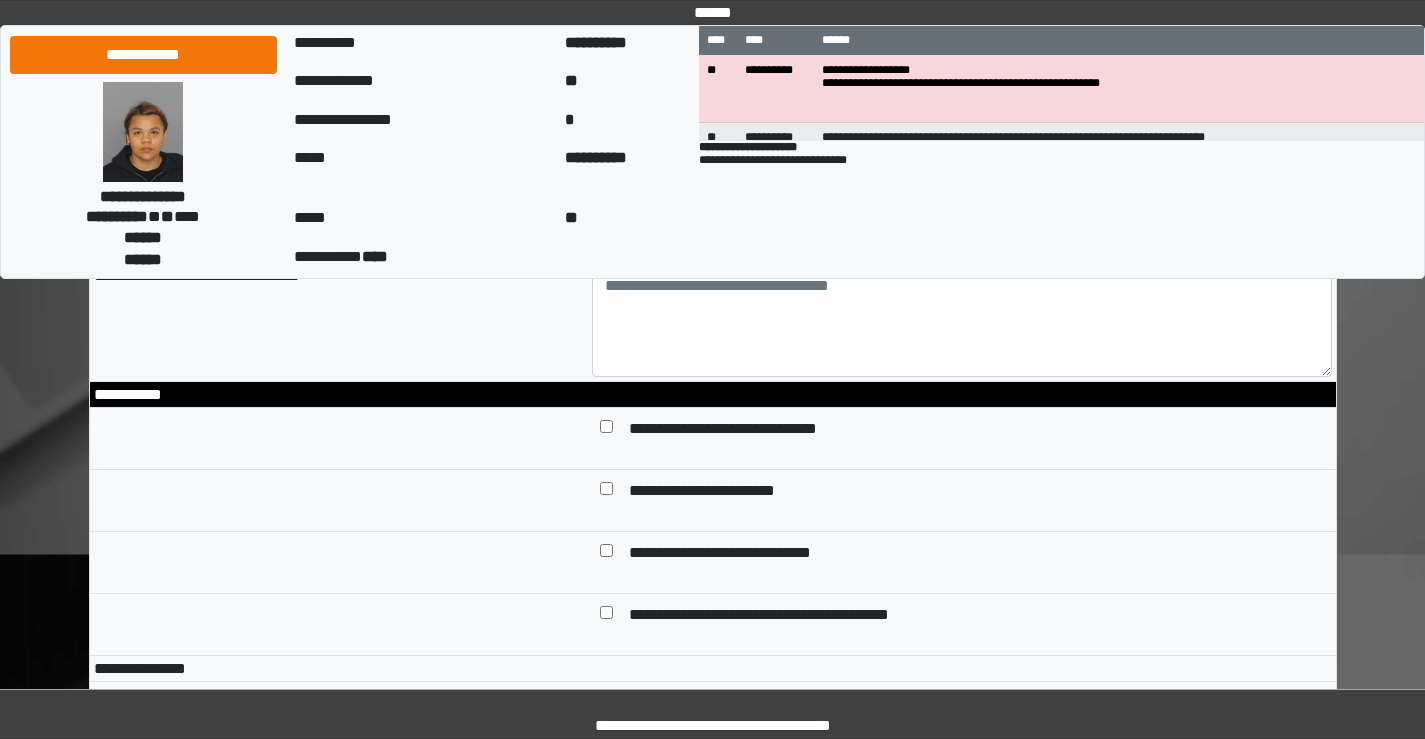 scroll, scrollTop: 13100, scrollLeft: 0, axis: vertical 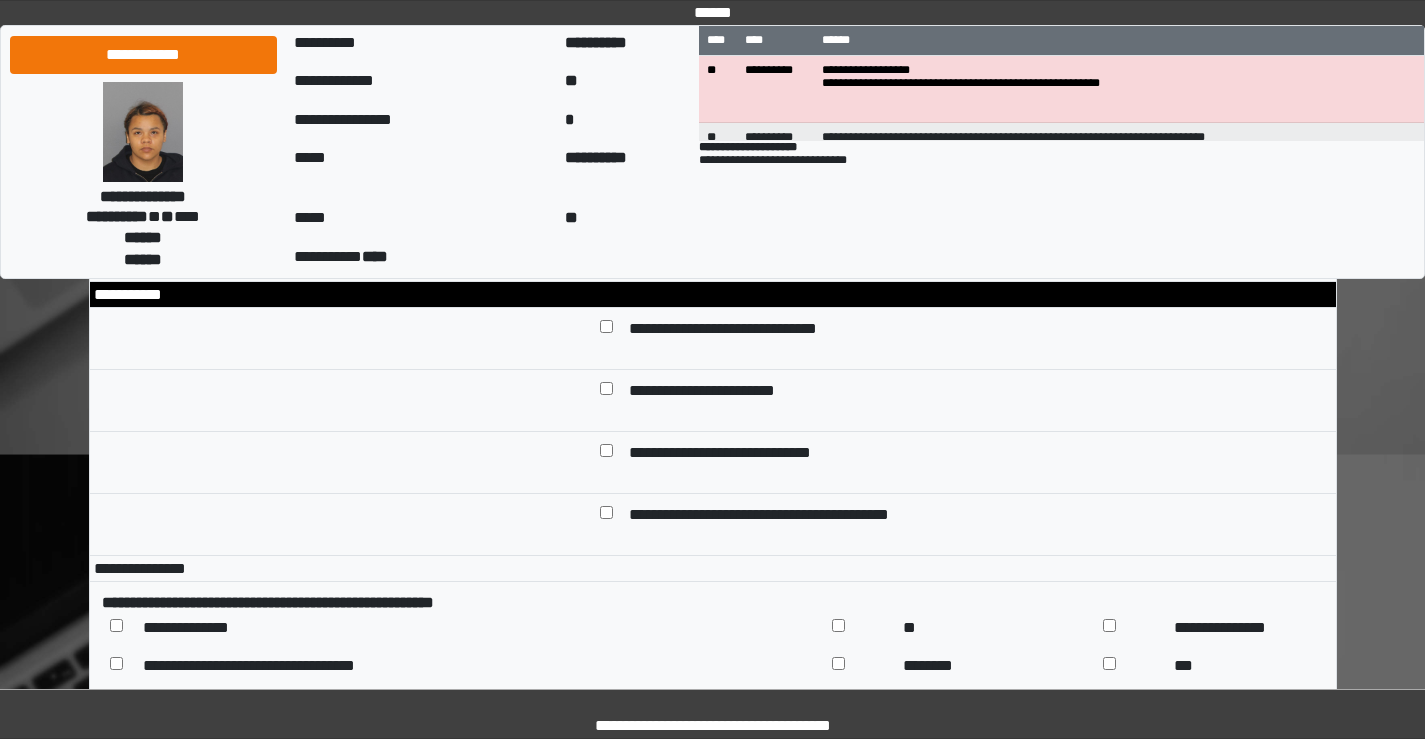 click on "**********" at bounding box center (962, -49) 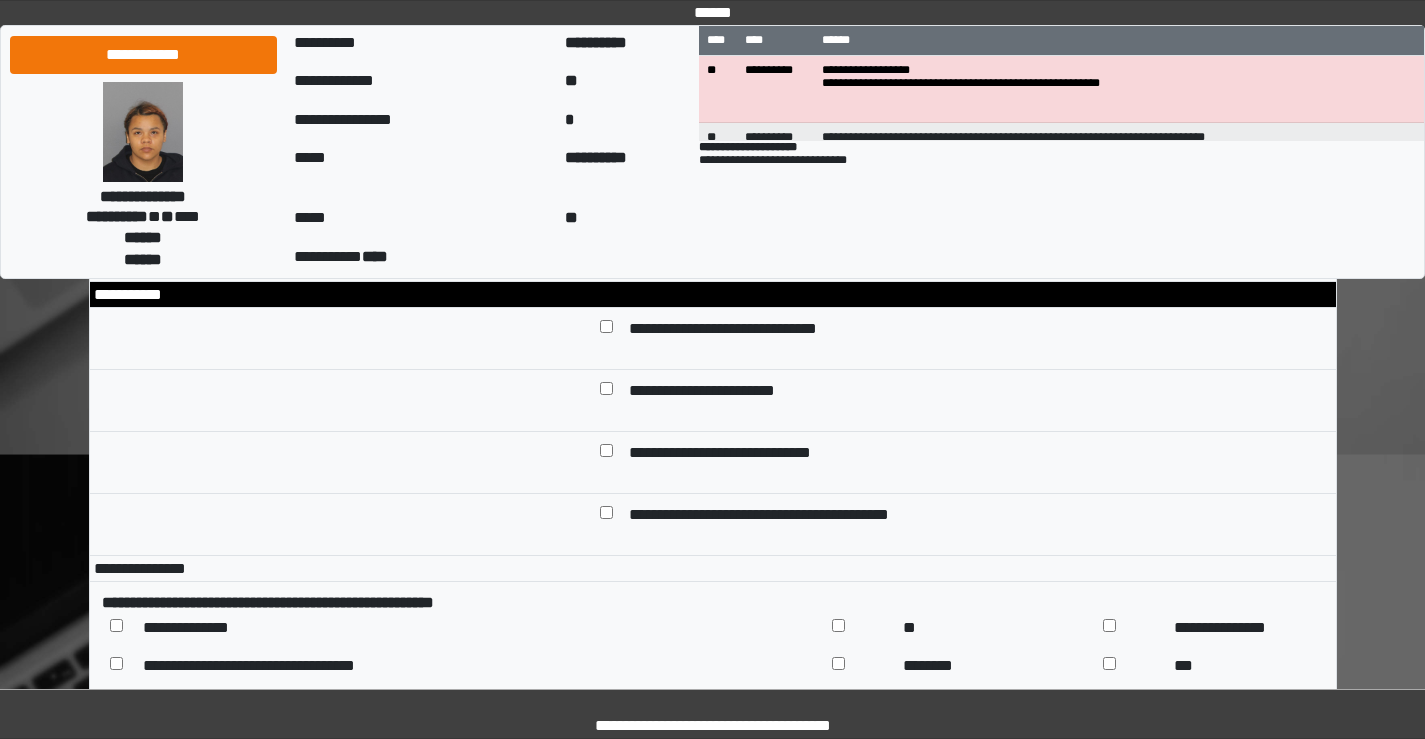 select on "*" 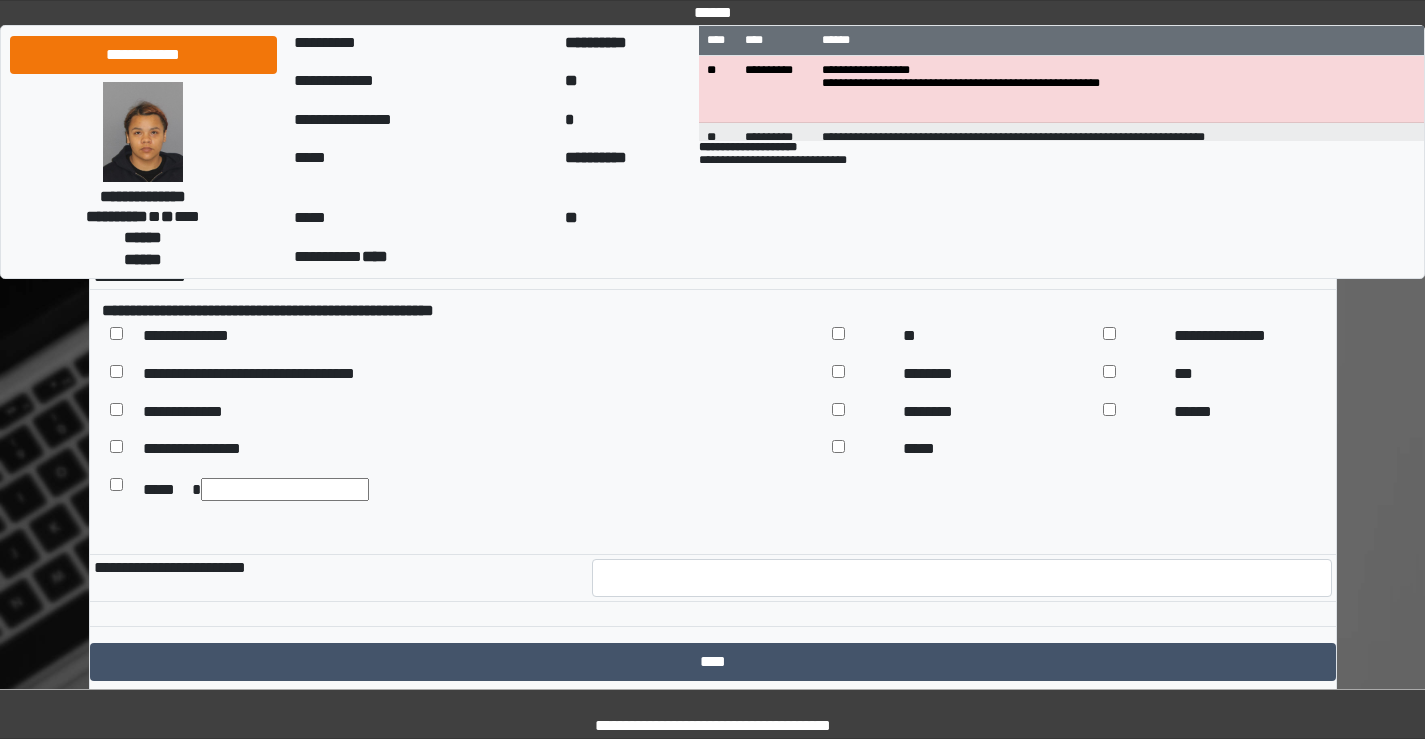 scroll, scrollTop: 13400, scrollLeft: 0, axis: vertical 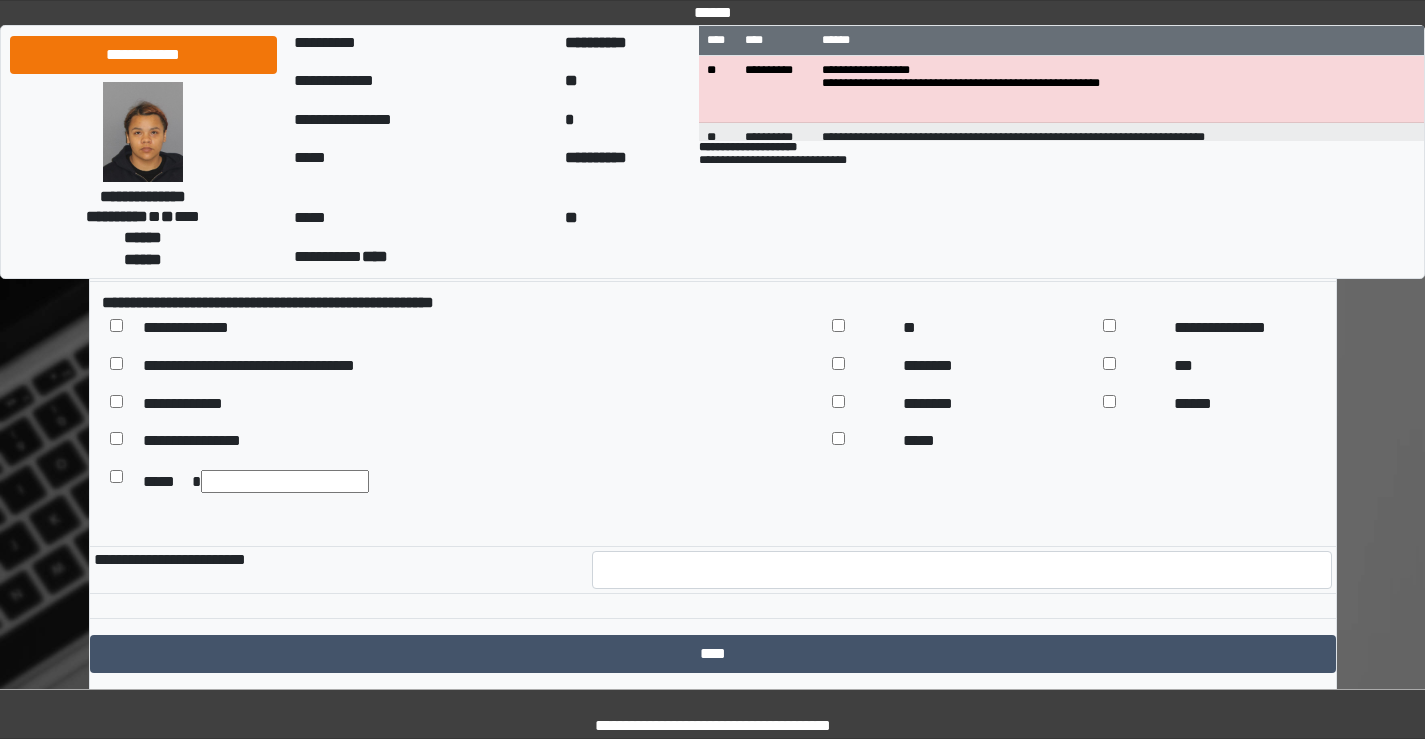 click on "**********" at bounding box center [962, -161] 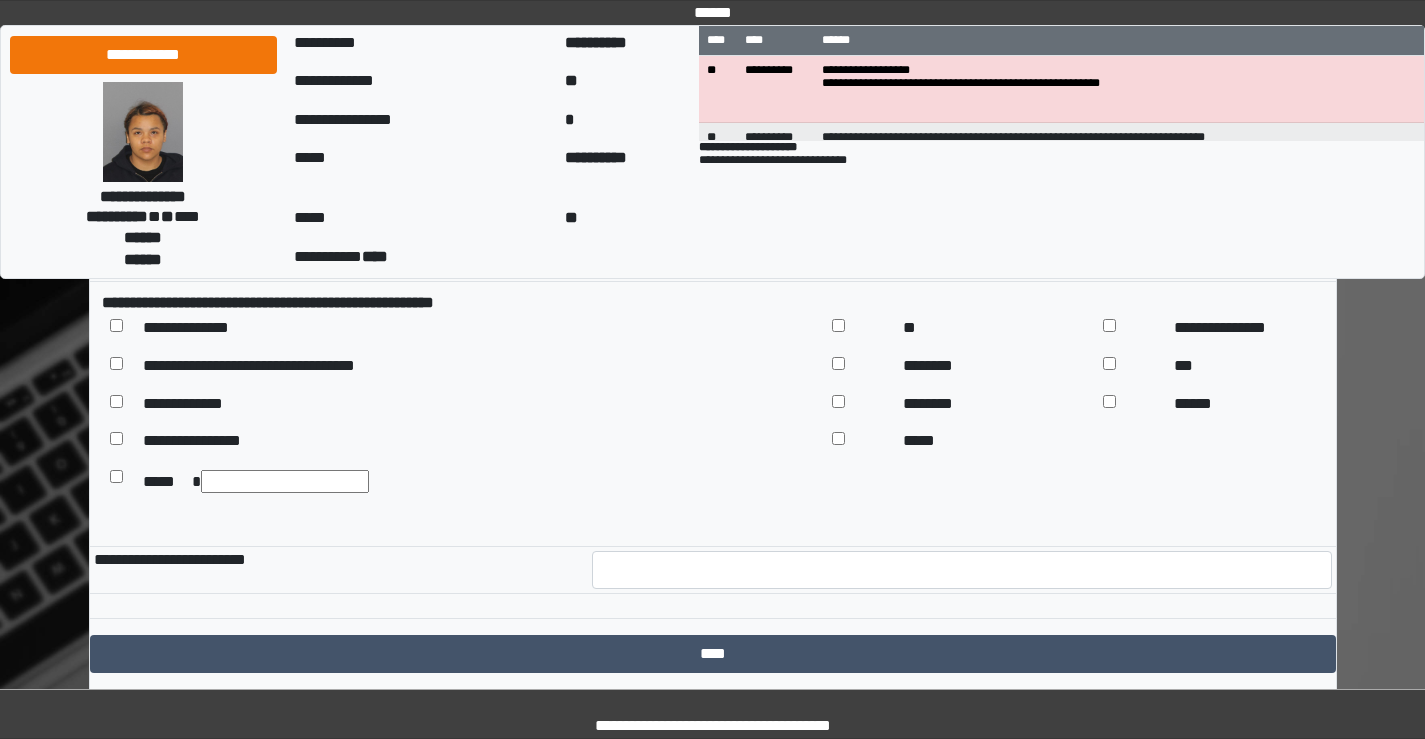 select on "*" 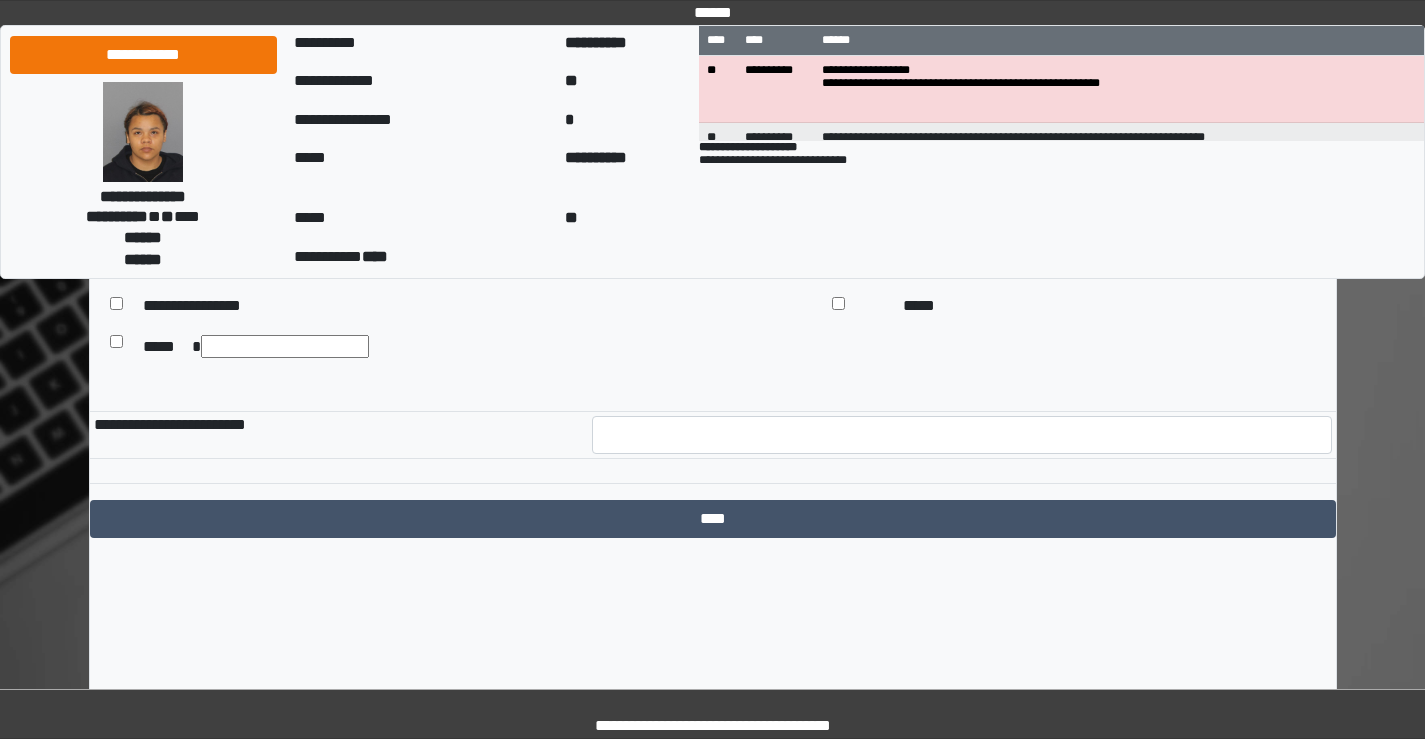 scroll, scrollTop: 13500, scrollLeft: 0, axis: vertical 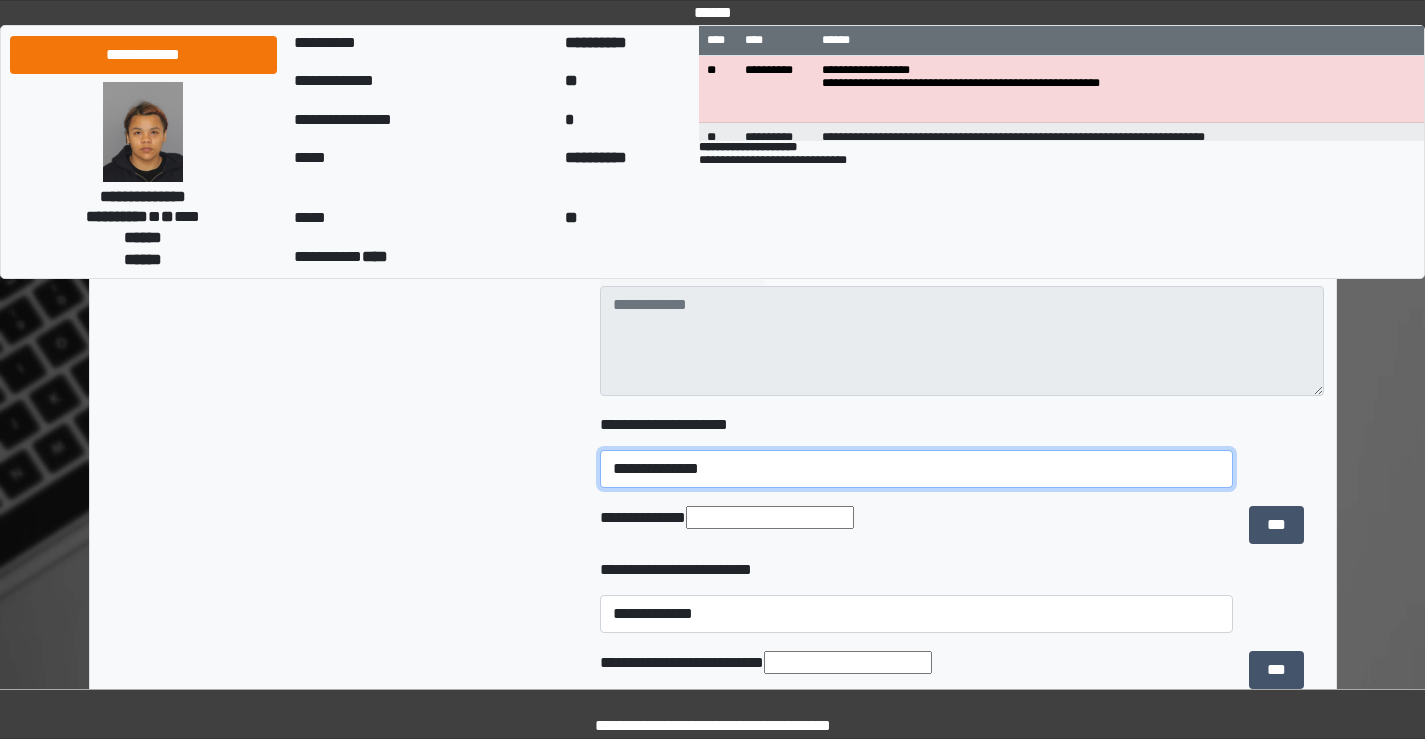 drag, startPoint x: 770, startPoint y: 512, endPoint x: 566, endPoint y: 518, distance: 204.08821 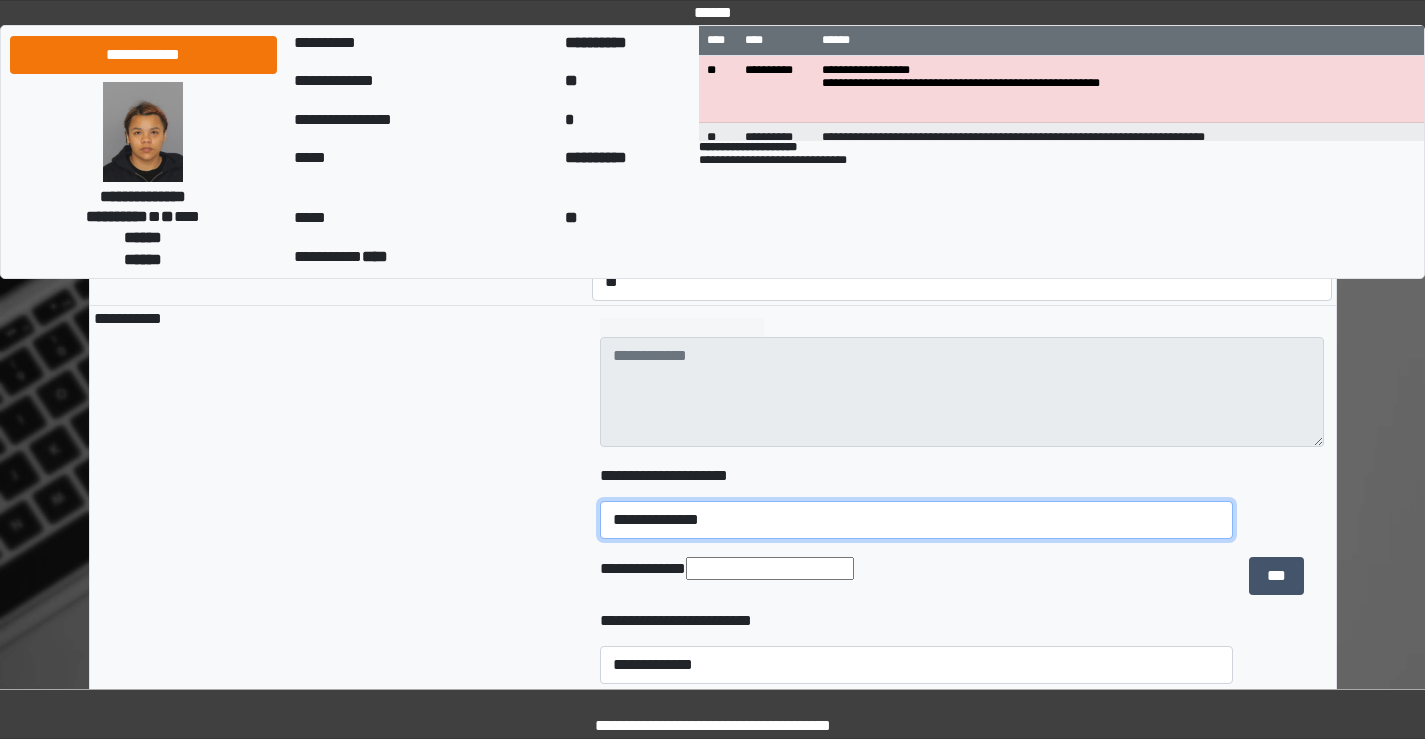 scroll, scrollTop: 1800, scrollLeft: 0, axis: vertical 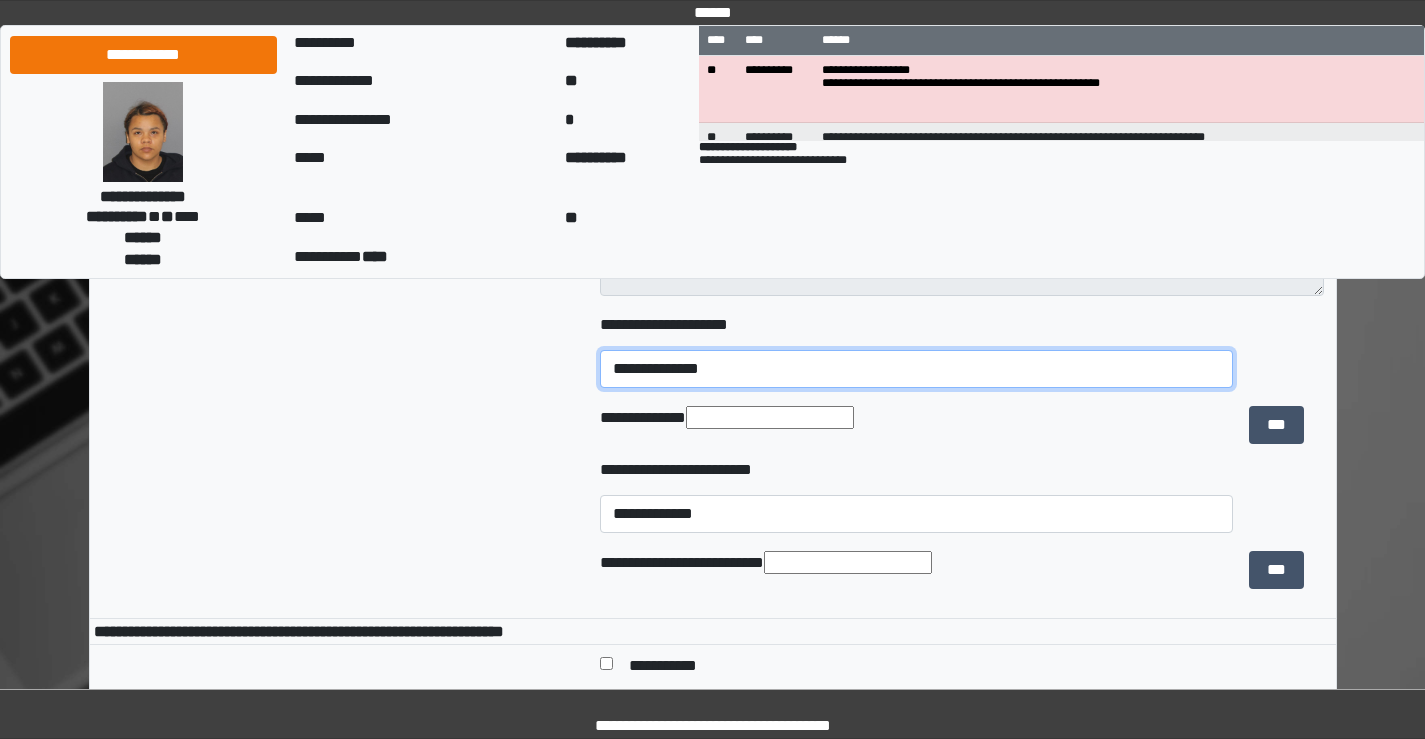 click on "**********" at bounding box center [916, 369] 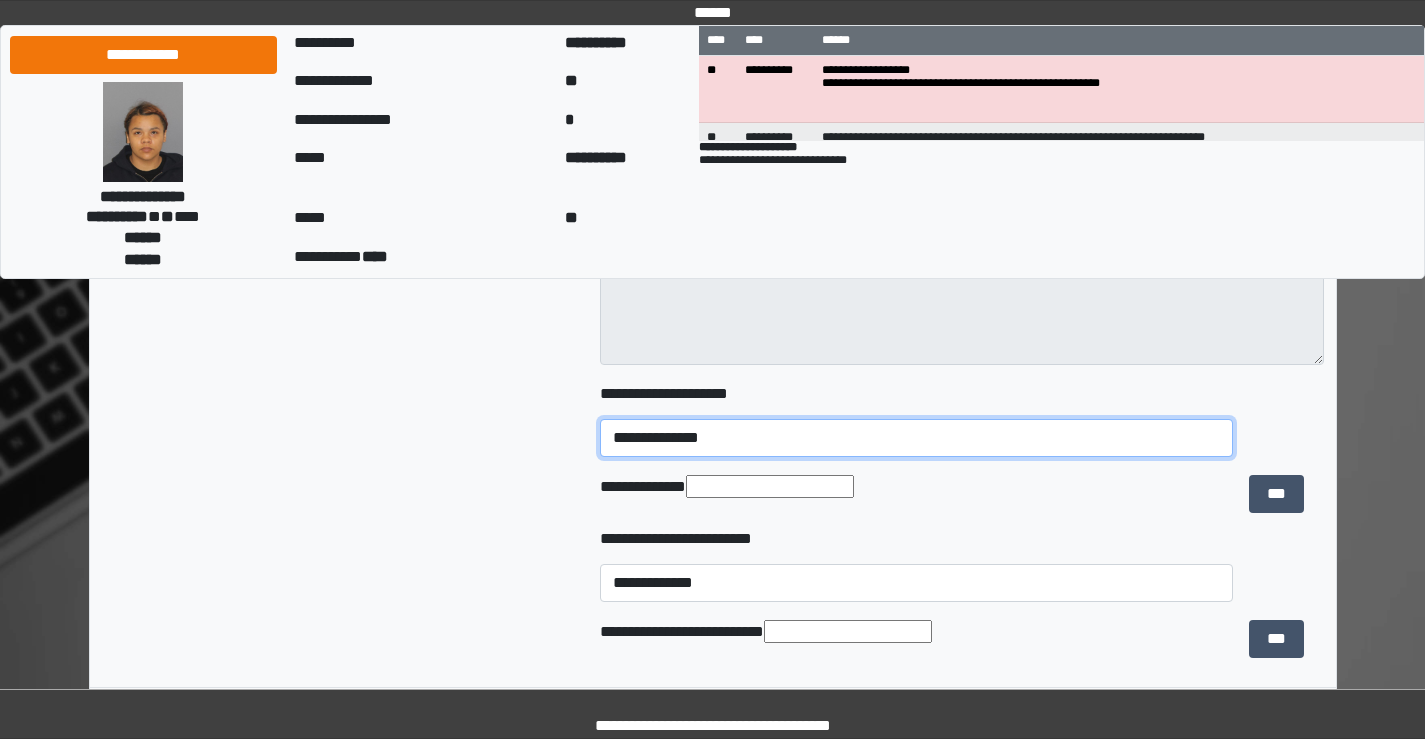 scroll, scrollTop: 1700, scrollLeft: 0, axis: vertical 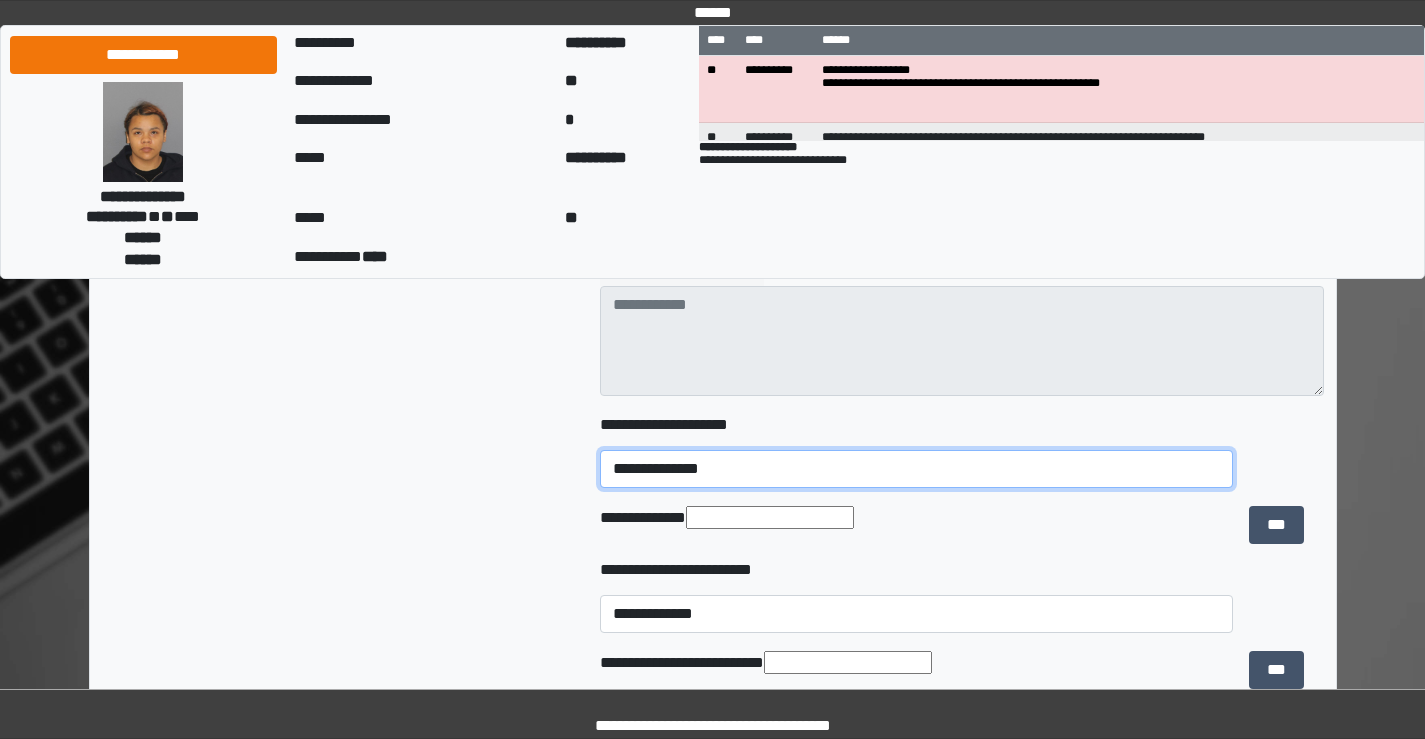 click on "**********" at bounding box center (916, 469) 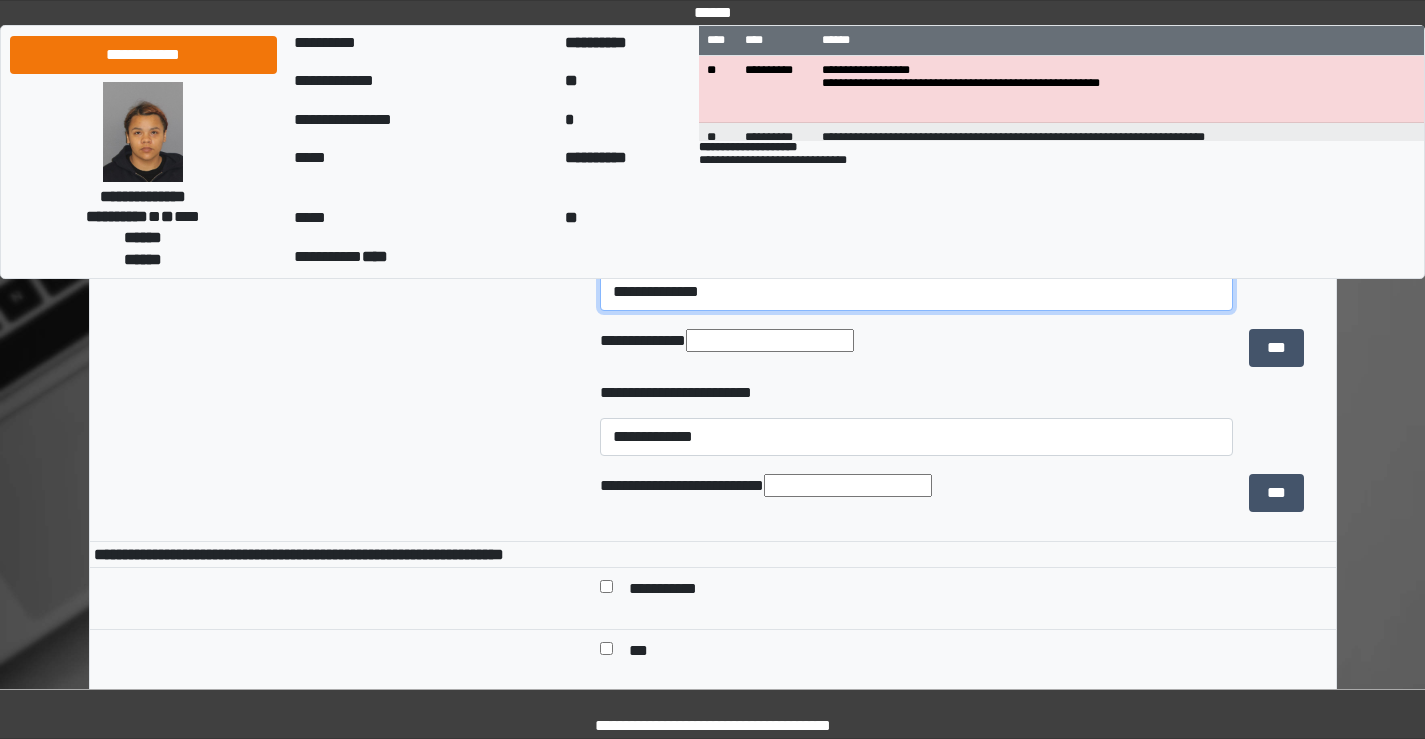 scroll, scrollTop: 1900, scrollLeft: 0, axis: vertical 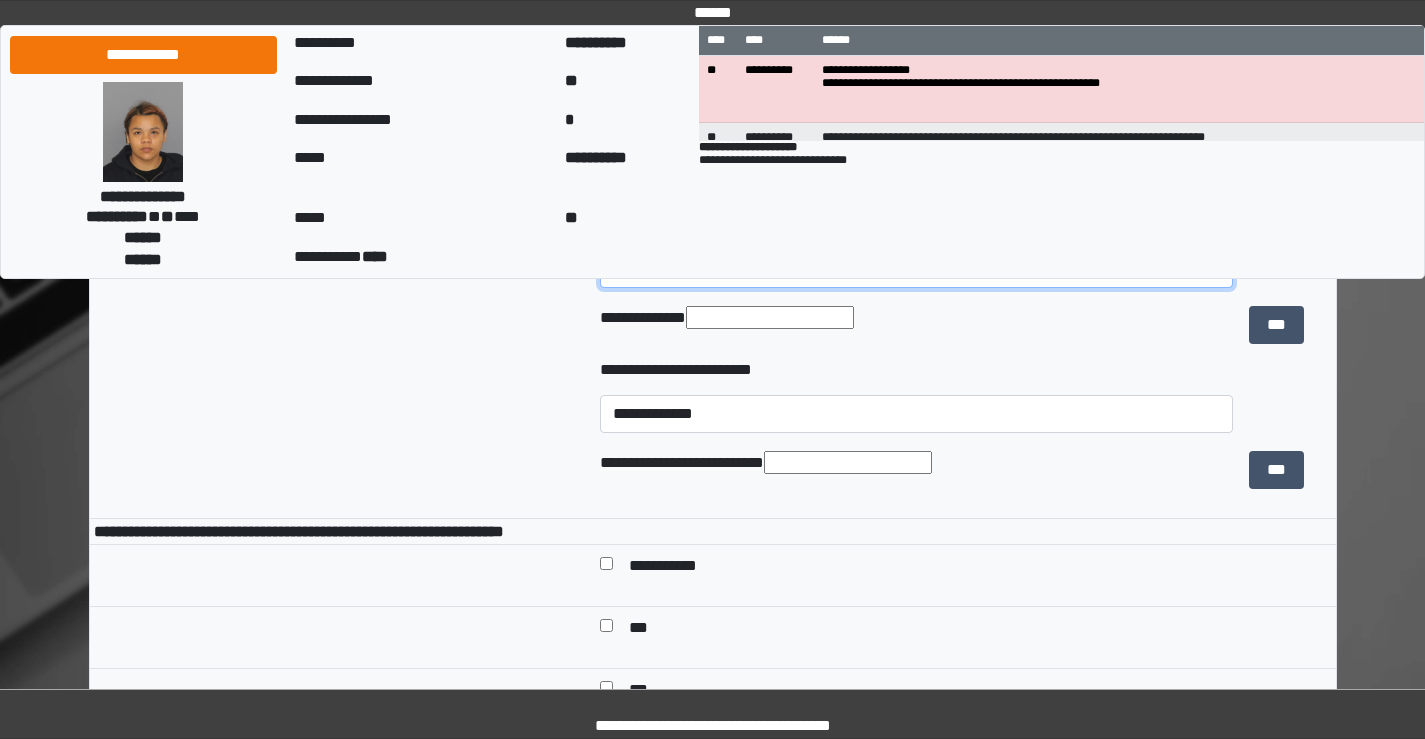 click on "**********" at bounding box center (916, 269) 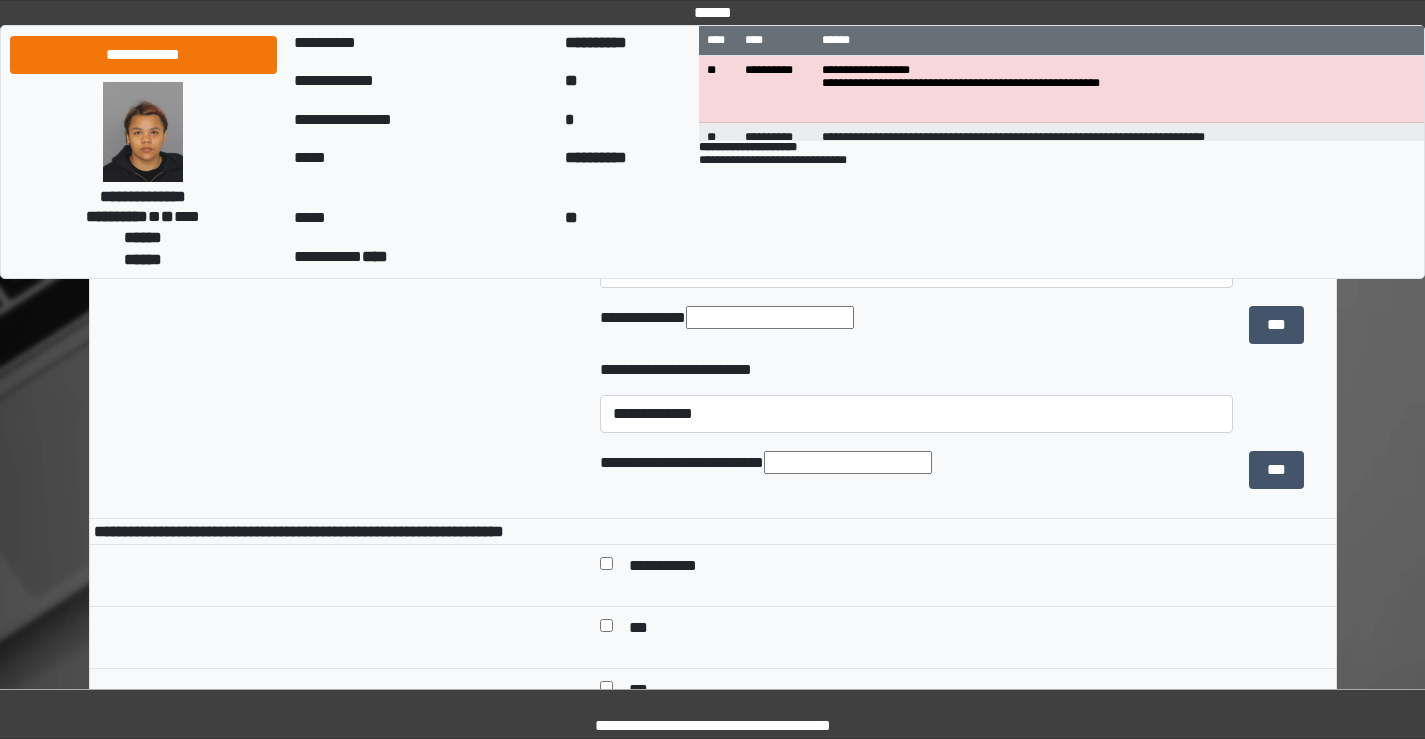 click on "**********" at bounding box center (339, 287) 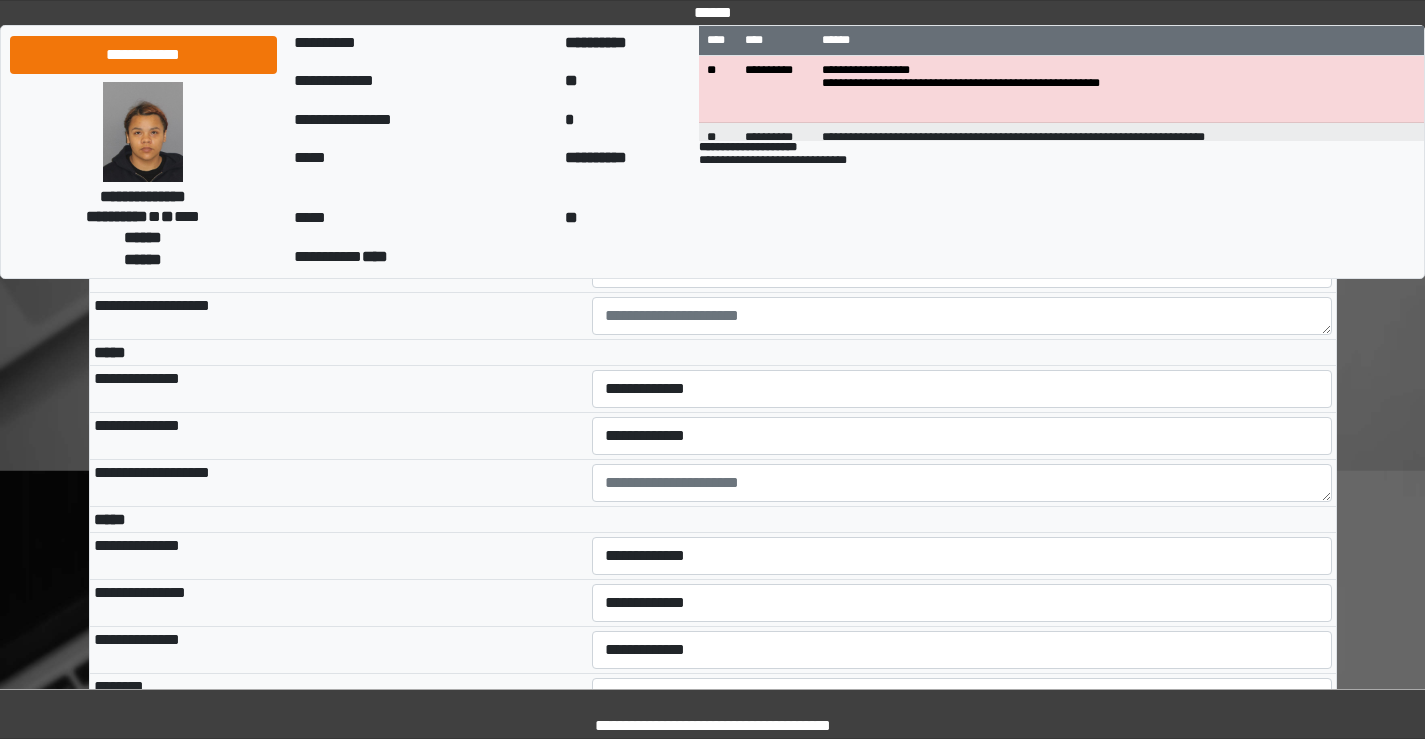 scroll, scrollTop: 5000, scrollLeft: 0, axis: vertical 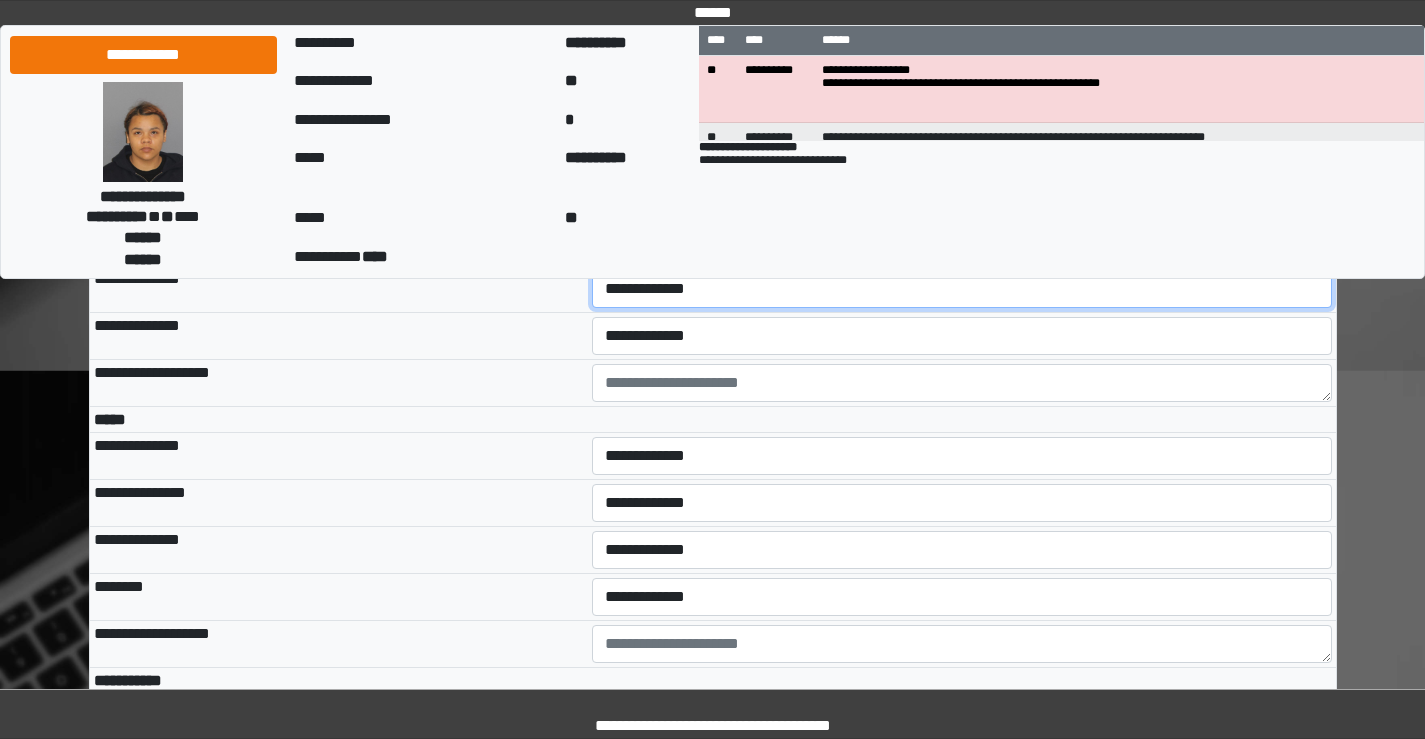 click on "**********" at bounding box center [962, 289] 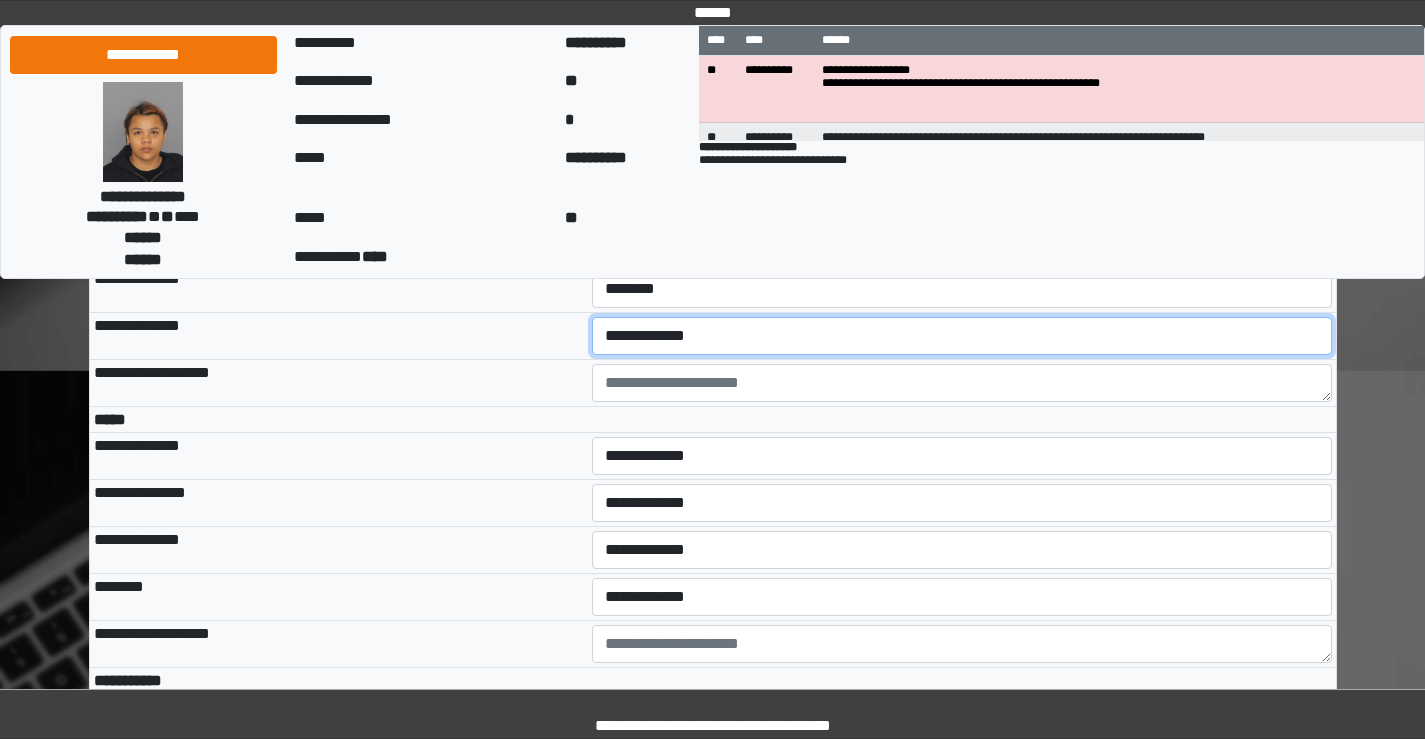 click on "**********" at bounding box center (962, 336) 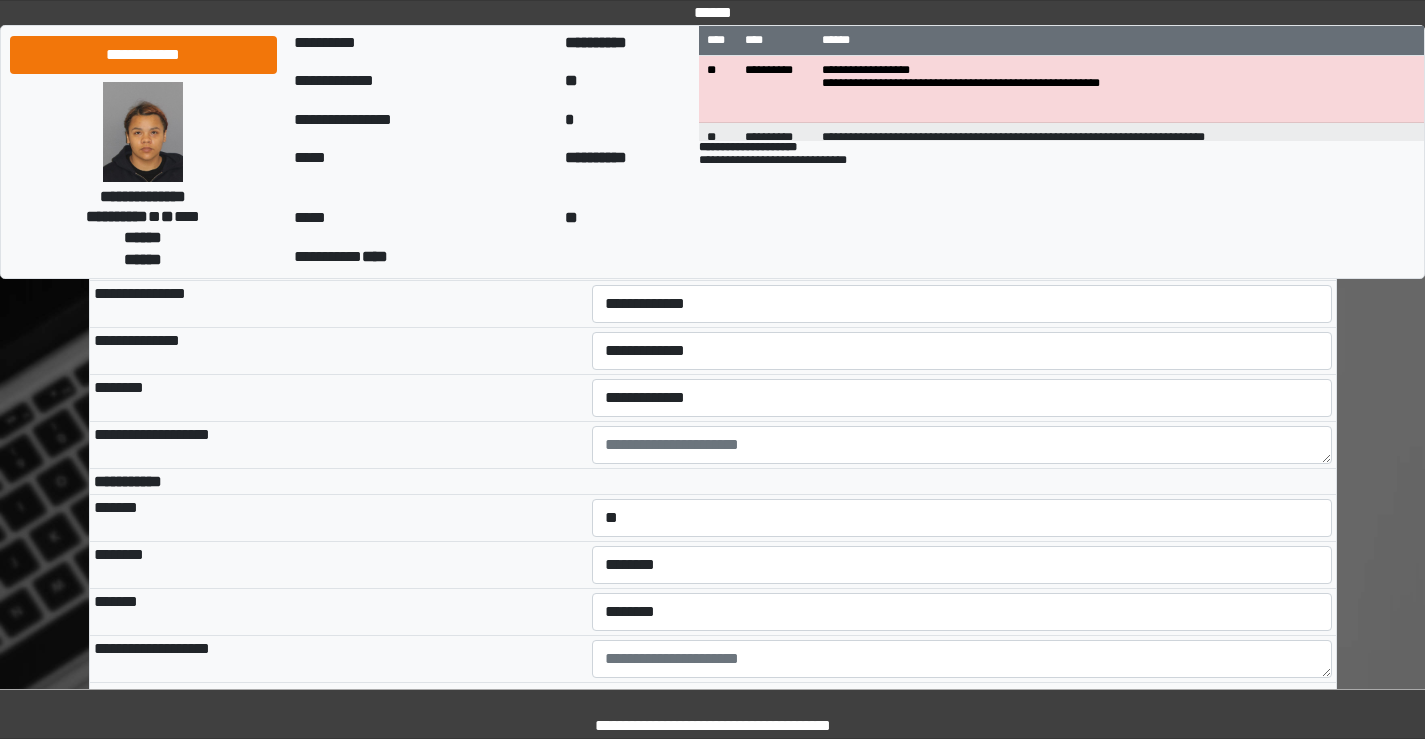 scroll, scrollTop: 5200, scrollLeft: 0, axis: vertical 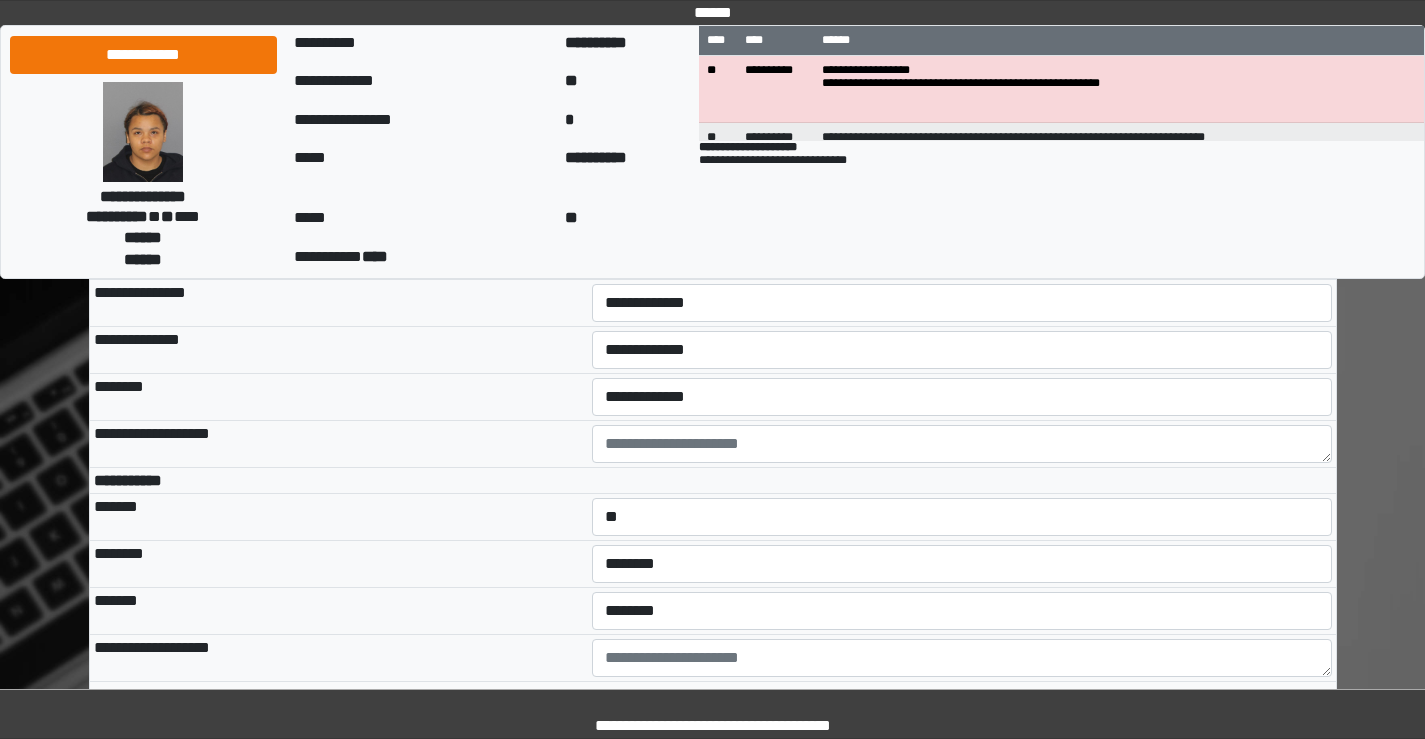click on "**********" at bounding box center [962, 256] 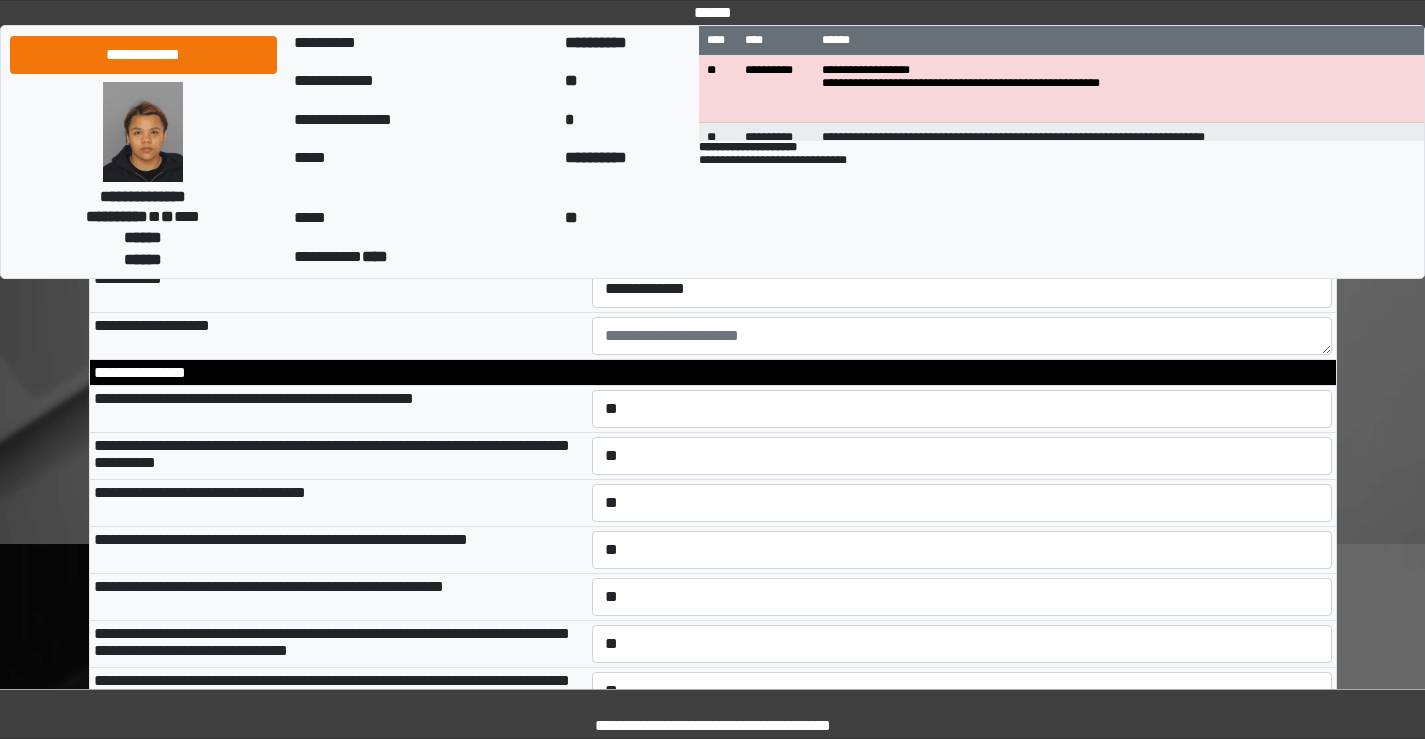 scroll, scrollTop: 5700, scrollLeft: 0, axis: vertical 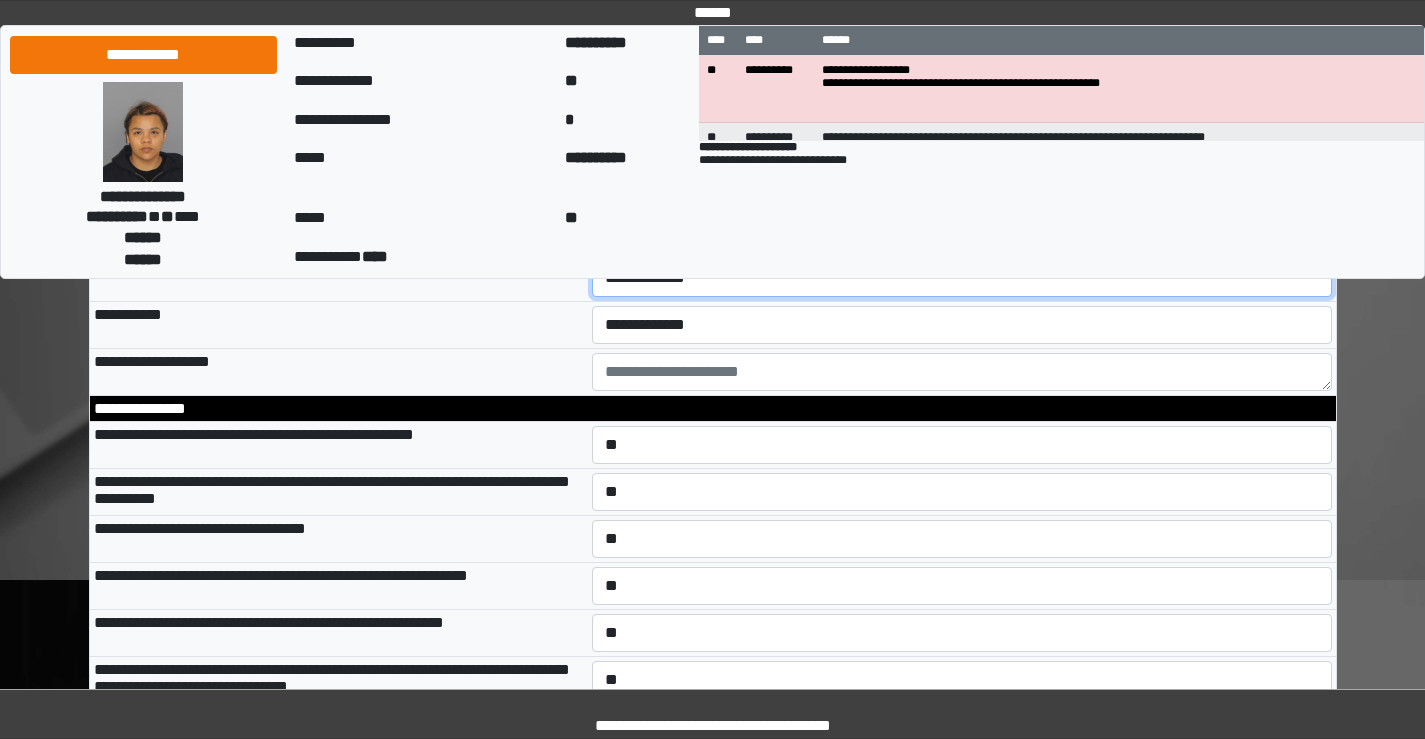 click on "**********" at bounding box center [962, 278] 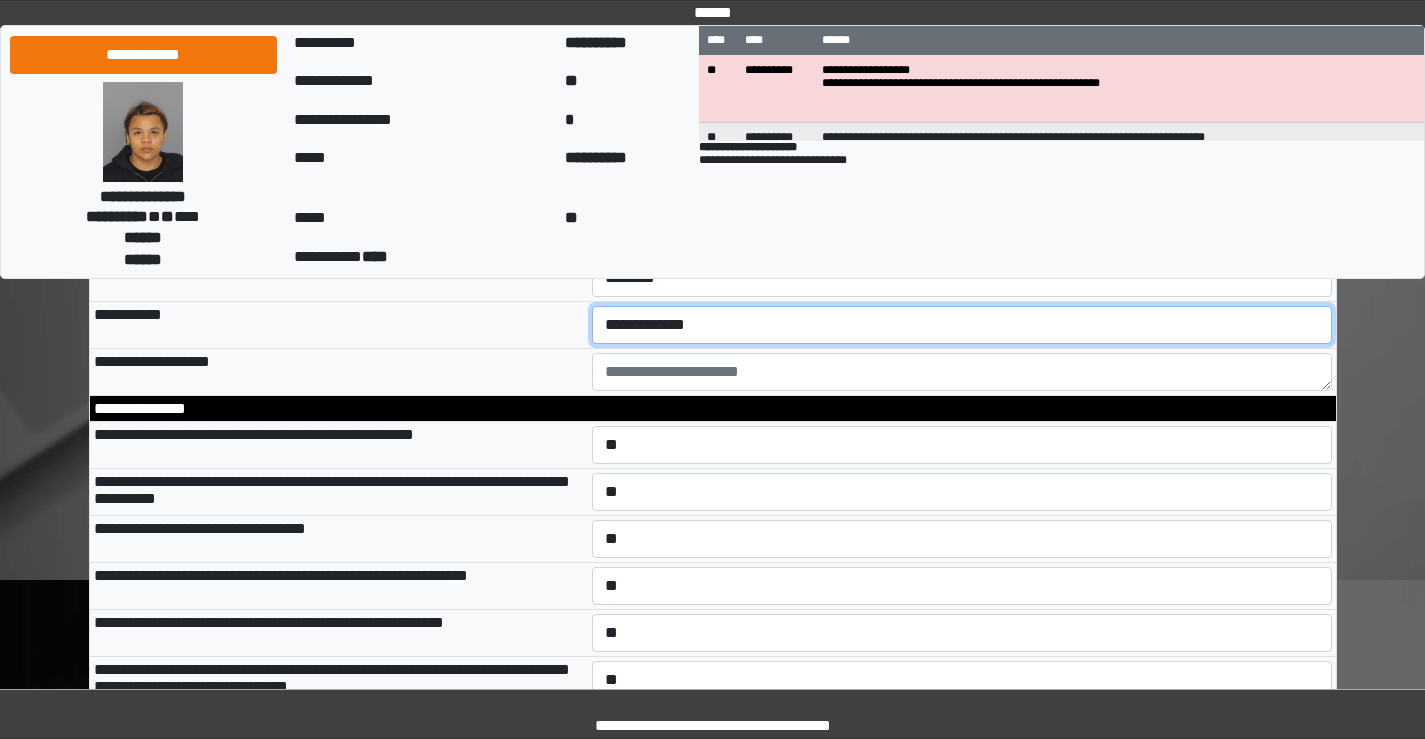 click on "**********" at bounding box center (962, 325) 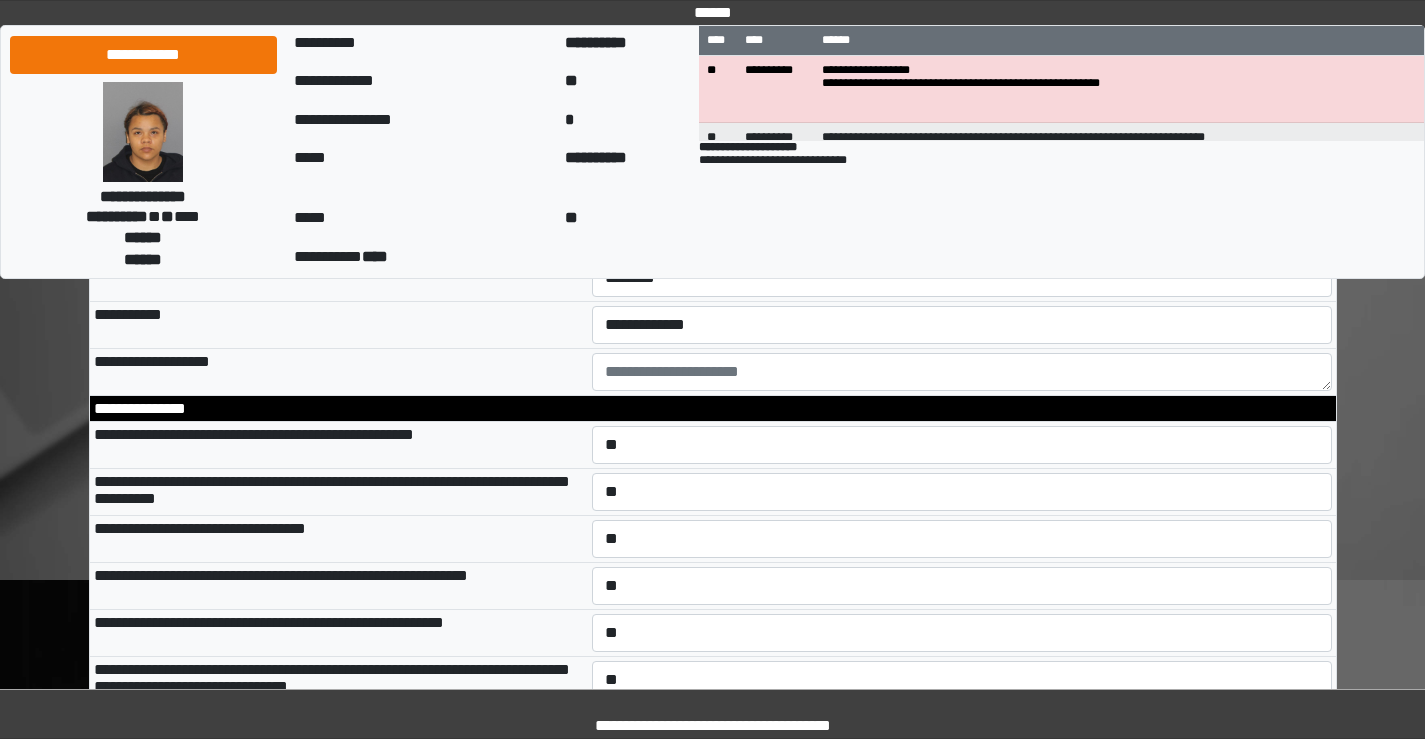 click on "**********" at bounding box center [339, 278] 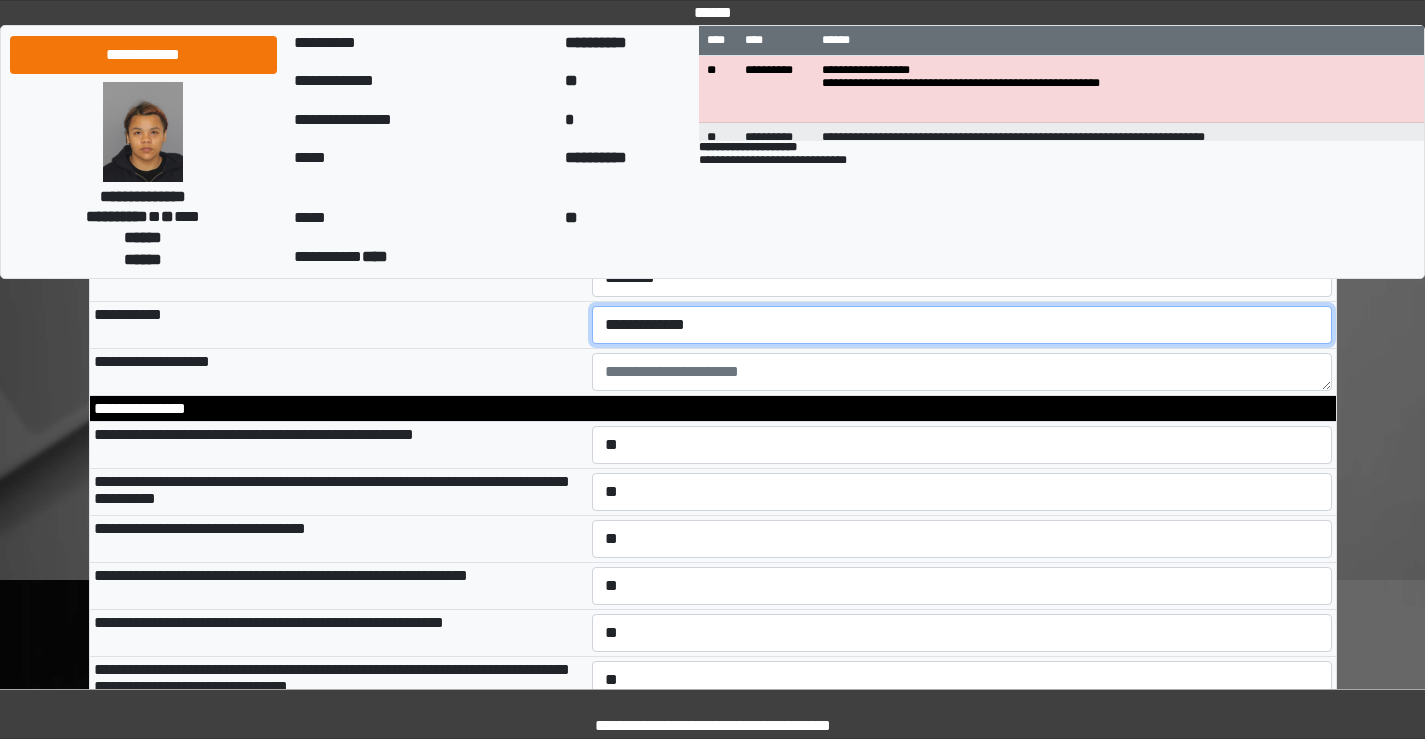 click on "**********" at bounding box center (962, 325) 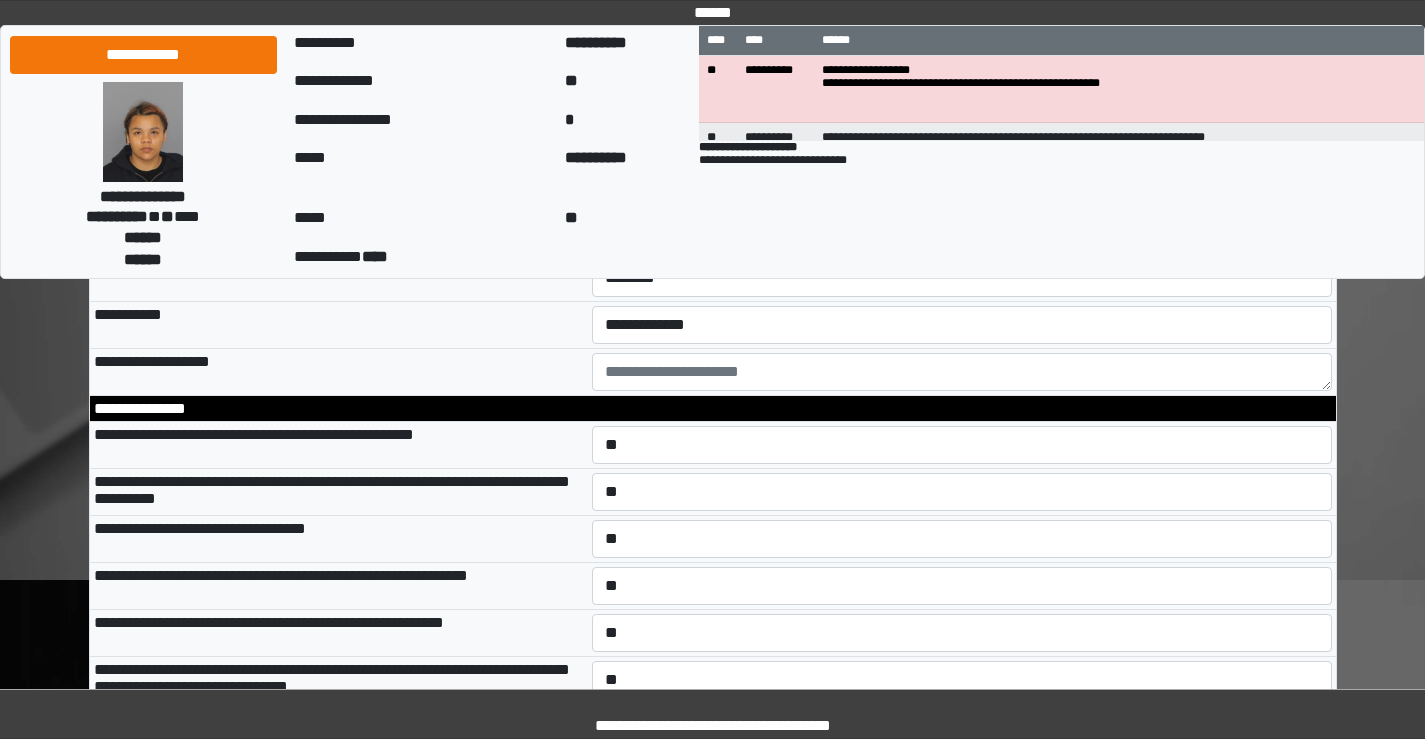 click on "**********" at bounding box center [339, 325] 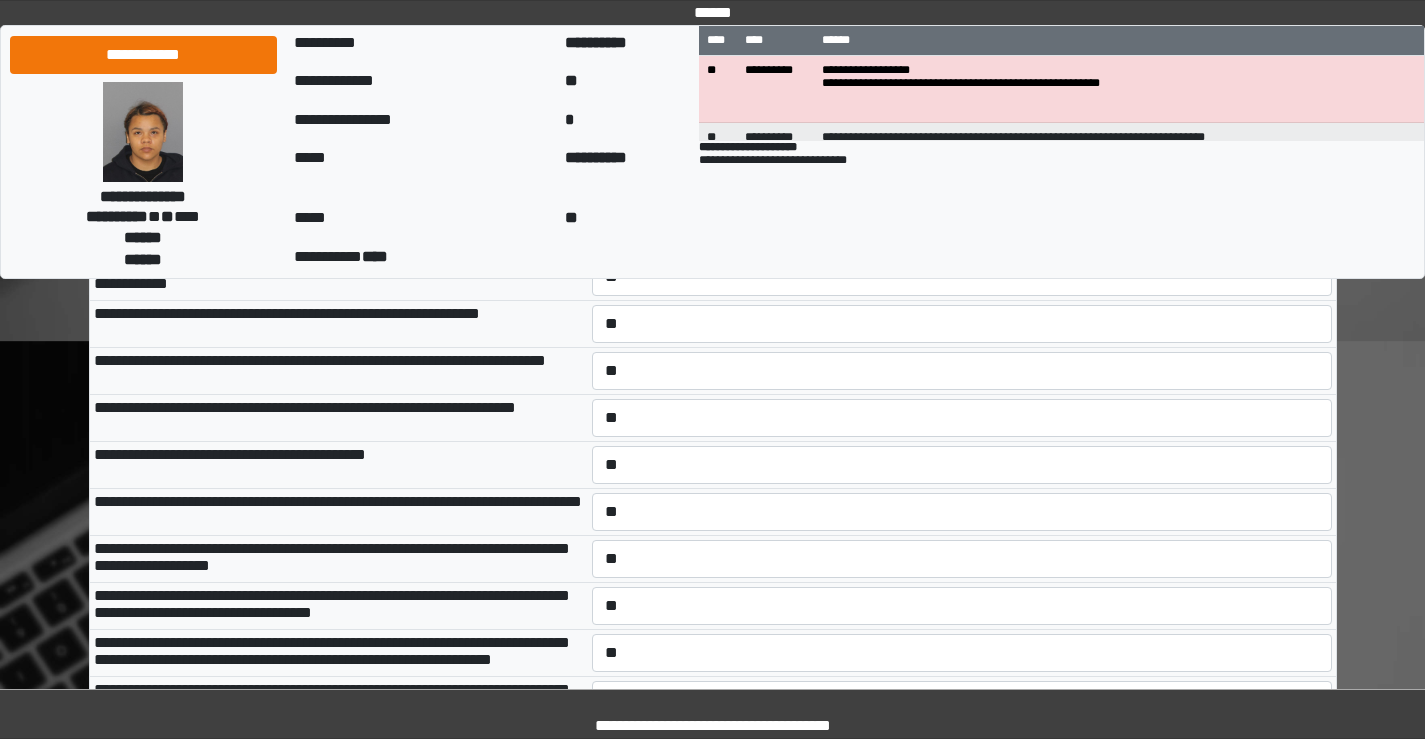 scroll, scrollTop: 13967, scrollLeft: 0, axis: vertical 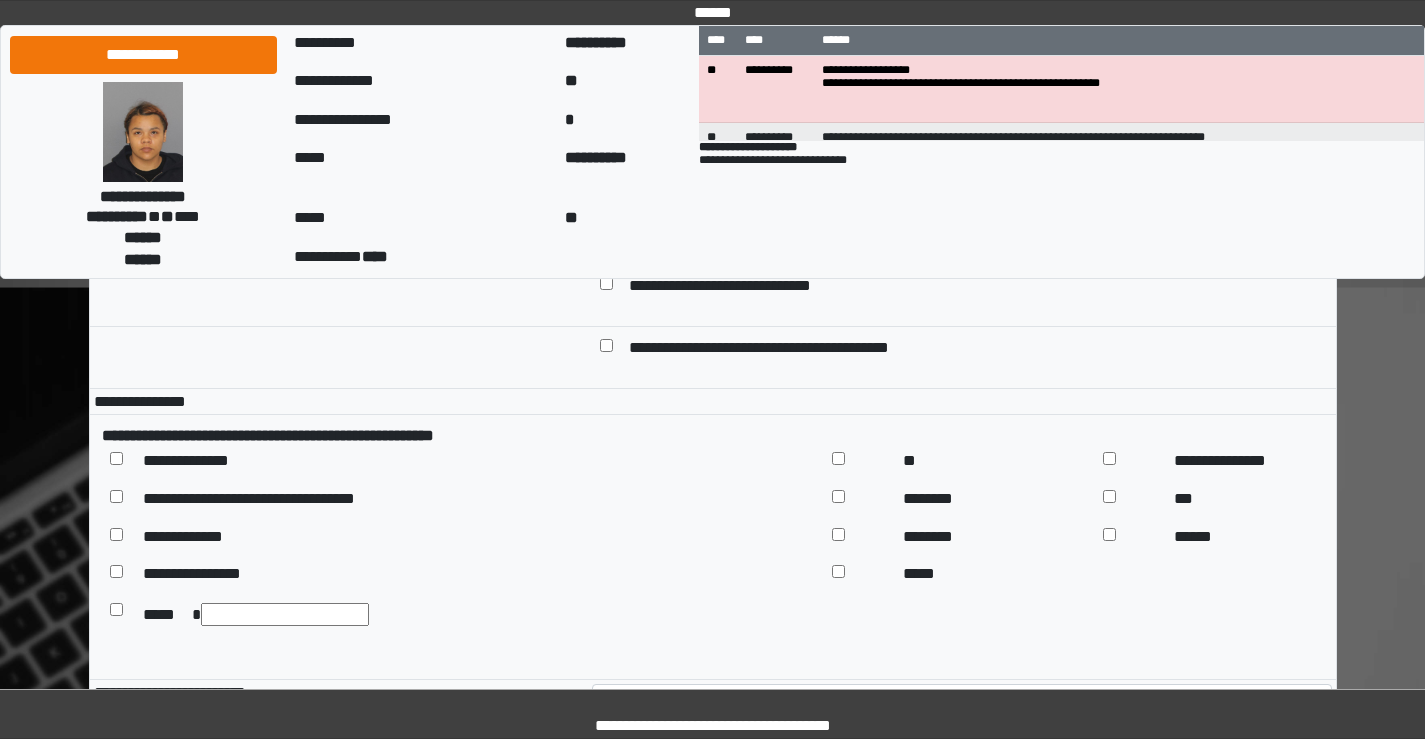 click at bounding box center (962, 55) 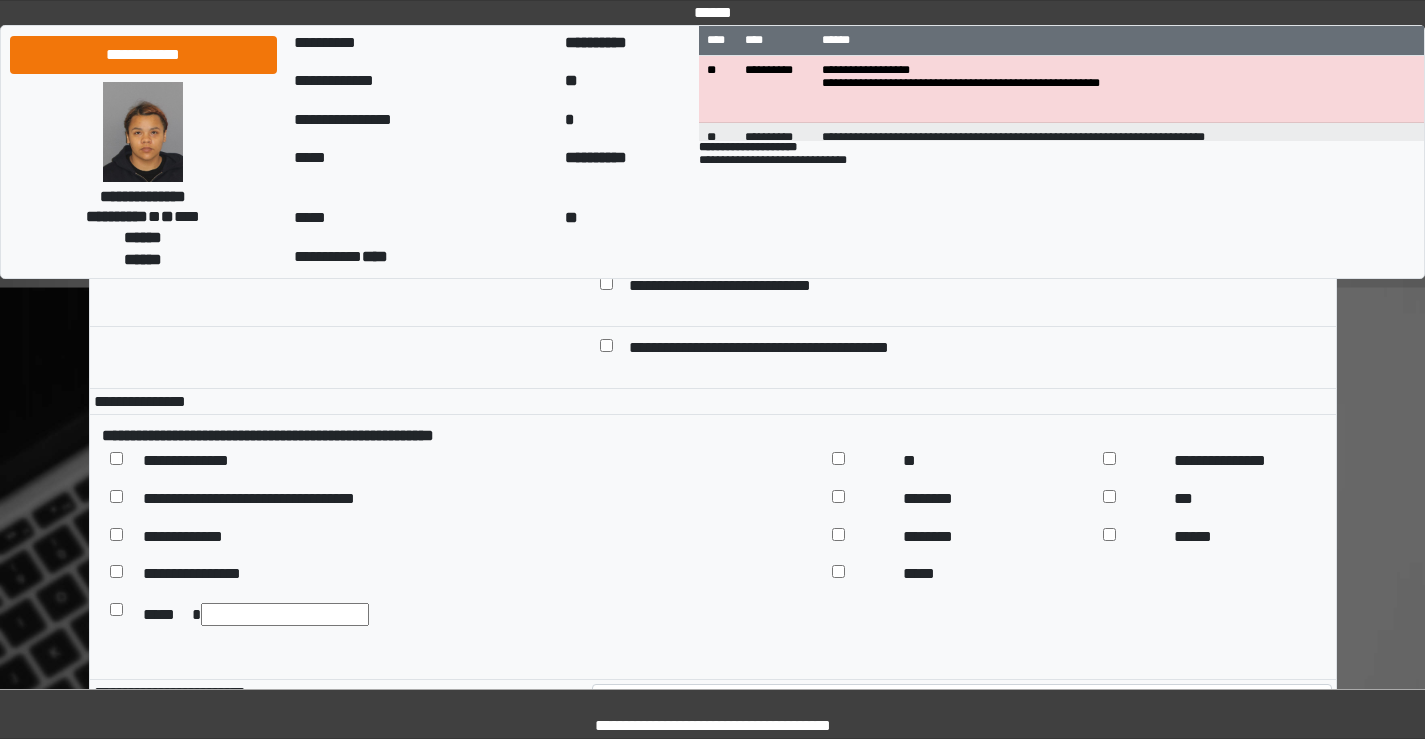 click on "**********" at bounding box center [962, 55] 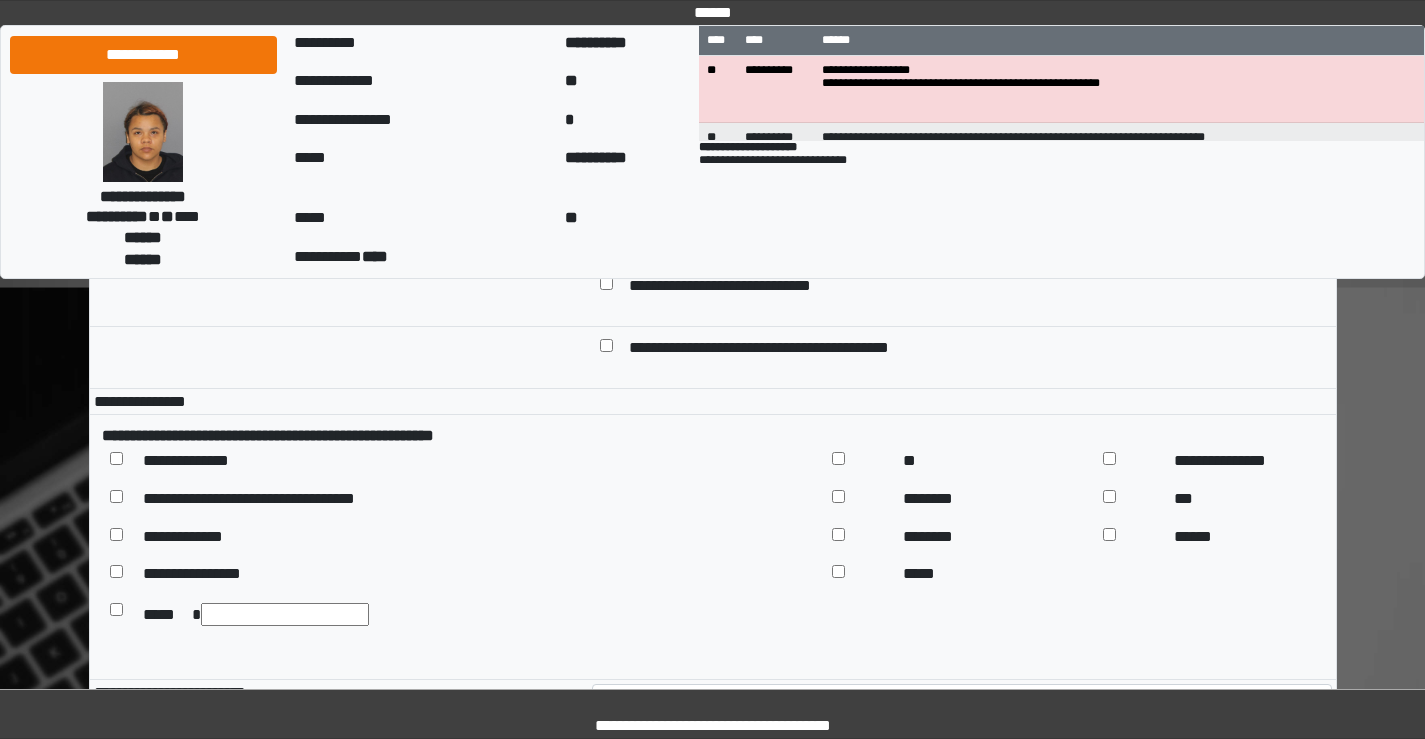 click on "**********" at bounding box center (962, 55) 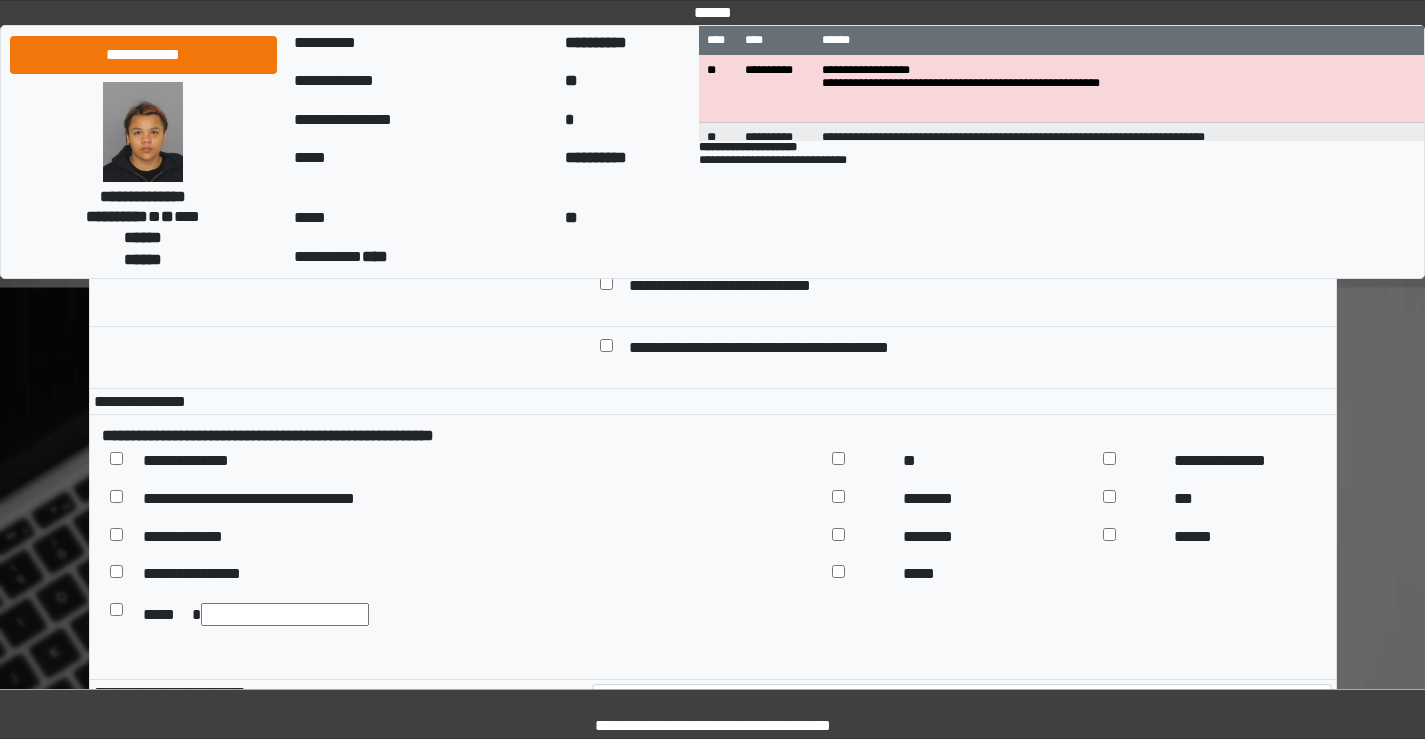 scroll, scrollTop: 41, scrollLeft: 0, axis: vertical 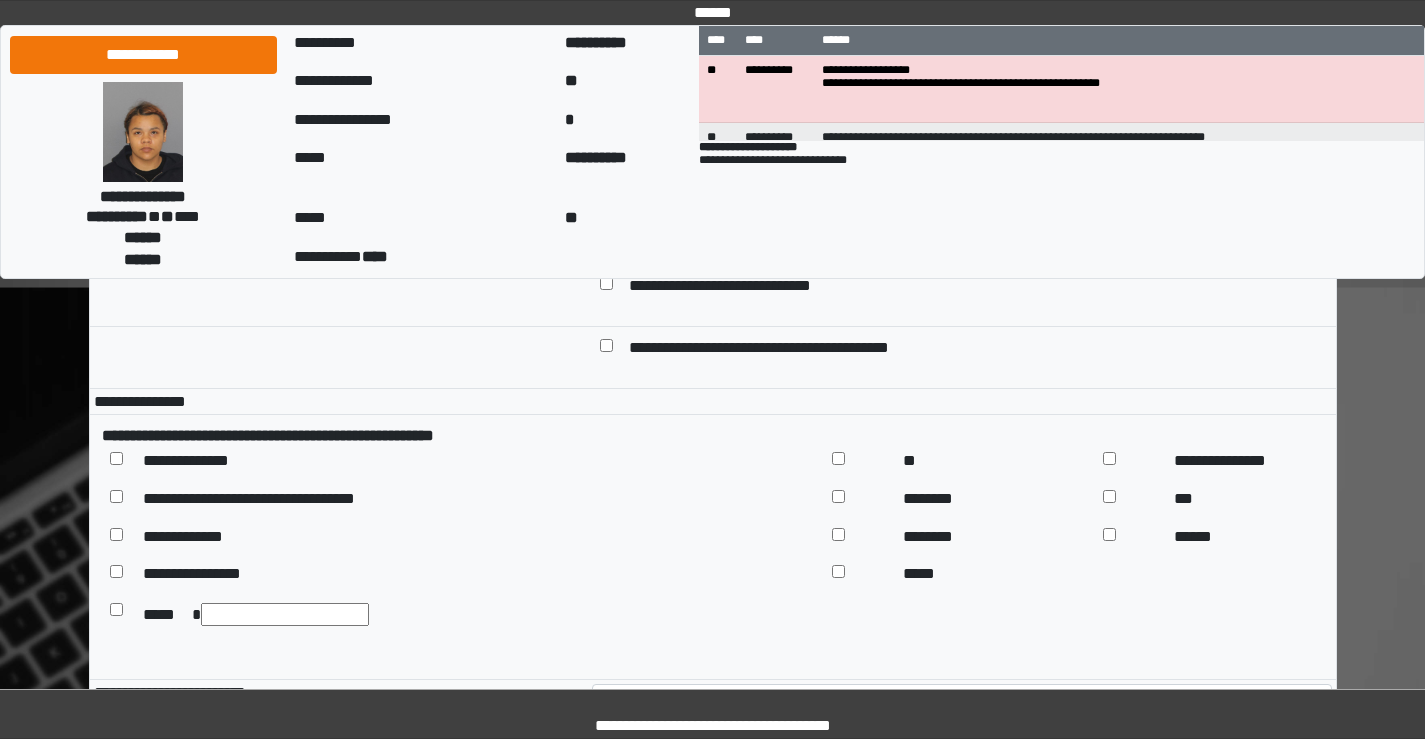 click on "**********" at bounding box center [962, 55] 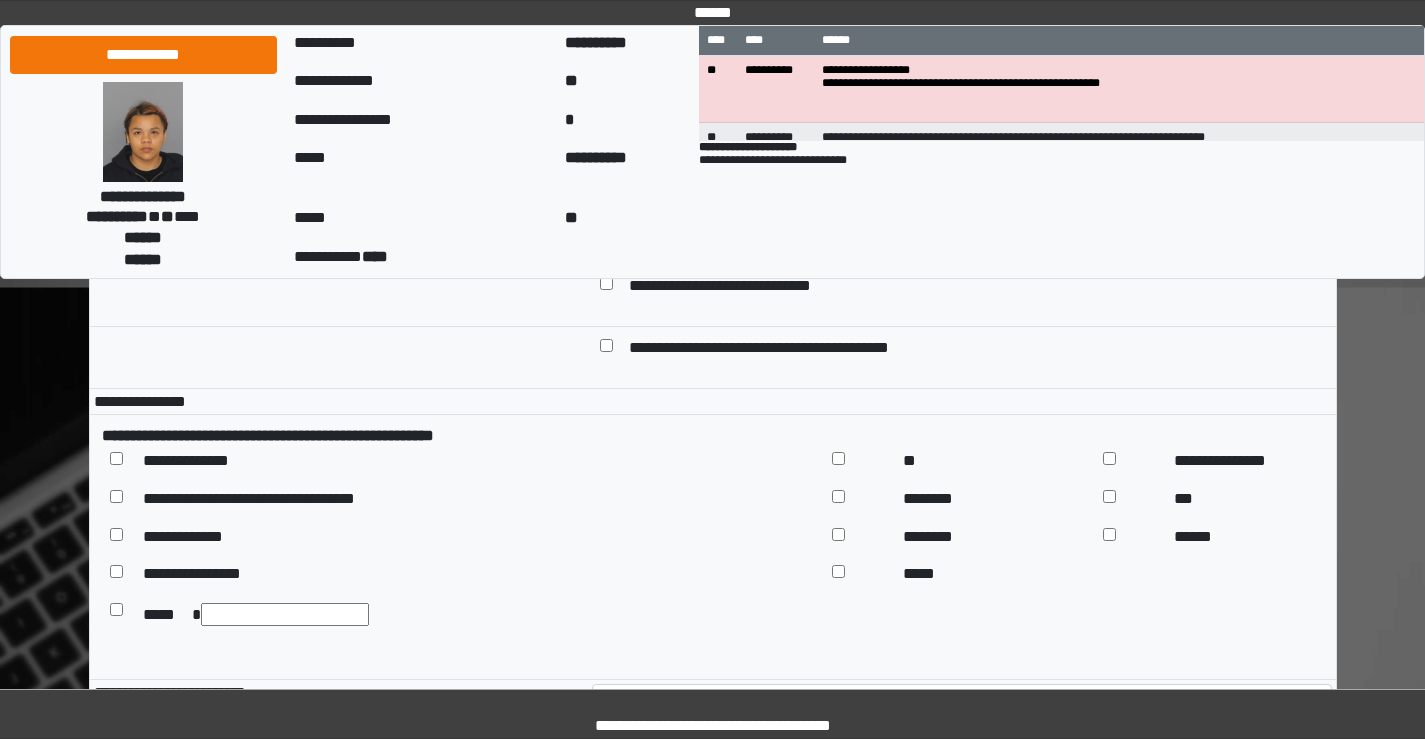 scroll, scrollTop: 96, scrollLeft: 0, axis: vertical 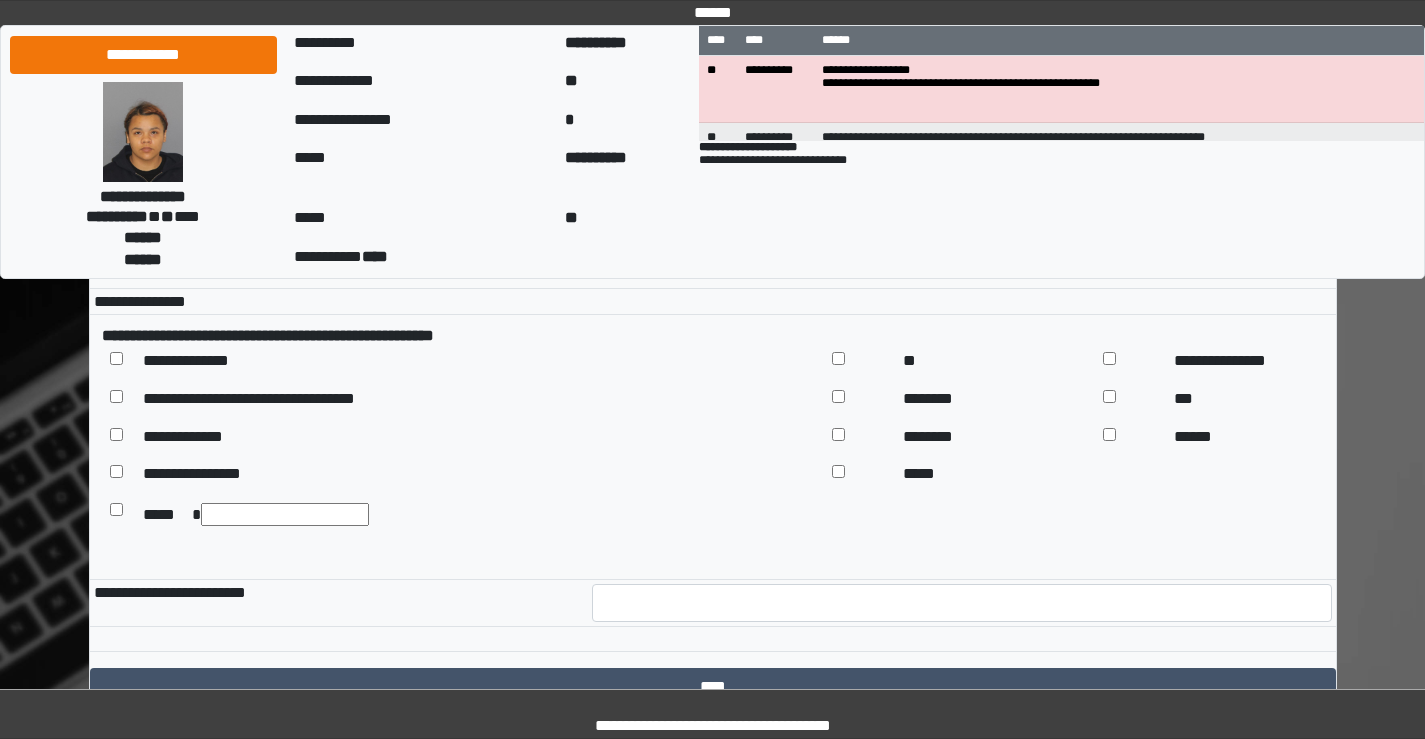 click on "**********" at bounding box center (962, -45) 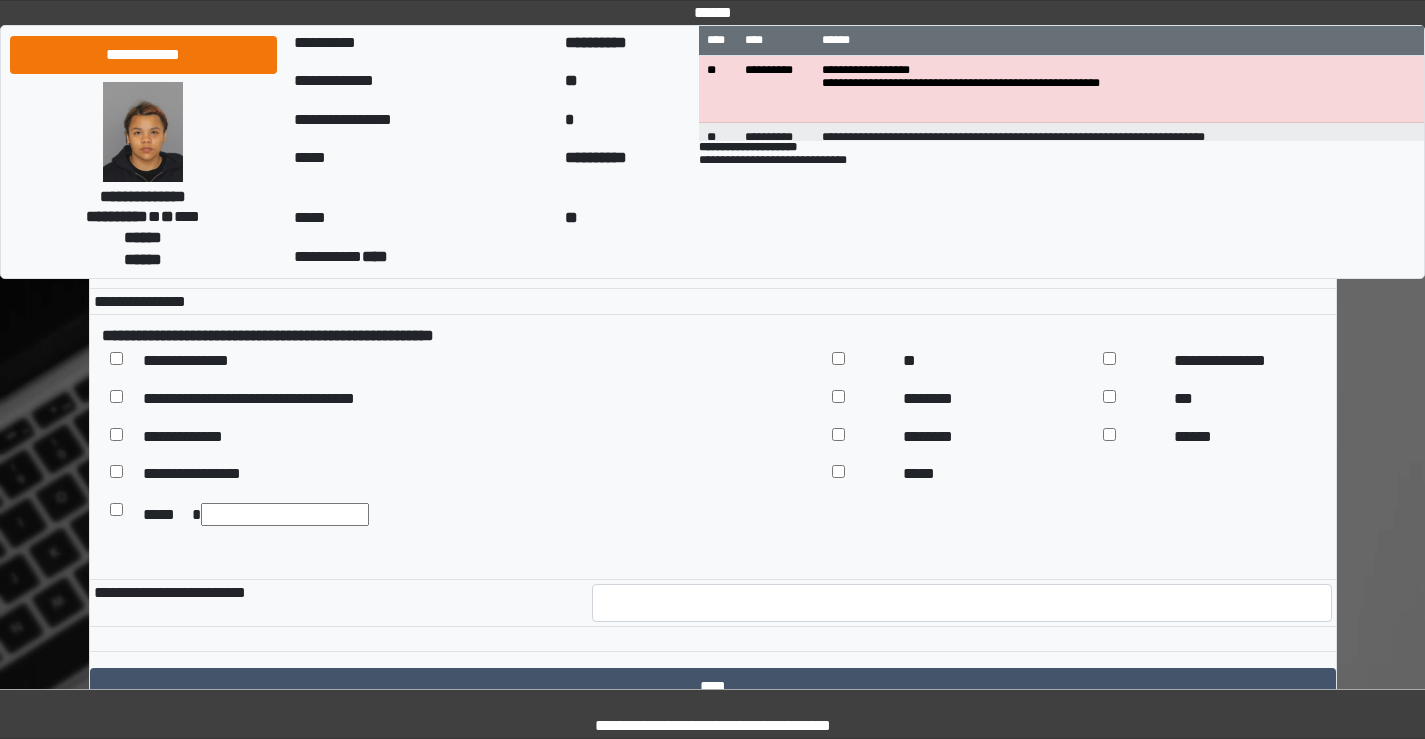 scroll, scrollTop: 161, scrollLeft: 0, axis: vertical 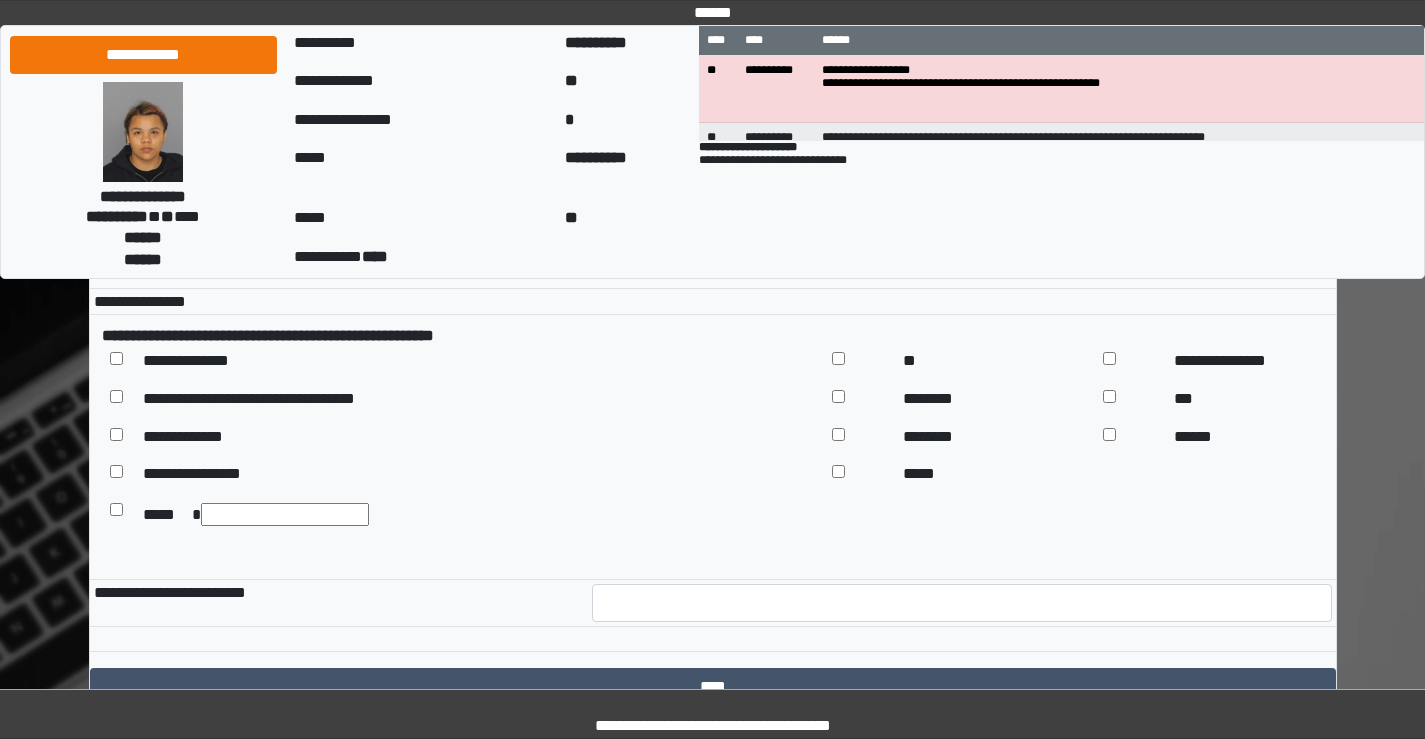 click on "**********" at bounding box center (962, -45) 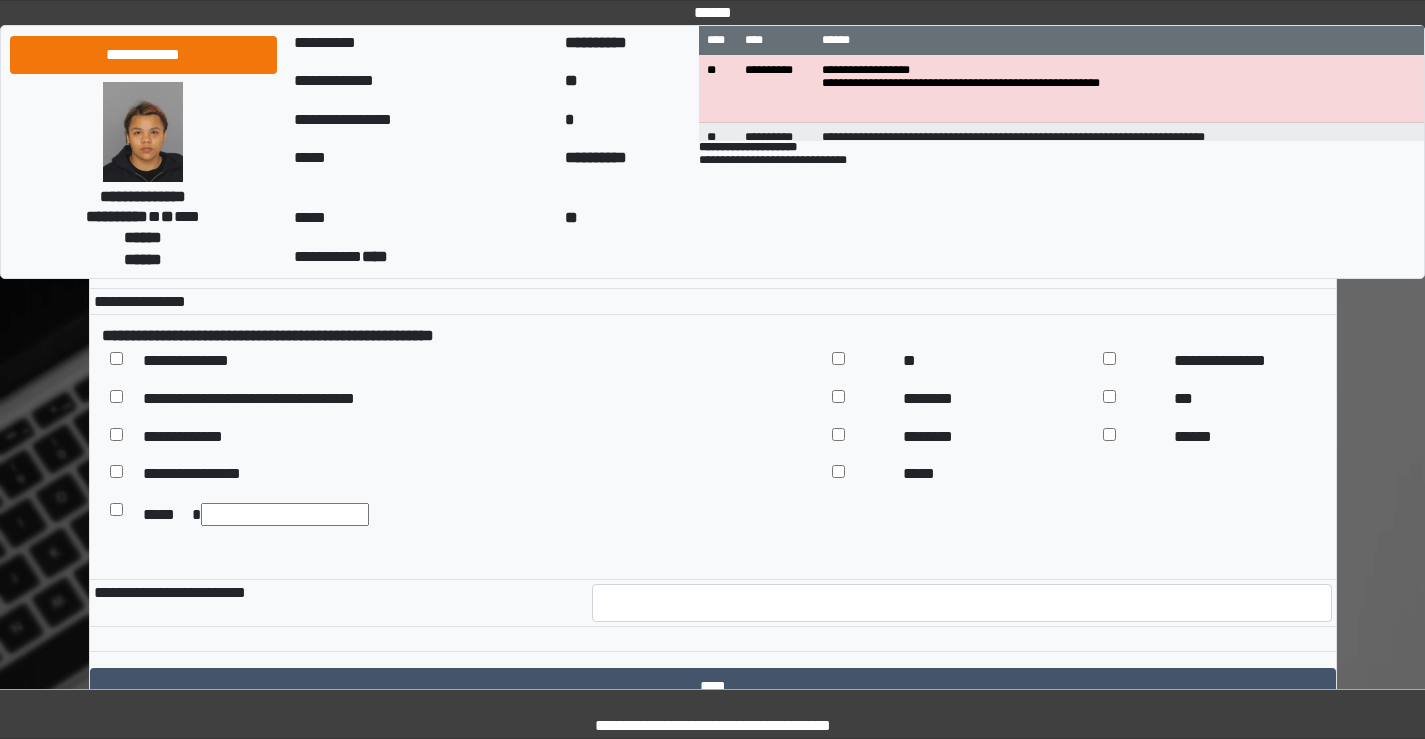 click on "**********" at bounding box center [962, -45] 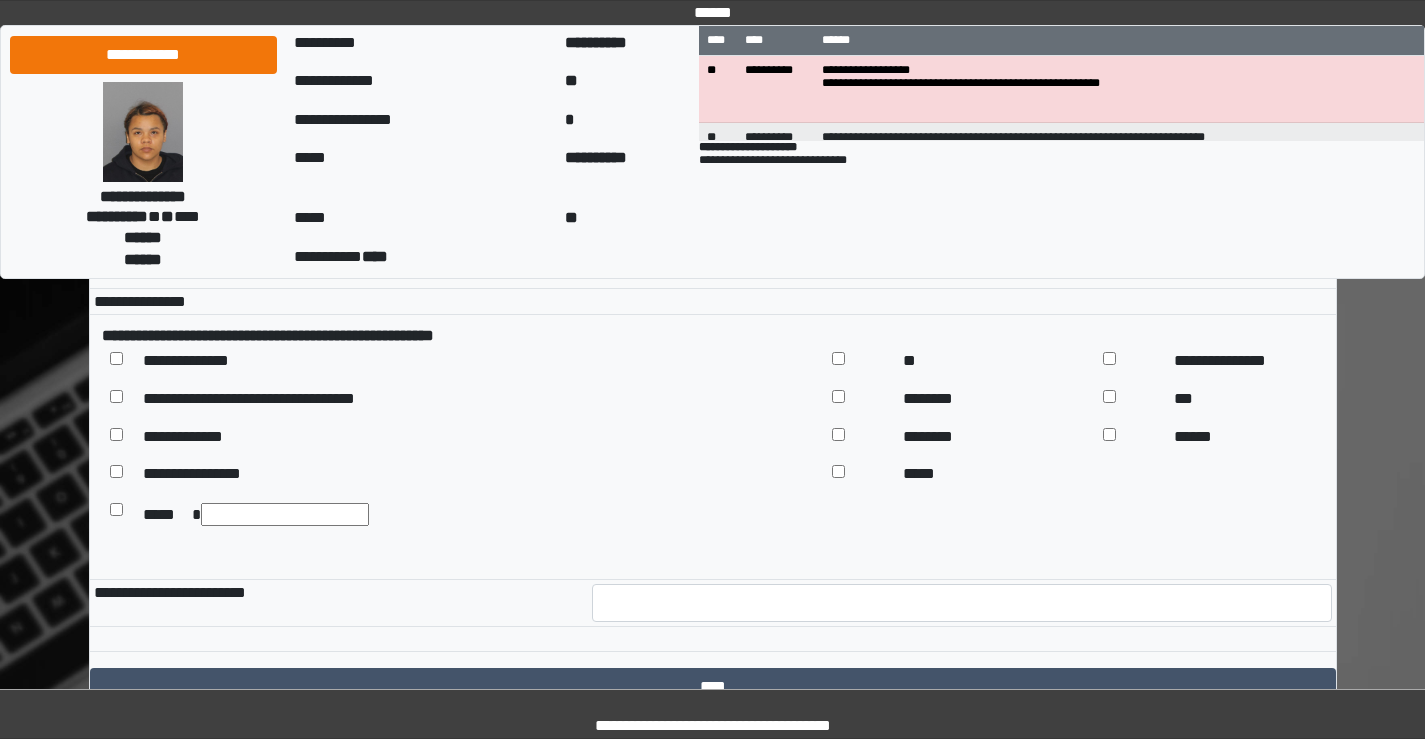 scroll, scrollTop: 85, scrollLeft: 0, axis: vertical 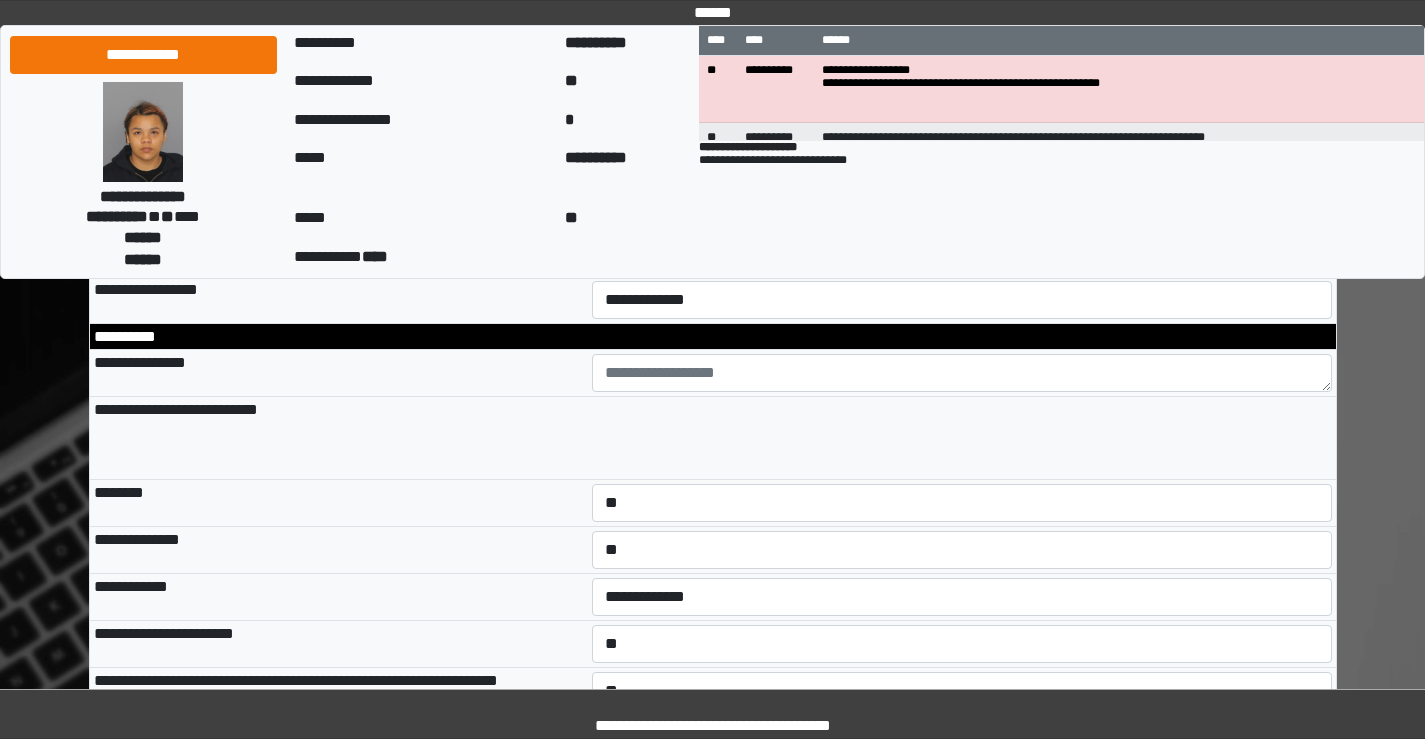 type on "**********" 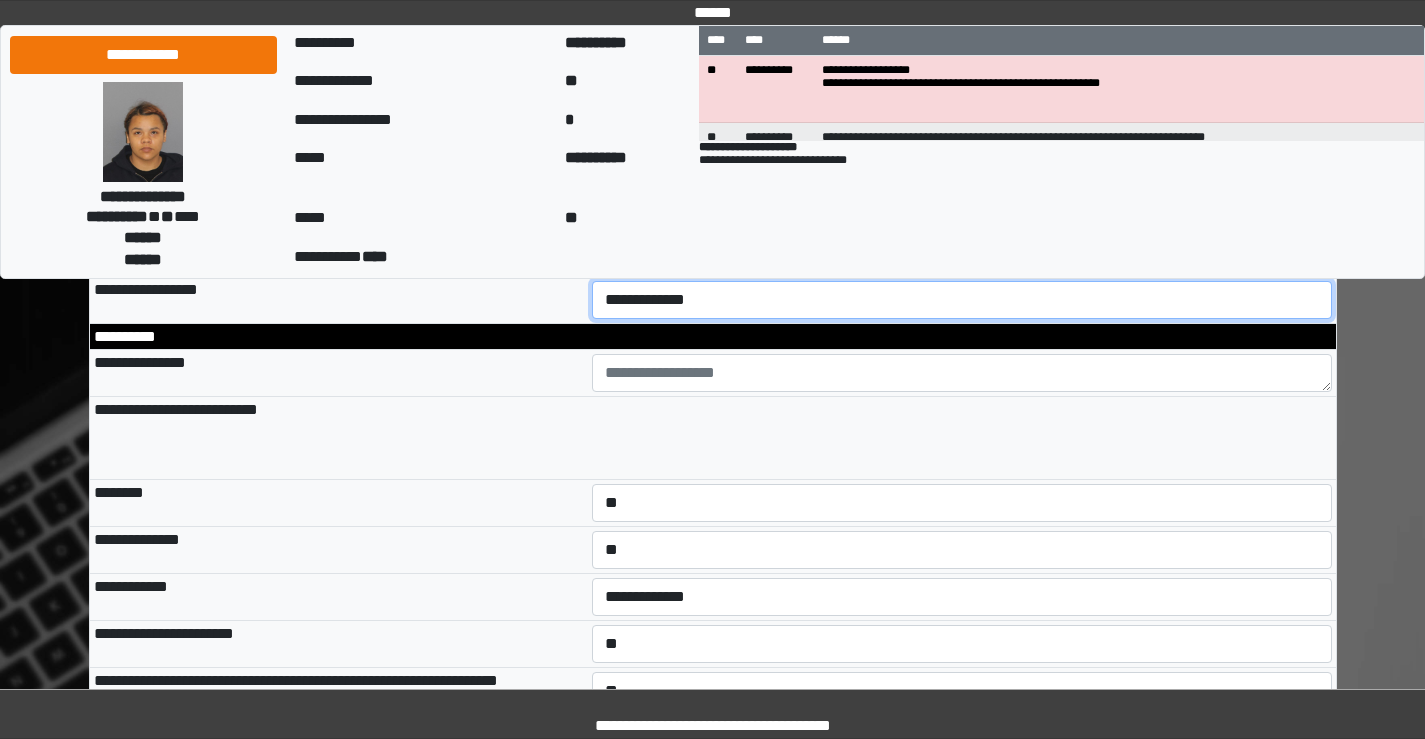click on "**********" at bounding box center [962, 300] 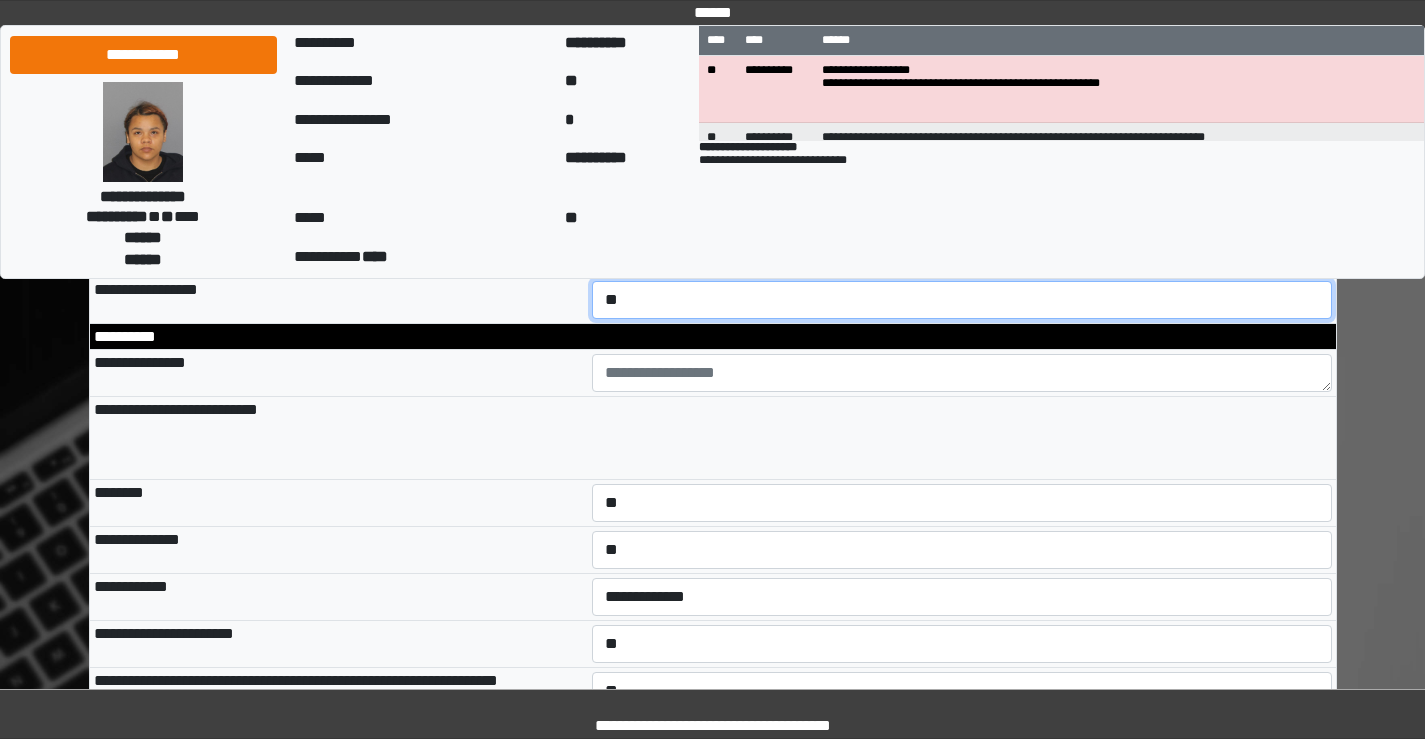 click on "**********" at bounding box center [962, 300] 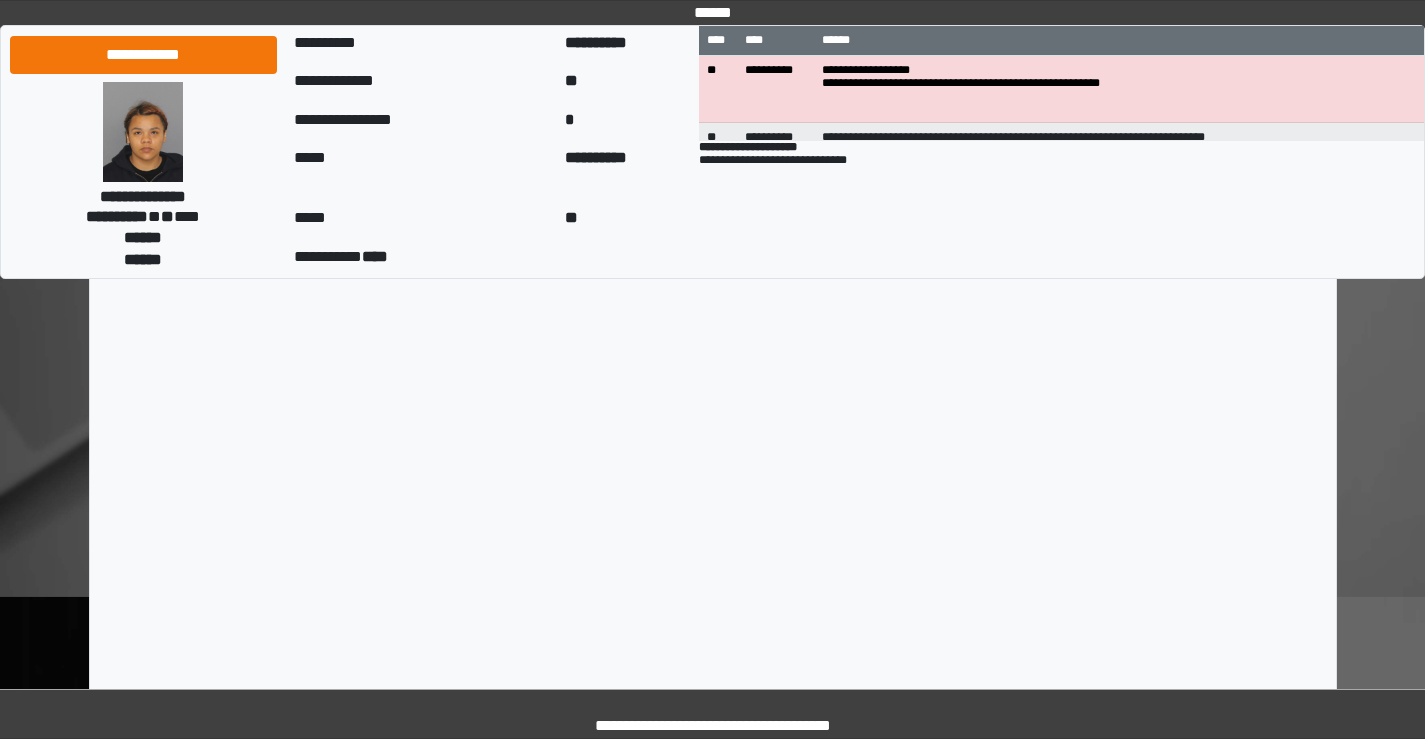 scroll, scrollTop: 13967, scrollLeft: 0, axis: vertical 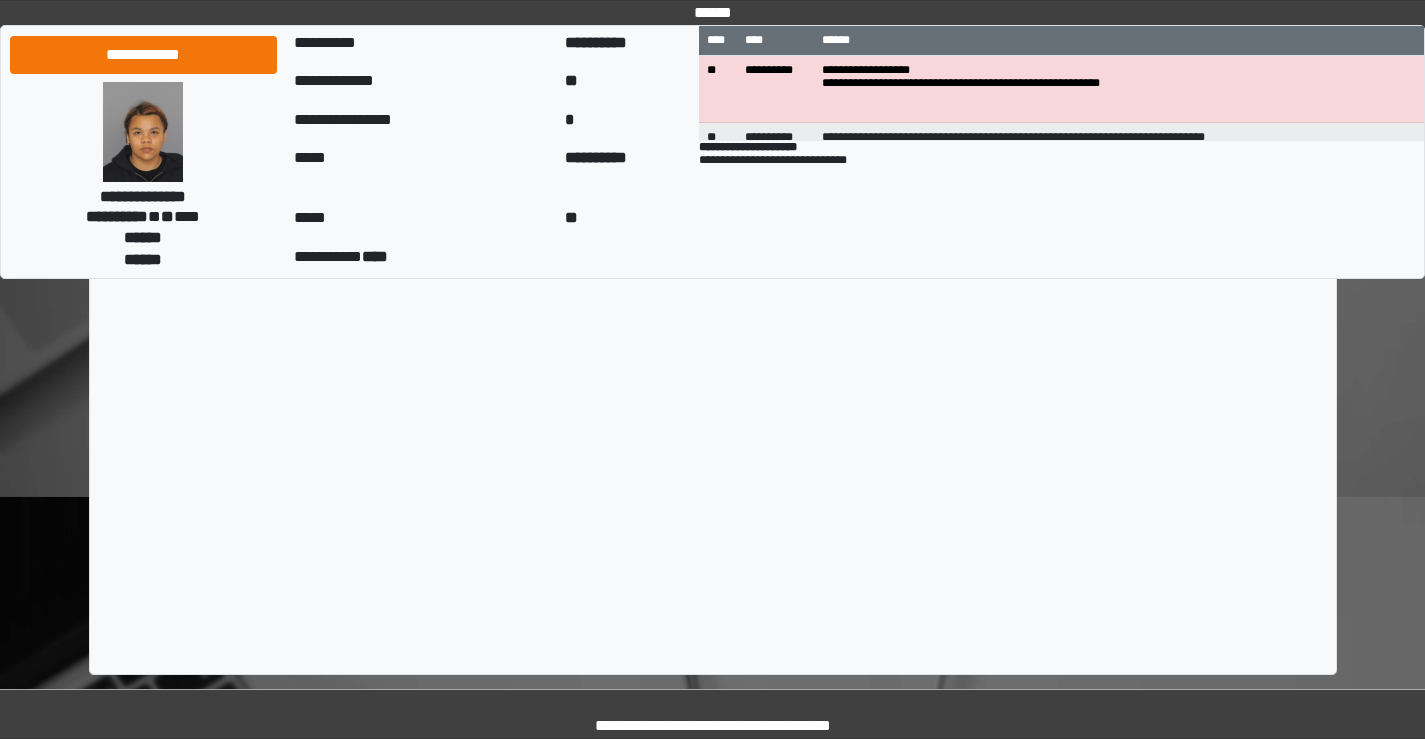 click on "****" at bounding box center [713, 87] 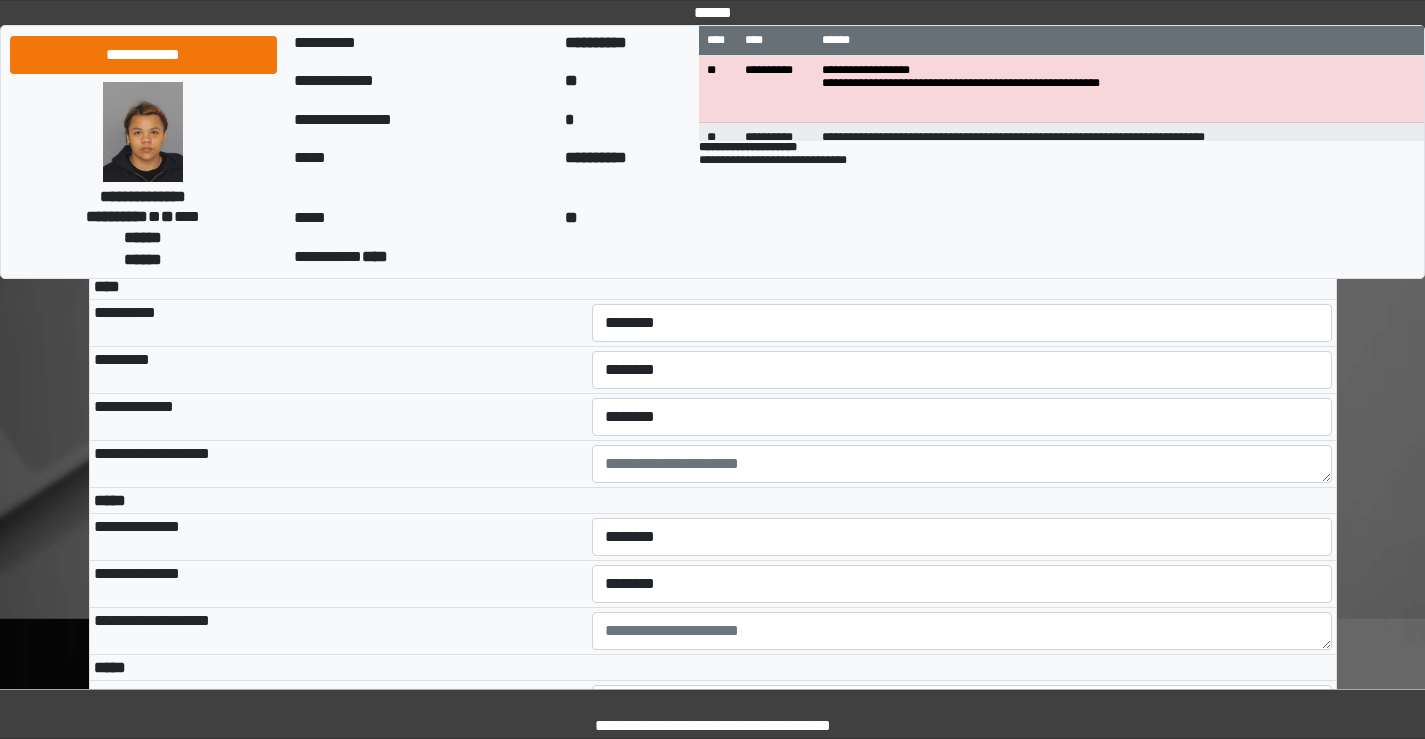 scroll, scrollTop: 4744, scrollLeft: 0, axis: vertical 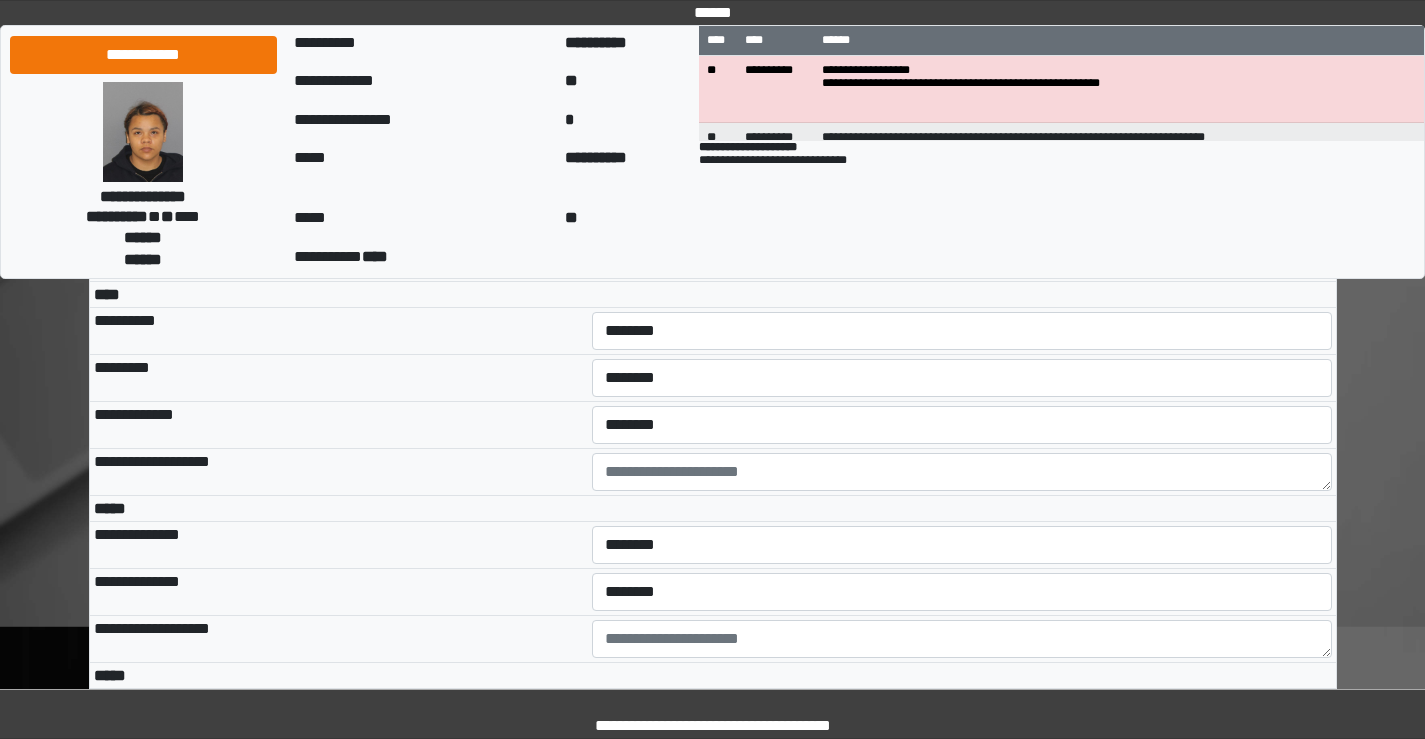 click on "**********" at bounding box center (962, 211) 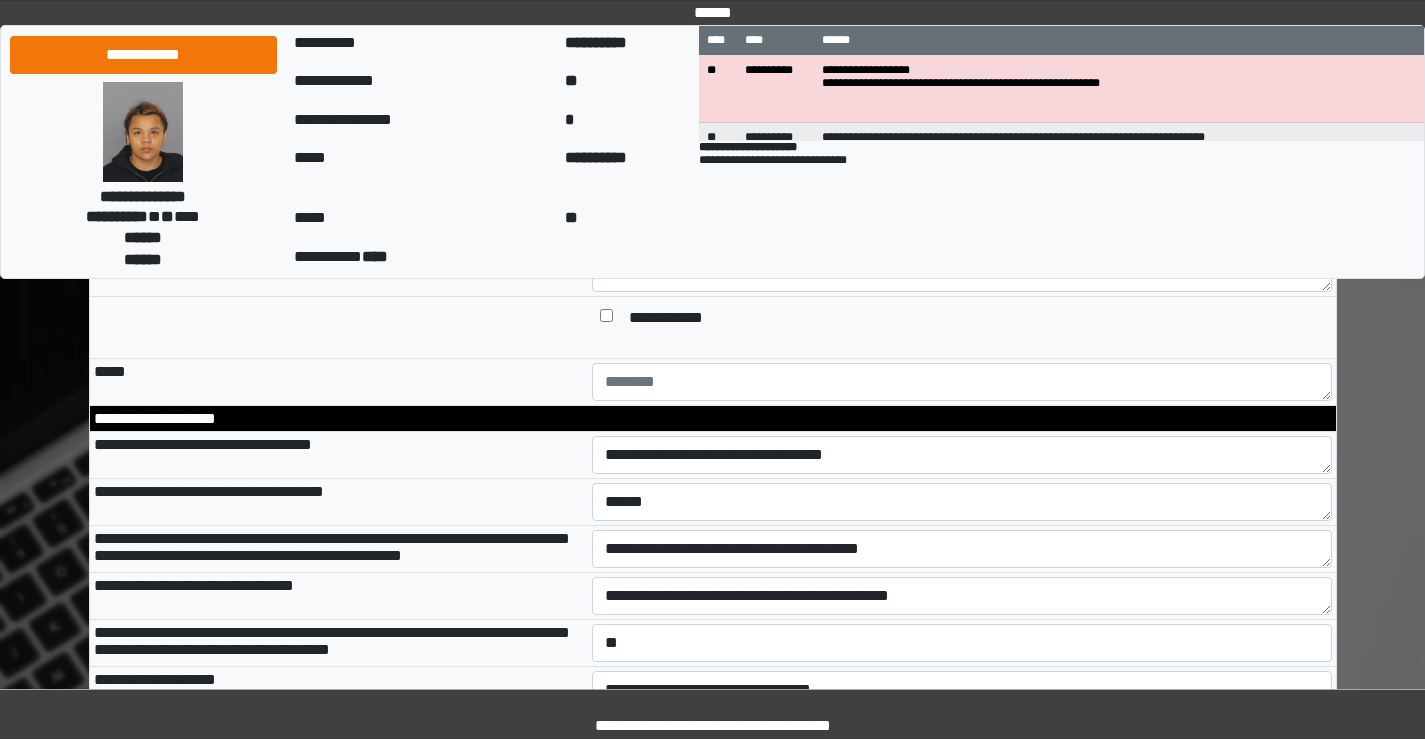 scroll, scrollTop: 2444, scrollLeft: 0, axis: vertical 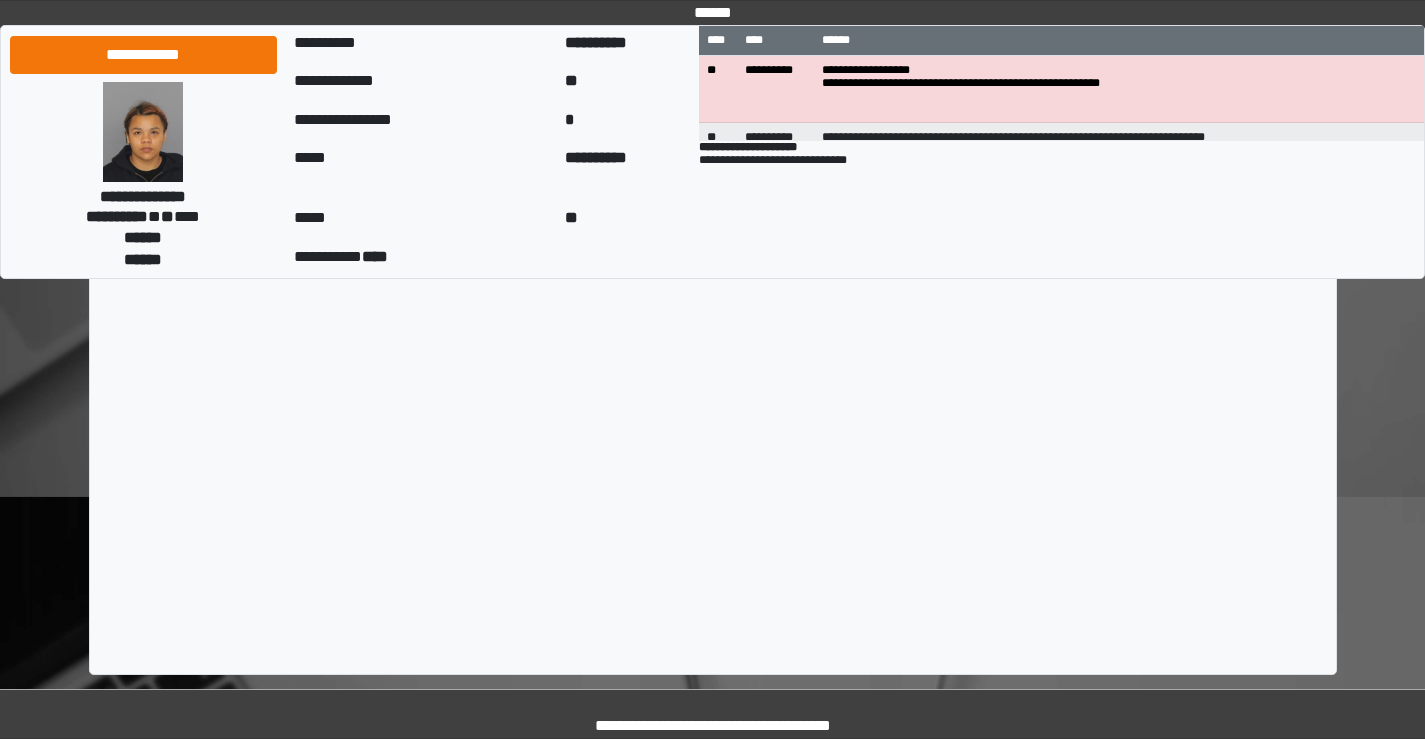 click on "****" at bounding box center (713, 87) 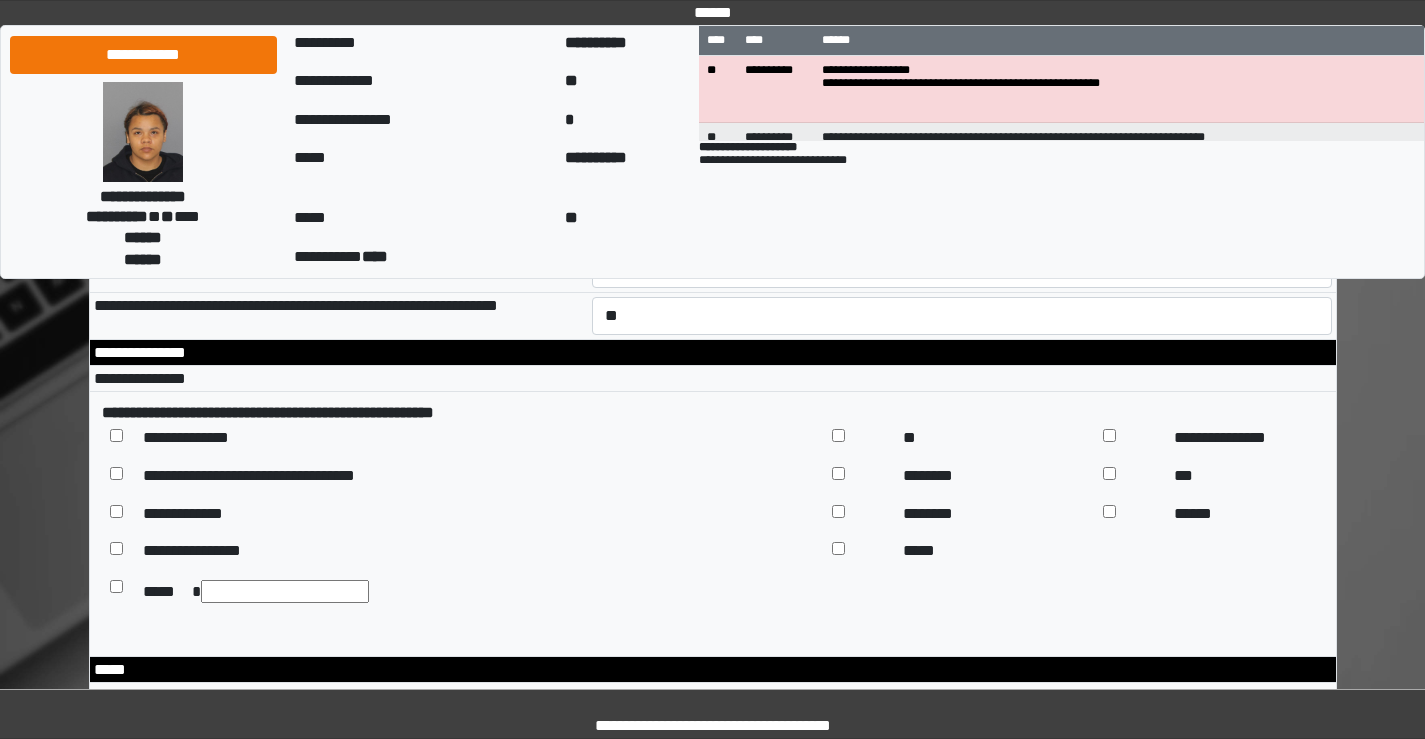 scroll, scrollTop: 9058, scrollLeft: 0, axis: vertical 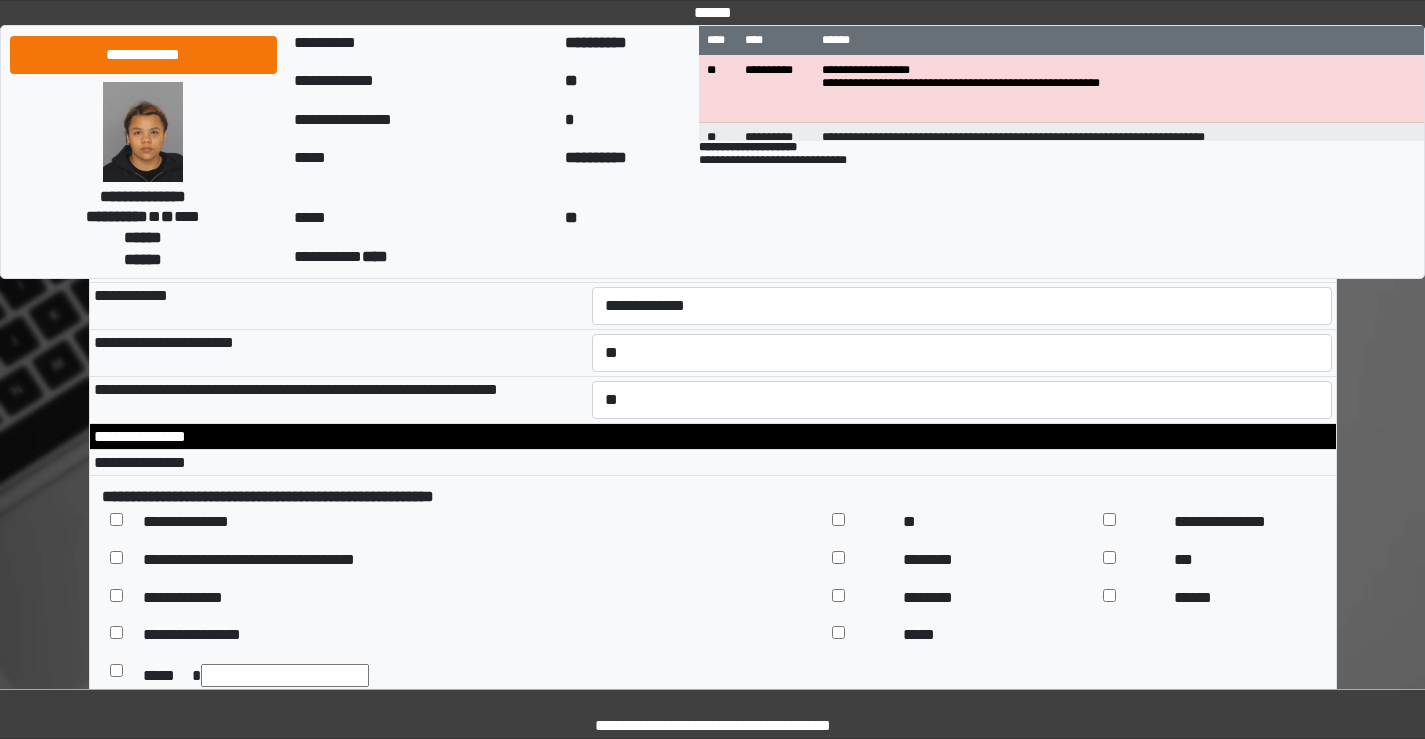 click at bounding box center (962, 82) 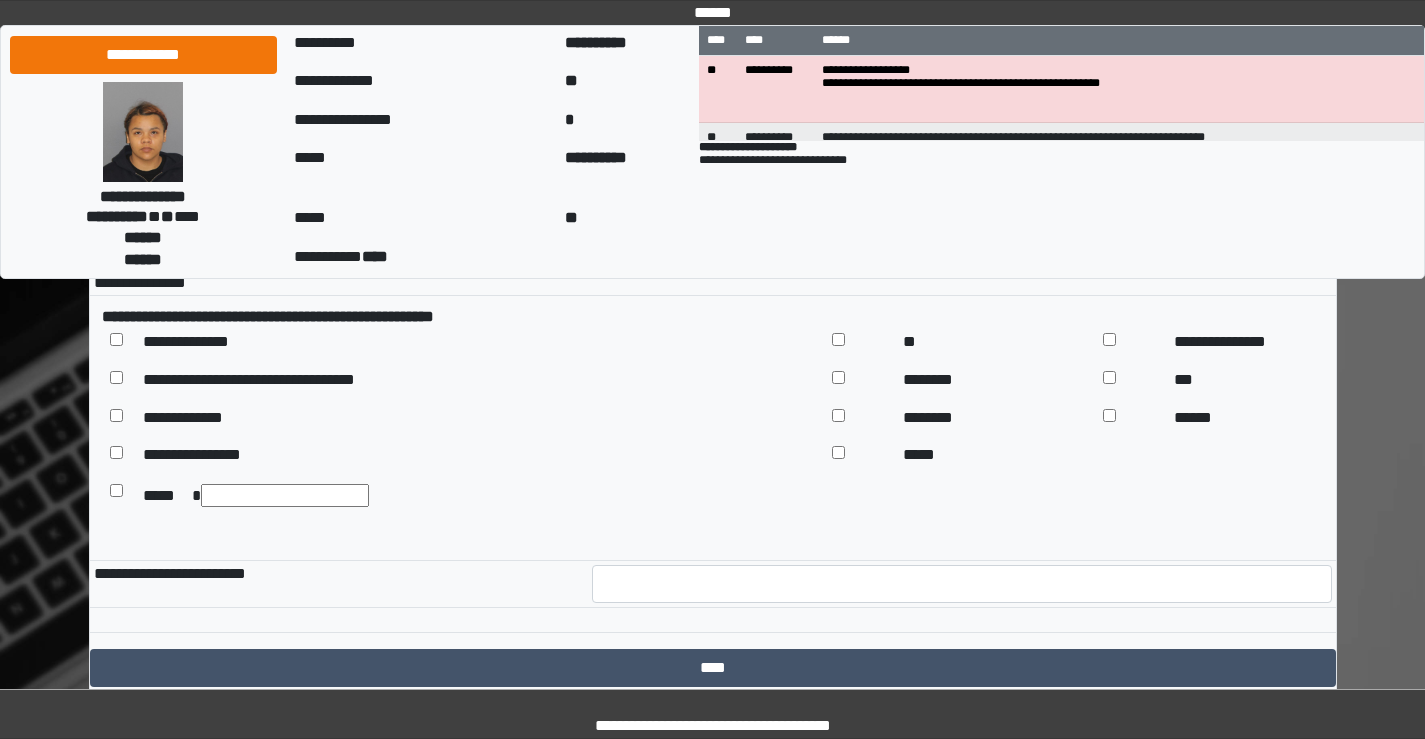 scroll, scrollTop: 13967, scrollLeft: 0, axis: vertical 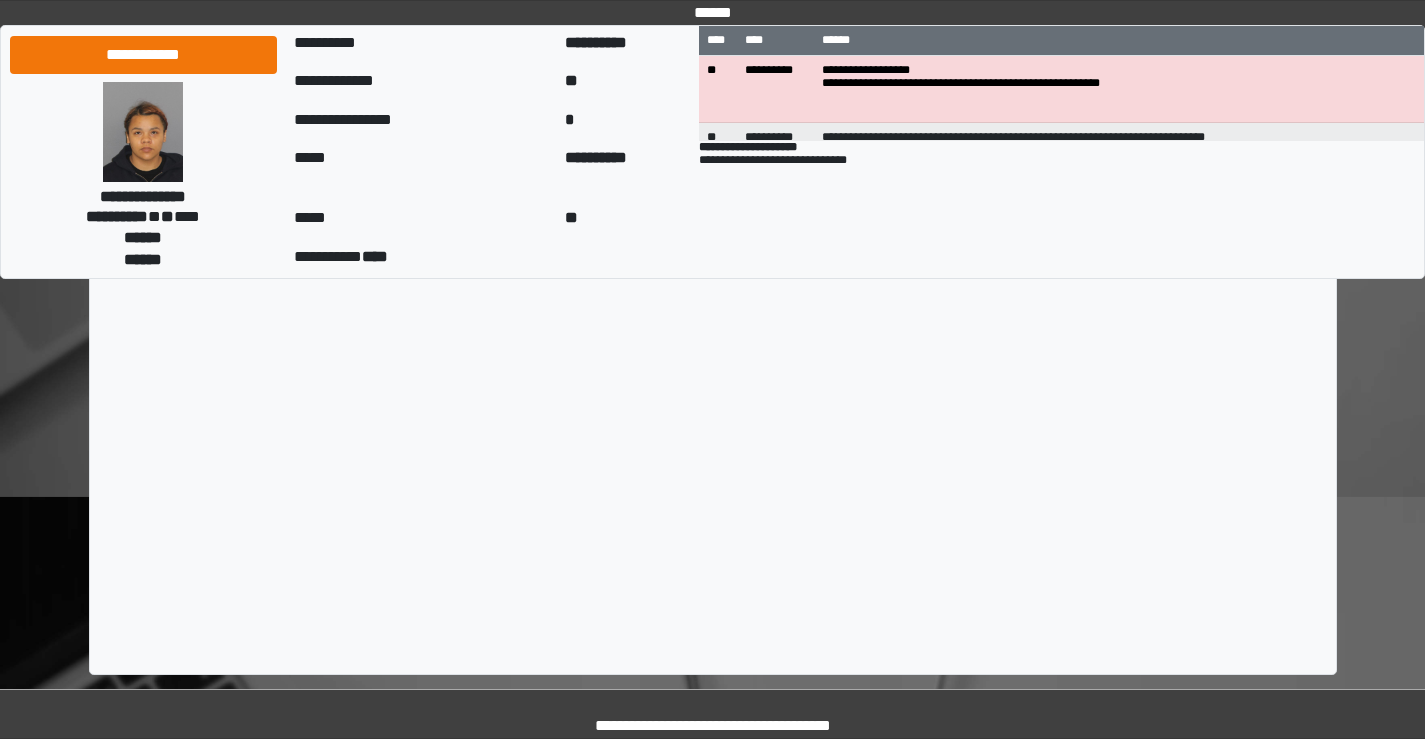 type on "**********" 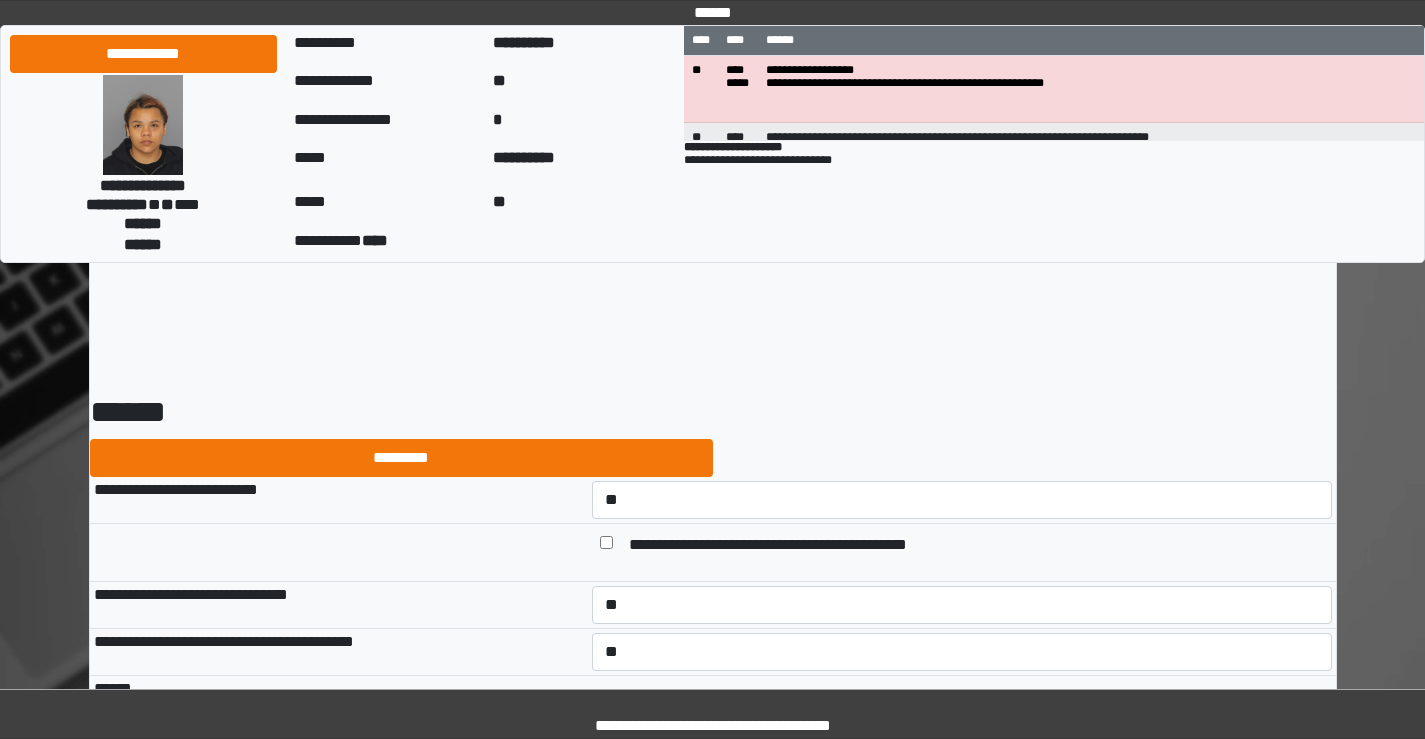 select on "*" 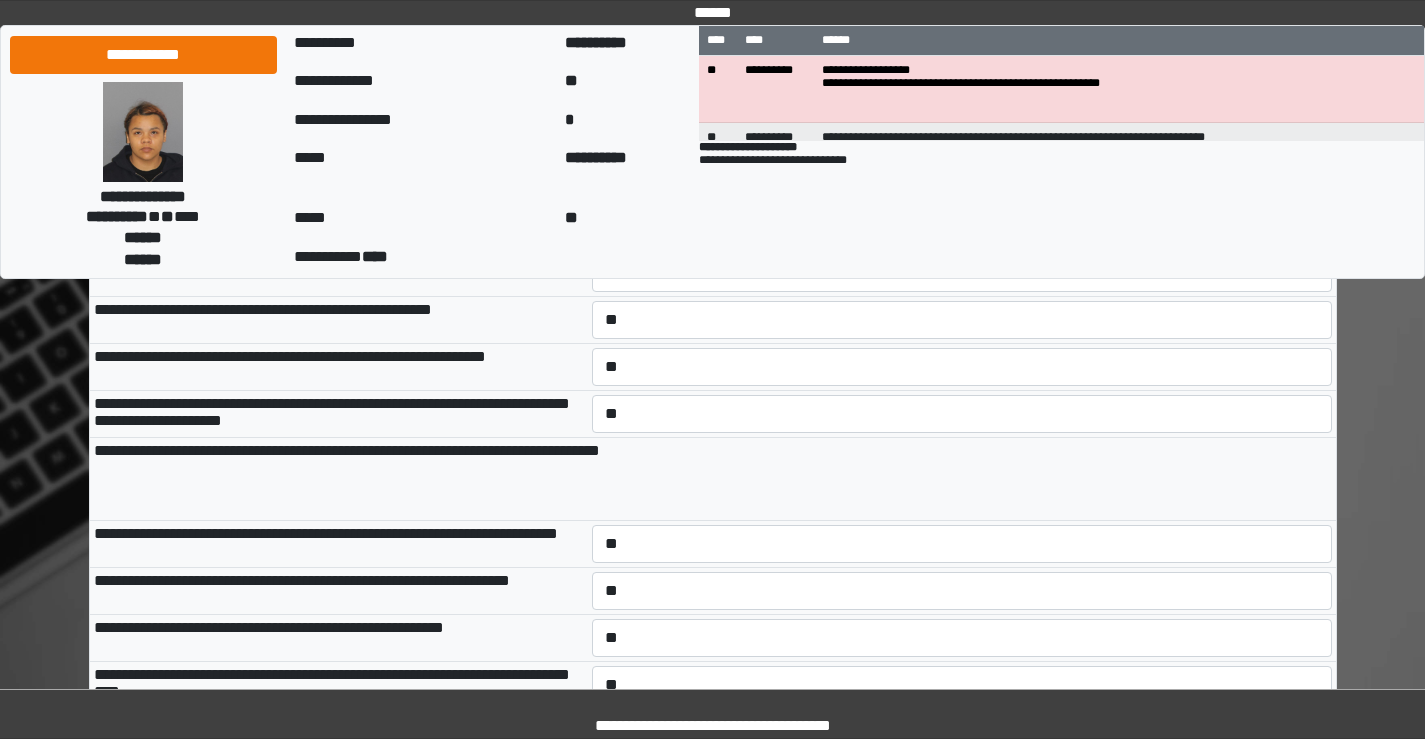 scroll, scrollTop: 11867, scrollLeft: 0, axis: vertical 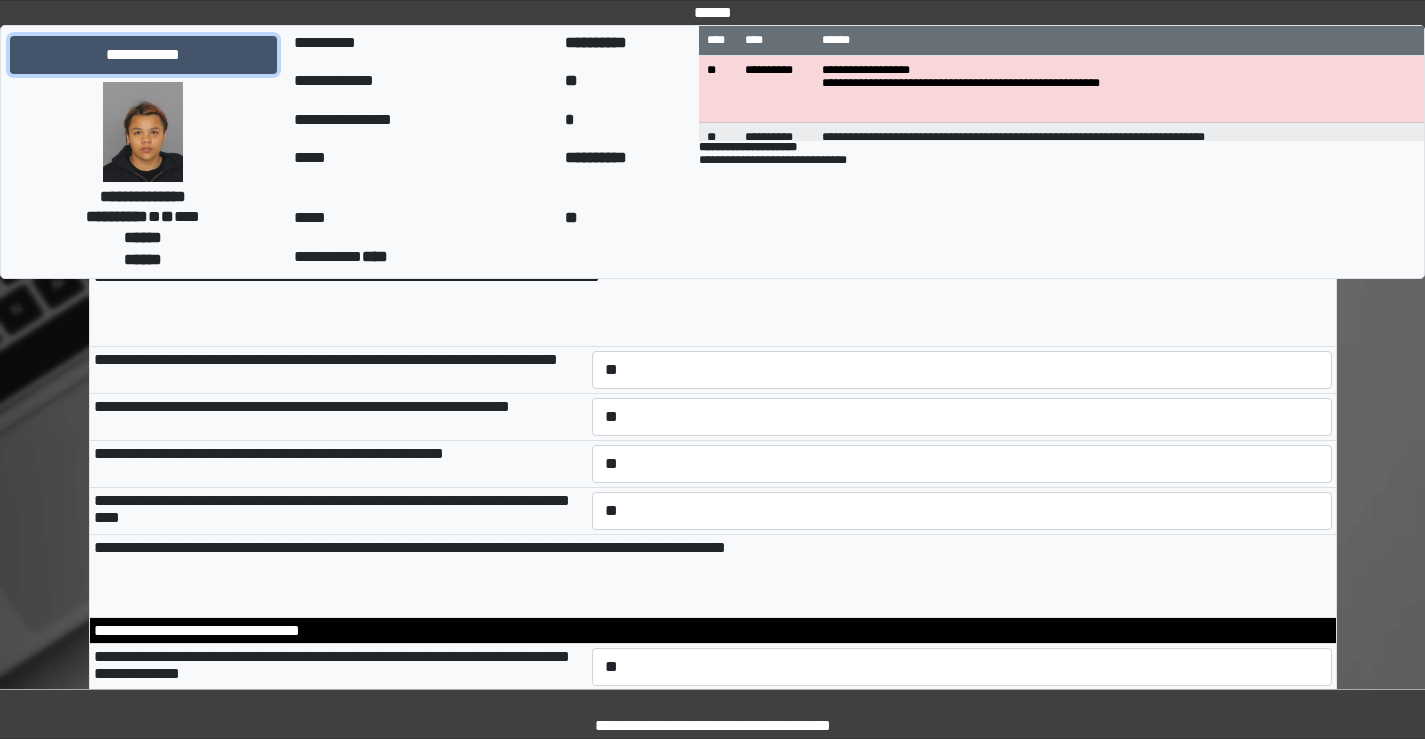 click on "**********" at bounding box center (143, 55) 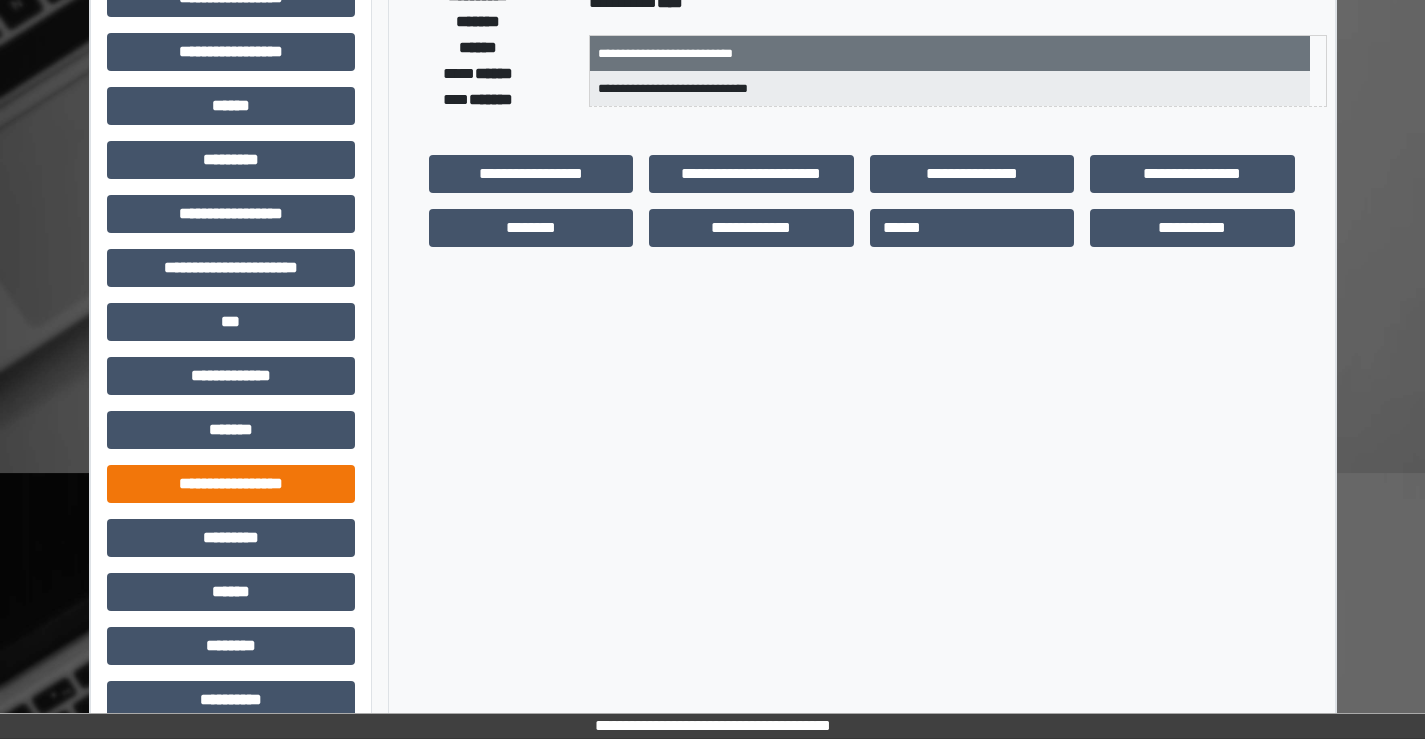 scroll, scrollTop: 235, scrollLeft: 0, axis: vertical 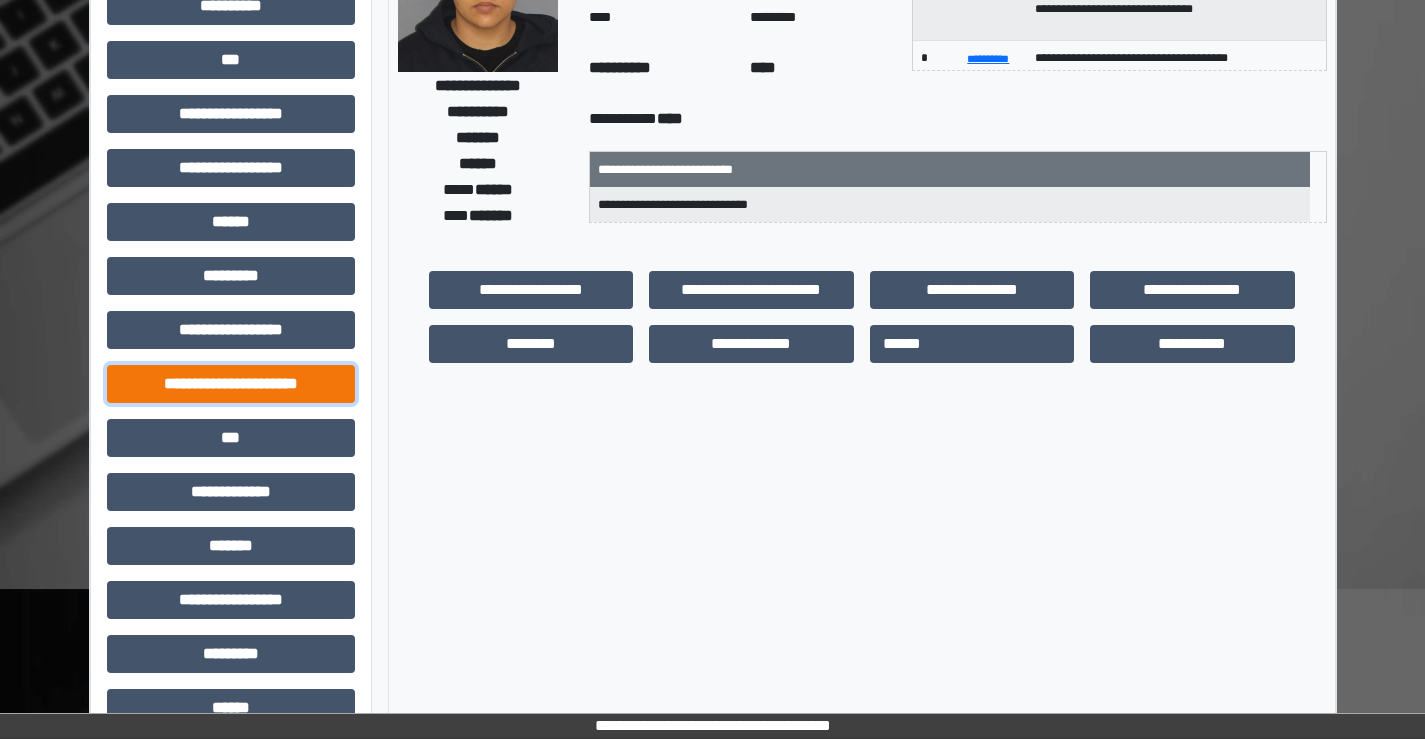 click on "**********" at bounding box center [231, 384] 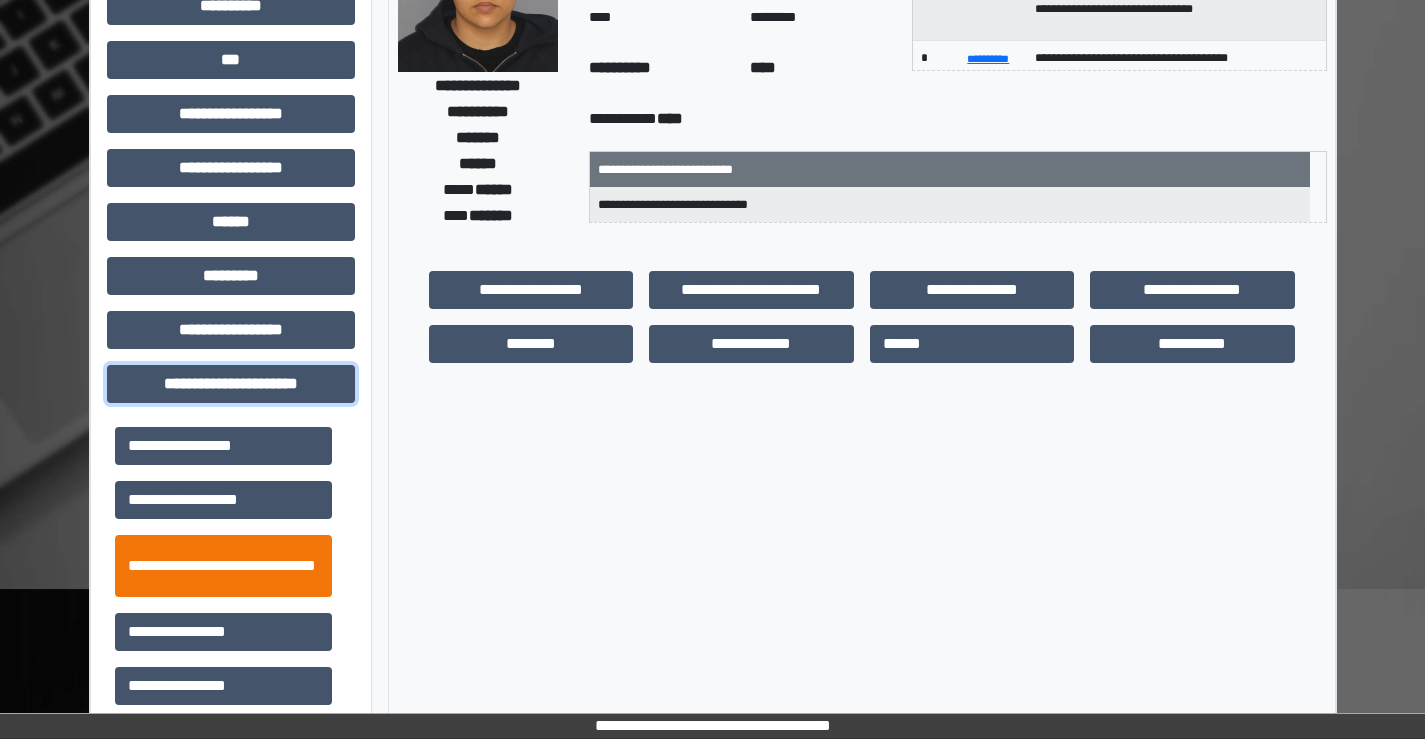 scroll, scrollTop: 46, scrollLeft: 0, axis: vertical 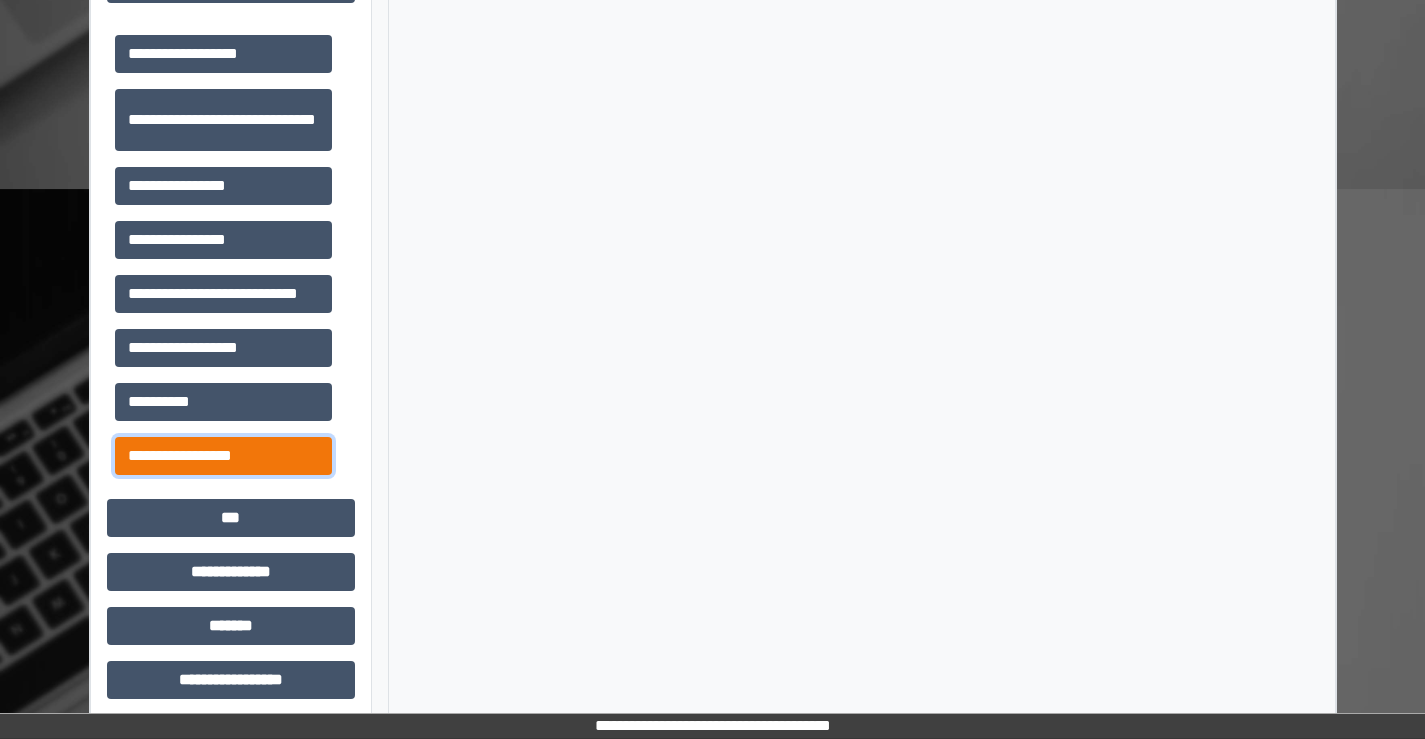 click on "**********" at bounding box center (223, 456) 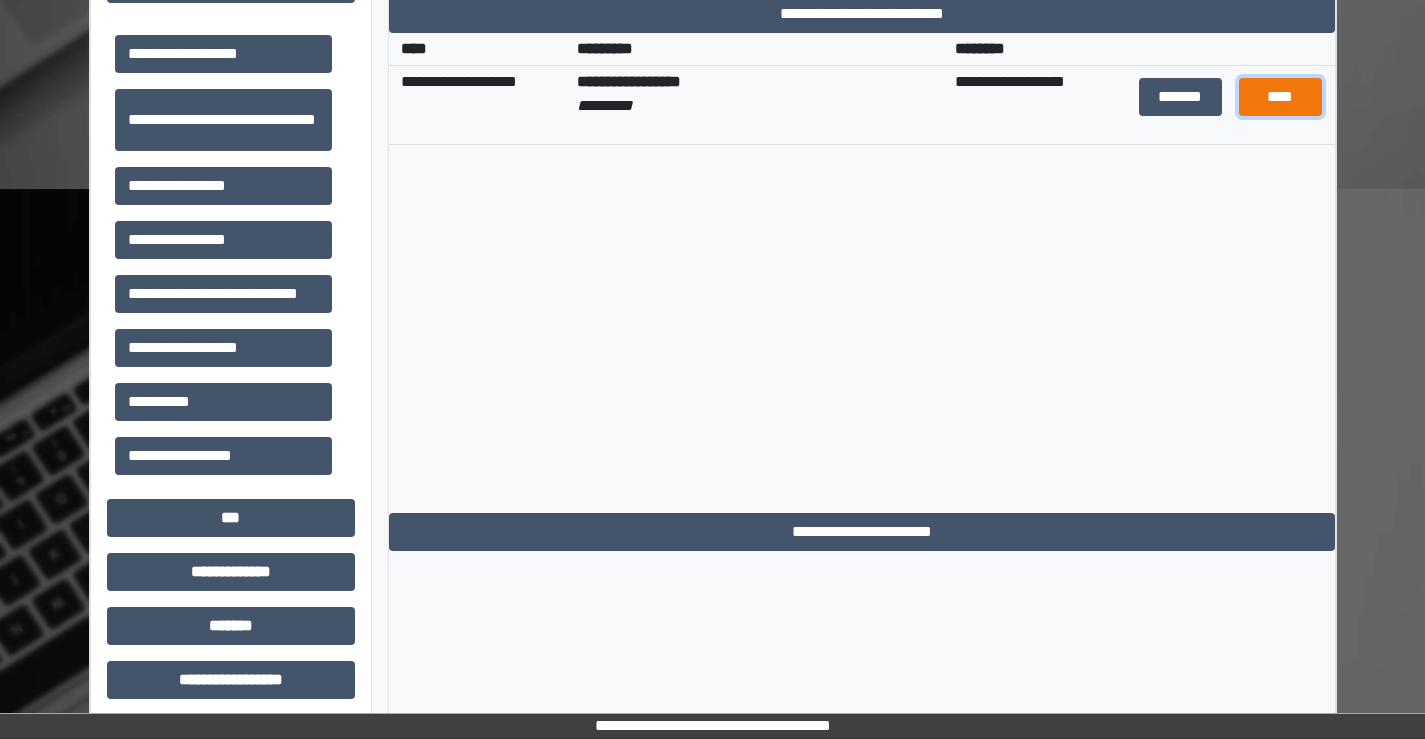 click on "****" at bounding box center (1281, 97) 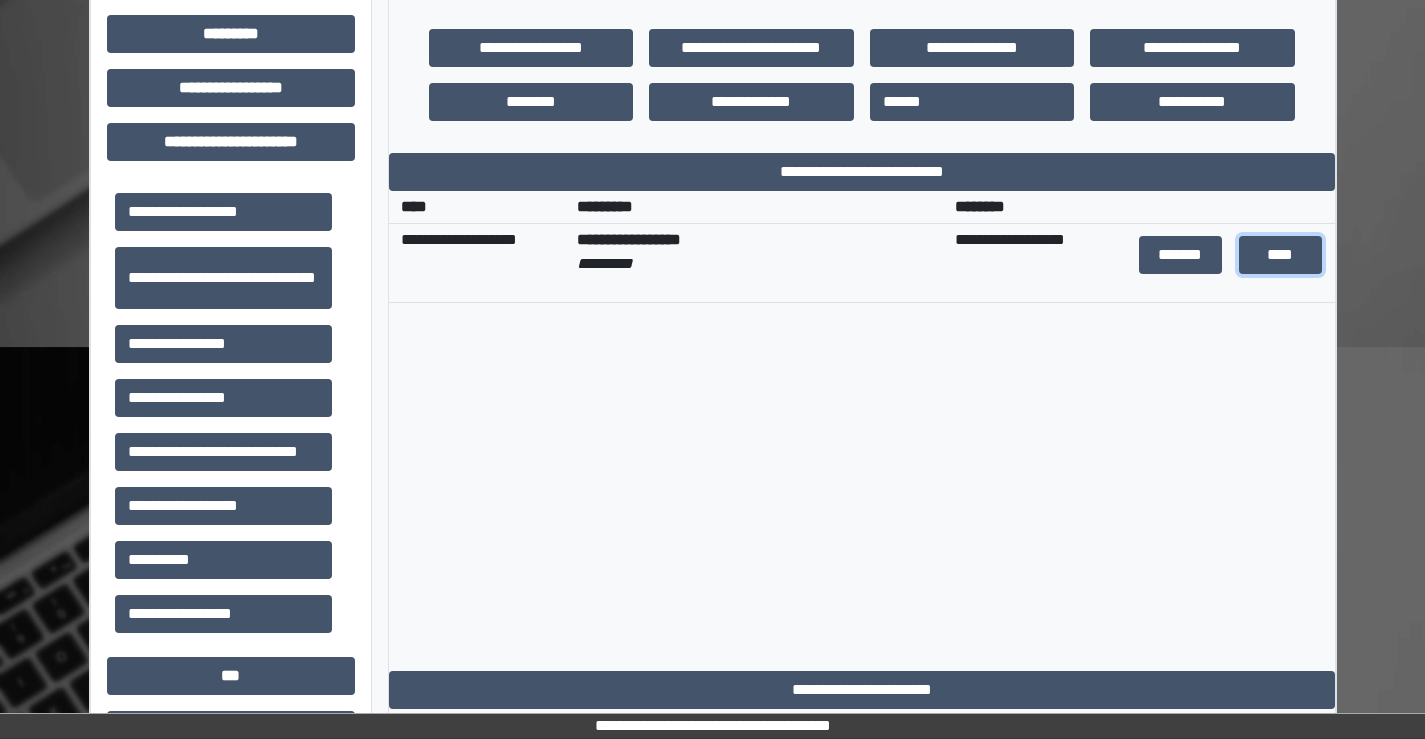 scroll, scrollTop: 535, scrollLeft: 0, axis: vertical 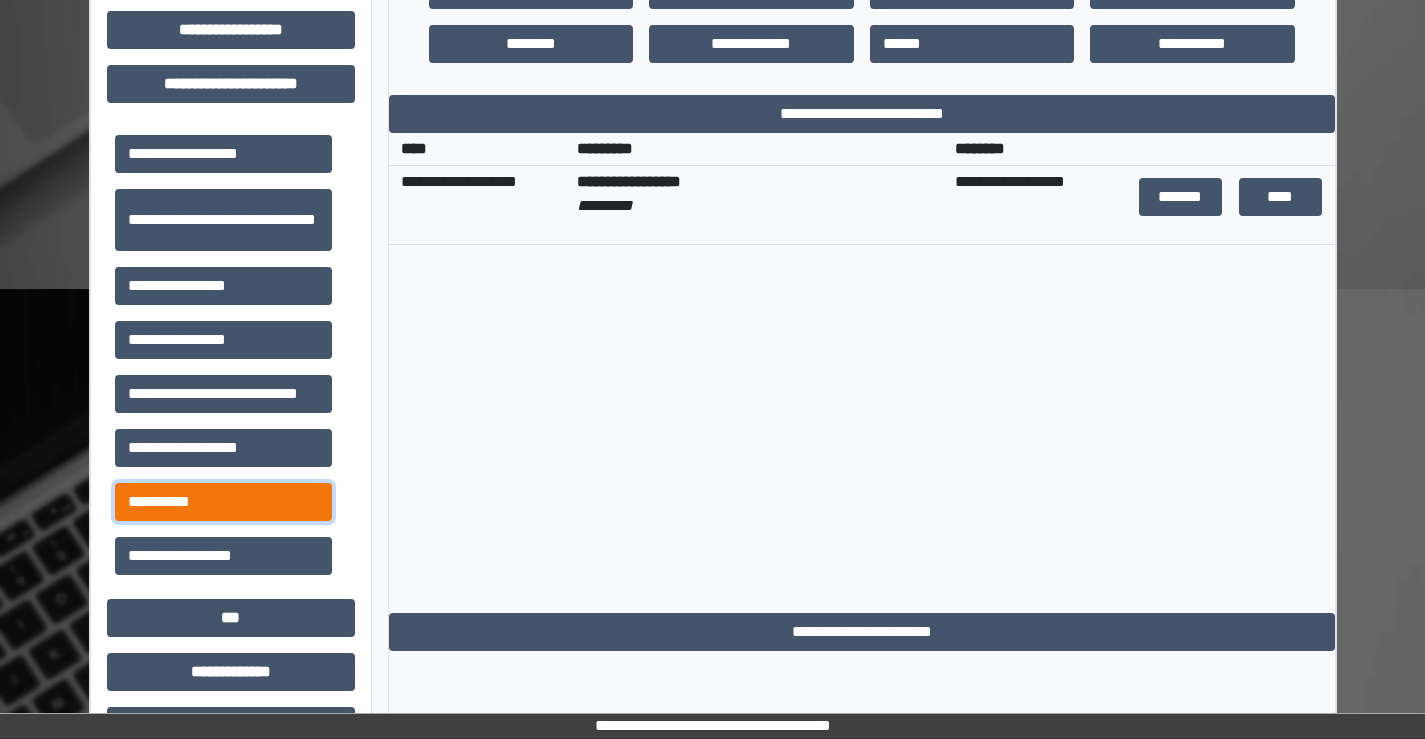 click on "**********" at bounding box center [223, 502] 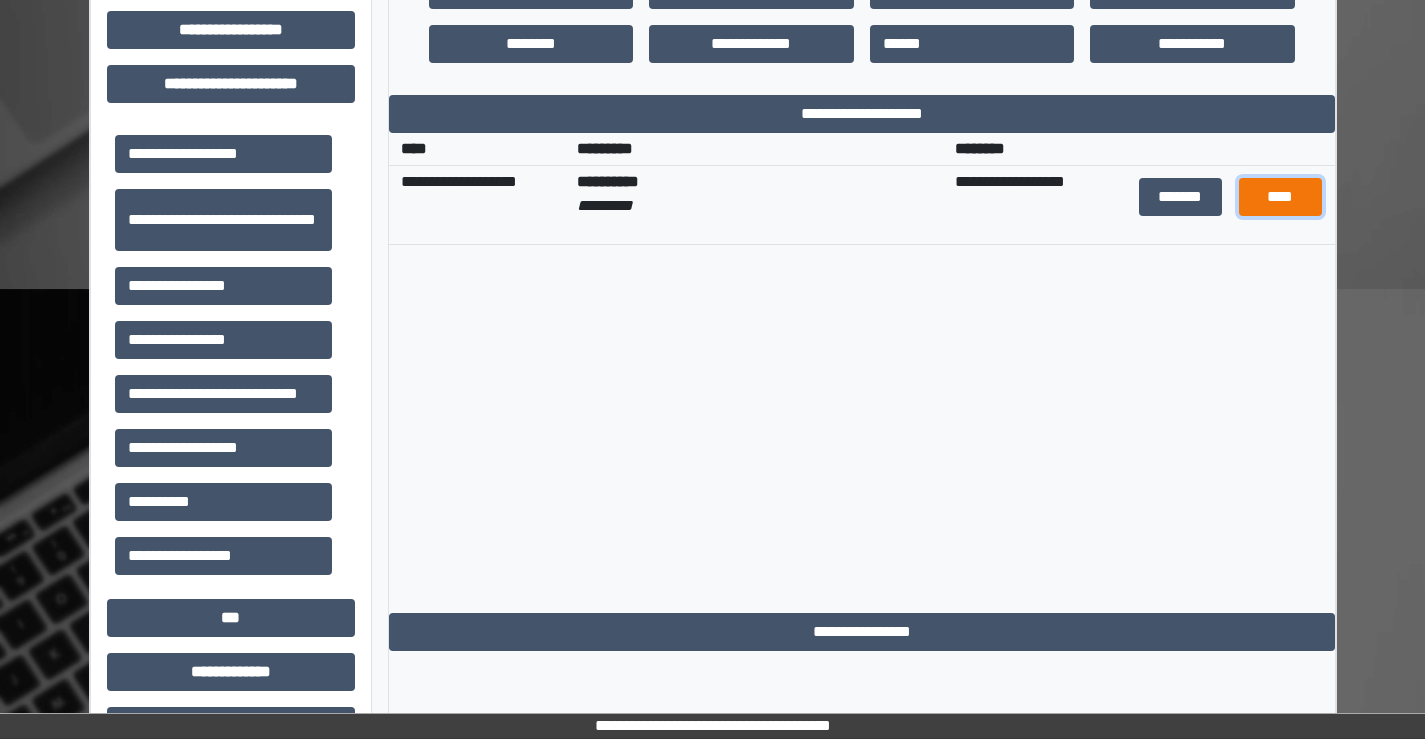 click on "****" at bounding box center (1281, 197) 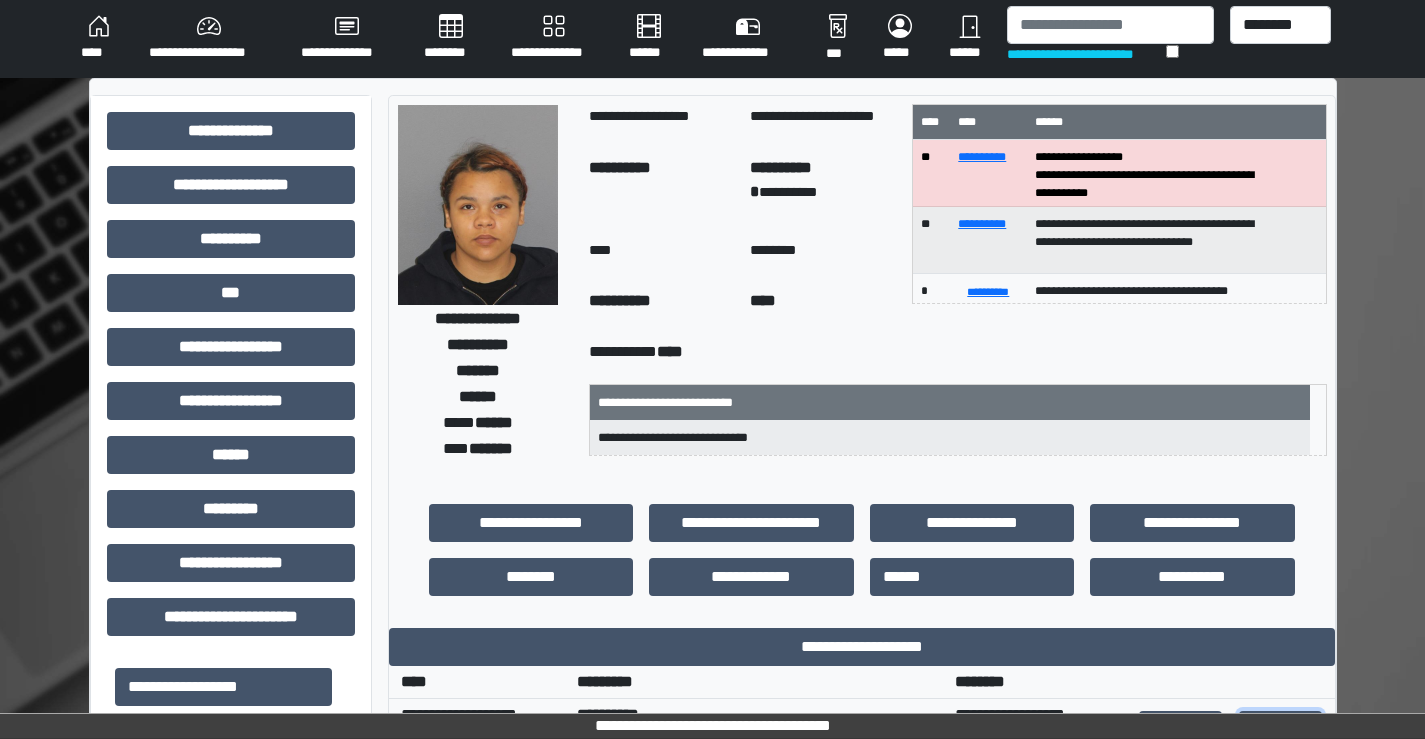 scroll, scrollTop: 0, scrollLeft: 0, axis: both 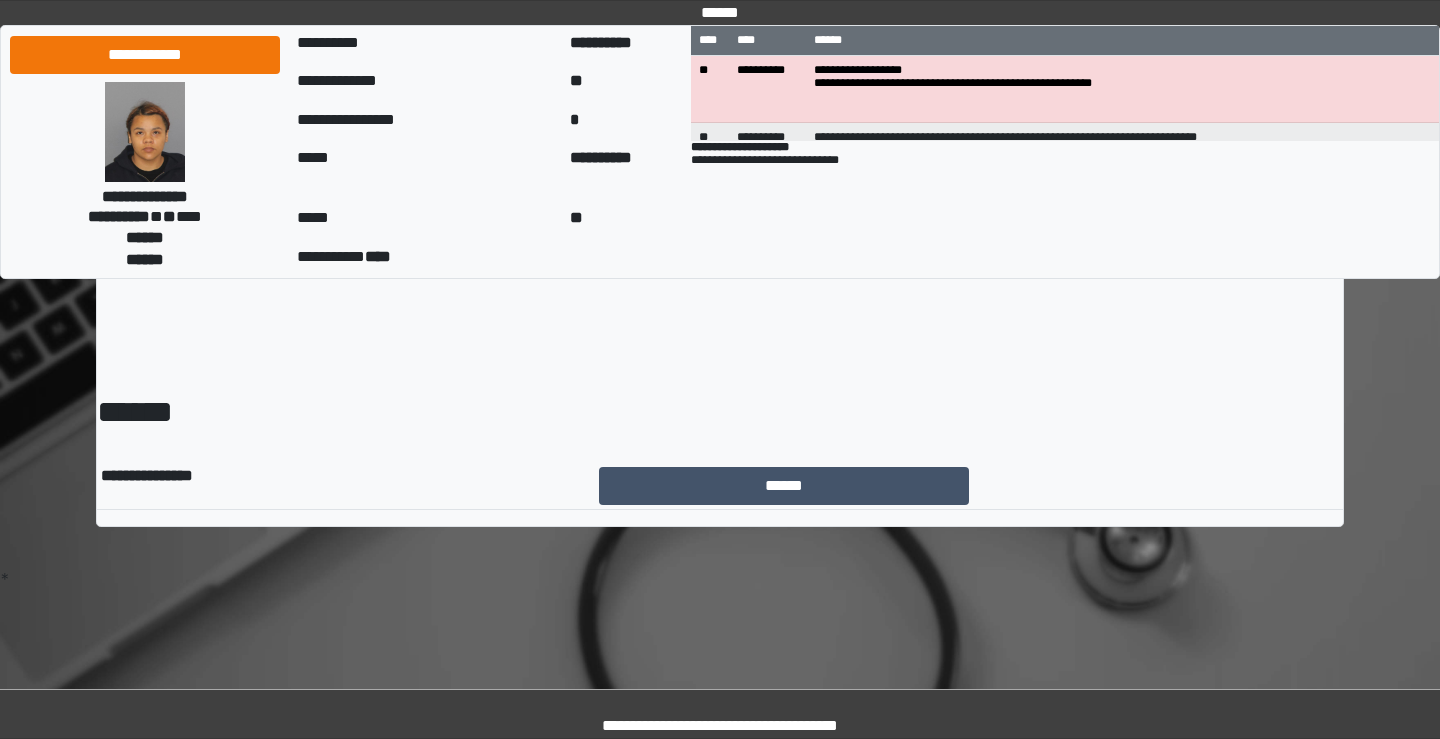 click on "**********" at bounding box center [1115, 89] 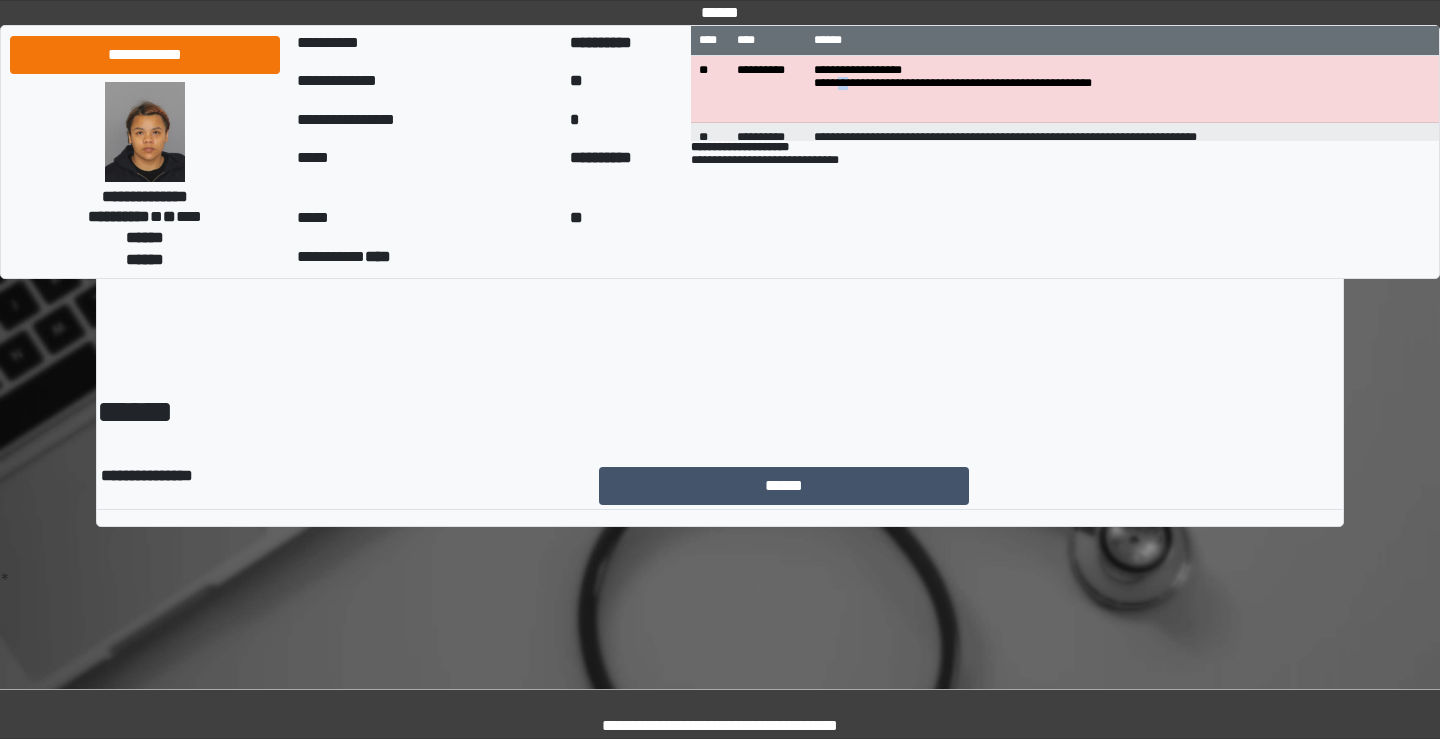 click on "**********" at bounding box center (1115, 89) 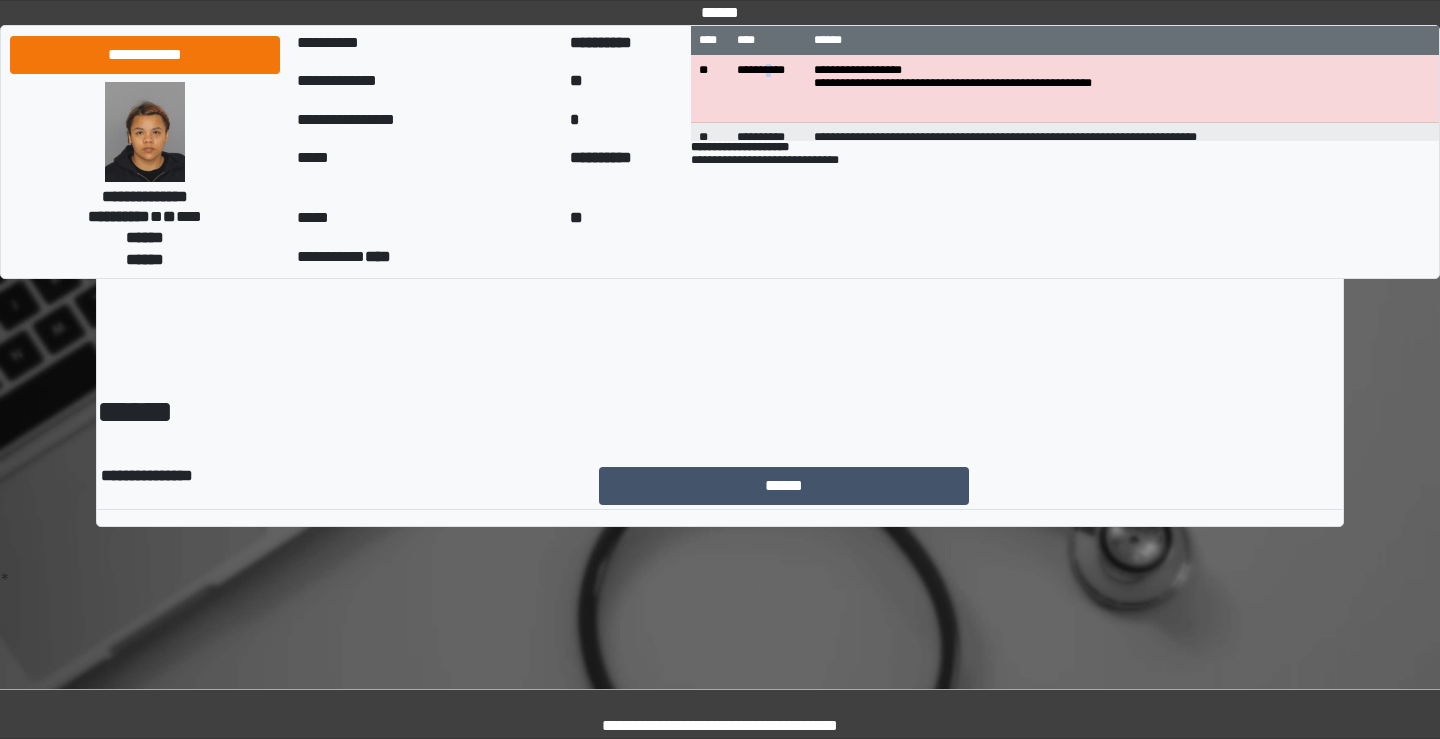 drag, startPoint x: 773, startPoint y: 91, endPoint x: 736, endPoint y: 88, distance: 37.12142 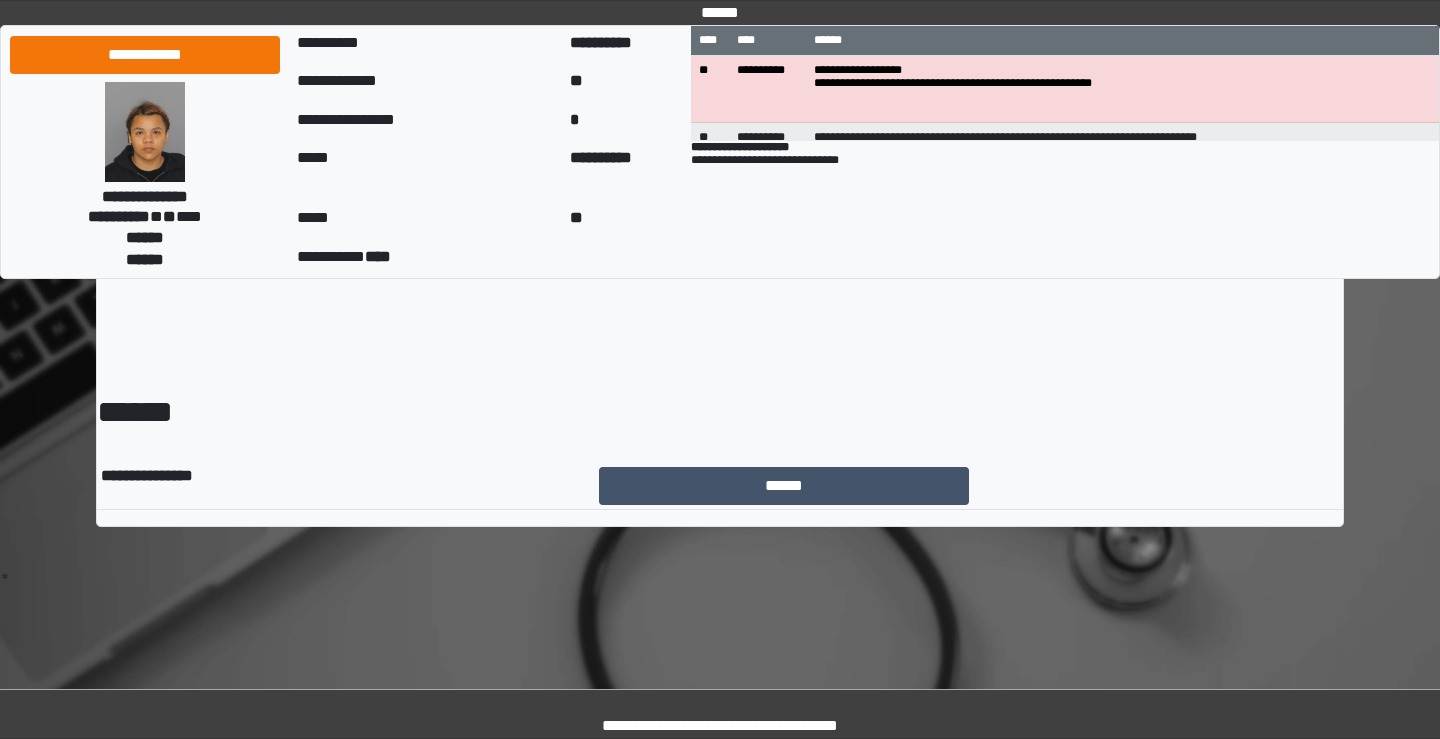 click on "**" at bounding box center [710, 89] 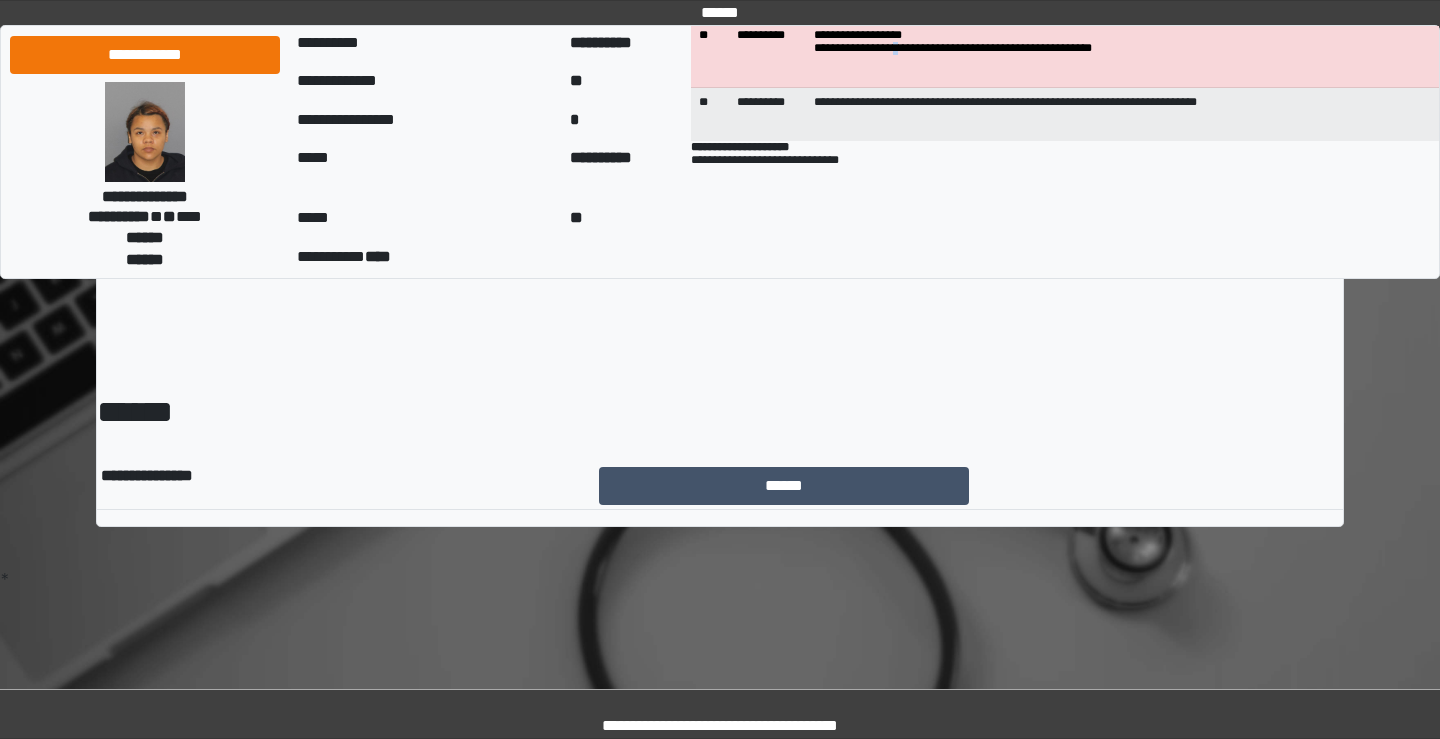 scroll, scrollTop: 0, scrollLeft: 0, axis: both 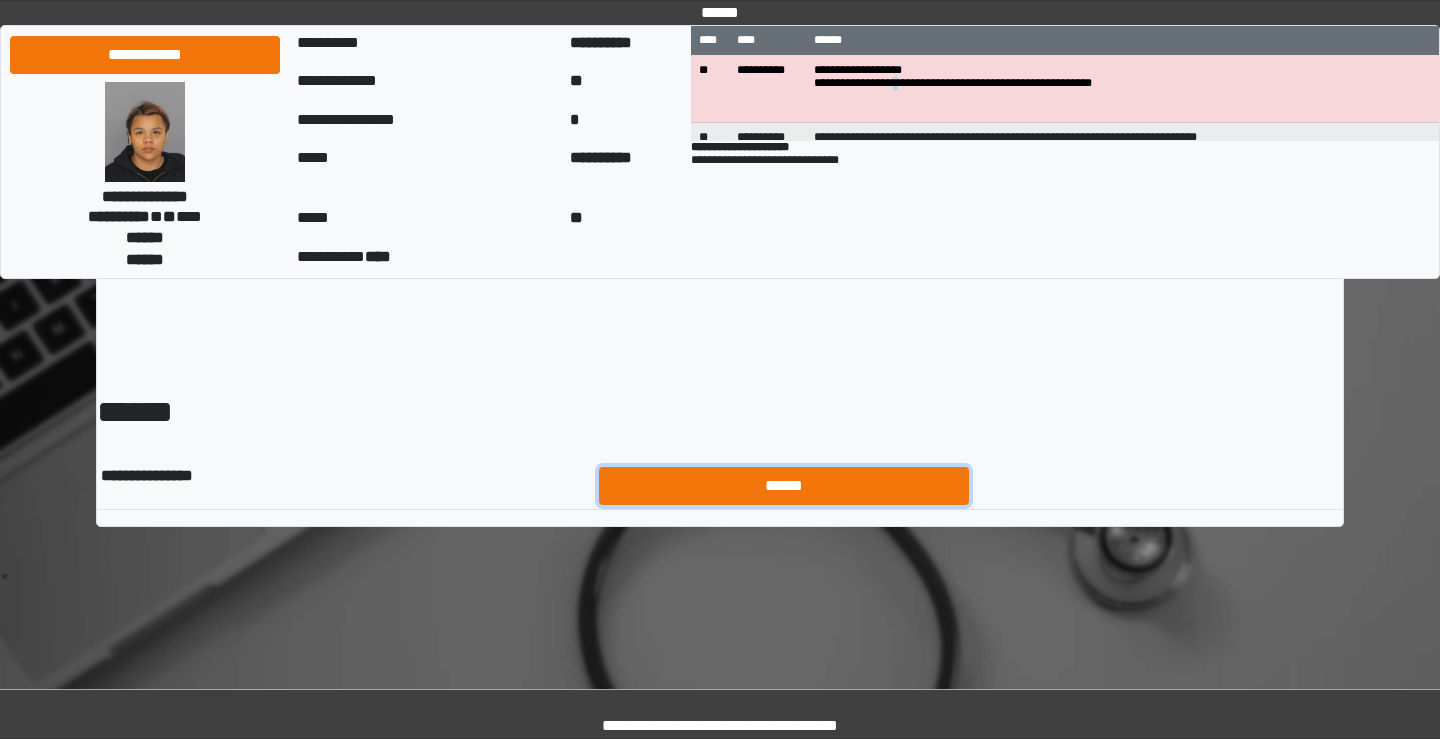 click on "******" at bounding box center (784, 486) 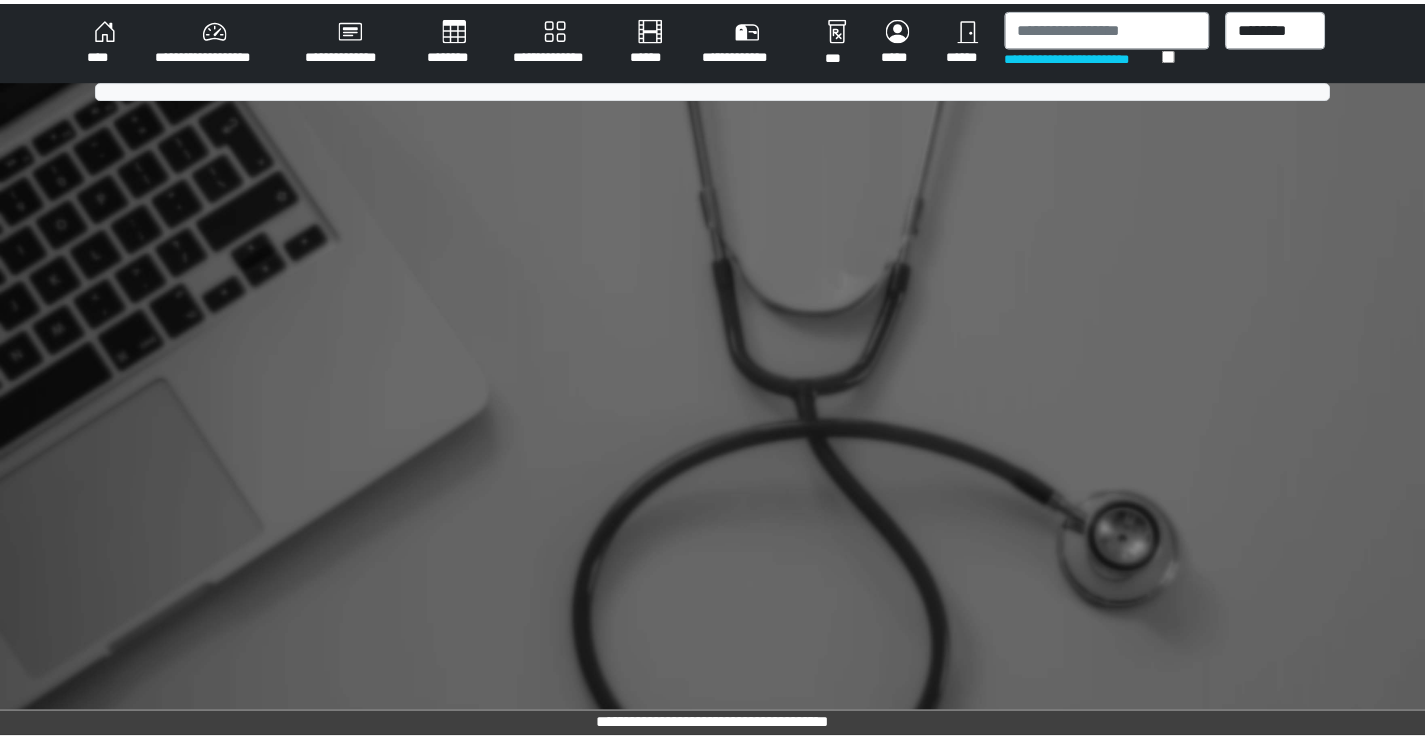 scroll, scrollTop: 0, scrollLeft: 0, axis: both 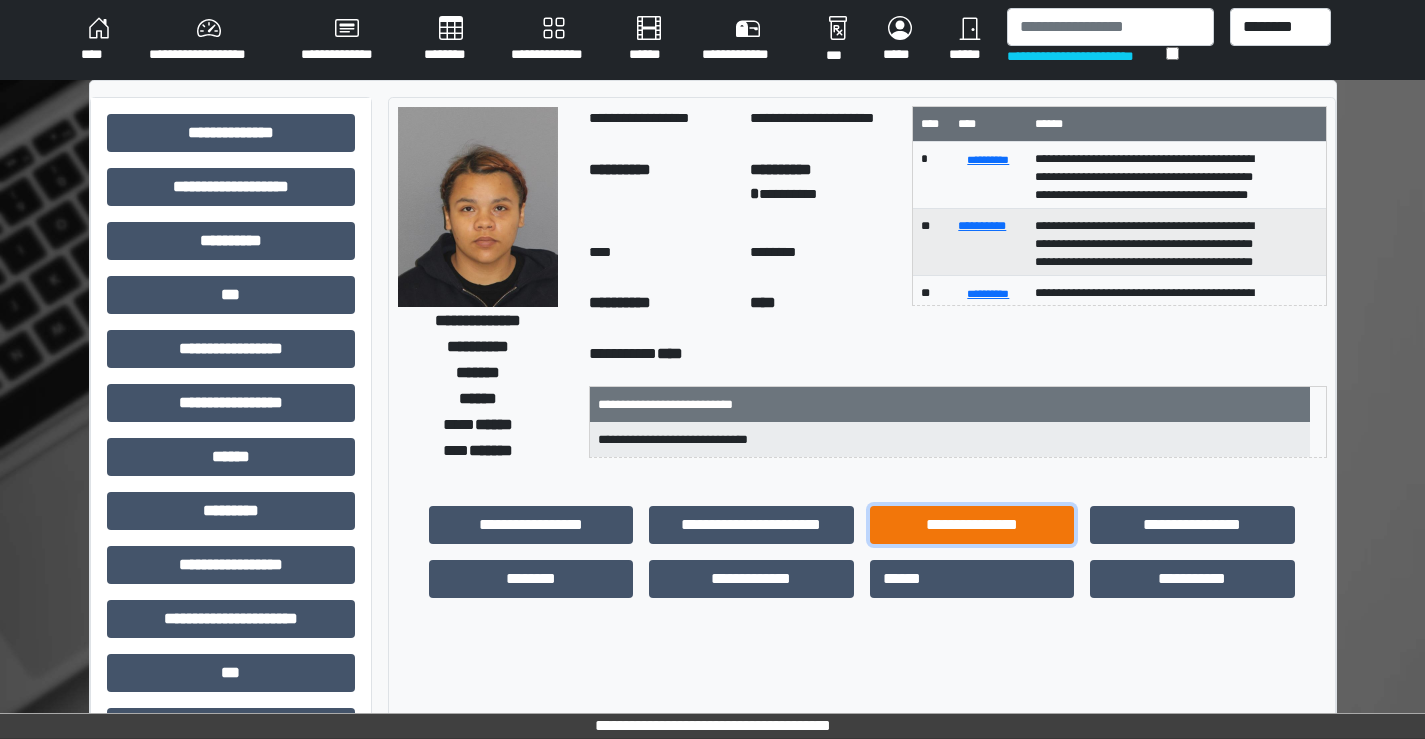 click on "**********" at bounding box center (972, 525) 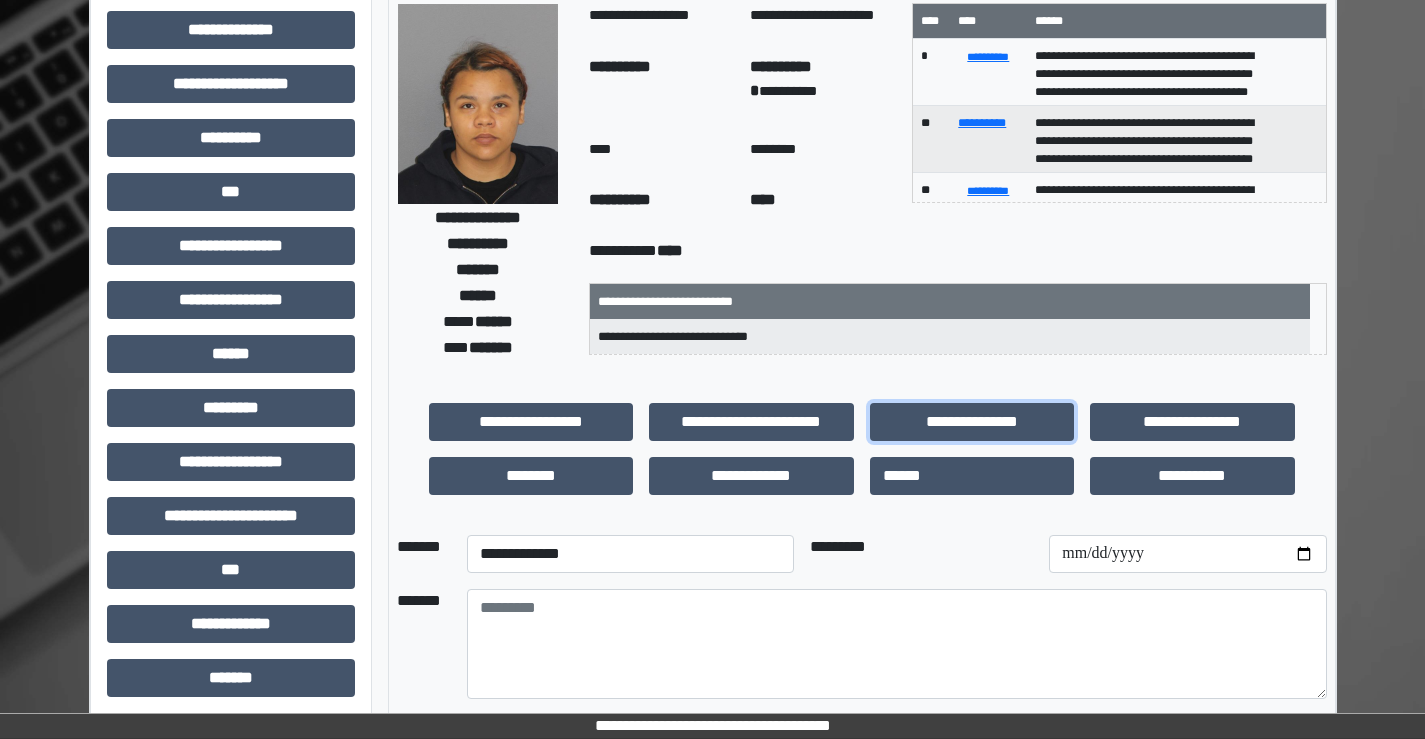 scroll, scrollTop: 200, scrollLeft: 0, axis: vertical 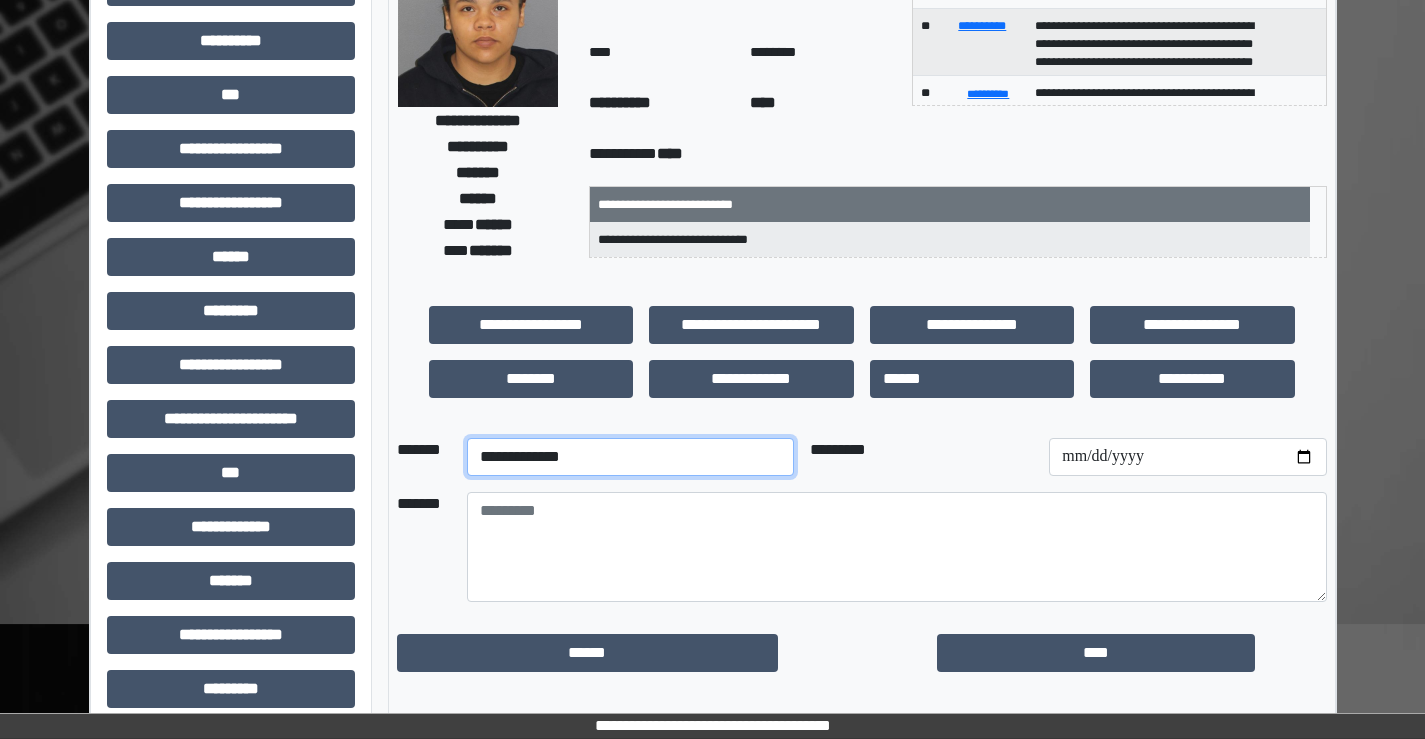 click on "**********" at bounding box center (630, 457) 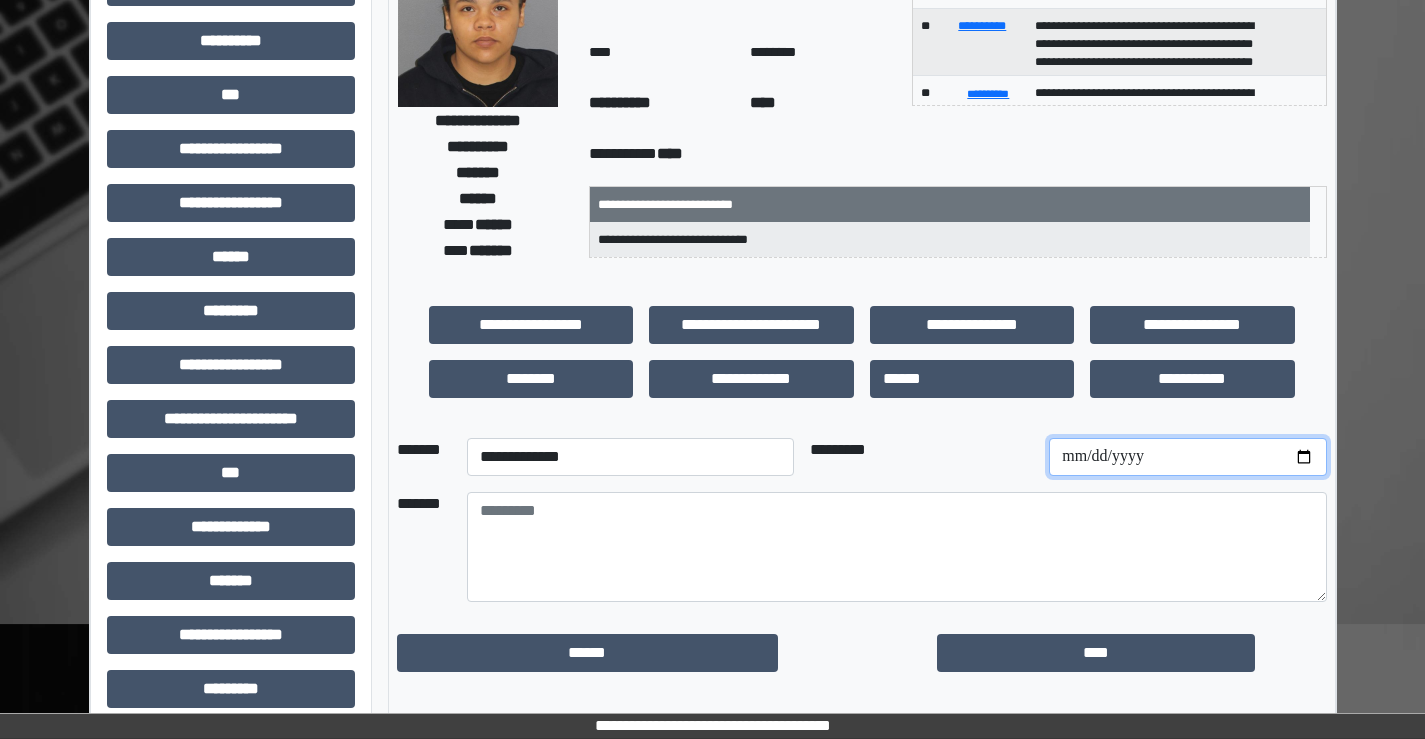 click at bounding box center [1187, 457] 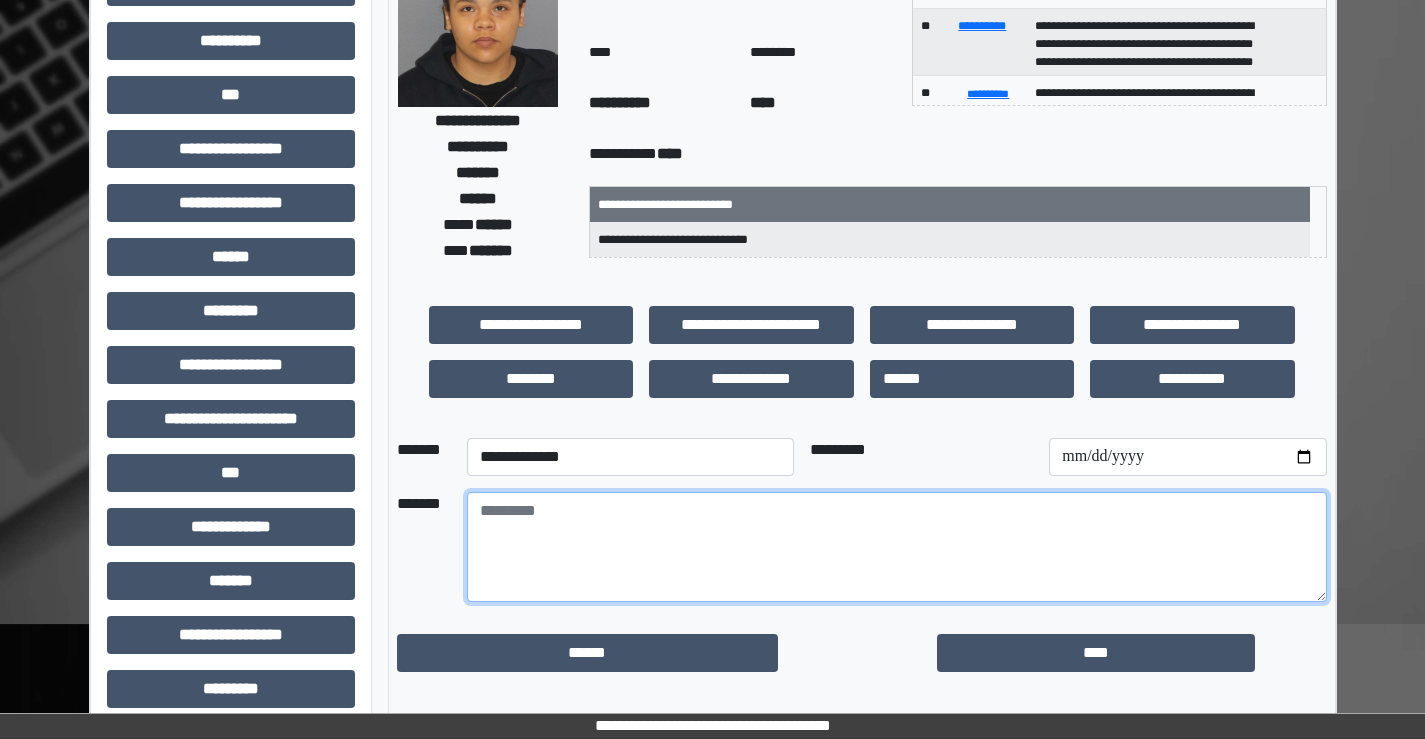 click at bounding box center [897, 547] 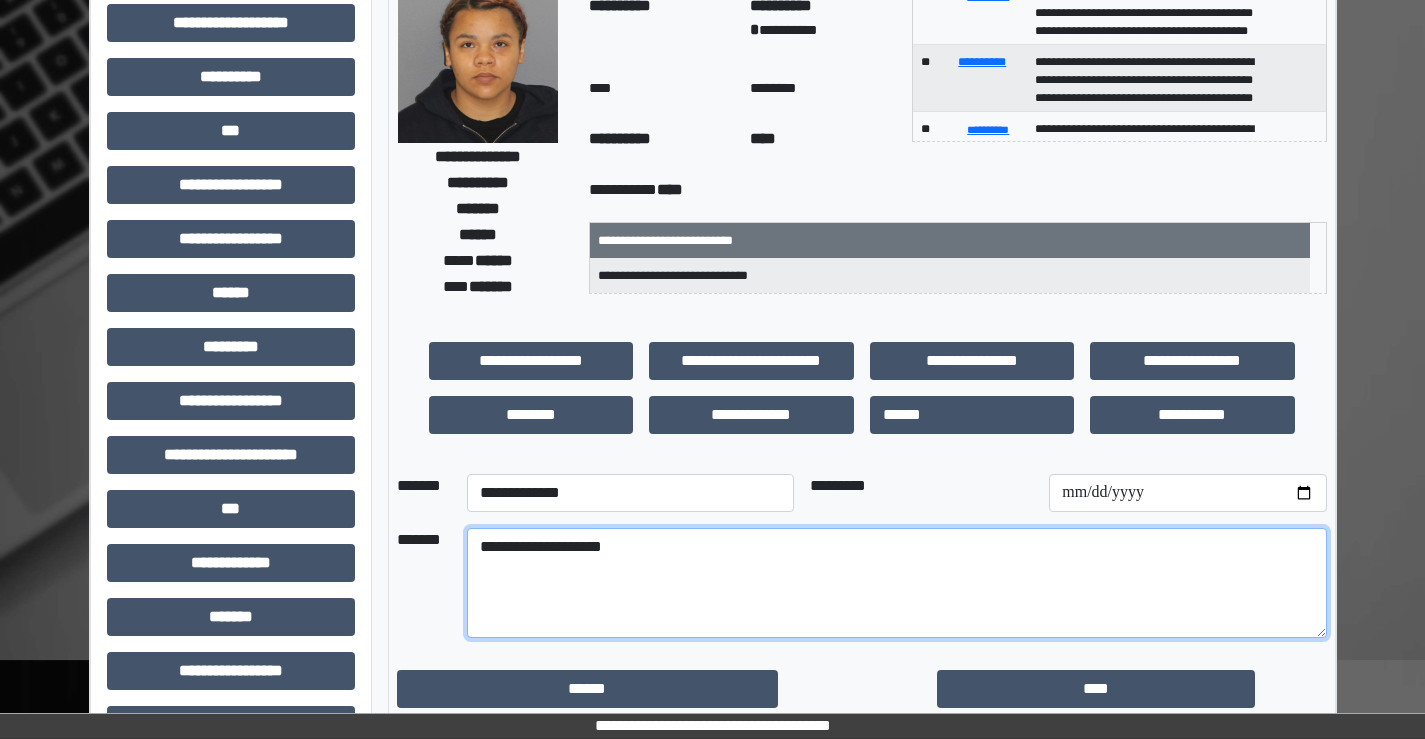scroll, scrollTop: 200, scrollLeft: 0, axis: vertical 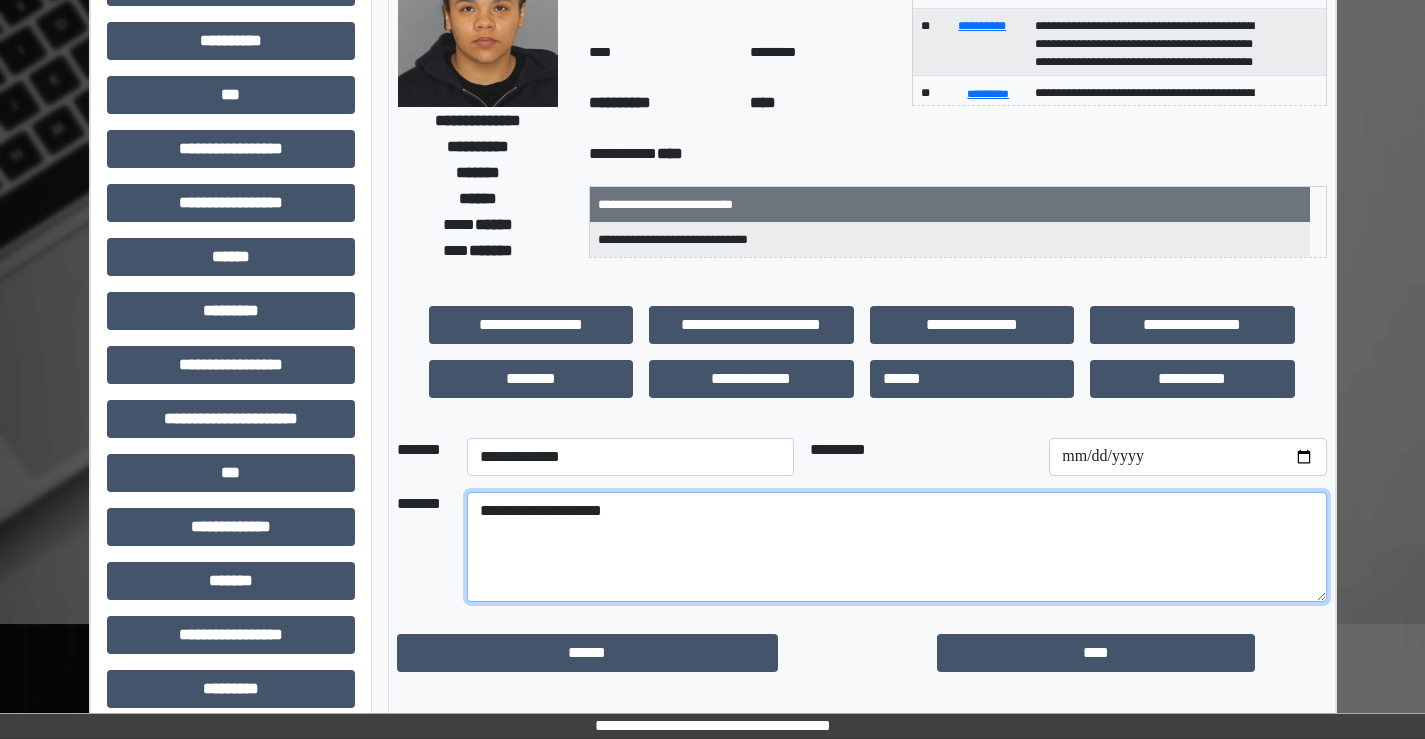 drag, startPoint x: 639, startPoint y: 519, endPoint x: 445, endPoint y: 515, distance: 194.04123 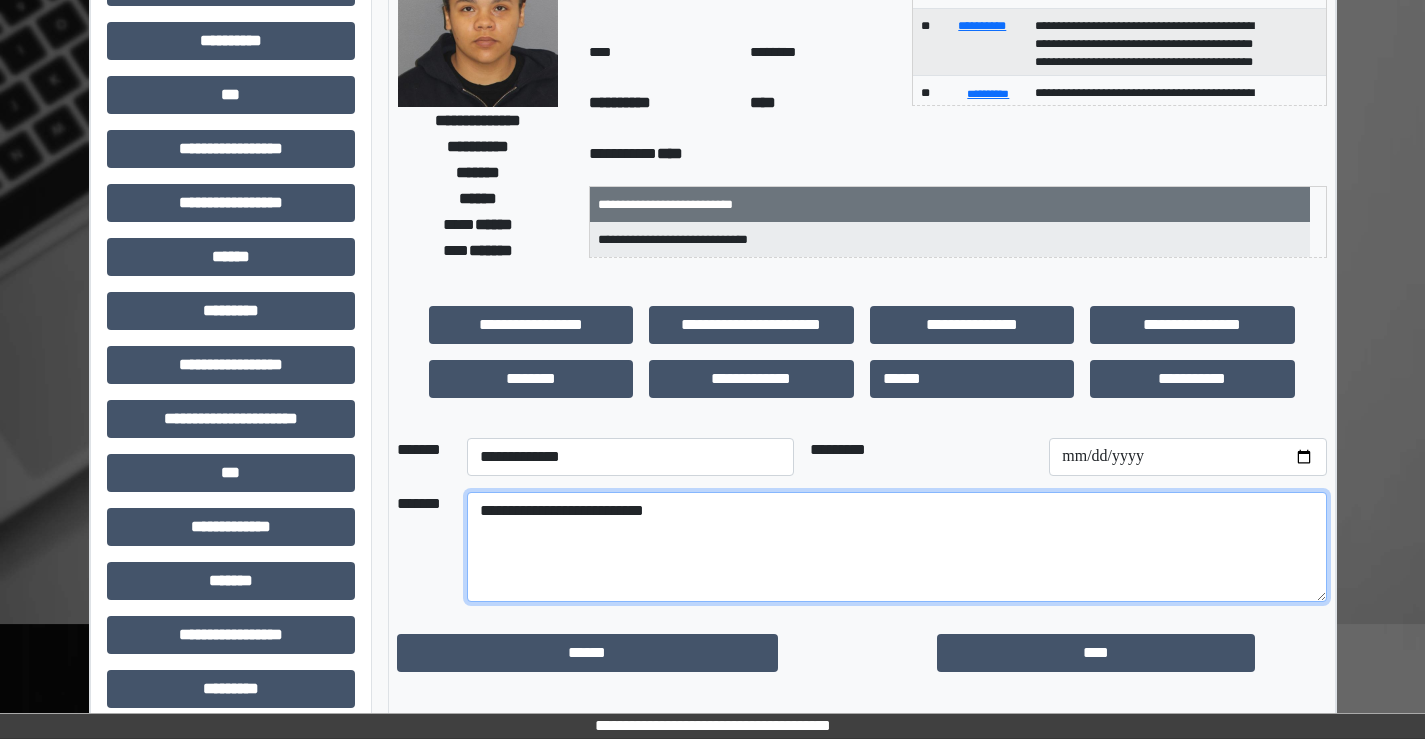 type on "**********" 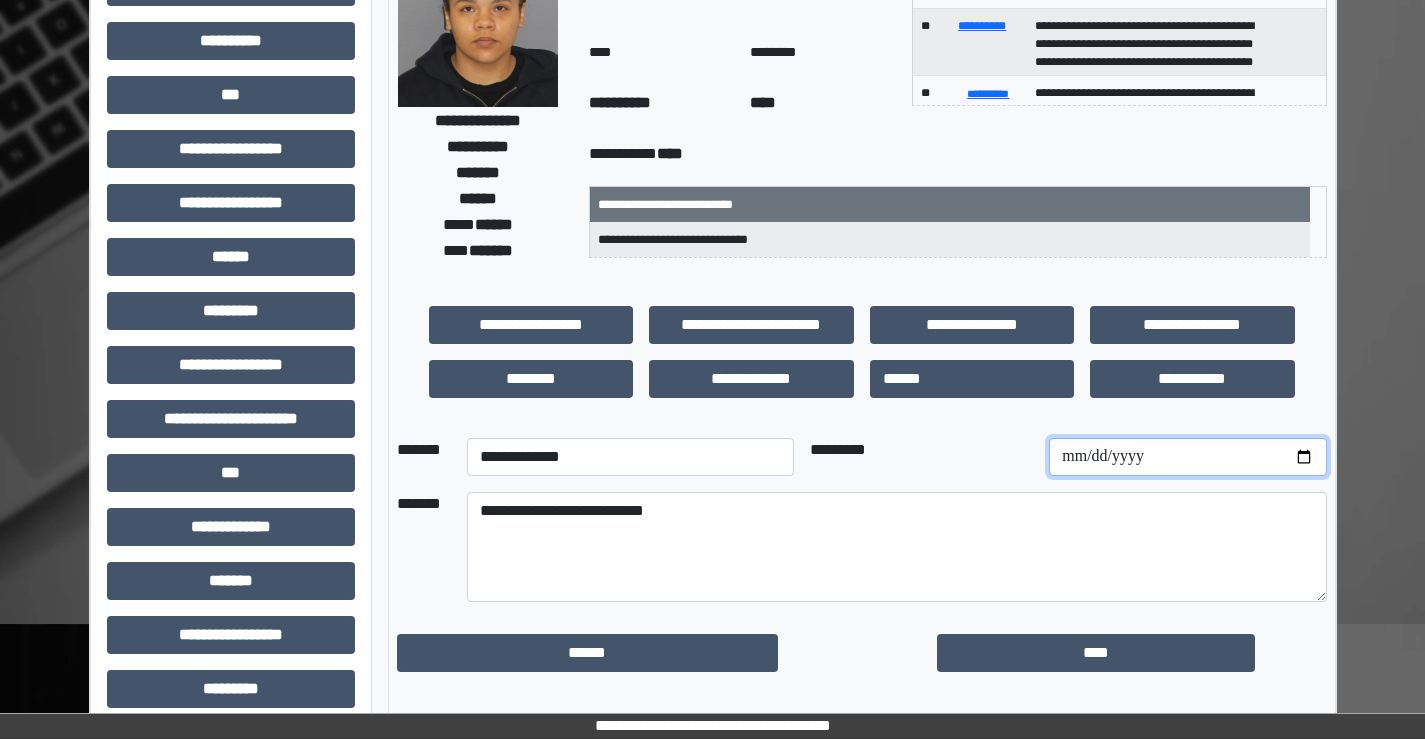 click on "**********" at bounding box center [1187, 457] 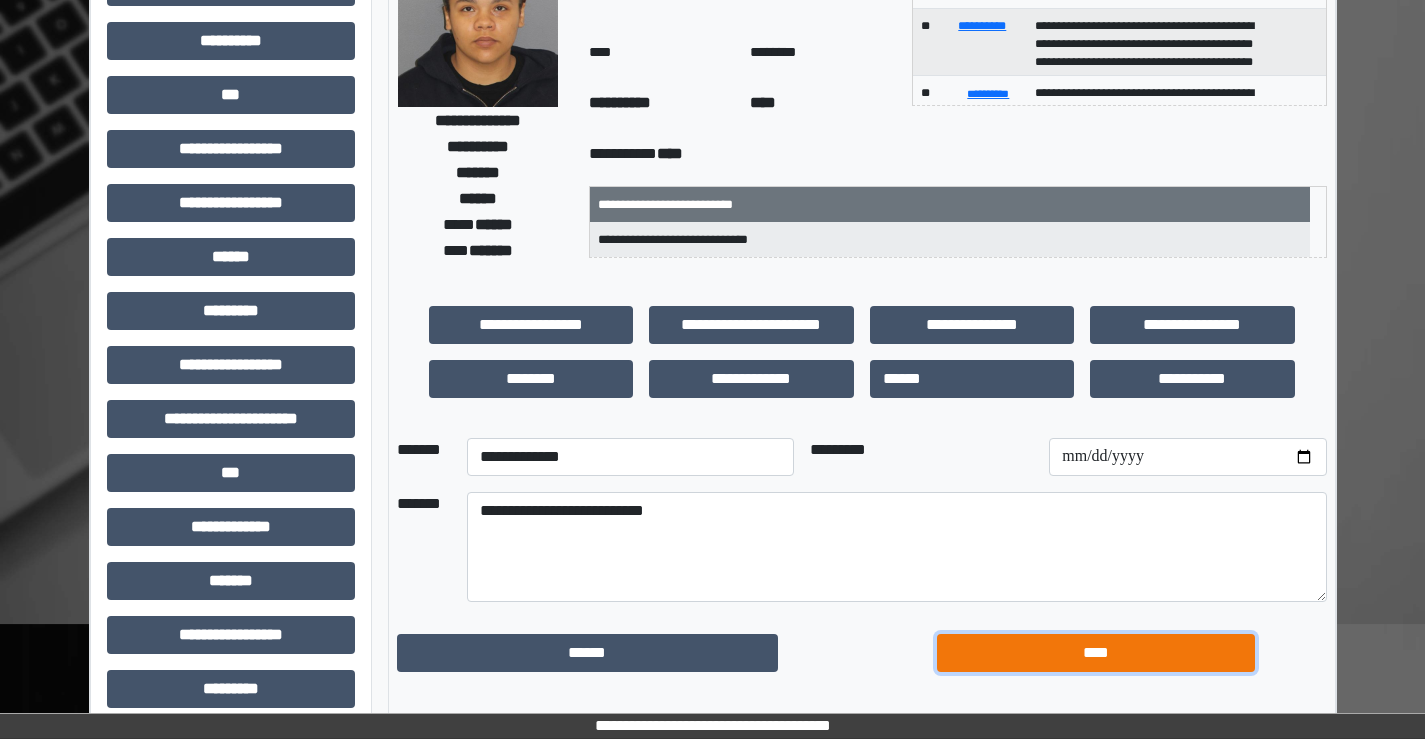 click on "****" at bounding box center [1096, 653] 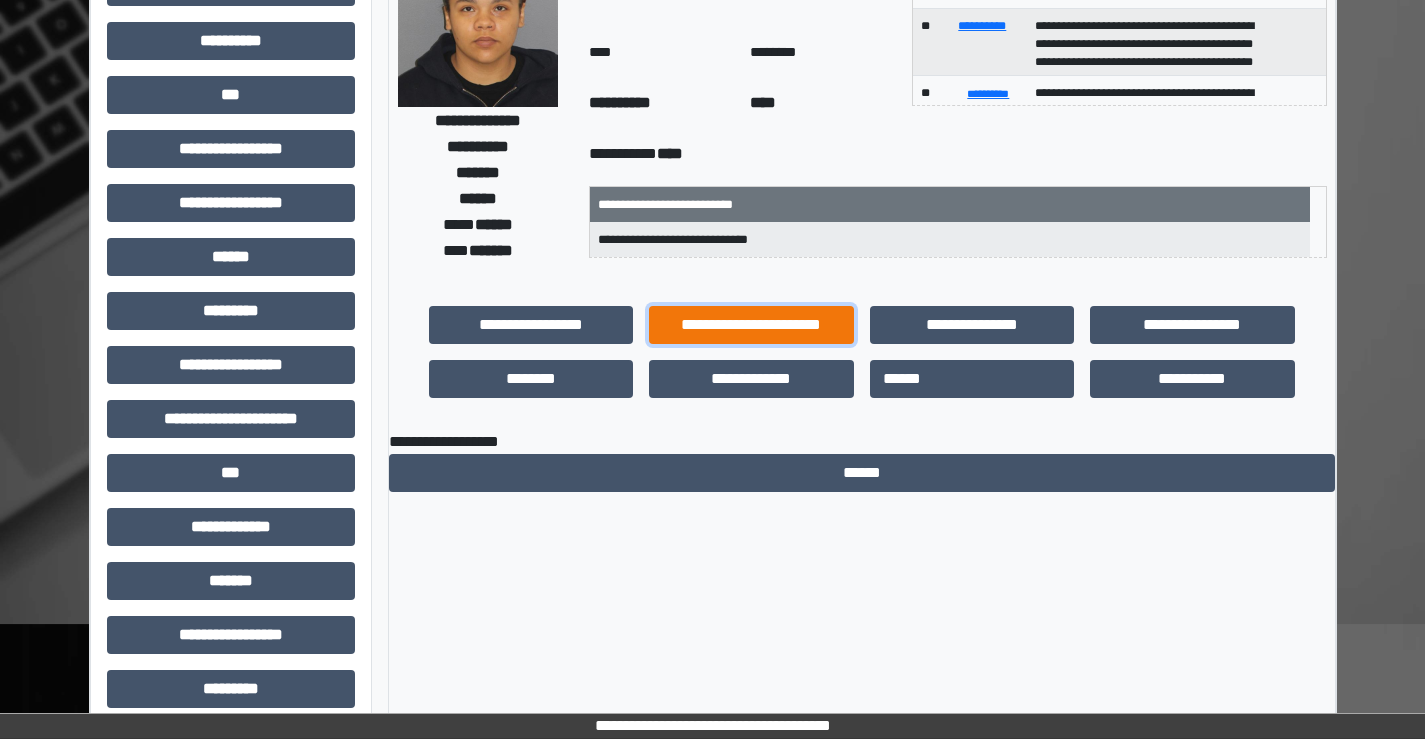 click on "**********" at bounding box center [751, 325] 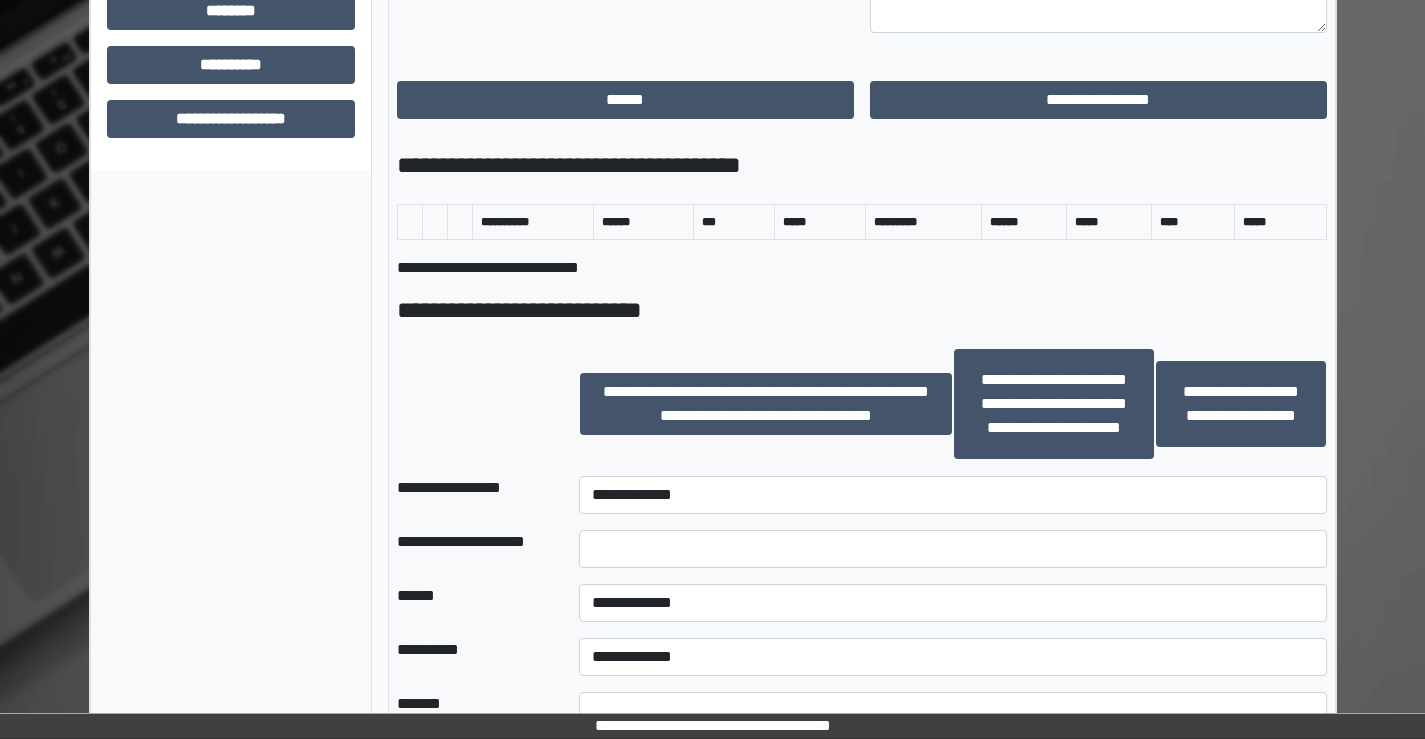 scroll, scrollTop: 1100, scrollLeft: 0, axis: vertical 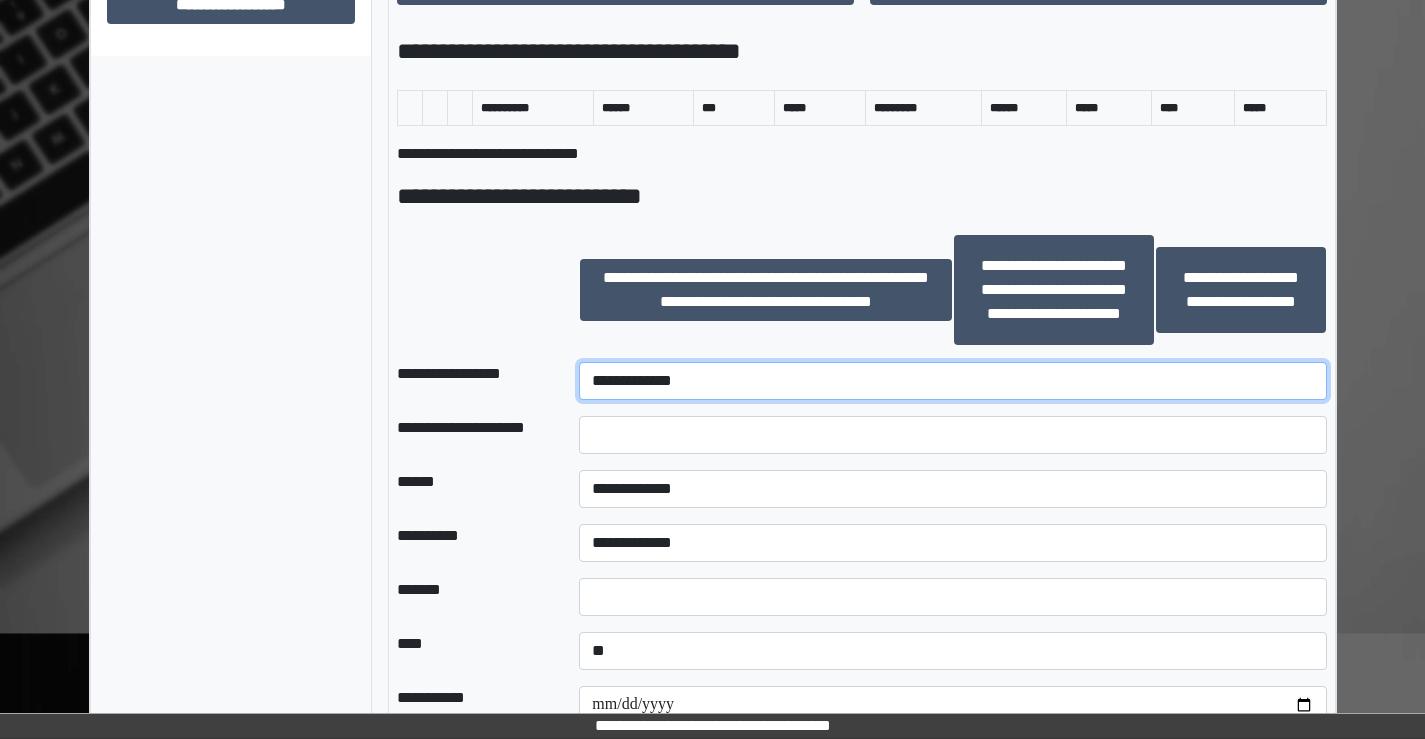 click on "**********" at bounding box center [952, 381] 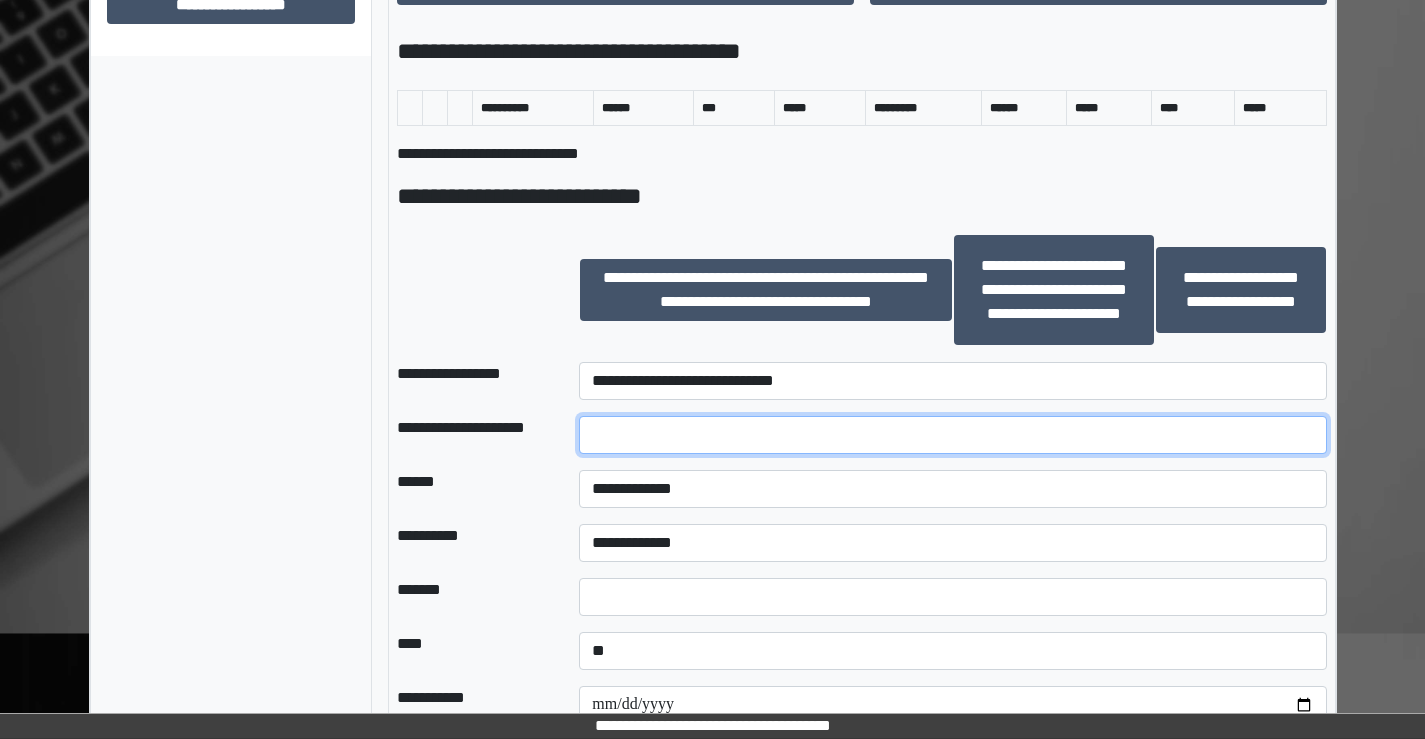 click at bounding box center (952, 435) 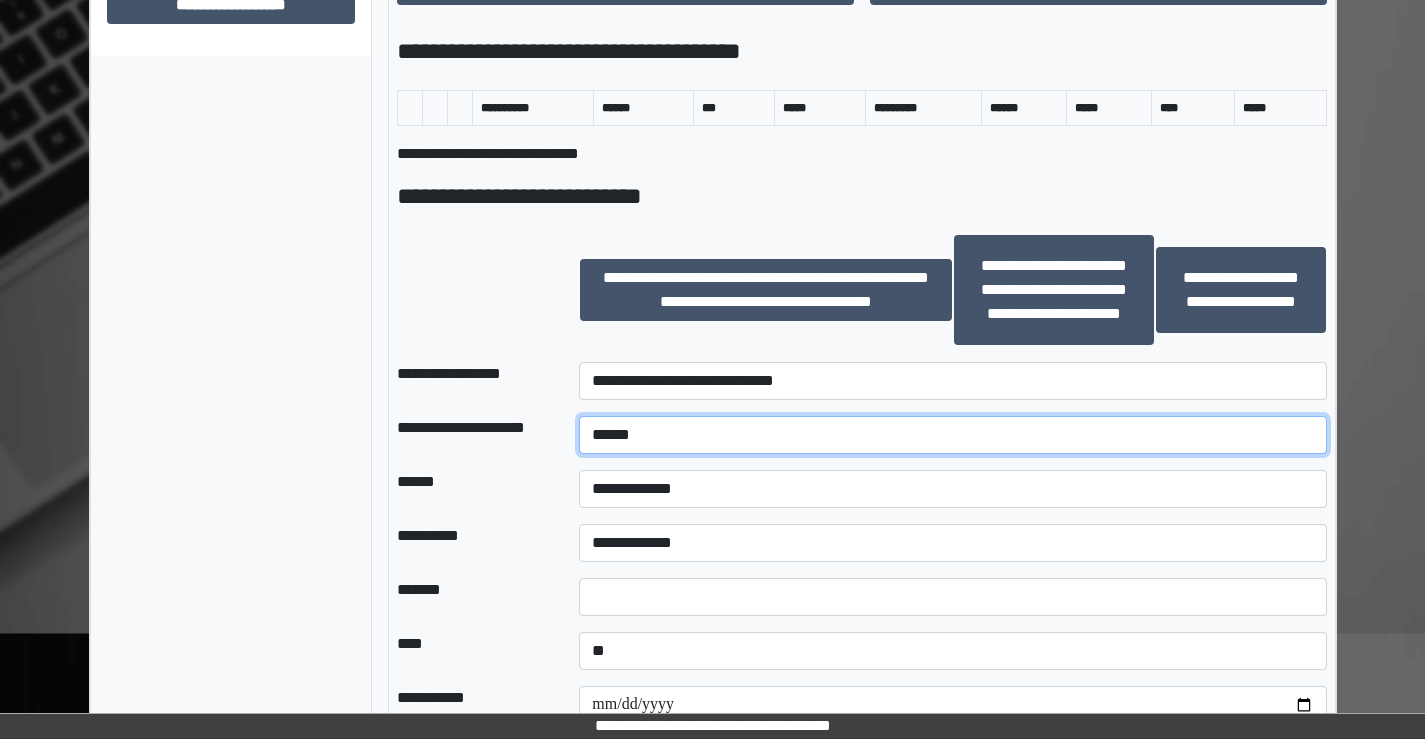type on "******" 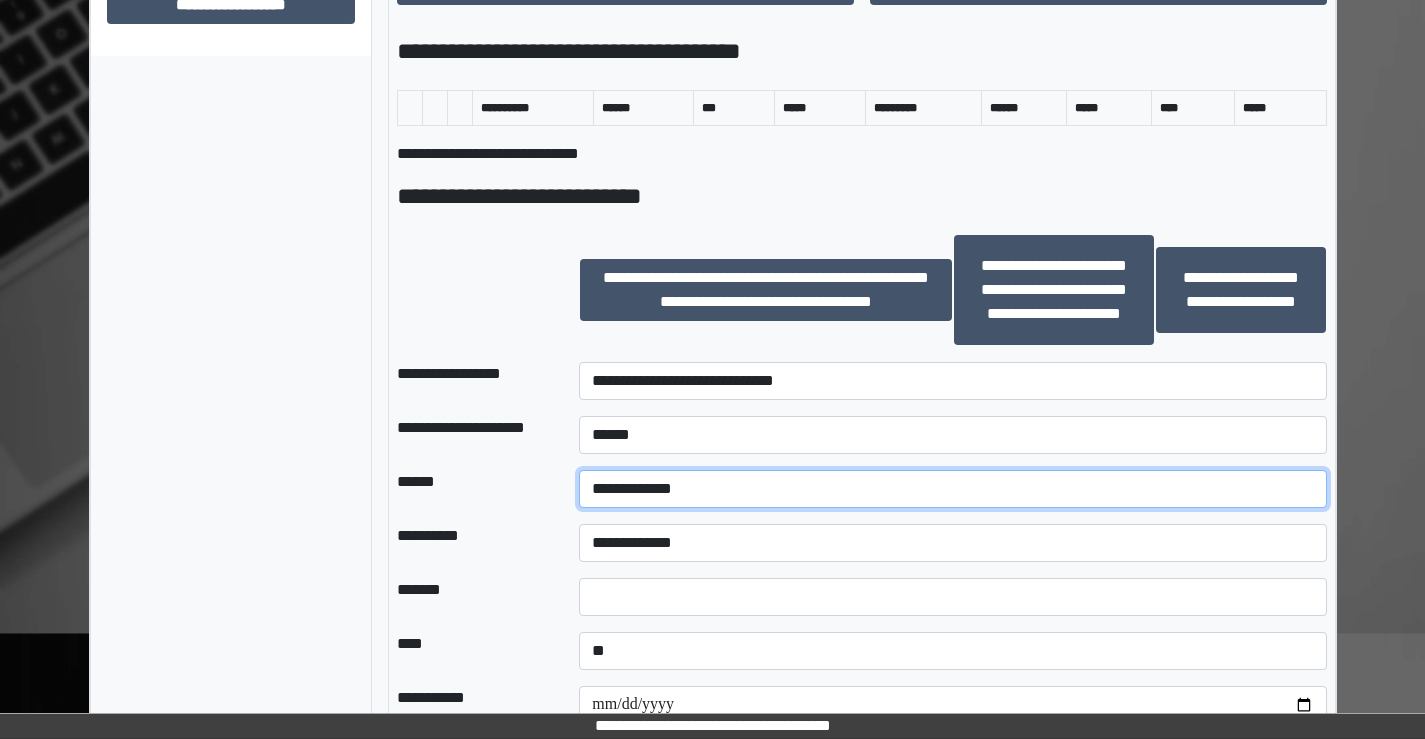 click on "**********" at bounding box center [952, 489] 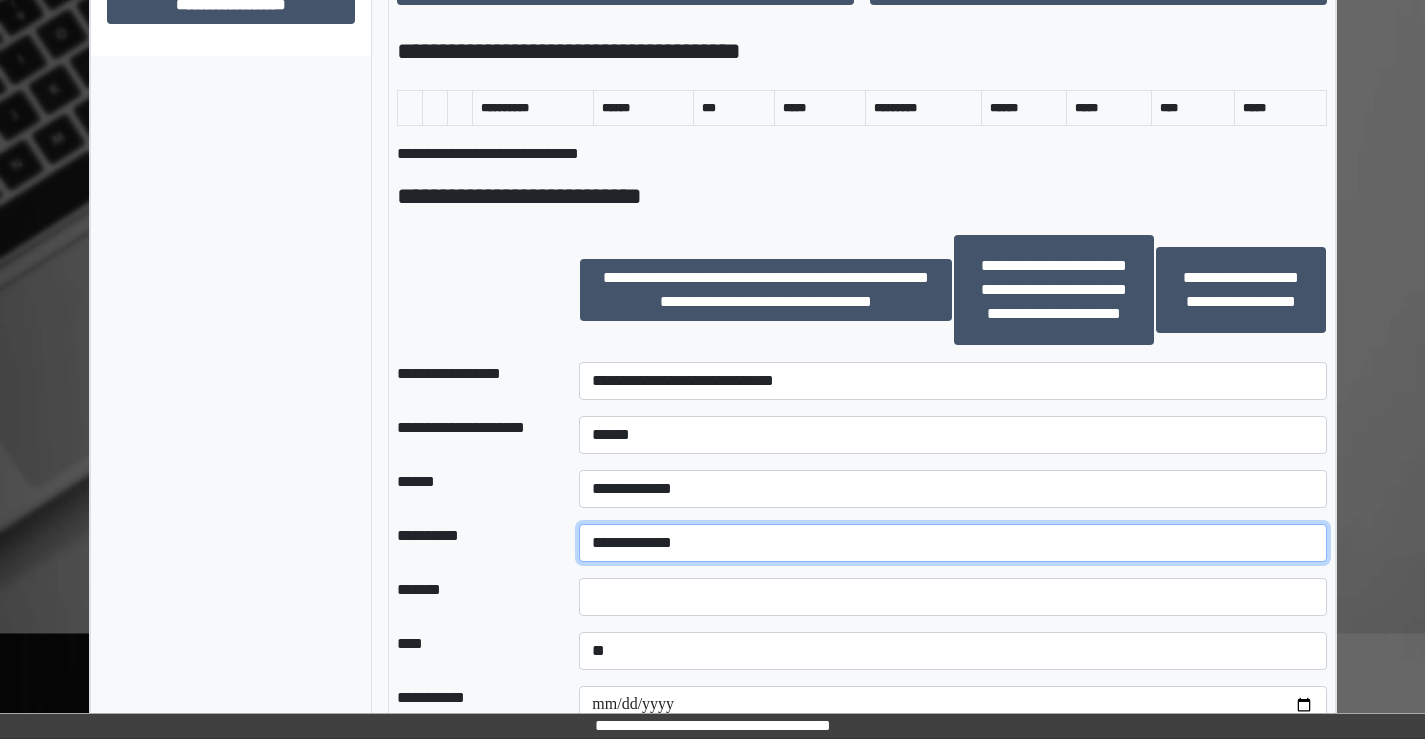 click on "**********" at bounding box center [952, 543] 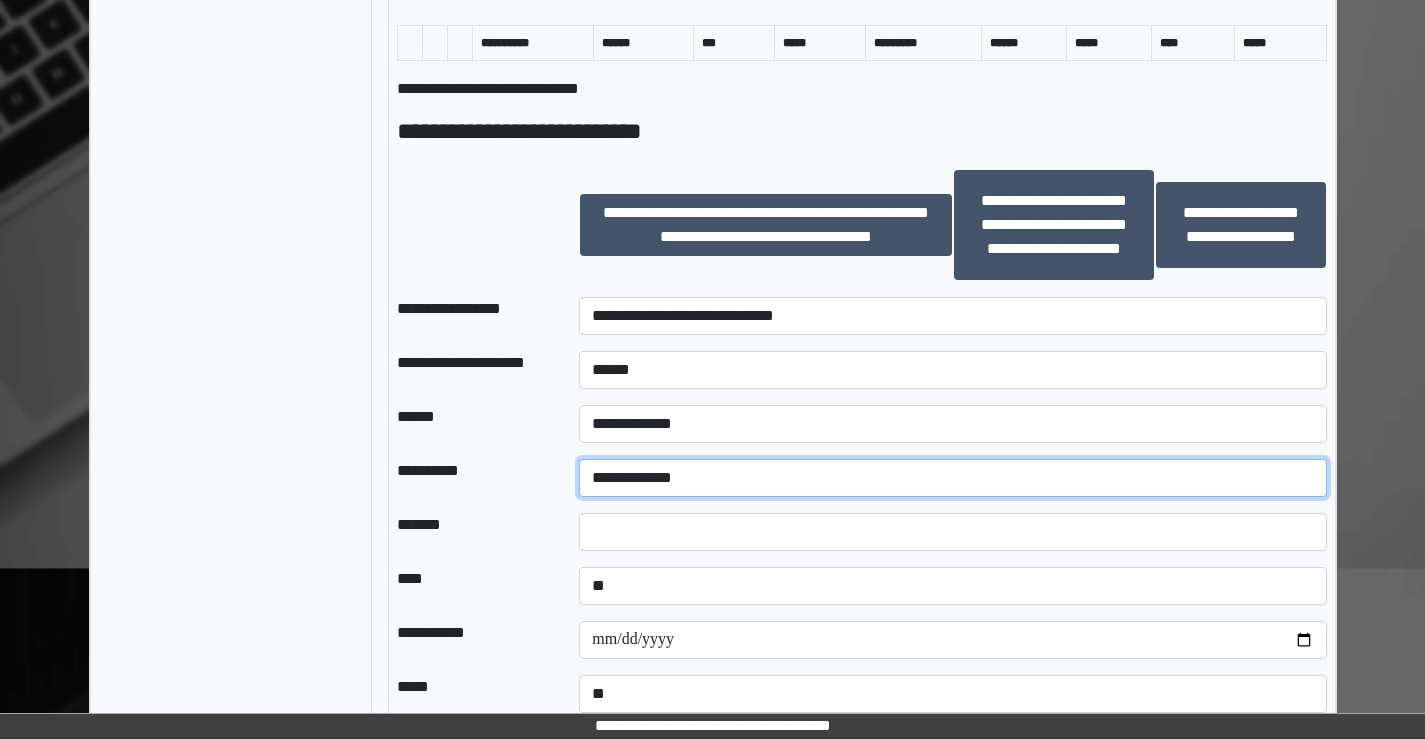 scroll, scrollTop: 1200, scrollLeft: 0, axis: vertical 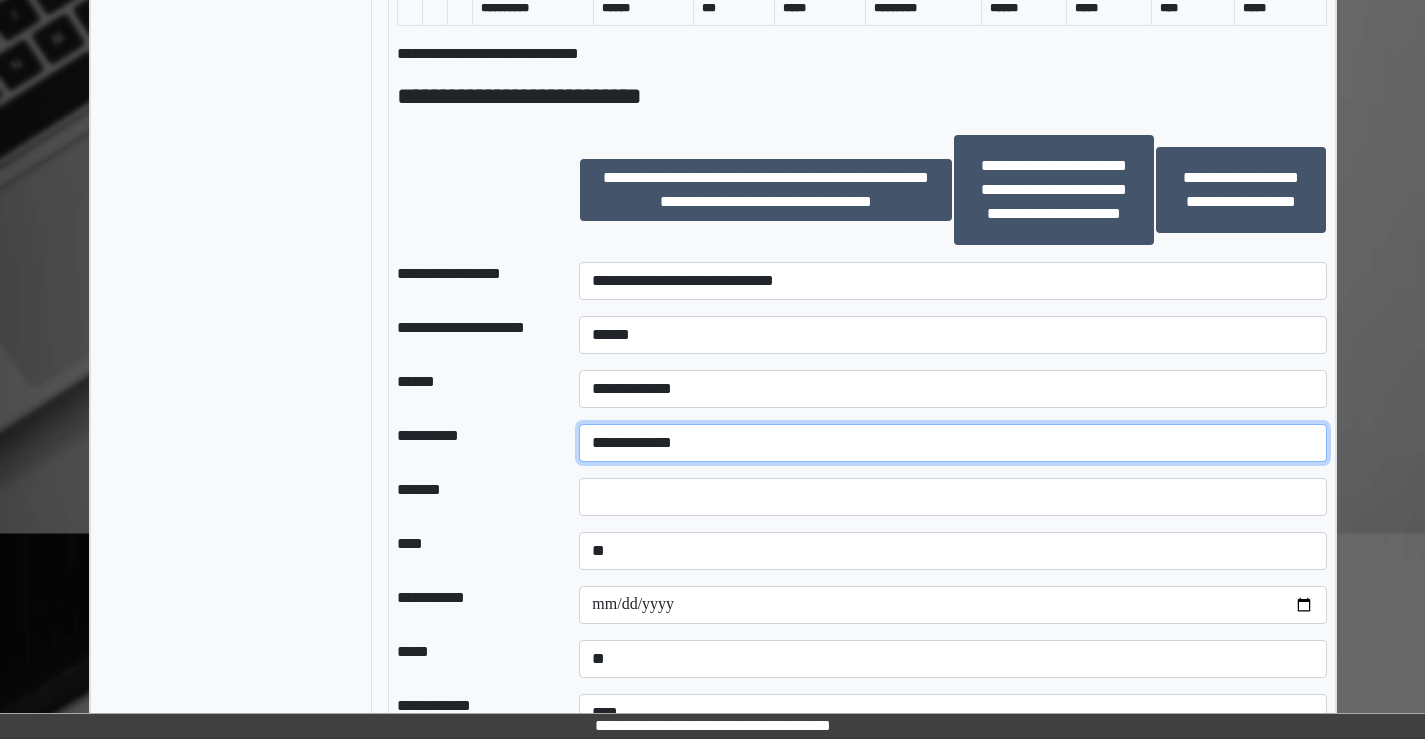 click on "**********" at bounding box center [952, 443] 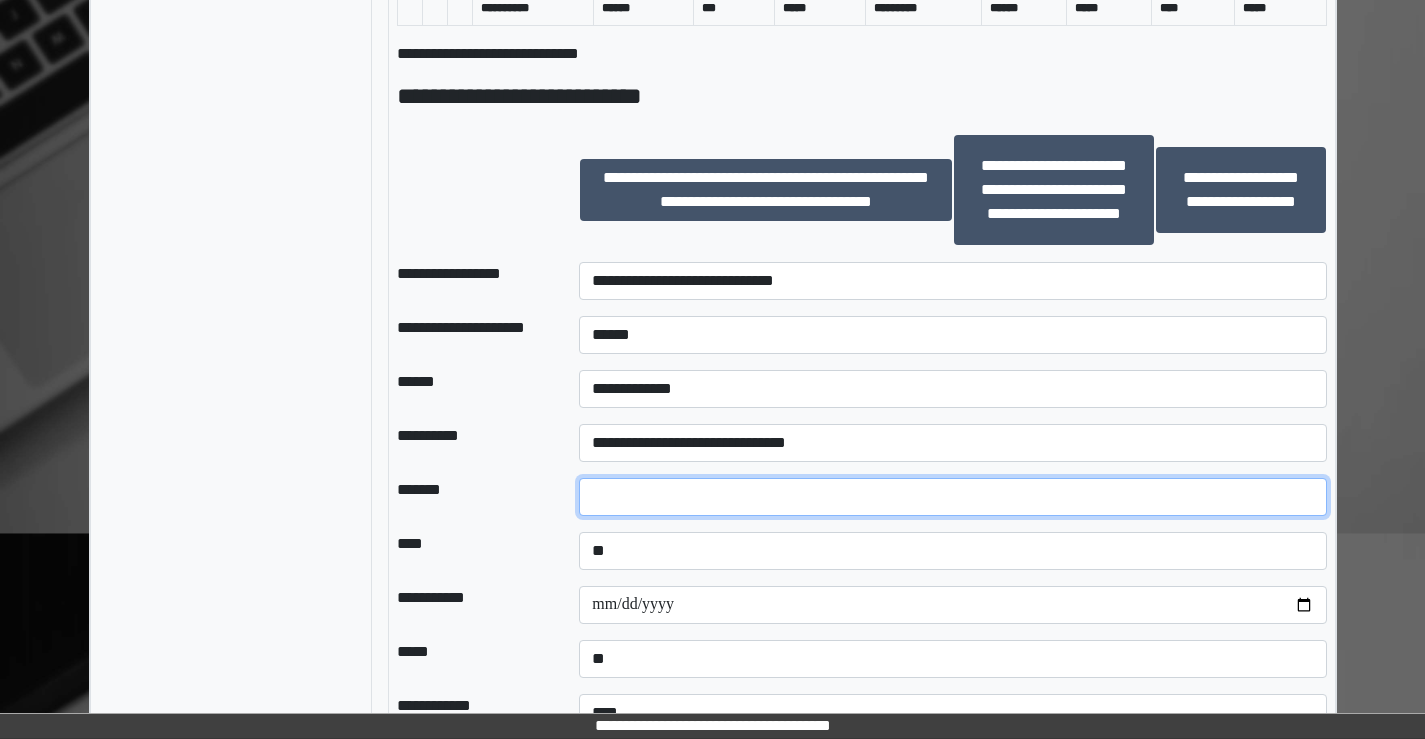 drag, startPoint x: 620, startPoint y: 500, endPoint x: 627, endPoint y: 492, distance: 10.630146 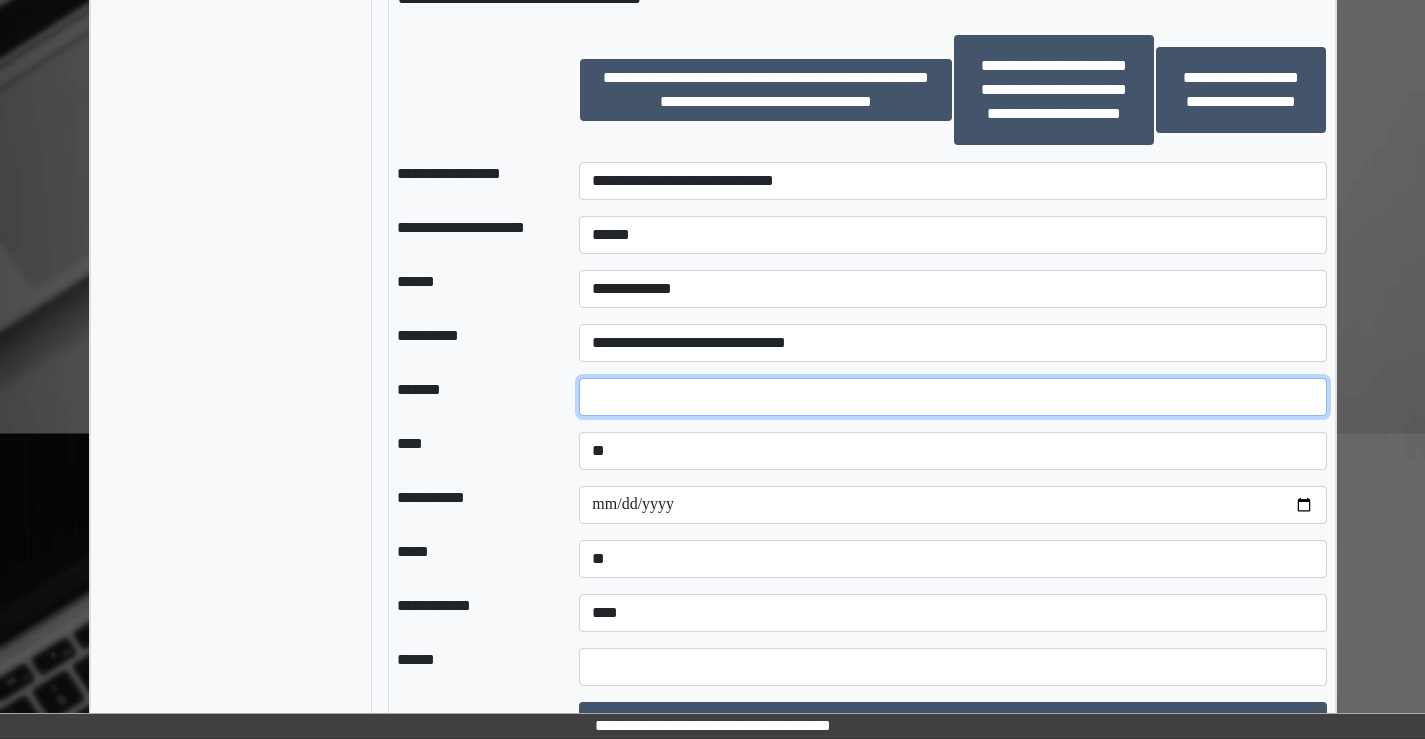 type on "**" 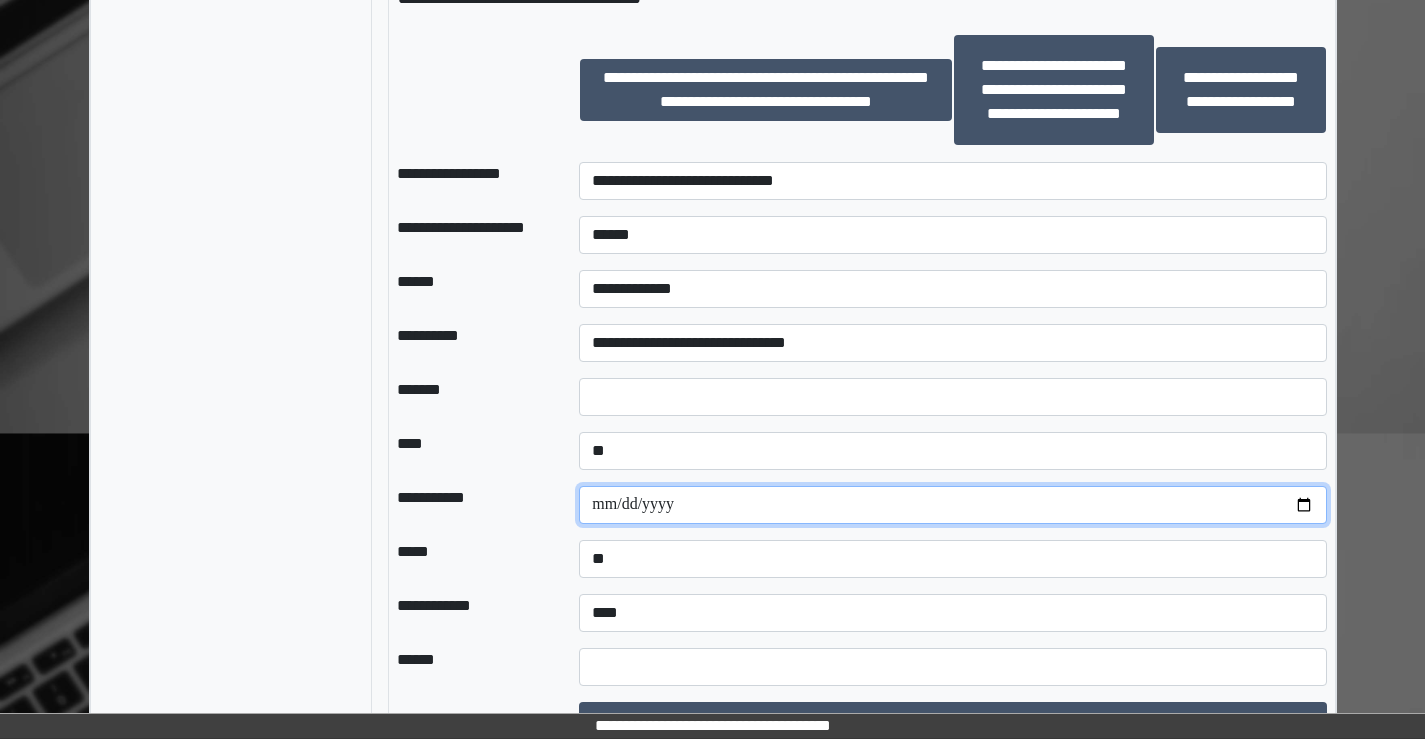 click at bounding box center (952, 505) 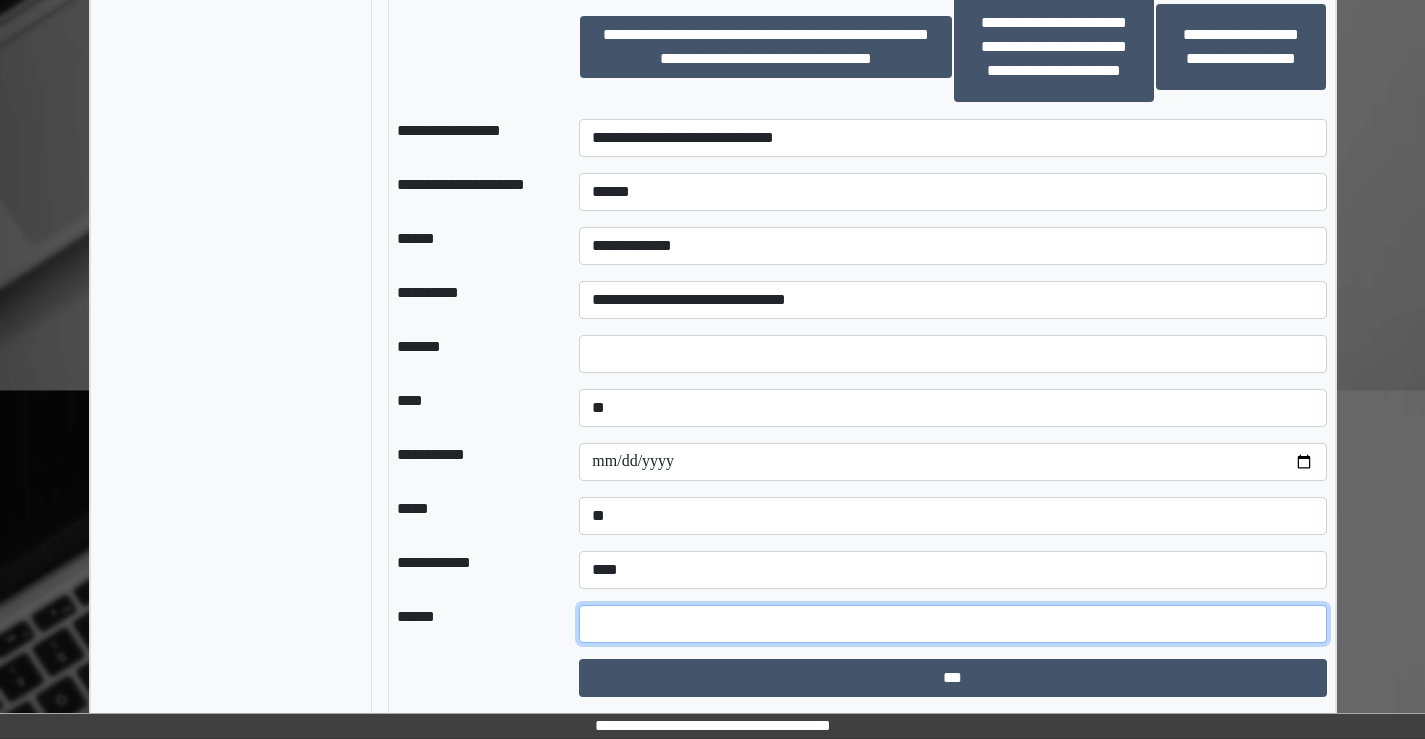 click at bounding box center (952, 624) 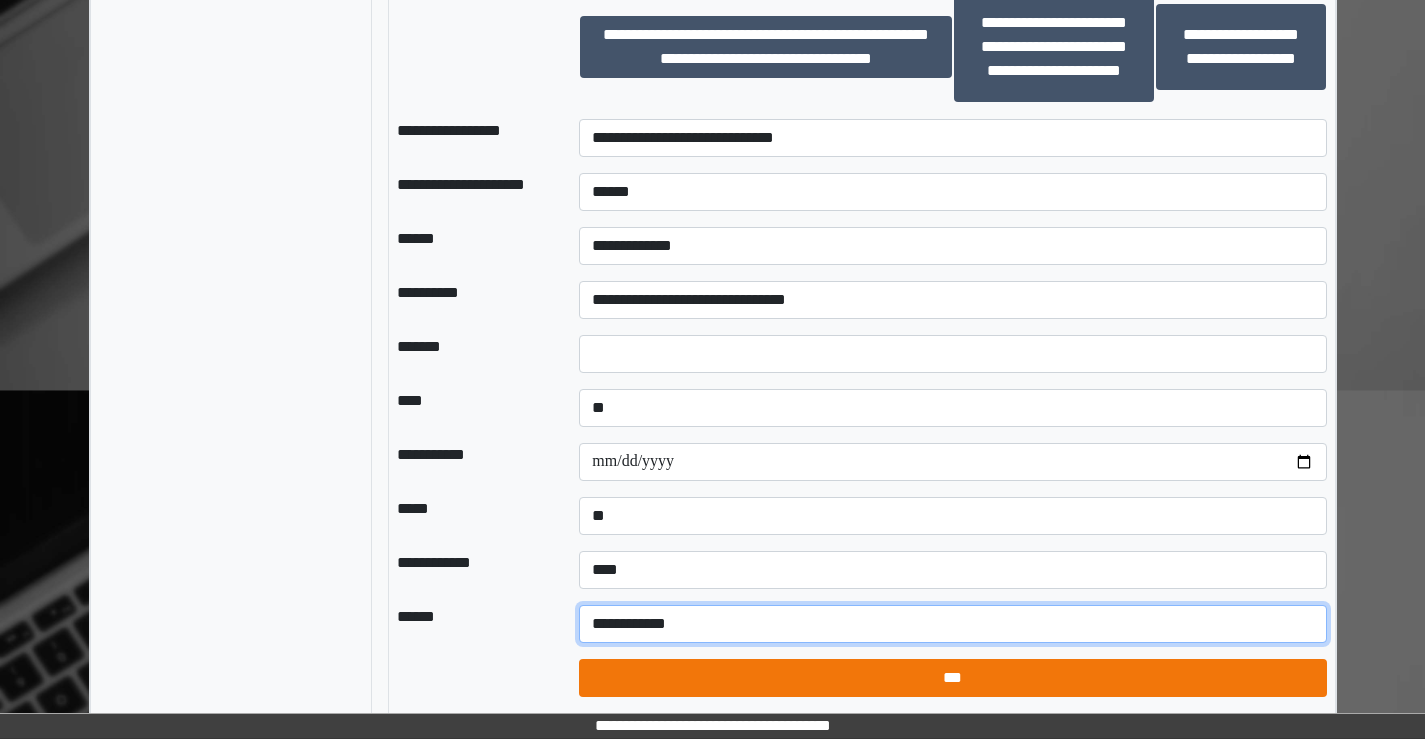 type on "**********" 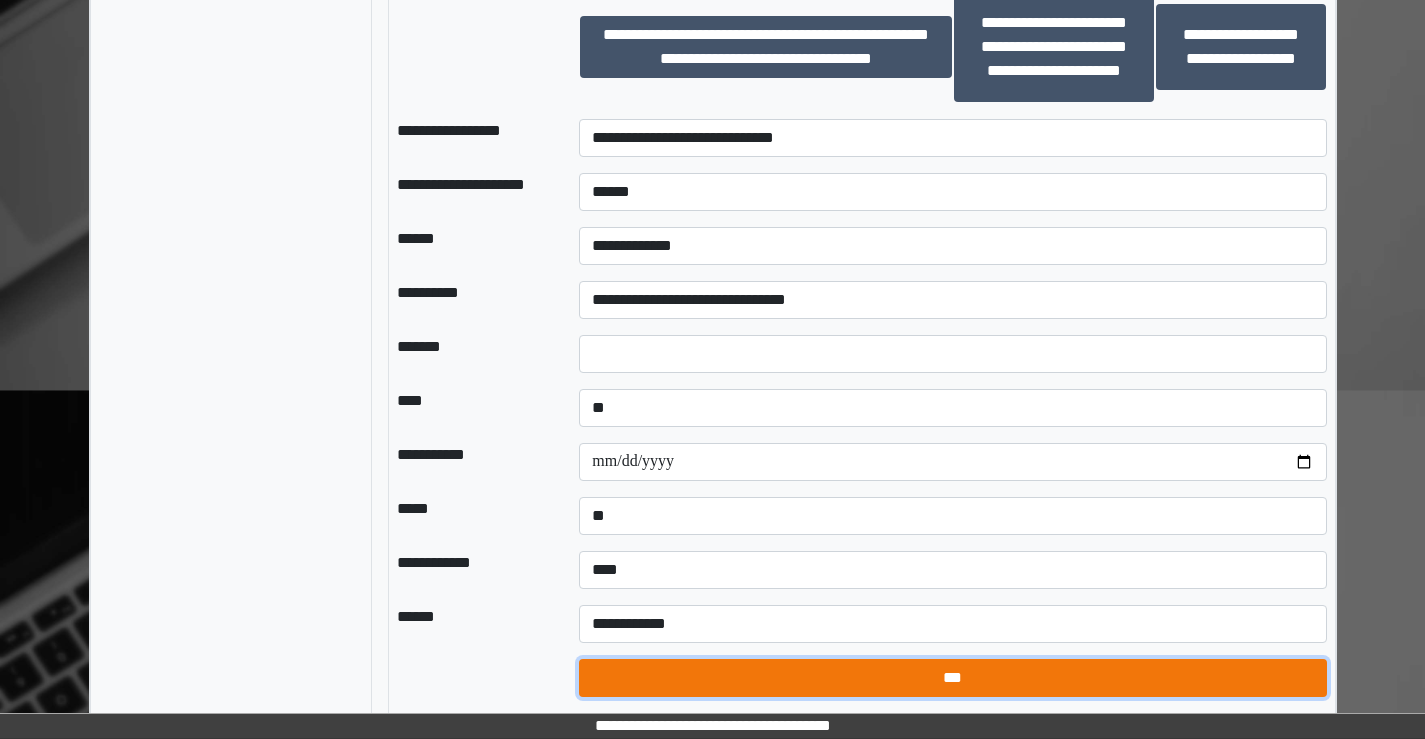click on "***" at bounding box center (952, 678) 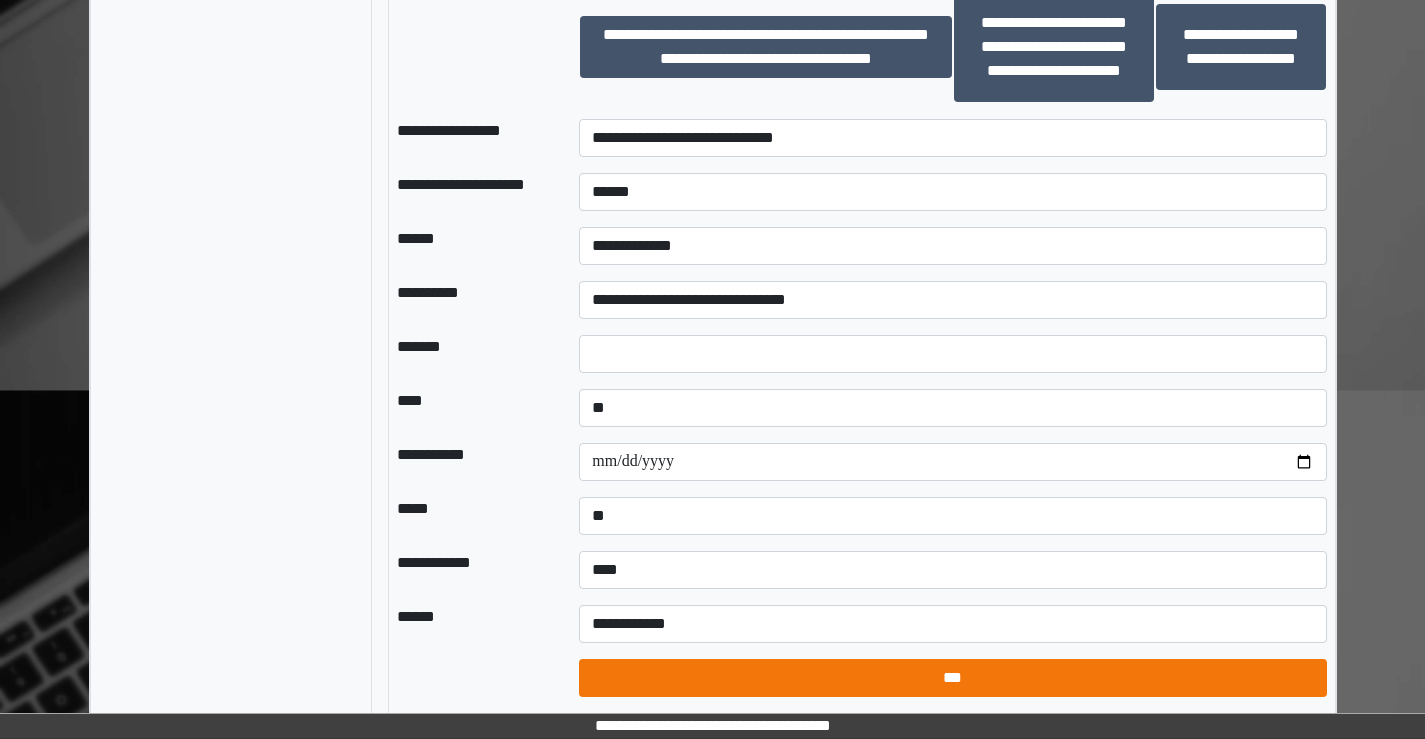 select on "*" 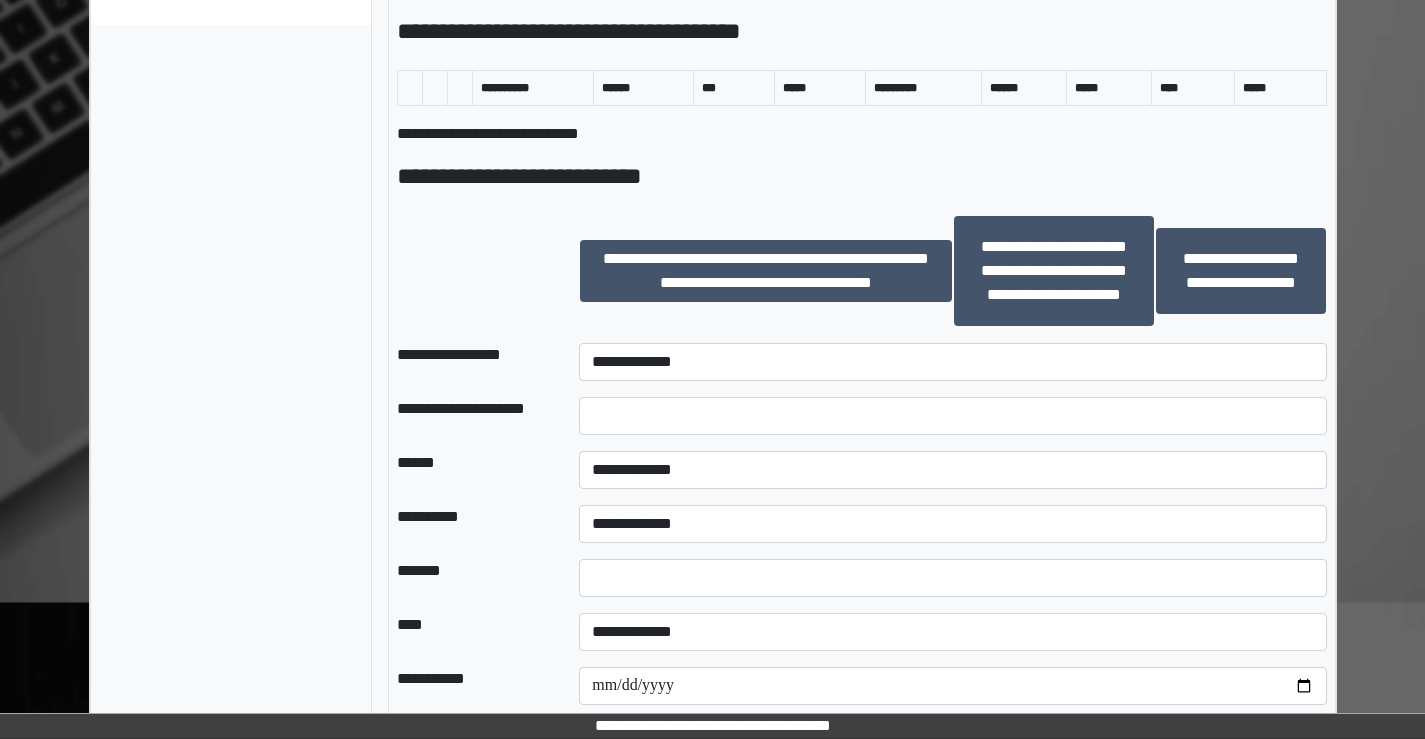 scroll, scrollTop: 743, scrollLeft: 0, axis: vertical 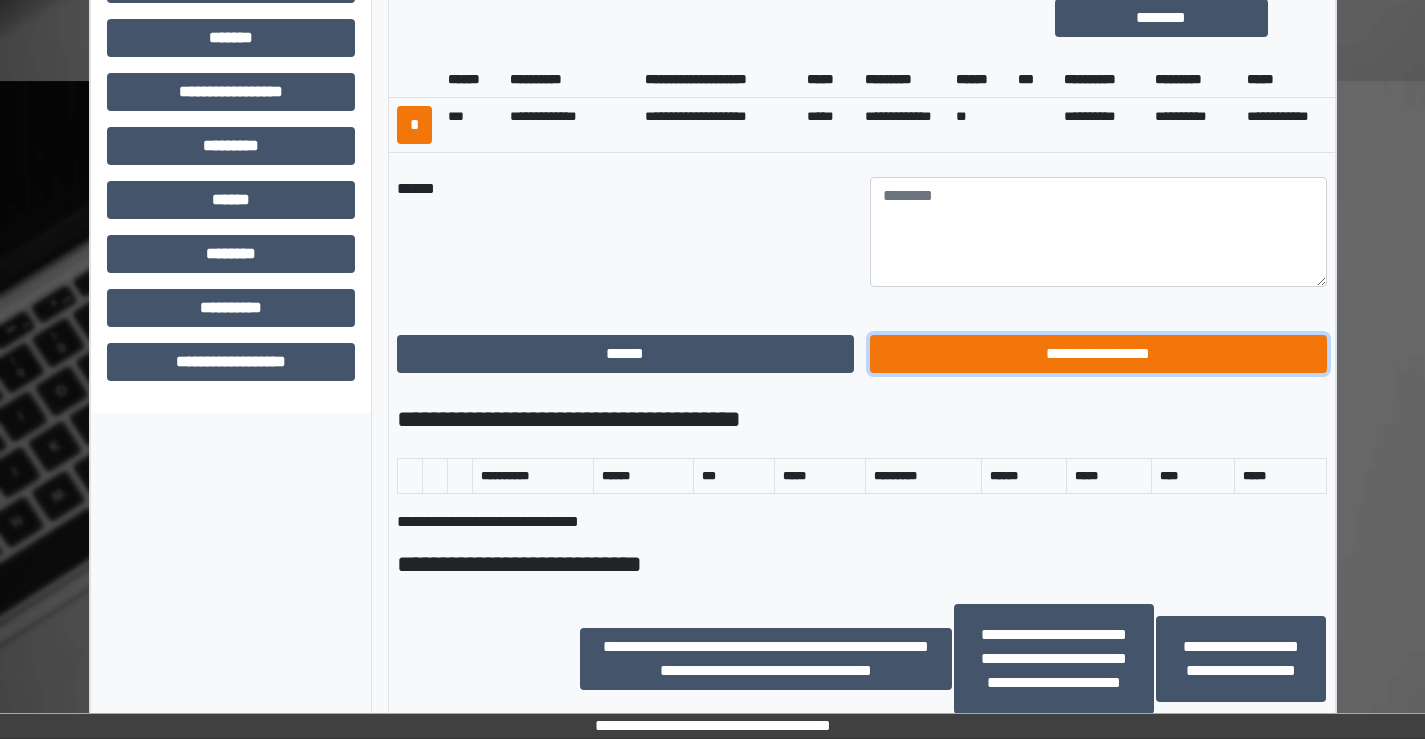 click on "**********" at bounding box center (1098, 354) 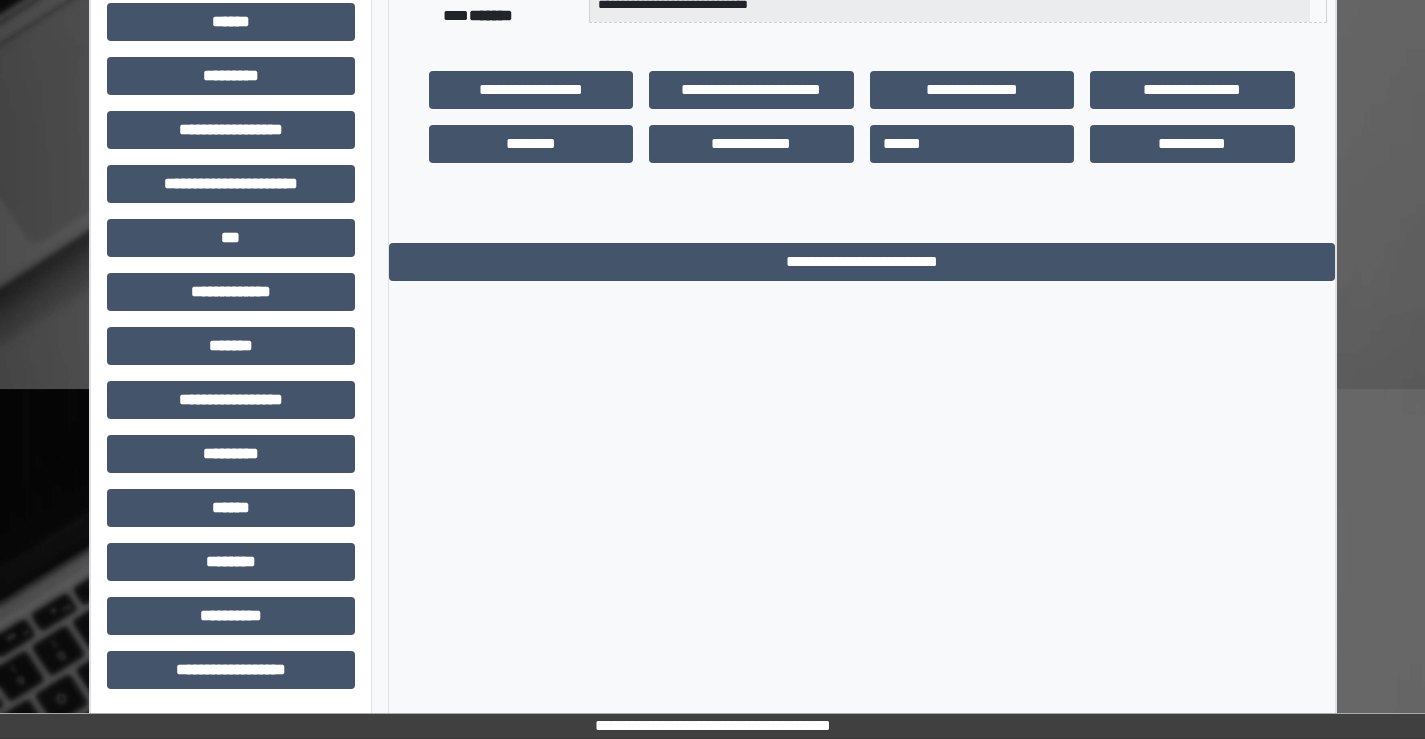 scroll, scrollTop: 435, scrollLeft: 0, axis: vertical 